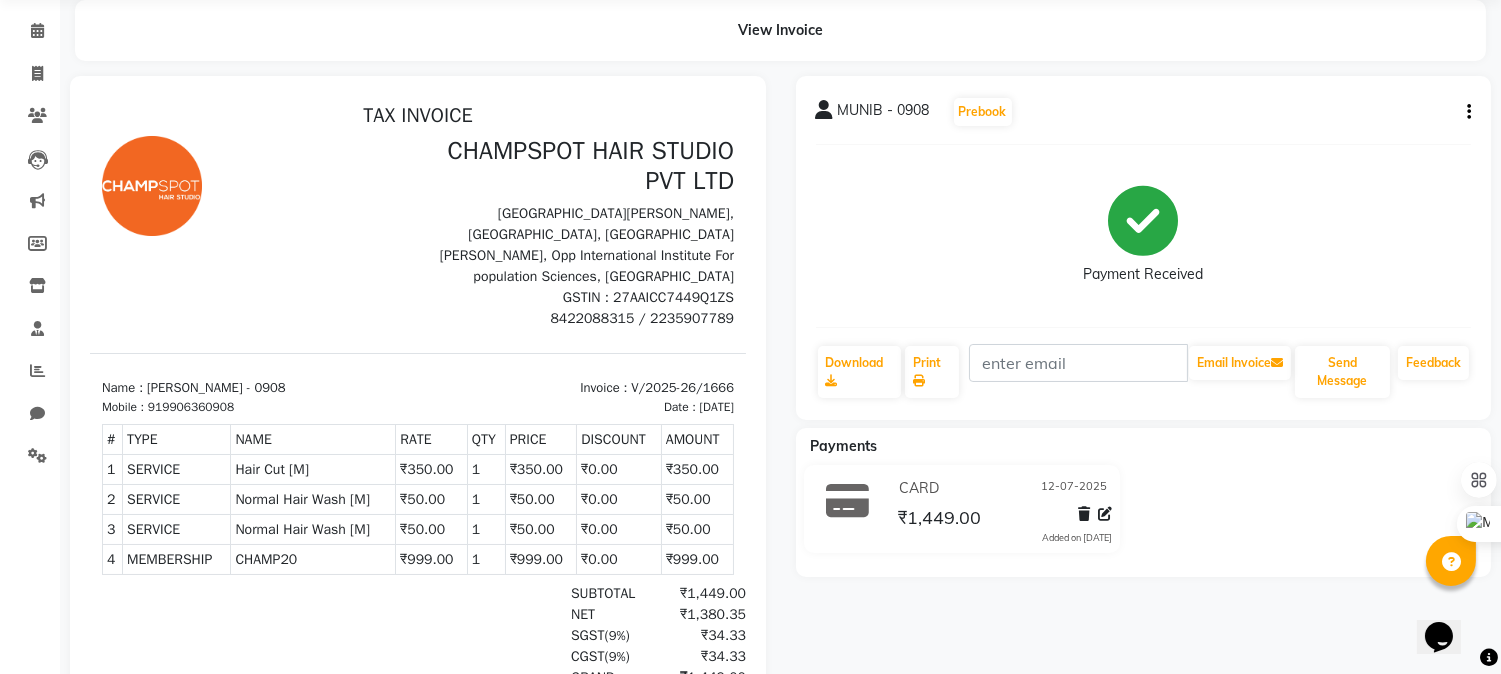 scroll, scrollTop: 0, scrollLeft: 0, axis: both 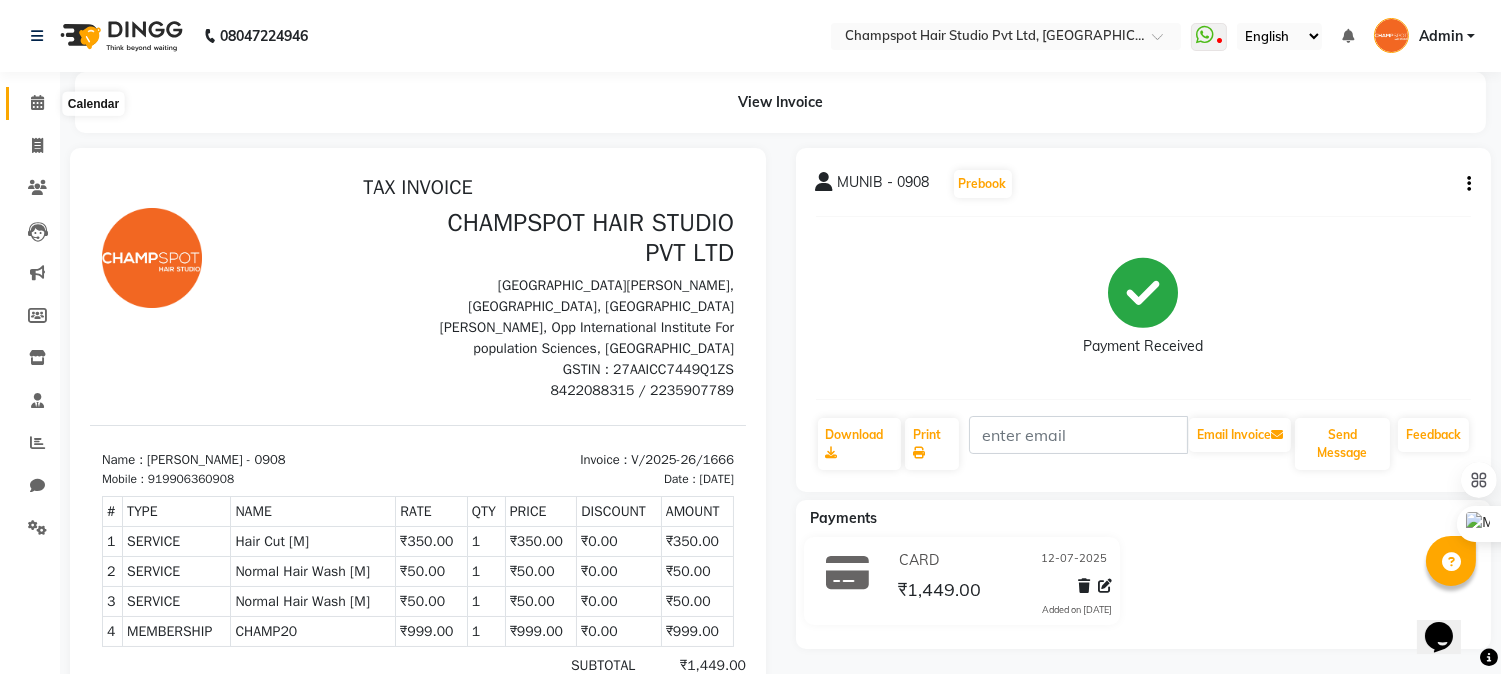 click 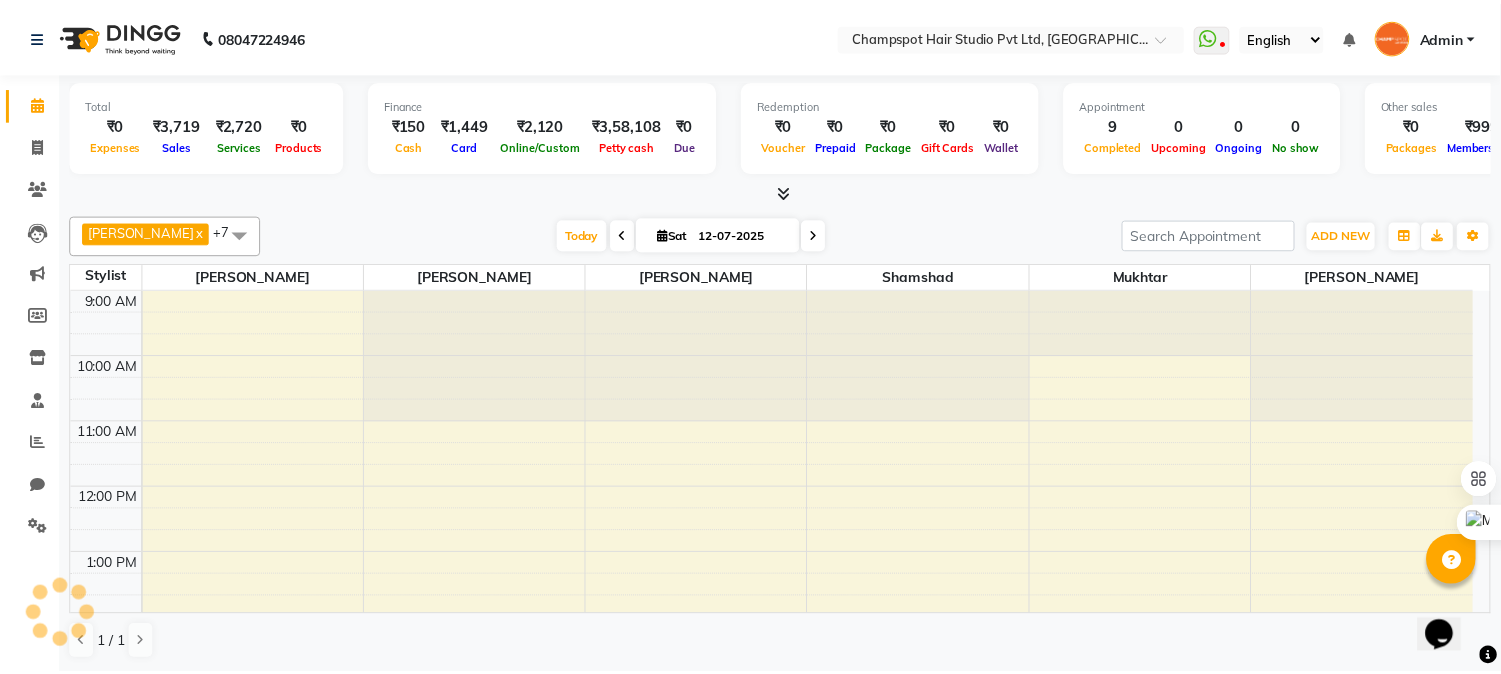 scroll, scrollTop: 0, scrollLeft: 0, axis: both 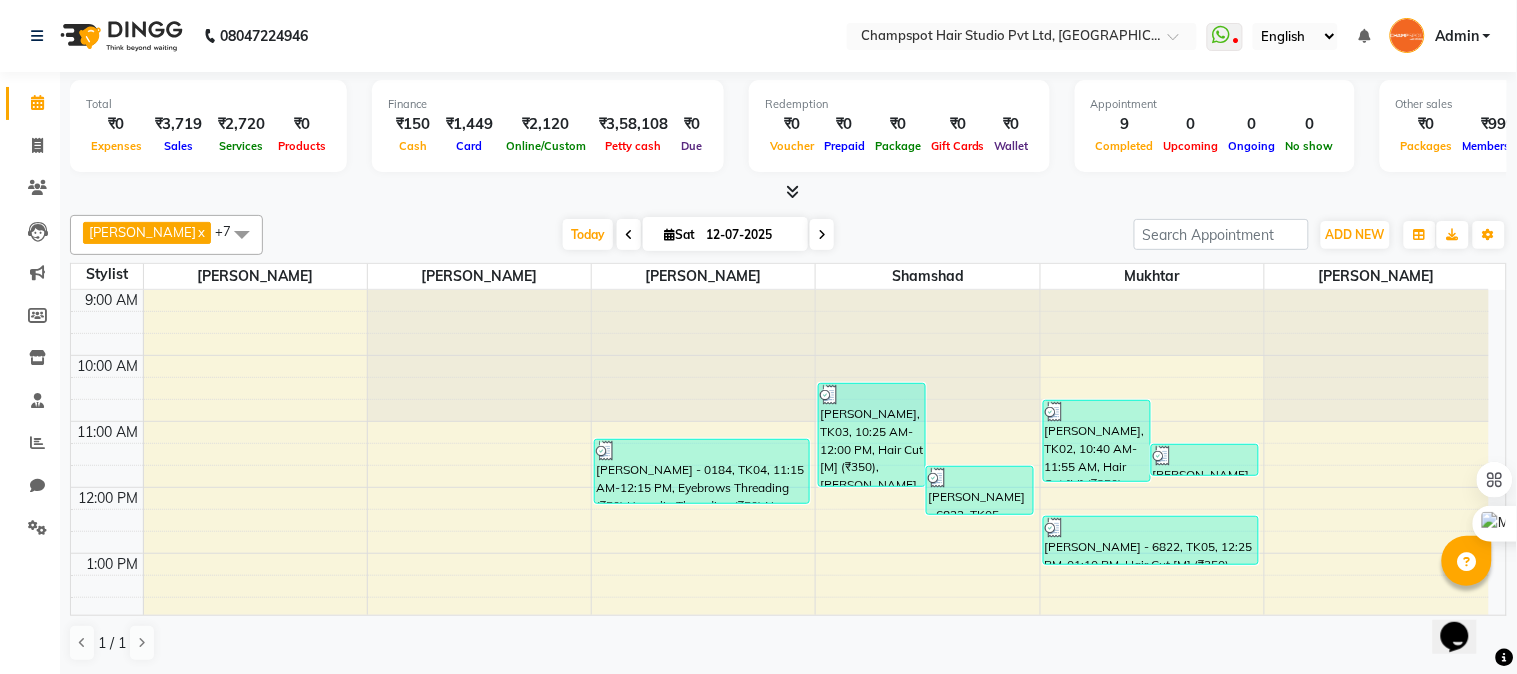 click at bounding box center (792, 191) 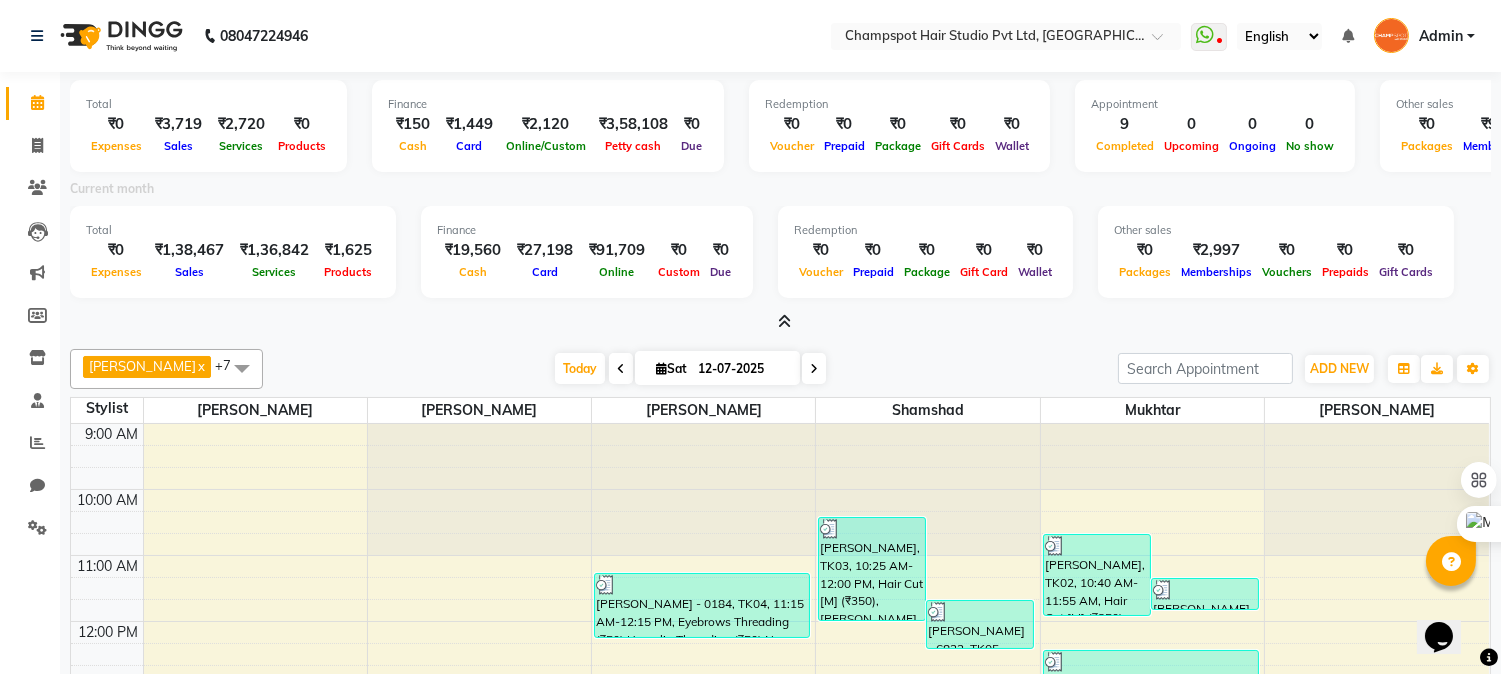 click at bounding box center (784, 321) 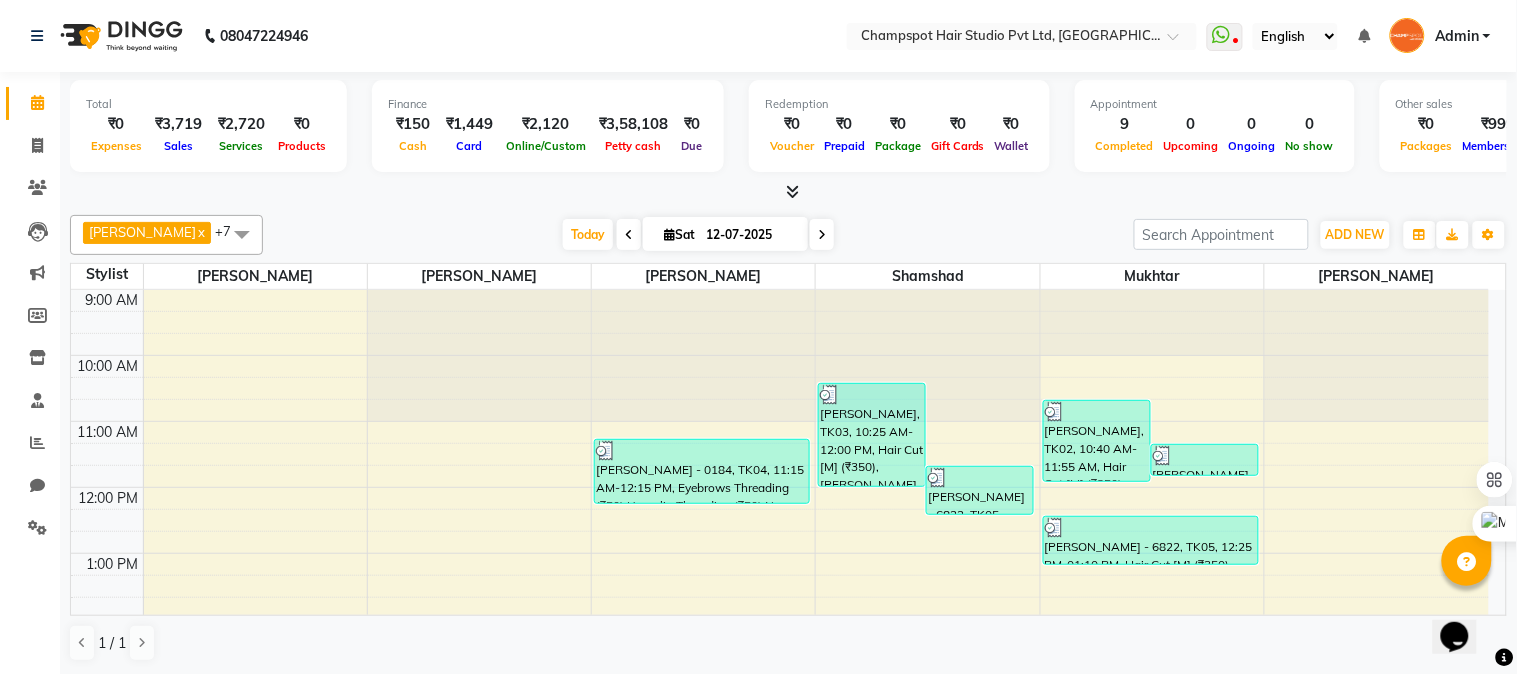 click at bounding box center (792, 191) 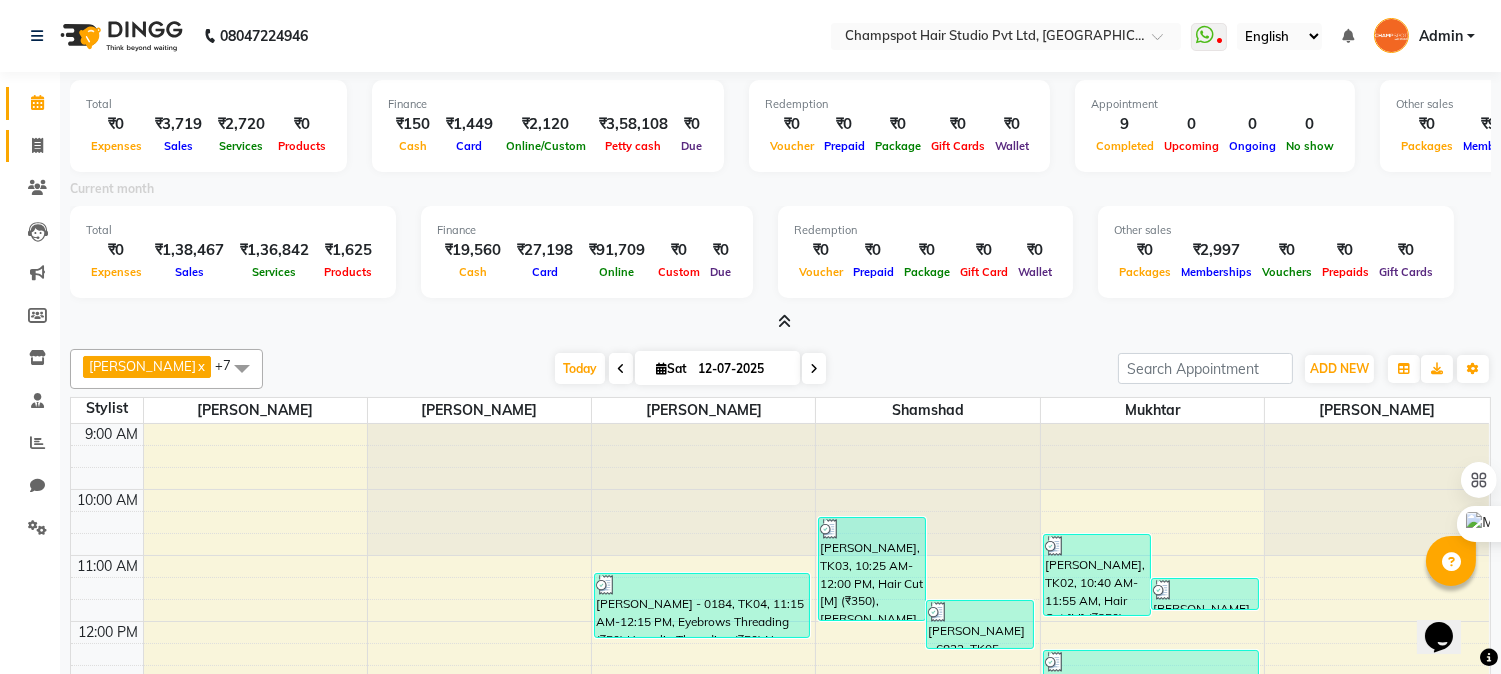 click on "Invoice" 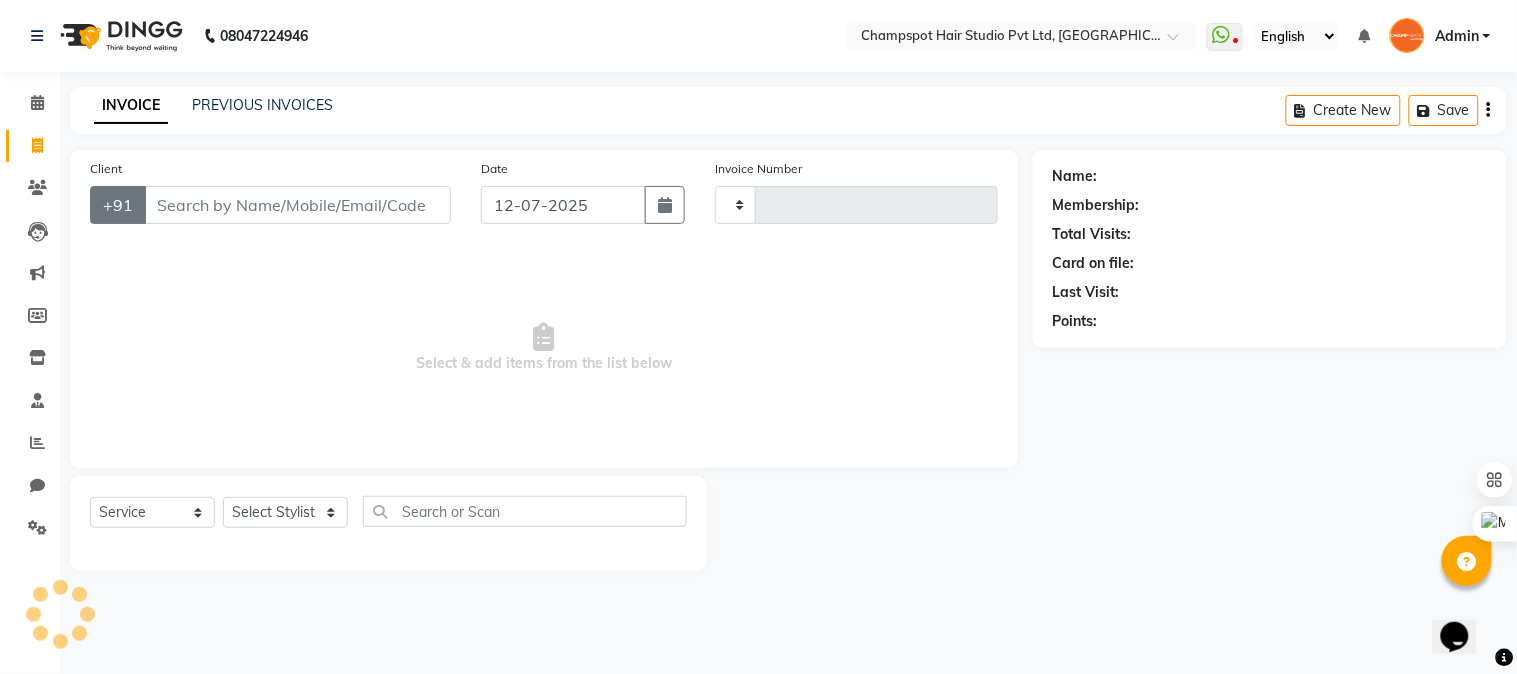 type on "1667" 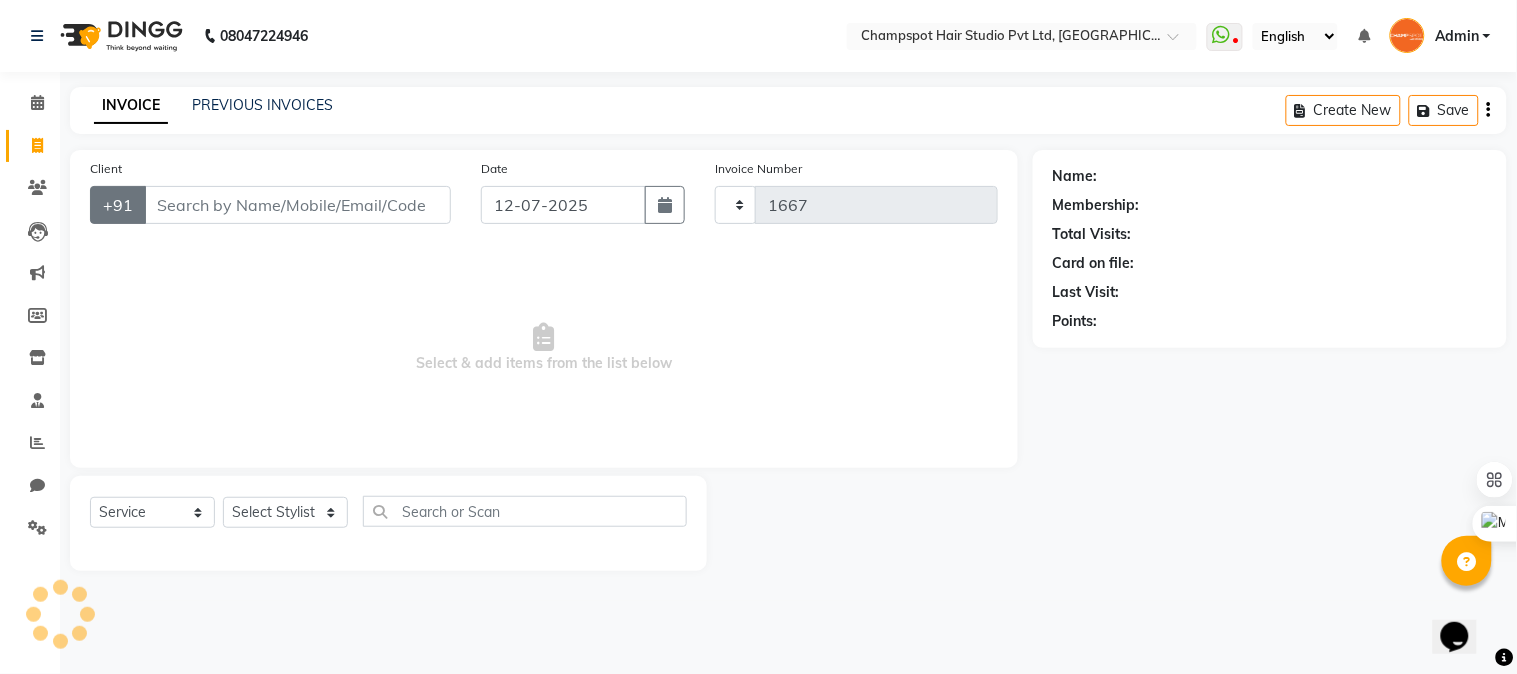 select on "7690" 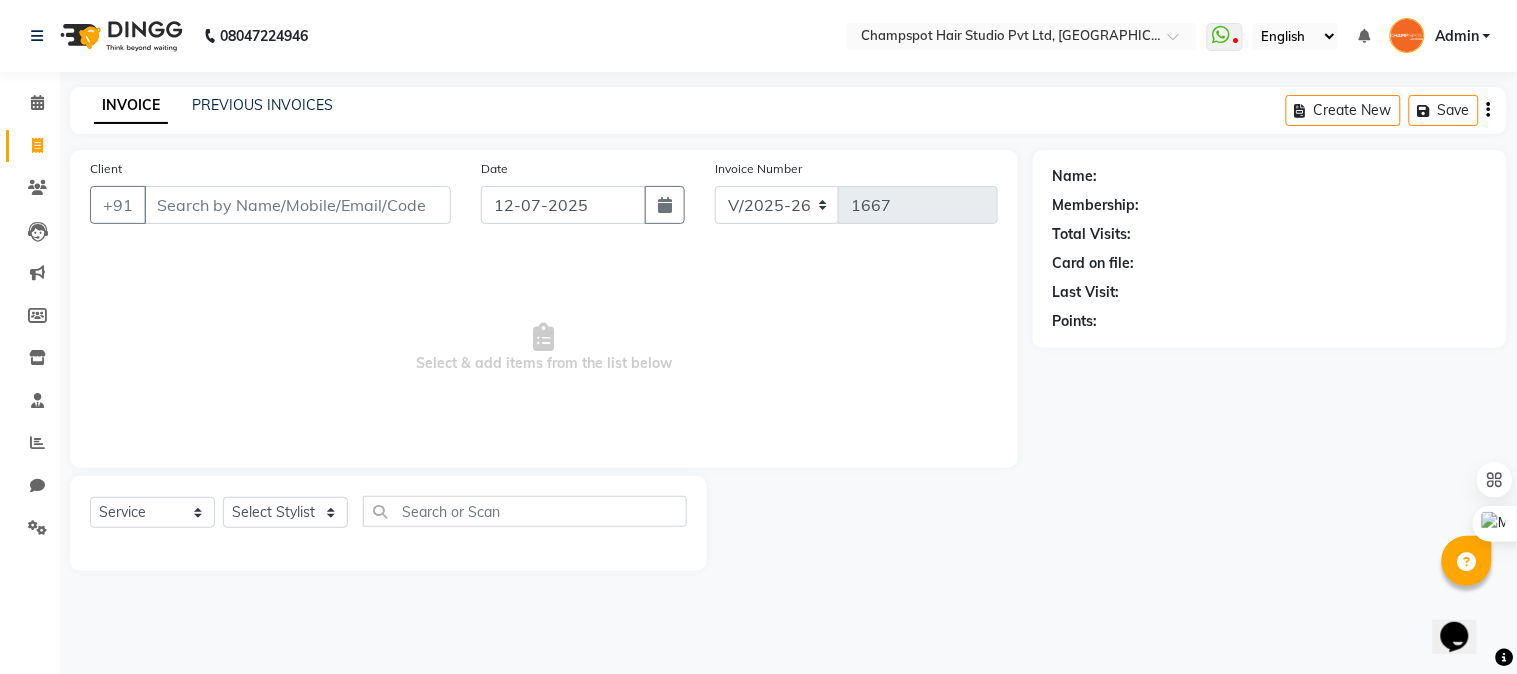 click on "Client" at bounding box center [297, 205] 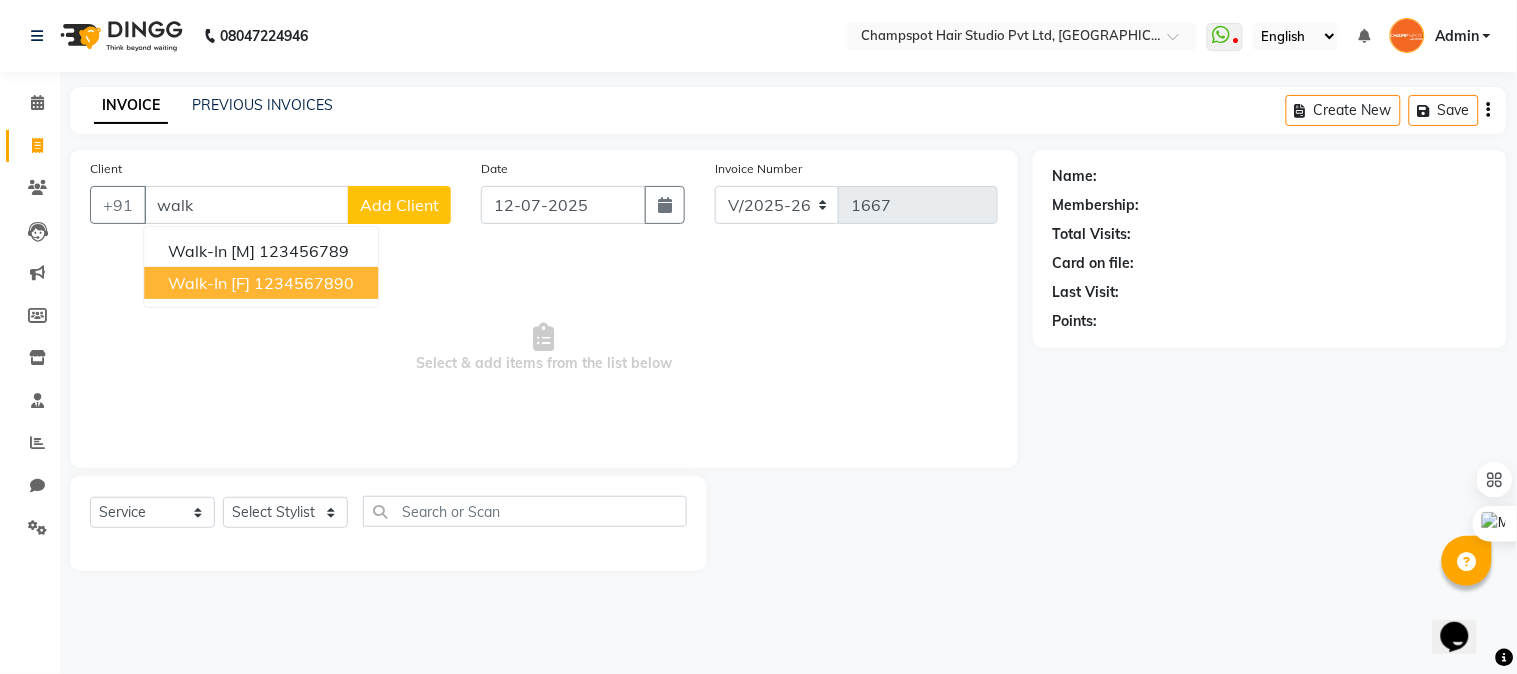 click on "1234567890" at bounding box center [304, 283] 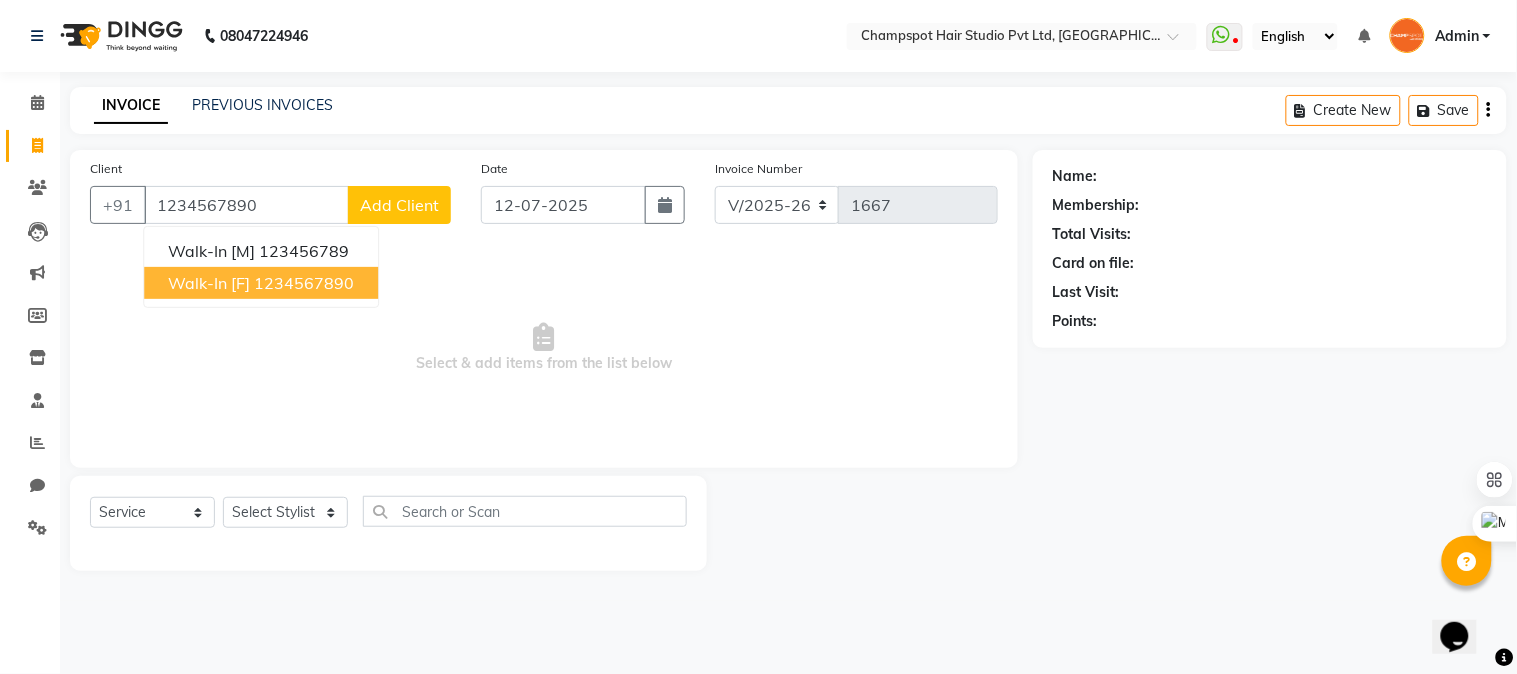 type on "1234567890" 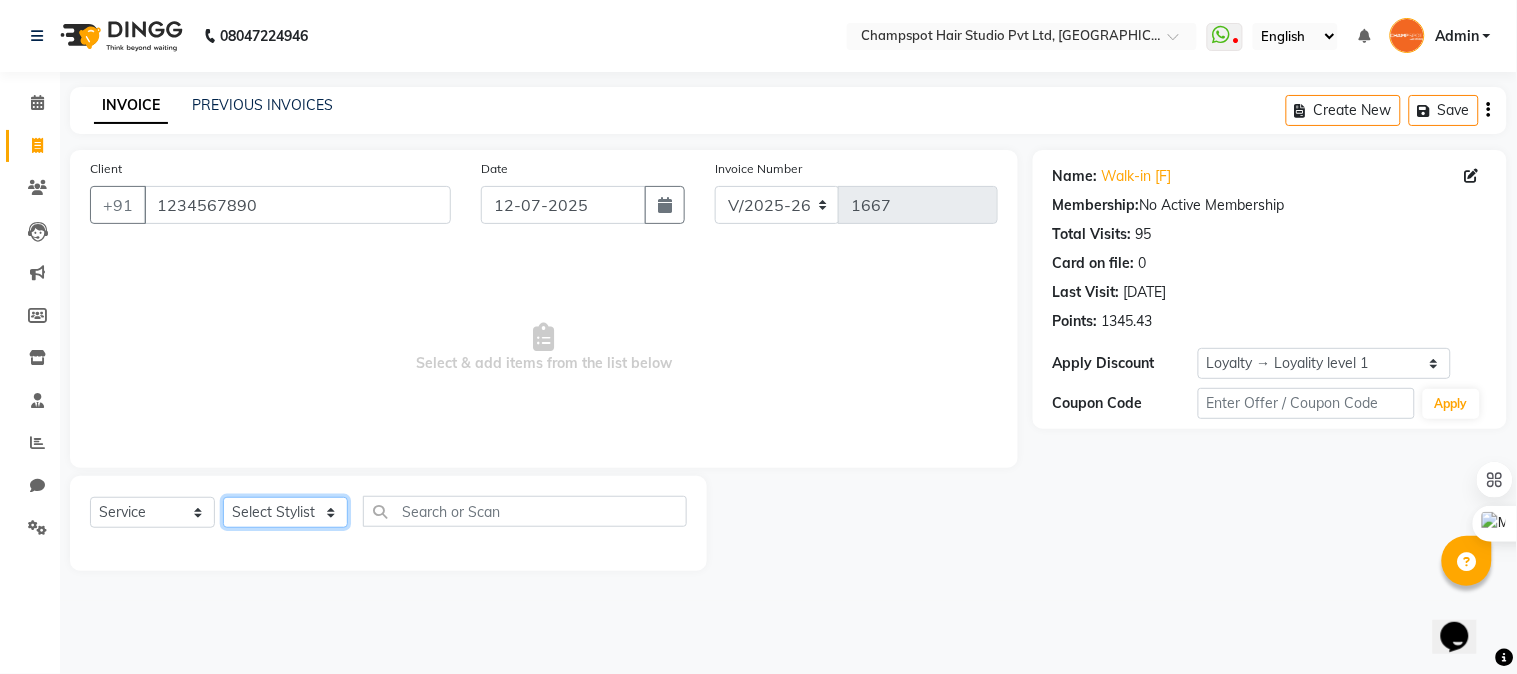click on "Select Stylist Admin [PERSON_NAME] [PERSON_NAME] 	[PERSON_NAME] [PERSON_NAME] [PERSON_NAME]" 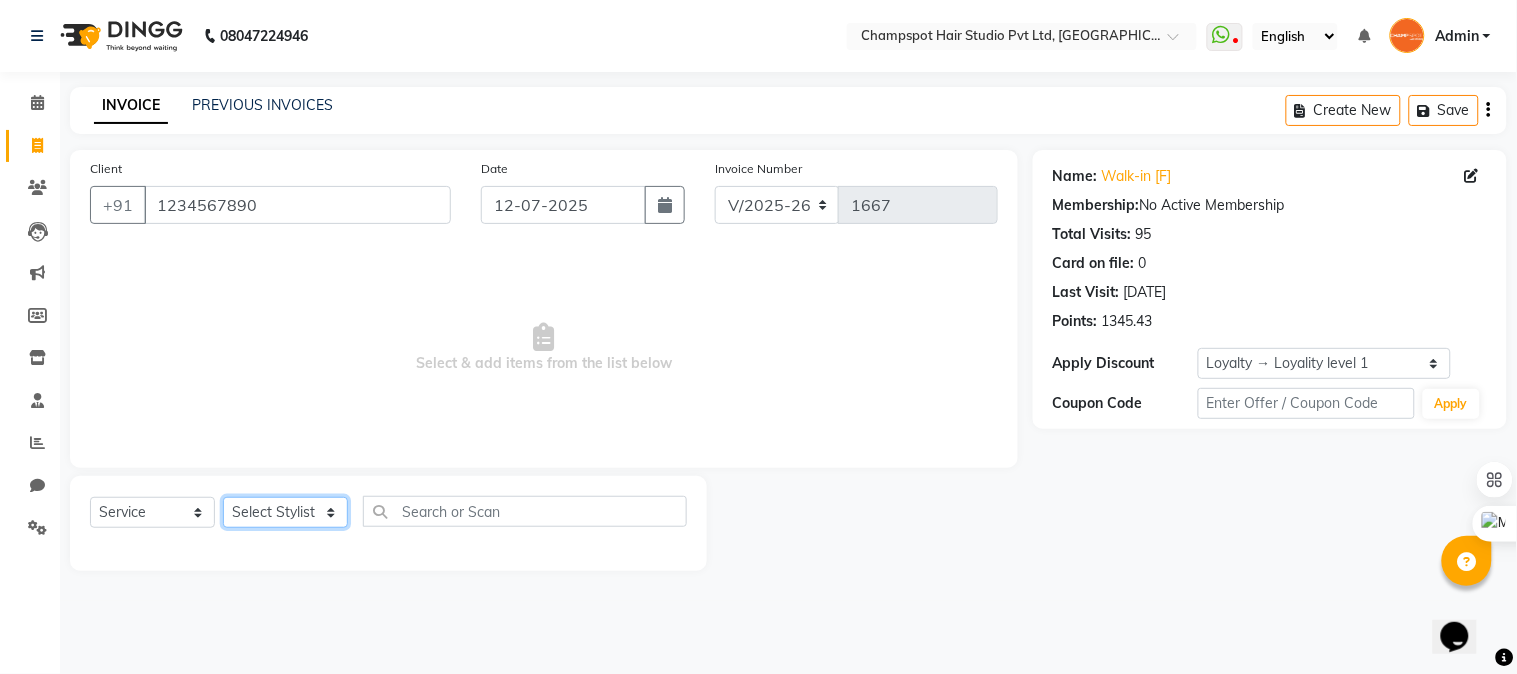 select on "69007" 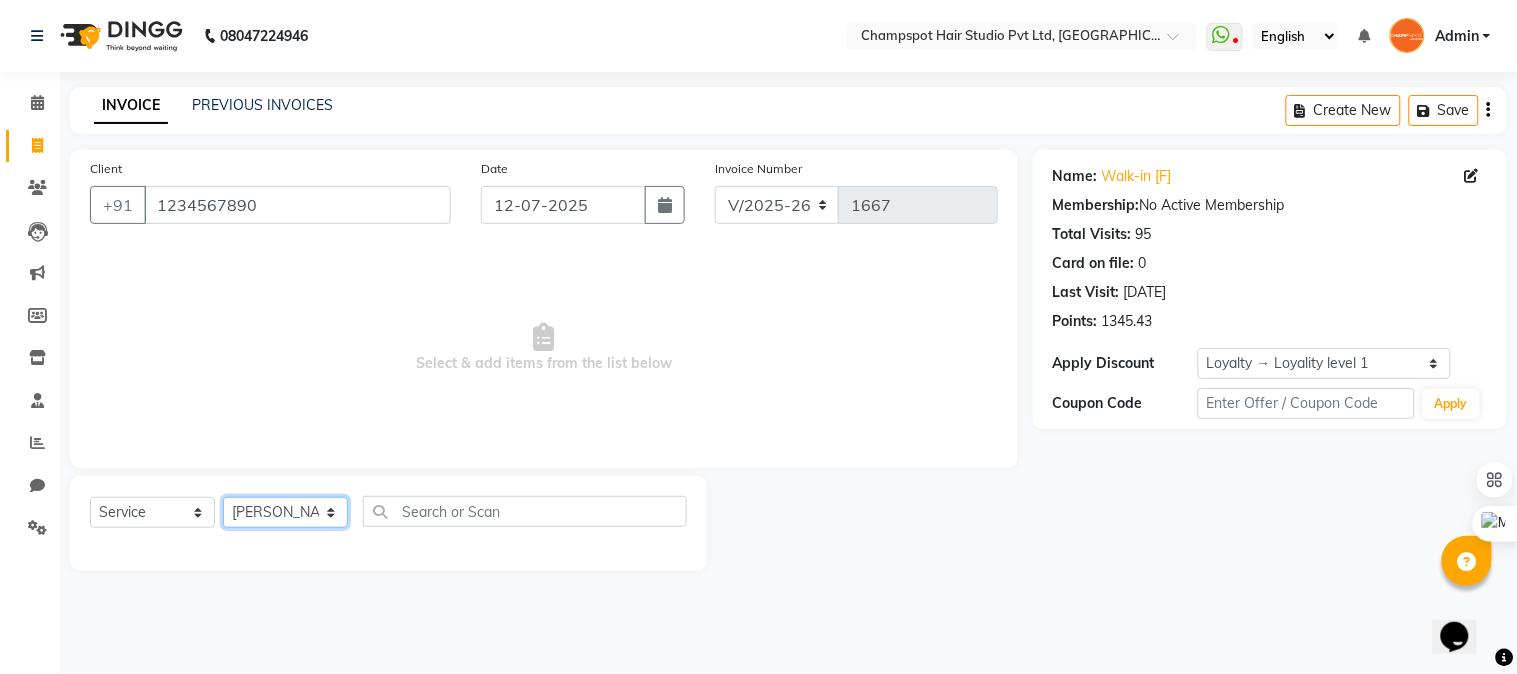 click on "Select Stylist Admin [PERSON_NAME] [PERSON_NAME] 	[PERSON_NAME] [PERSON_NAME] [PERSON_NAME]" 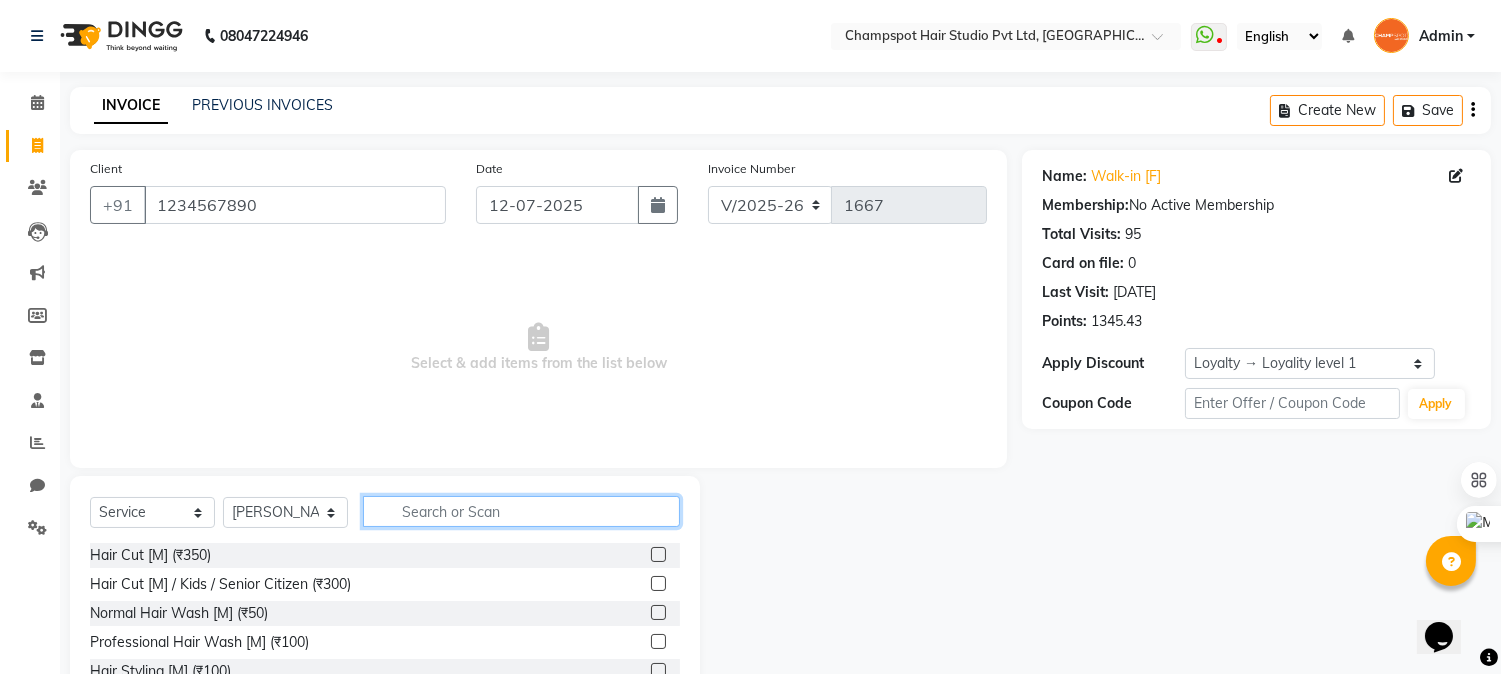 click 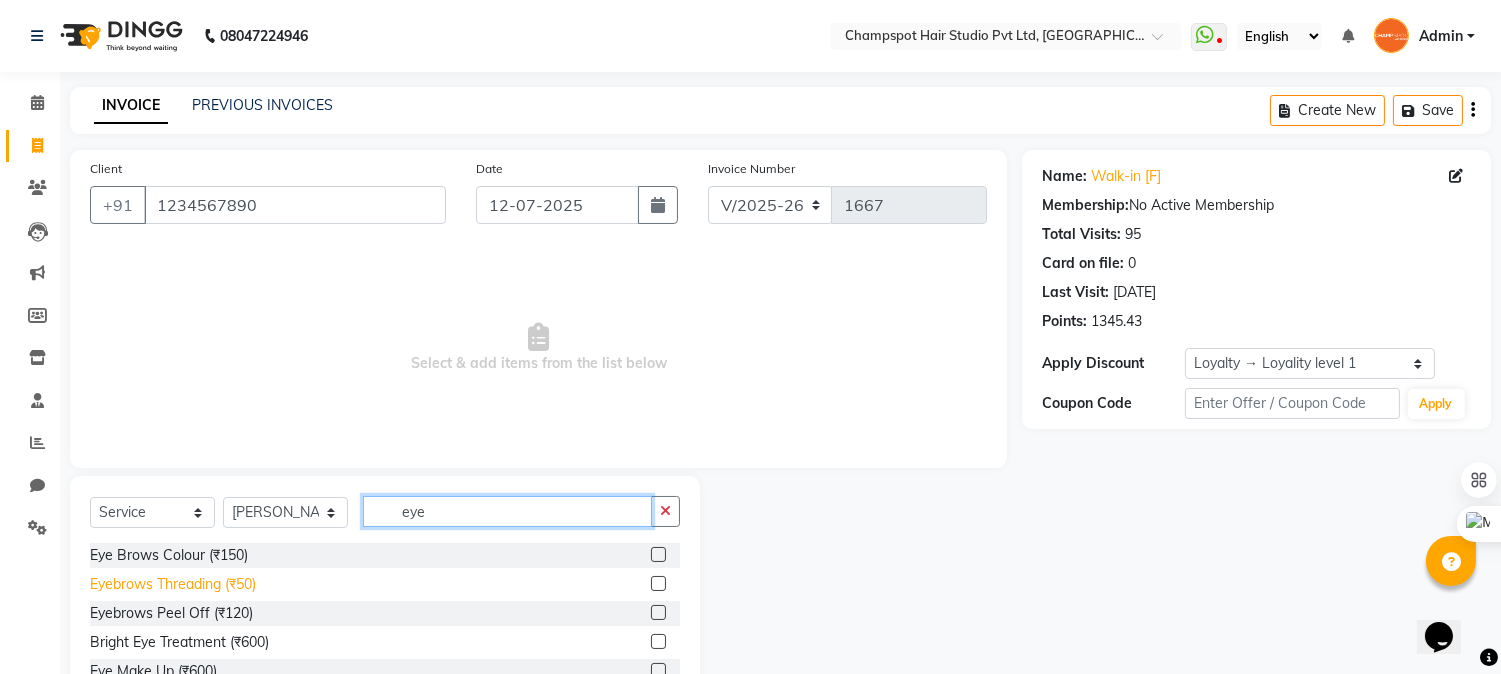 type on "eye" 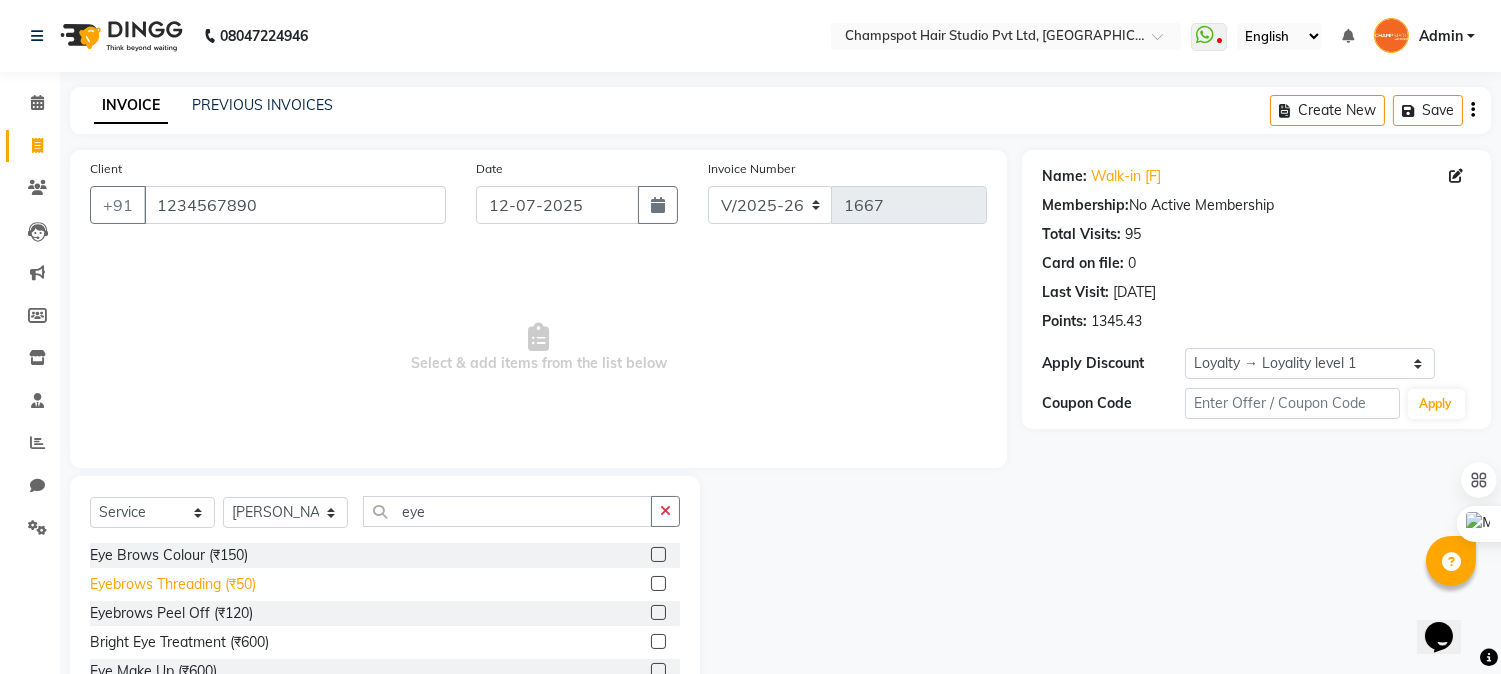 click on "Eyebrows Threading (₹50)" 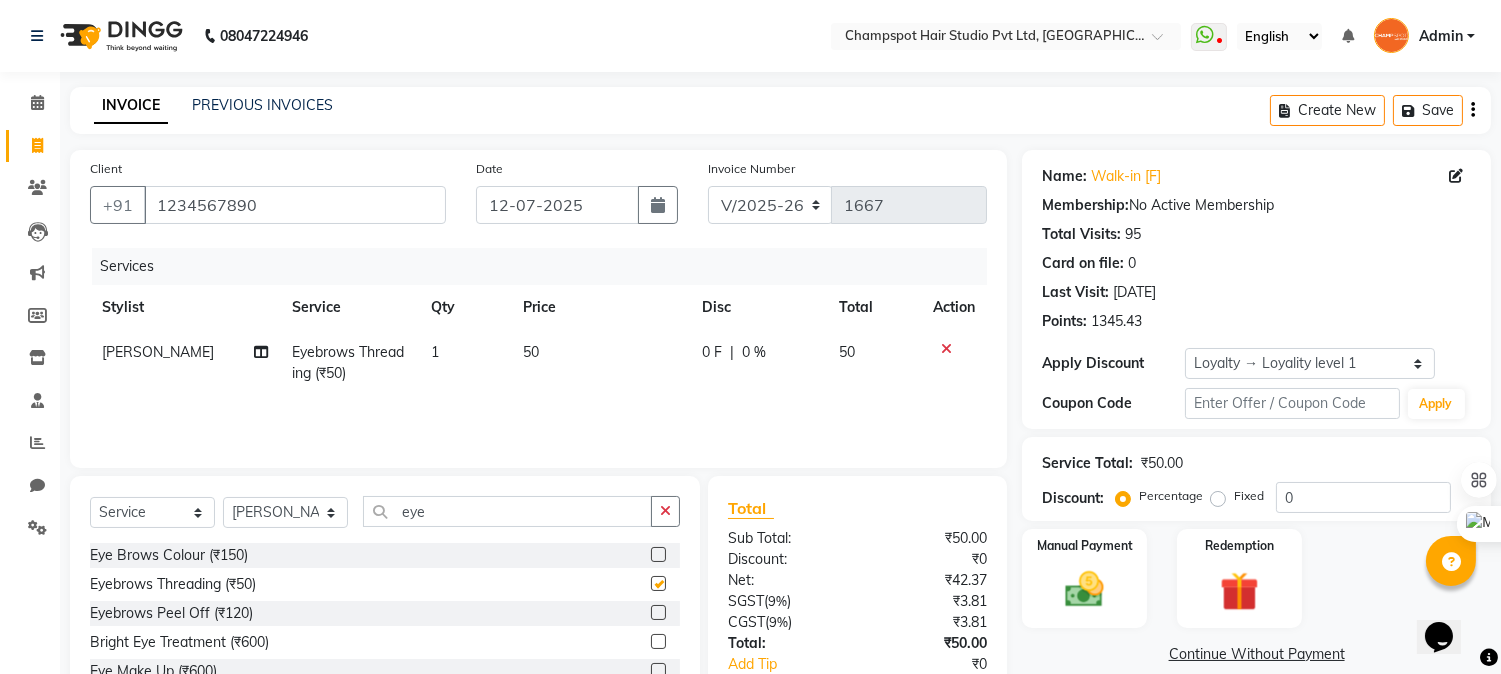 checkbox on "false" 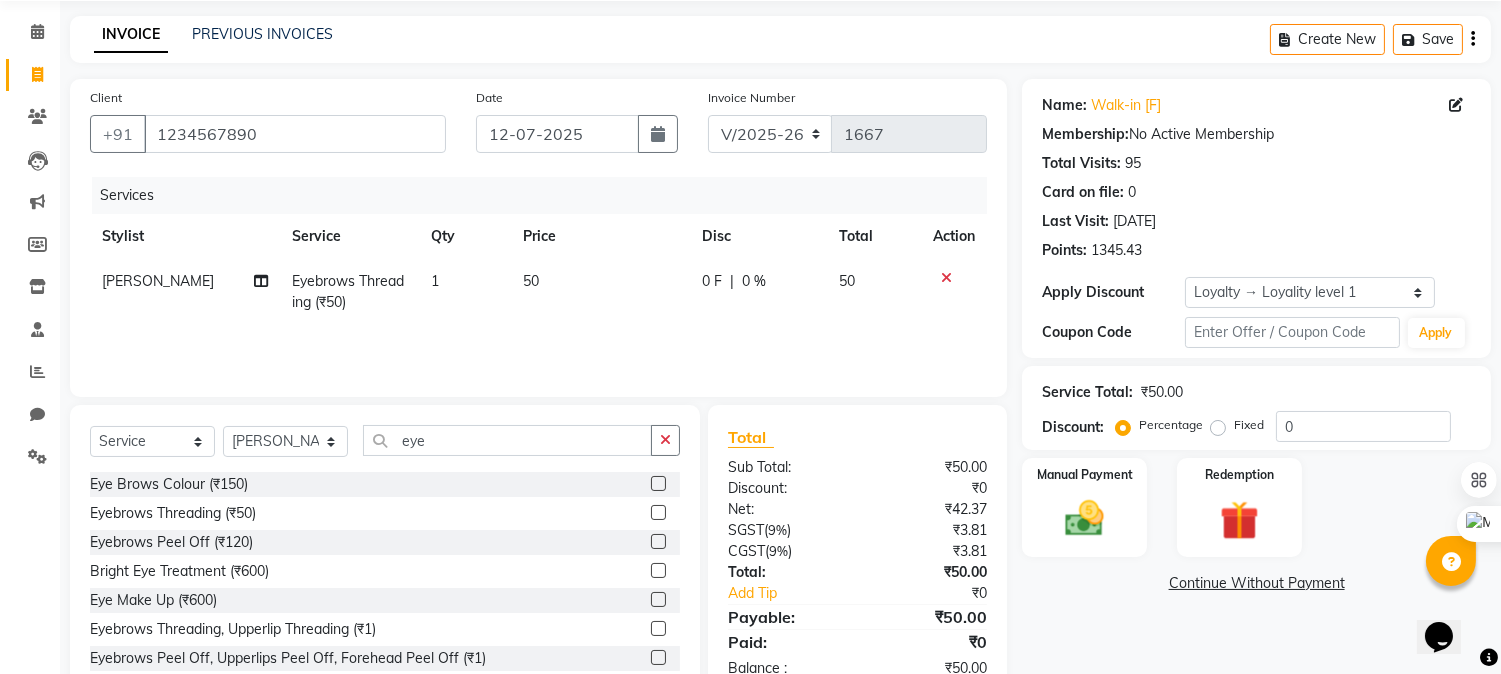 scroll, scrollTop: 126, scrollLeft: 0, axis: vertical 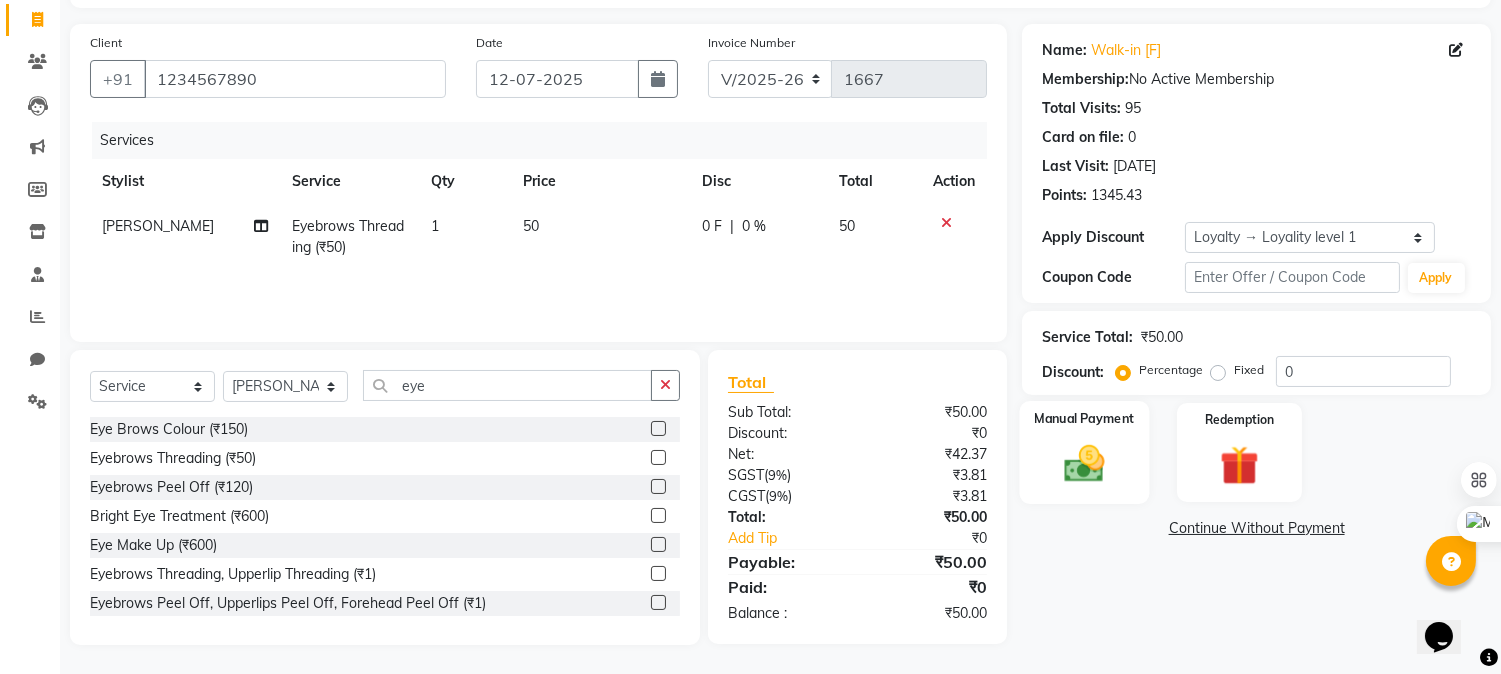 click 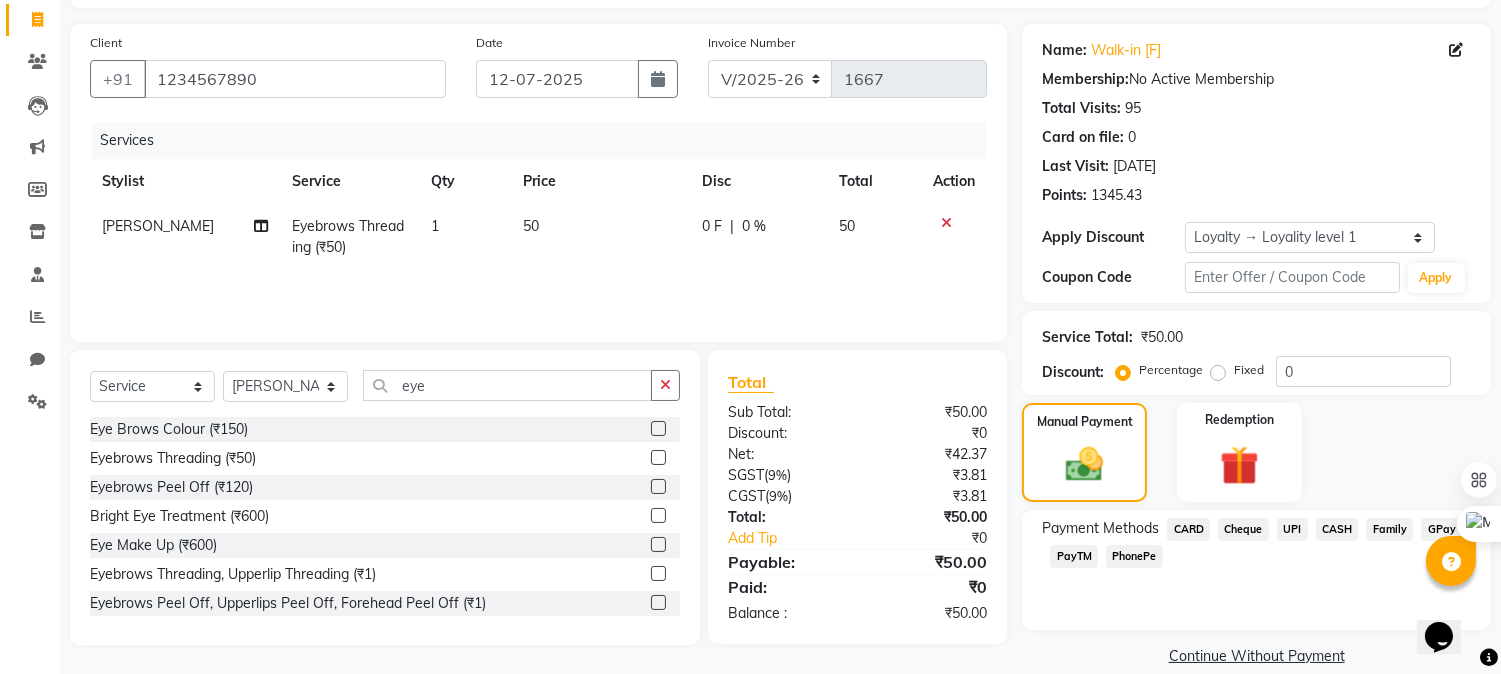 click on "CASH" 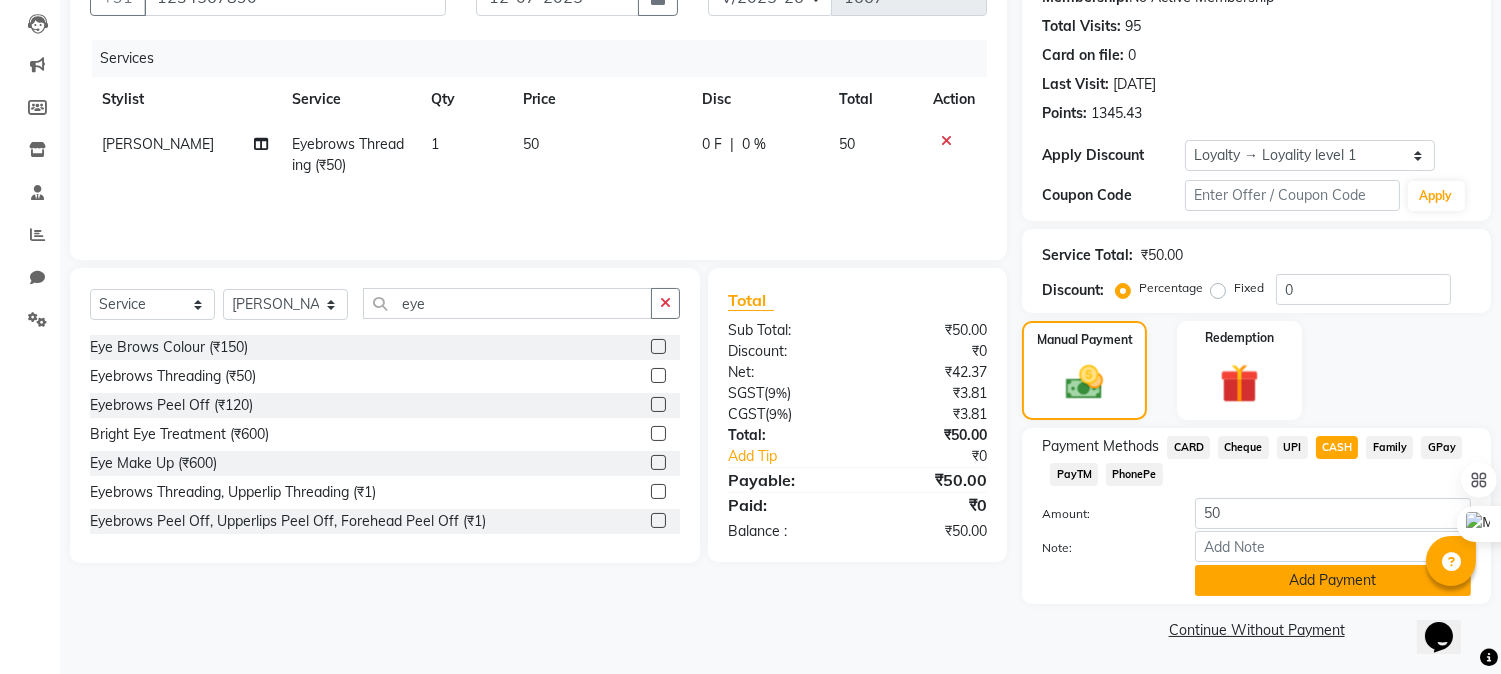 click on "Add Payment" 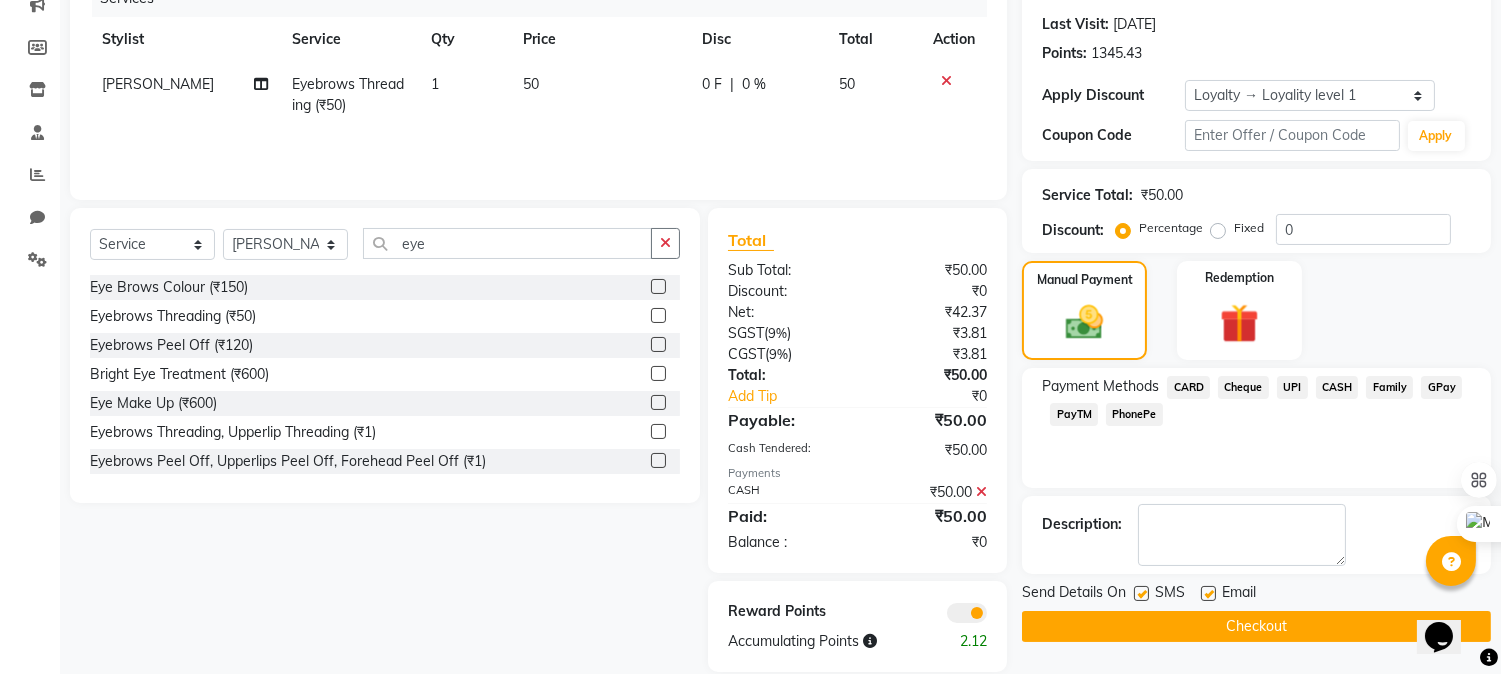 scroll, scrollTop: 295, scrollLeft: 0, axis: vertical 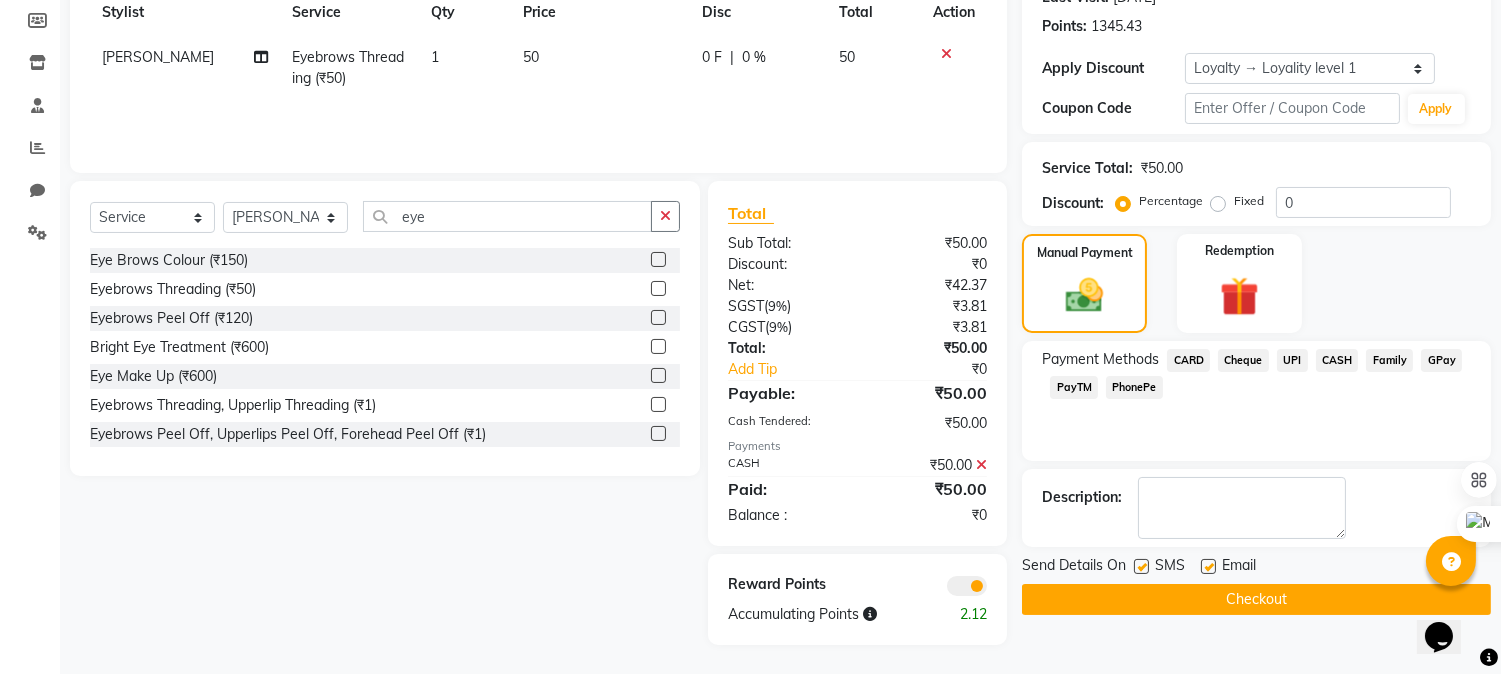 click on "Checkout" 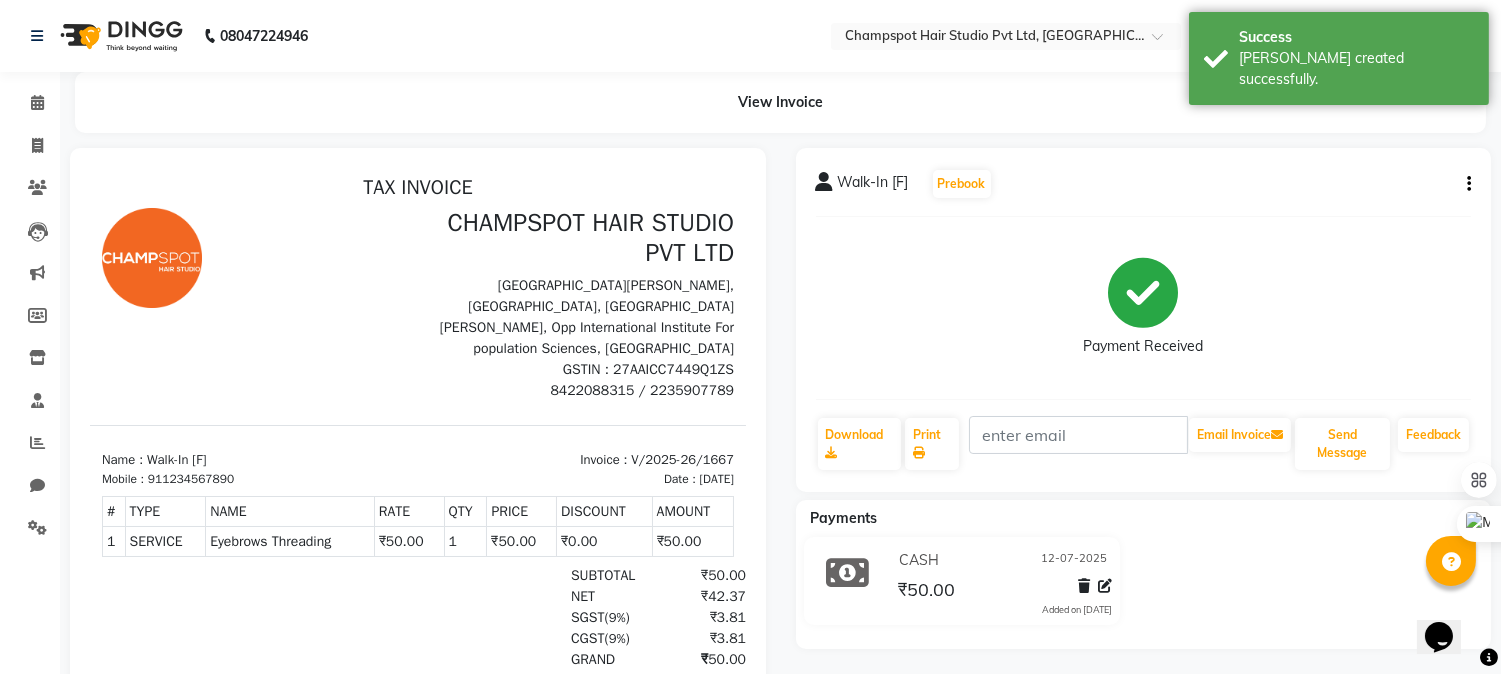 scroll, scrollTop: 0, scrollLeft: 0, axis: both 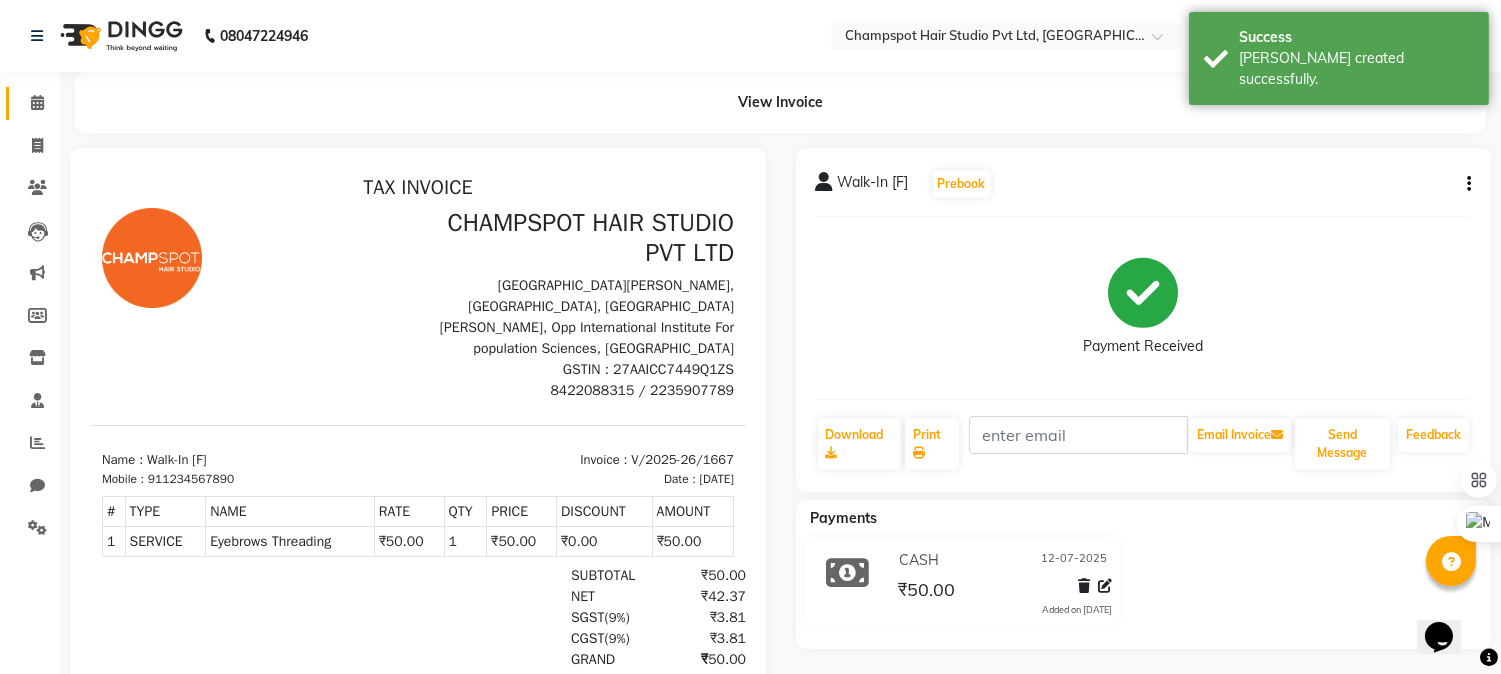 click 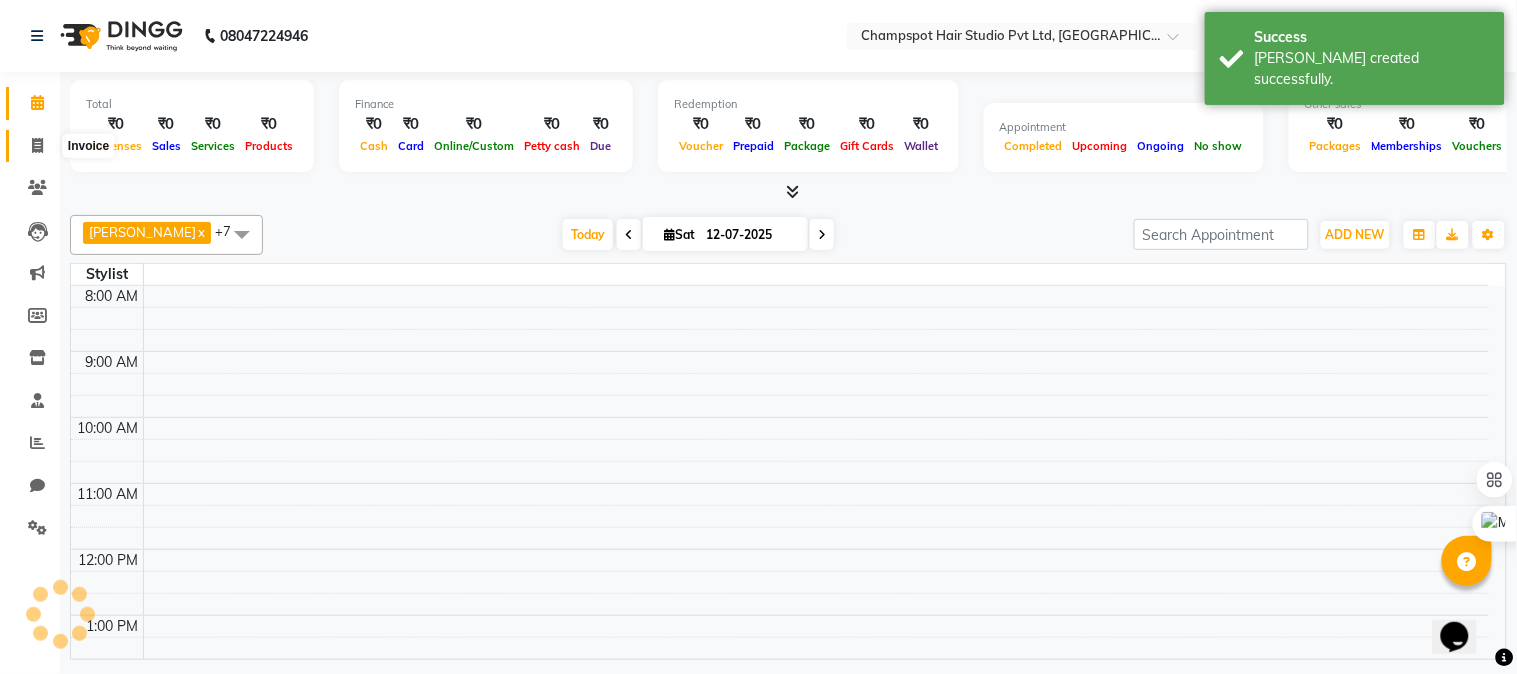 click 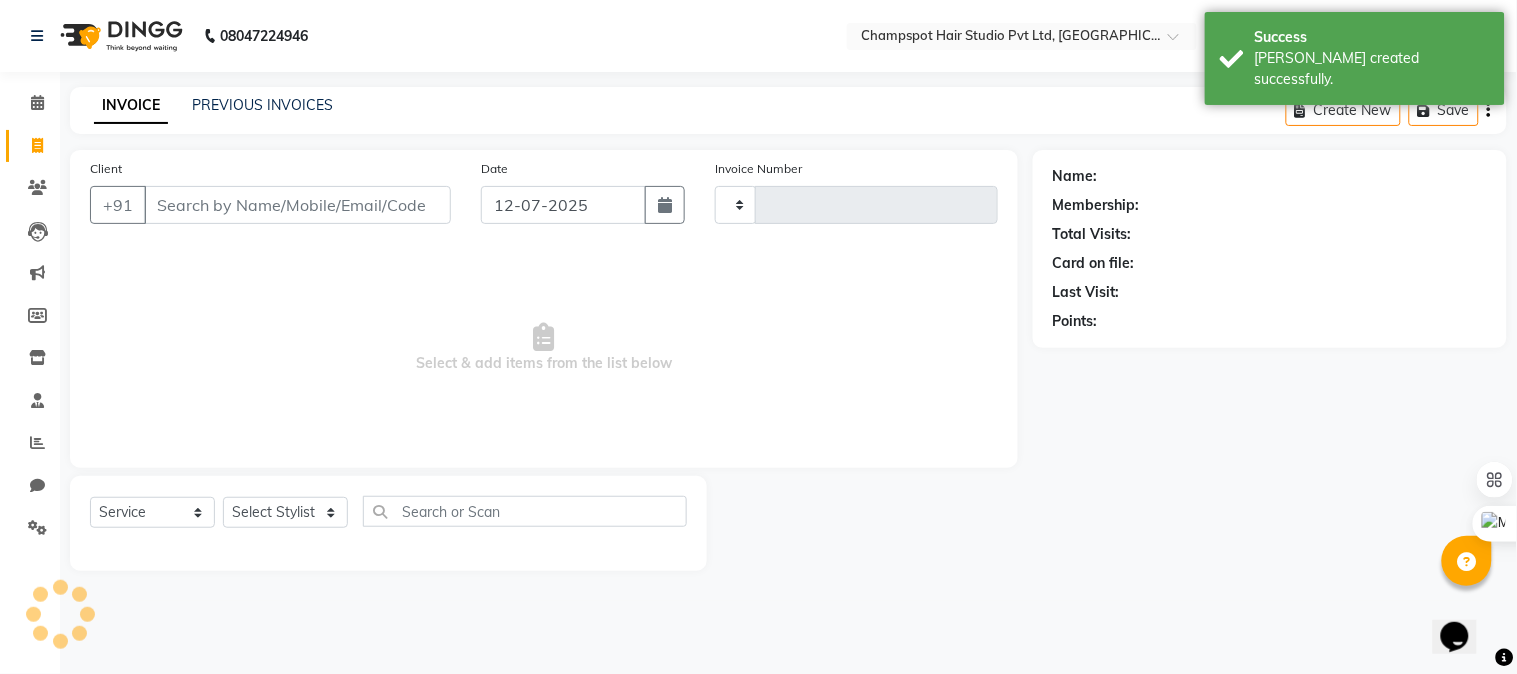 type on "1668" 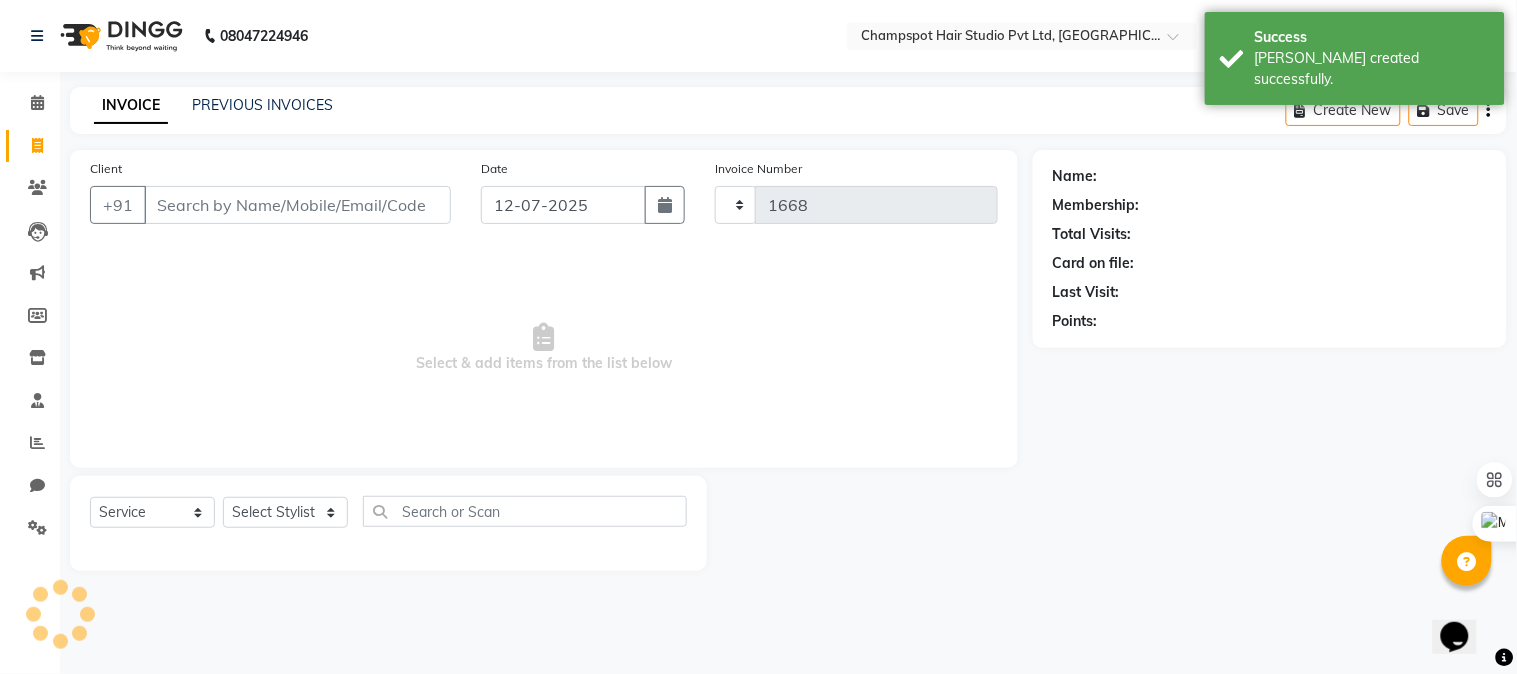 select on "7690" 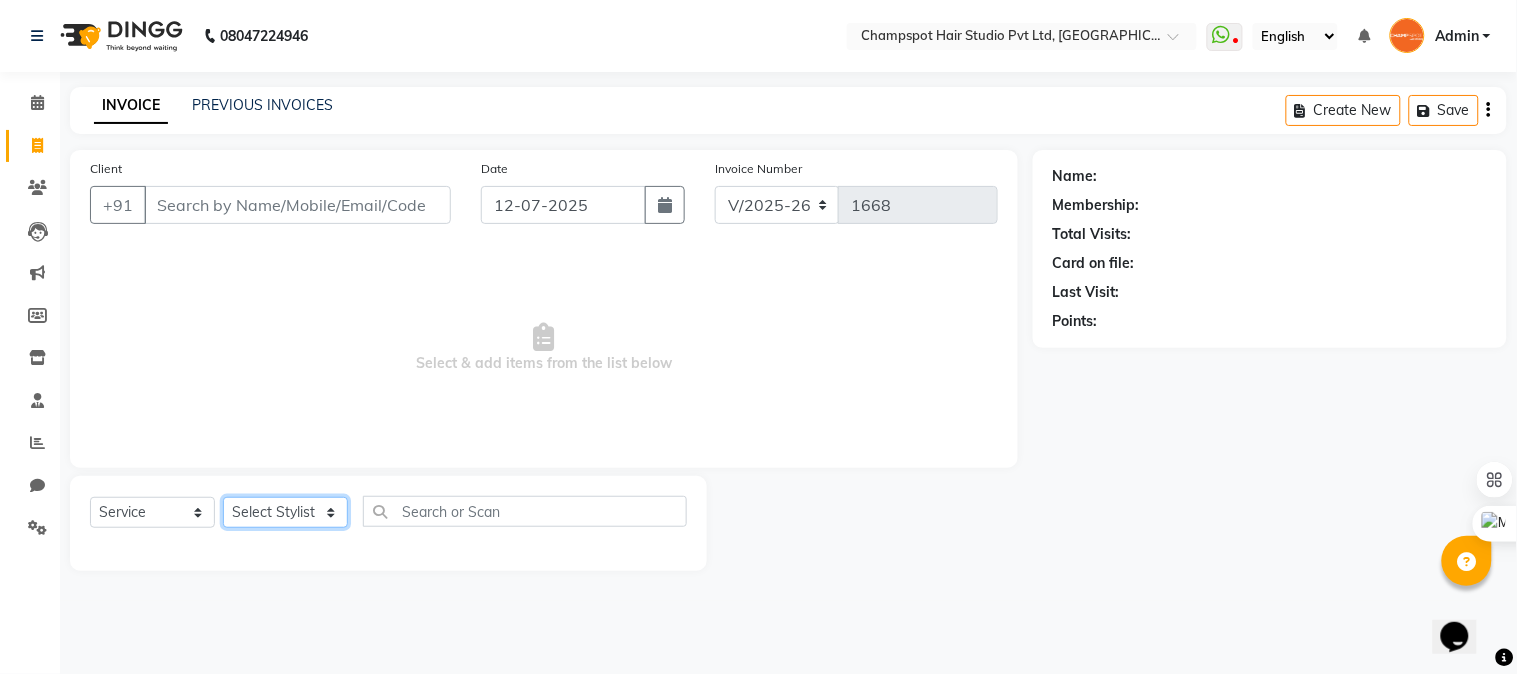 click on "Select Stylist Admin [PERSON_NAME] [PERSON_NAME] 	[PERSON_NAME] [PERSON_NAME] [PERSON_NAME]" 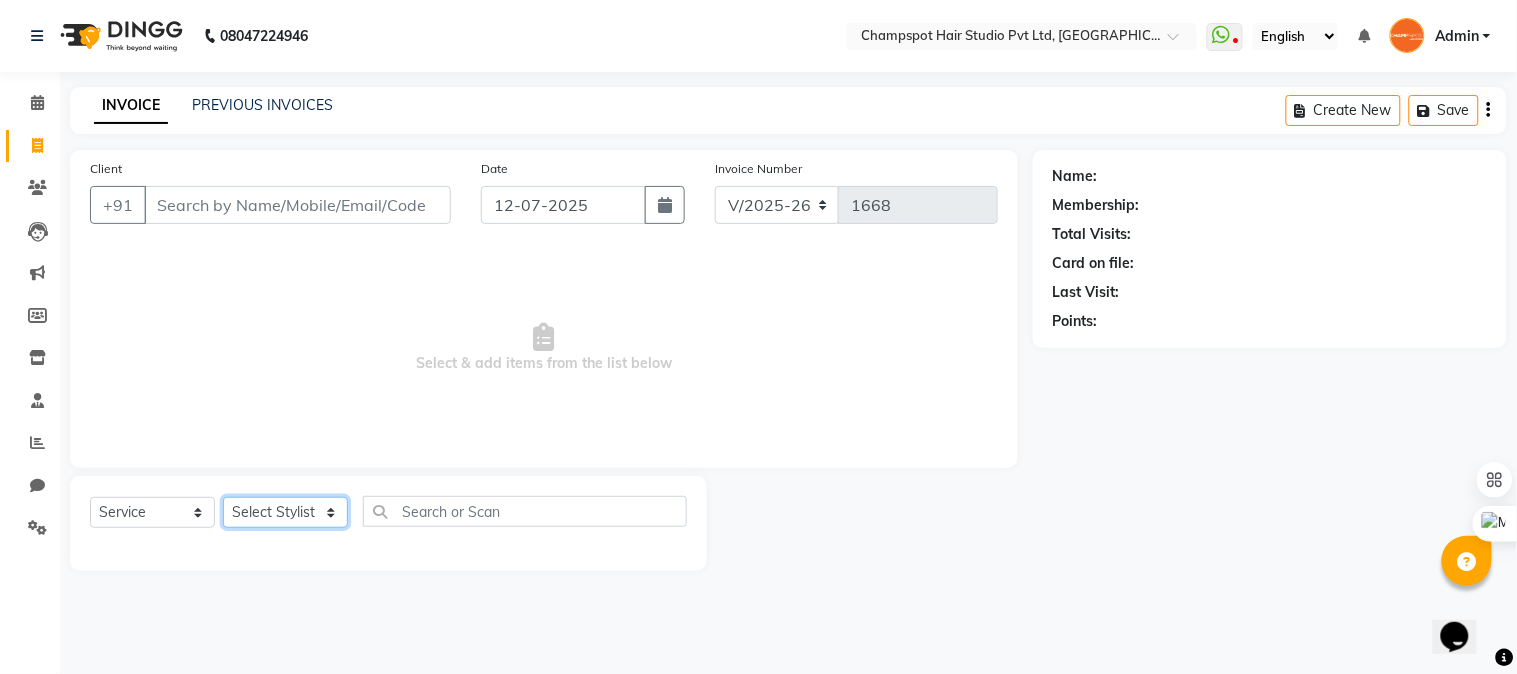 select on "69009" 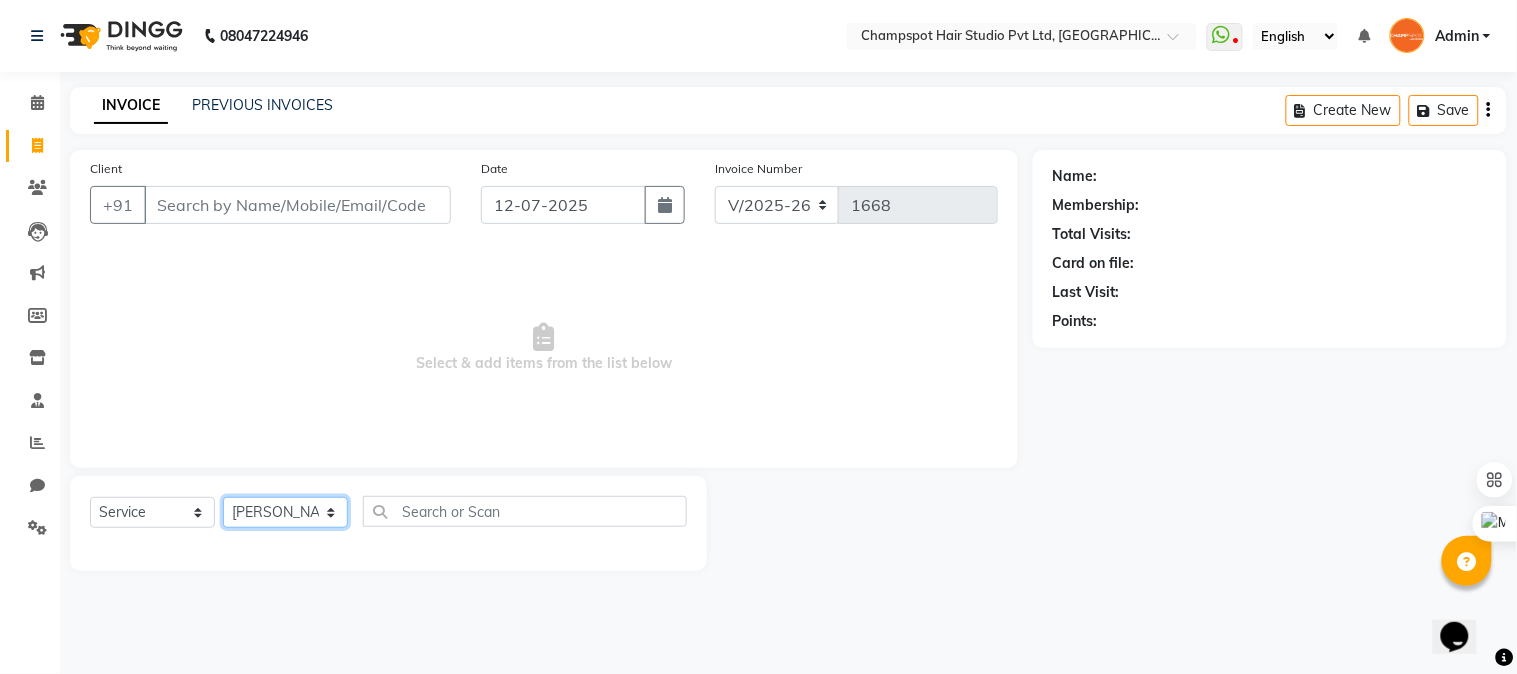 click on "Select Stylist Admin [PERSON_NAME] [PERSON_NAME] 	[PERSON_NAME] [PERSON_NAME] [PERSON_NAME]" 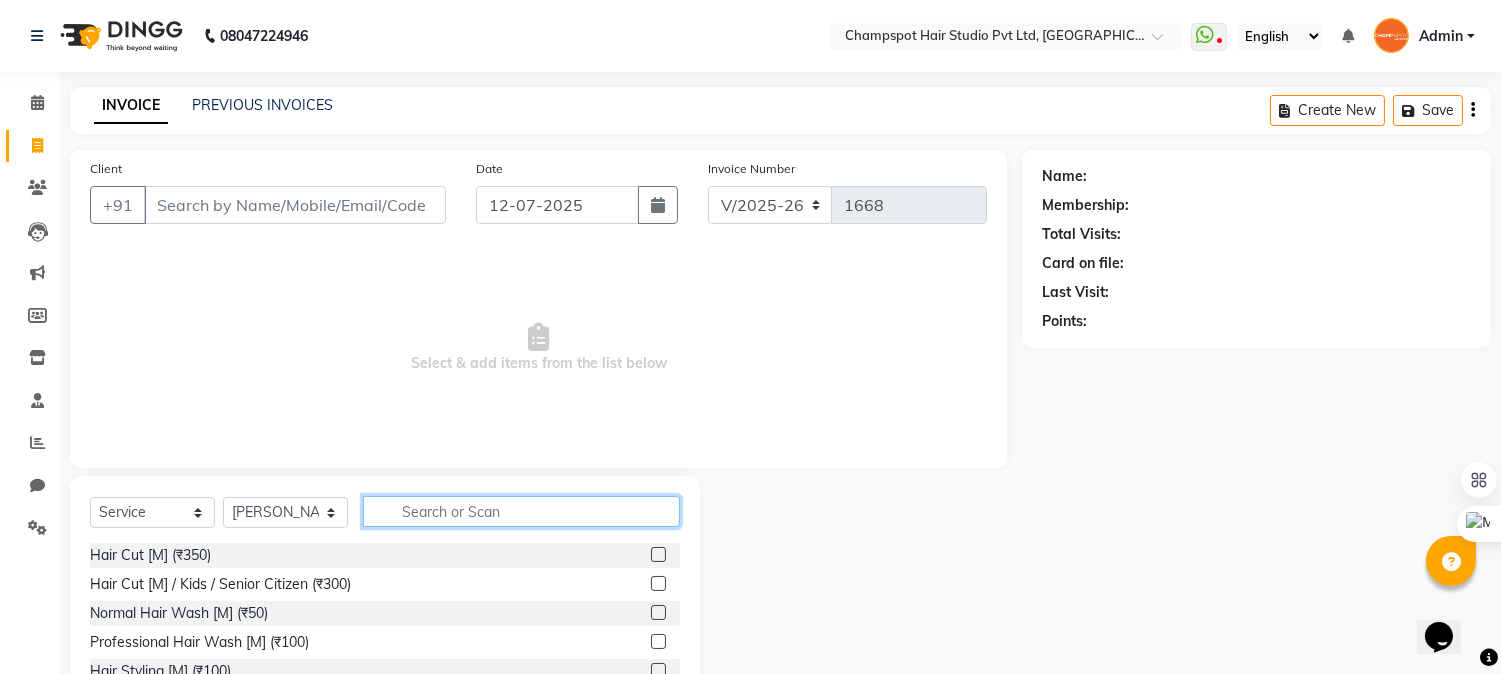 click 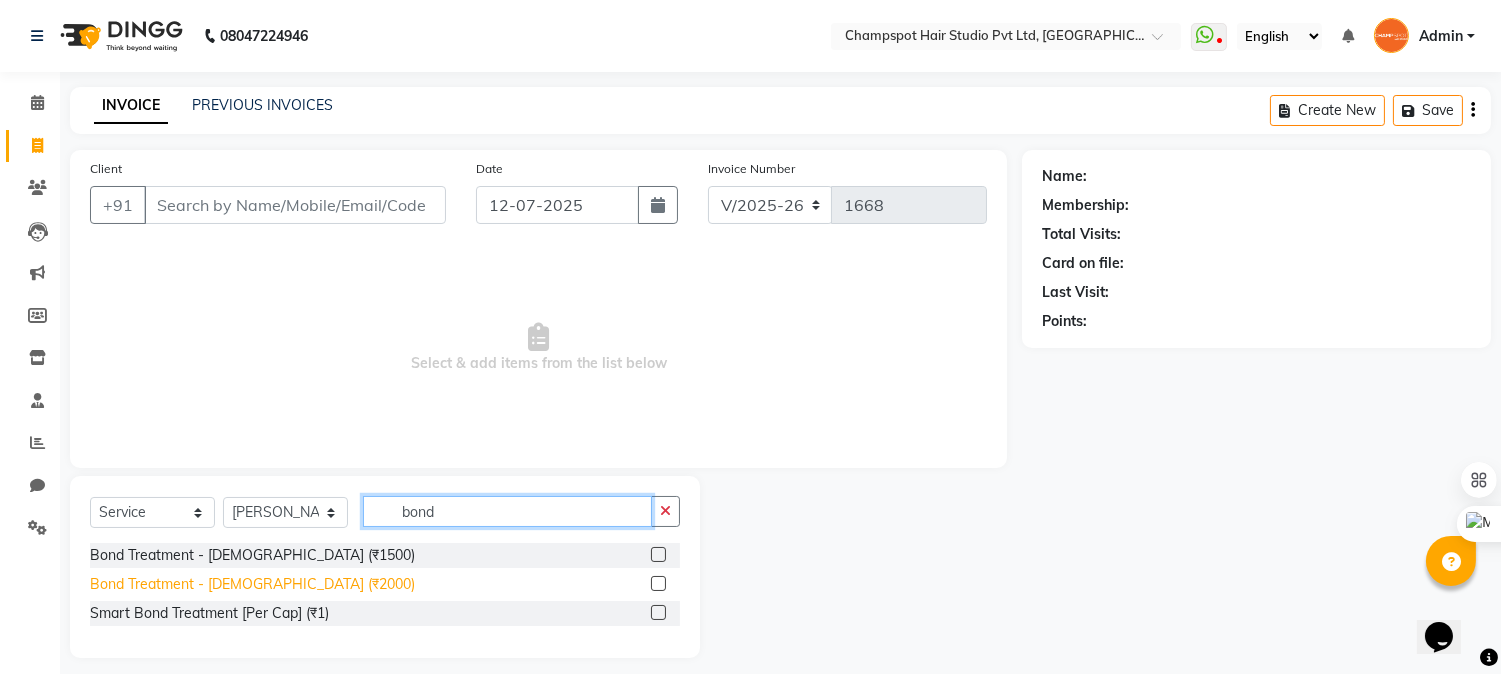 type on "bond" 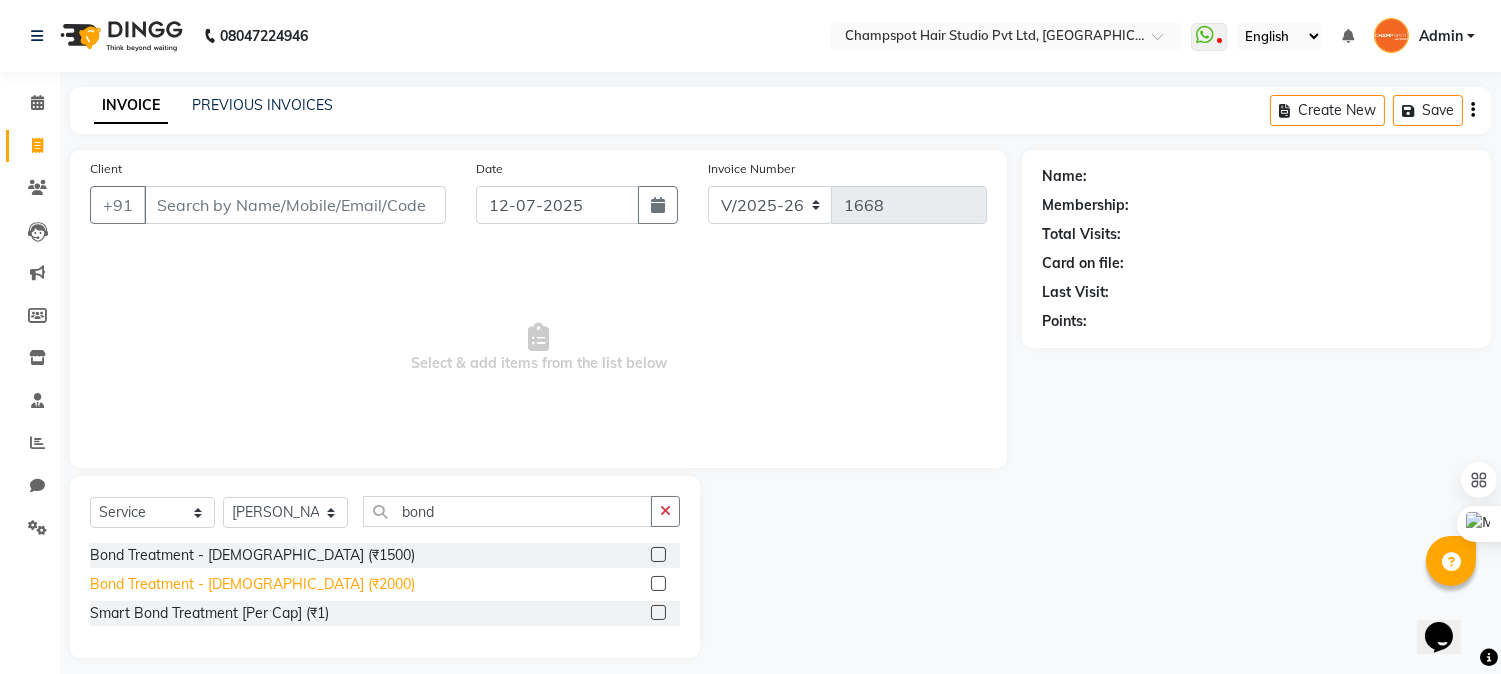 click on "Bond Treatment - [DEMOGRAPHIC_DATA] (₹2000)" 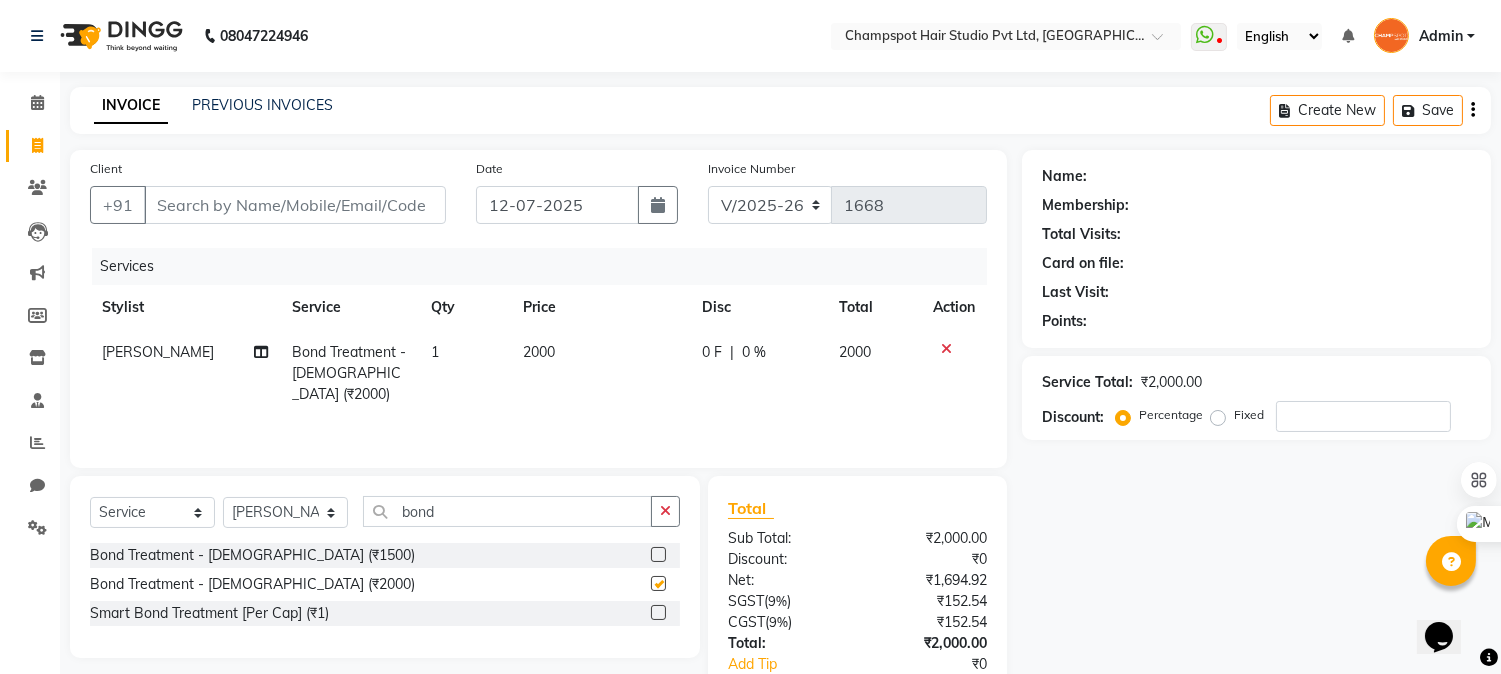 checkbox on "false" 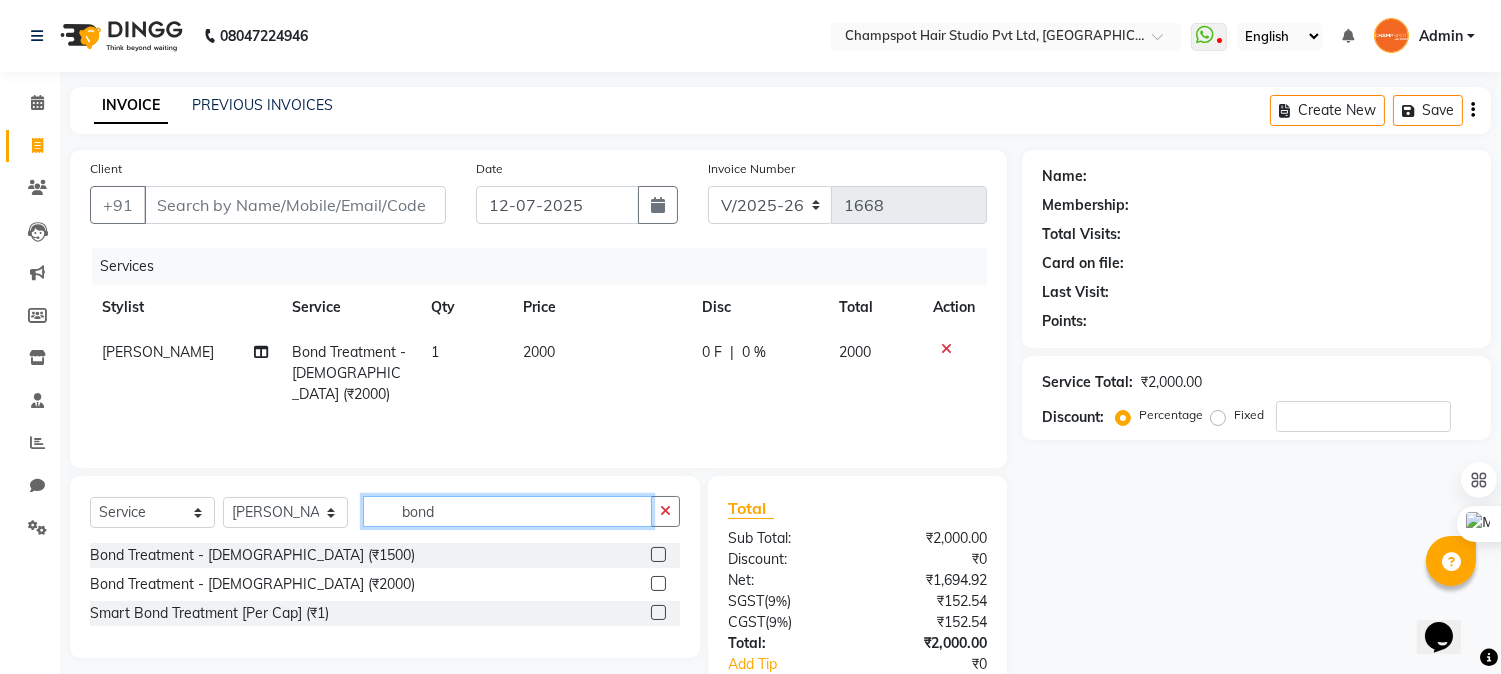 drag, startPoint x: 406, startPoint y: 524, endPoint x: 268, endPoint y: 530, distance: 138.13037 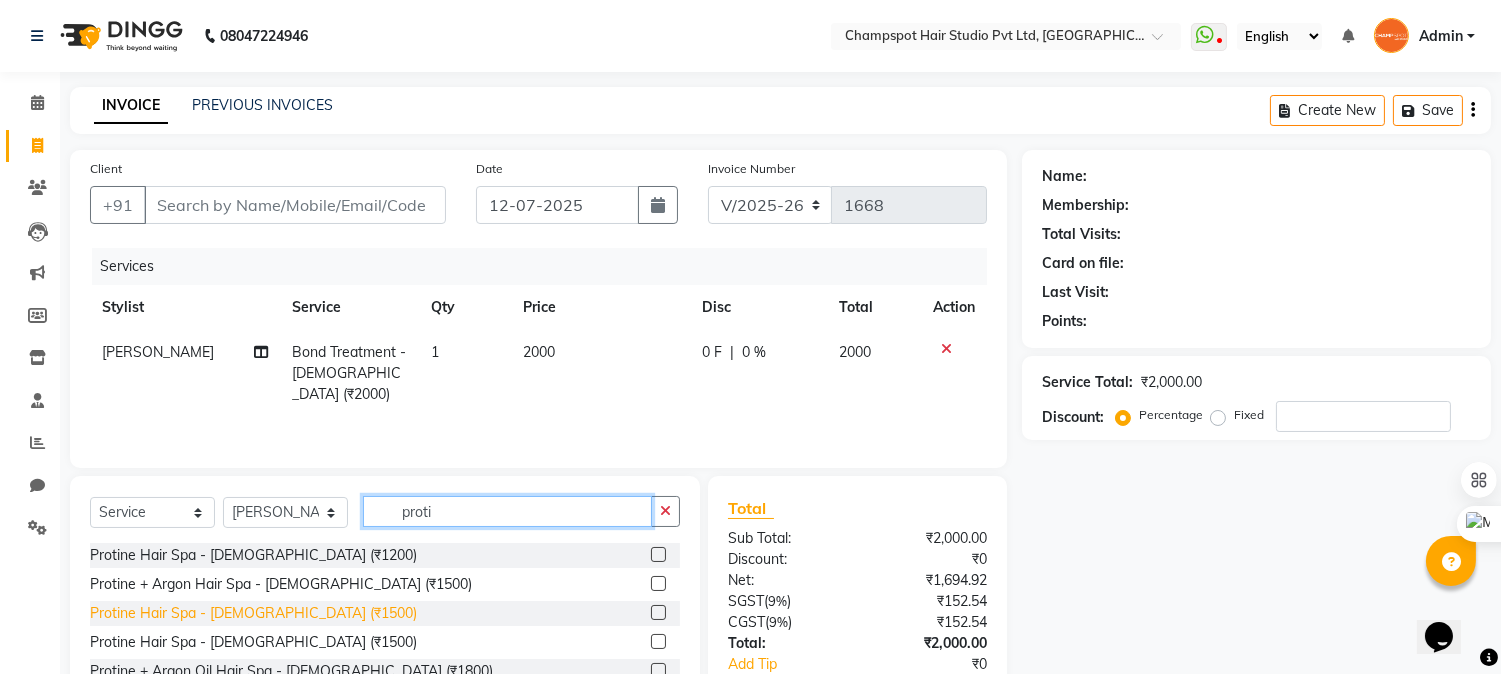 type on "proti" 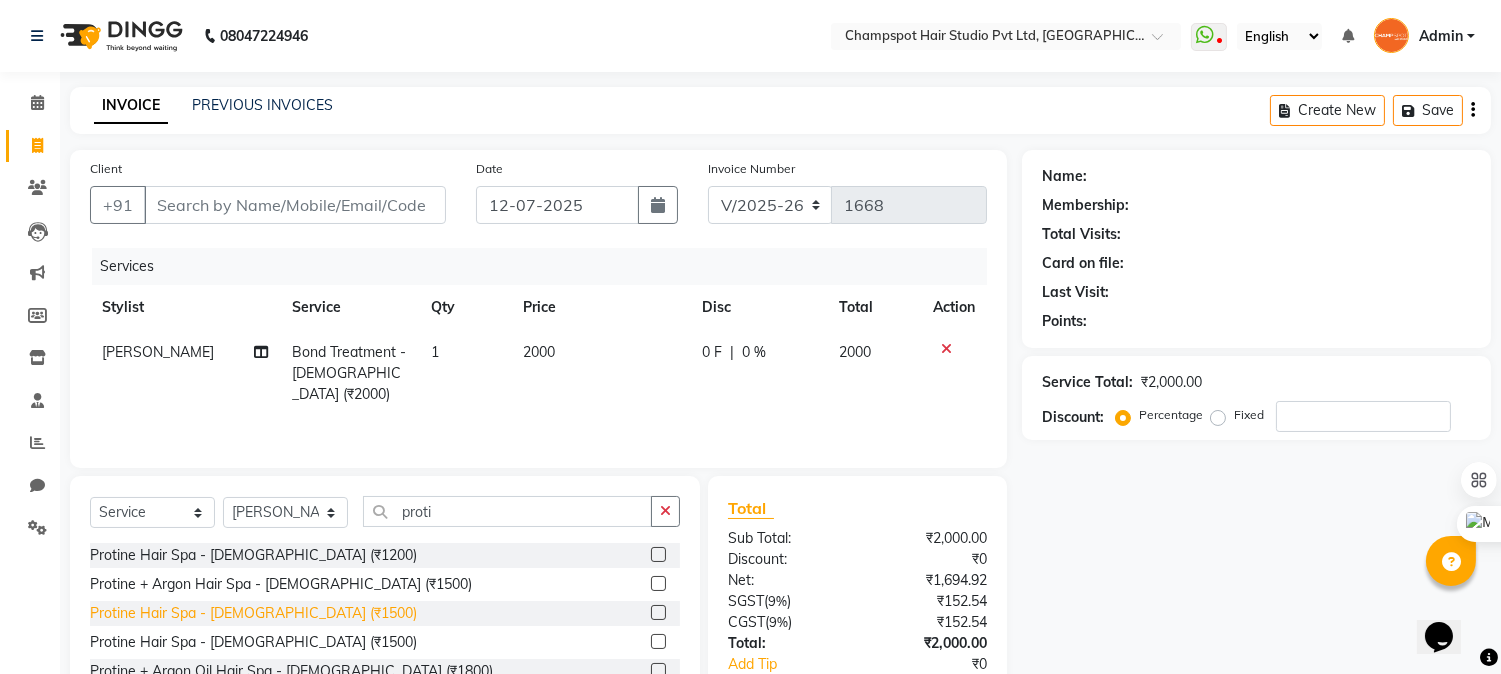 click on "Protine Hair Spa - [DEMOGRAPHIC_DATA] (₹1500)" 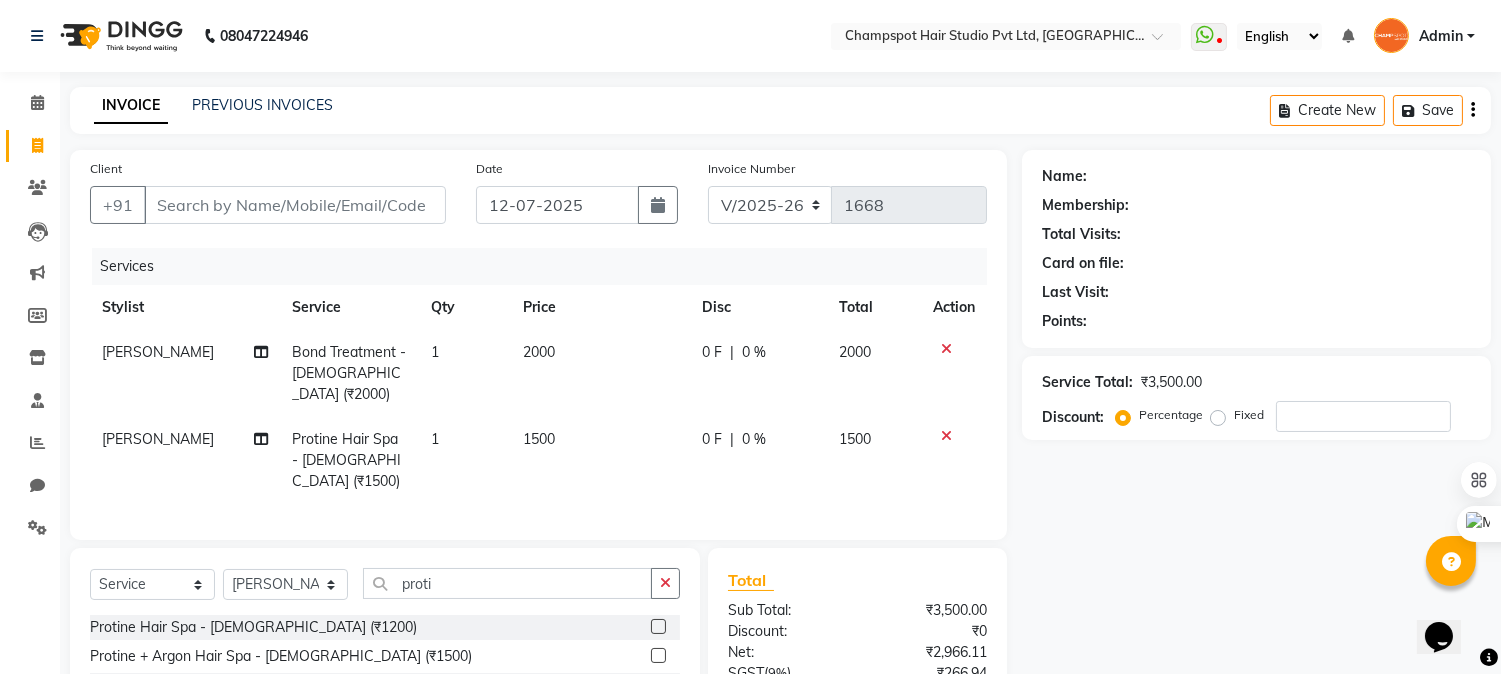 checkbox on "false" 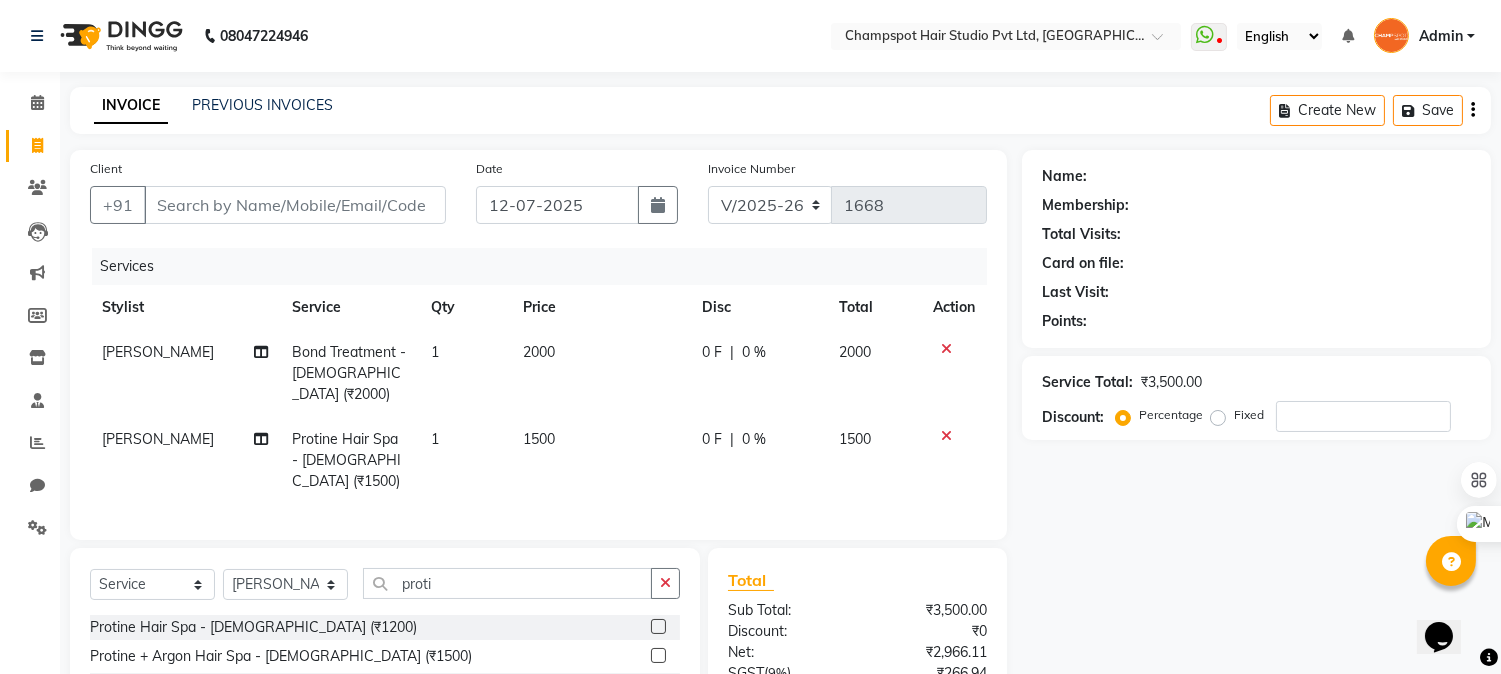 click on "1" 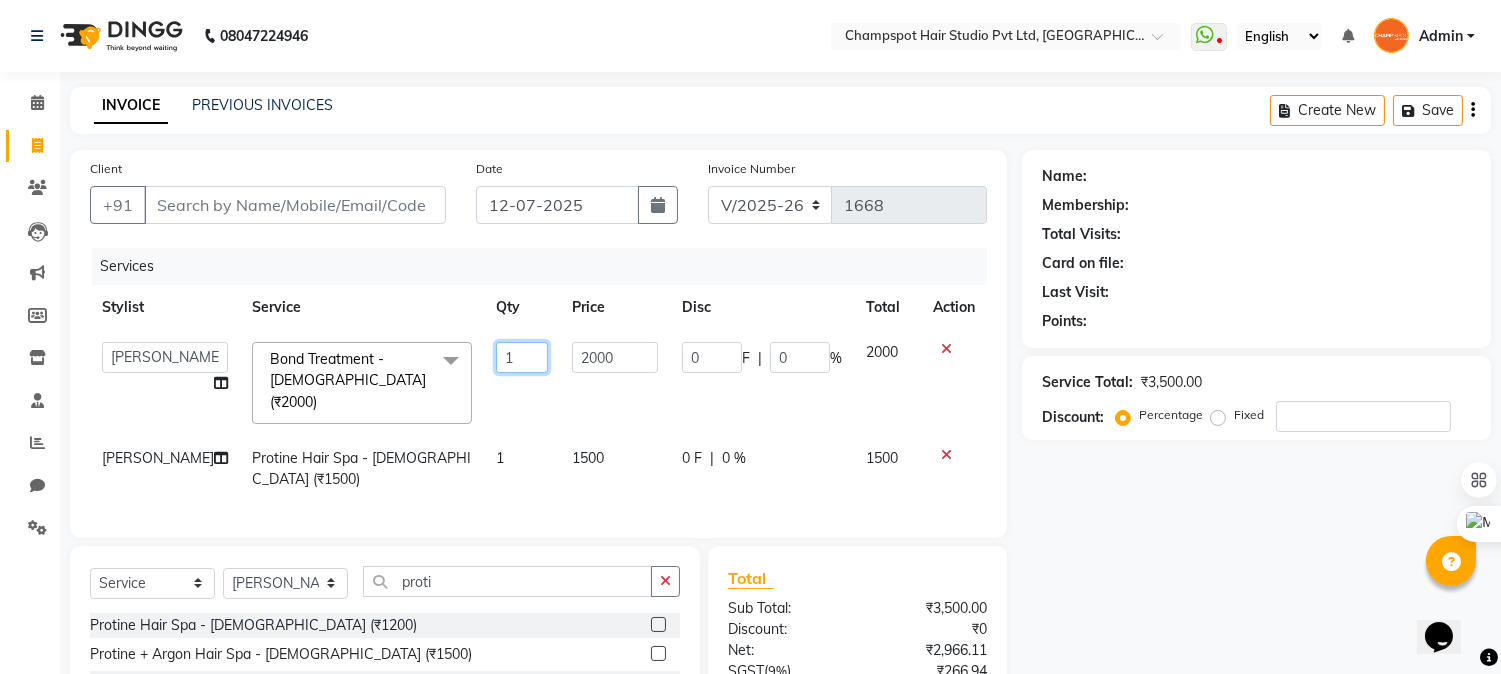 drag, startPoint x: 491, startPoint y: 355, endPoint x: 382, endPoint y: 354, distance: 109.004585 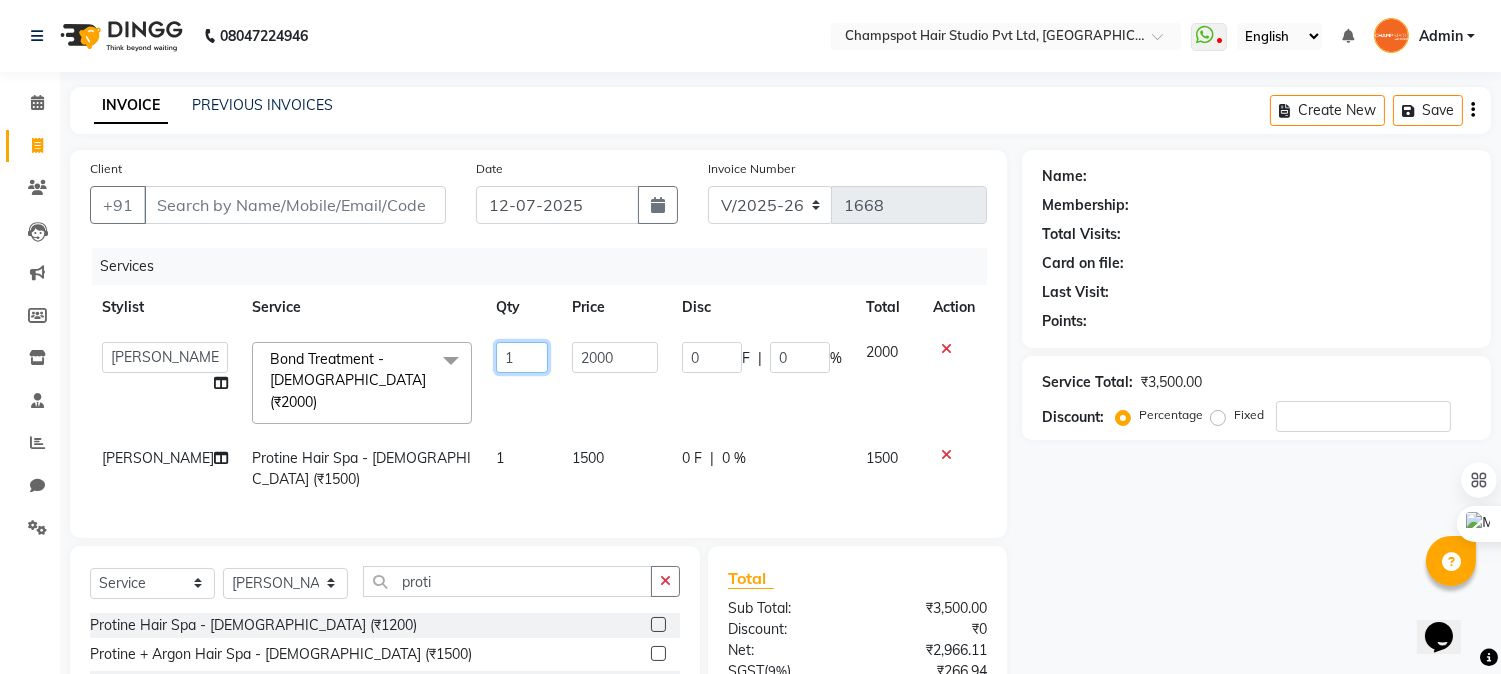 type on "4" 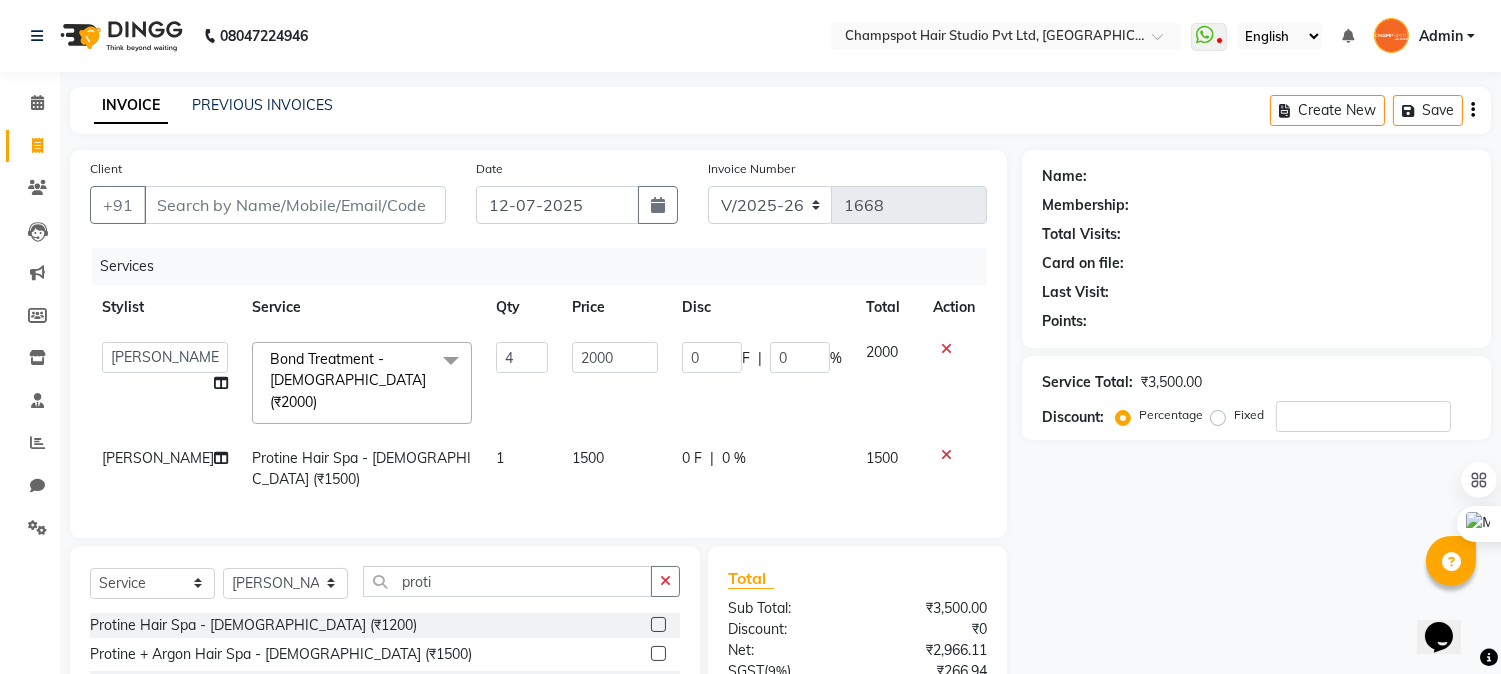 click on "1" 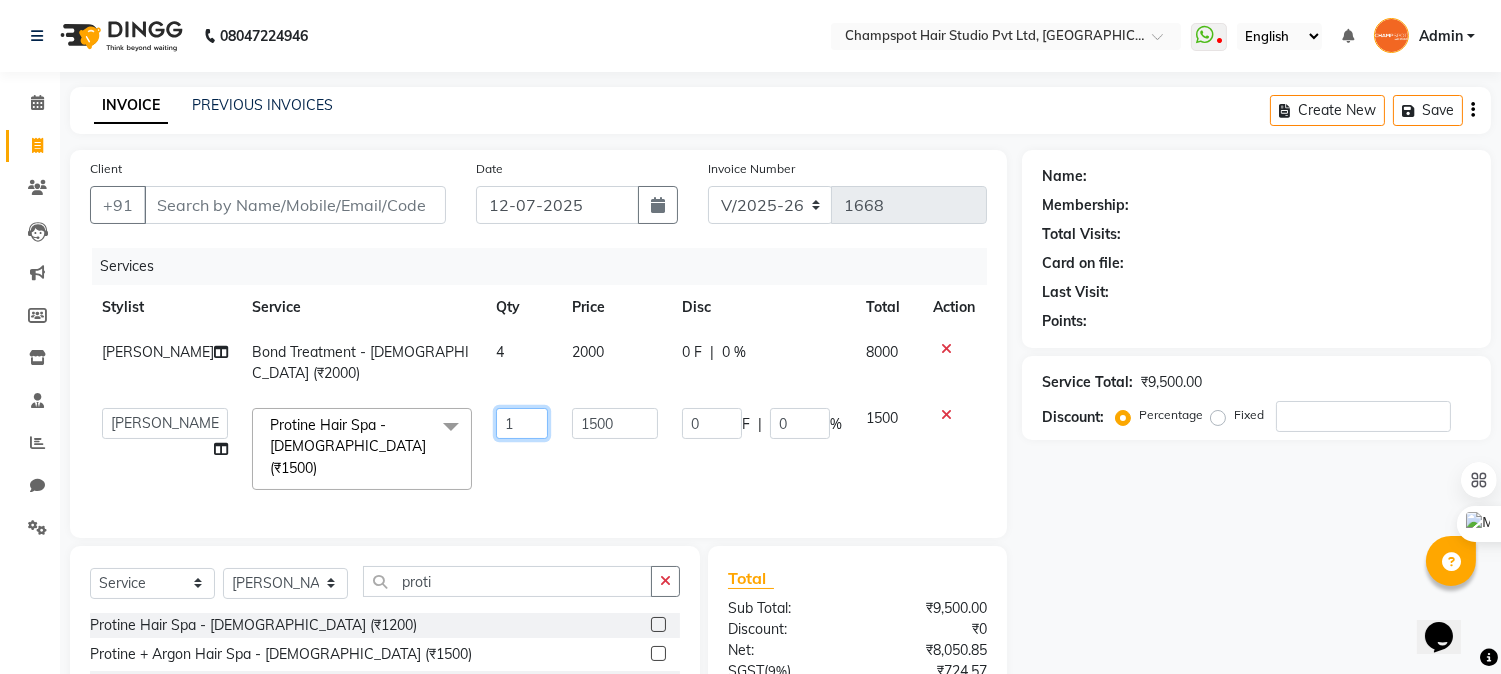 drag, startPoint x: 485, startPoint y: 400, endPoint x: 413, endPoint y: 416, distance: 73.756355 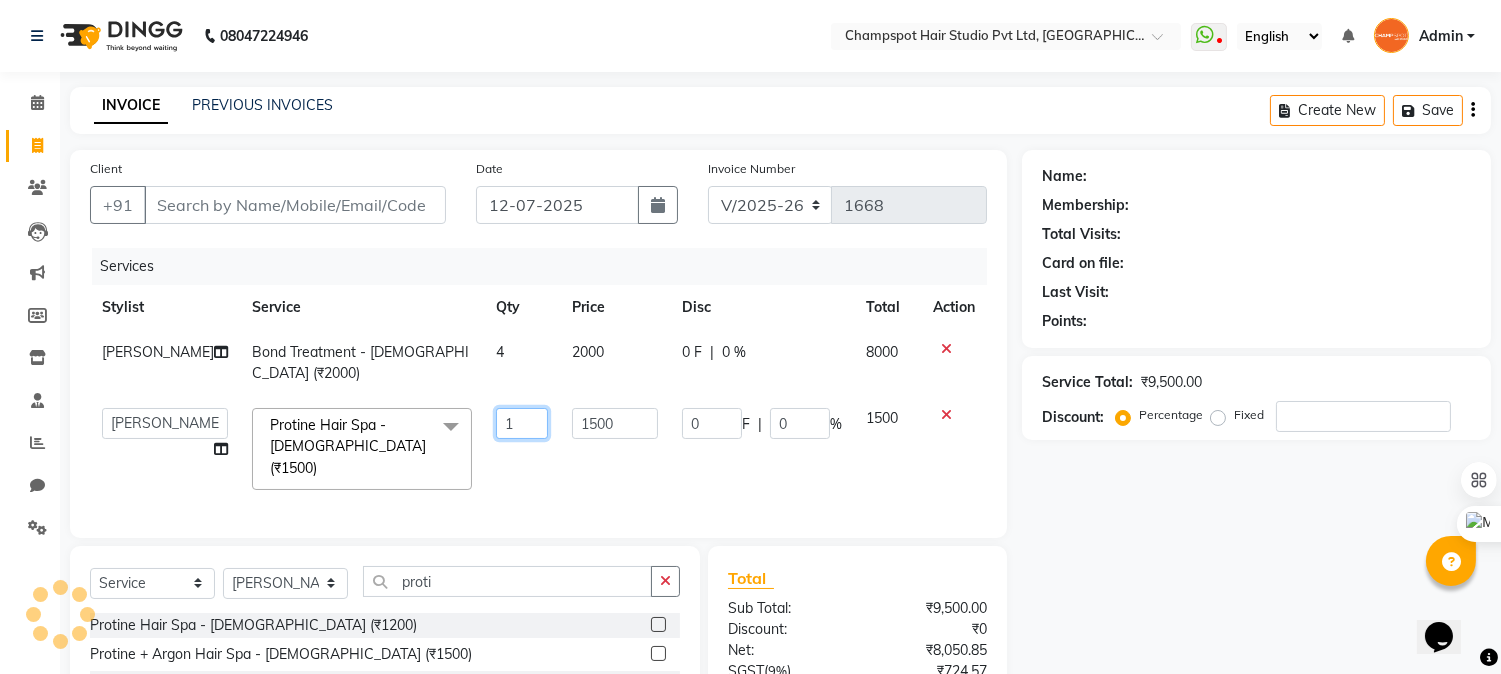 type on "4" 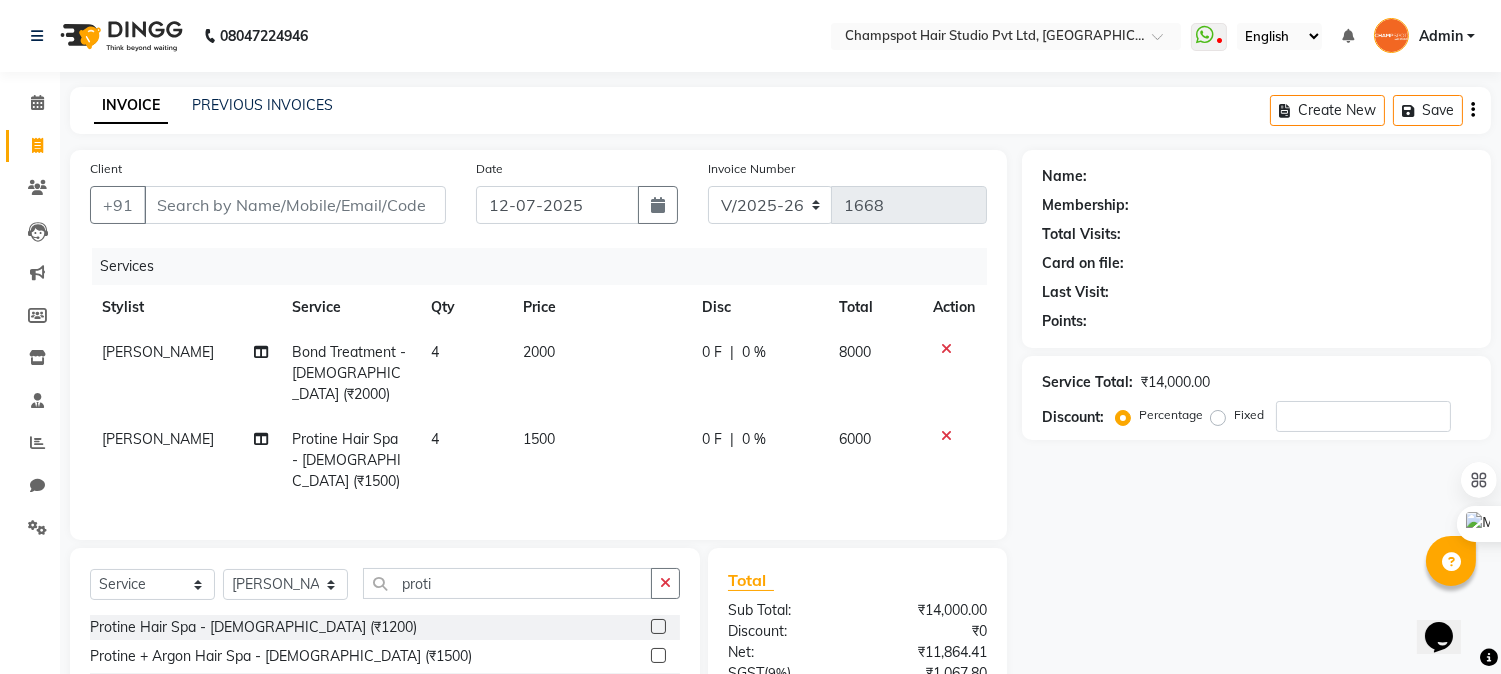 click on "08047224946 Select Location × Champspot Hair Studio Pvt Ltd, Chembur  WhatsApp Status  ✕ Status:  Disconnected Recent Service Activity: [DATE]     05:30 AM  08047224946 Whatsapp Settings English ENGLISH Español العربية मराठी हिंदी ગુજરાતી தமிழ் 中文 Notifications nothing to show Admin Manage Profile Change Password Sign out  Version:3.15.4" 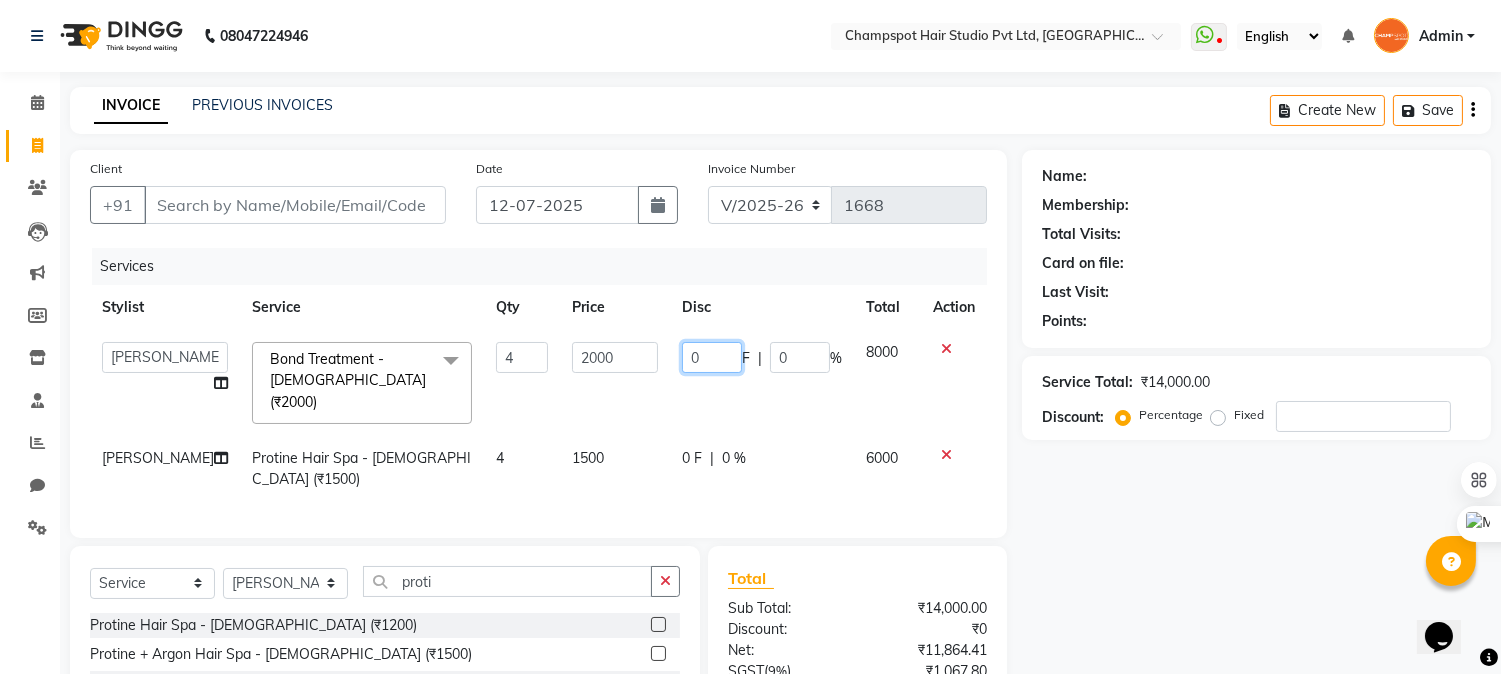 click on "Admin   [PERSON_NAME]   [PERSON_NAME]   	[PERSON_NAME]   Mamta [PERSON_NAME]   [PERSON_NAME] Treatment - [DEMOGRAPHIC_DATA] (₹2000)  x Hair Cut [M] (₹350) Hair Cut [M] / Kids / Senior Citizen (₹300) Normal Hair Wash [M] (₹50) Professional Hair Wash [M] (₹100) Hair Styling [M] (₹100) Head Shave (₹250) Clean Shave (₹150) Mundan (₹1001) [PERSON_NAME] (₹150) Hair Cut [Professional Wash and Blow Dry] F (₹750) Hair Cut [Wash and Blow Dry] F (₹650) Hair Cut [F] / Kids / Senior Citizen (₹500) Hair Cut [F] (₹650) Normal Hair Wash [F] (₹250) Hair Trim (₹650) Professional Hair Wash [F] (₹350) Fringes (₹250) [MEDICAL_DATA] Treatment - [DEMOGRAPHIC_DATA] / [DEMOGRAPHIC_DATA] (₹1000) Hairfall Treatment - [DEMOGRAPHIC_DATA] / [DEMOGRAPHIC_DATA] (₹1000) Bond Treatment - [DEMOGRAPHIC_DATA] (₹1500) Loreal Hair Spa - [DEMOGRAPHIC_DATA] (₹600) Collagen Hair Spa (₹800) Protine Hair Spa - [DEMOGRAPHIC_DATA] (₹1200) Protine + Argon Hair Spa - [DEMOGRAPHIC_DATA] (₹1500) Keratin Hair Spa - [DEMOGRAPHIC_DATA] (₹1800) [MEDICAL_DATA] Hair Spa - [DEMOGRAPHIC_DATA] (₹2000) Bond Treatment - [DEMOGRAPHIC_DATA] (₹2000) Advance Hair Spa (₹2000)" 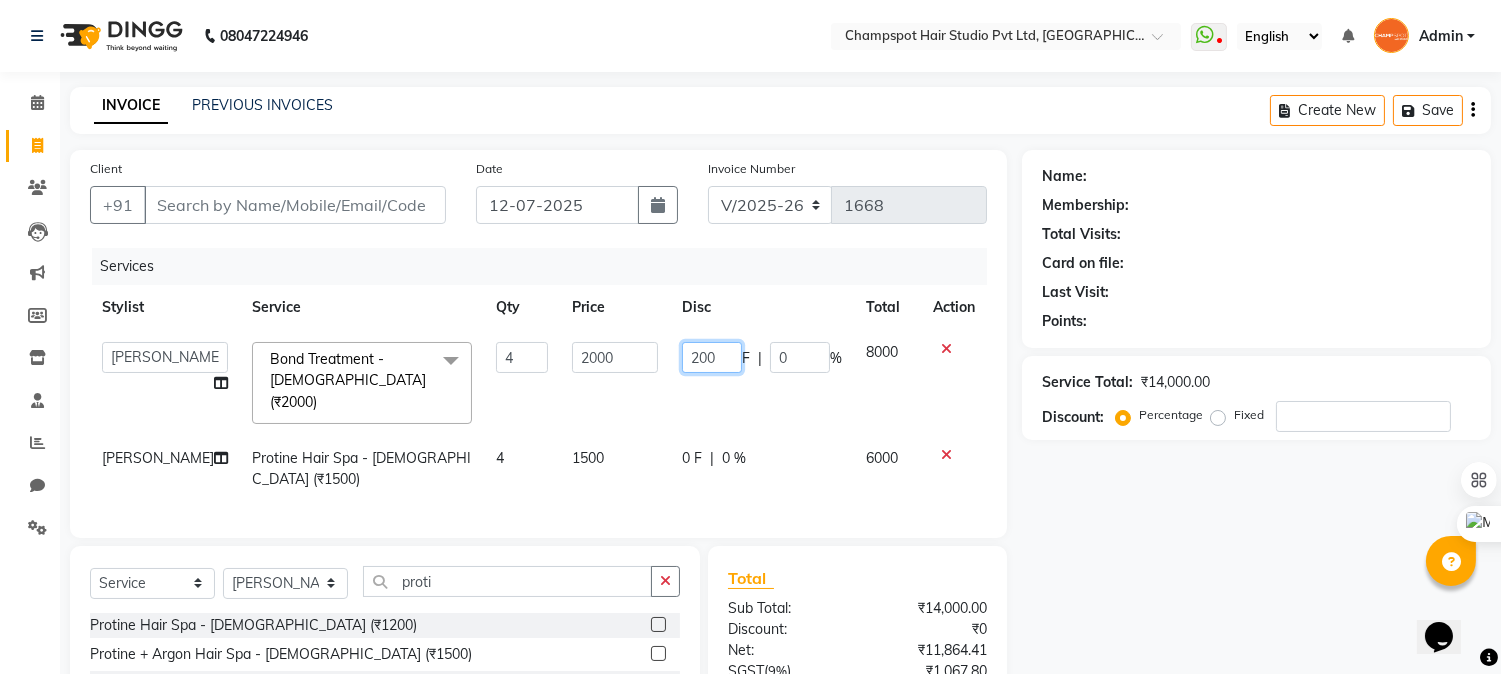 type on "2000" 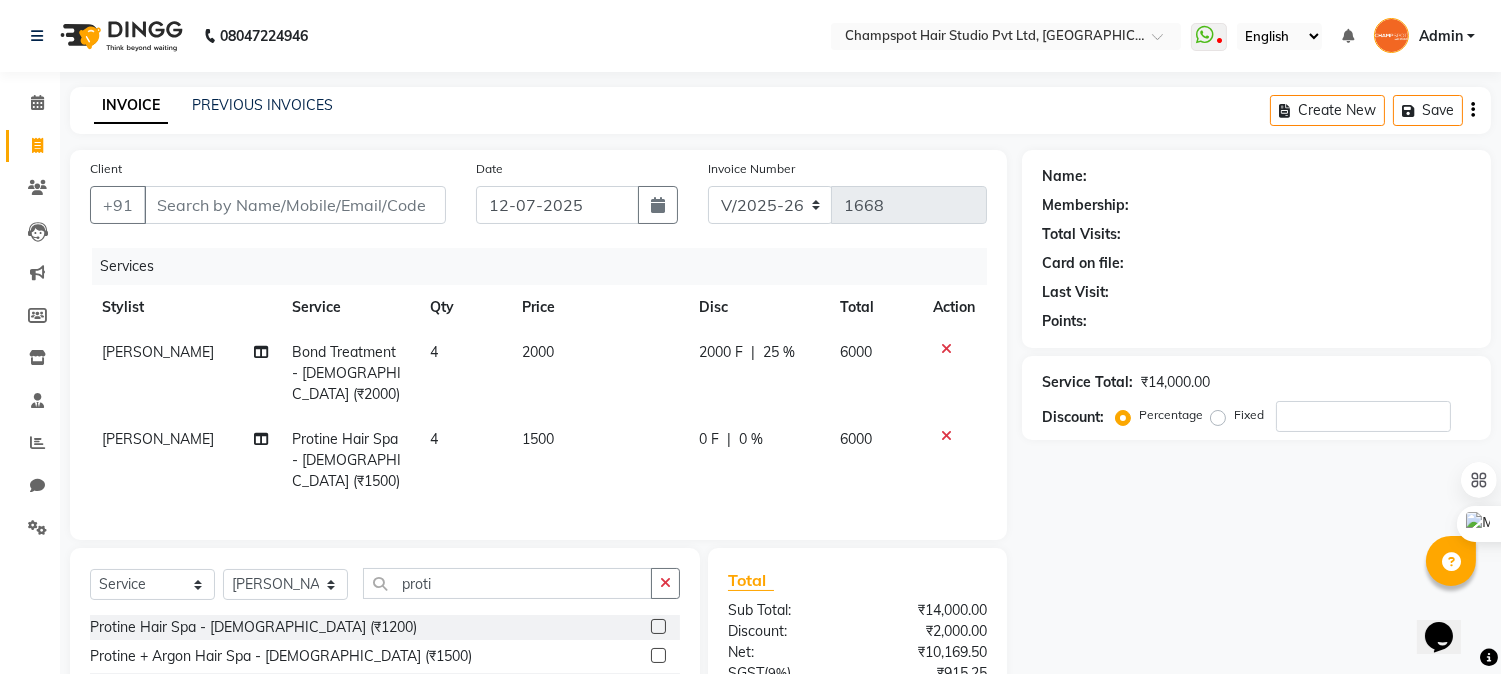 click on "Name: Membership: Total Visits: Card on file: Last Visit:  Points:  Service Total:  ₹14,000.00  Discount:  Percentage   Fixed" 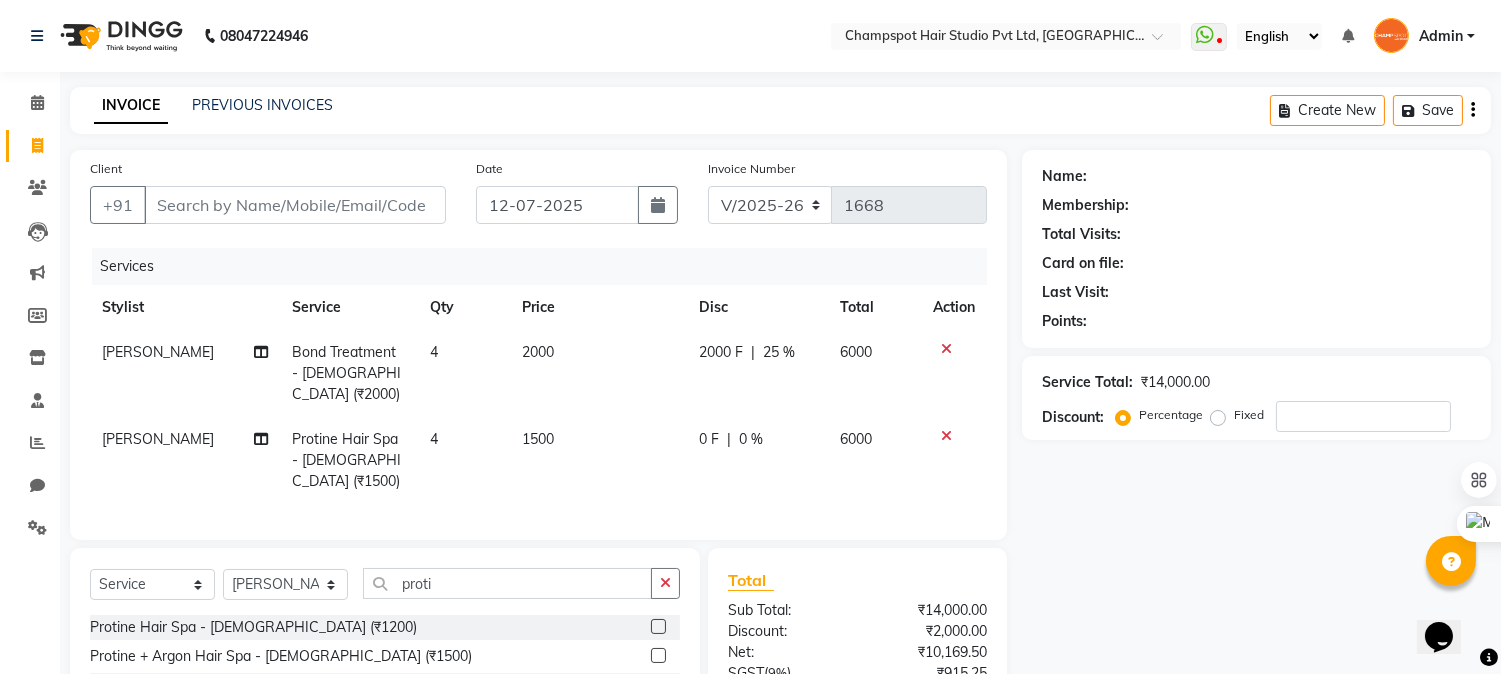 click on "0 F | 0 %" 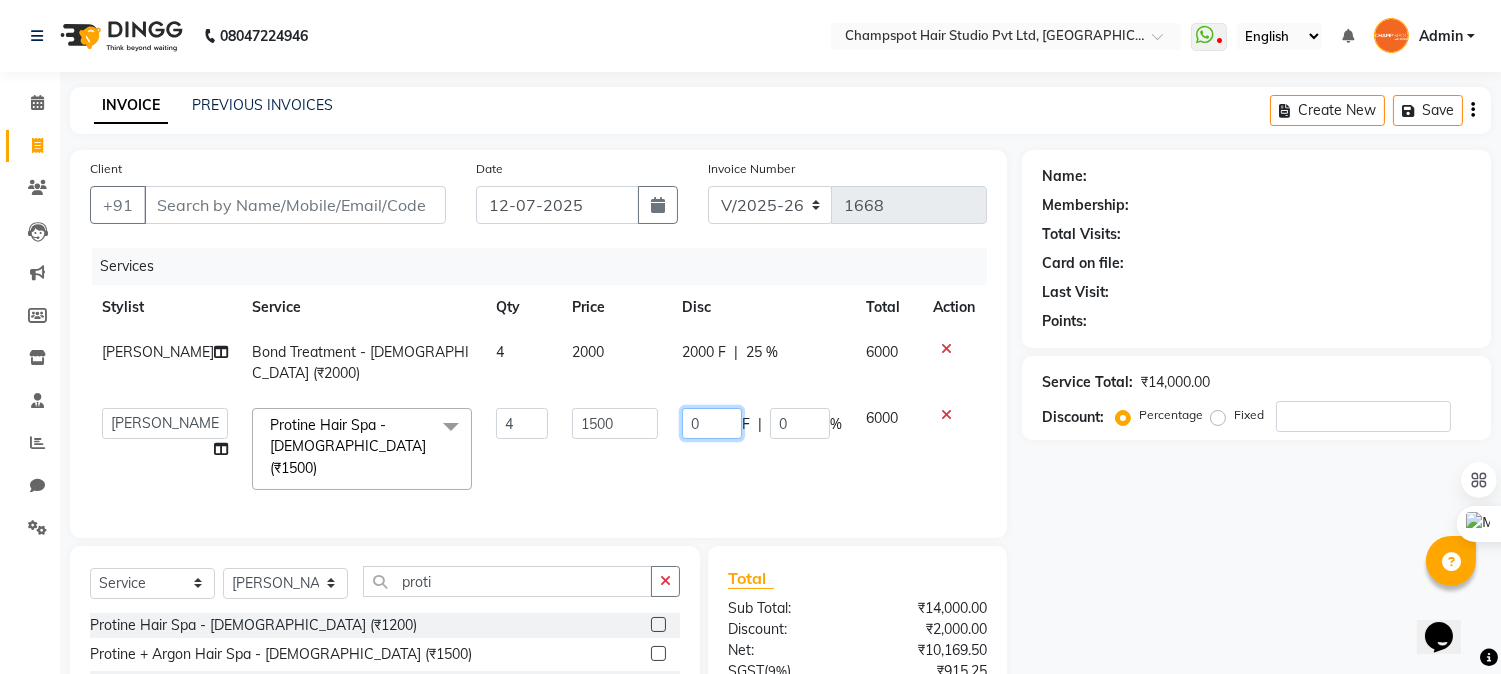 drag, startPoint x: 710, startPoint y: 396, endPoint x: 523, endPoint y: 392, distance: 187.04277 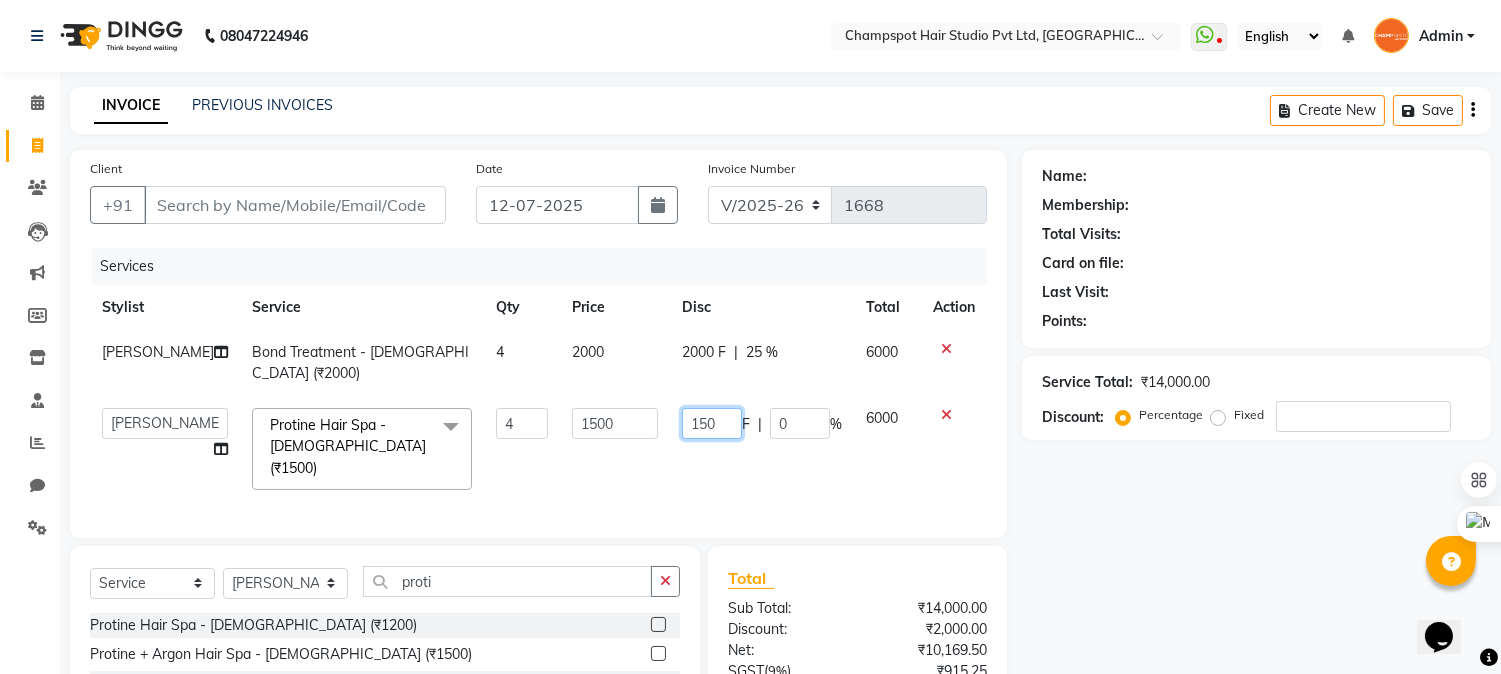type on "1500" 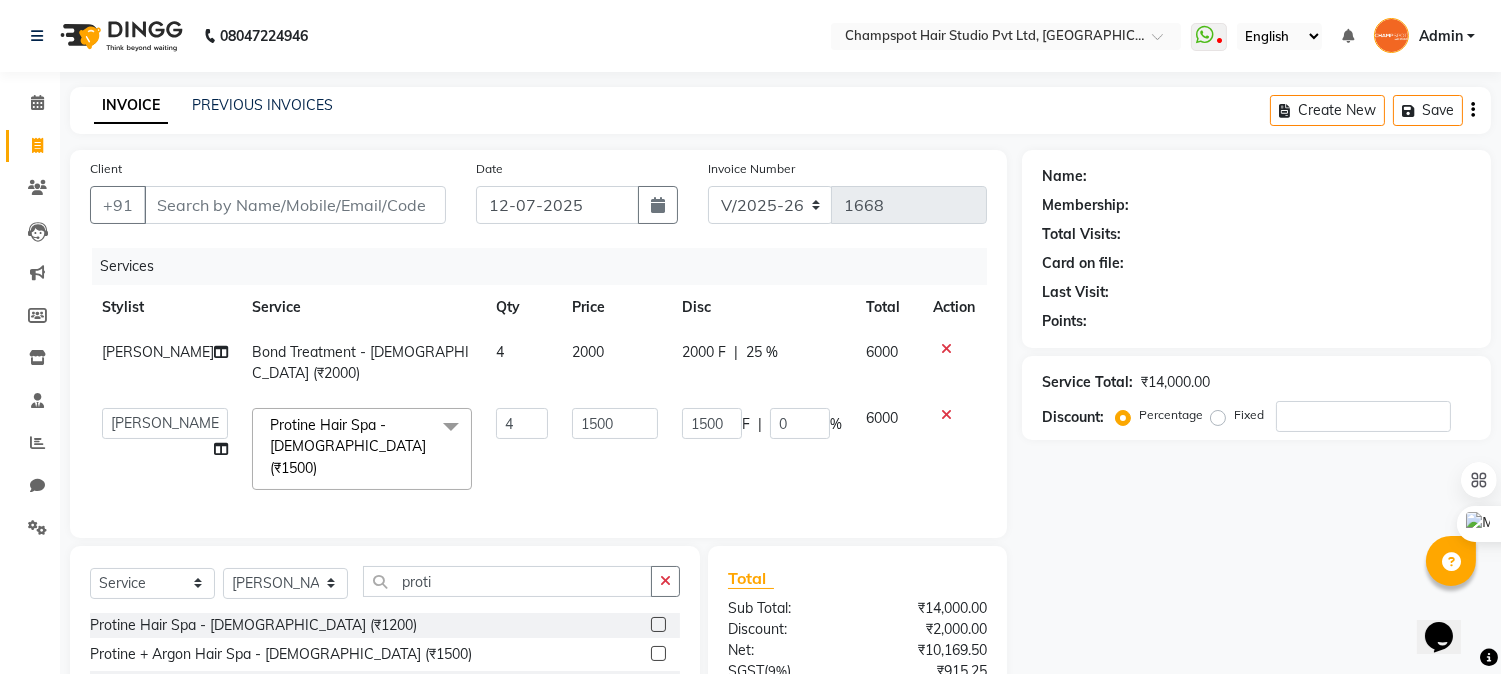 click on "Name: Membership: Total Visits: Card on file: Last Visit:  Points:  Service Total:  ₹14,000.00  Discount:  Percentage   Fixed" 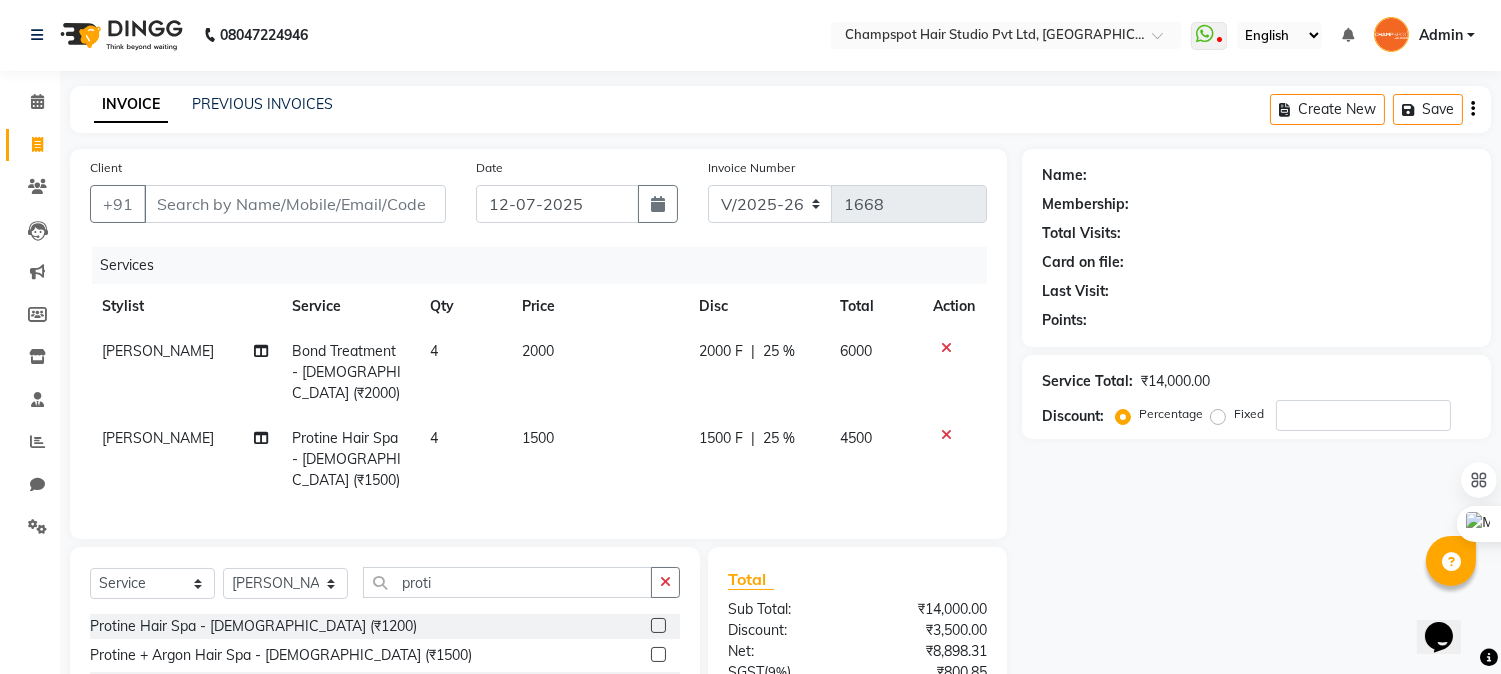 scroll, scrollTop: 0, scrollLeft: 0, axis: both 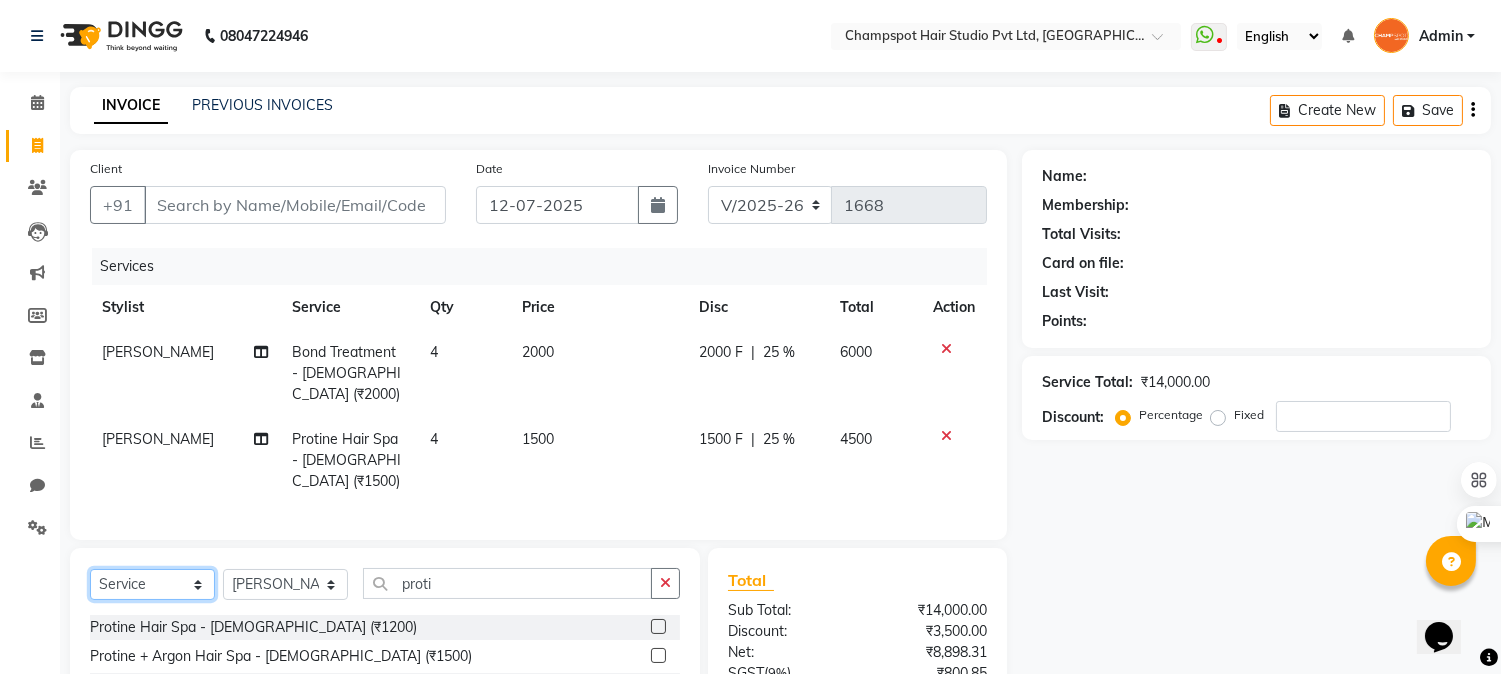 click on "Select  Service  Product  Membership  Package Voucher Prepaid Gift Card" 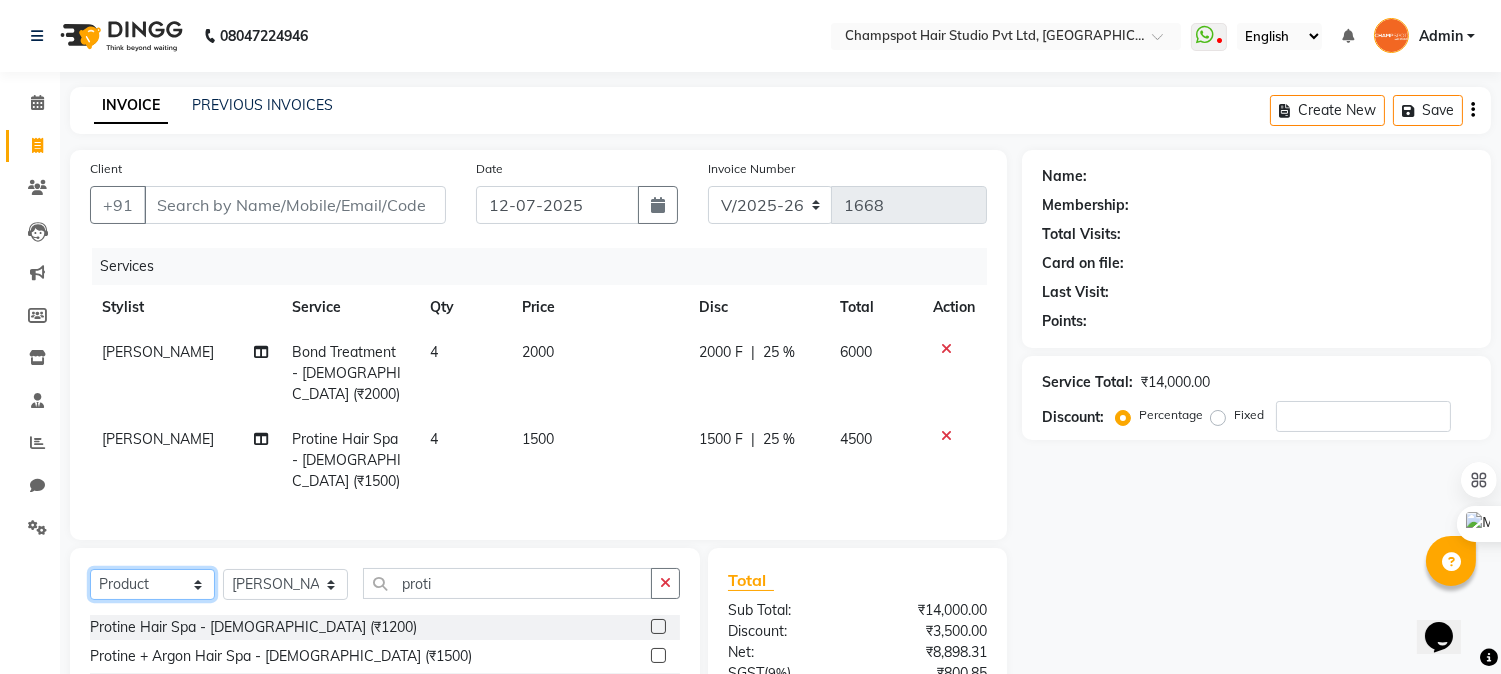 click on "Select  Service  Product  Membership  Package Voucher Prepaid Gift Card" 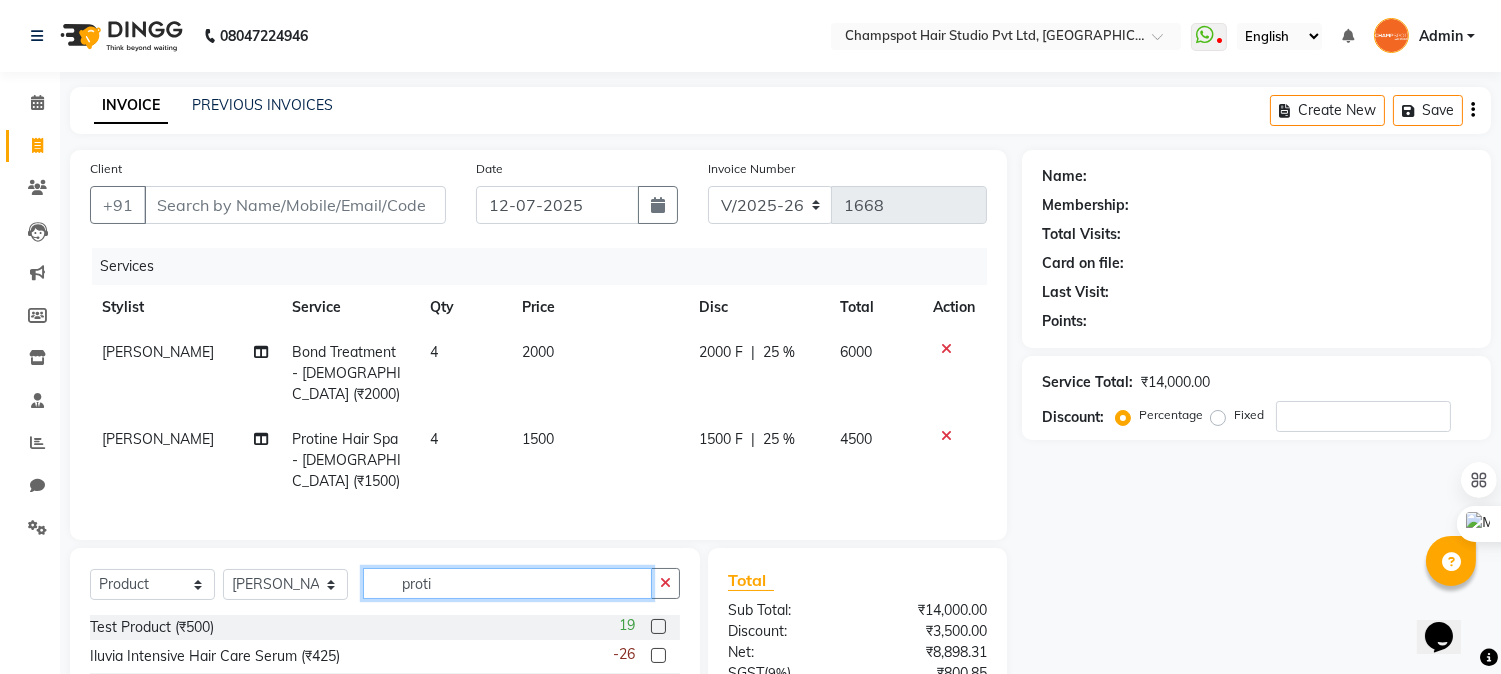 drag, startPoint x: 473, startPoint y: 551, endPoint x: 265, endPoint y: 547, distance: 208.03845 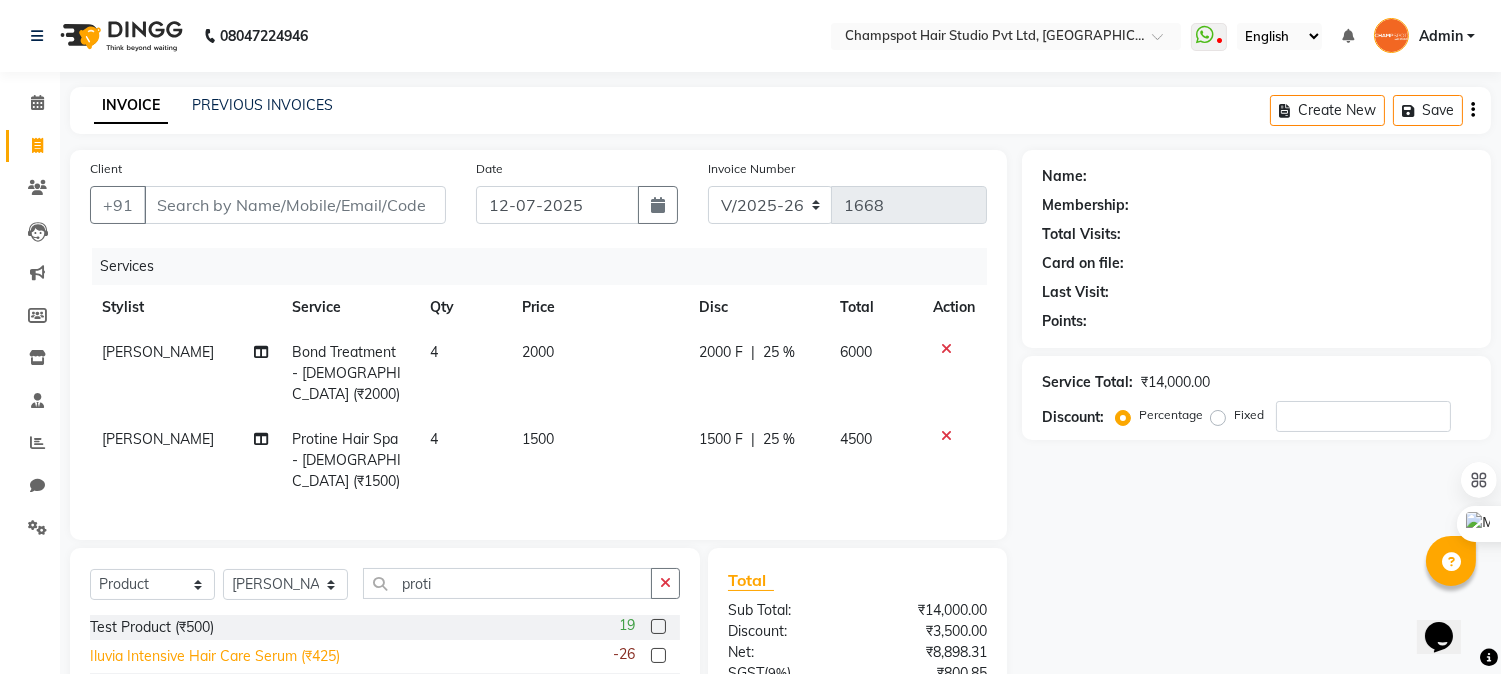 click on "Iluvia Intensive Hair Care Serum (₹425)" 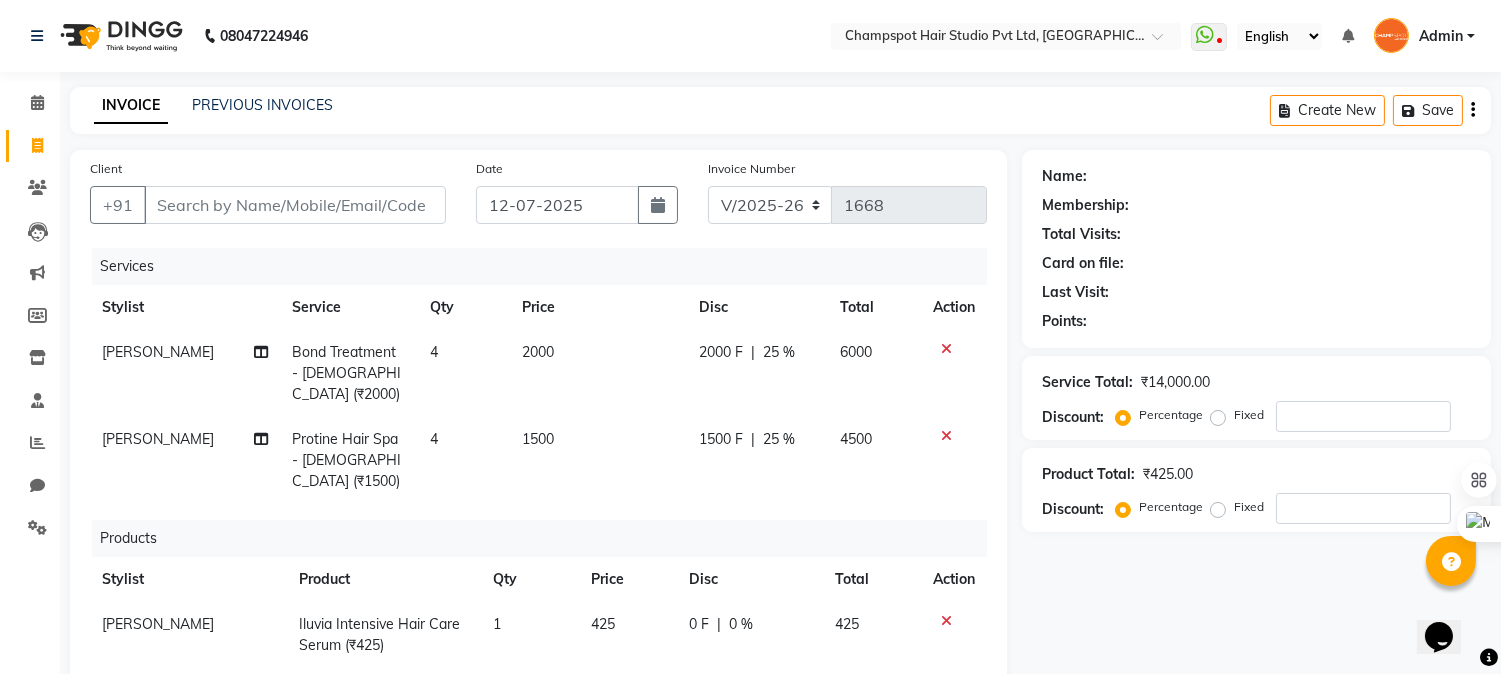 checkbox on "false" 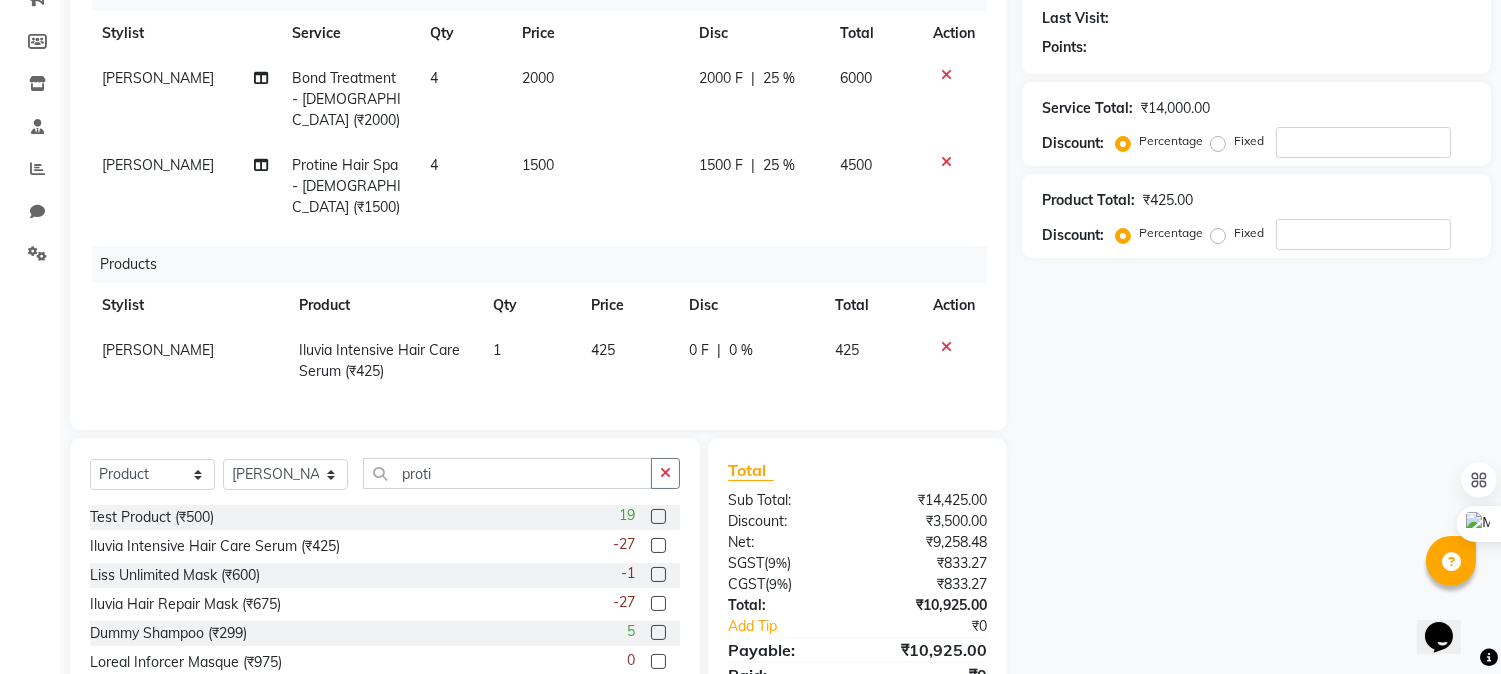 scroll, scrollTop: 333, scrollLeft: 0, axis: vertical 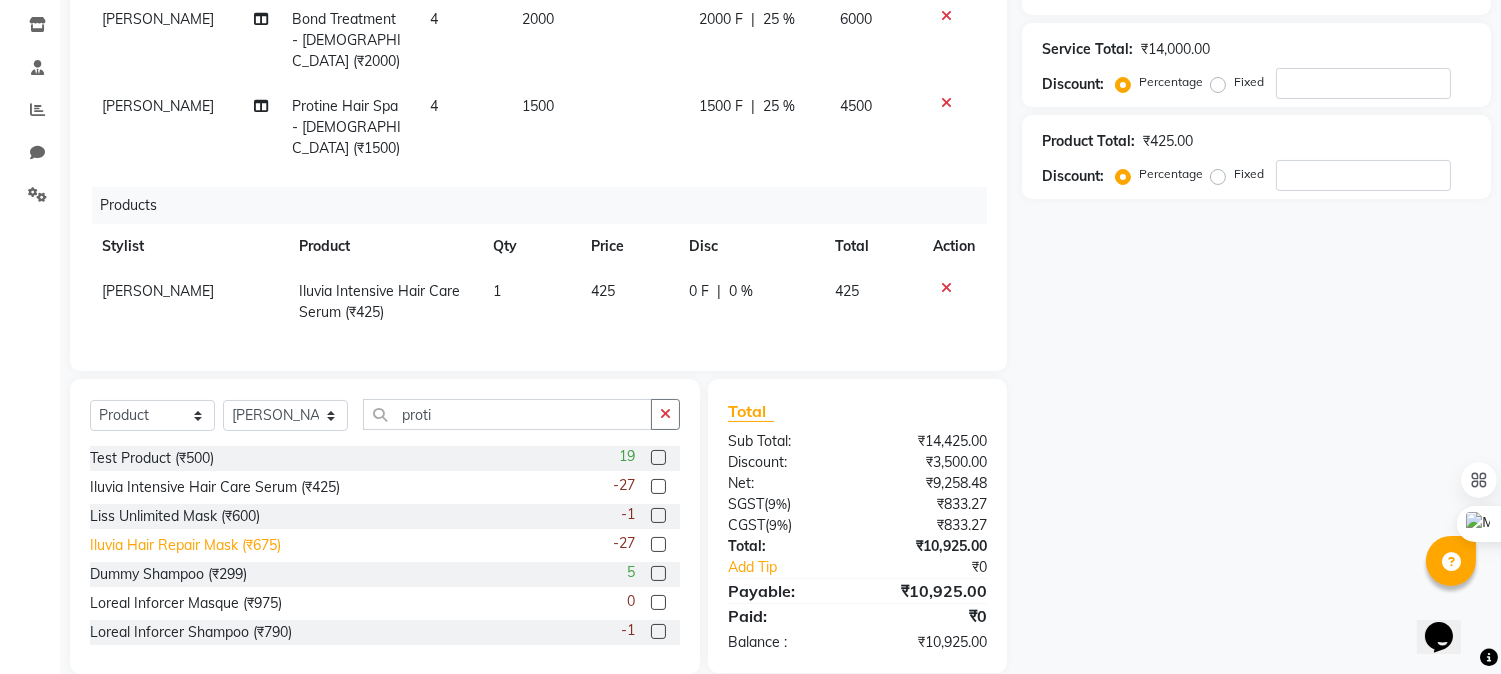 click on "Iluvia Hair Repair Mask (₹675)" 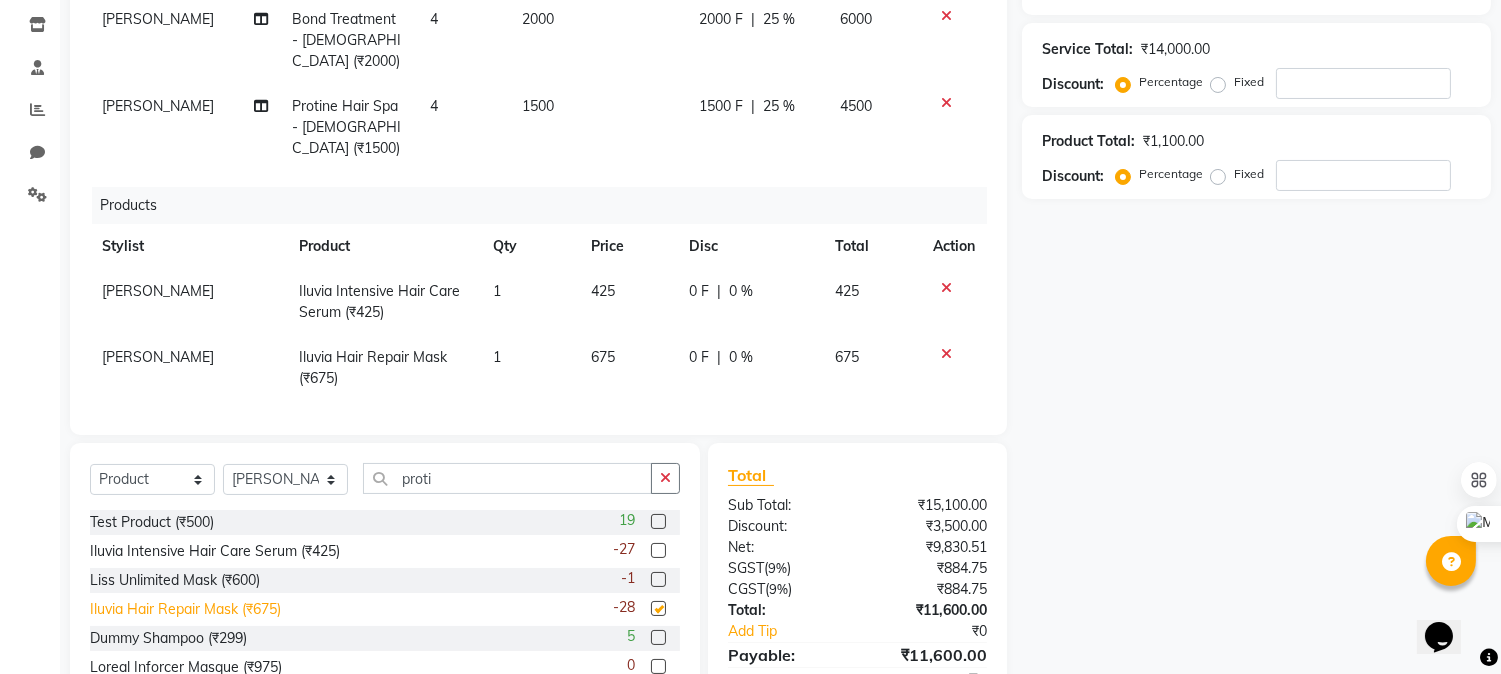 checkbox on "false" 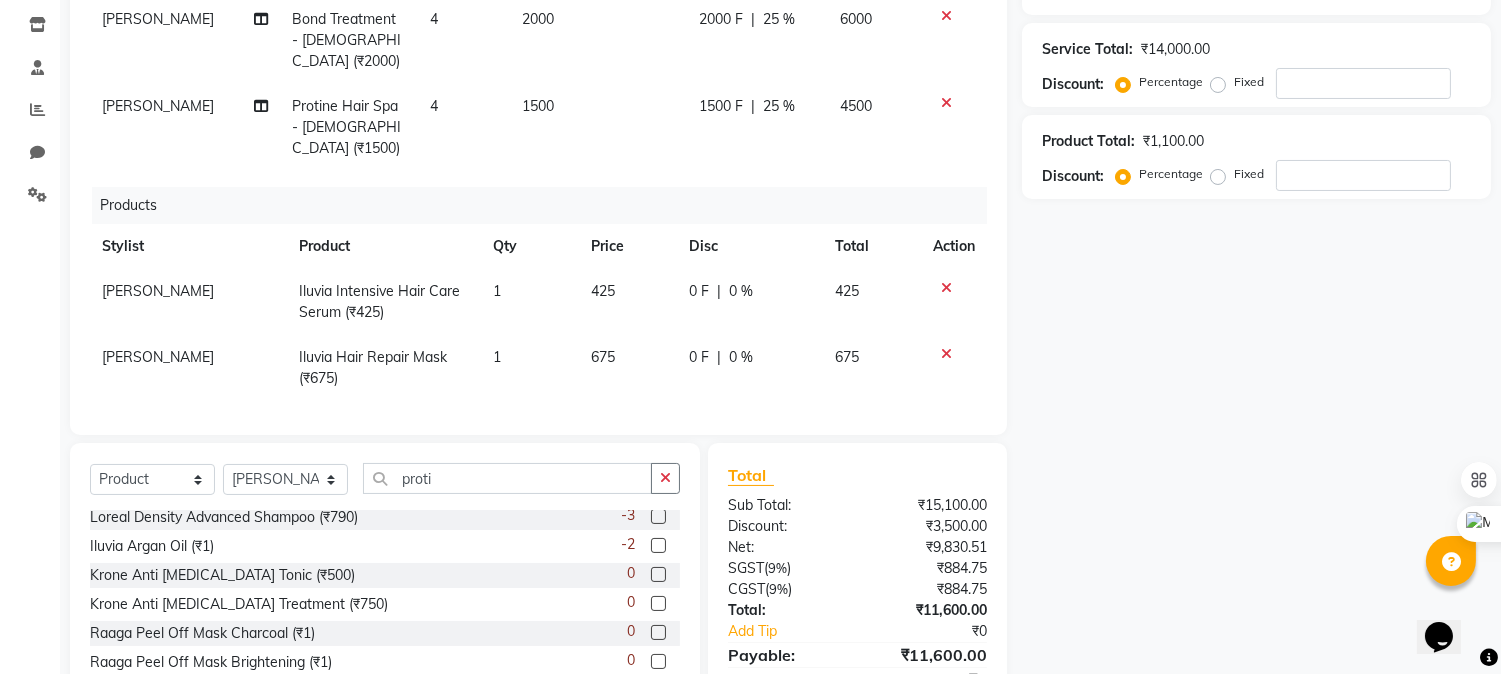 scroll, scrollTop: 333, scrollLeft: 0, axis: vertical 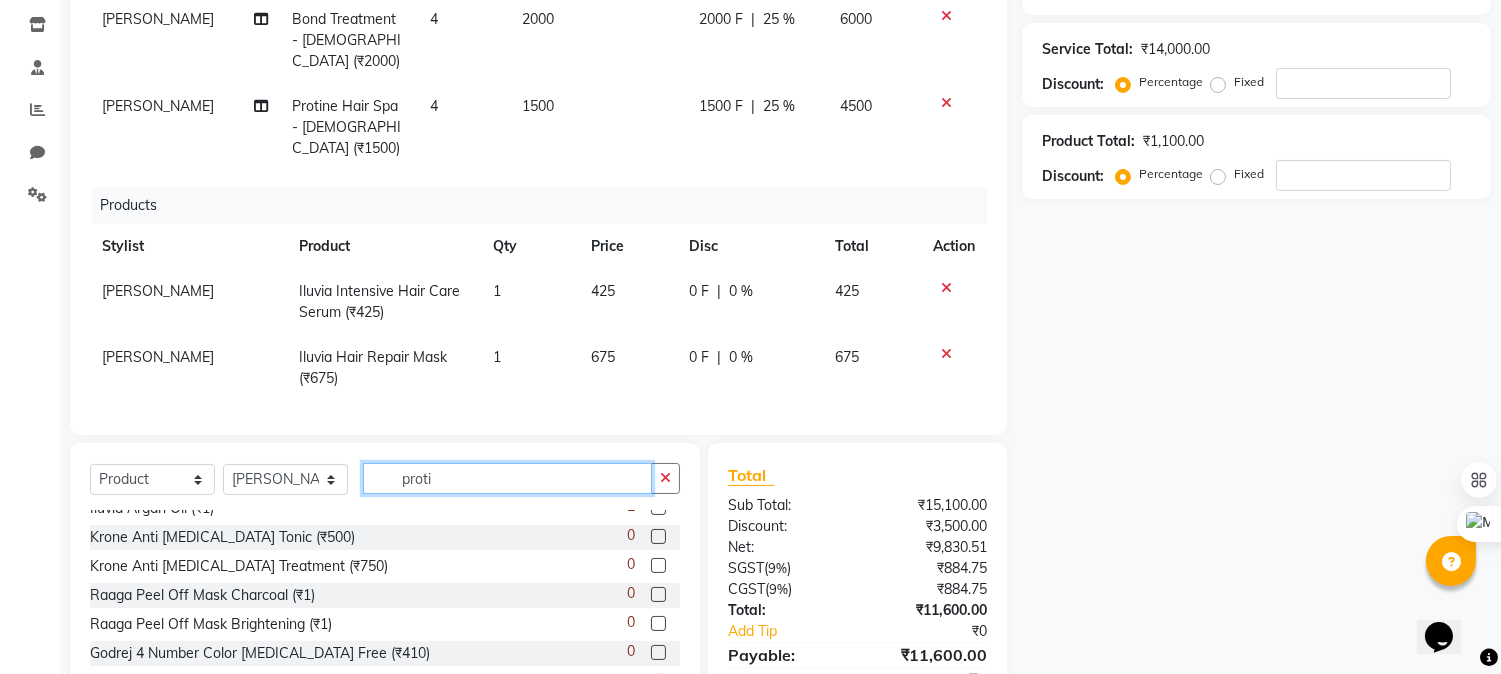 drag, startPoint x: 454, startPoint y: 456, endPoint x: 293, endPoint y: 450, distance: 161.11176 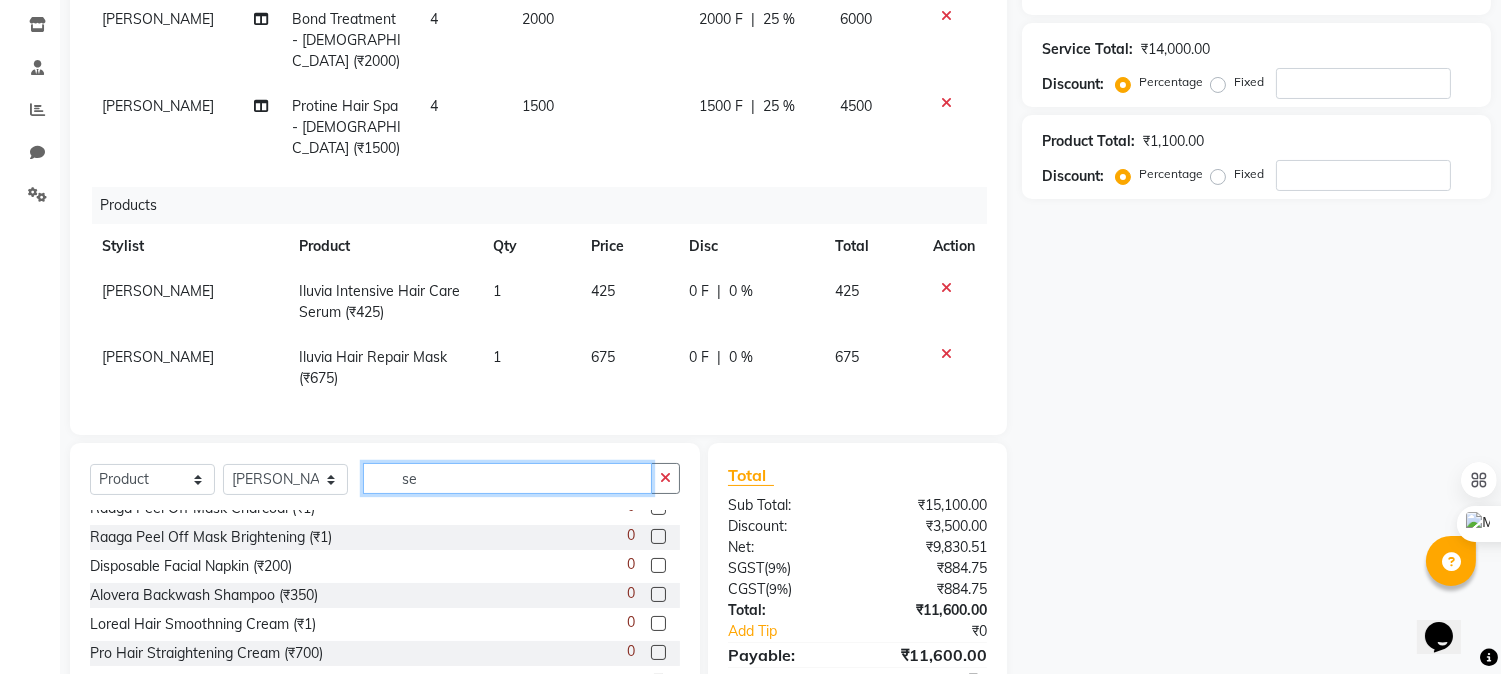 scroll, scrollTop: 0, scrollLeft: 0, axis: both 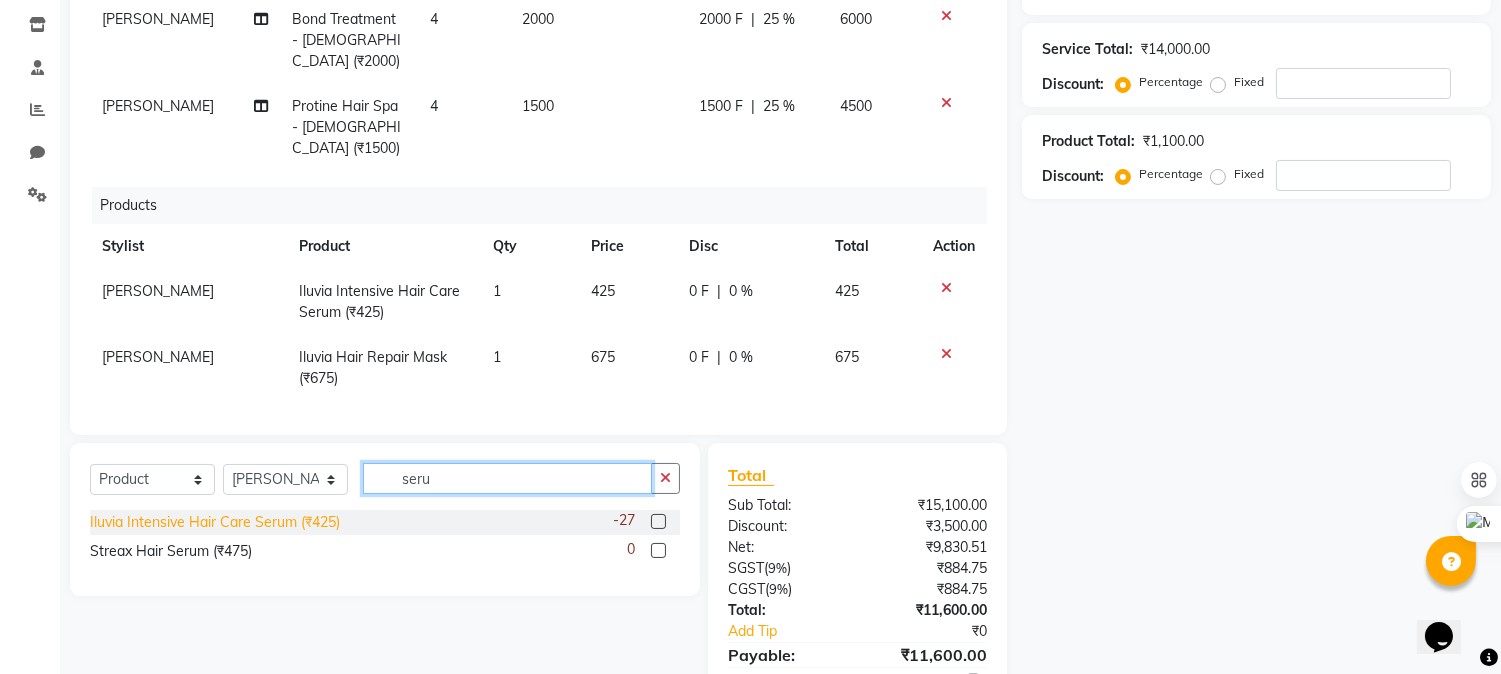 type on "seru" 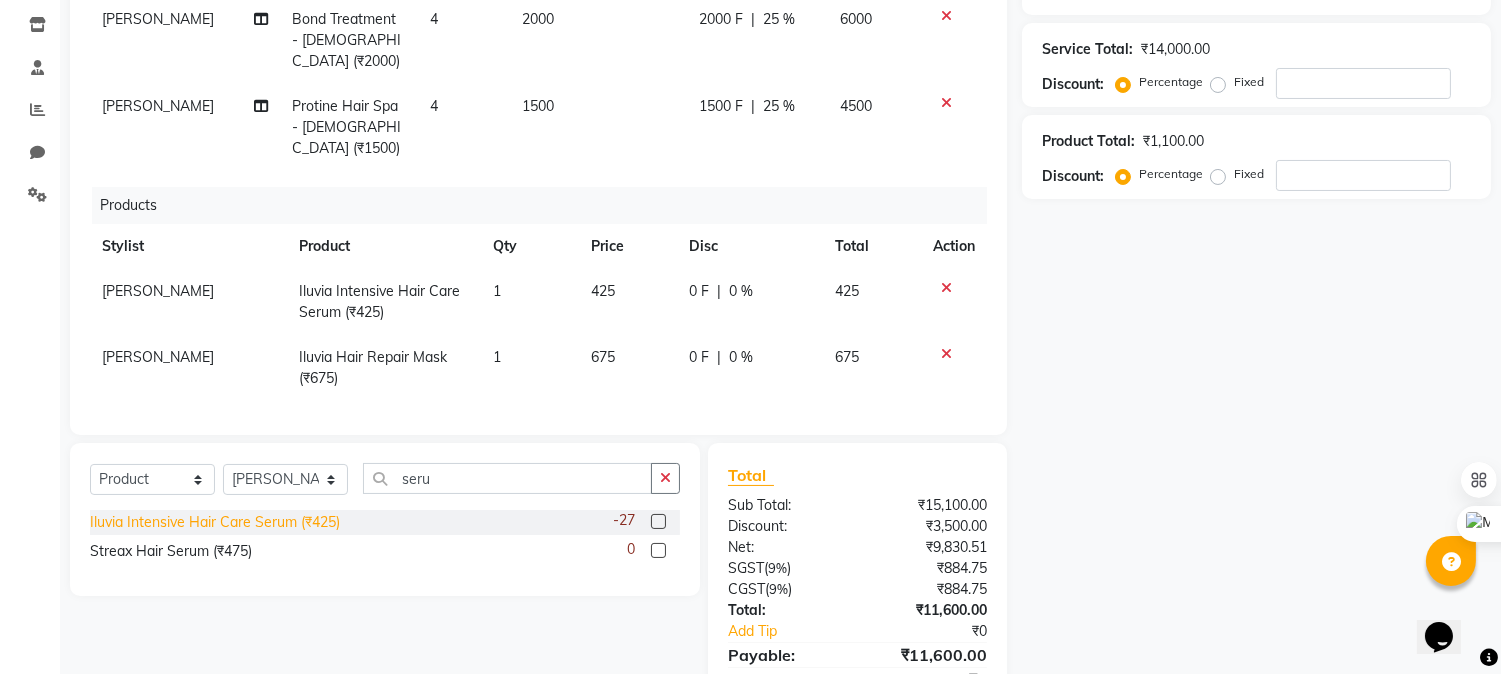 click on "Iluvia Intensive Hair Care Serum (₹425)" 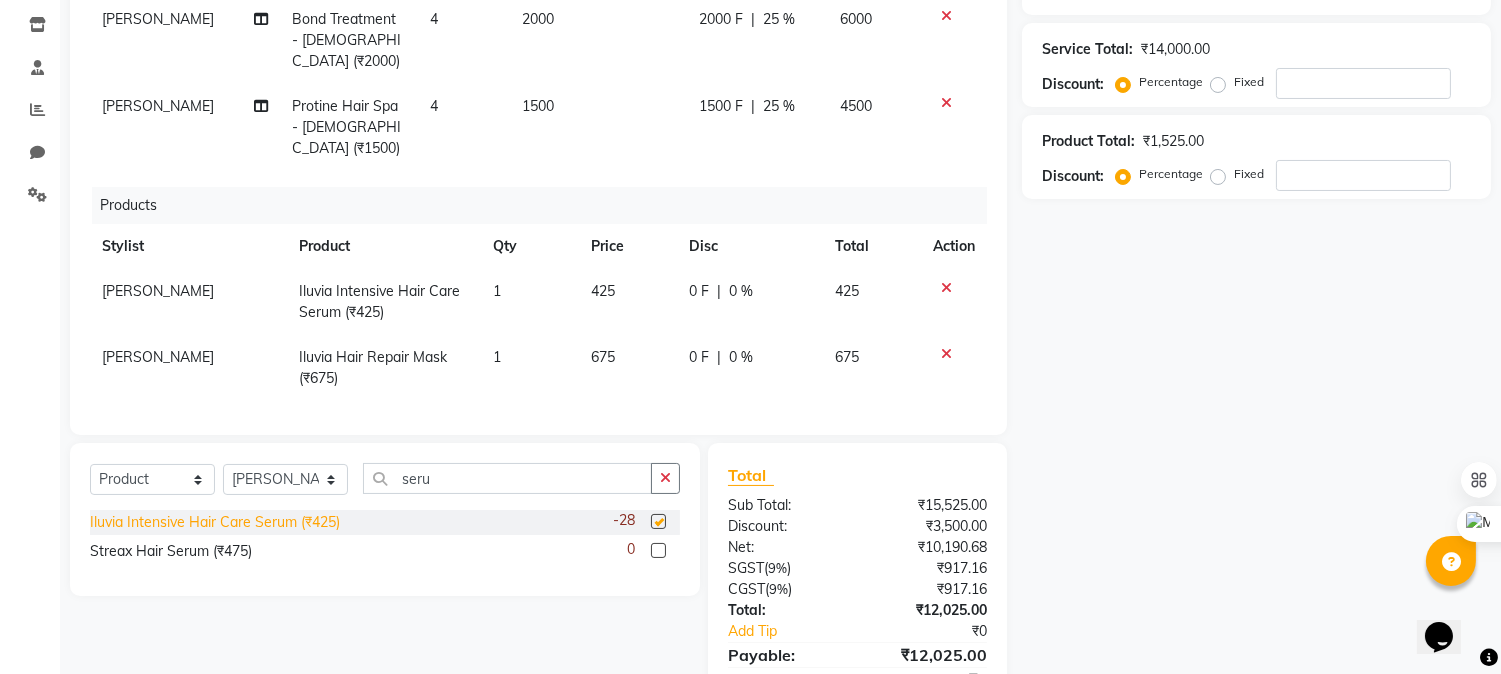 checkbox on "false" 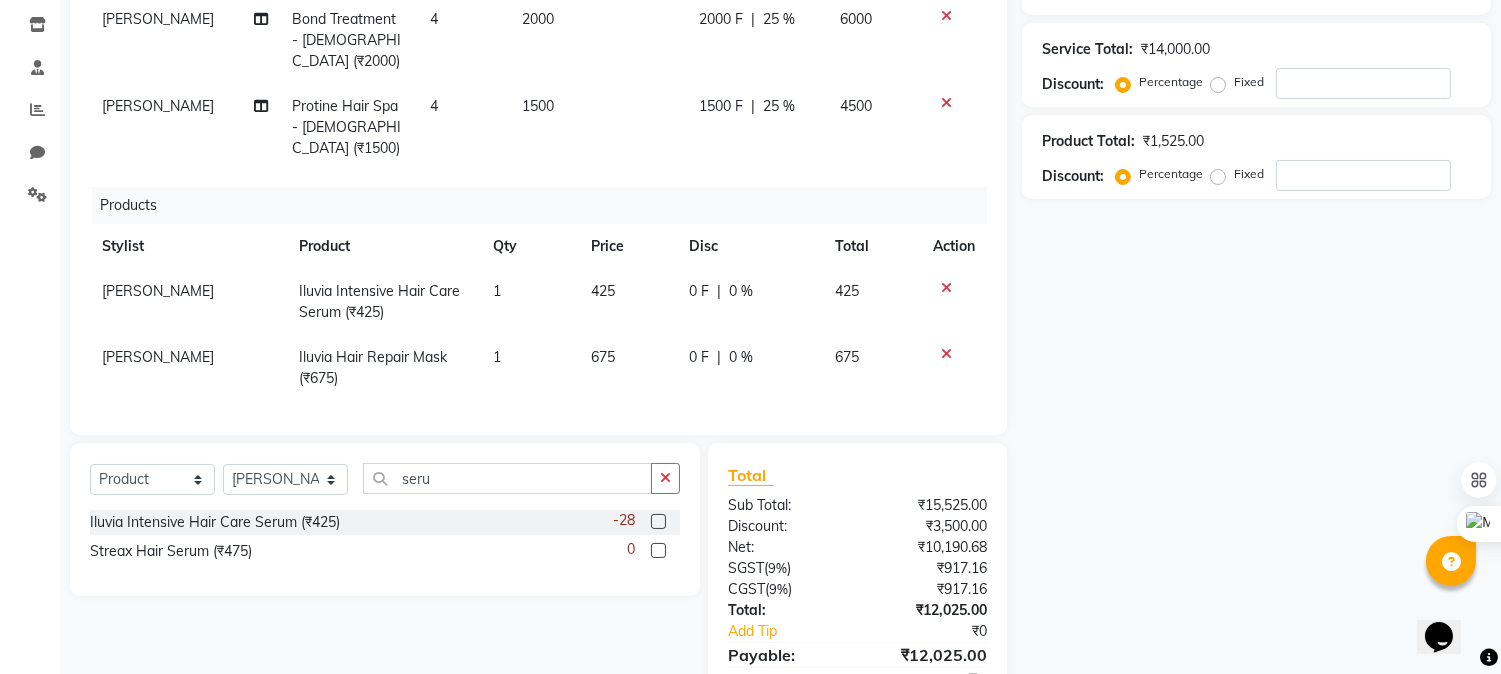 click 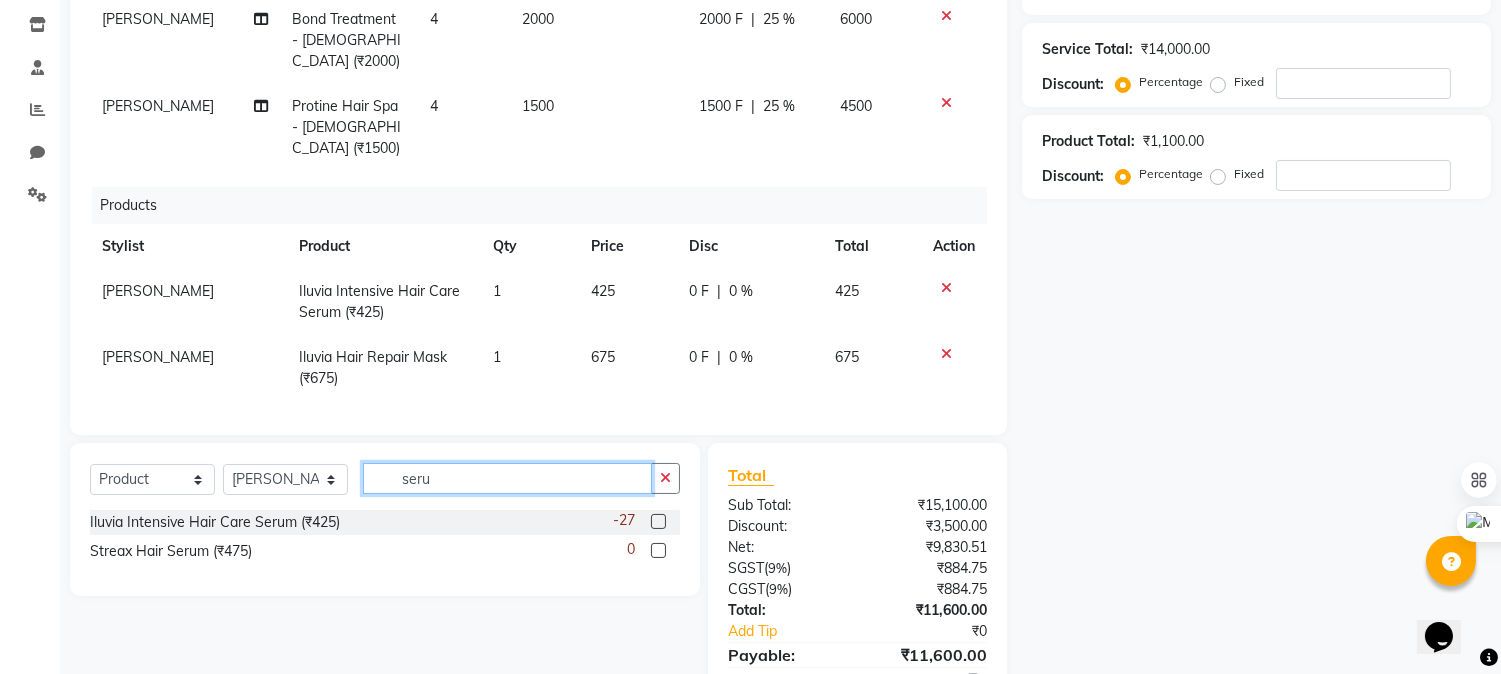 drag, startPoint x: 503, startPoint y: 432, endPoint x: 294, endPoint y: 430, distance: 209.00957 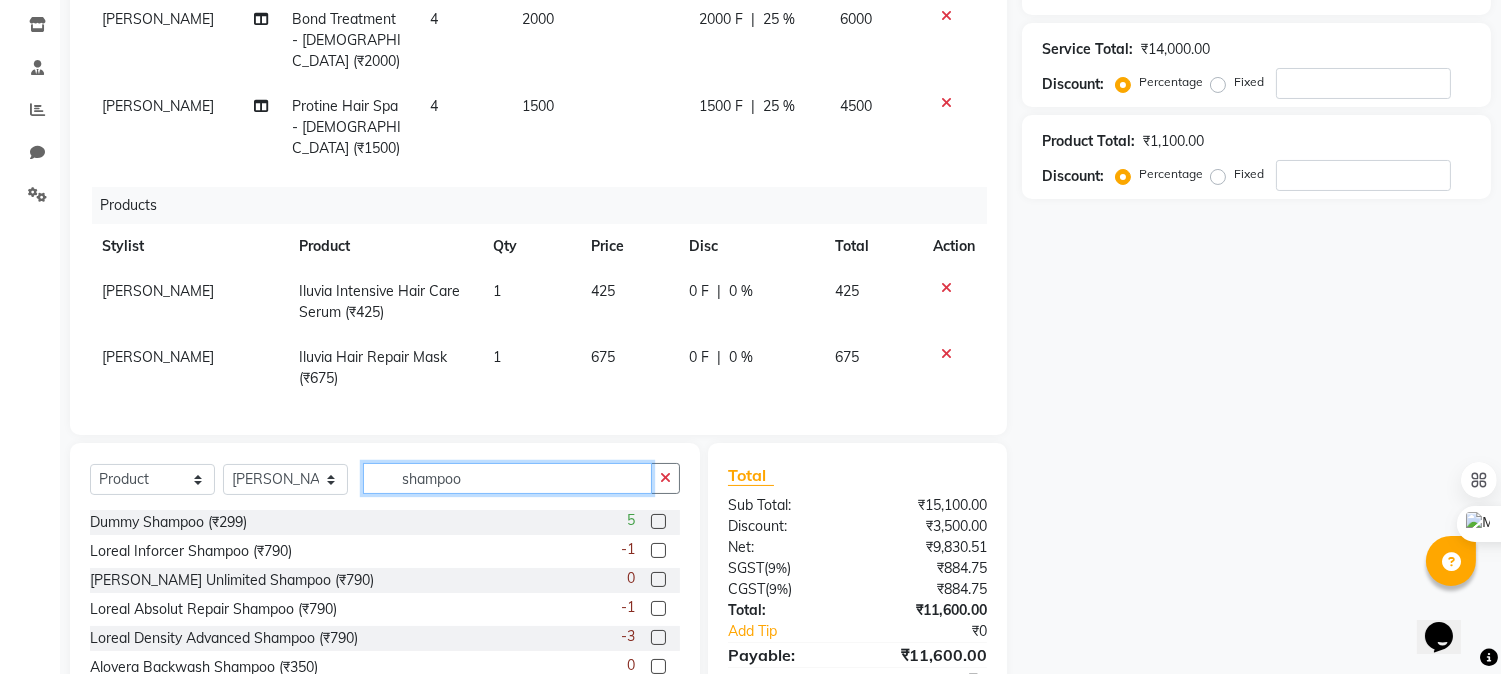 scroll, scrollTop: 386, scrollLeft: 0, axis: vertical 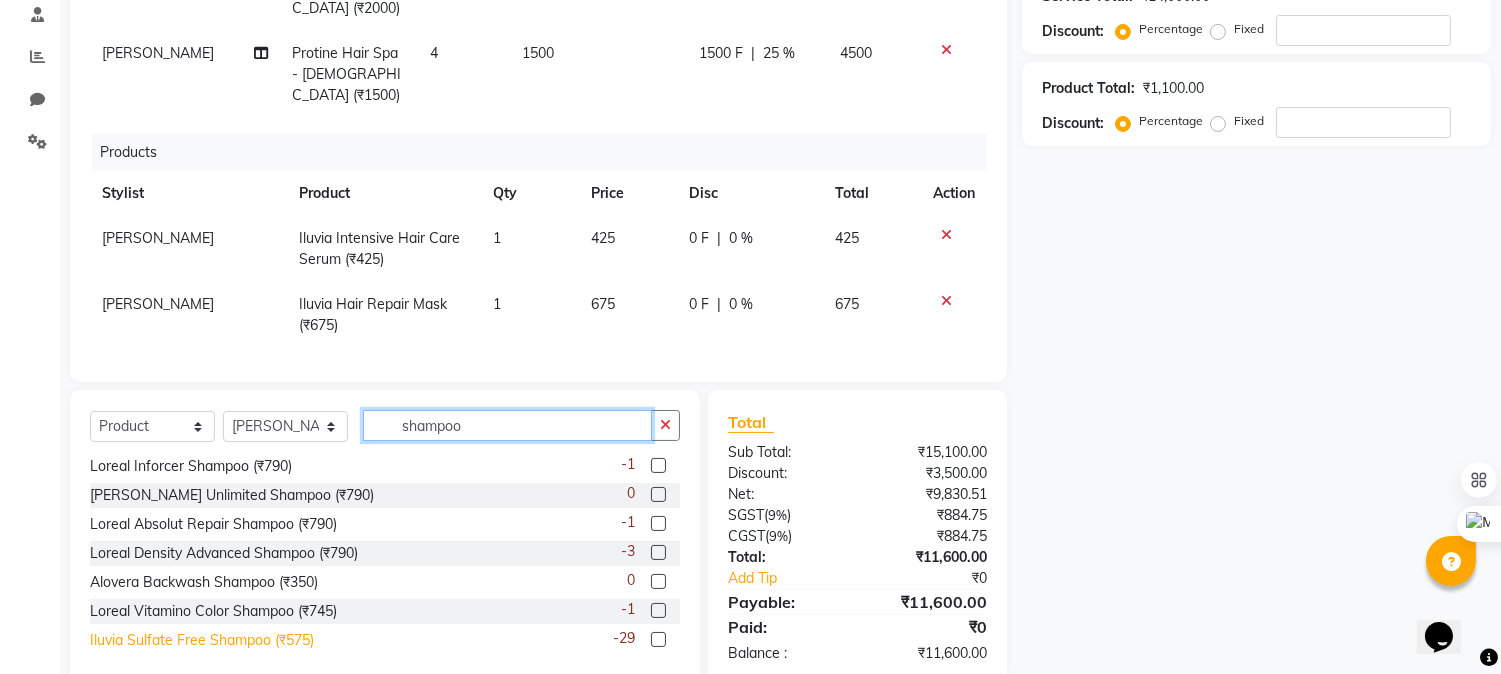 type on "shampoo" 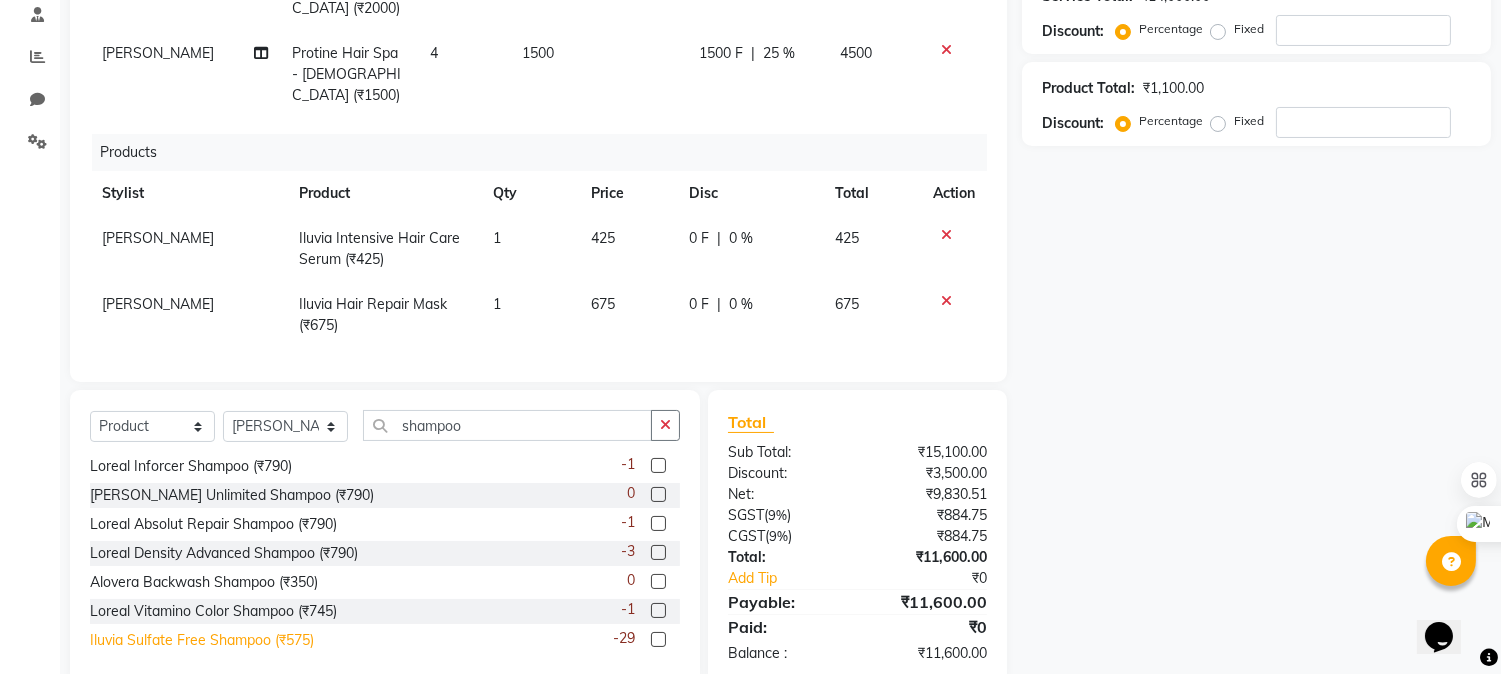 click on "Iluvia Sulfate Free Shampoo (₹575)" 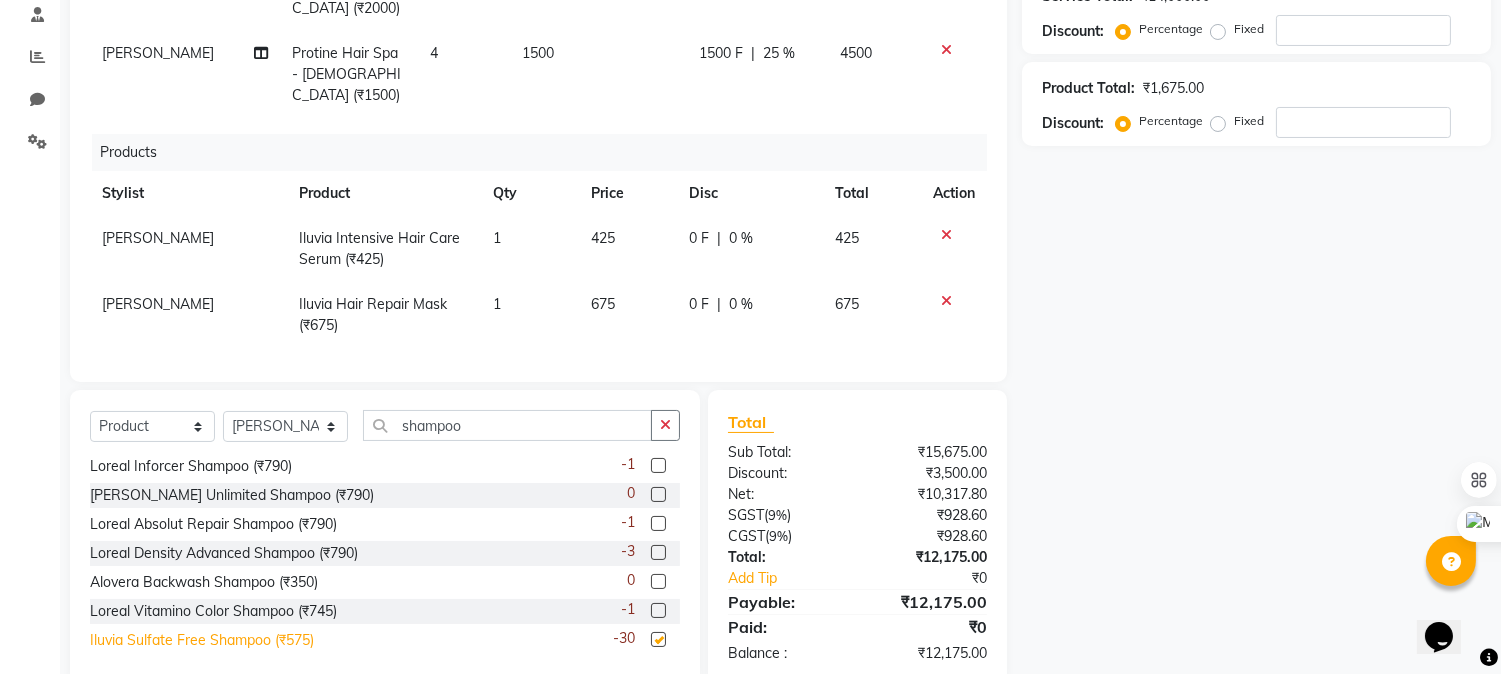 checkbox on "false" 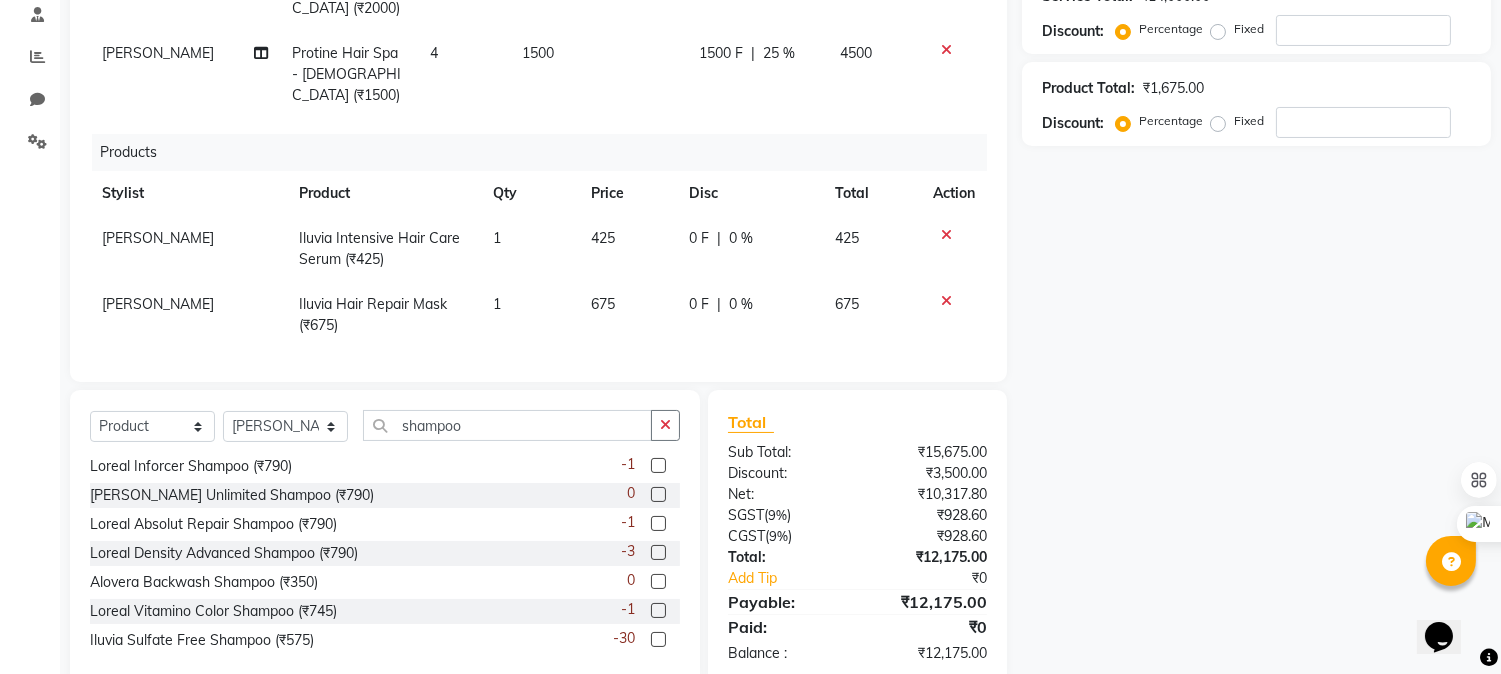 scroll, scrollTop: 0, scrollLeft: 14, axis: horizontal 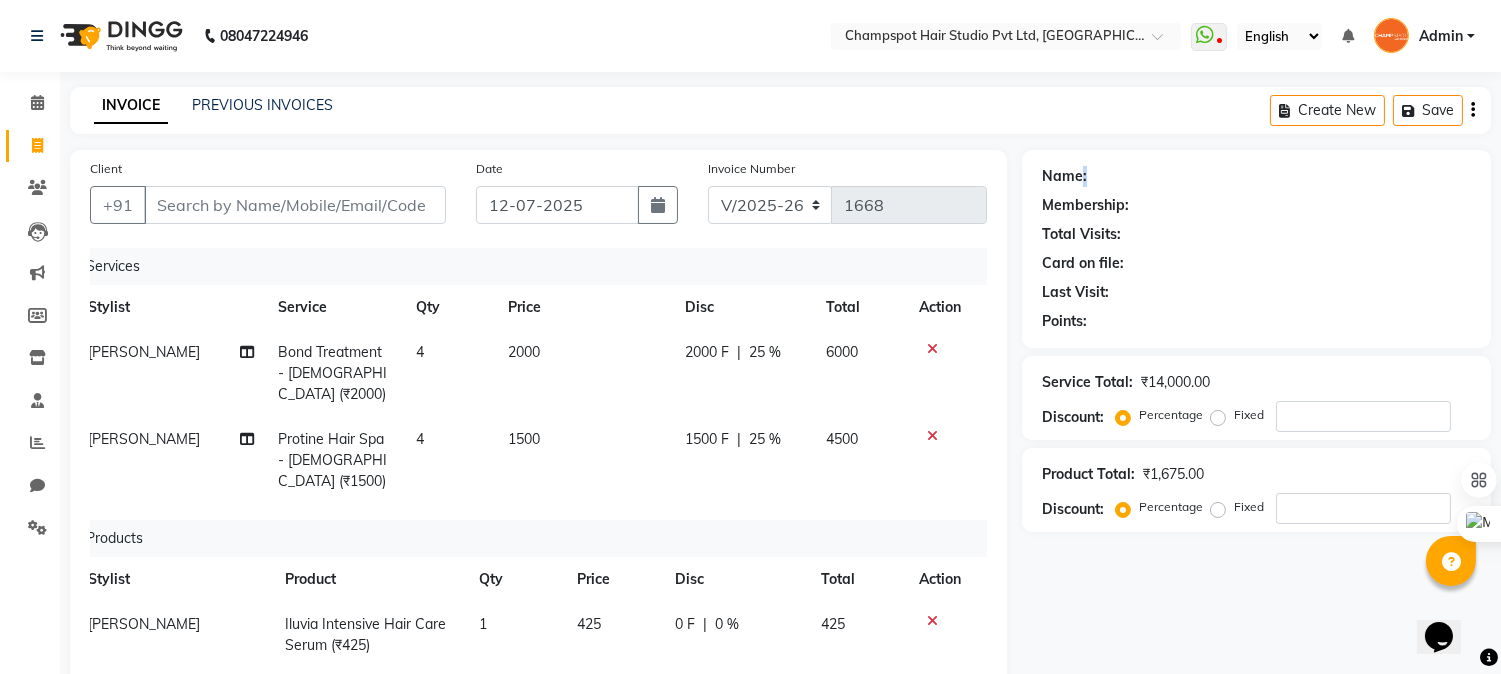 drag, startPoint x: 1080, startPoint y: 174, endPoint x: 1095, endPoint y: 184, distance: 18.027756 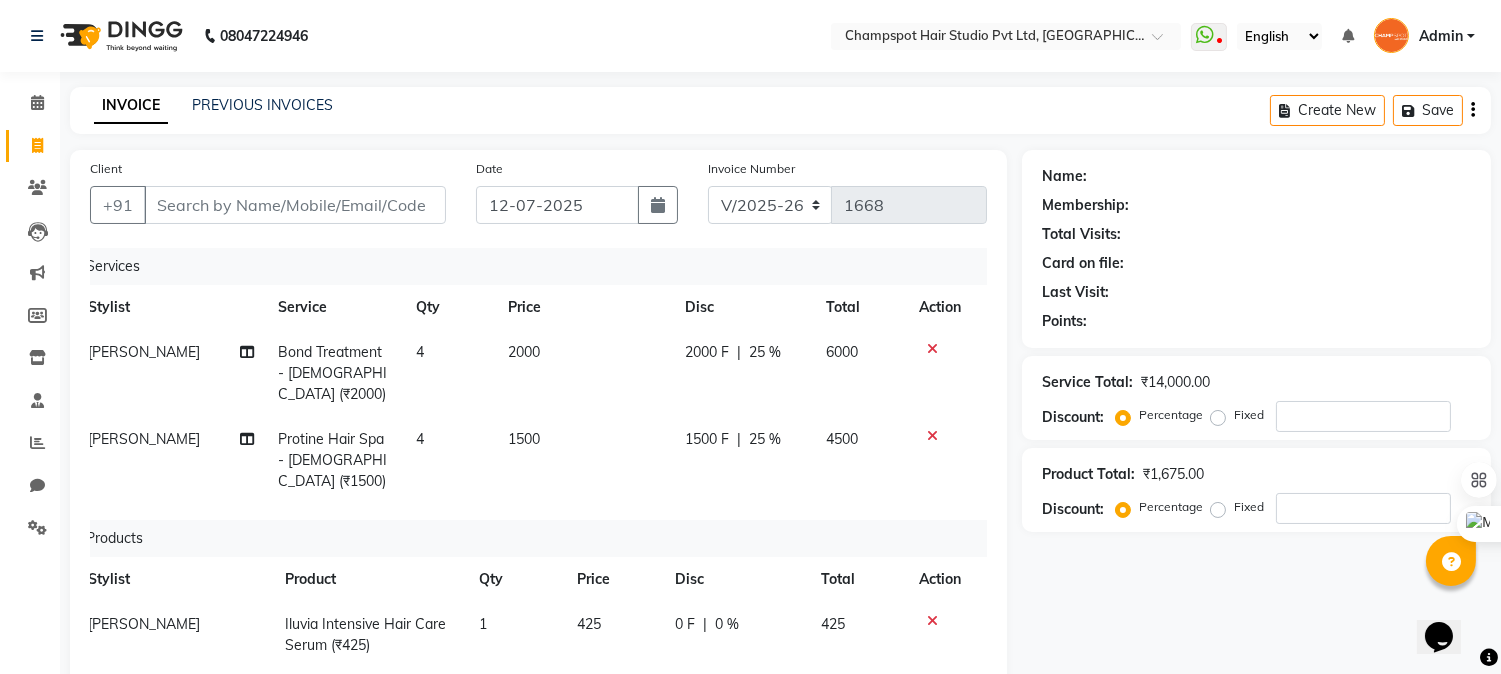 click on "INVOICE PREVIOUS INVOICES Create New   Save  Client +91 Date [DATE] Invoice Number V/2025 V/[PHONE_NUMBER] Services Stylist Service Qty Price Disc Total Action [PERSON_NAME] Treatment - [DEMOGRAPHIC_DATA] (₹2000) 4 2000 2000 F | 25 % 6000 [PERSON_NAME] Hair Spa - [DEMOGRAPHIC_DATA] (₹1500) 4 1500 1500 F | 25 % 4500 Products Stylist Product Qty Price Disc Total Action [PERSON_NAME] Intensive Hair Care Serum (₹425) 1 425 0 F | 0 % 425 [PERSON_NAME] Hair Repair Mask (₹675) 1 675 0 F | 0 % 675 [PERSON_NAME] Sulfate Free Shampoo (₹575) 1 575 0 F | 0 % 575 Select  Service  Product  Membership  Package Voucher Prepaid Gift Card  Select Stylist Admin [PERSON_NAME] [PERSON_NAME] 	[PERSON_NAME] [PERSON_NAME] [PERSON_NAME] shampoo Dummy Shampoo (₹299)  5 Loreal Inforcer Shampoo (₹790)  -1 [PERSON_NAME] Unlimited Shampoo (₹790)  0 Loreal Absolut Repair Shampoo (₹790)  -1 Loreal Density Advanced Shampoo (₹790)  -3 Alovera Backwash Shampoo (₹350)  0 Loreal Vitamino Color Shampoo (₹745)  -1 -30 Total Sub Total:  (" 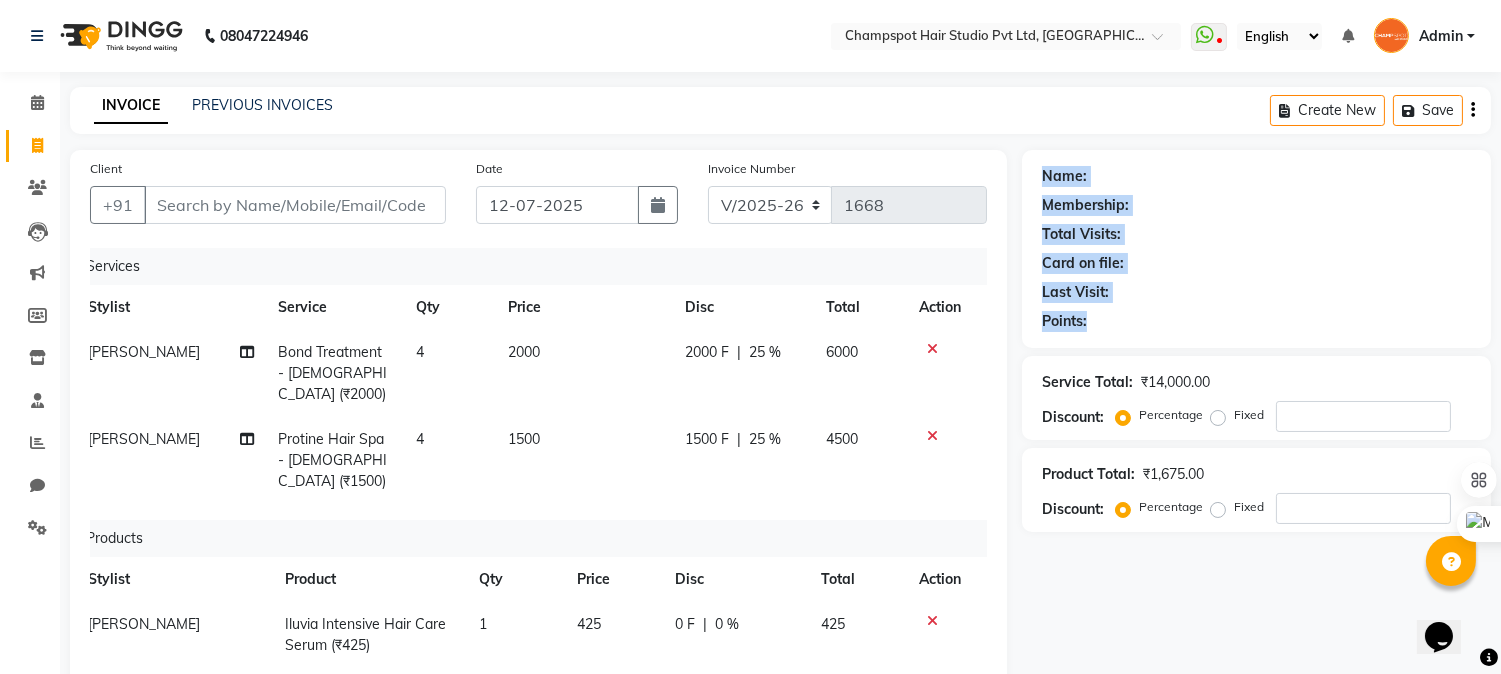 drag, startPoint x: 1042, startPoint y: 176, endPoint x: 1102, endPoint y: 322, distance: 157.84802 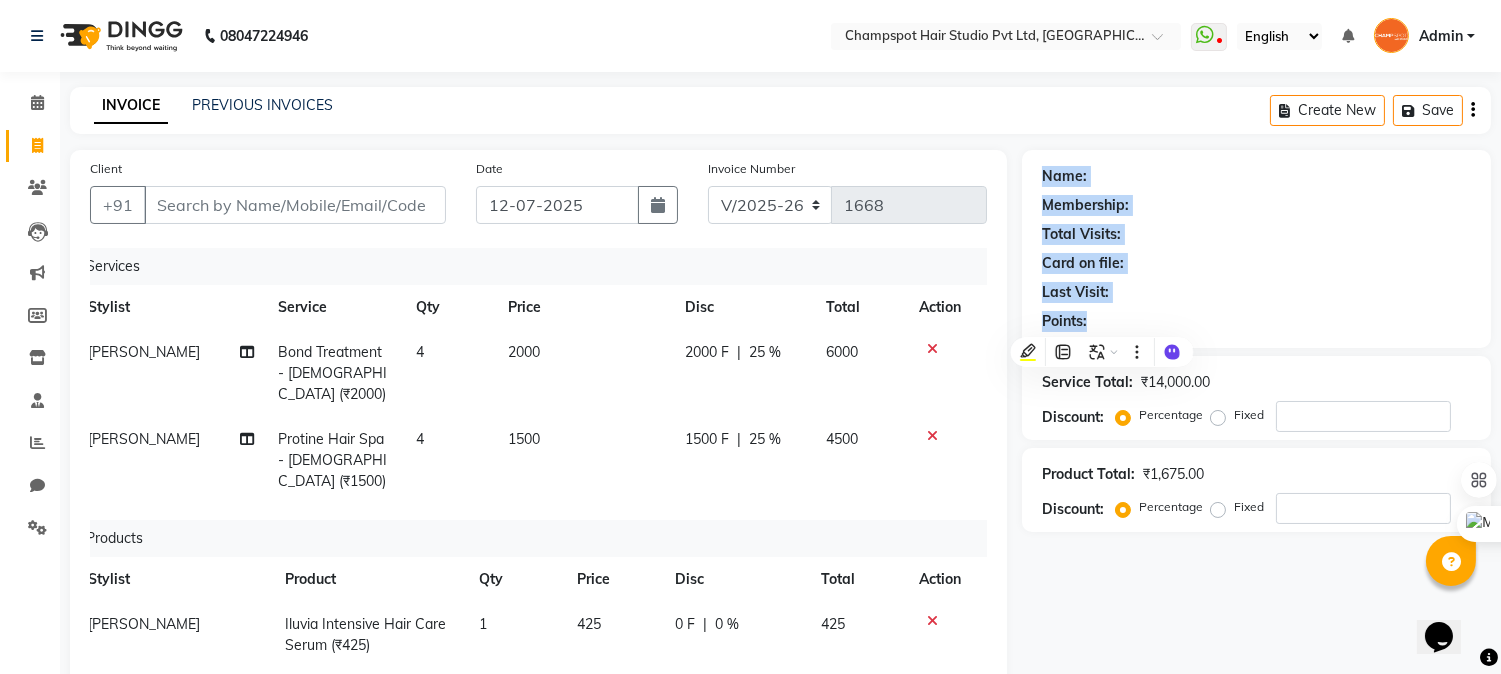 click on "Membership:" 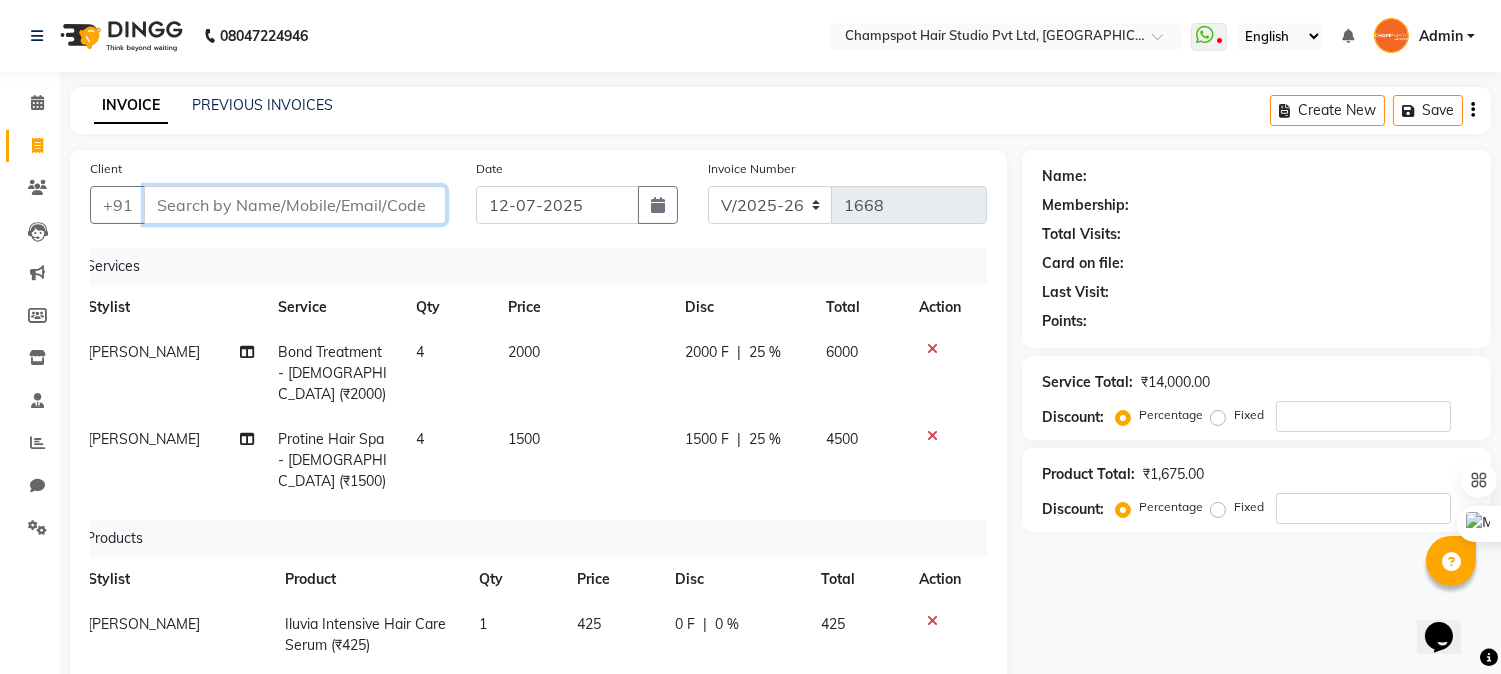 click on "Client" at bounding box center (295, 205) 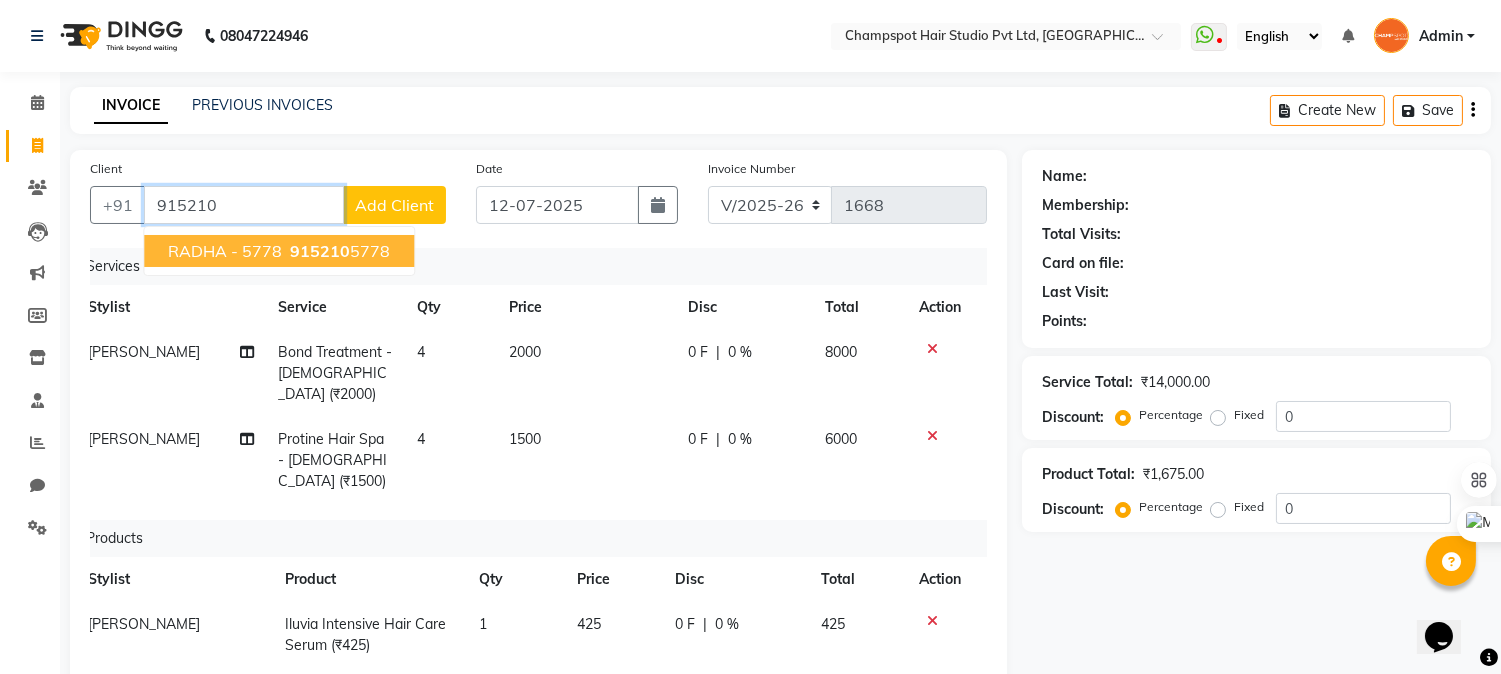 click on "RADHA - 5778" at bounding box center (225, 251) 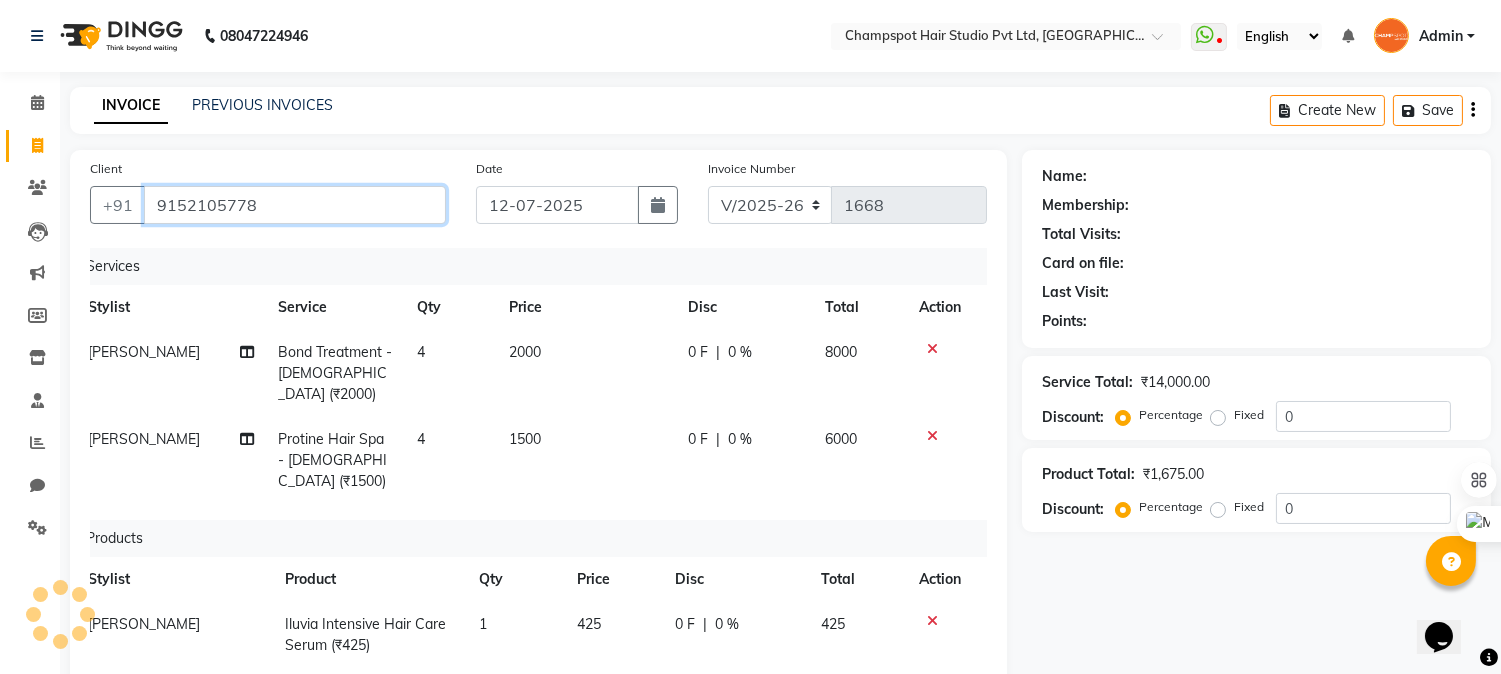type on "9152105778" 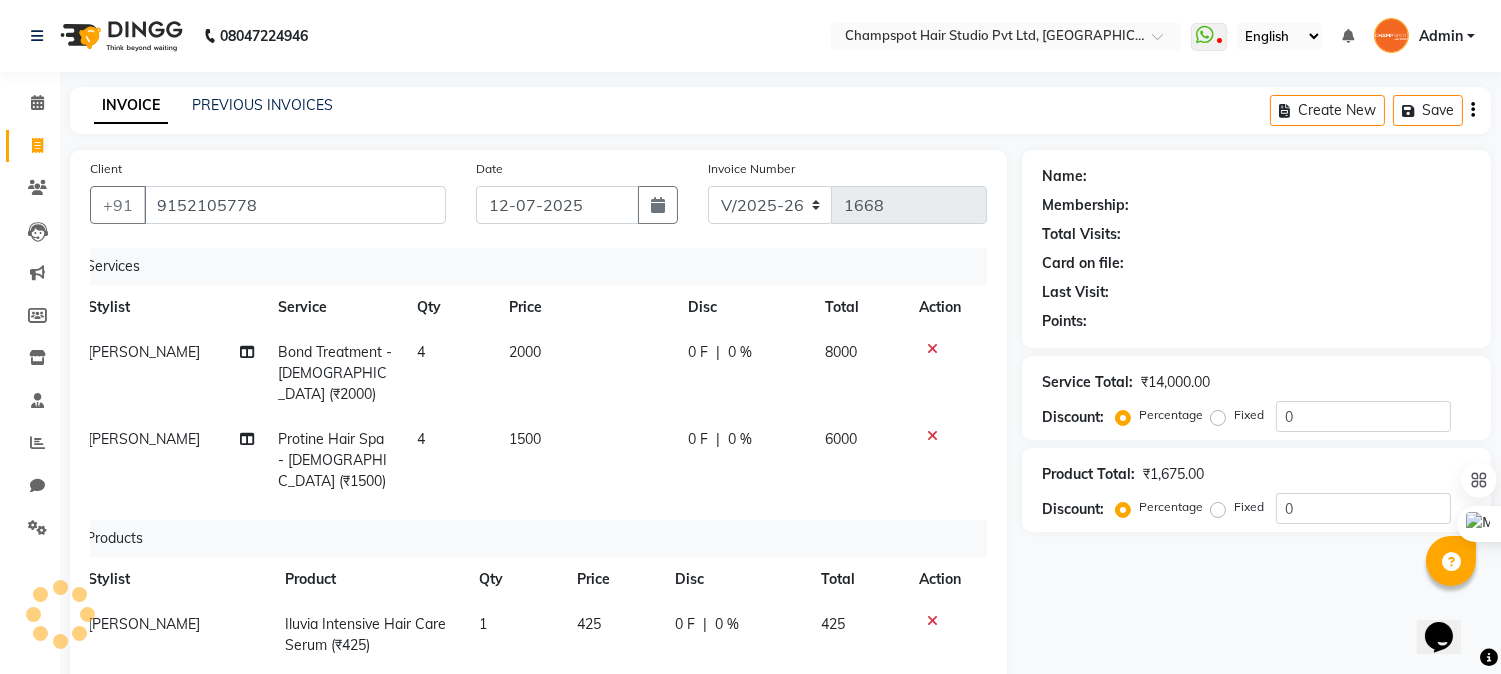 select on "1: Object" 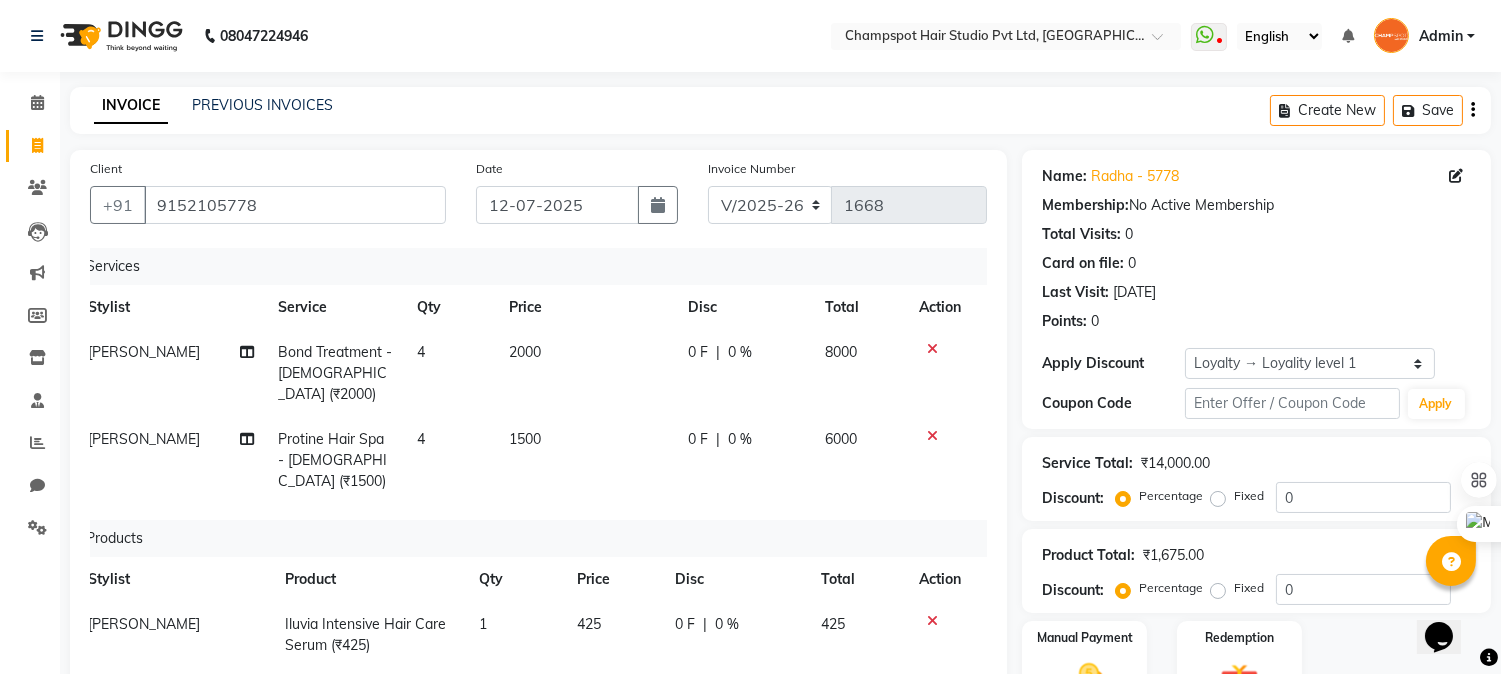 click on "0 F | 0 %" 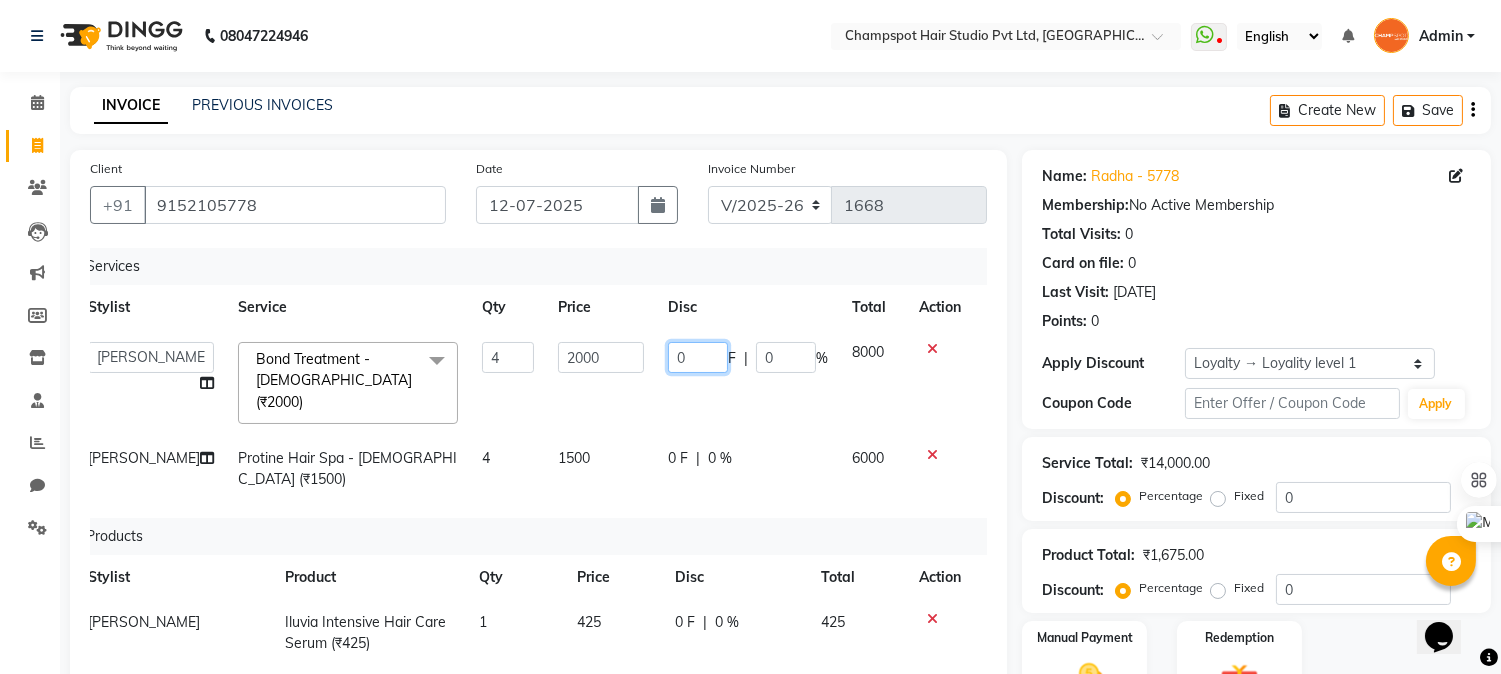 drag, startPoint x: 680, startPoint y: 350, endPoint x: 498, endPoint y: 352, distance: 182.01099 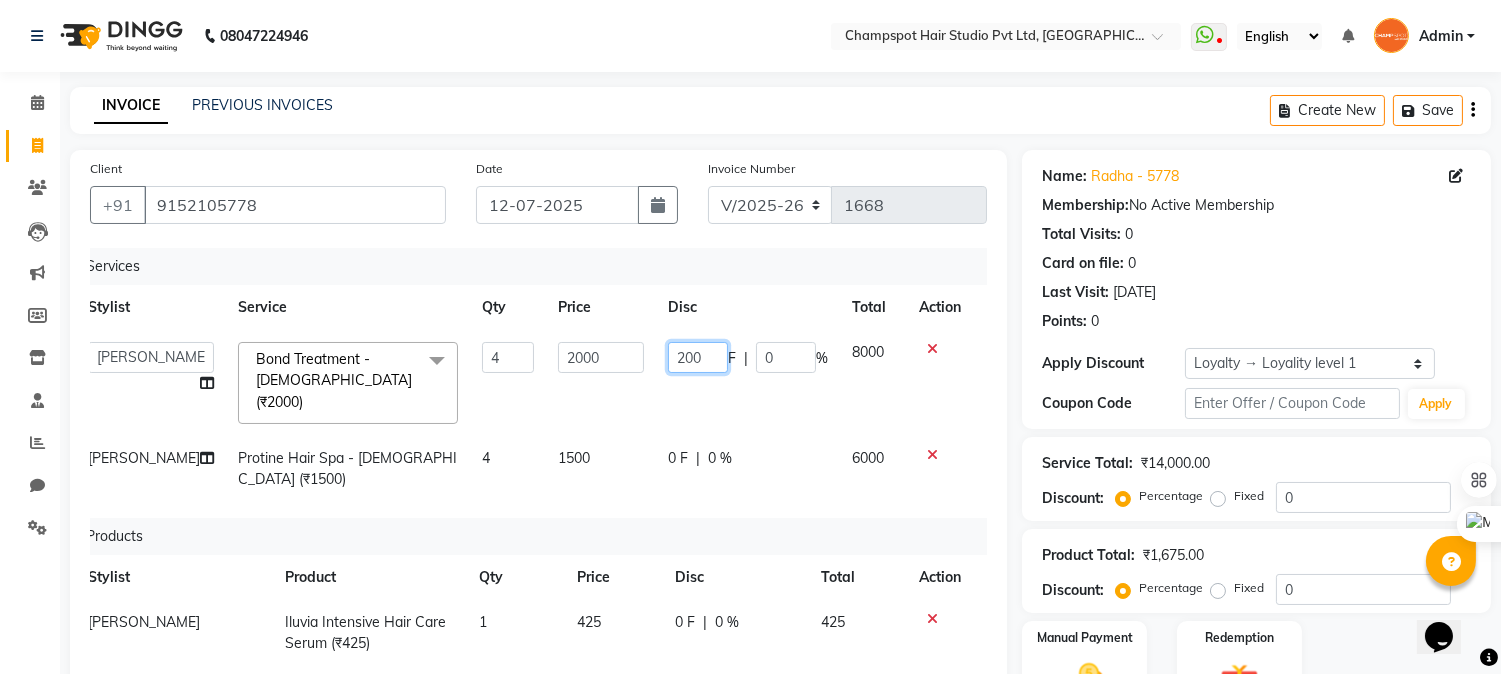 type on "2000" 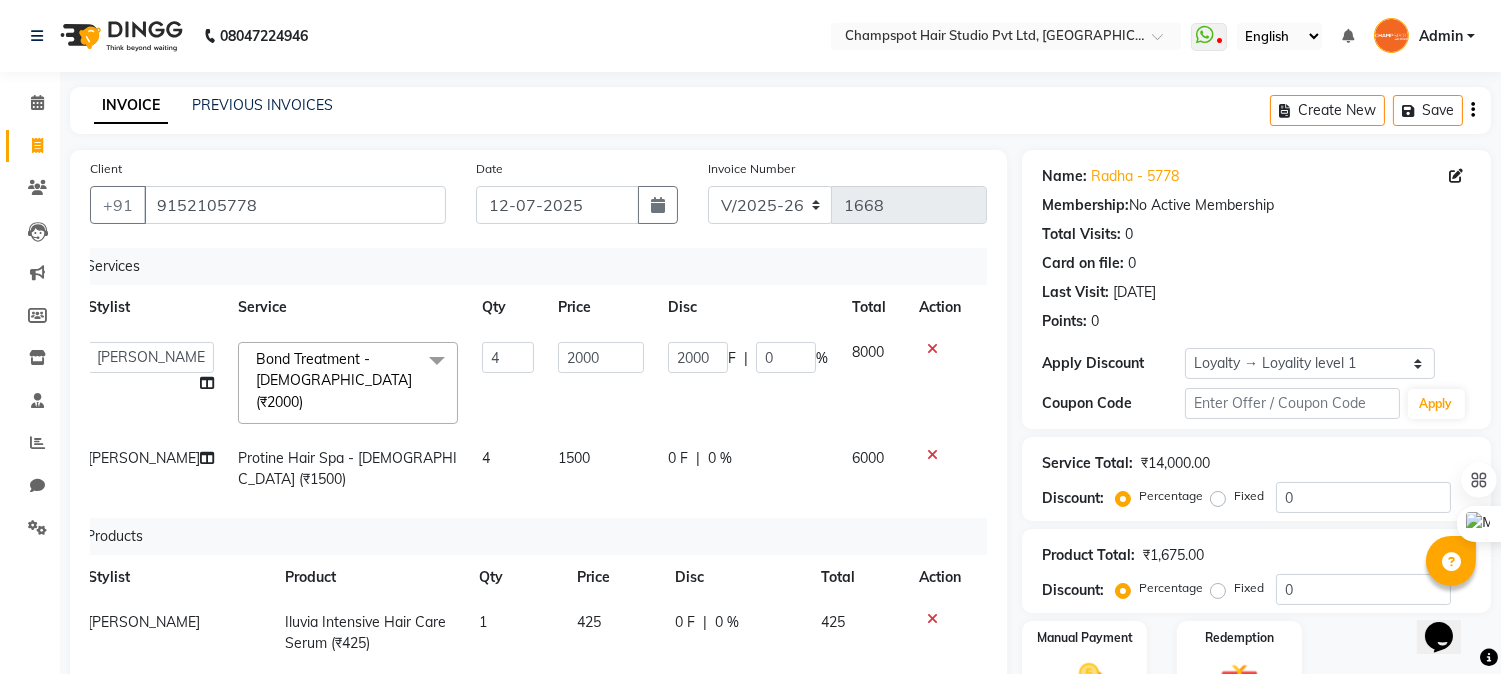 click on "Stylist Service Qty Price Disc Total Action" 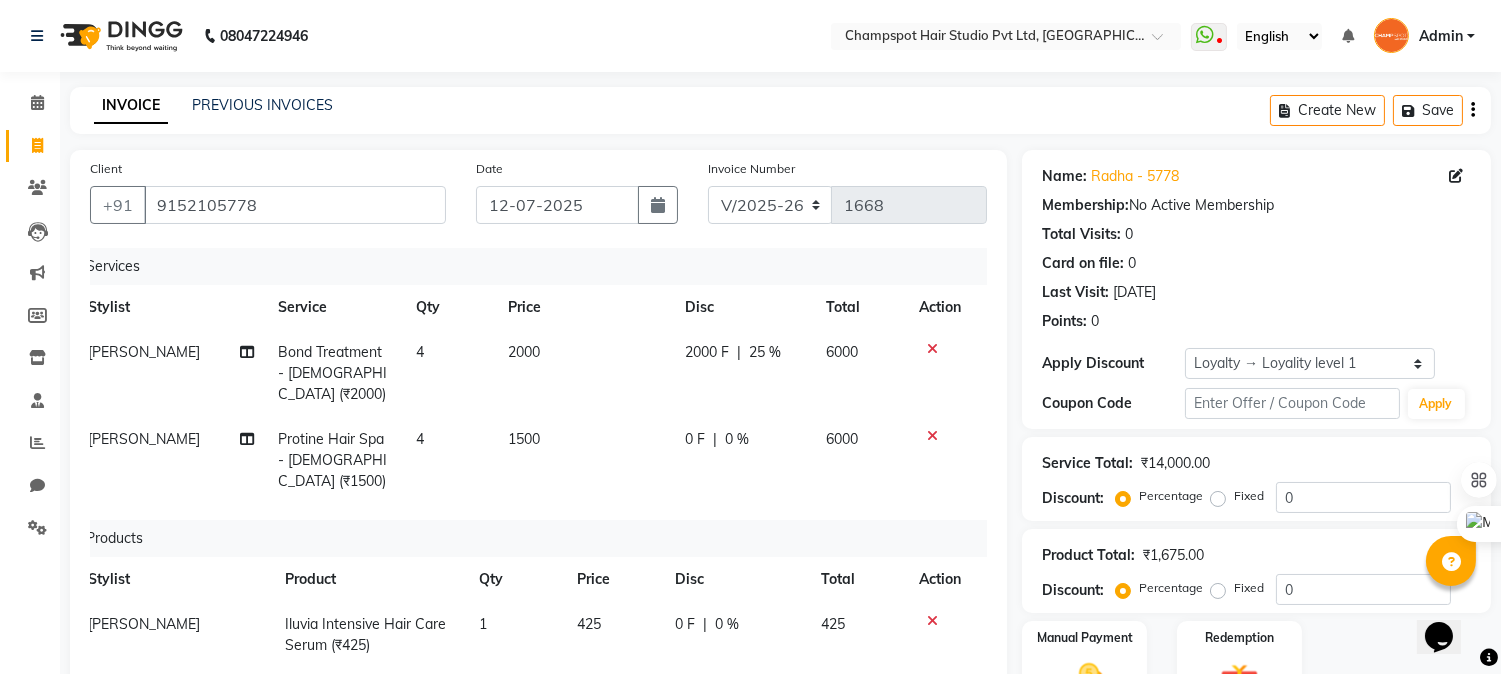 click on "0 F" 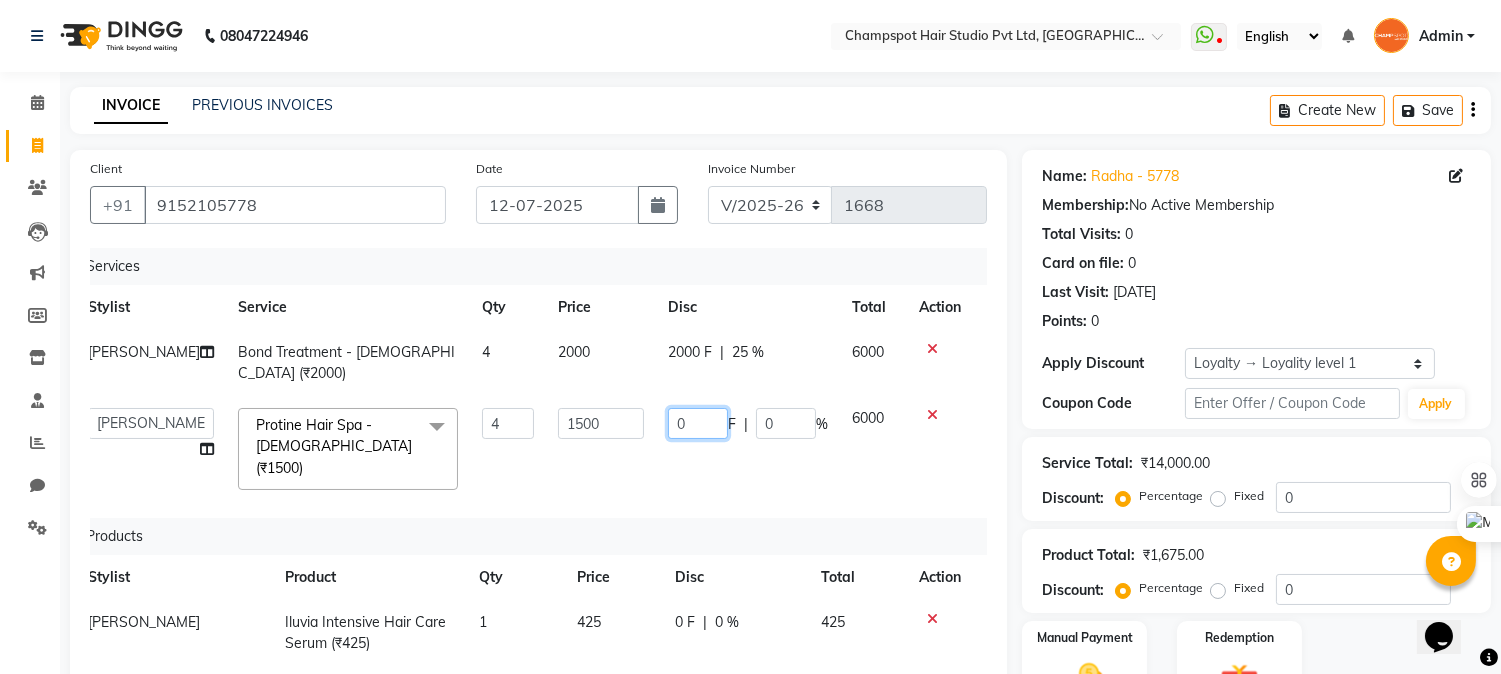 drag, startPoint x: 676, startPoint y: 396, endPoint x: 531, endPoint y: 402, distance: 145.12408 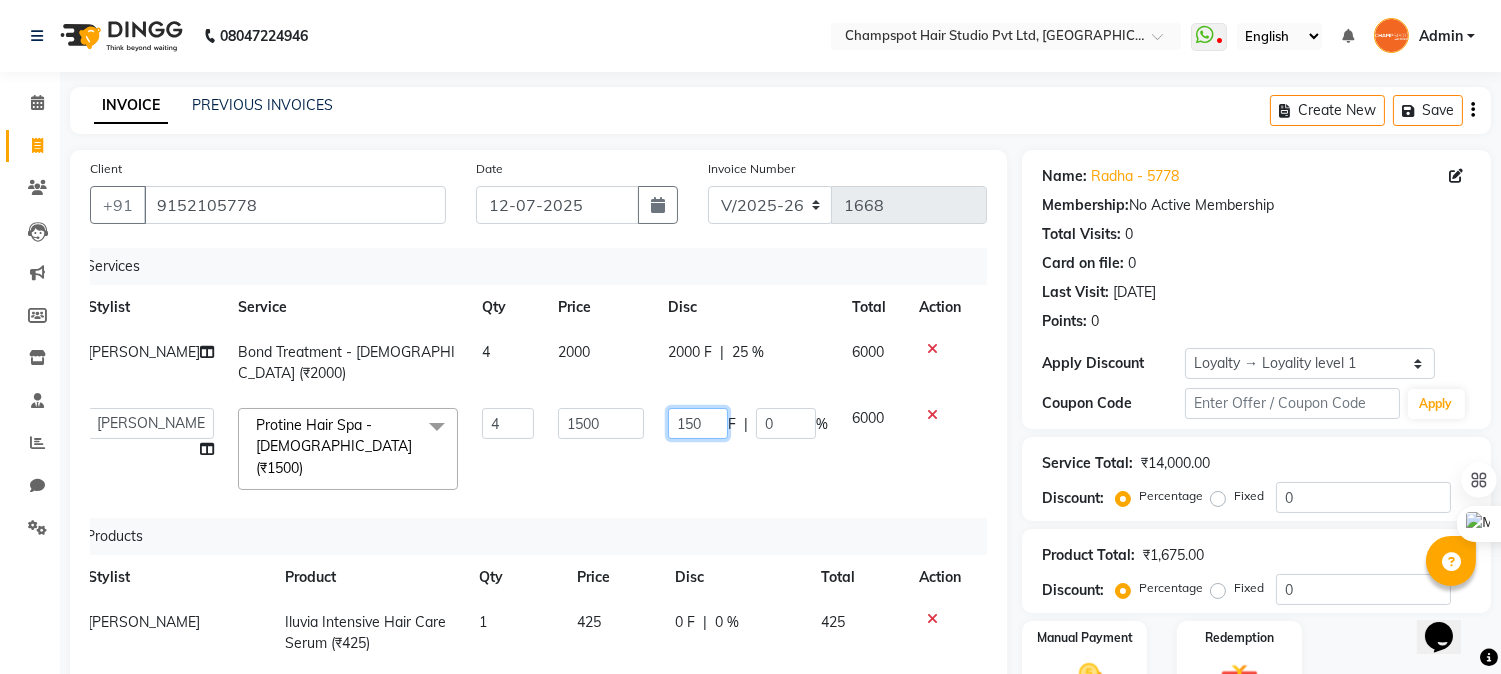 type on "1500" 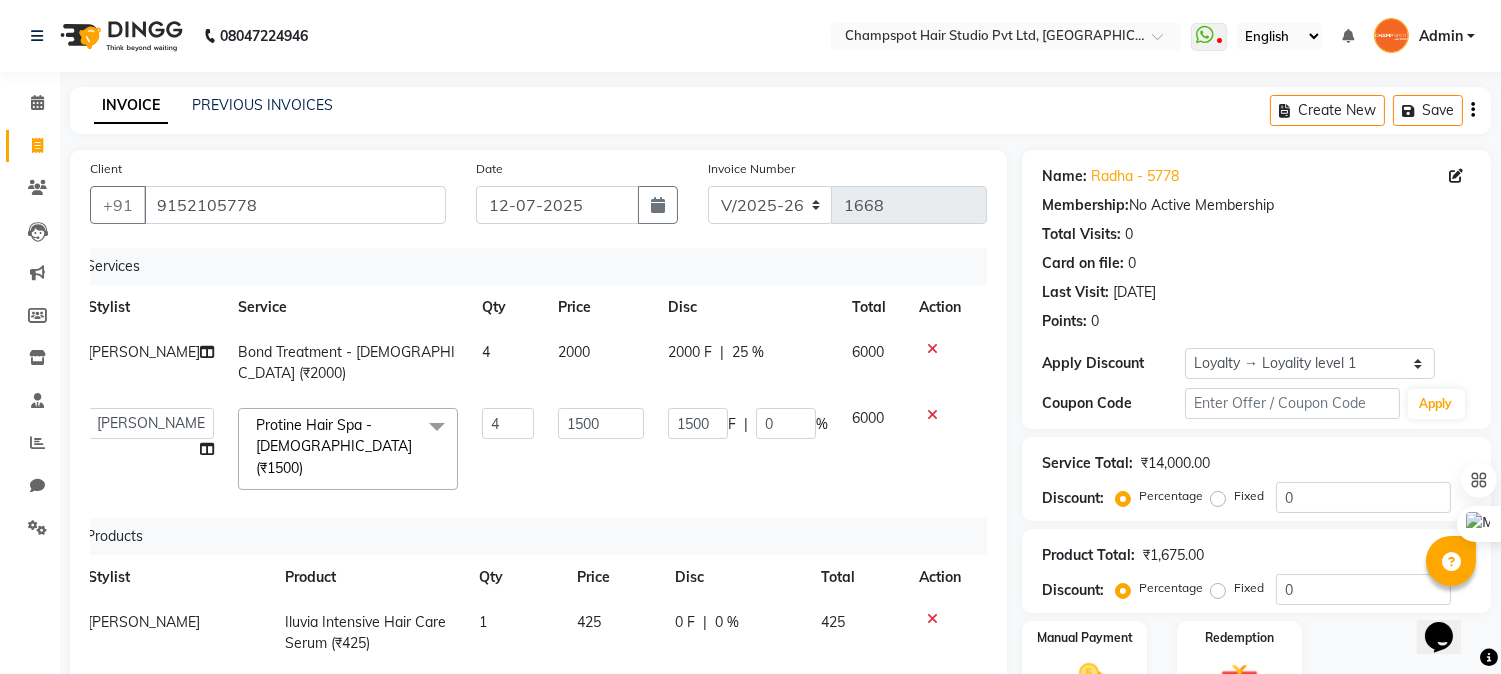click on "Services" 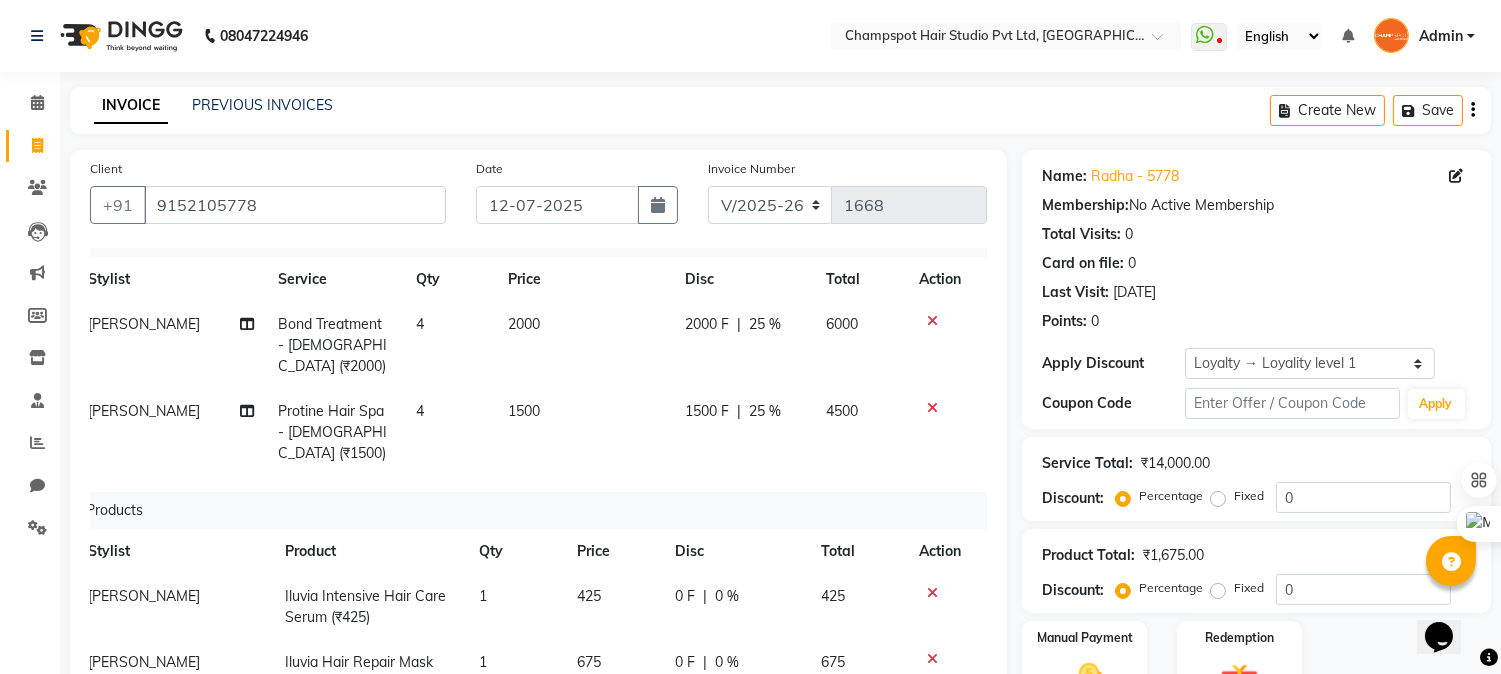 scroll, scrollTop: 42, scrollLeft: 14, axis: both 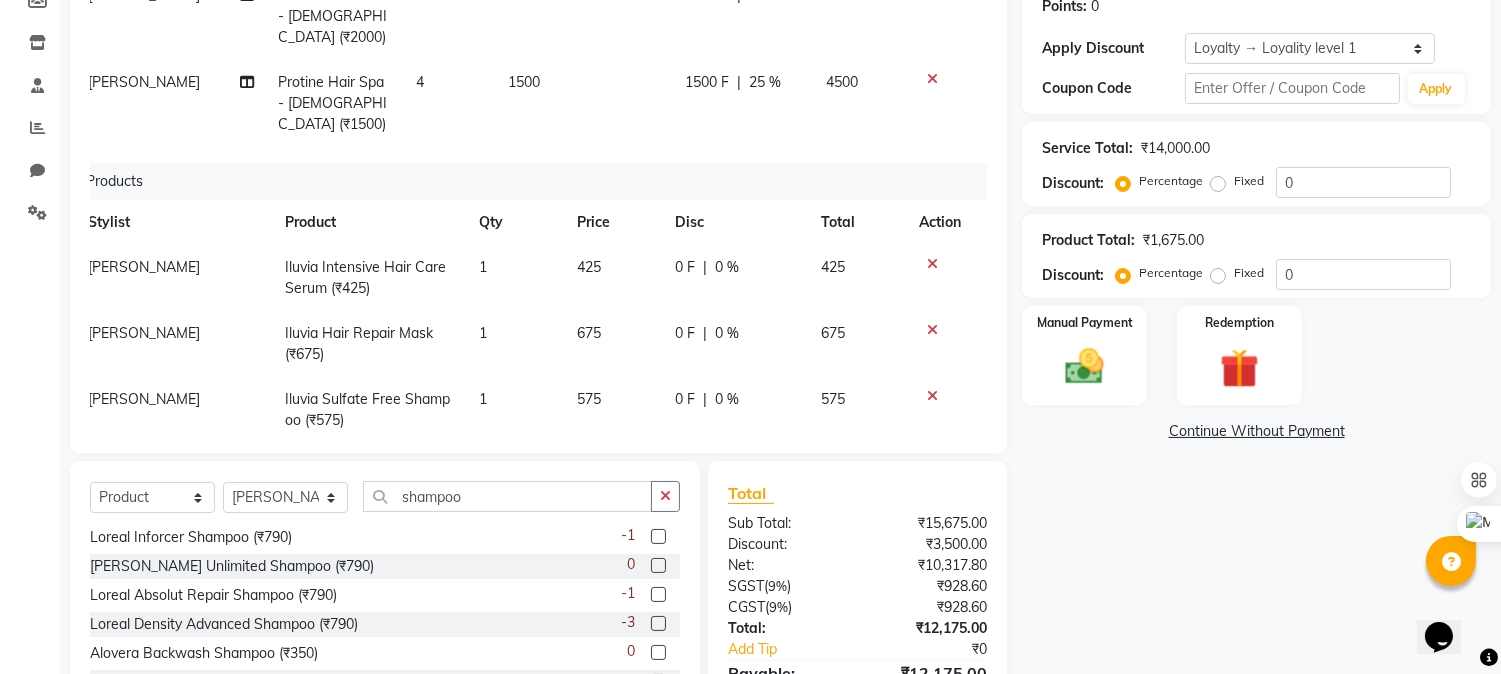 click on "Name: Radha - 5778 Membership:  No Active Membership  Total Visits:  0 Card on file:  0 Last Visit:   [DATE] Points:   0  Apply Discount Select  Loyalty → Loyality level 1  Coupon Code Apply Service Total:  ₹14,000.00  Discount:  Percentage   Fixed  0 Product Total:  ₹1,675.00  Discount:  Percentage   Fixed  0 Manual Payment Redemption  Continue Without Payment" 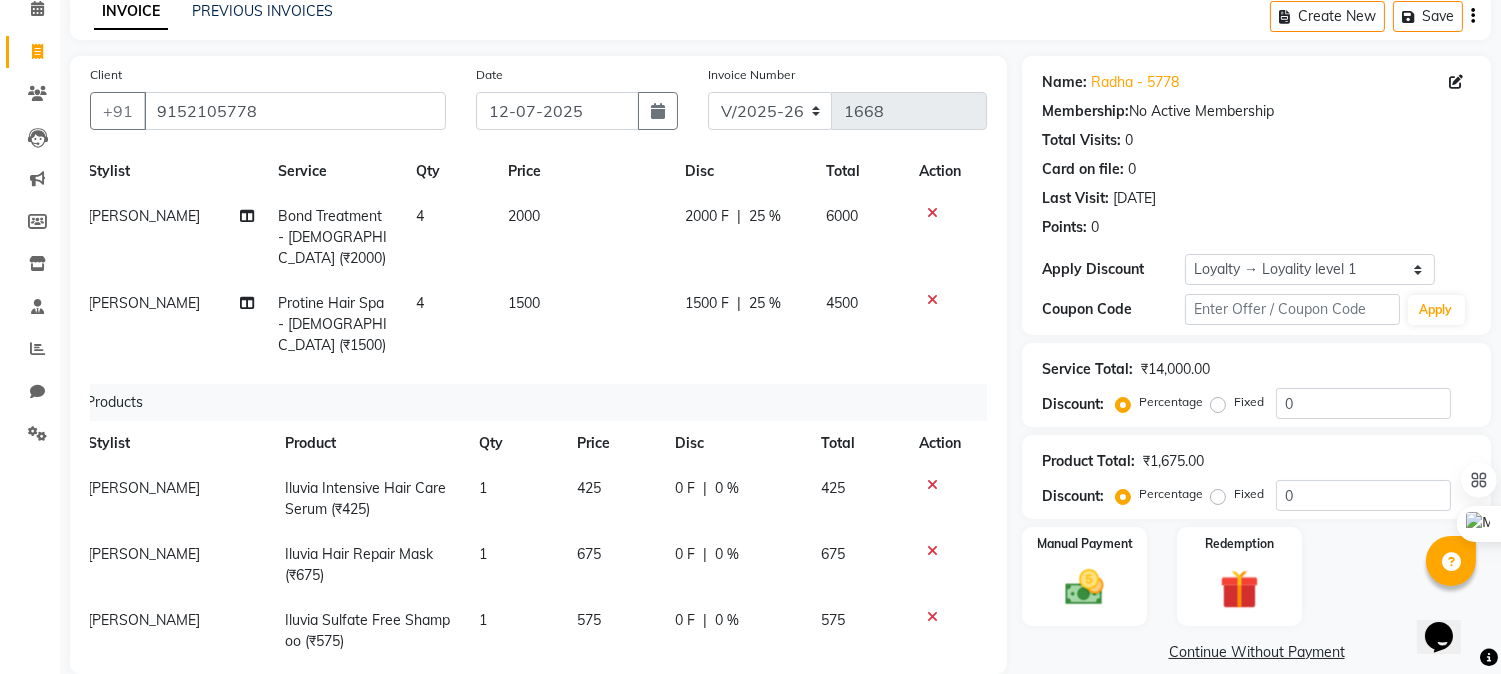 scroll, scrollTop: 93, scrollLeft: 0, axis: vertical 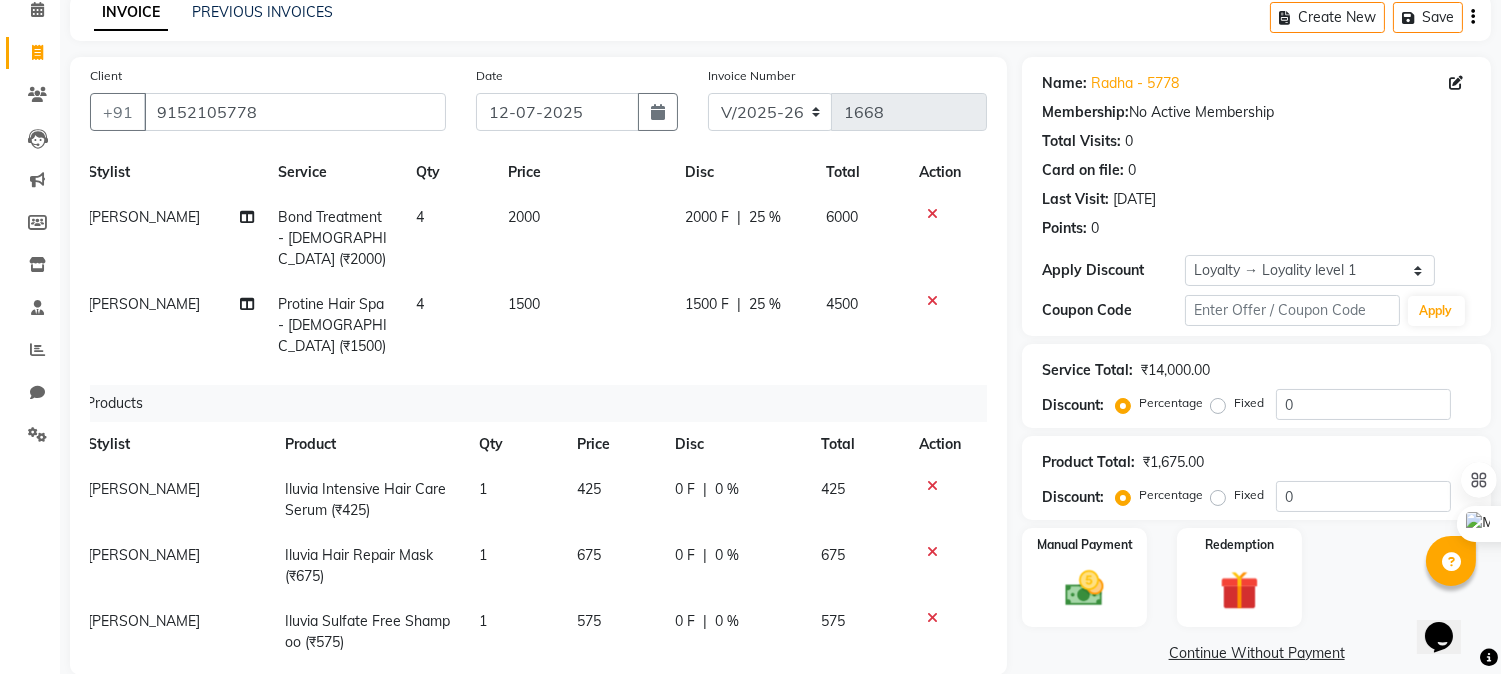 click on "Card on file:  0" 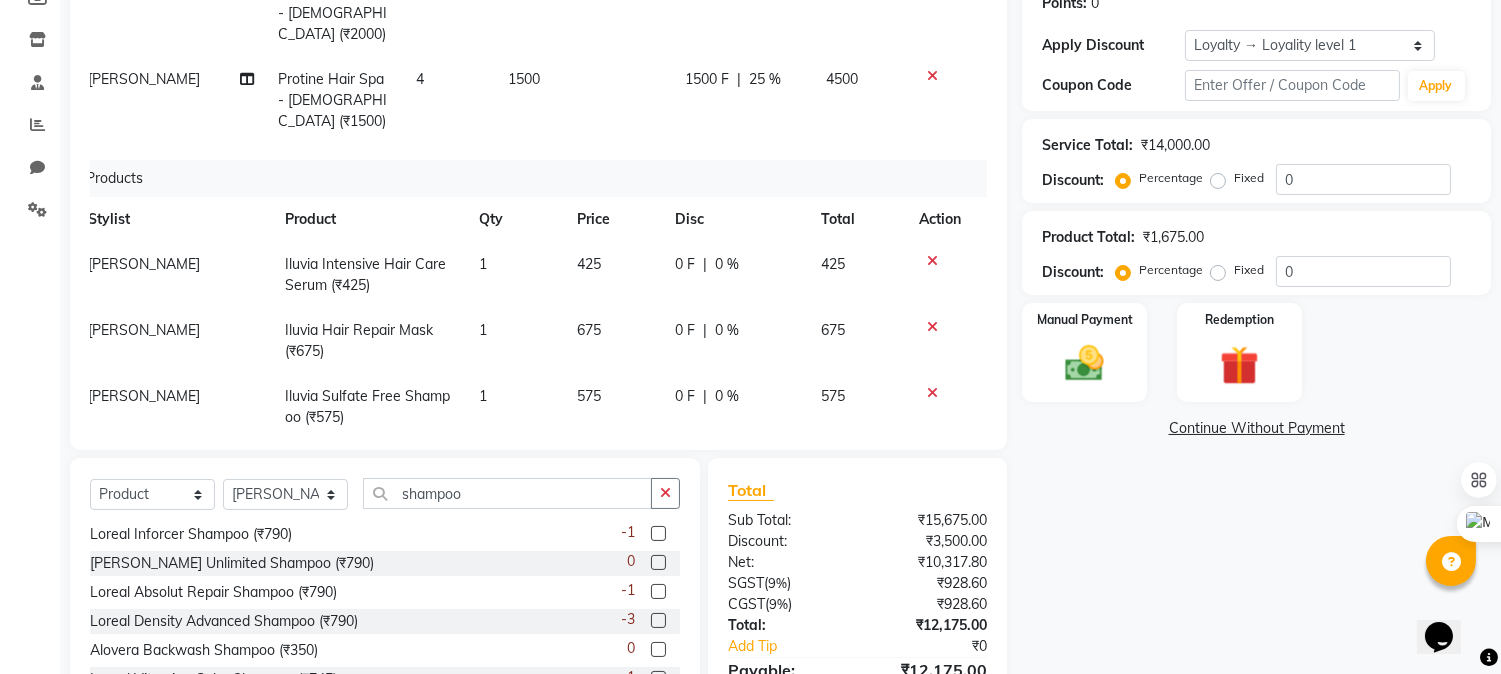 scroll, scrollTop: 426, scrollLeft: 0, axis: vertical 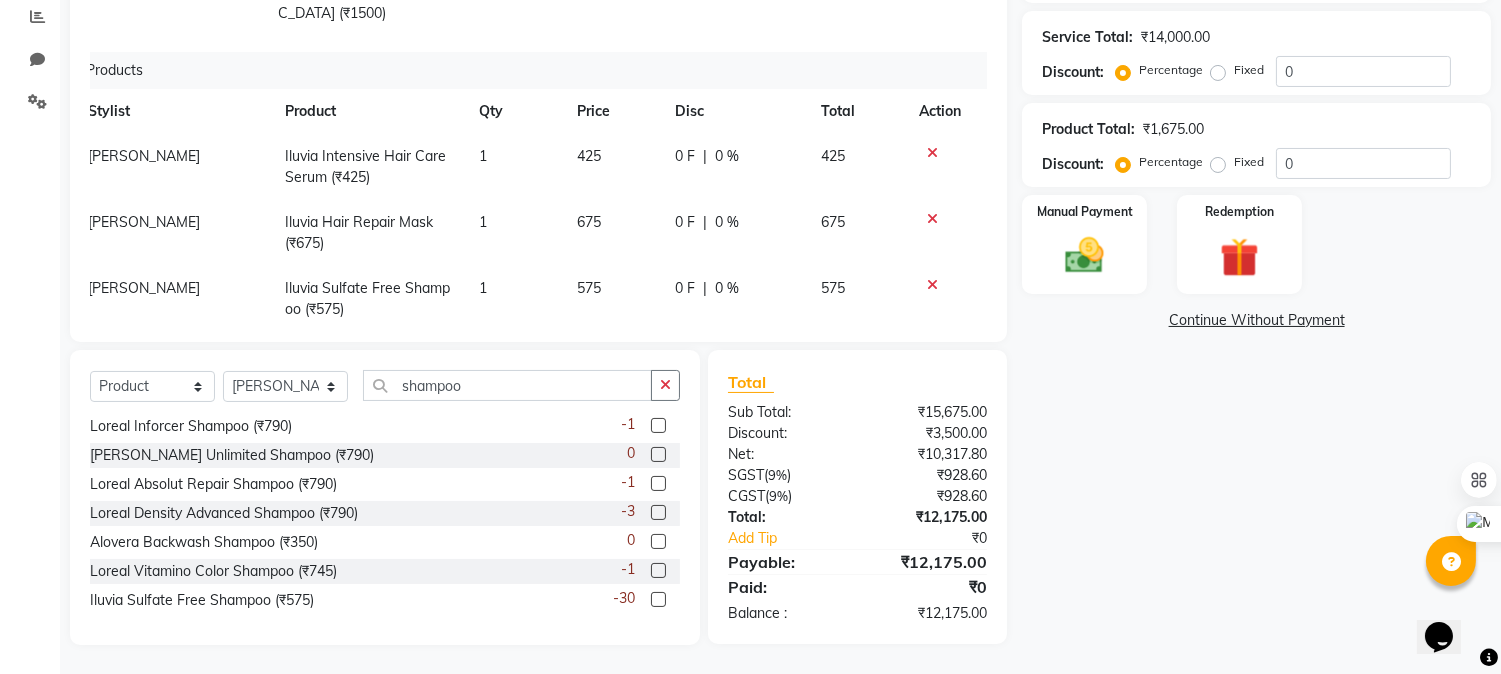 click on "Product Total:  ₹1,675.00  Discount:  Percentage   Fixed  0" 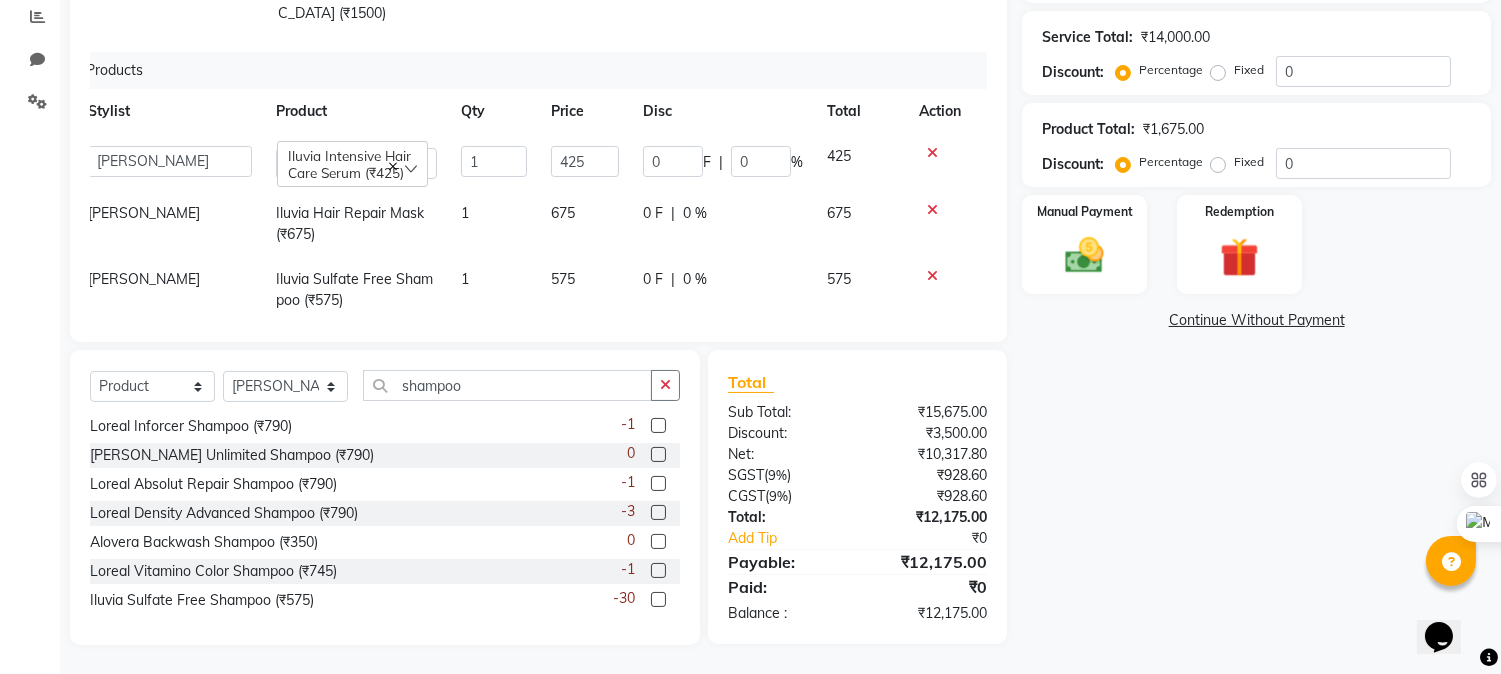 scroll, scrollTop: 35, scrollLeft: 14, axis: both 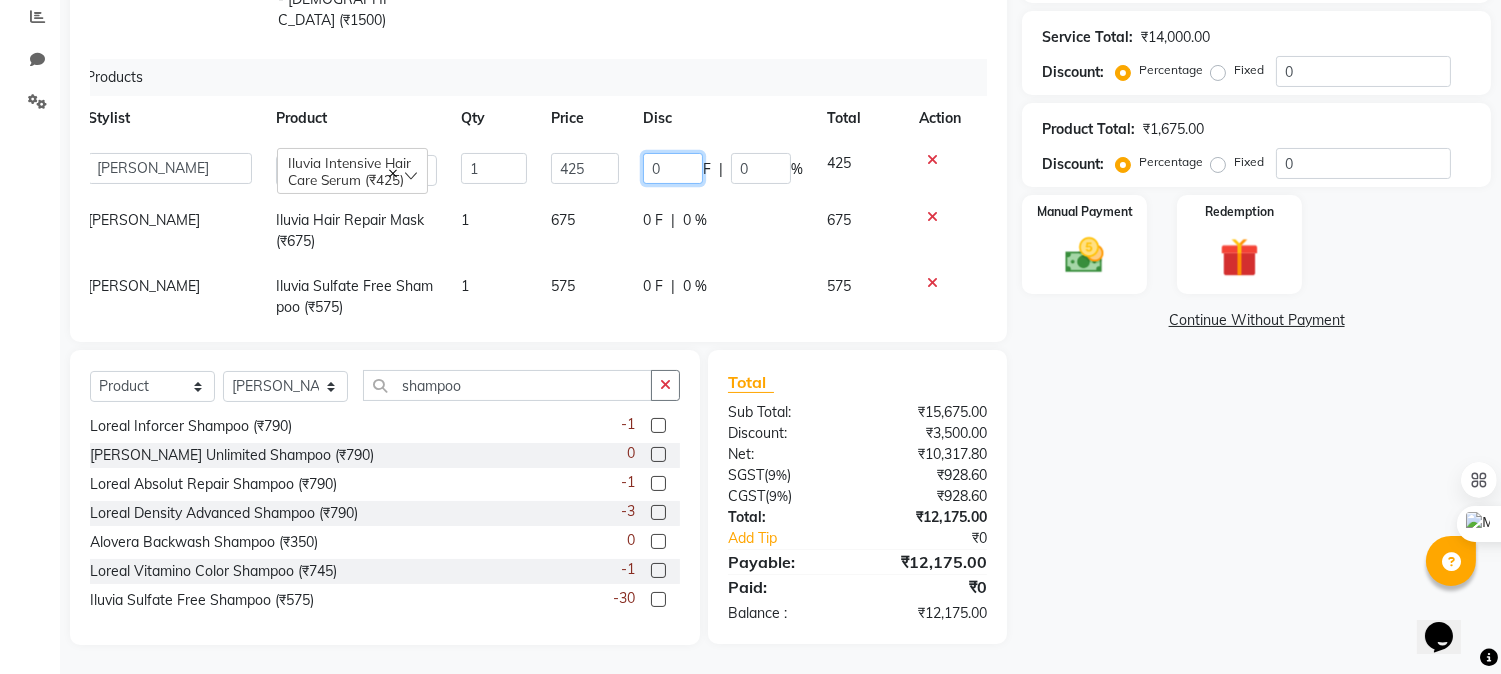 drag, startPoint x: 652, startPoint y: 115, endPoint x: 538, endPoint y: 120, distance: 114.1096 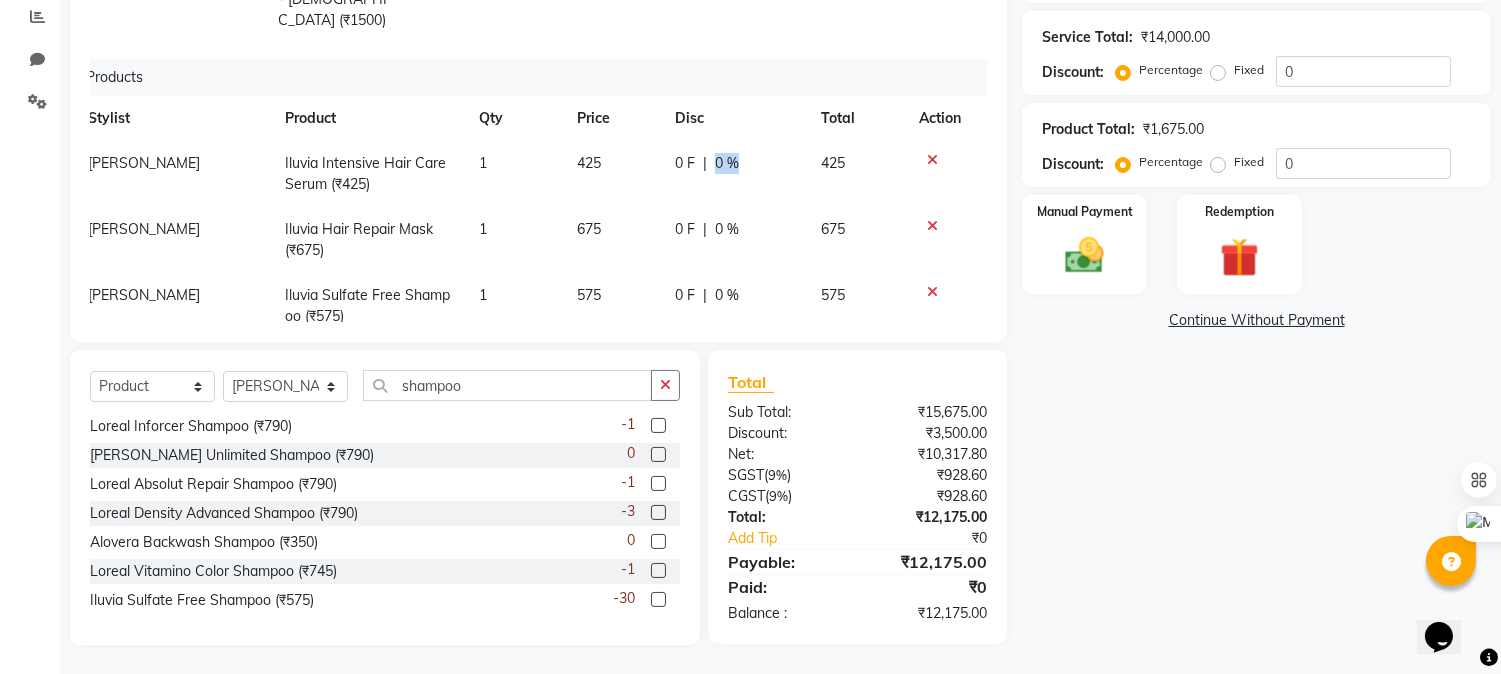 drag, startPoint x: 743, startPoint y: 120, endPoint x: 686, endPoint y: 124, distance: 57.14018 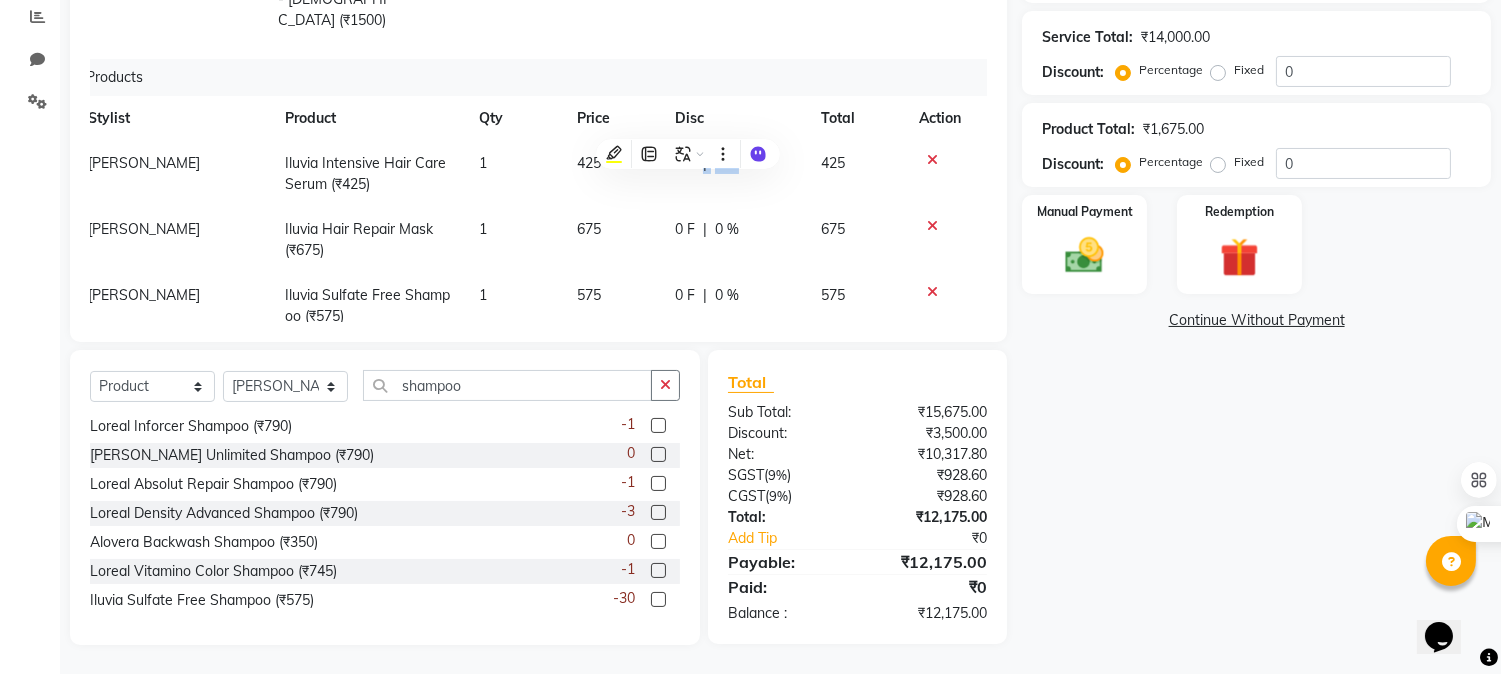 click on "0 F | 0 %" 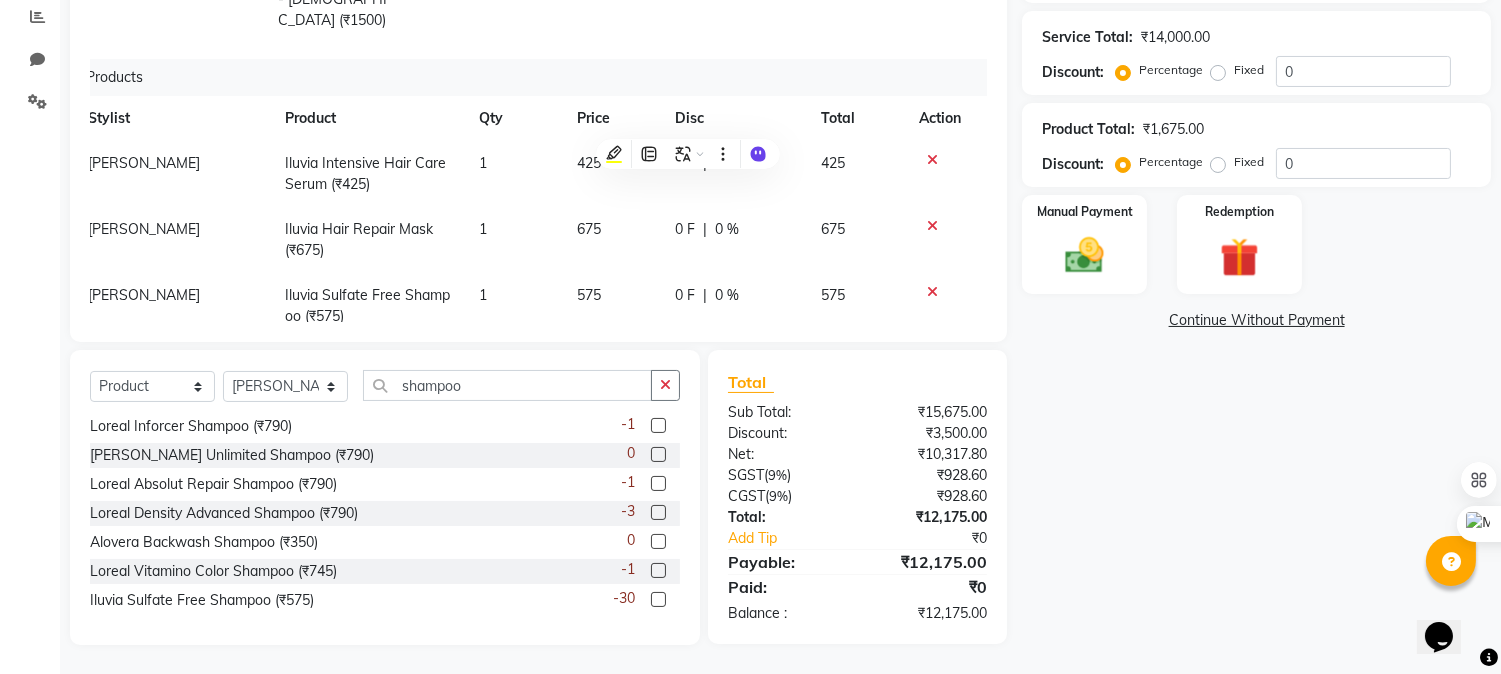 select on "69009" 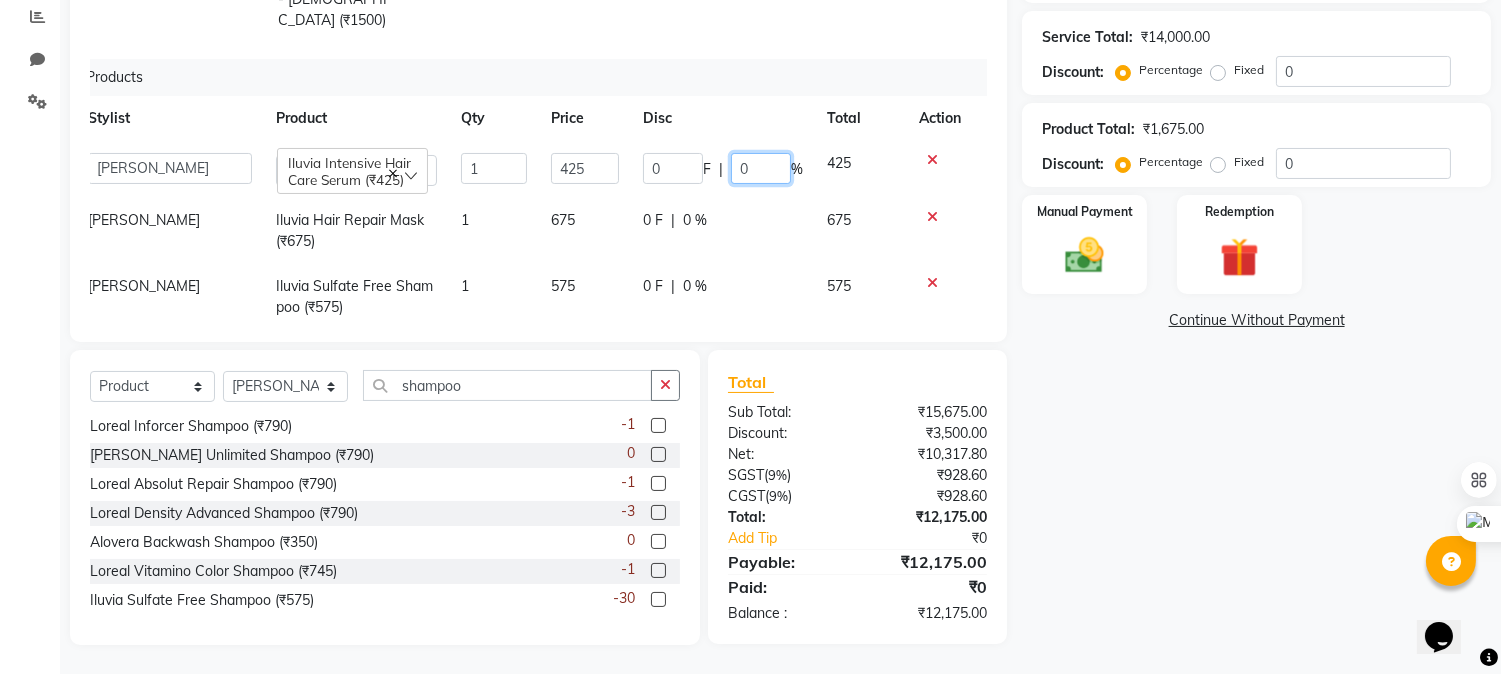 drag, startPoint x: 736, startPoint y: 124, endPoint x: 675, endPoint y: 124, distance: 61 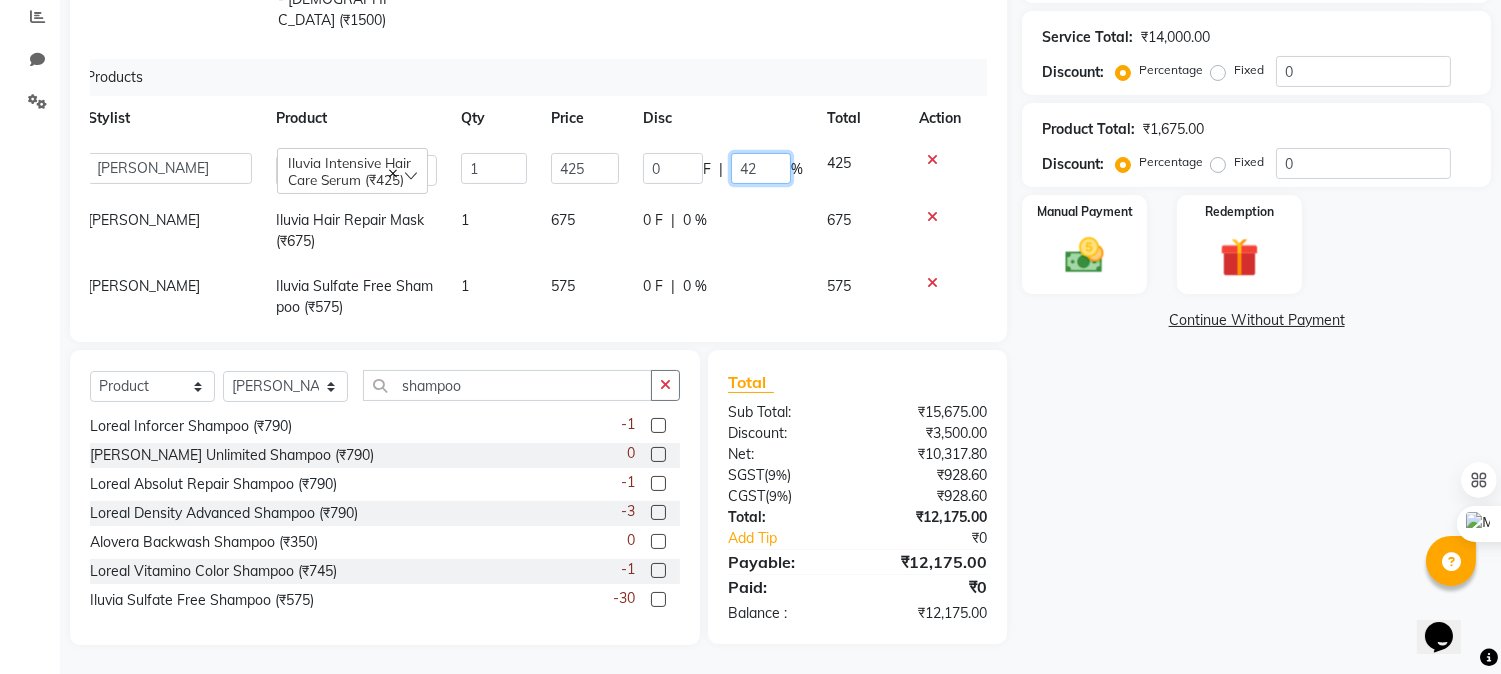 type on "425" 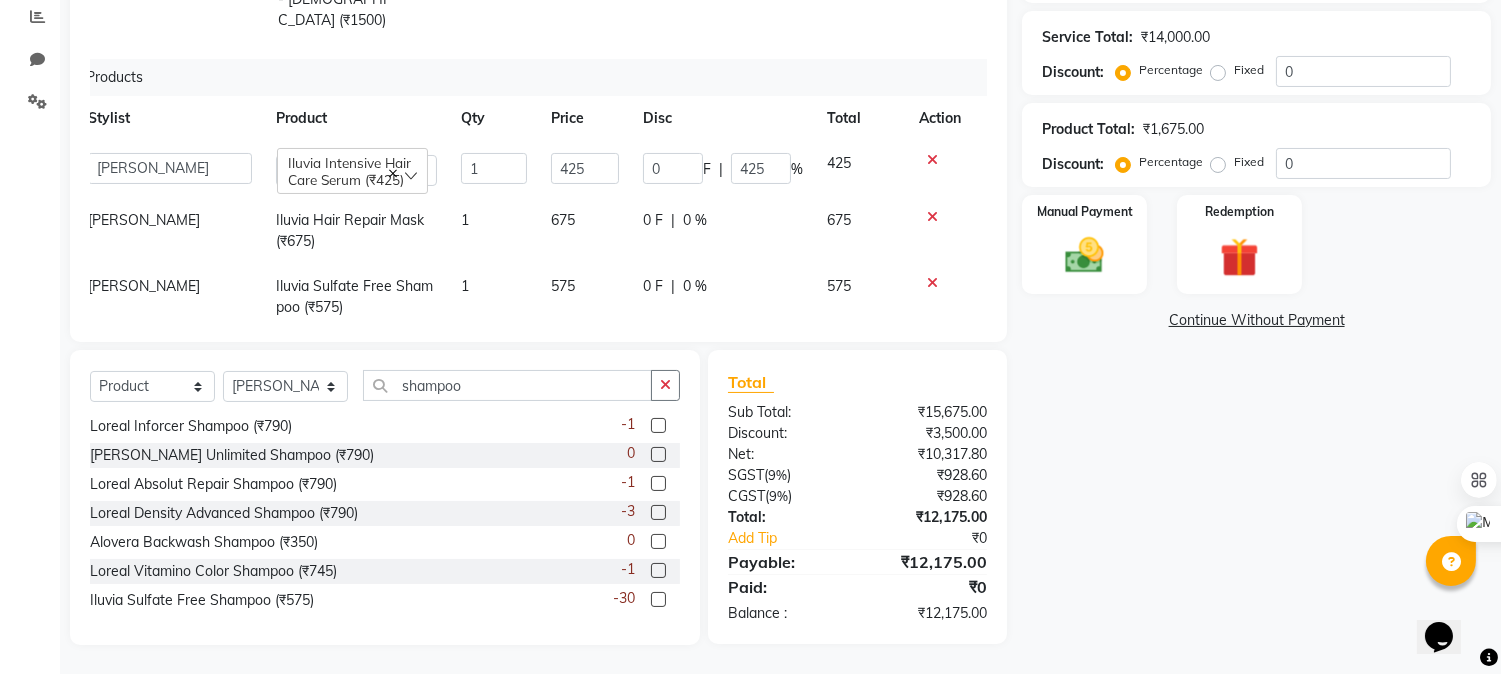 click on "Name: Radha - 5778 Membership:  No Active Membership  Total Visits:  0 Card on file:  0 Last Visit:   [DATE] Points:   0  Apply Discount Select  Loyalty → Loyality level 1  Coupon Code Apply Service Total:  ₹14,000.00  Discount:  Percentage   Fixed  0 Product Total:  ₹1,675.00  Discount:  Percentage   Fixed  0 Manual Payment Redemption  Continue Without Payment" 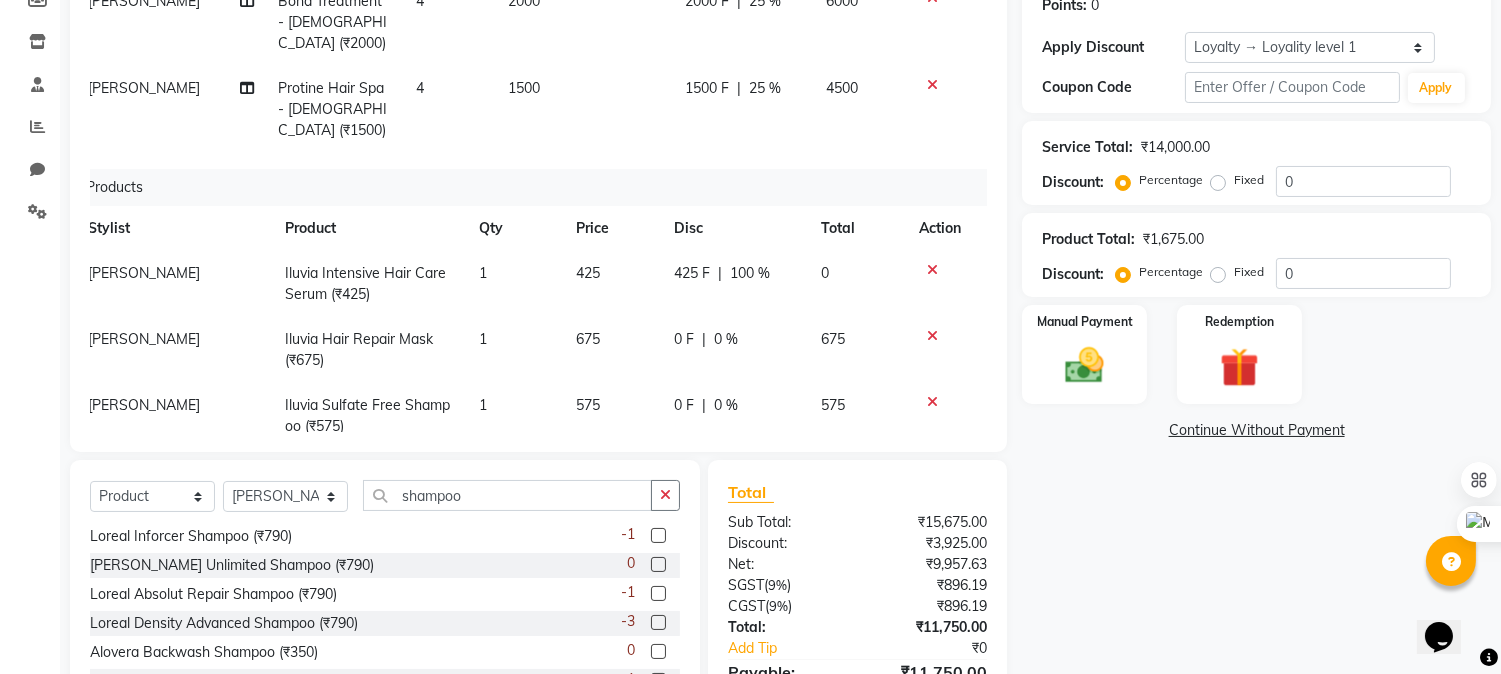 scroll, scrollTop: 426, scrollLeft: 0, axis: vertical 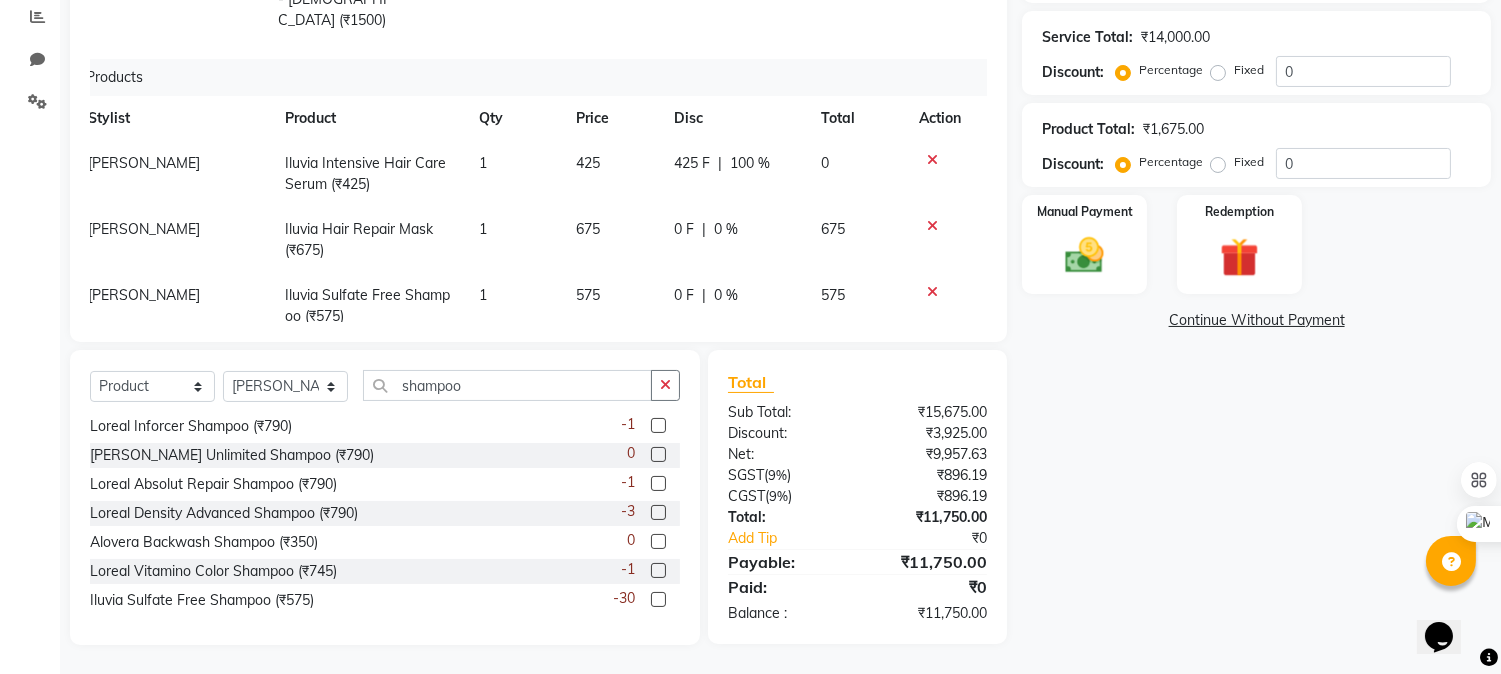 click on "₹11,750.00" 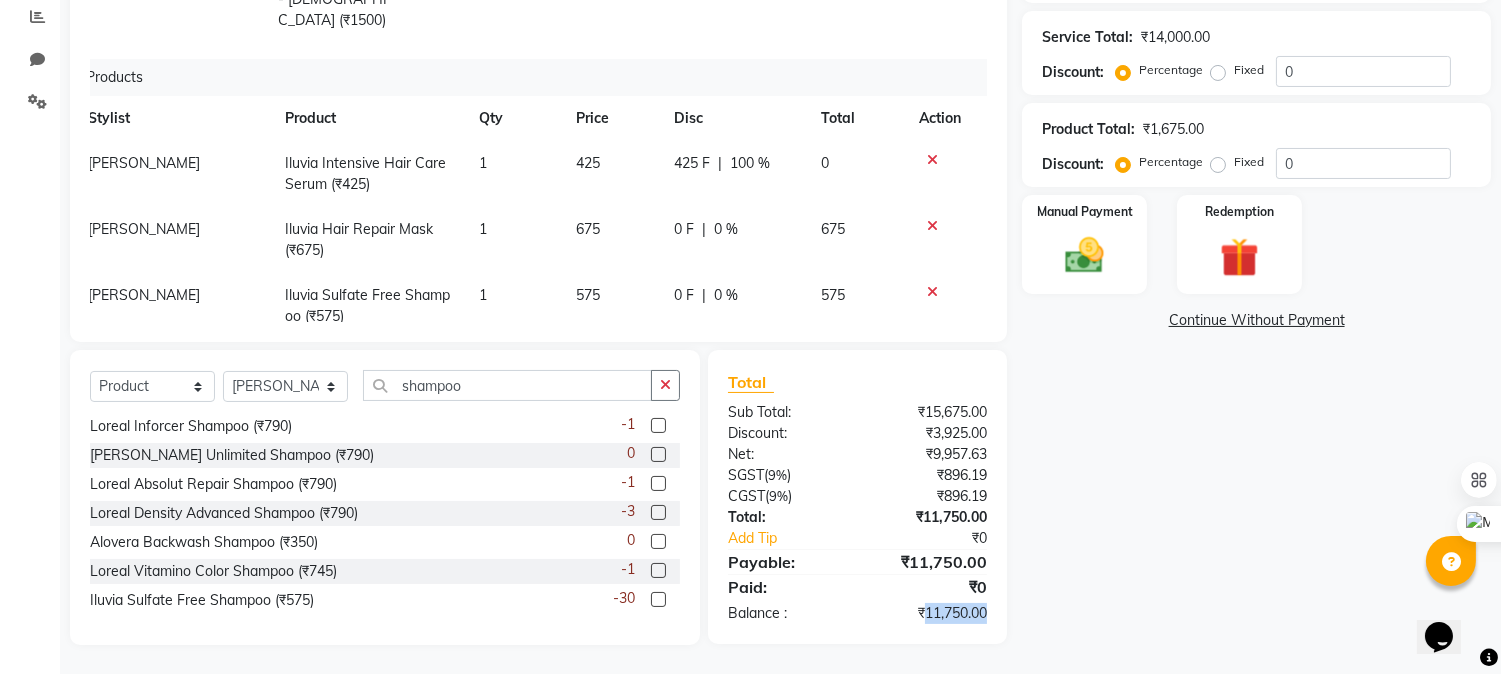 click on "₹11,750.00" 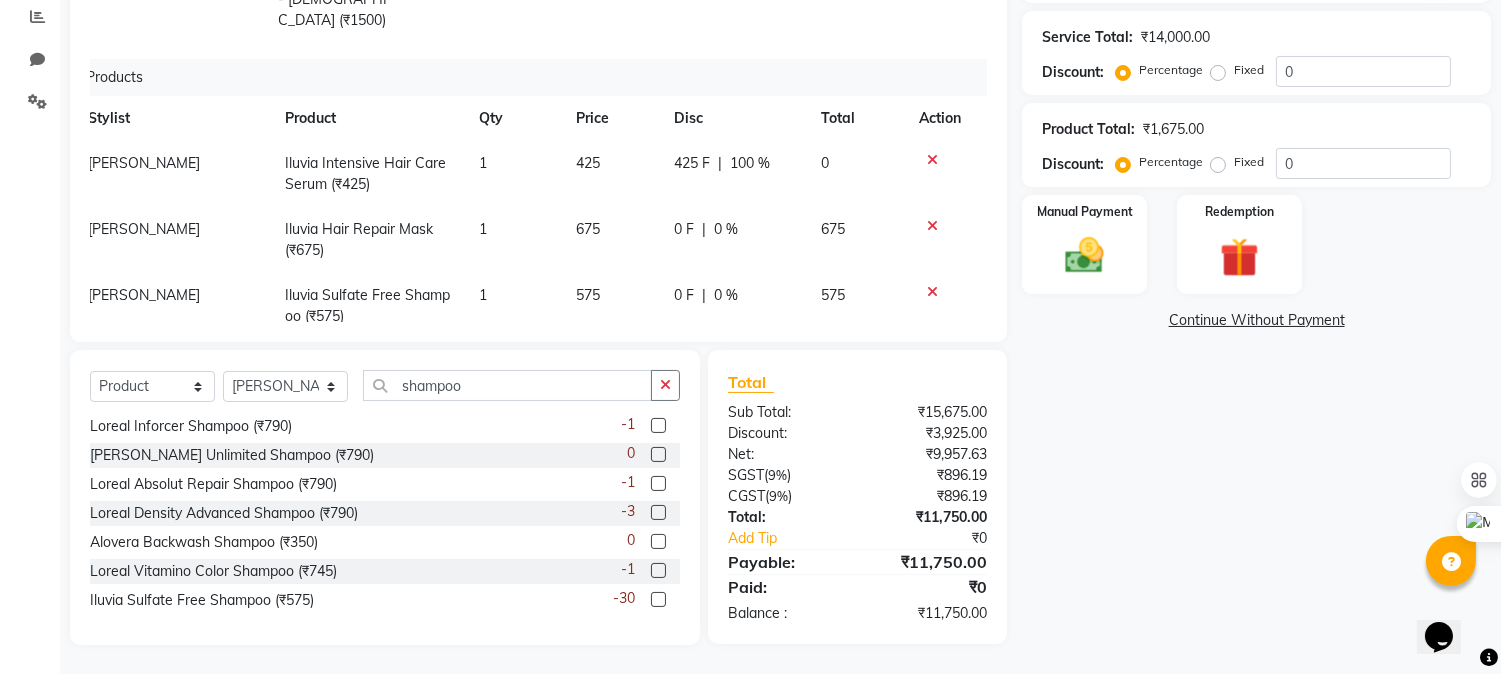 click on "Name: Radha - 5778 Membership:  No Active Membership  Total Visits:  0 Card on file:  0 Last Visit:   [DATE] Points:   0  Apply Discount Select  Loyalty → Loyality level 1  Coupon Code Apply Service Total:  ₹14,000.00  Discount:  Percentage   Fixed  0 Product Total:  ₹1,675.00  Discount:  Percentage   Fixed  0 Manual Payment Redemption  Continue Without Payment" 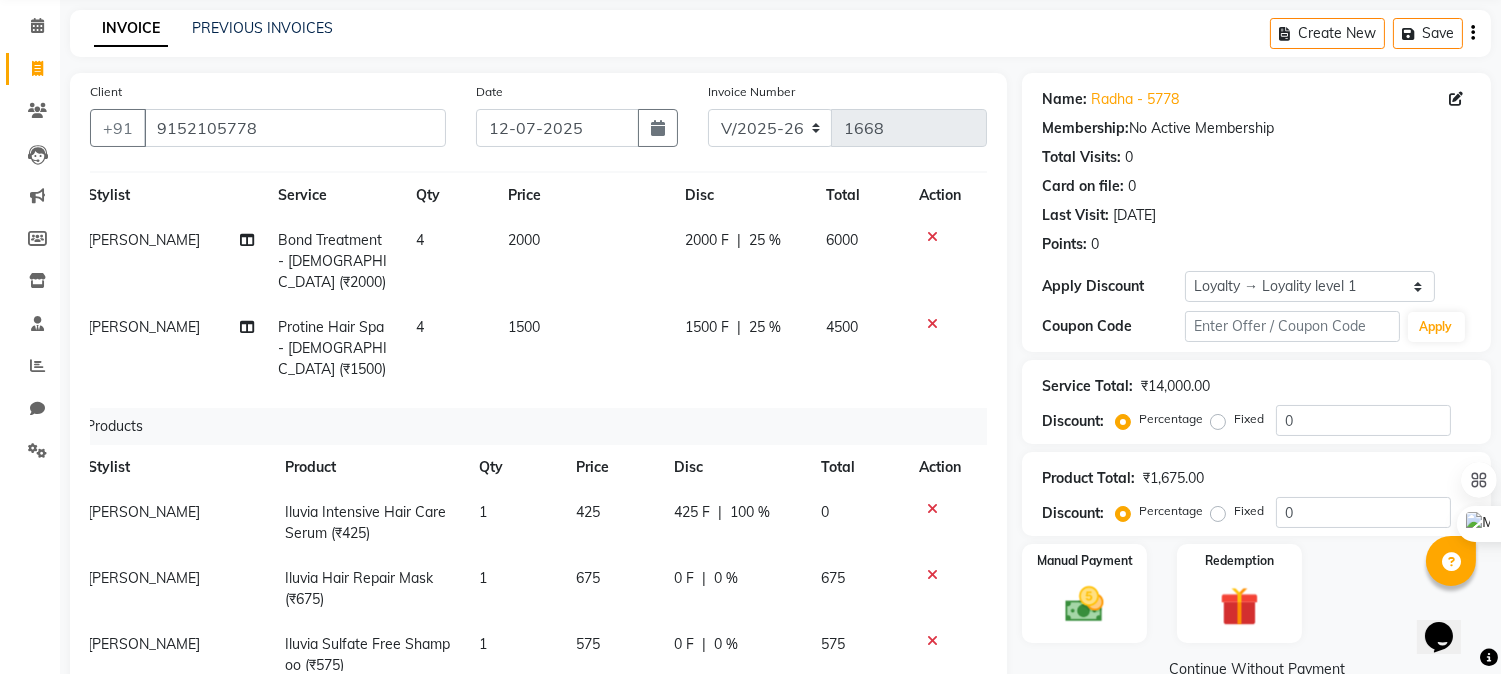 scroll, scrollTop: 0, scrollLeft: 0, axis: both 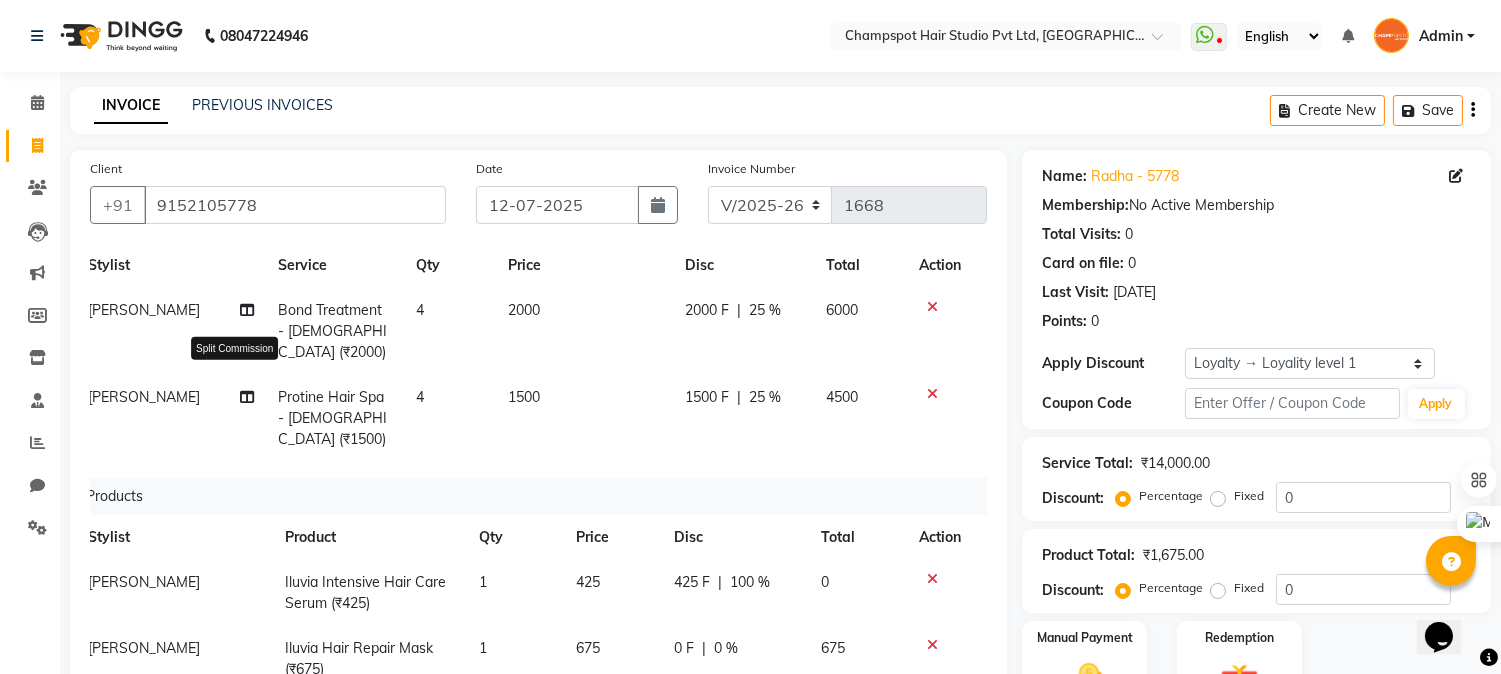 click 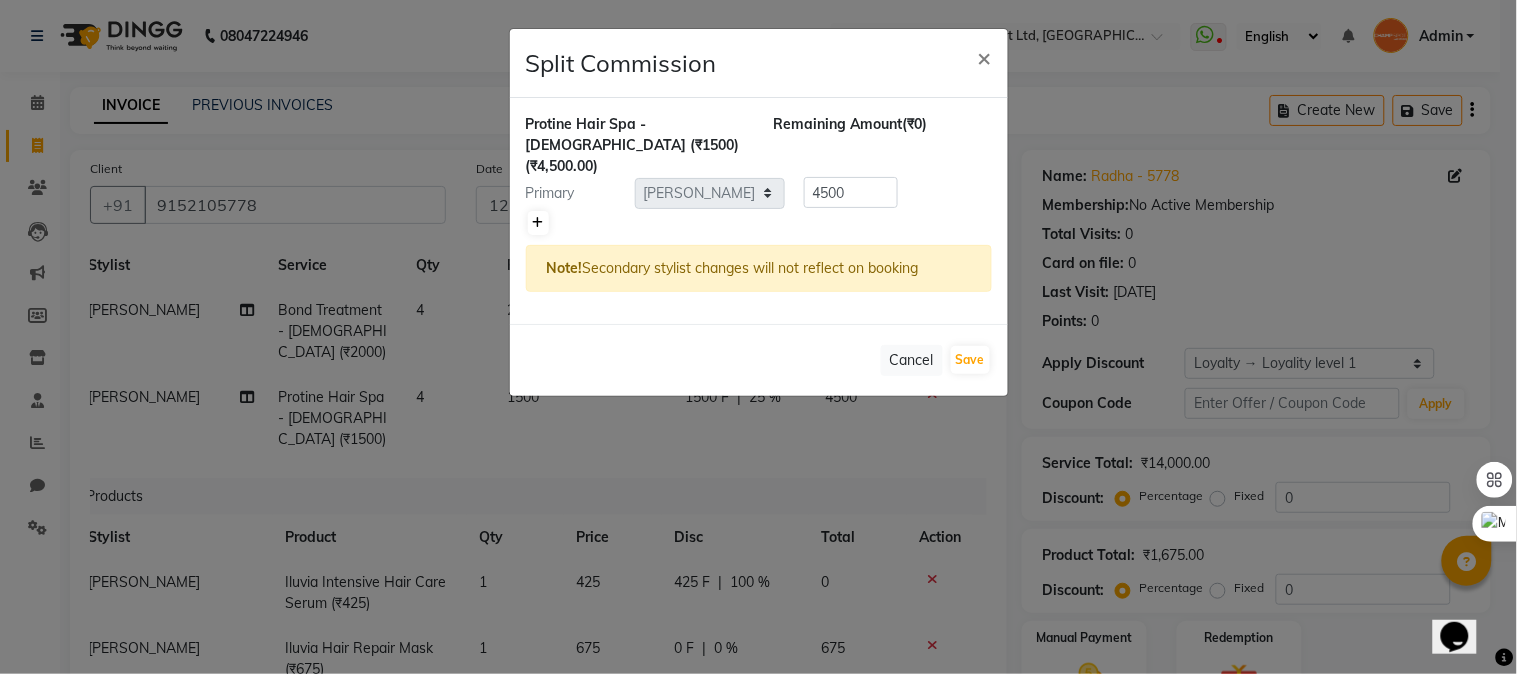 click 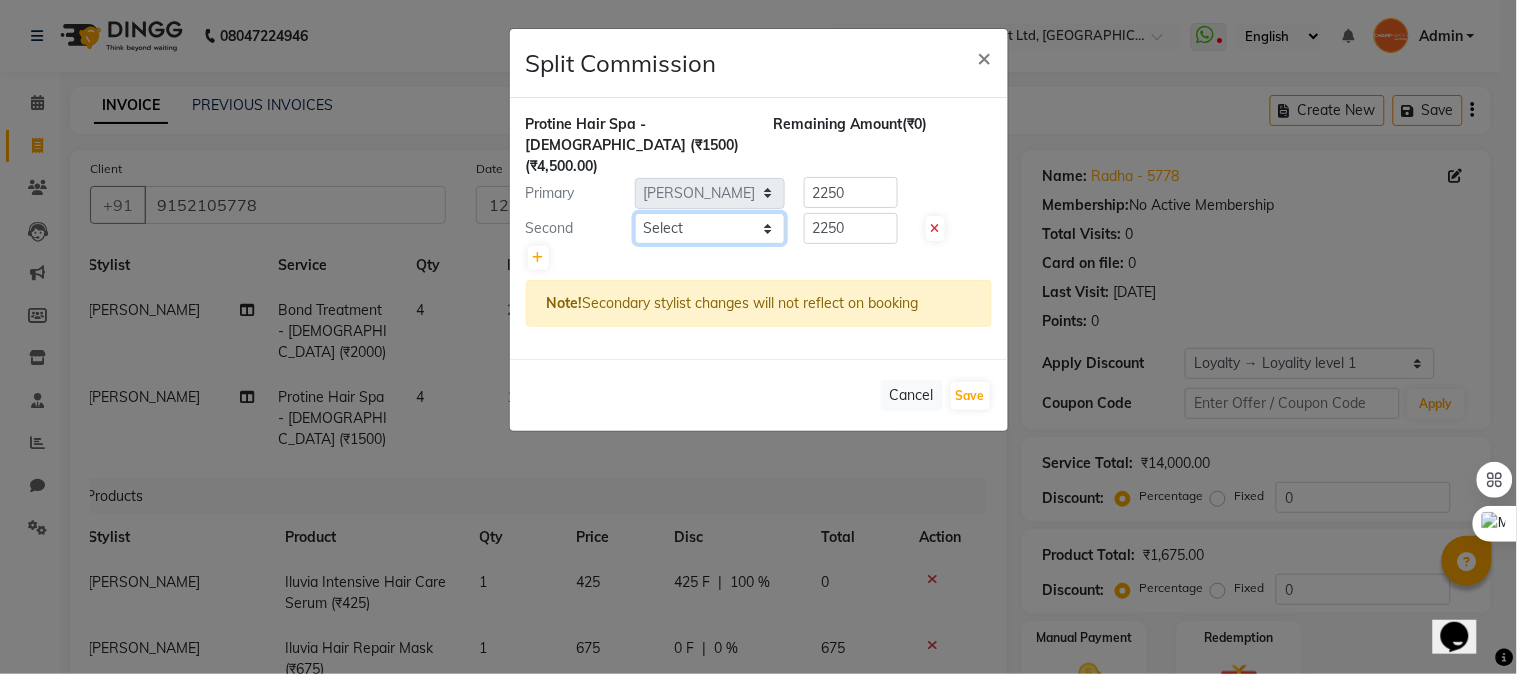 click on "Select  Admin   [PERSON_NAME]   [PERSON_NAME]   	[PERSON_NAME]   [PERSON_NAME]   [PERSON_NAME]" 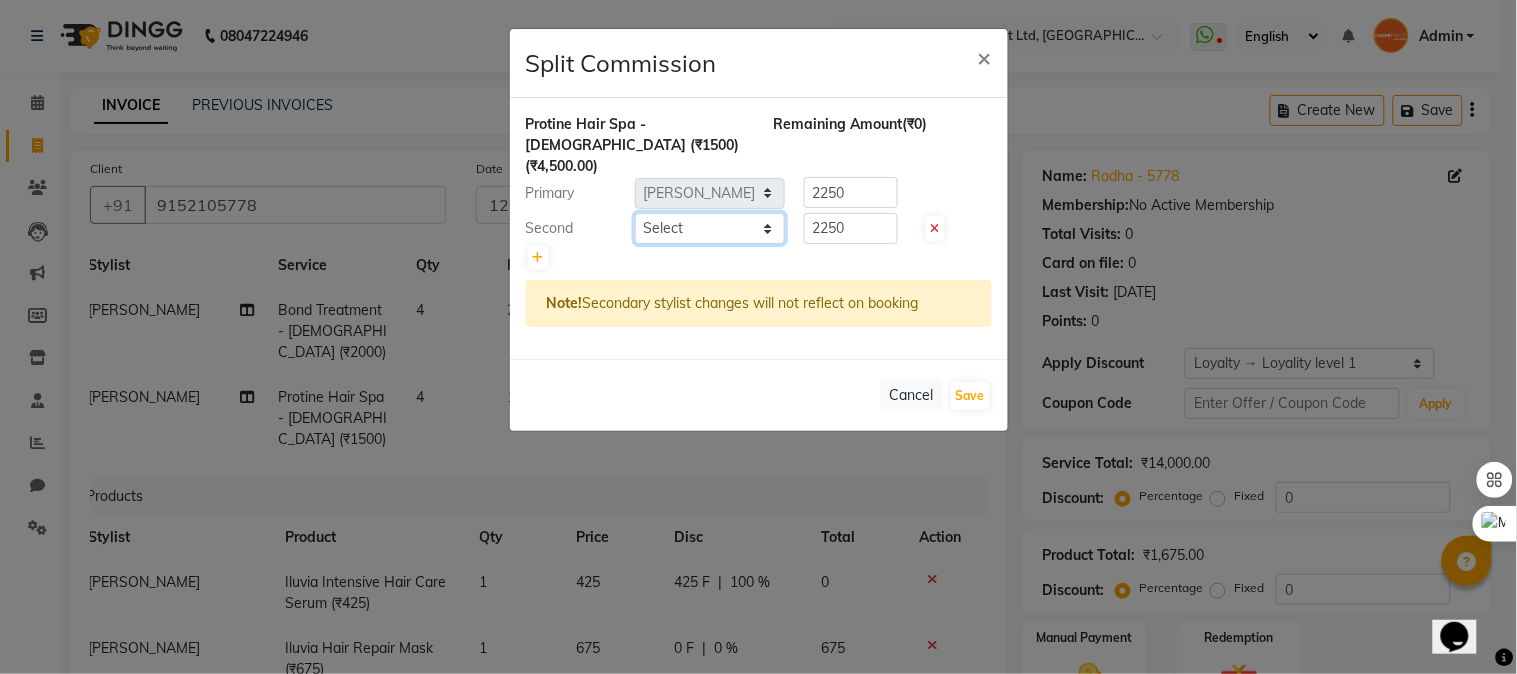 select on "69007" 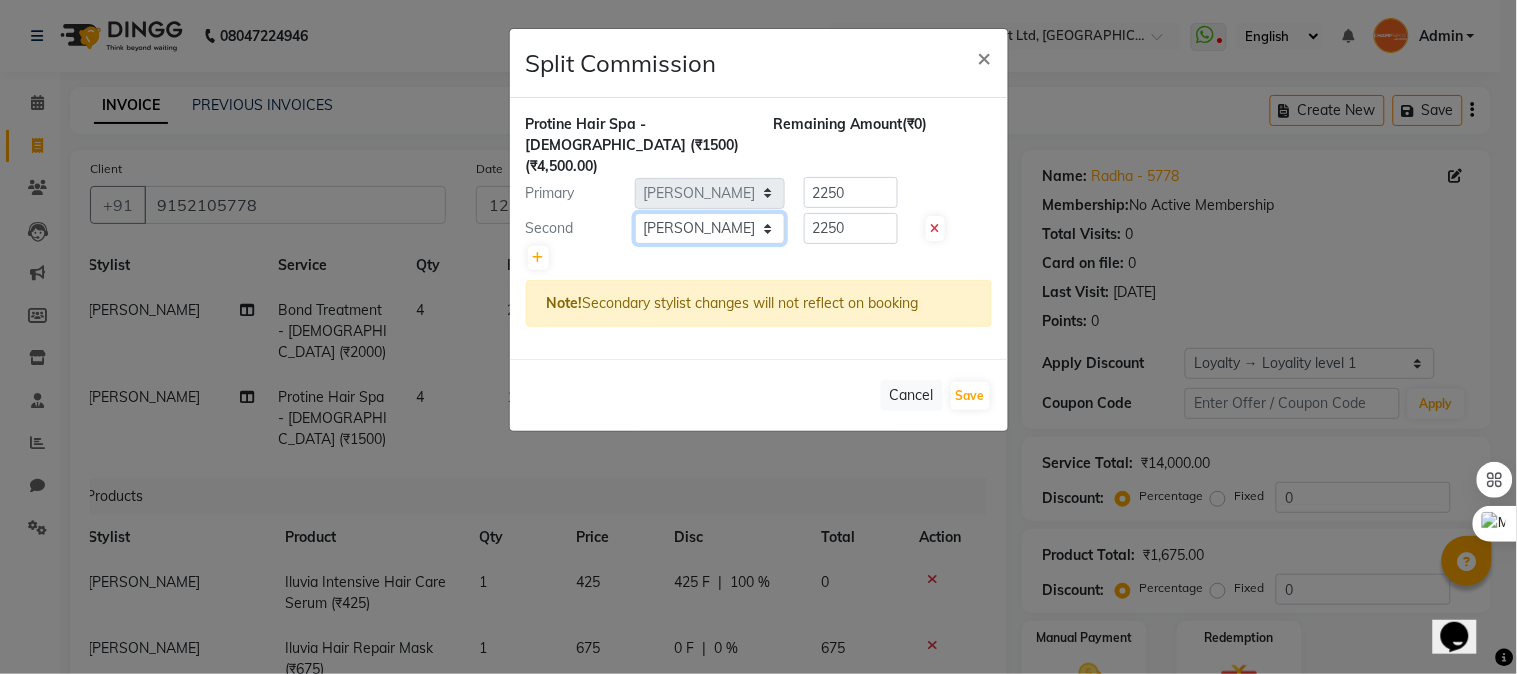 click on "Select  Admin   [PERSON_NAME]   [PERSON_NAME]   	[PERSON_NAME]   [PERSON_NAME]   [PERSON_NAME]" 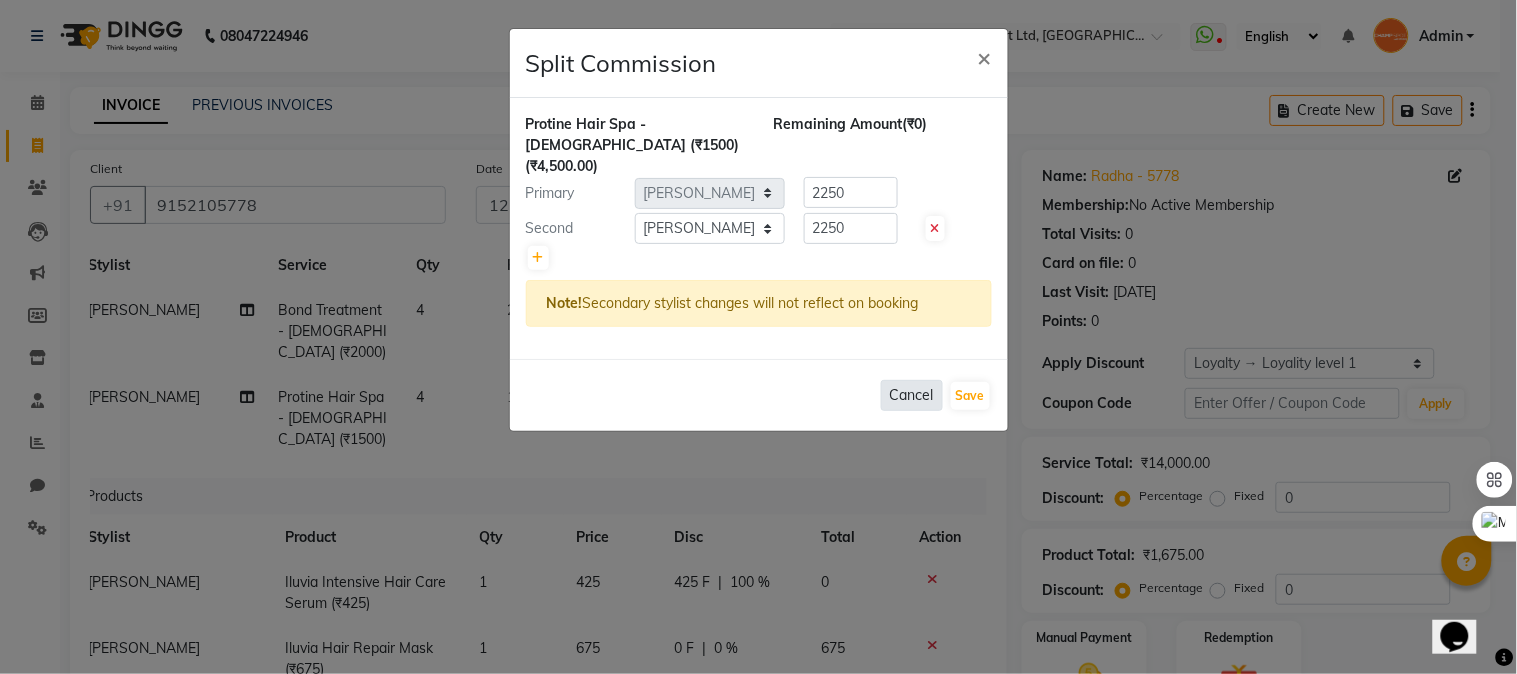click on "Cancel" 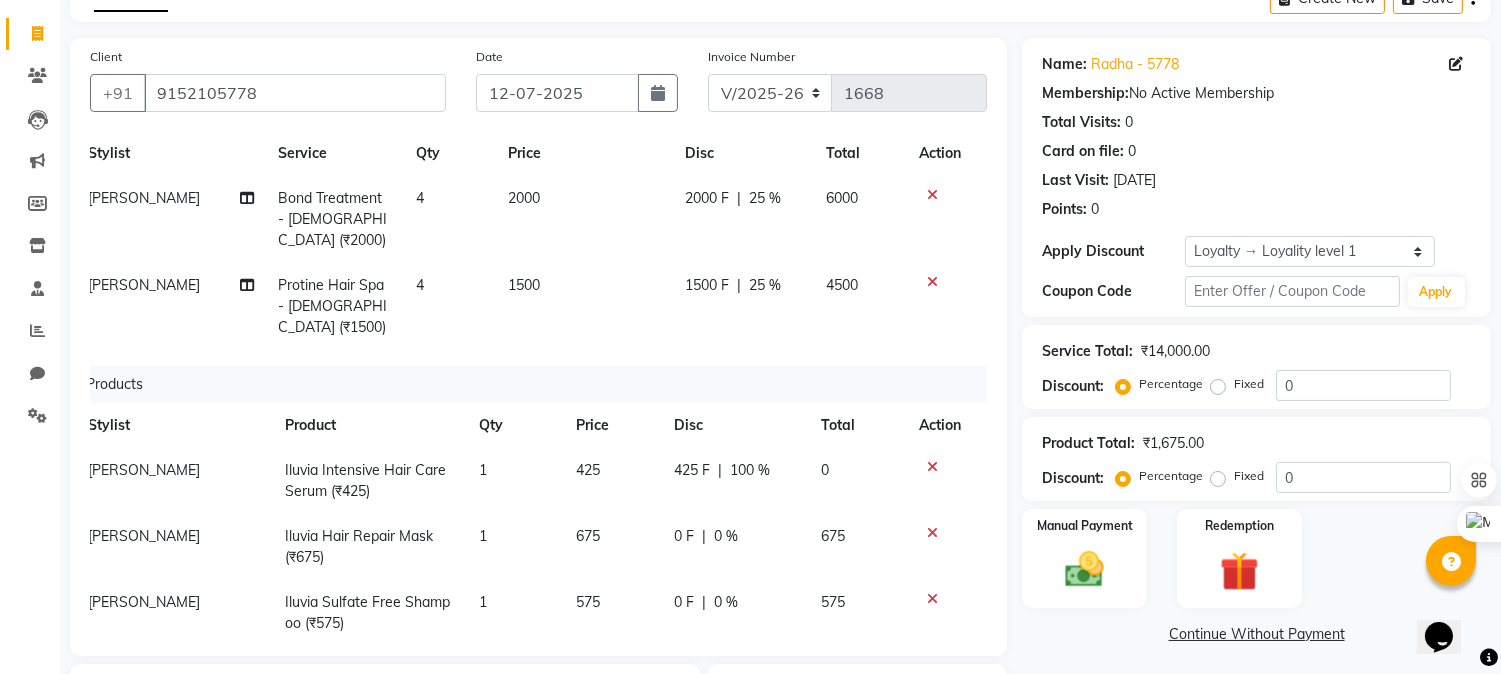 scroll, scrollTop: 426, scrollLeft: 0, axis: vertical 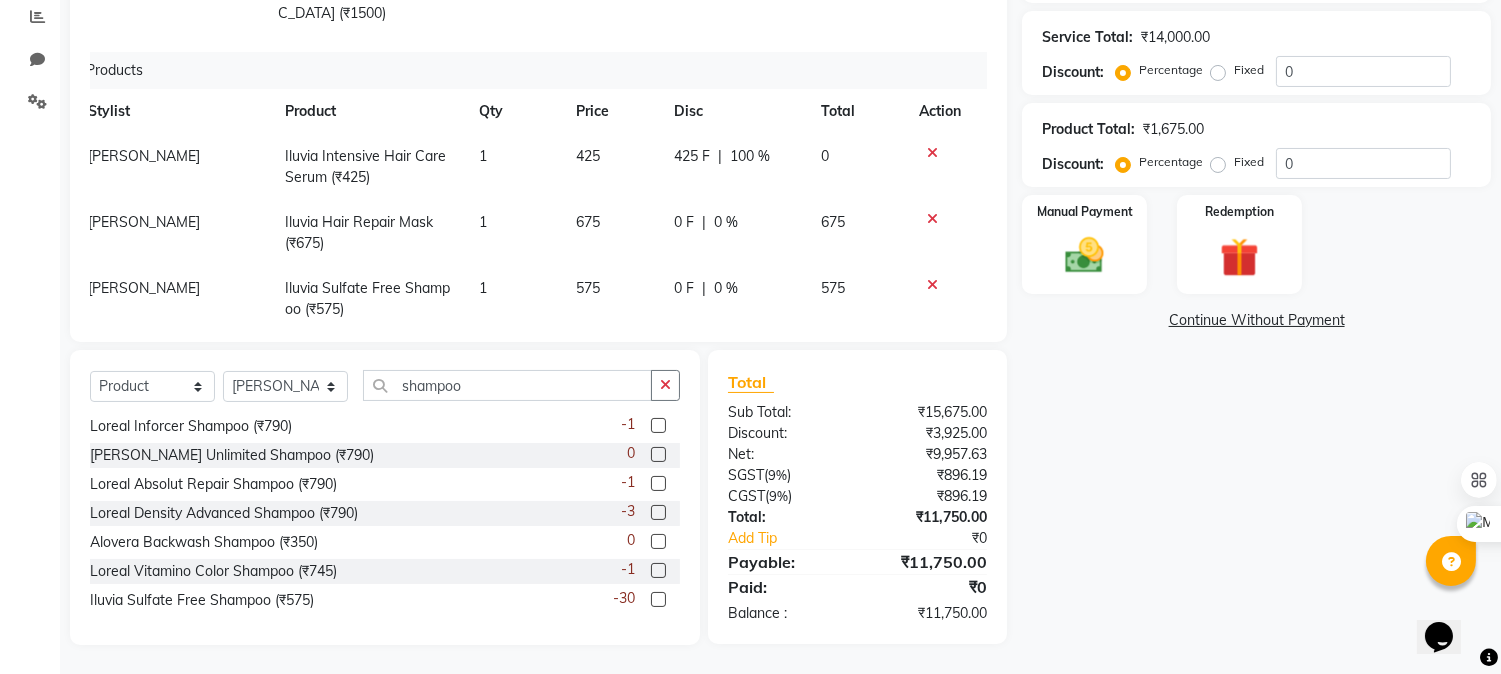 click on "₹11,750.00" 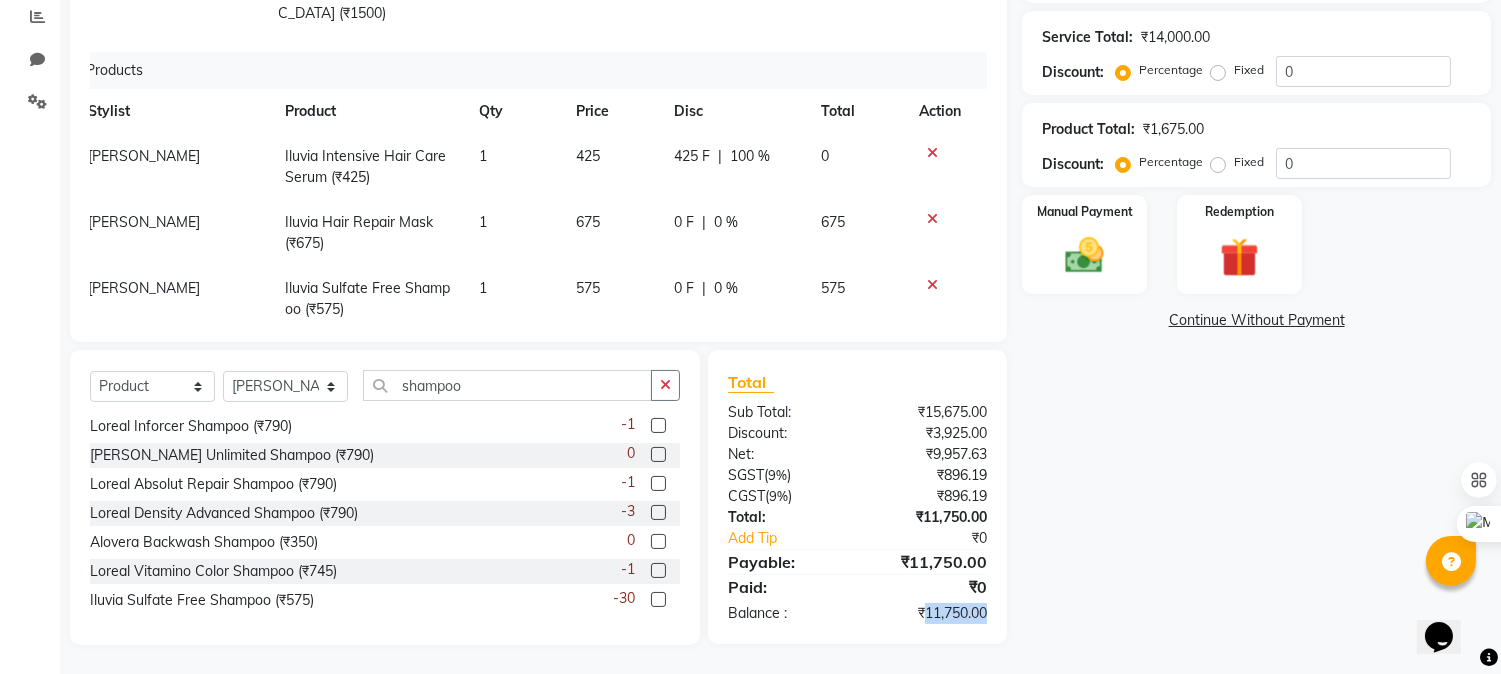 click on "₹11,750.00" 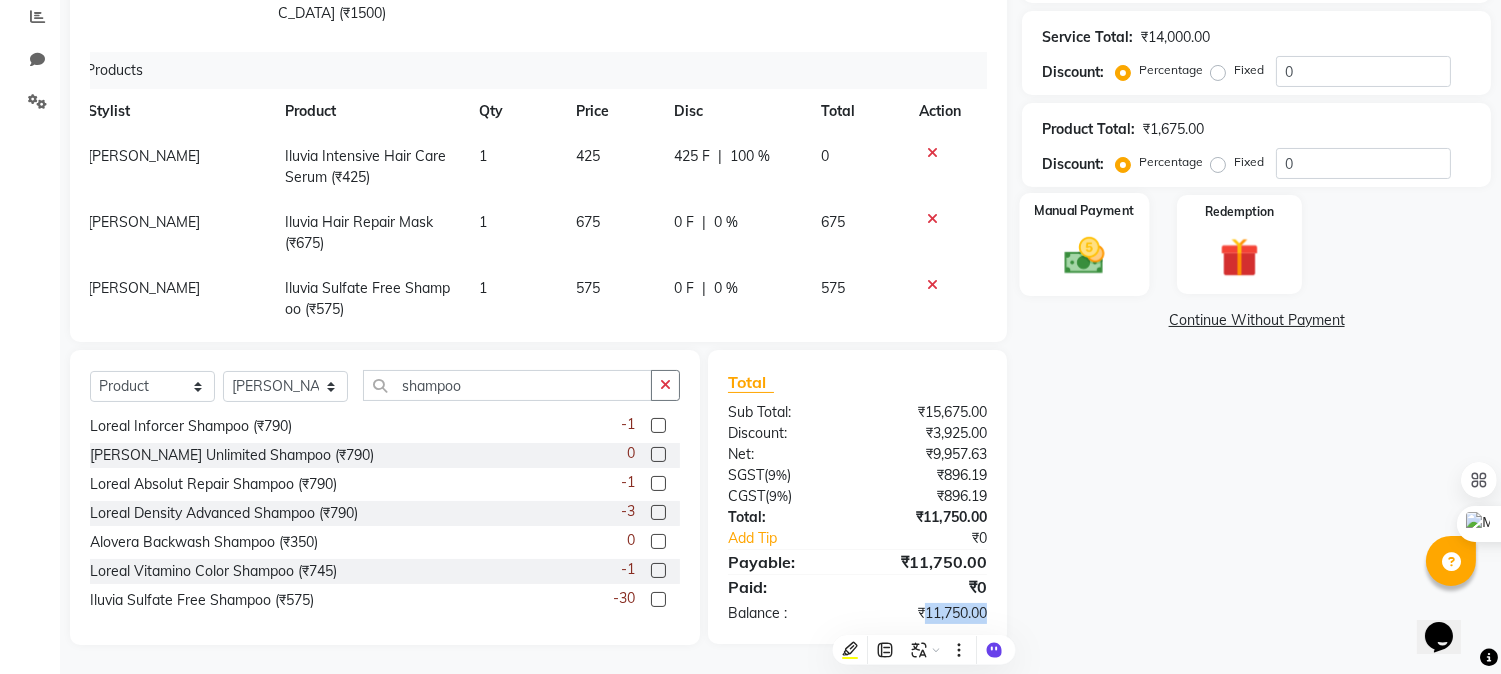 click 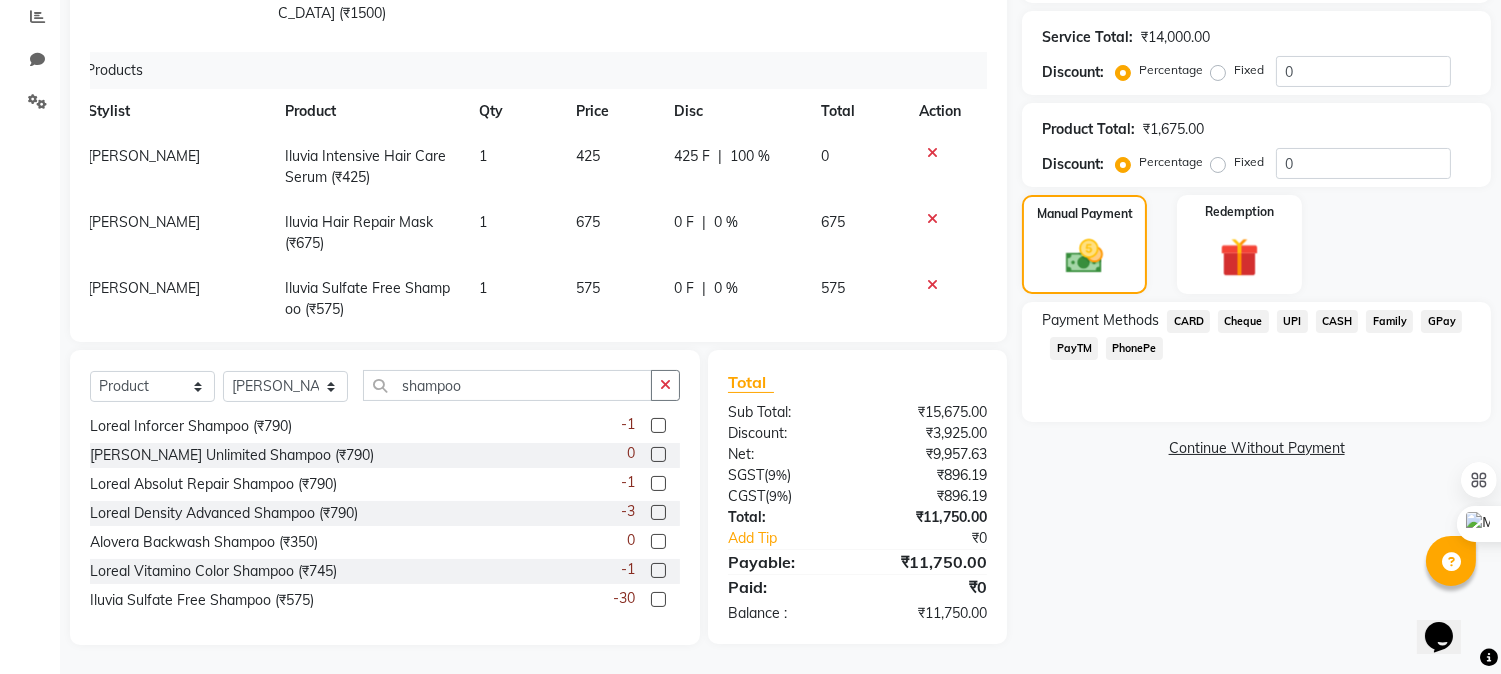 click on "CASH" 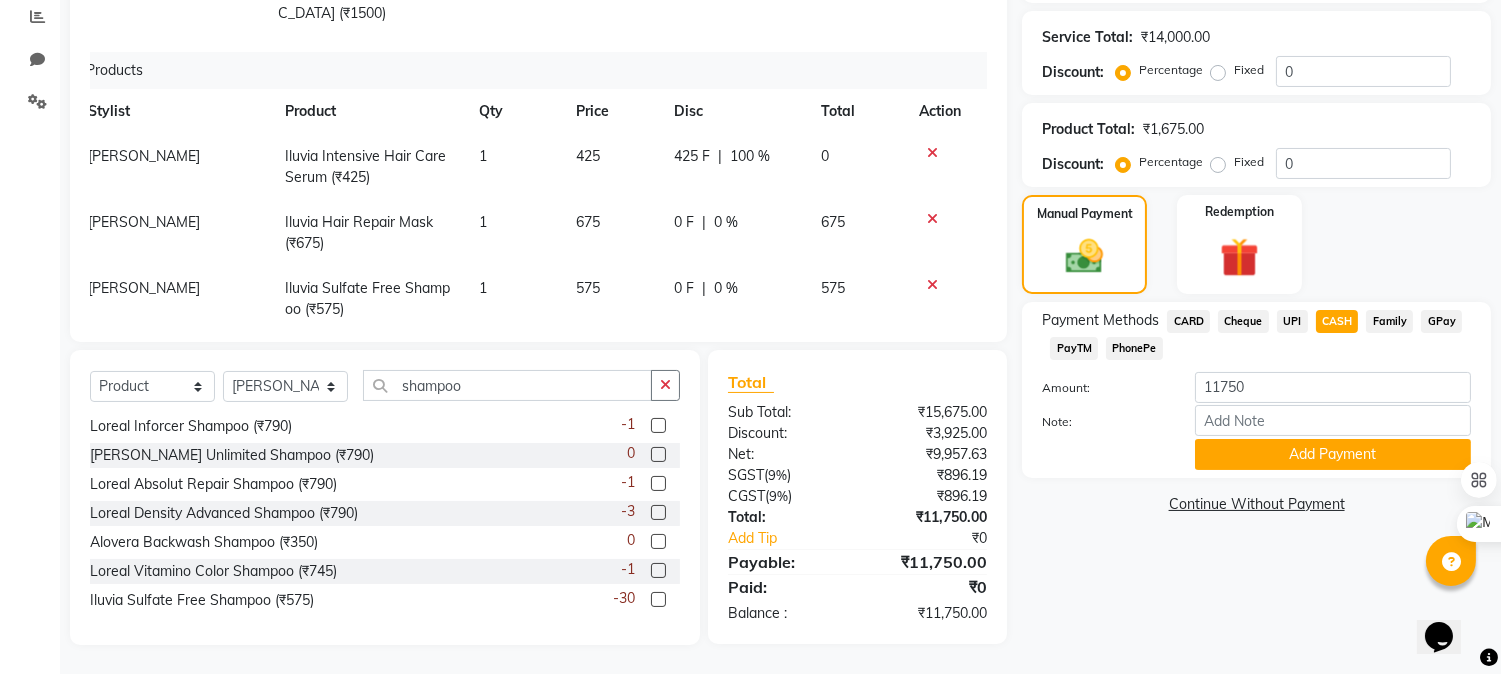 click on "Cheque" 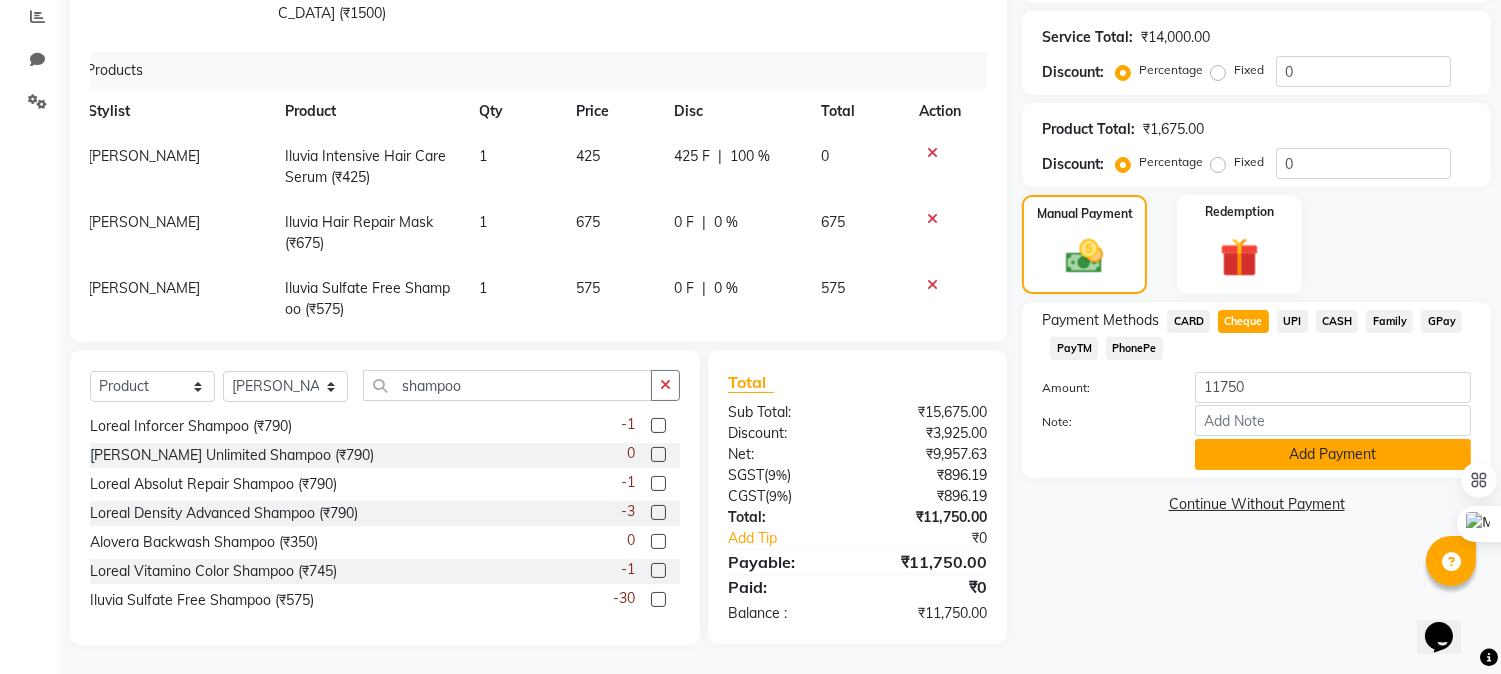 click on "Add Payment" 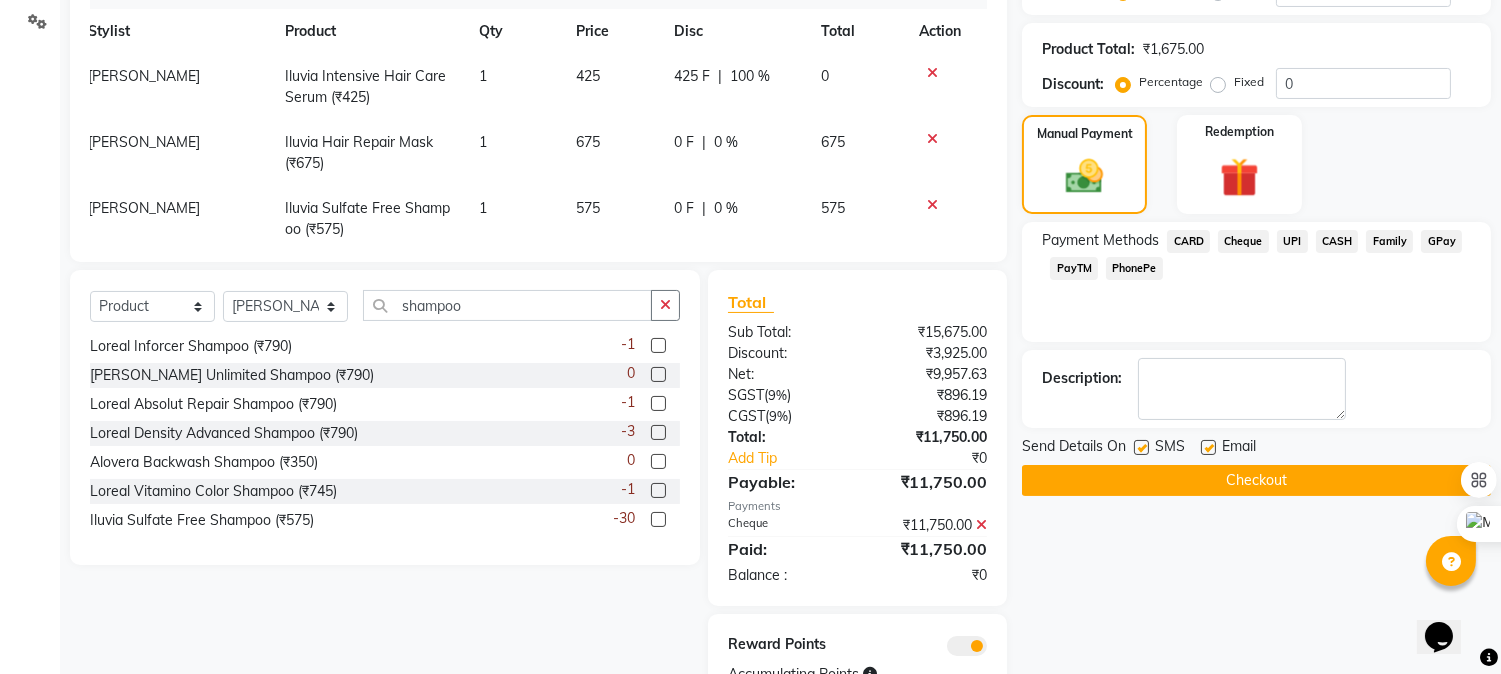 scroll, scrollTop: 587, scrollLeft: 0, axis: vertical 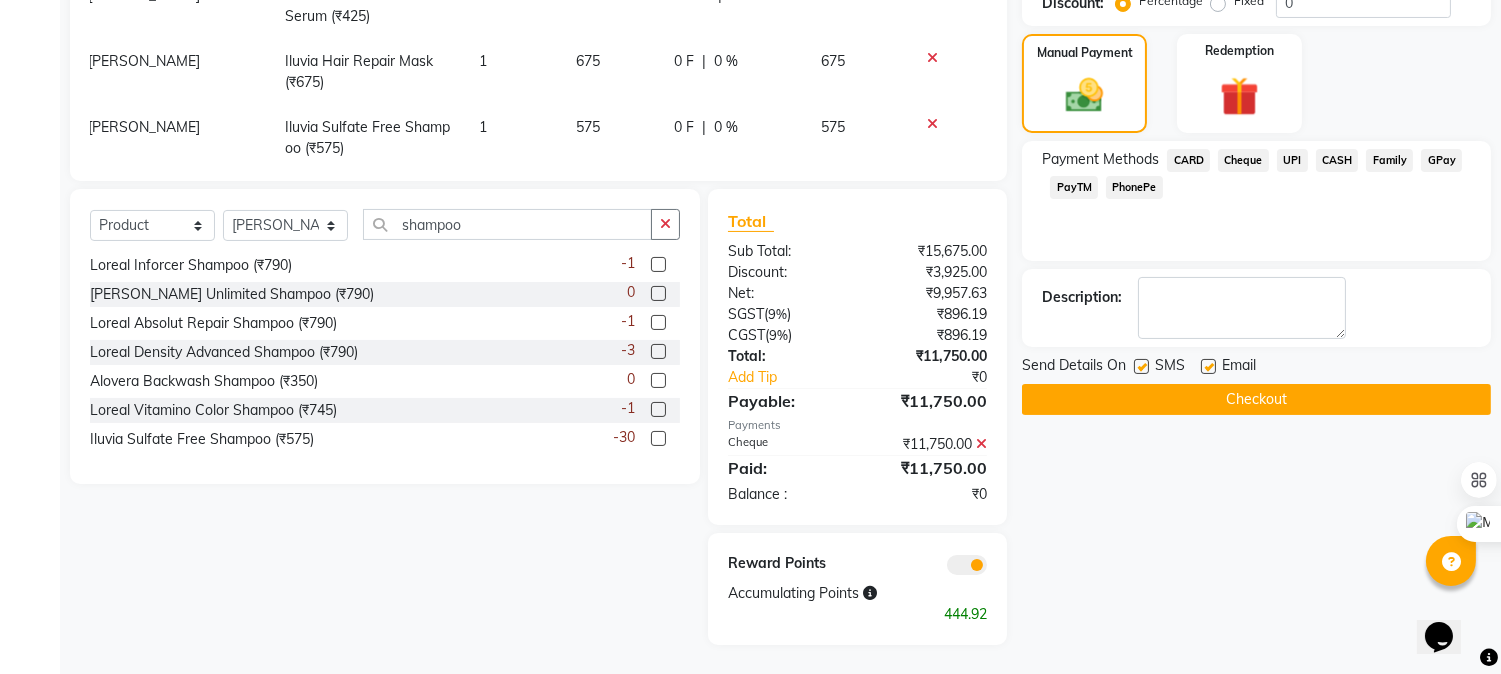 click on "Checkout" 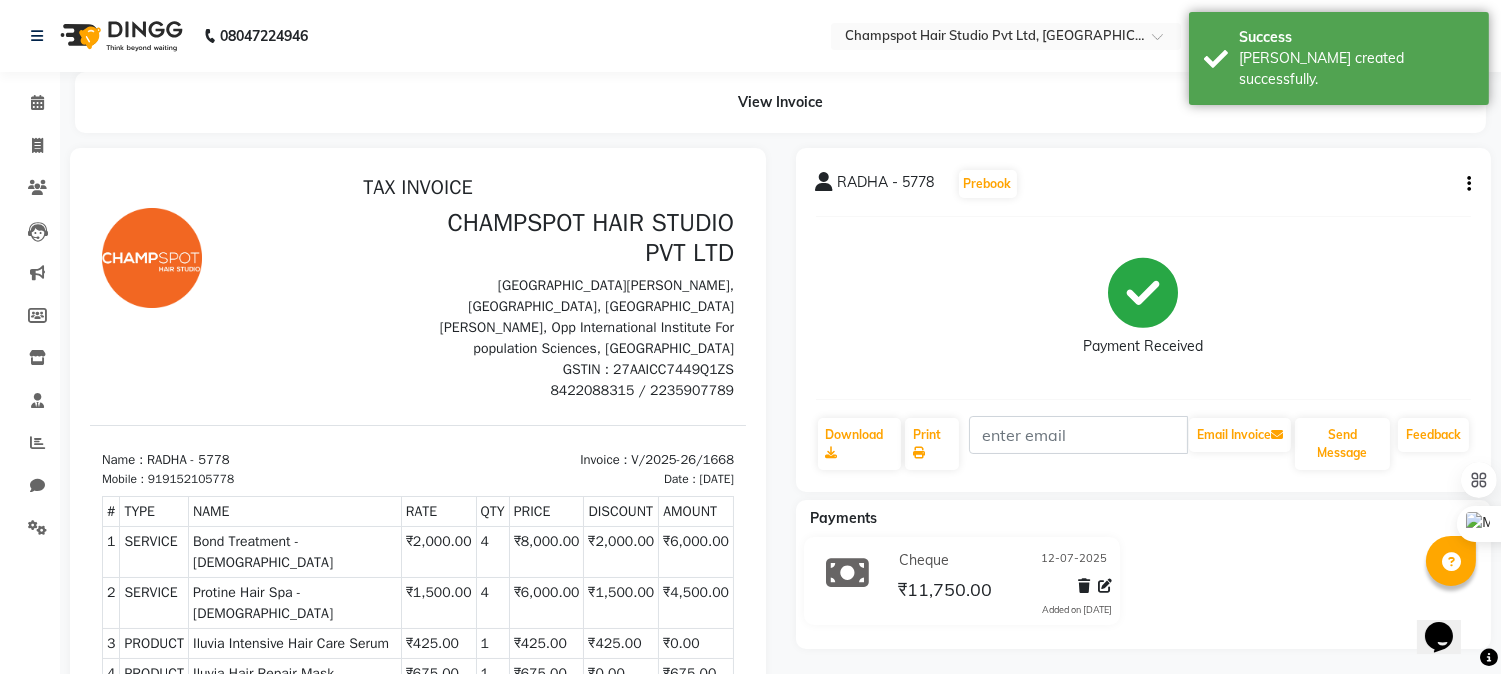 scroll, scrollTop: 0, scrollLeft: 0, axis: both 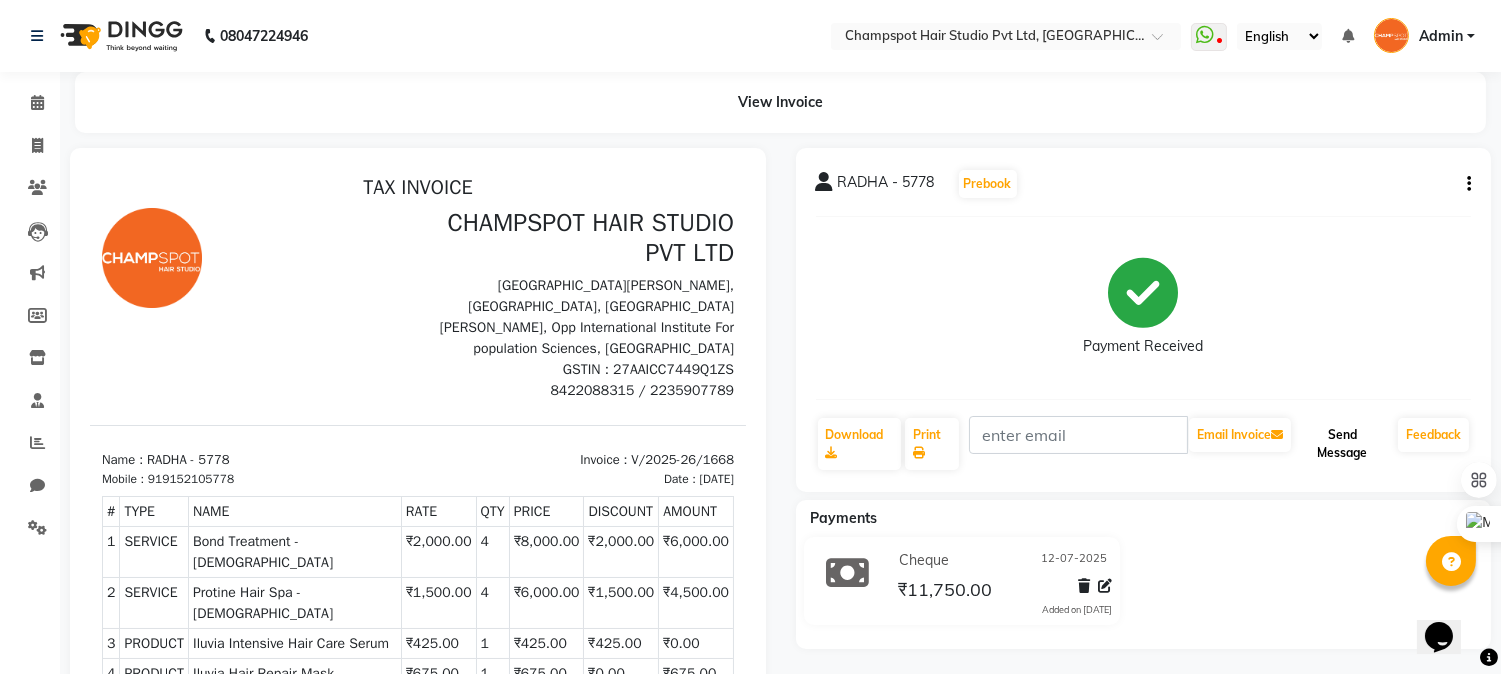 click on "Send Message" 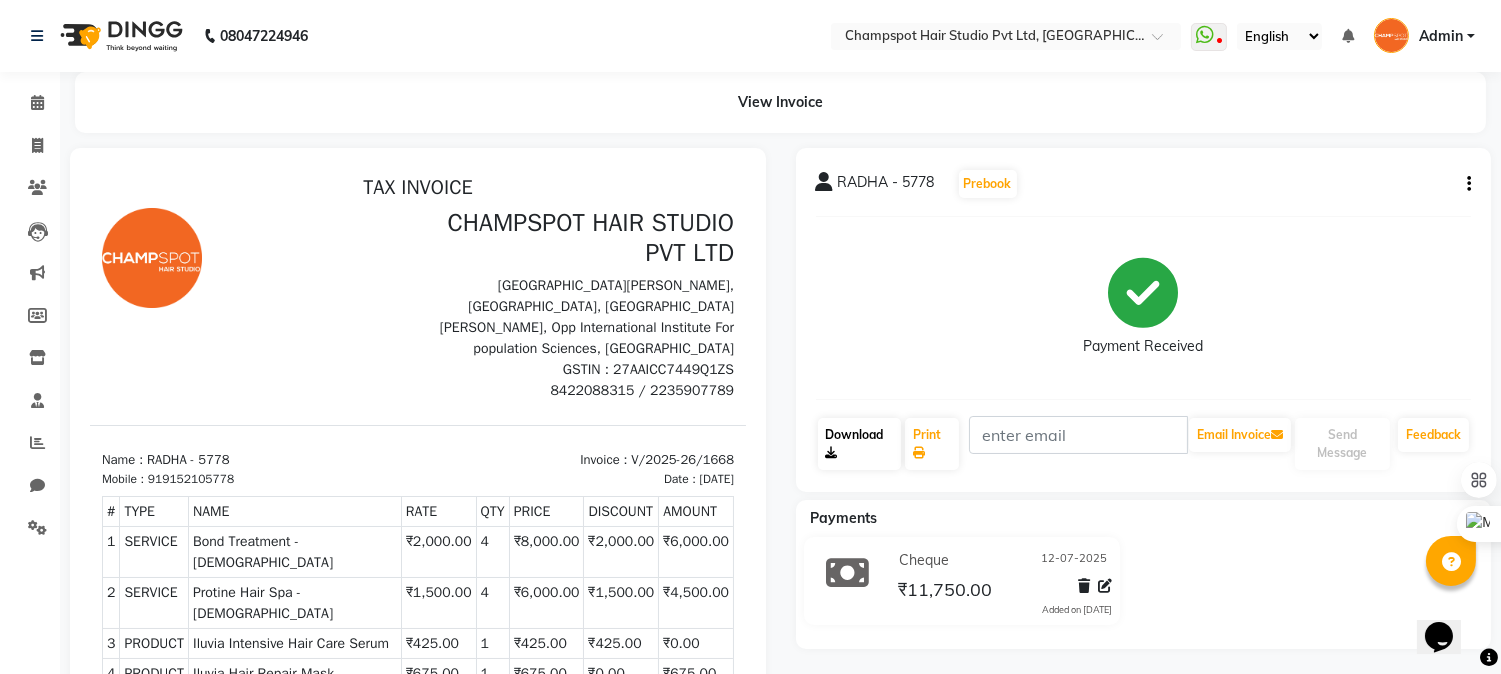 click on "Download" 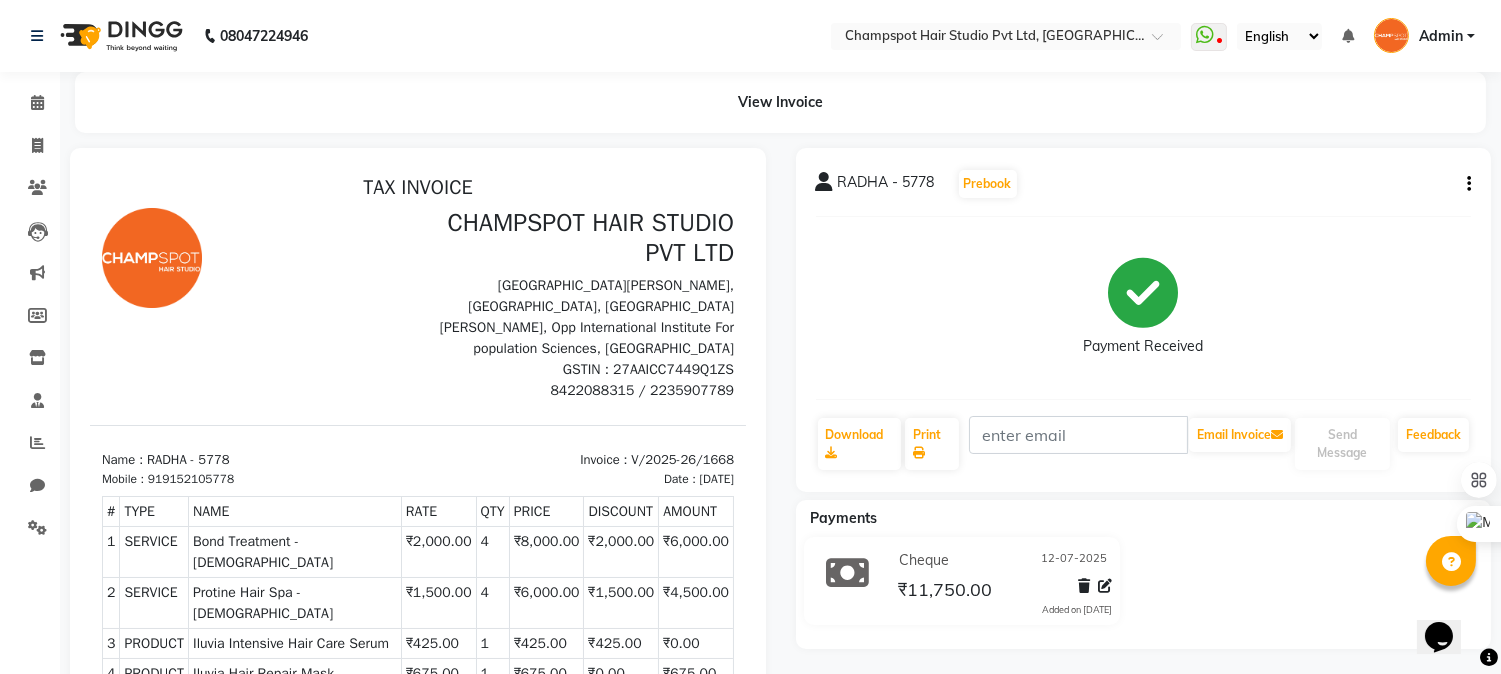 click 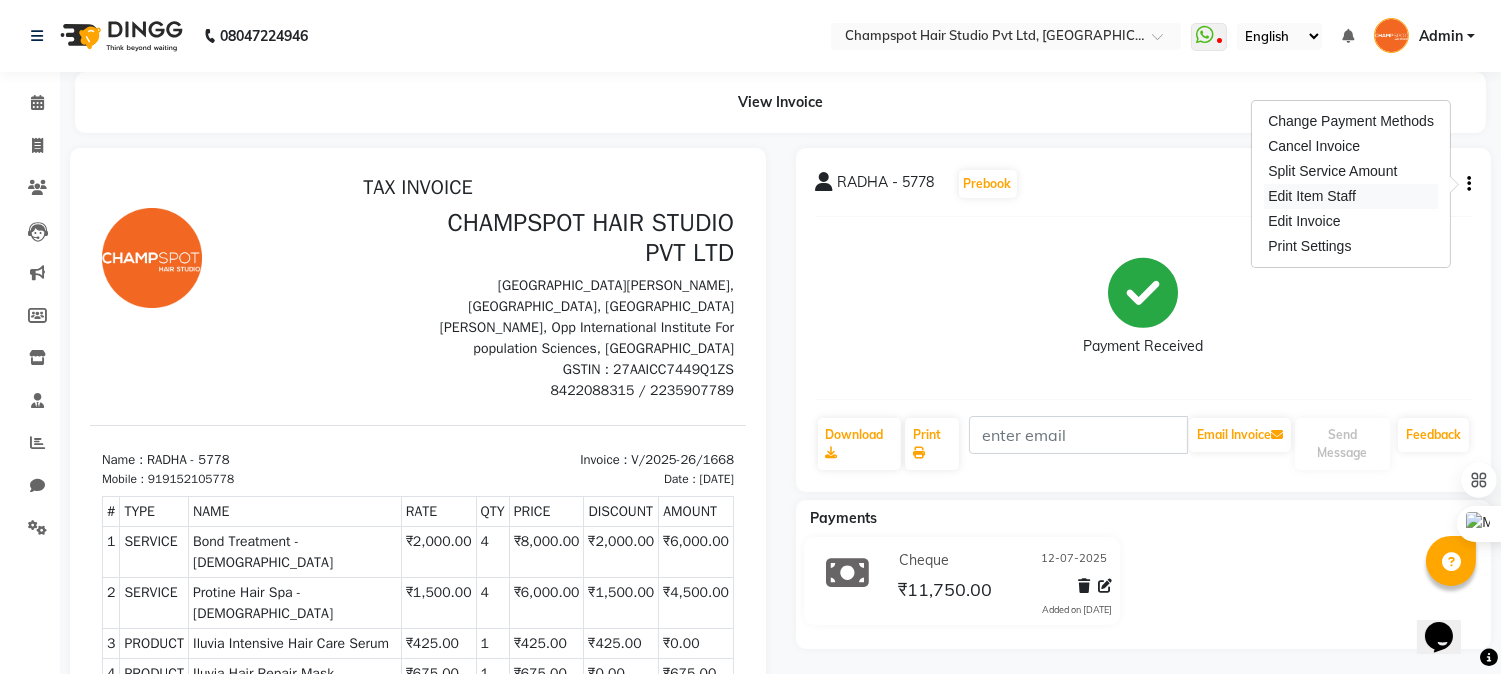 click on "Edit Item Staff" at bounding box center [1351, 196] 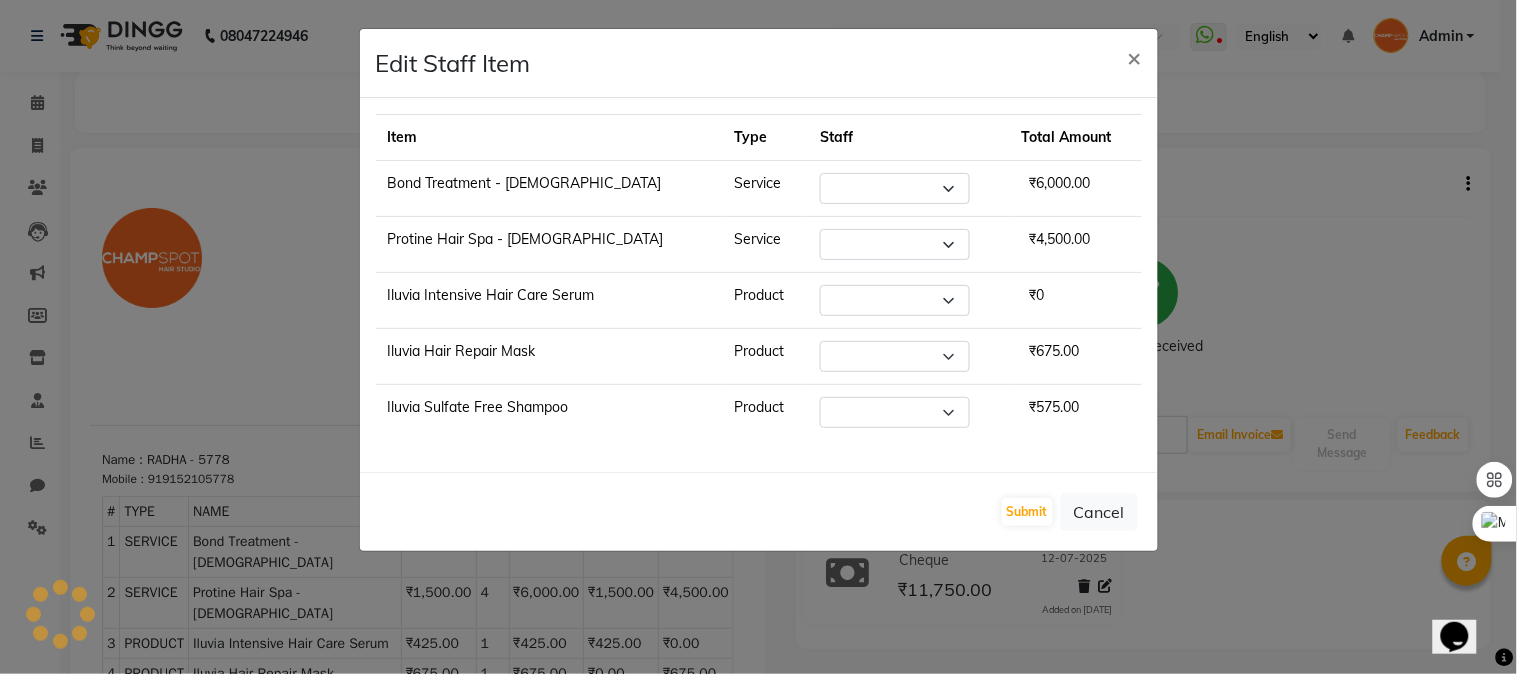 select on "69009" 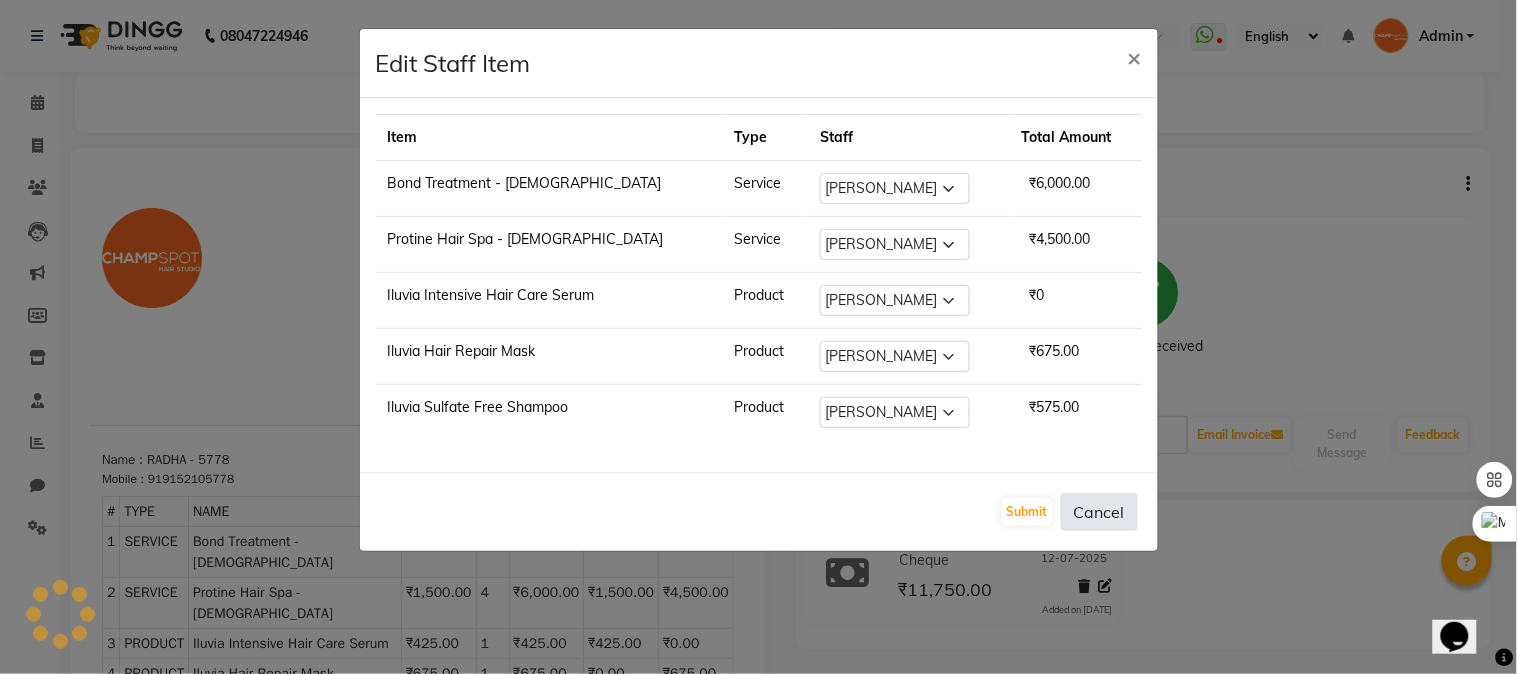 click on "Cancel" 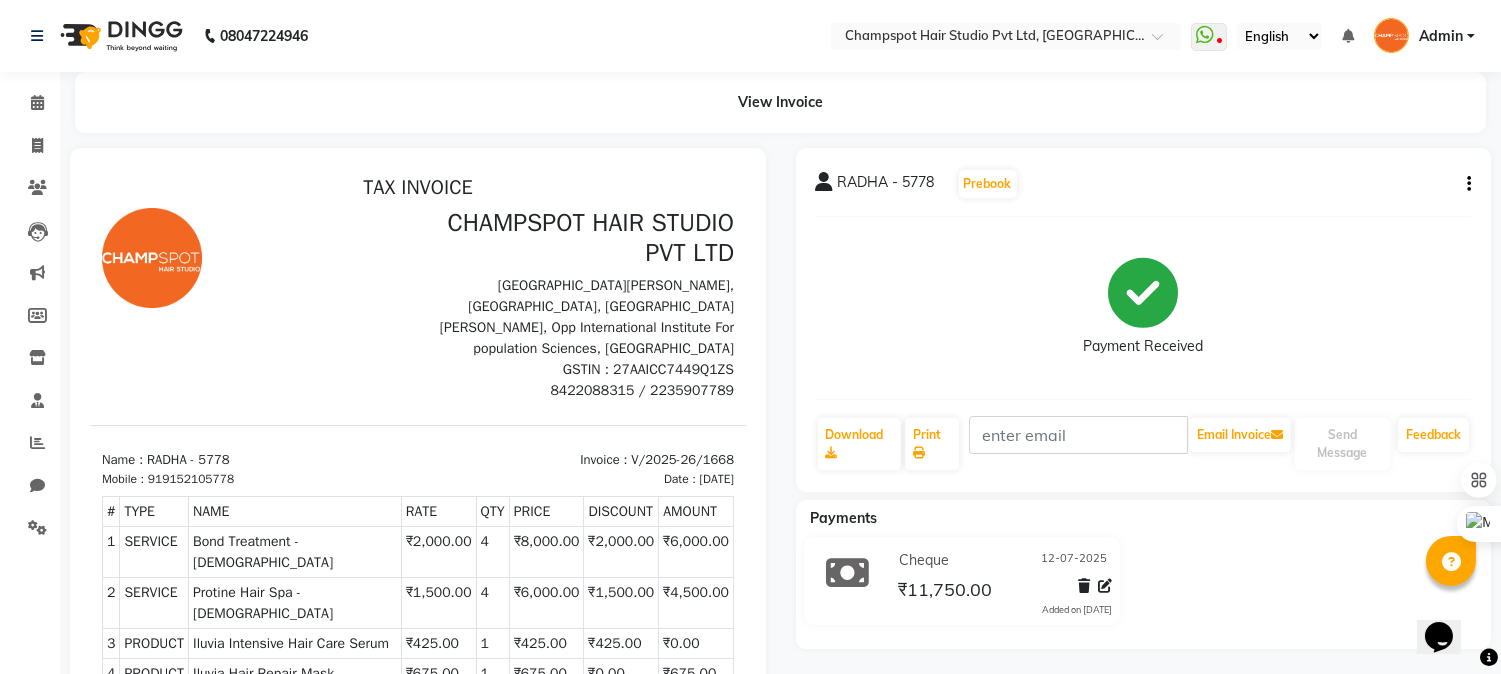 click on "RADHA - 5778  Prebook   Payment Received  Download  Print   Email Invoice   Send Message Feedback" 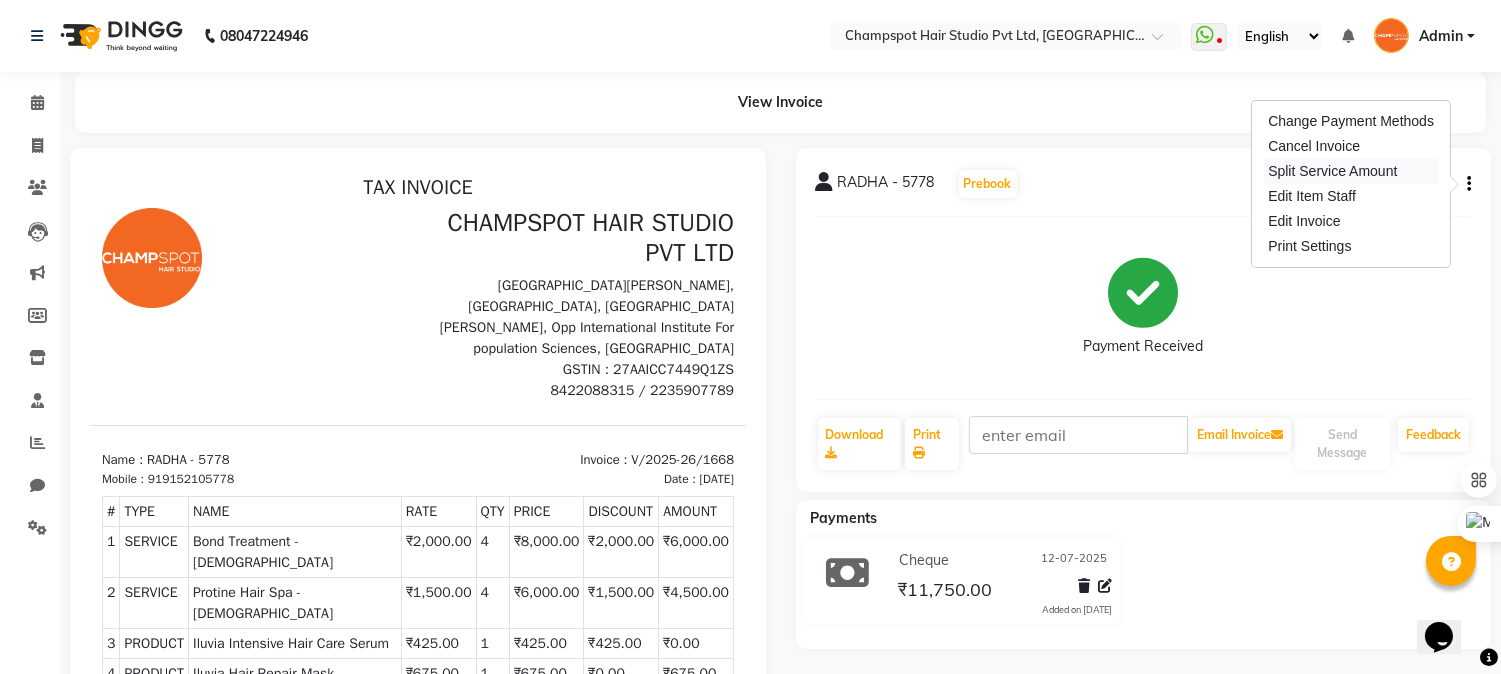 click on "Split Service Amount" at bounding box center (1351, 171) 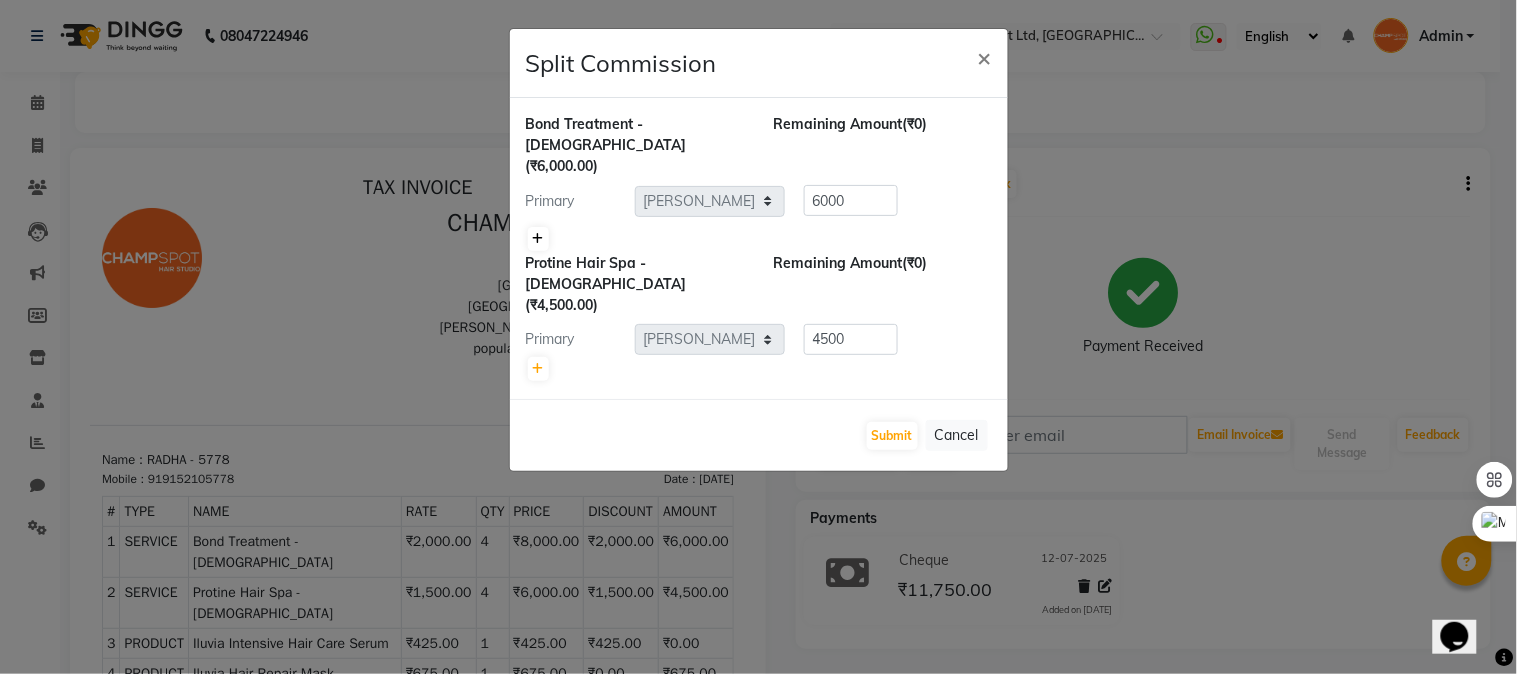 click 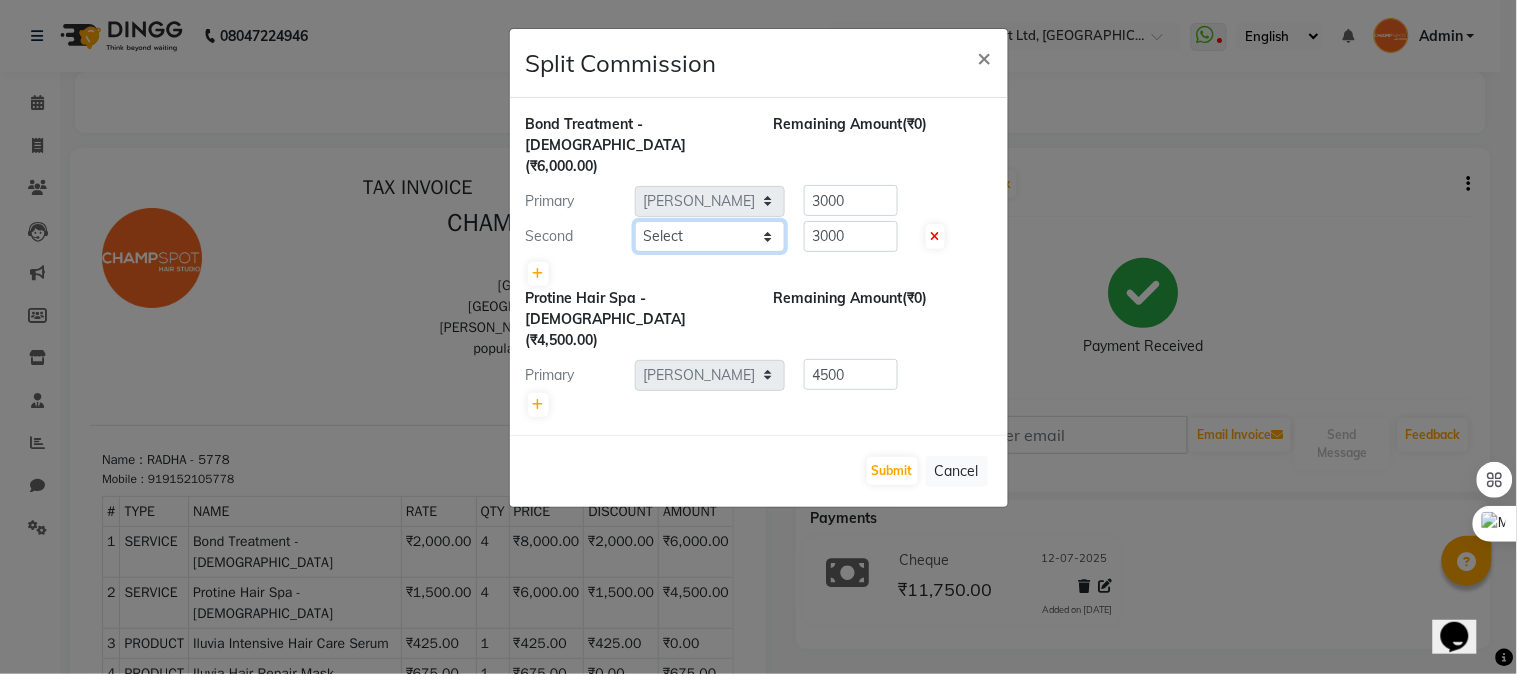 click on "Select  Admin   [PERSON_NAME]   [PERSON_NAME]   	[PERSON_NAME]   [PERSON_NAME]   [PERSON_NAME]" 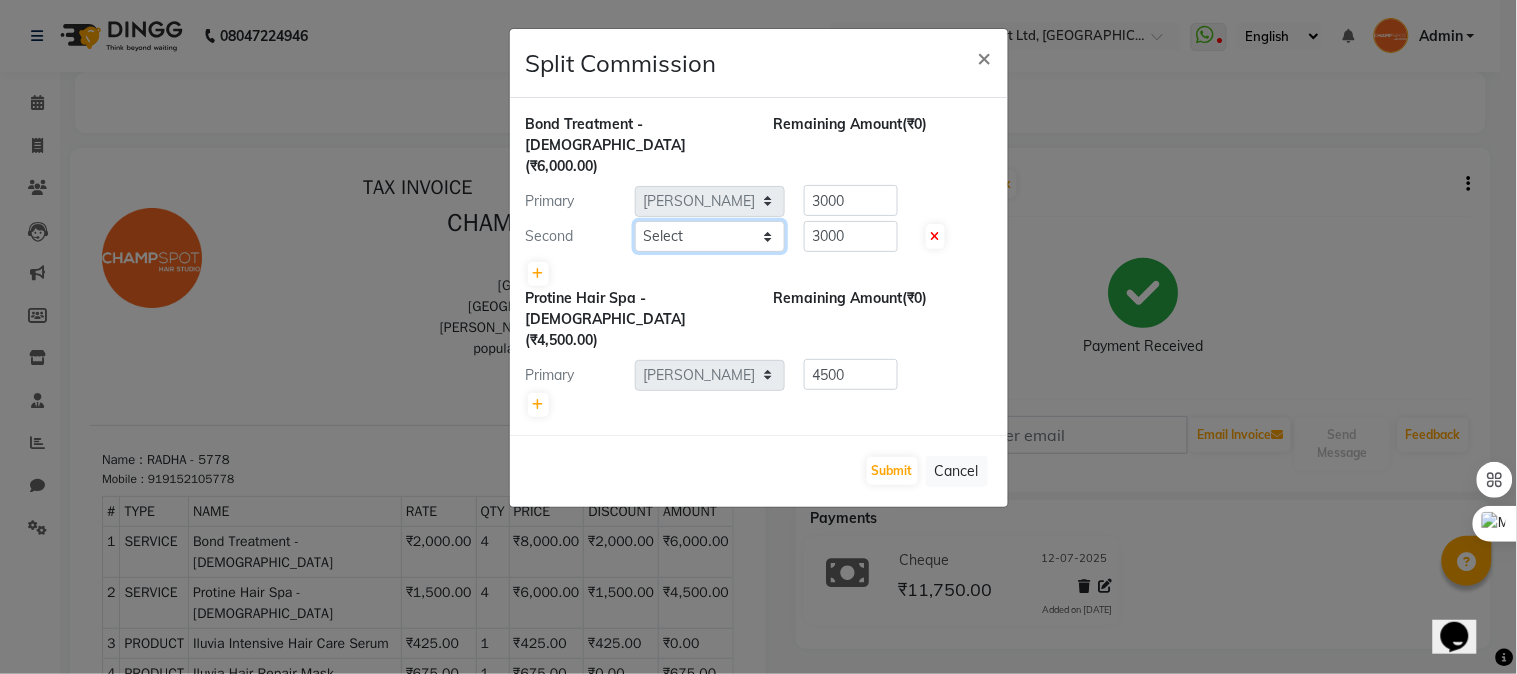 select on "68266" 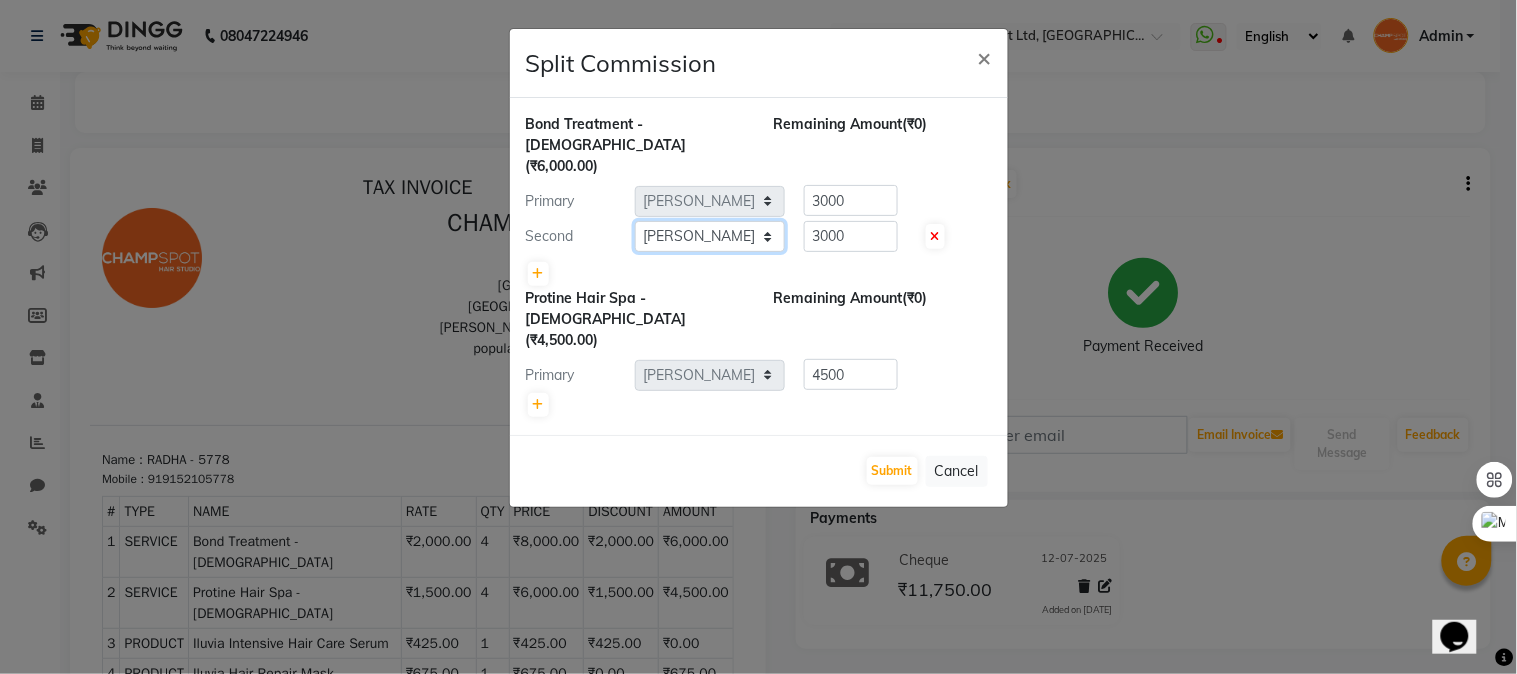click on "Select  Admin   [PERSON_NAME]   [PERSON_NAME]   	[PERSON_NAME]   [PERSON_NAME]   [PERSON_NAME]" 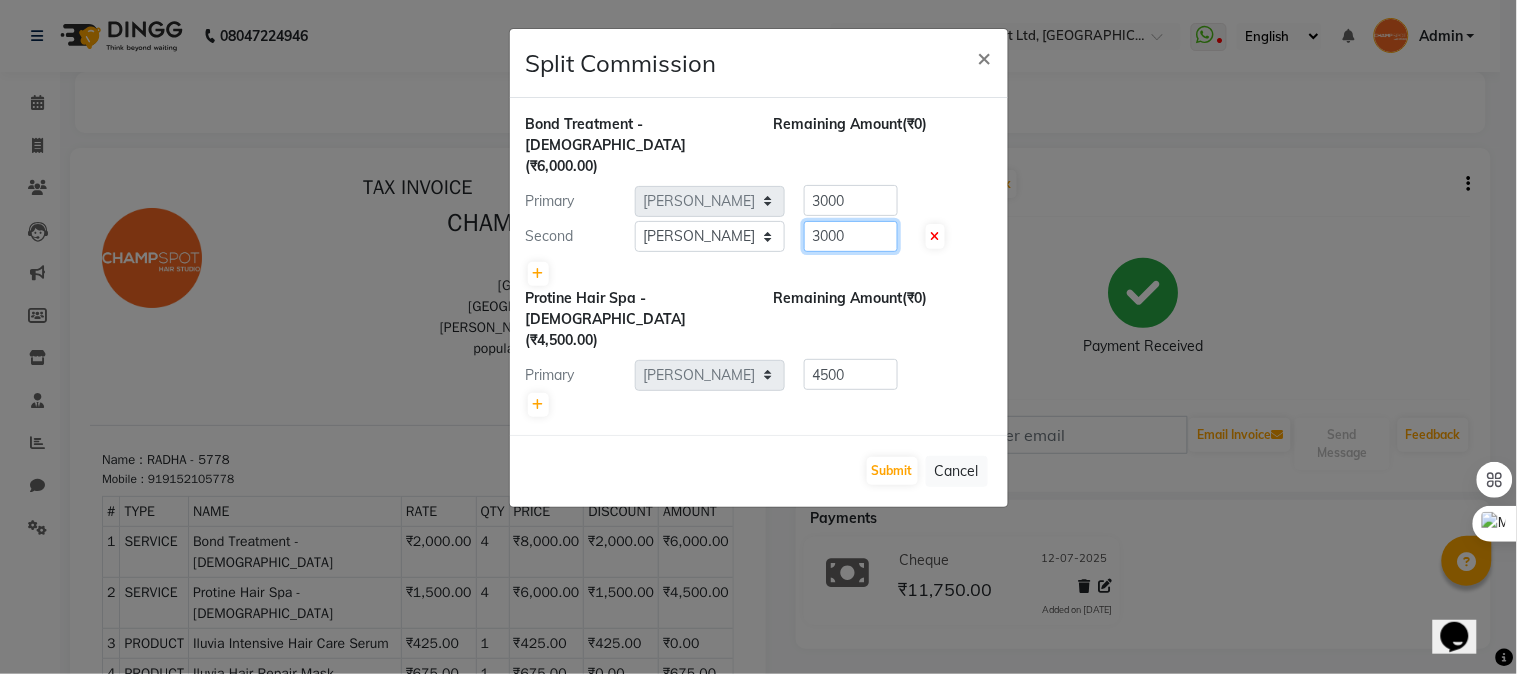 drag, startPoint x: 860, startPoint y: 210, endPoint x: 711, endPoint y: 220, distance: 149.33519 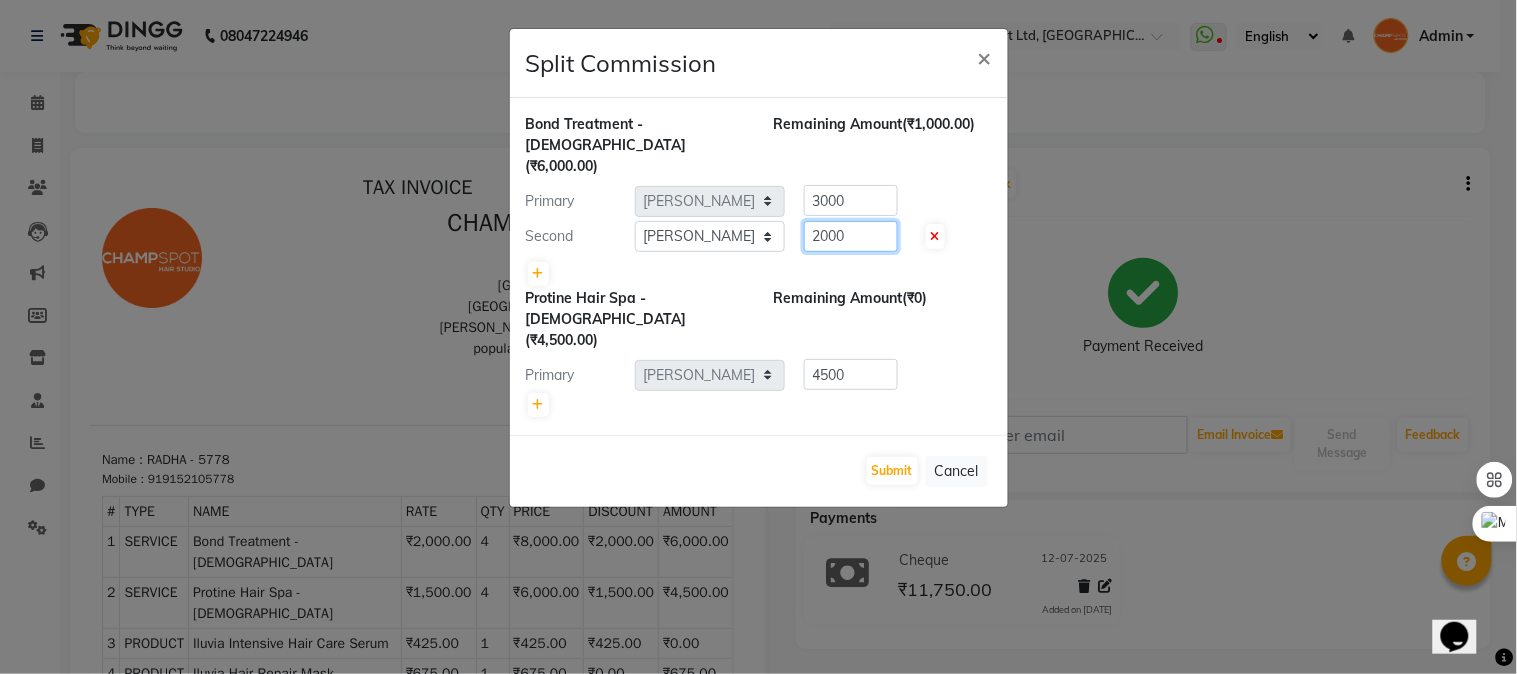 type on "2000" 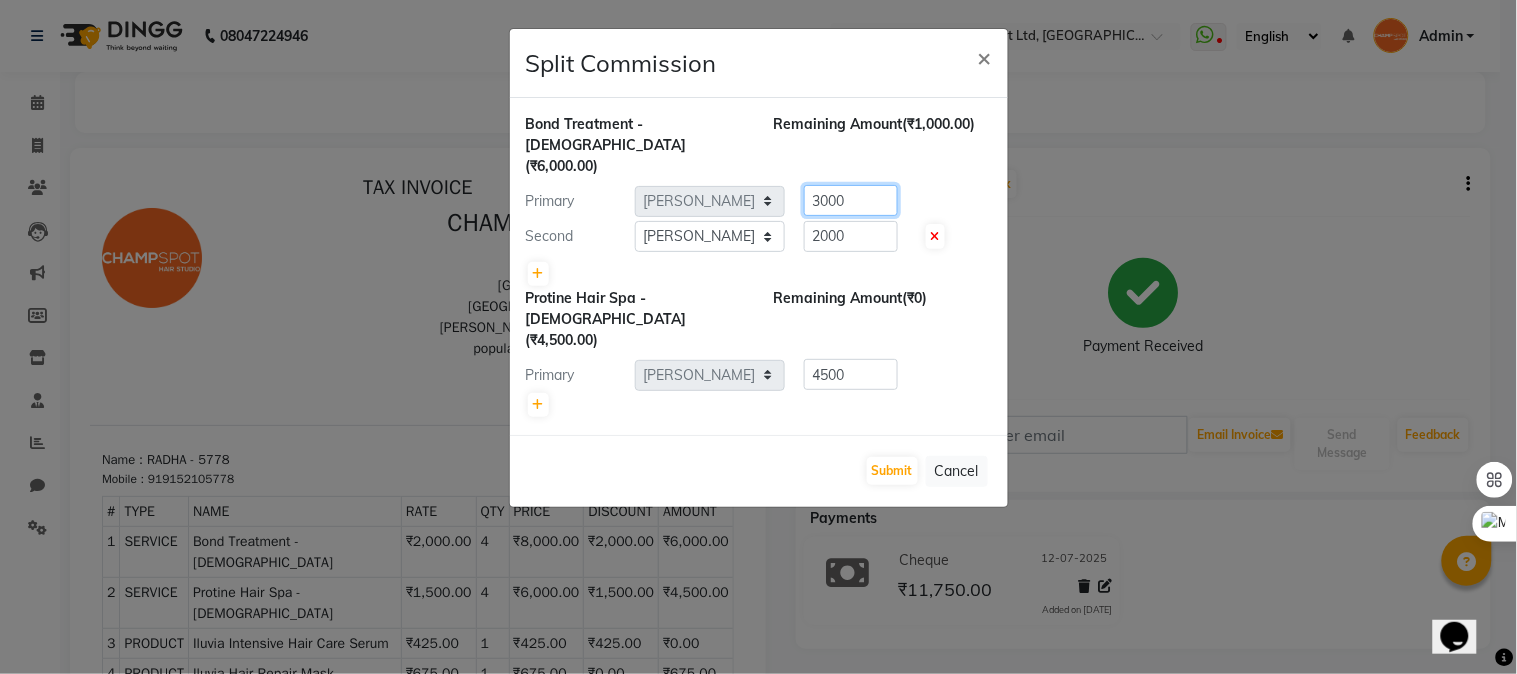click on "Primary Select  Admin   [PERSON_NAME]   [PERSON_NAME]   	[PERSON_NAME]   [PERSON_NAME]   [PERSON_NAME]  3000" 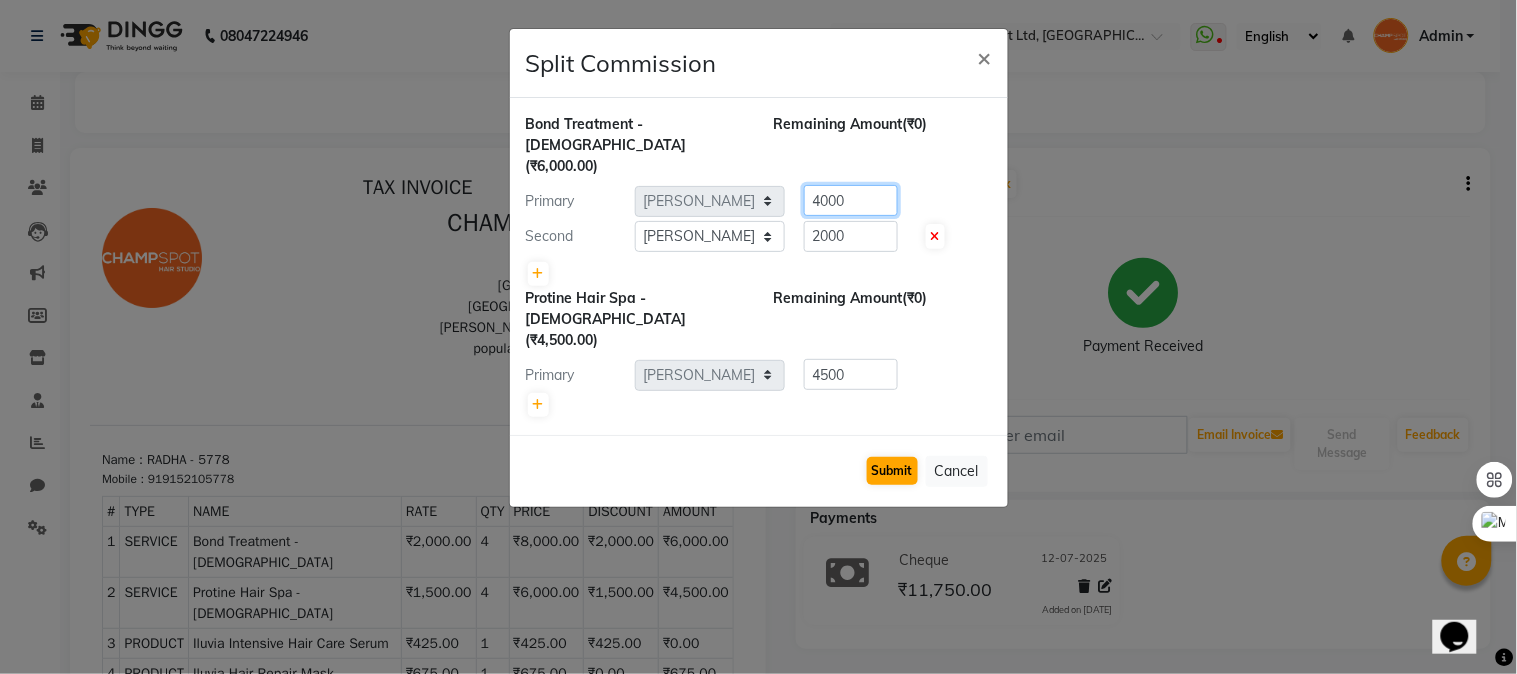 type on "4000" 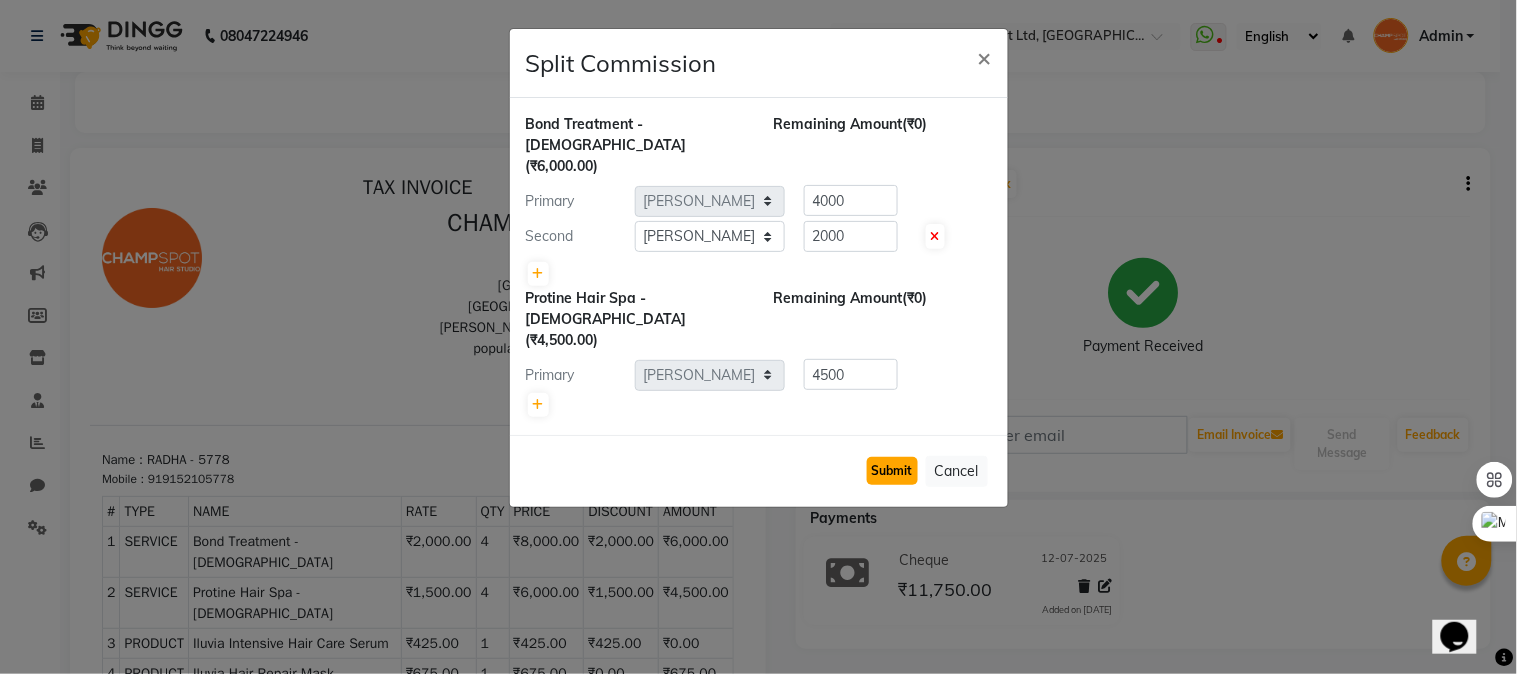 click on "Submit" 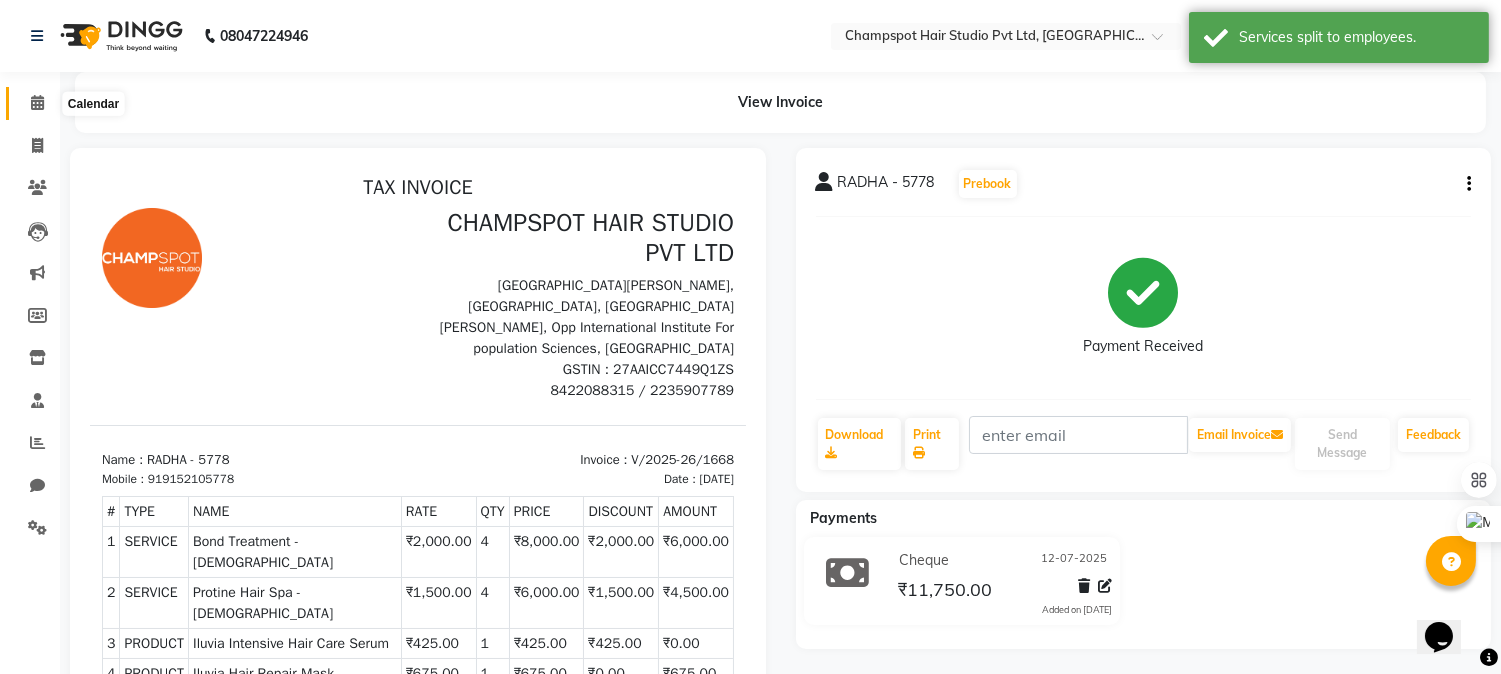 click 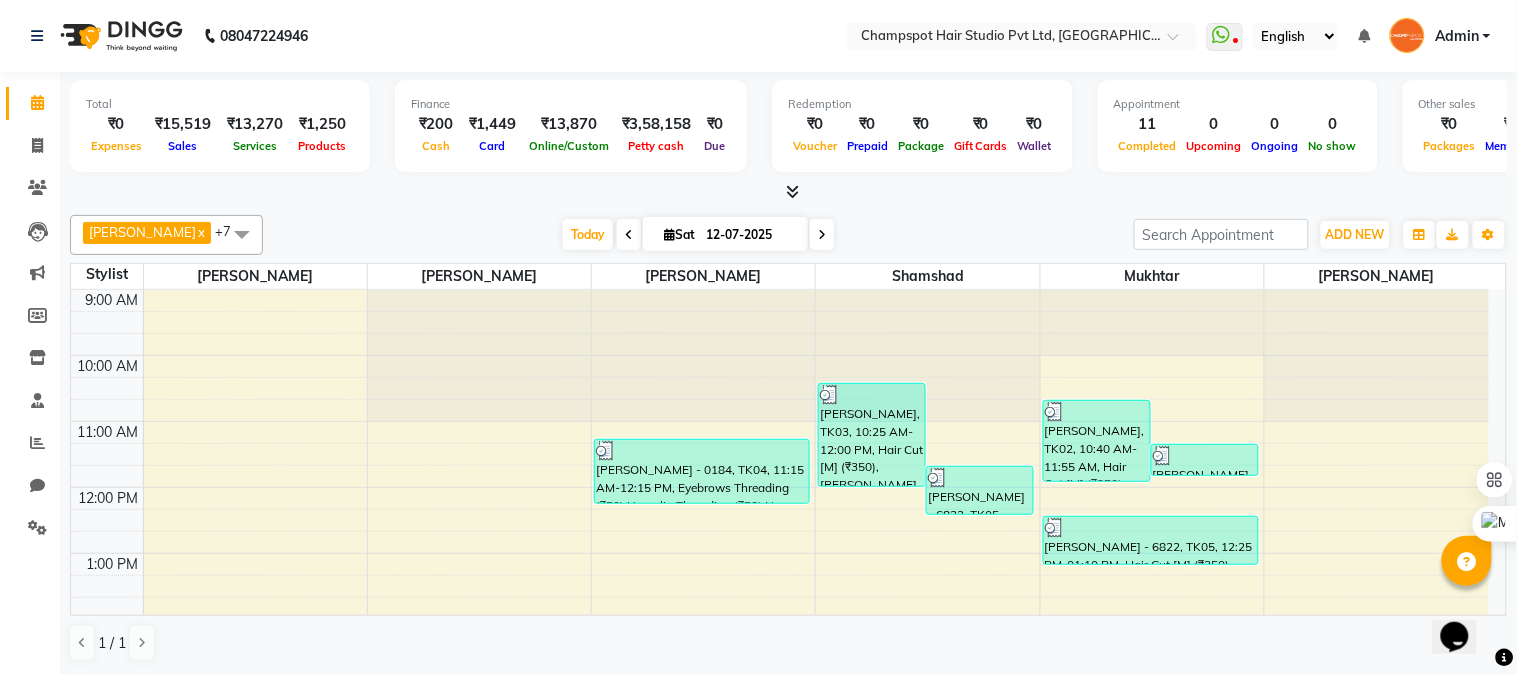 click at bounding box center [792, 191] 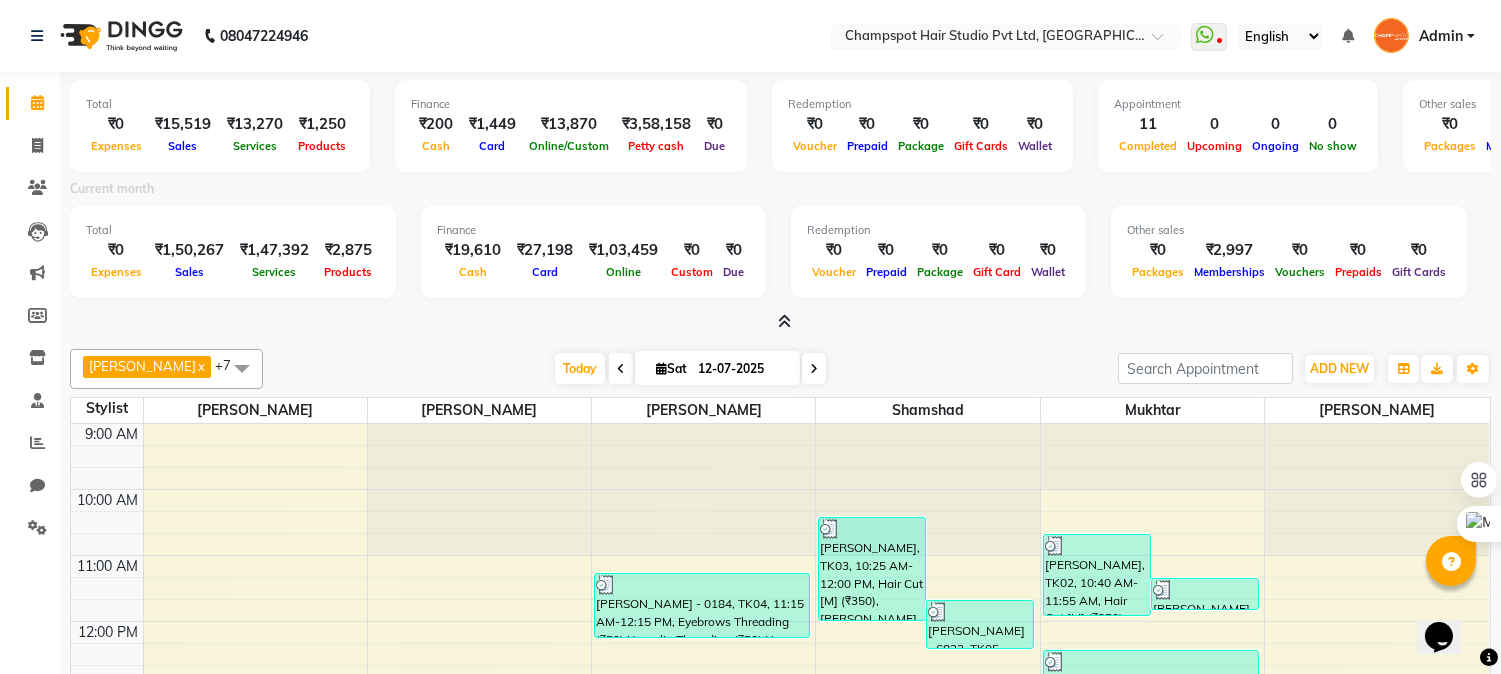 click at bounding box center (780, 322) 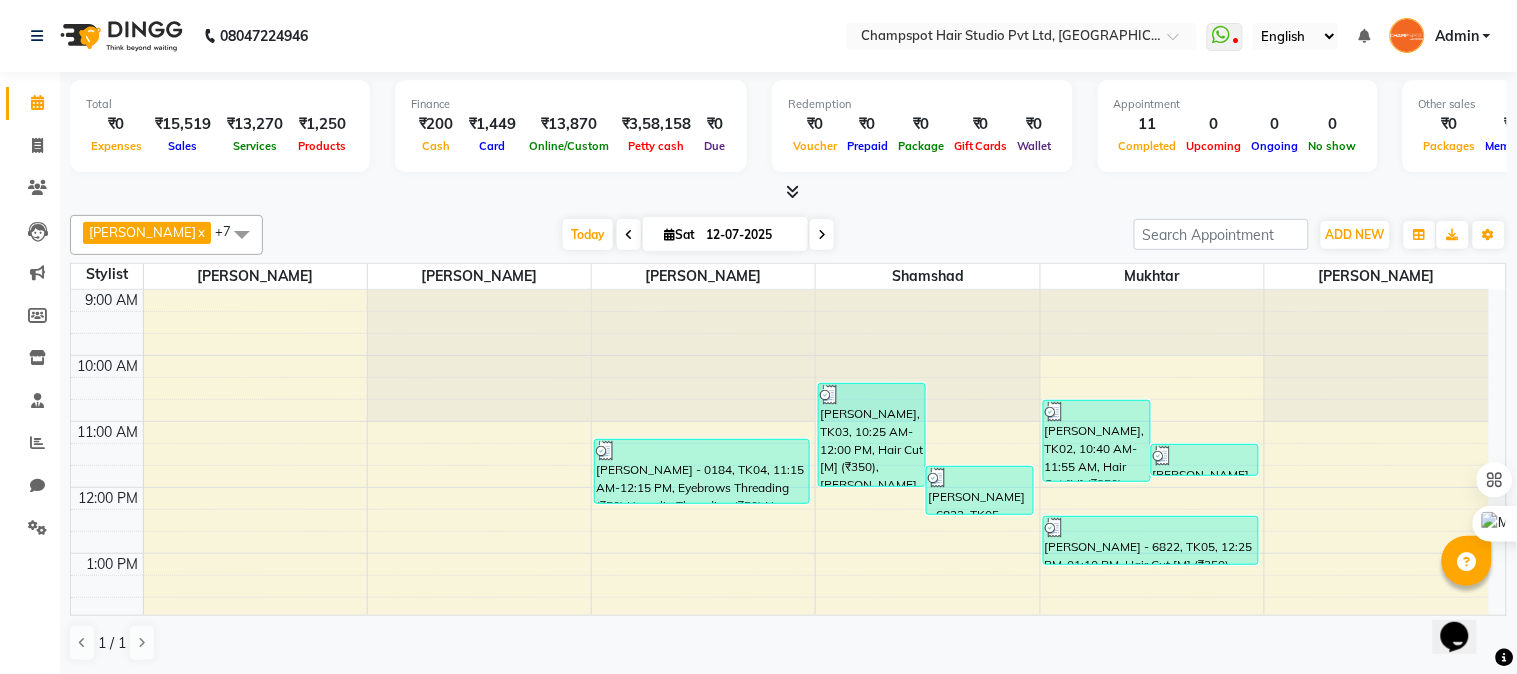 click at bounding box center (788, 192) 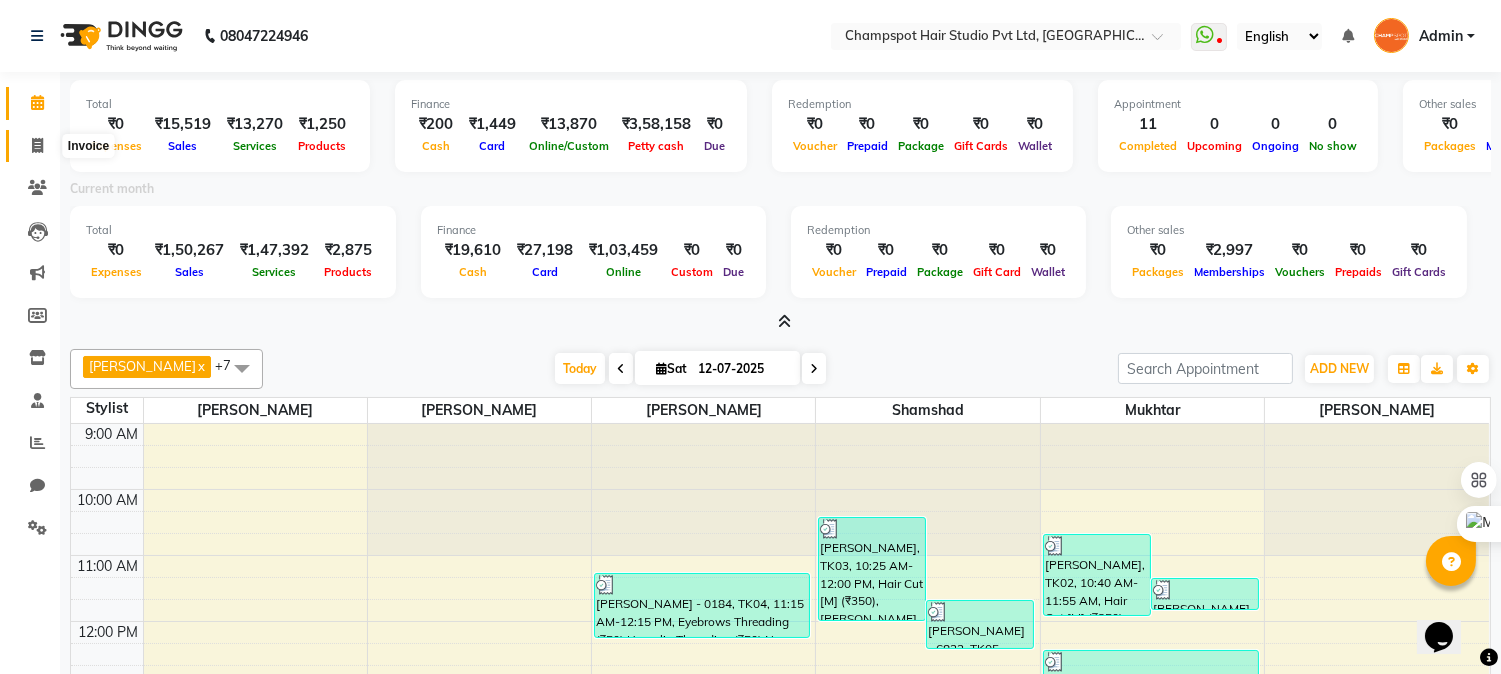 click 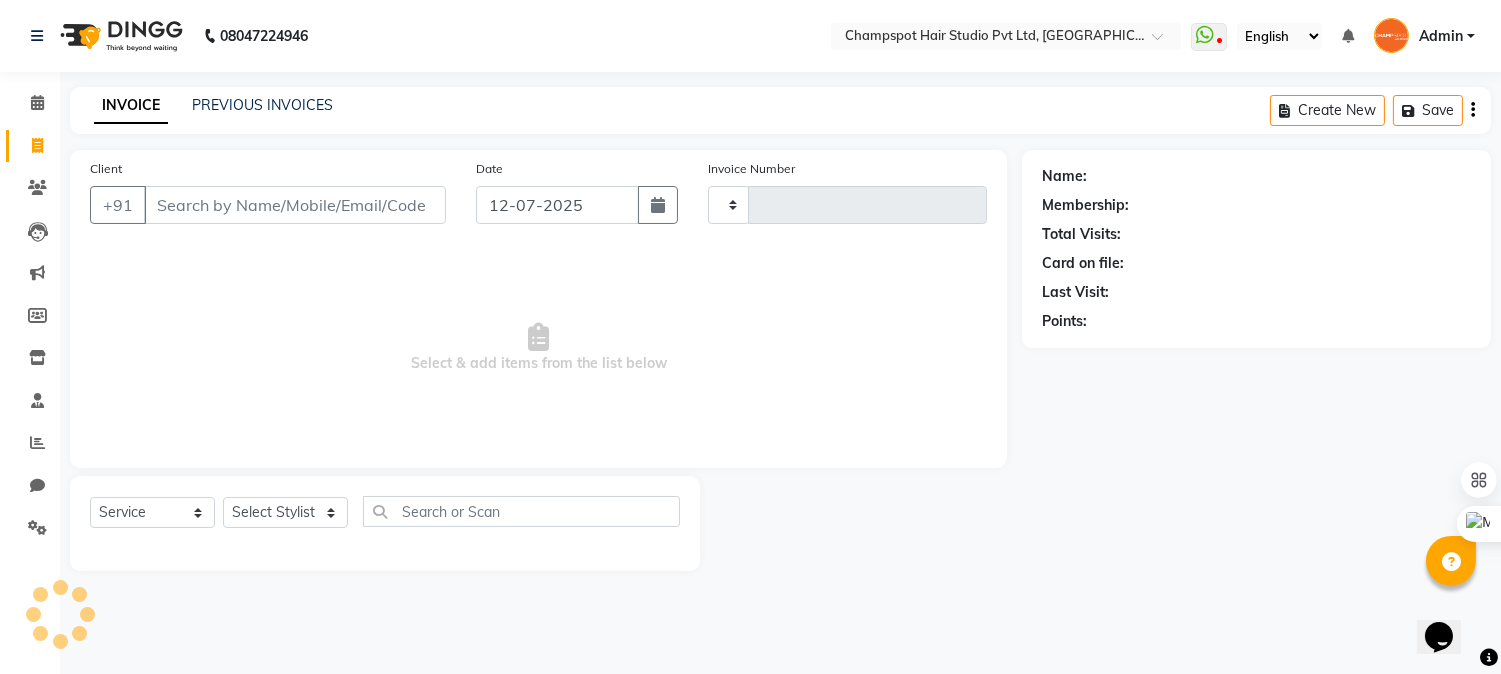 type on "1669" 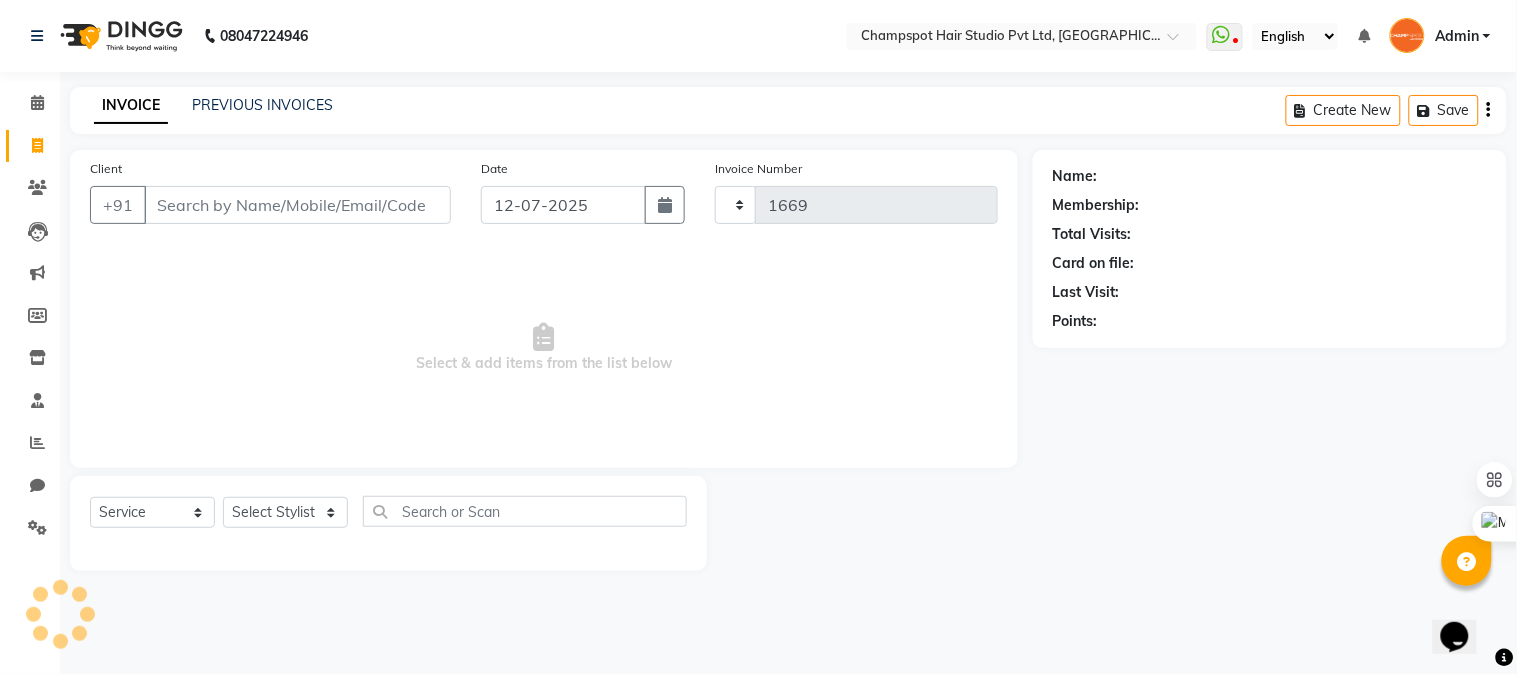 select on "7690" 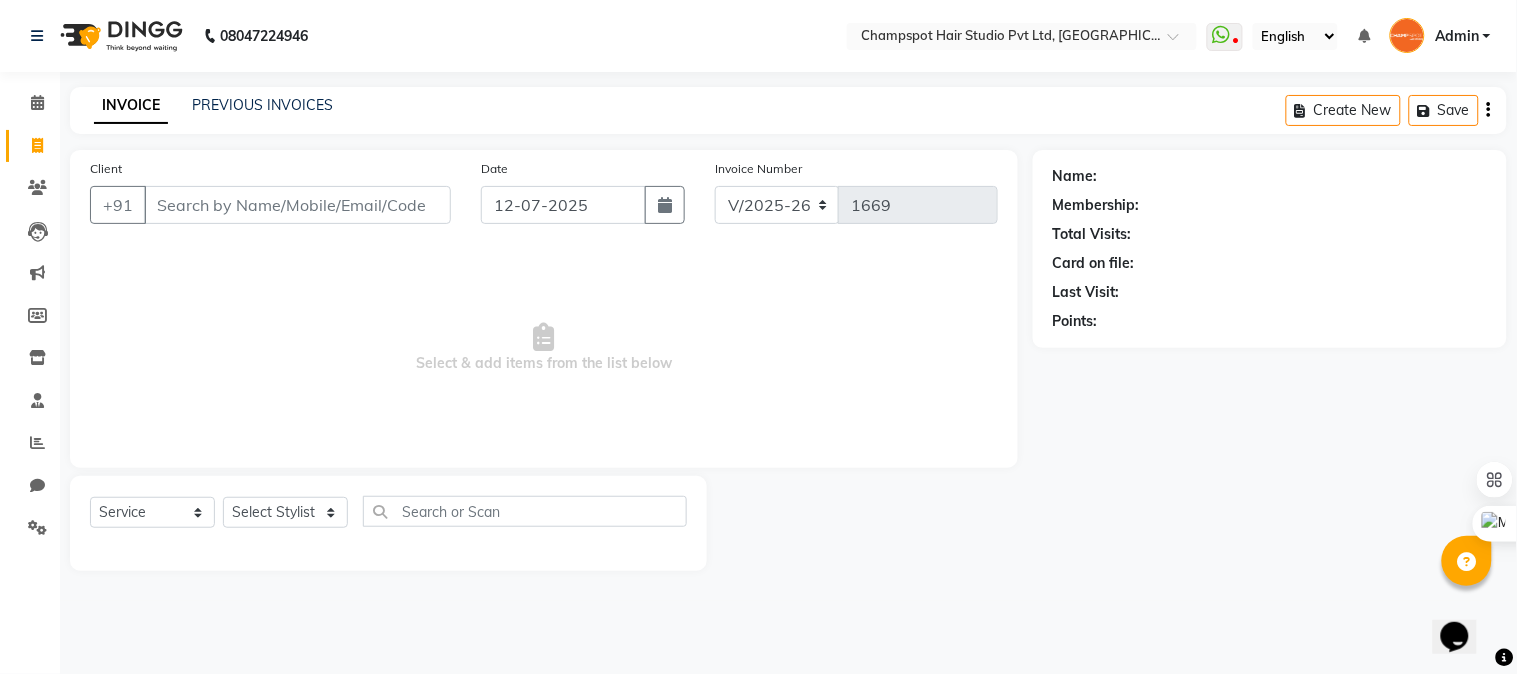 click on "Client" at bounding box center [297, 205] 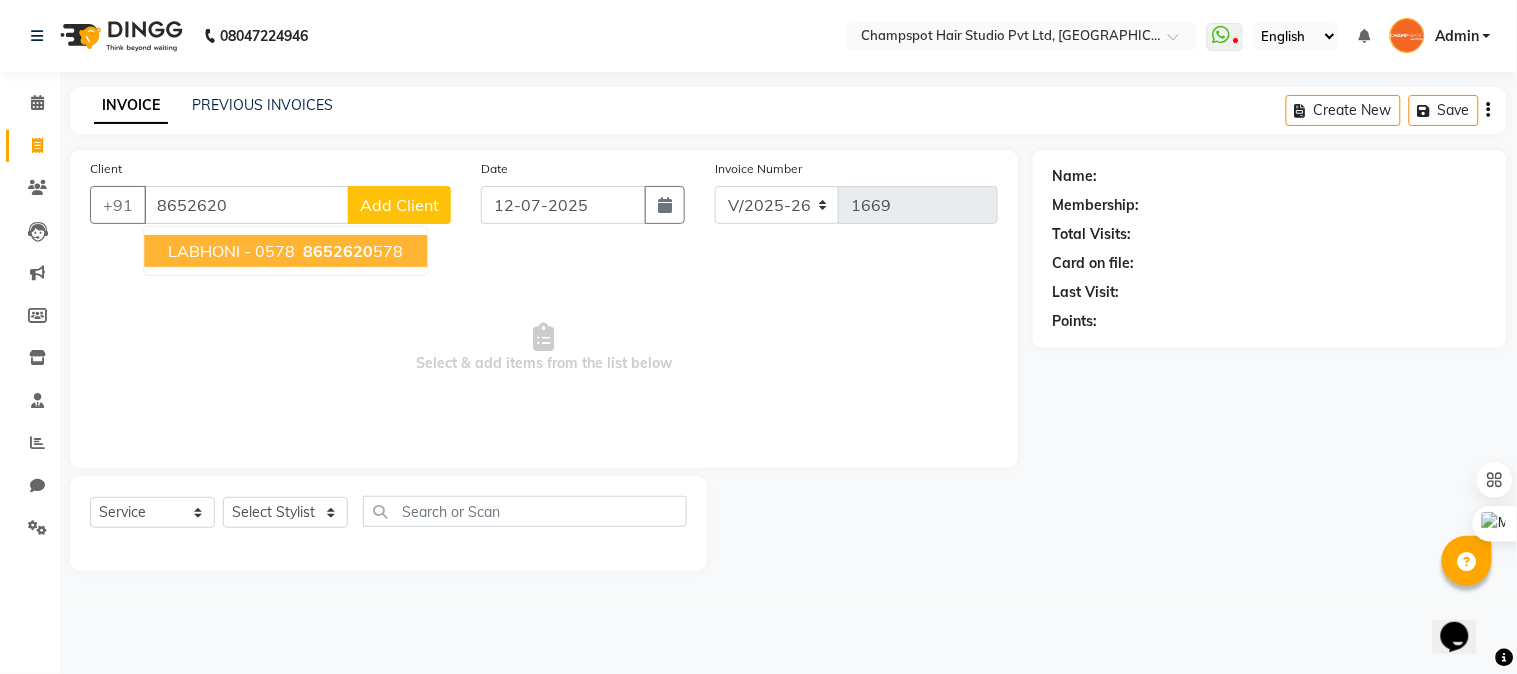 click on "8652620" at bounding box center (338, 251) 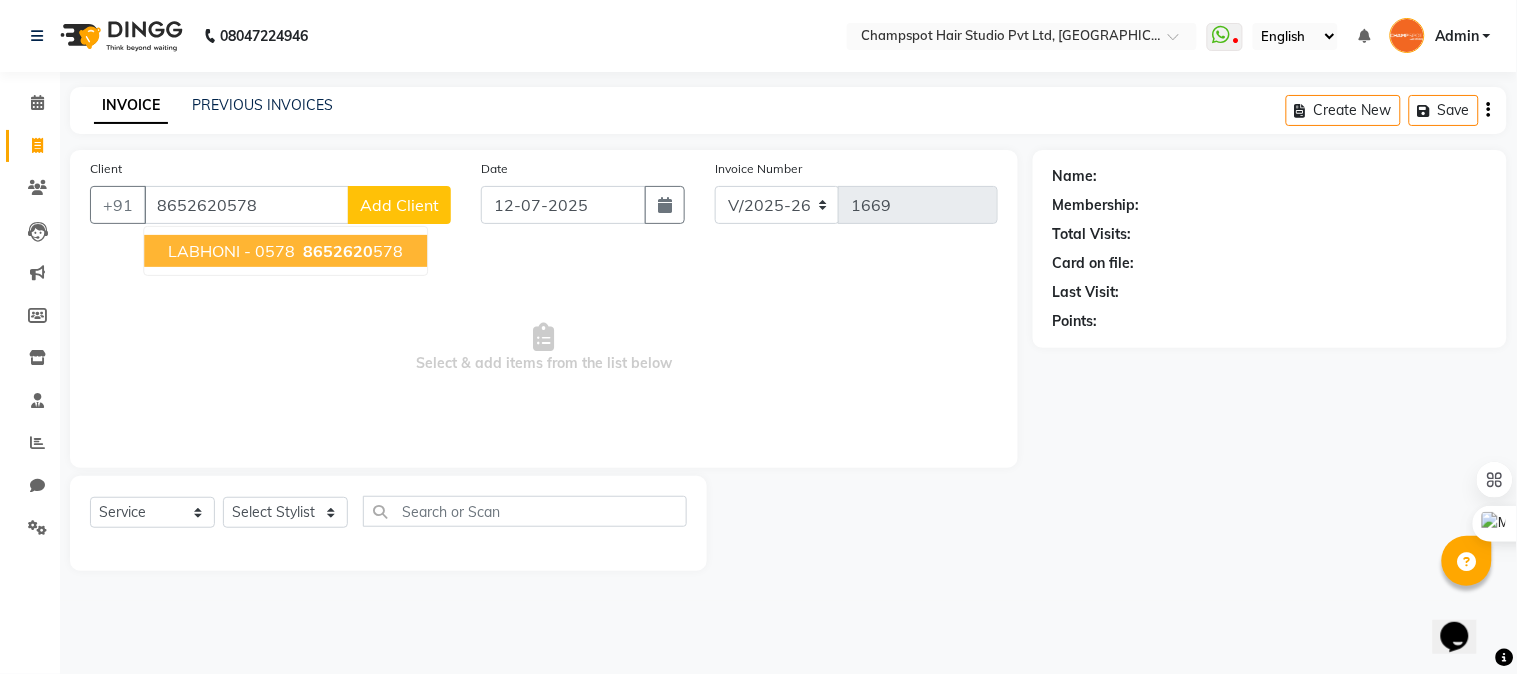 type on "8652620578" 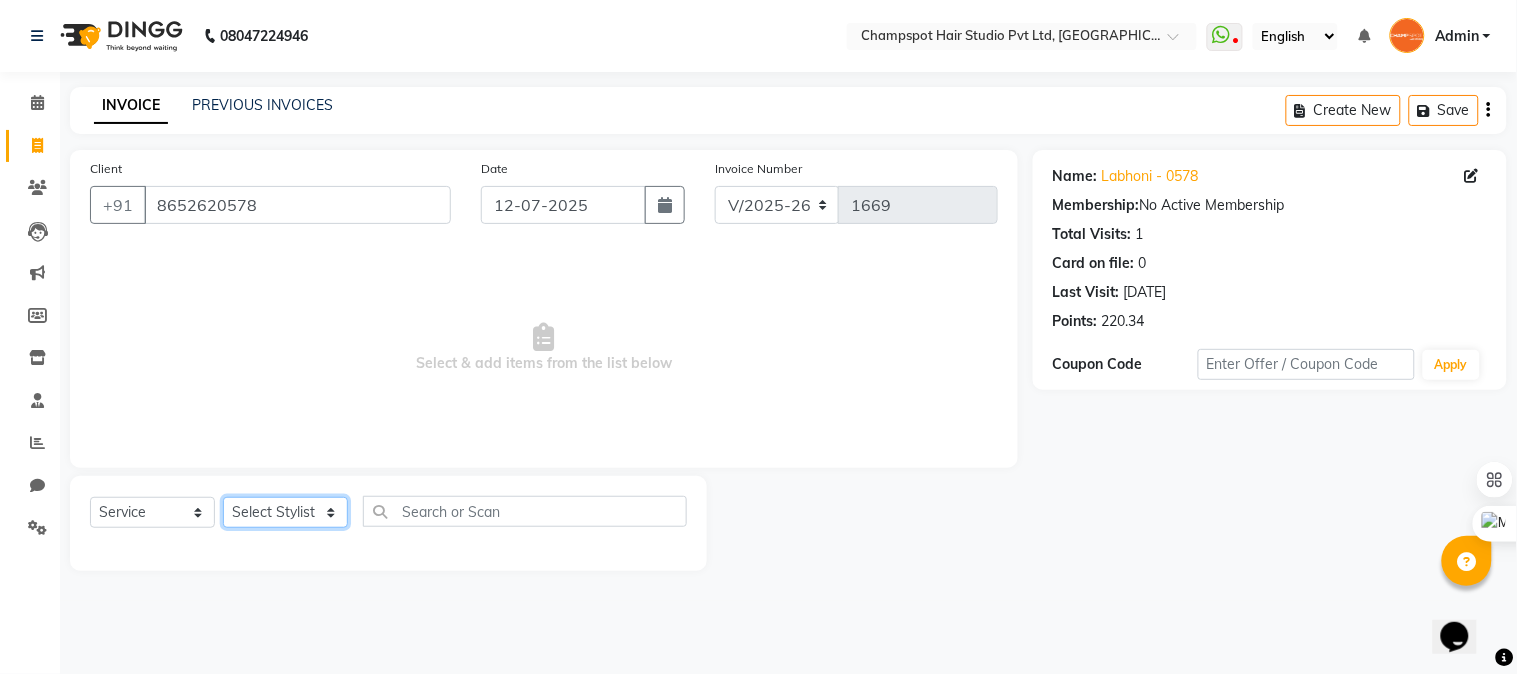 click on "Select Stylist Admin [PERSON_NAME] [PERSON_NAME] 	[PERSON_NAME] [PERSON_NAME] [PERSON_NAME]" 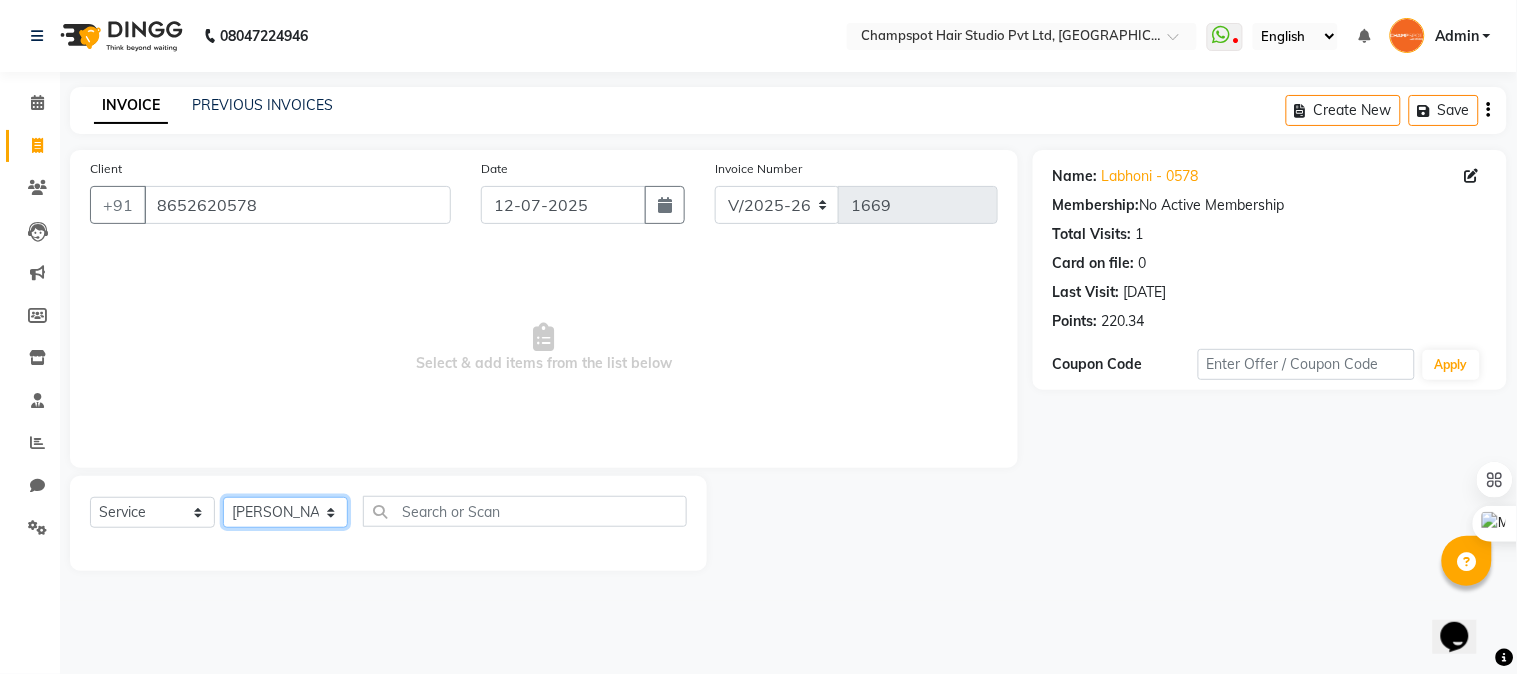 click on "Select Stylist Admin [PERSON_NAME] [PERSON_NAME] 	[PERSON_NAME] [PERSON_NAME] [PERSON_NAME]" 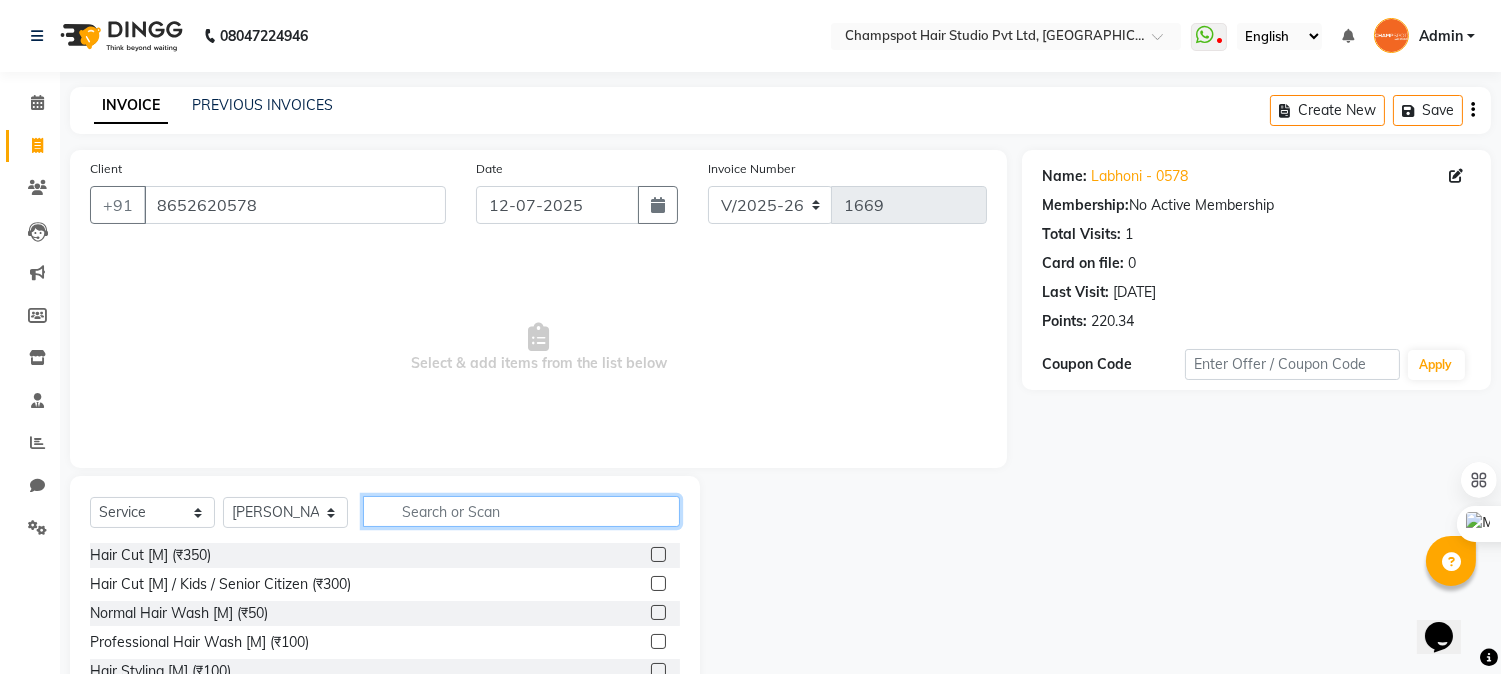 click 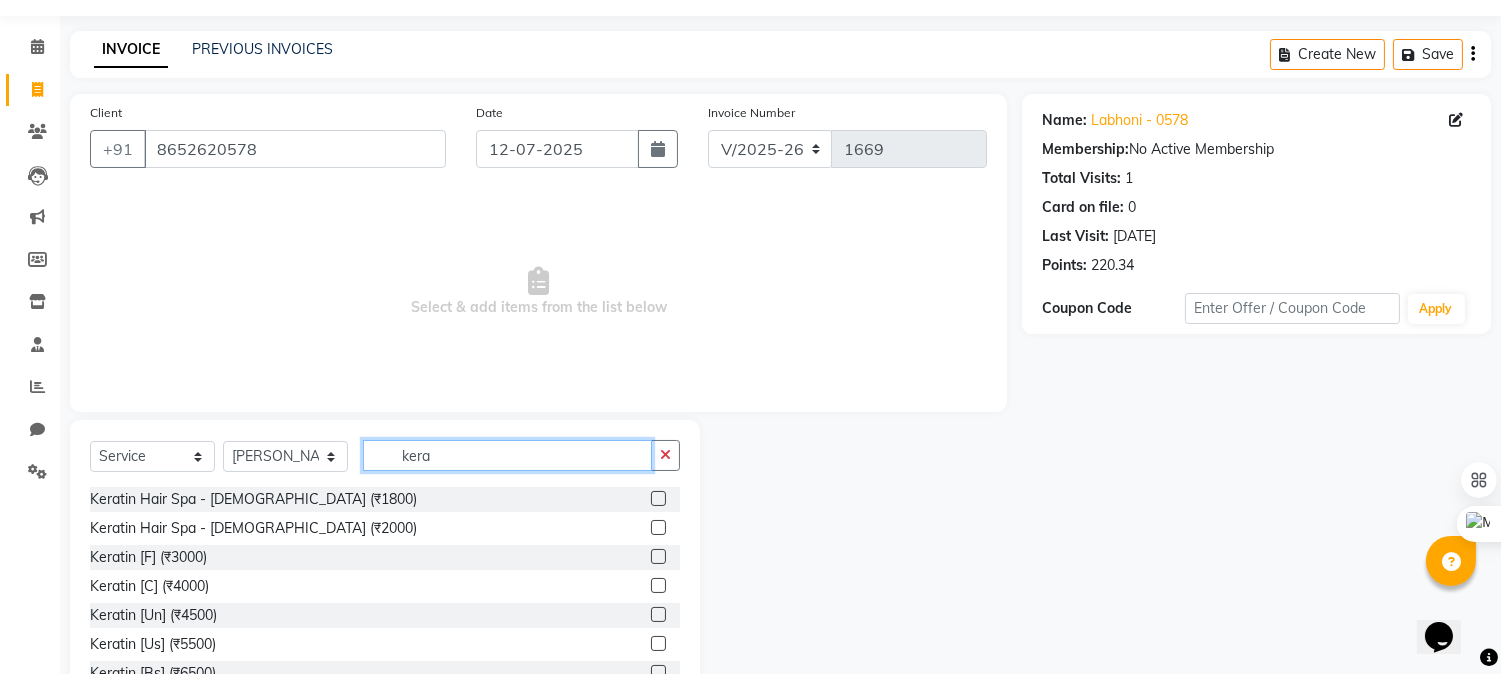 scroll, scrollTop: 111, scrollLeft: 0, axis: vertical 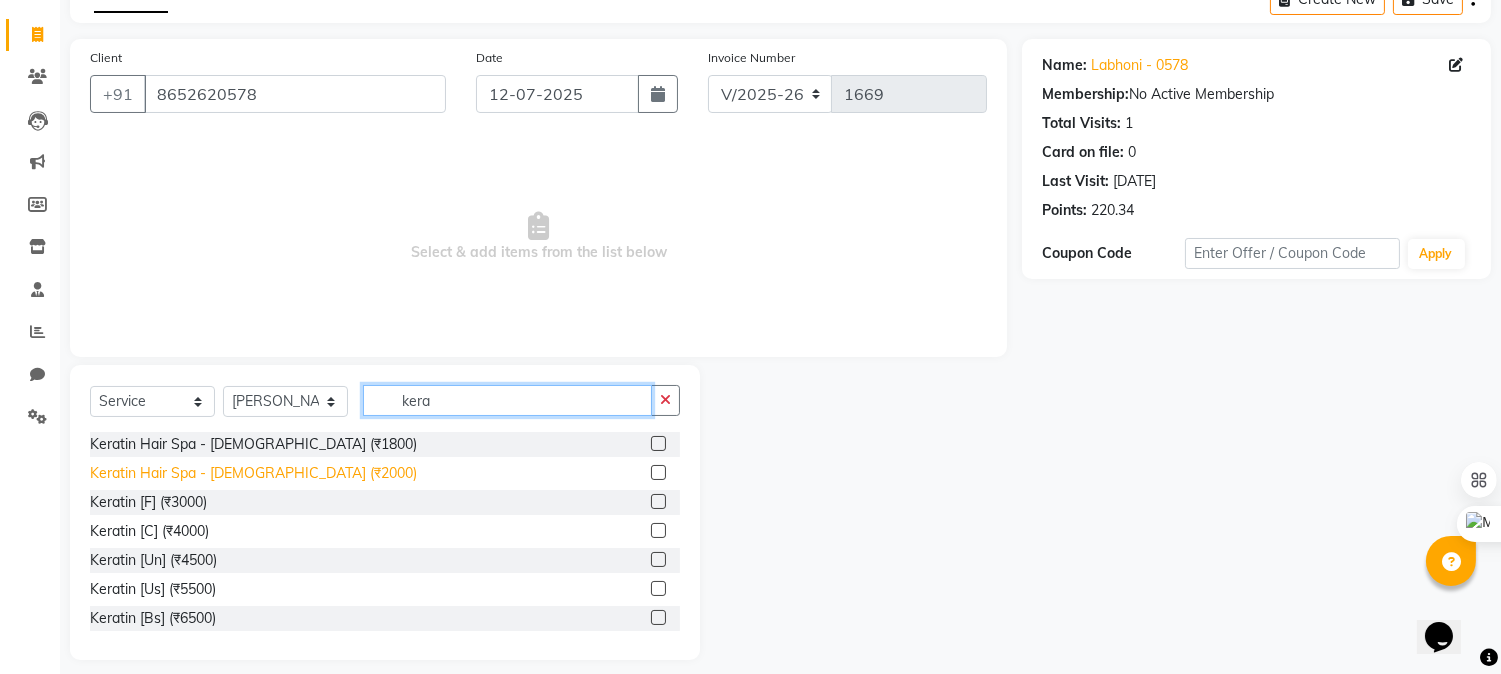 type on "kera" 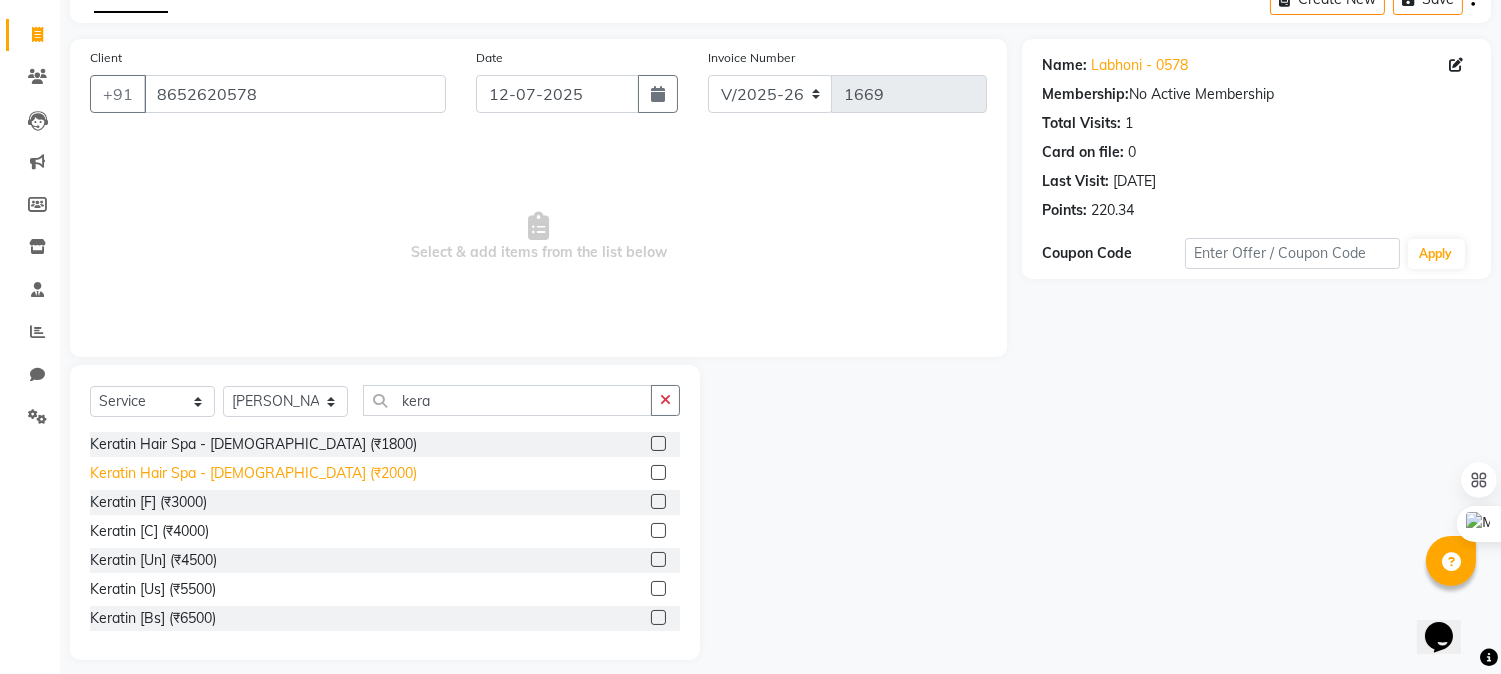 click on "Keratin Hair Spa - [DEMOGRAPHIC_DATA] (₹2000)" 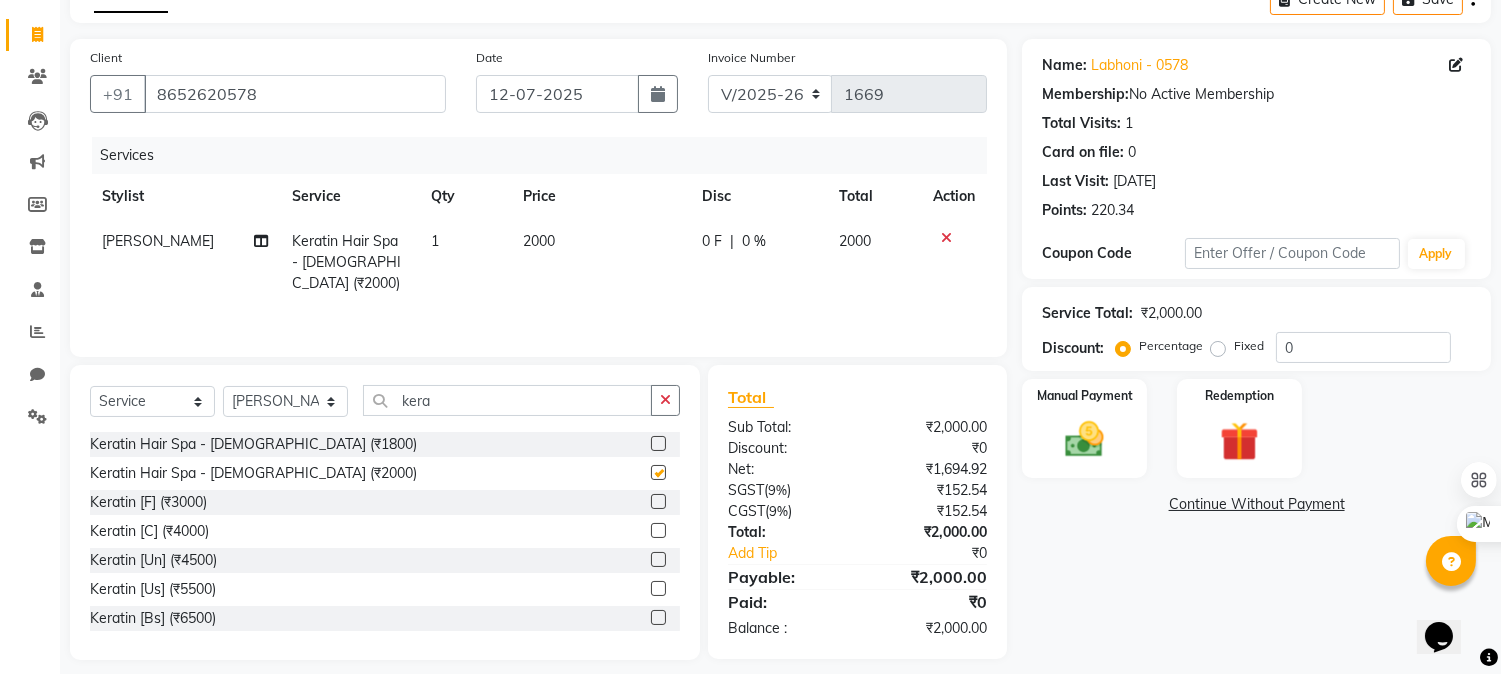 checkbox on "false" 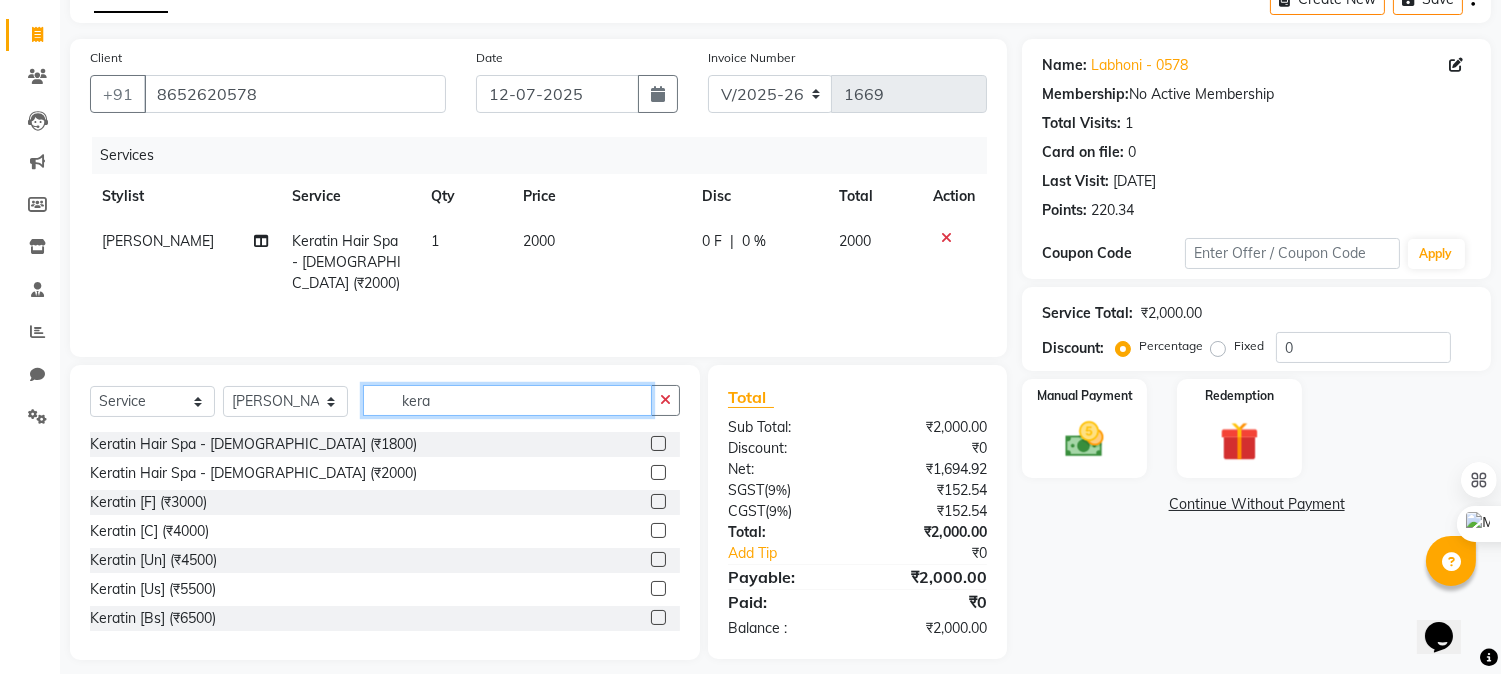 drag, startPoint x: 460, startPoint y: 402, endPoint x: 358, endPoint y: 403, distance: 102.0049 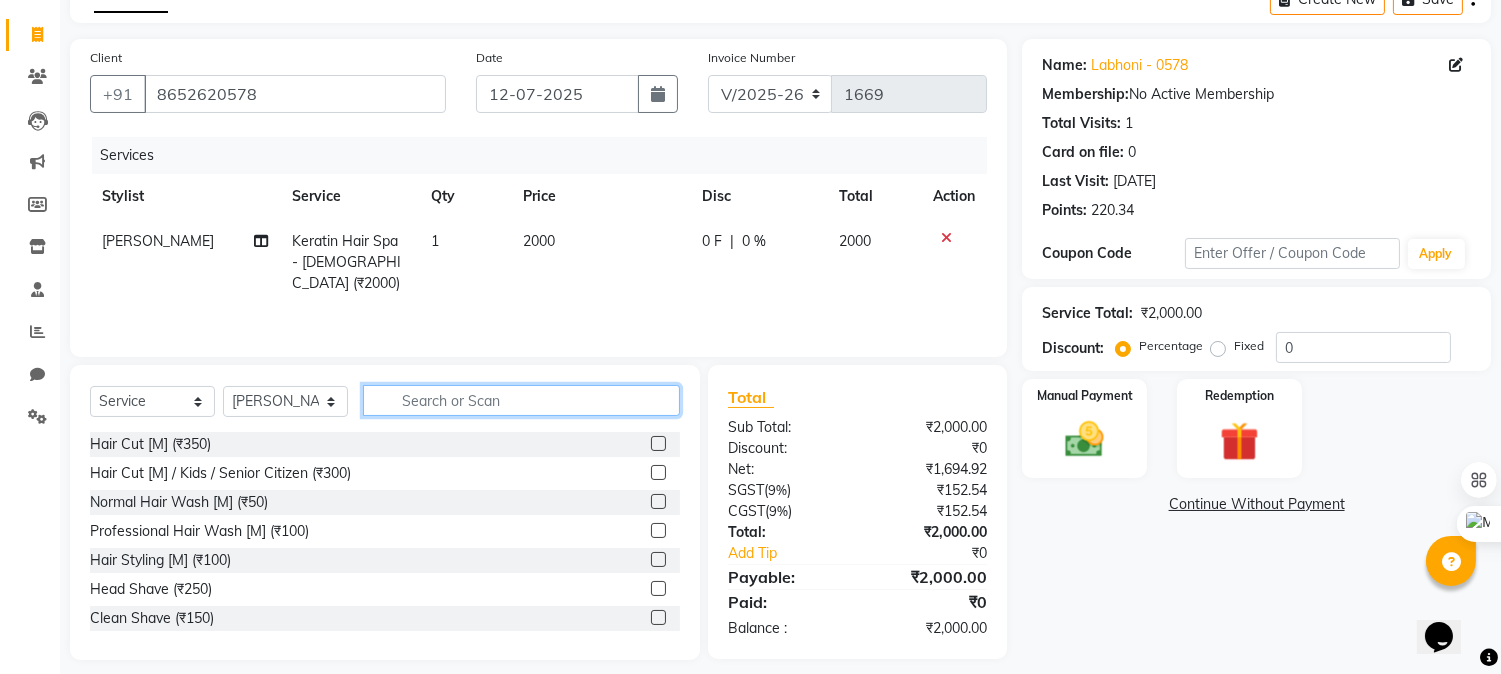type 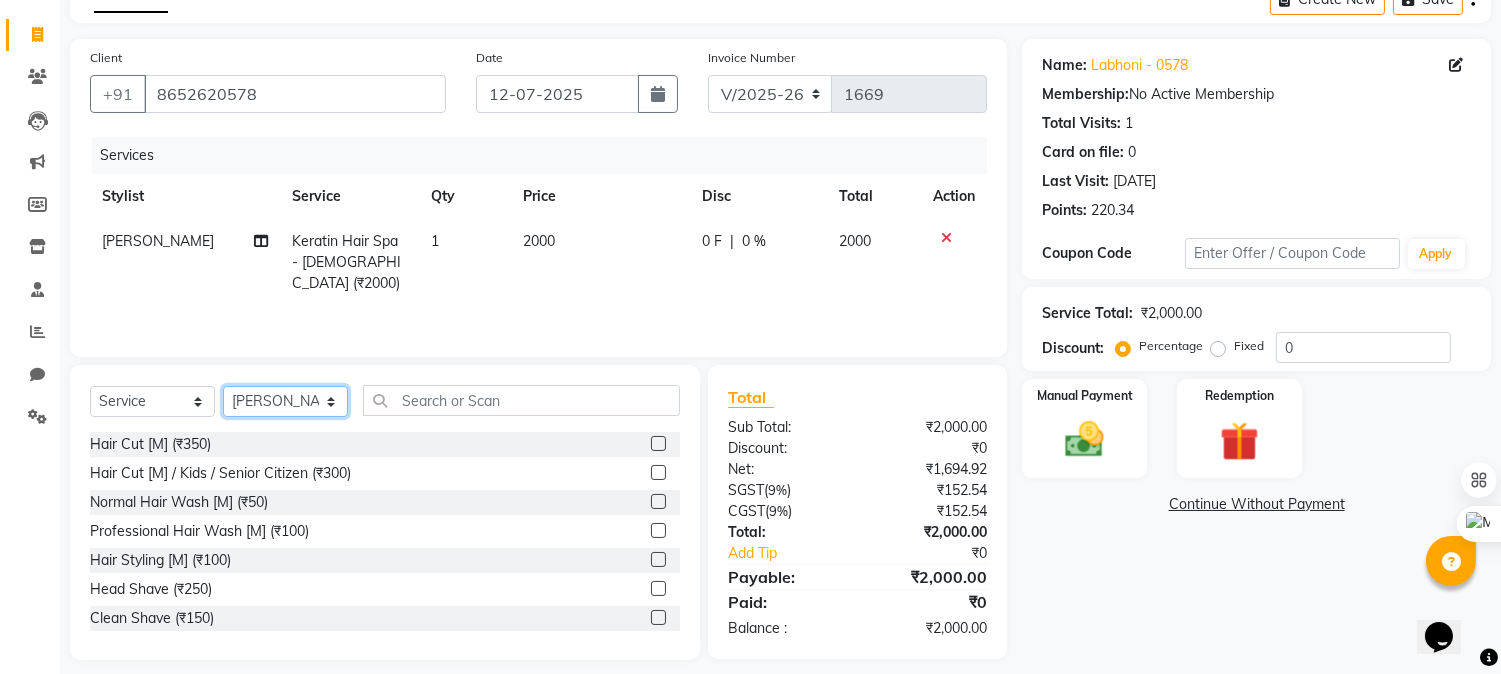 click on "Select Stylist Admin [PERSON_NAME] [PERSON_NAME] 	[PERSON_NAME] [PERSON_NAME] [PERSON_NAME]" 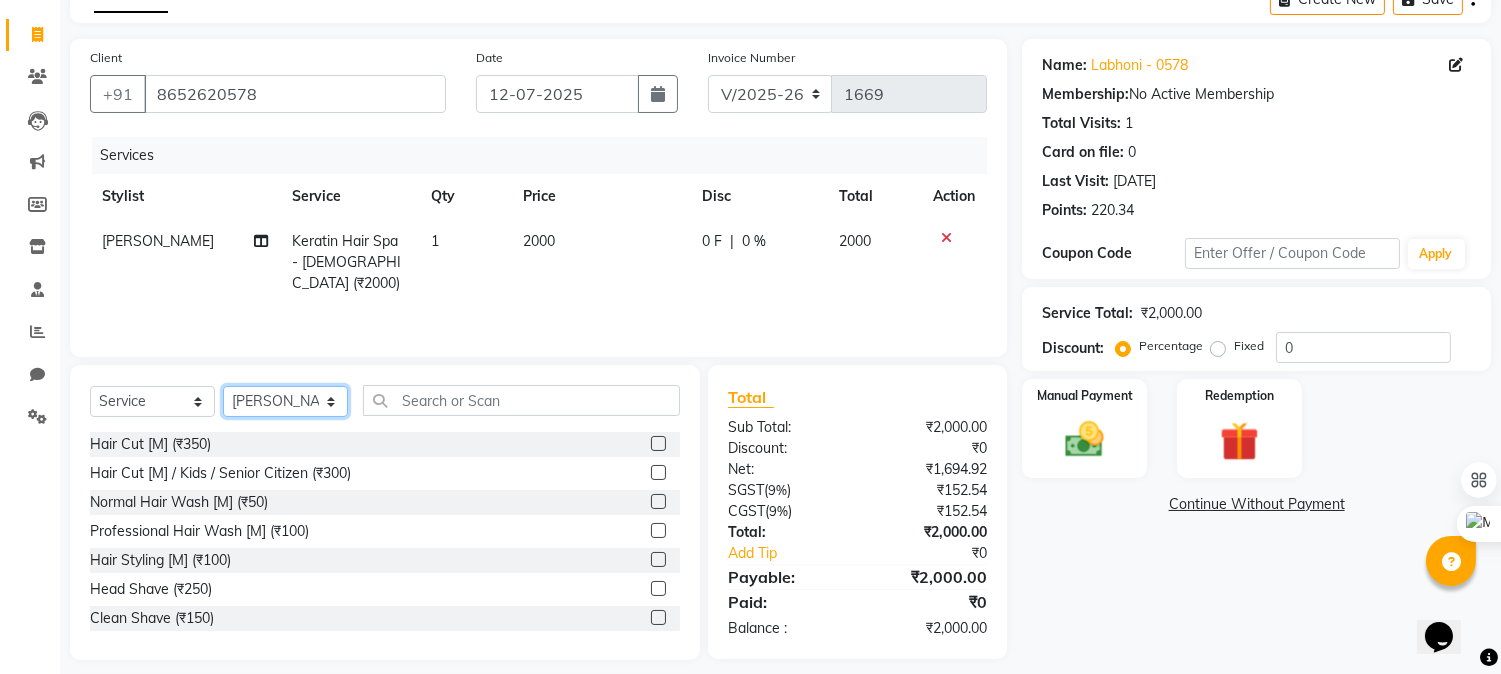 select on "69007" 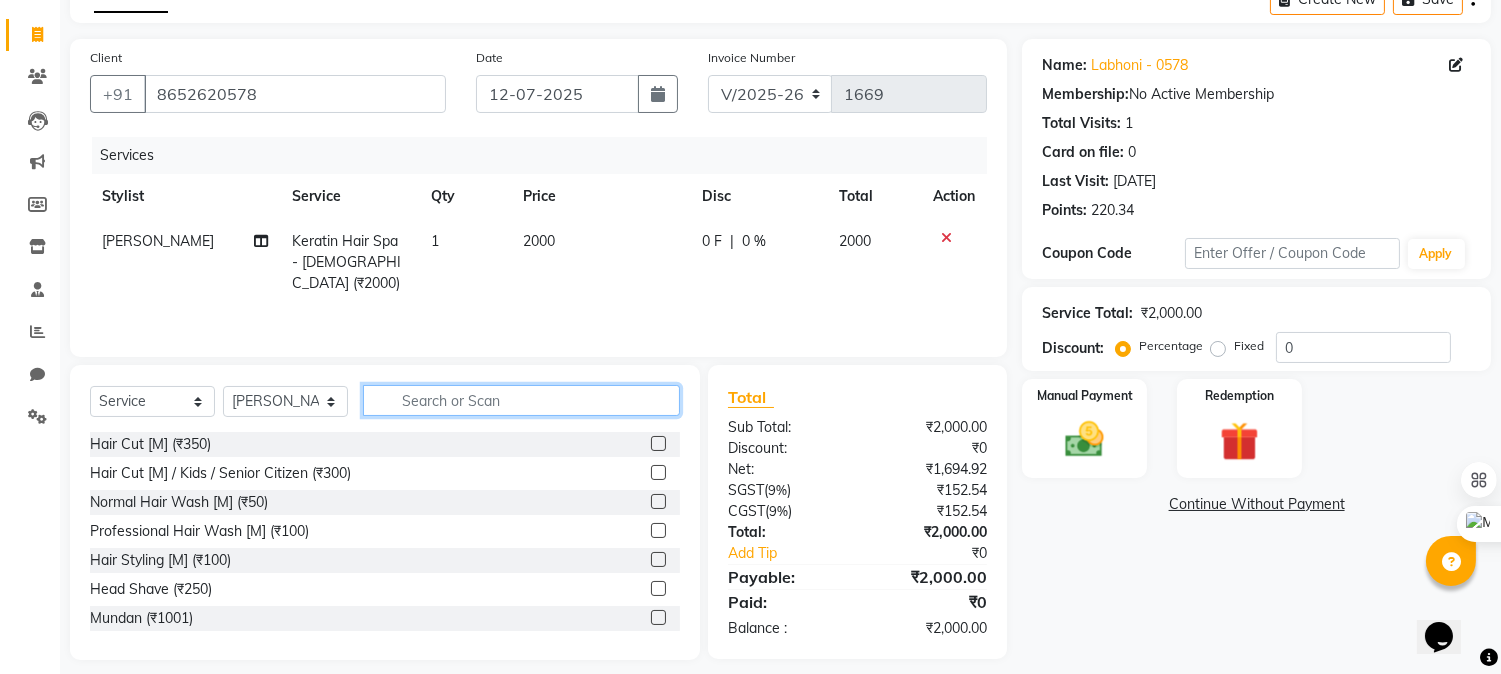 click 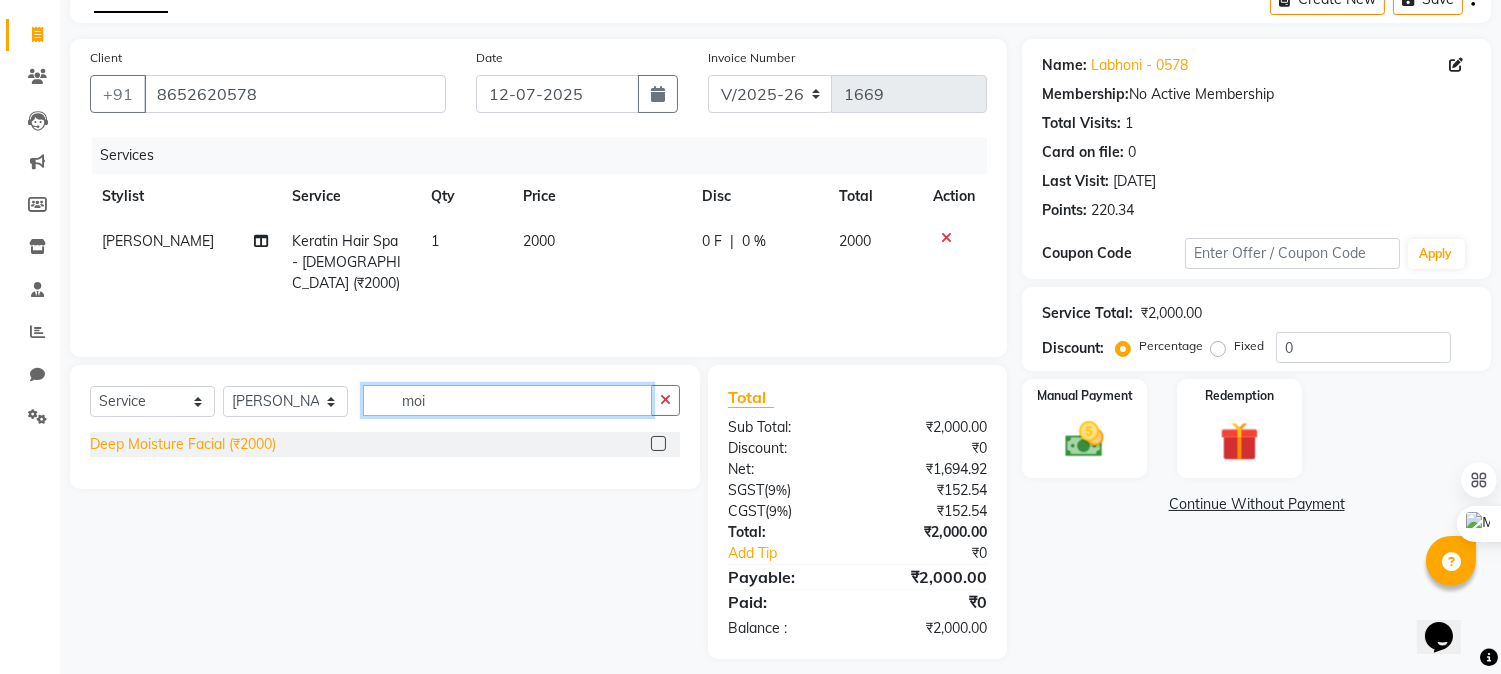 type on "moi" 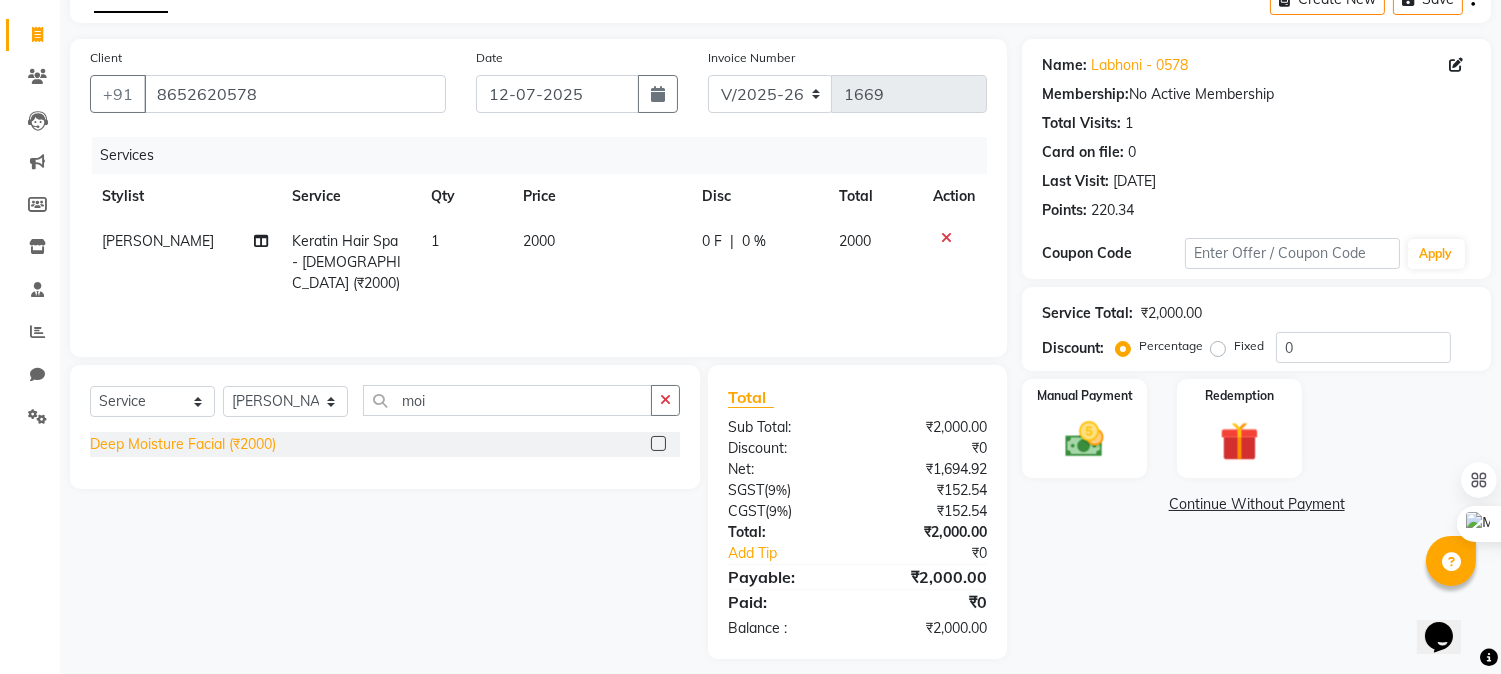 click on "Deep Moisture Facial (₹2000)" 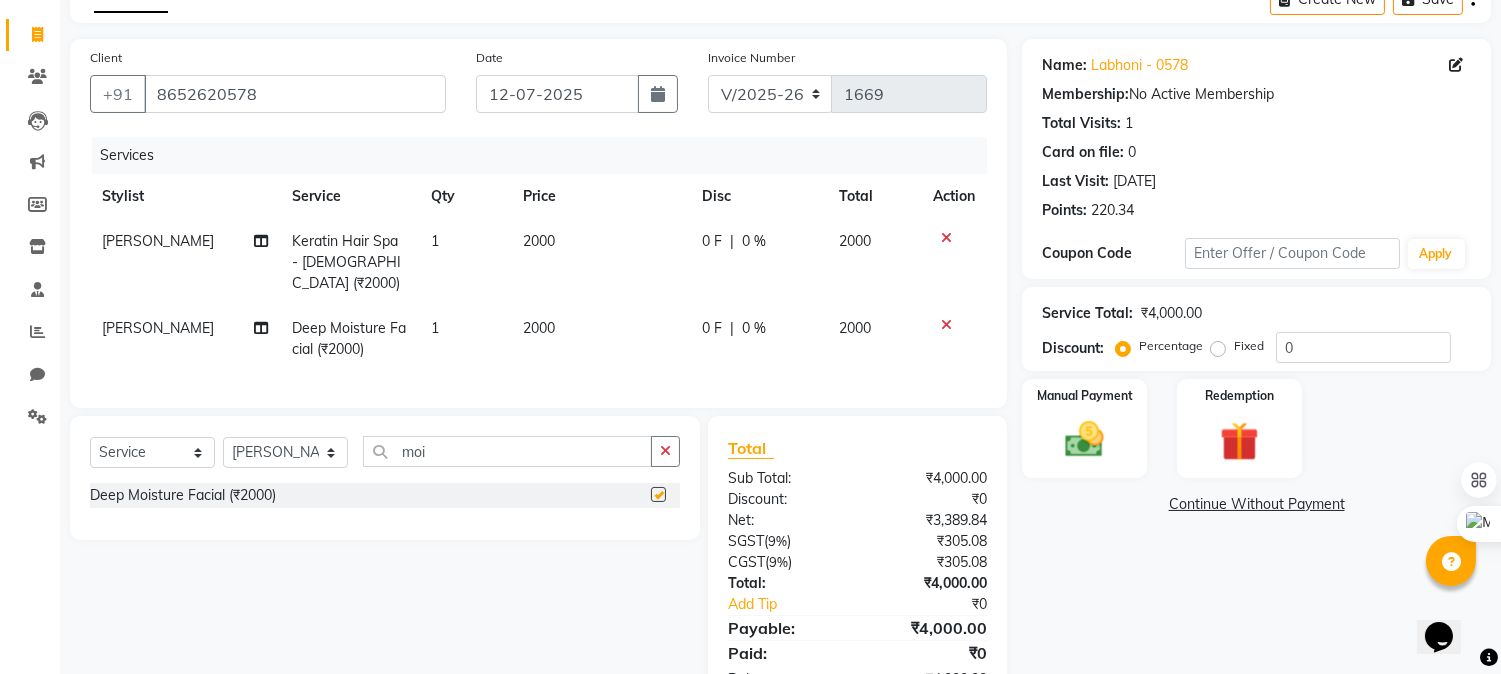 checkbox on "false" 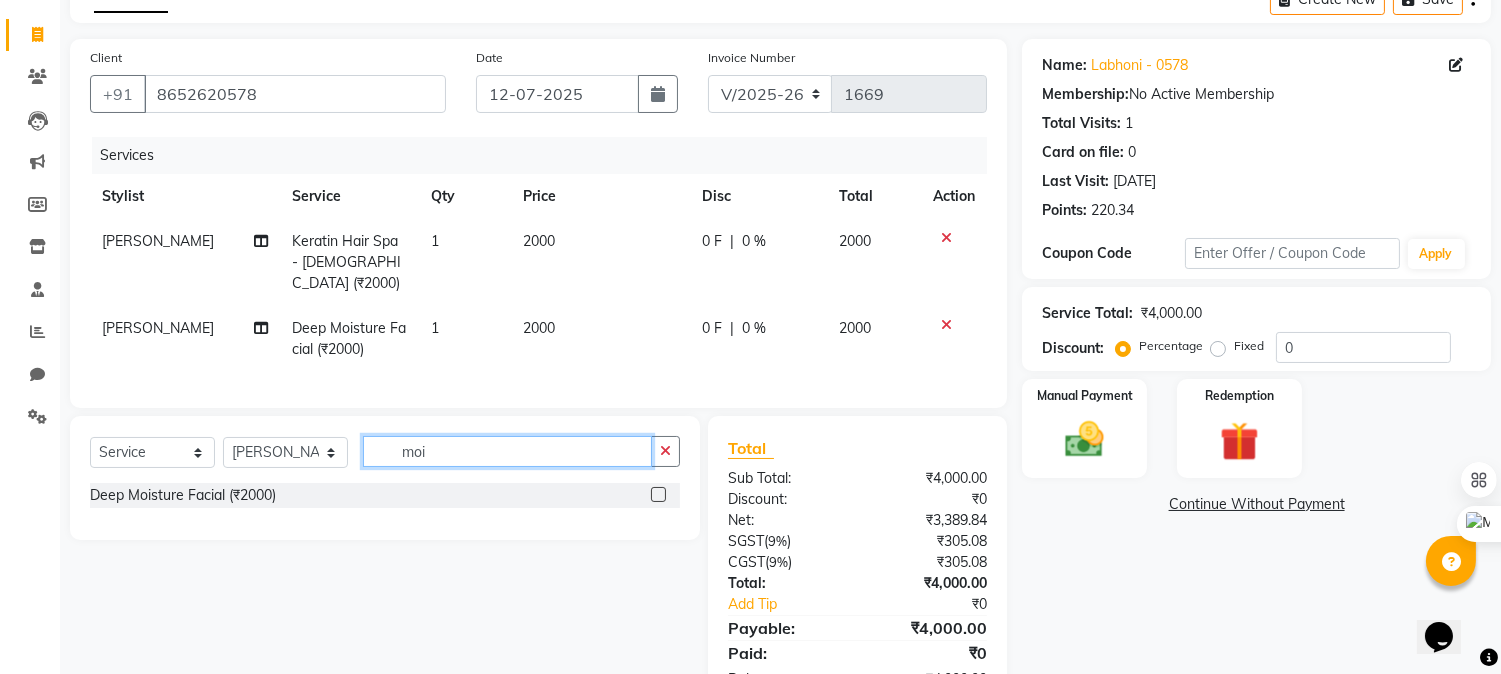 drag, startPoint x: 470, startPoint y: 447, endPoint x: 242, endPoint y: 443, distance: 228.03508 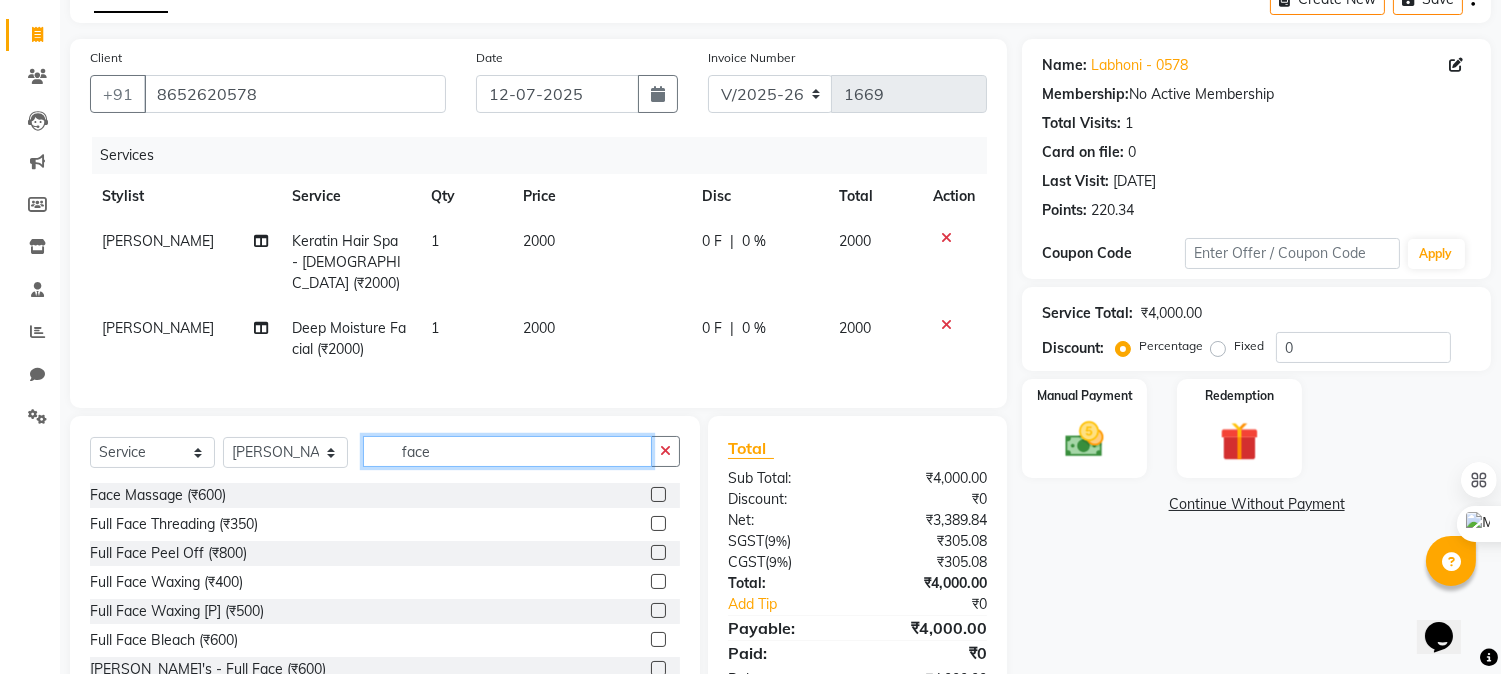 scroll, scrollTop: 111, scrollLeft: 0, axis: vertical 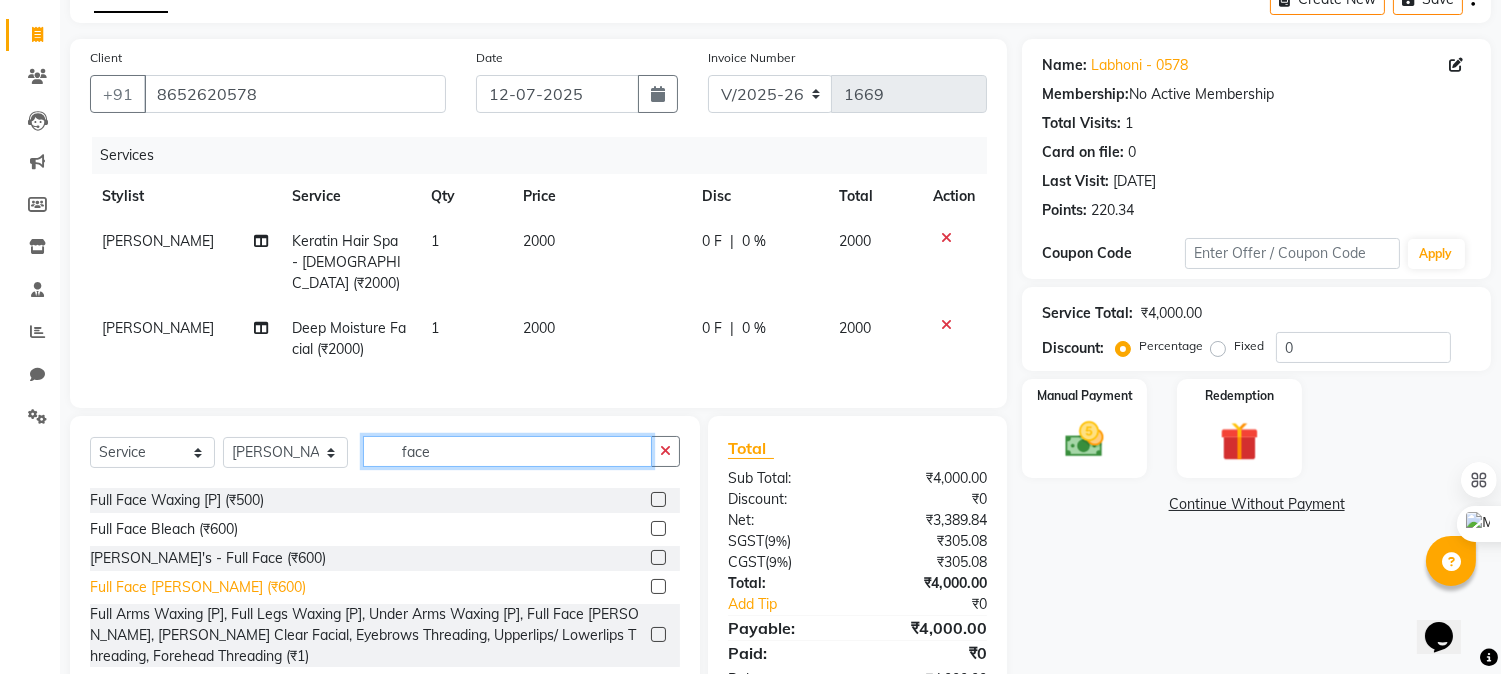 type on "face" 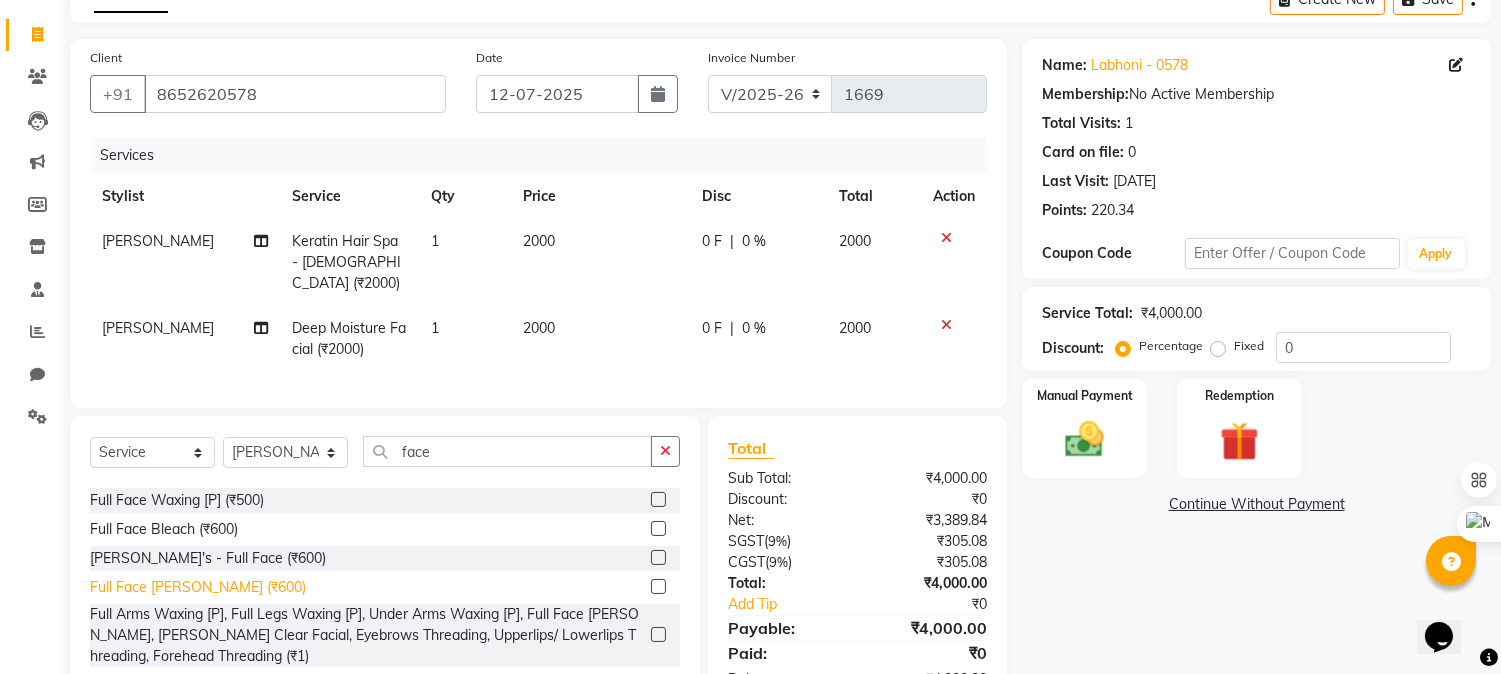 click on "Full Face [PERSON_NAME] (₹600)" 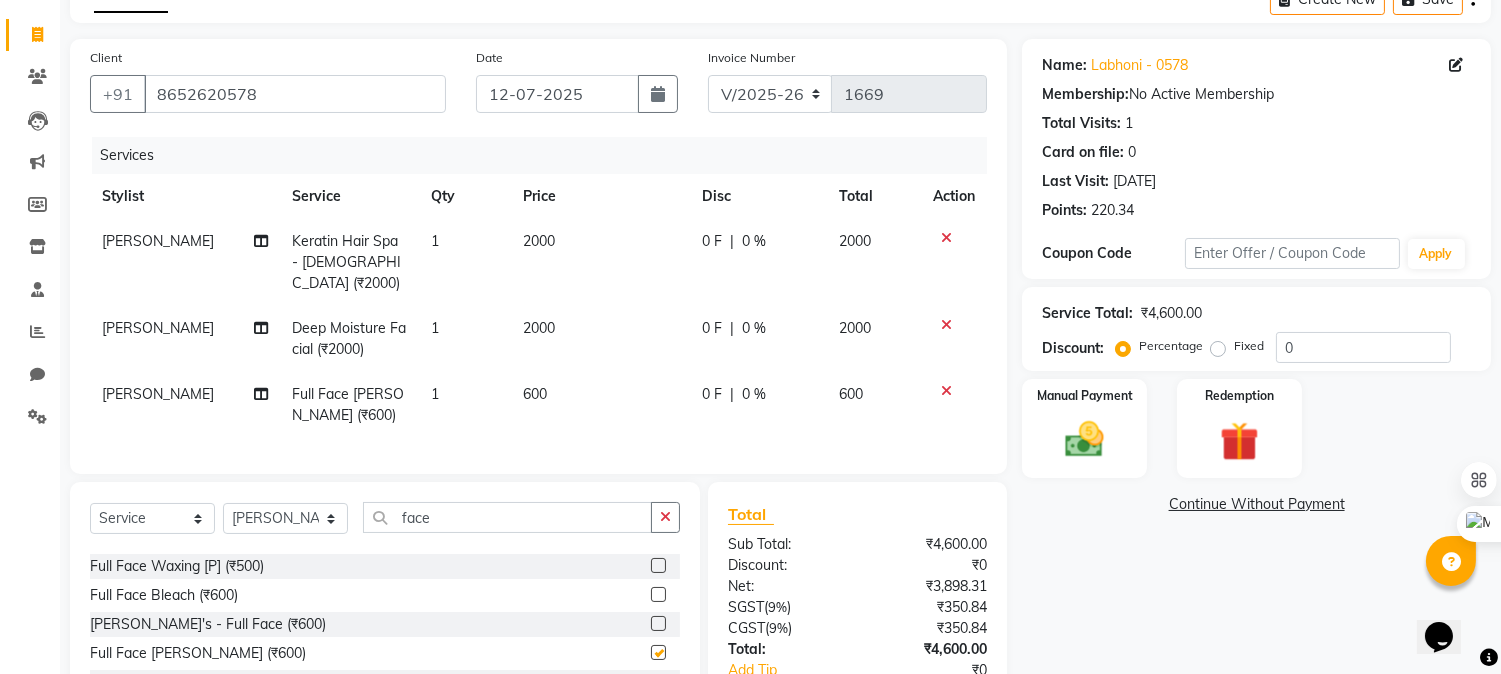 checkbox on "false" 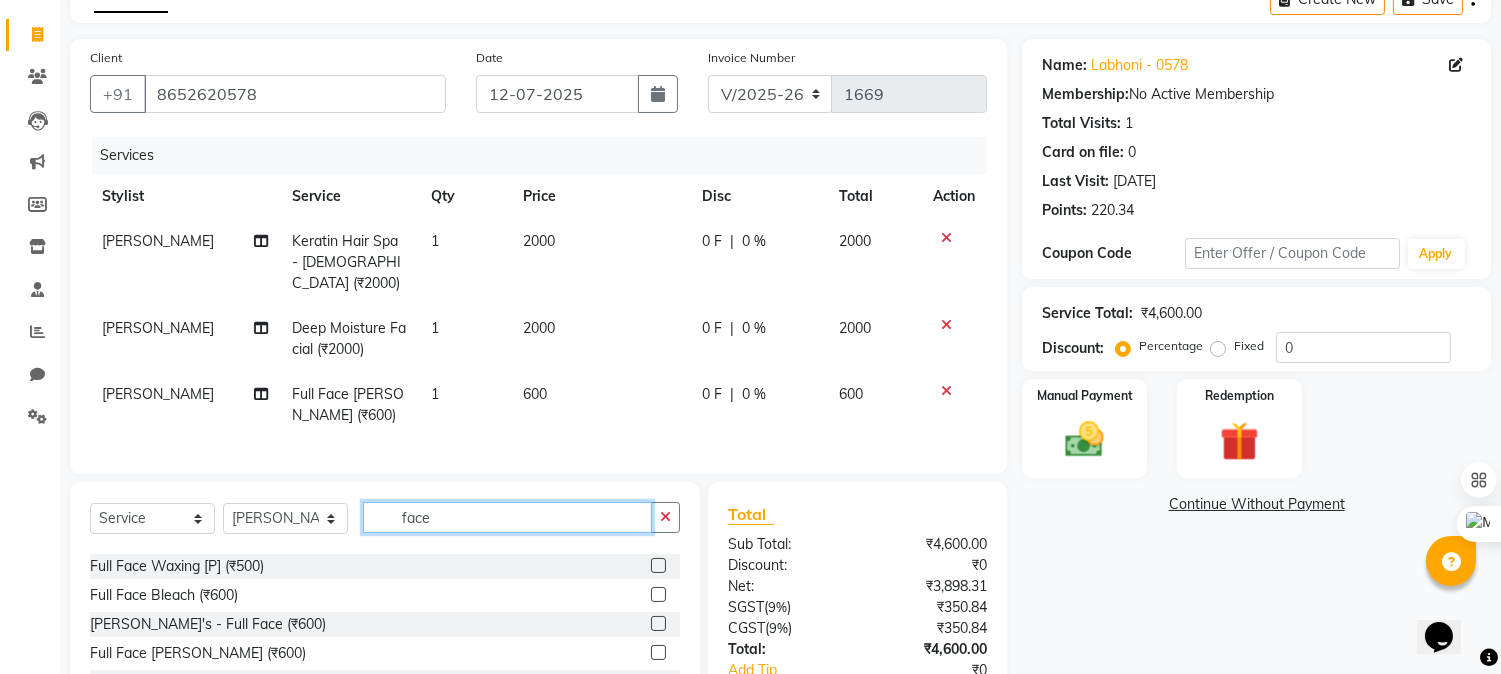 drag, startPoint x: 446, startPoint y: 521, endPoint x: 296, endPoint y: 504, distance: 150.96027 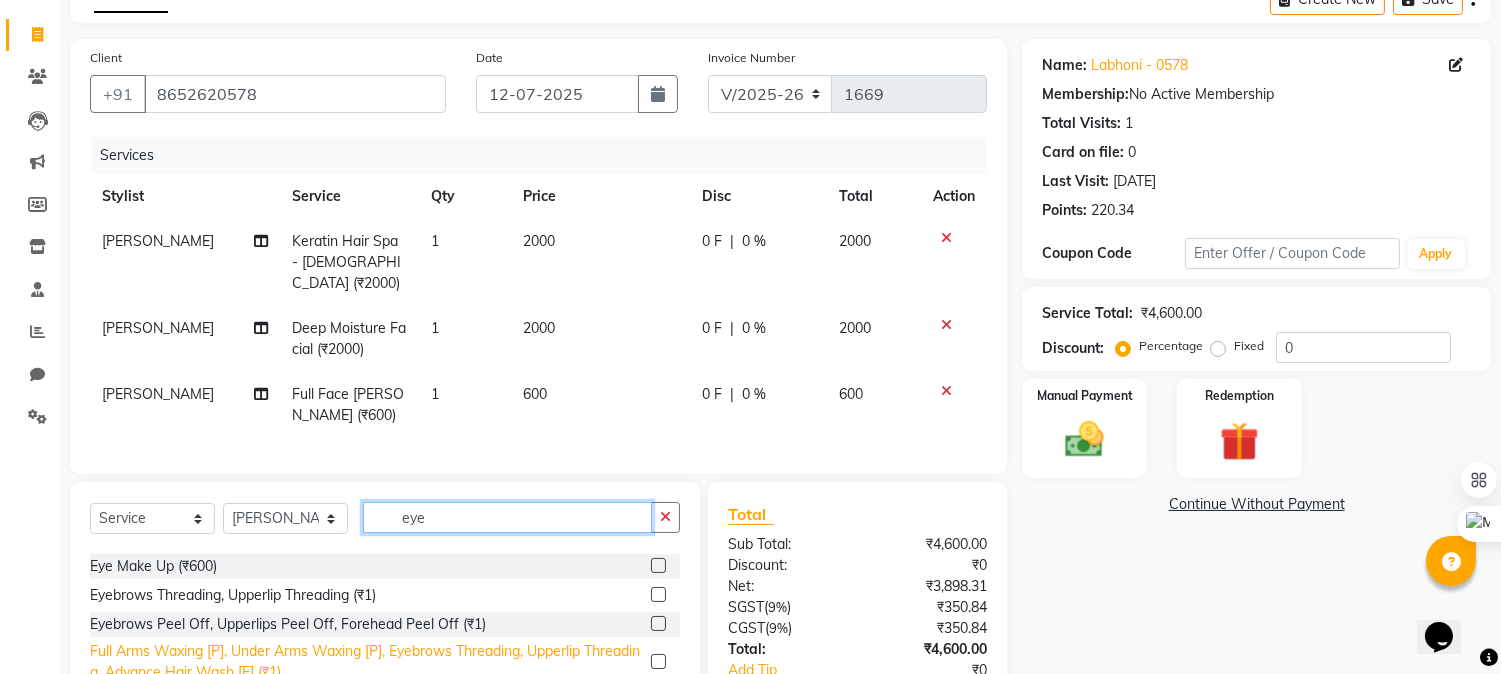 scroll, scrollTop: 0, scrollLeft: 0, axis: both 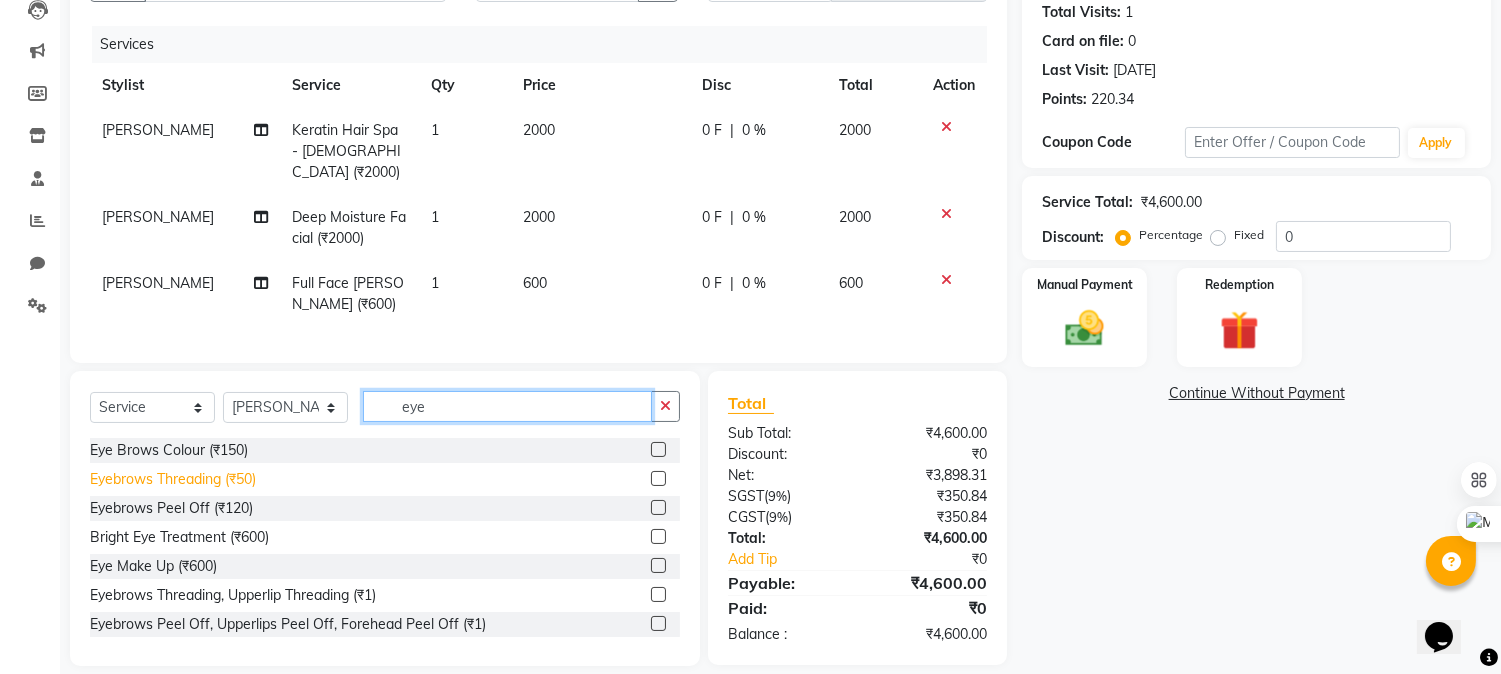 type on "eye" 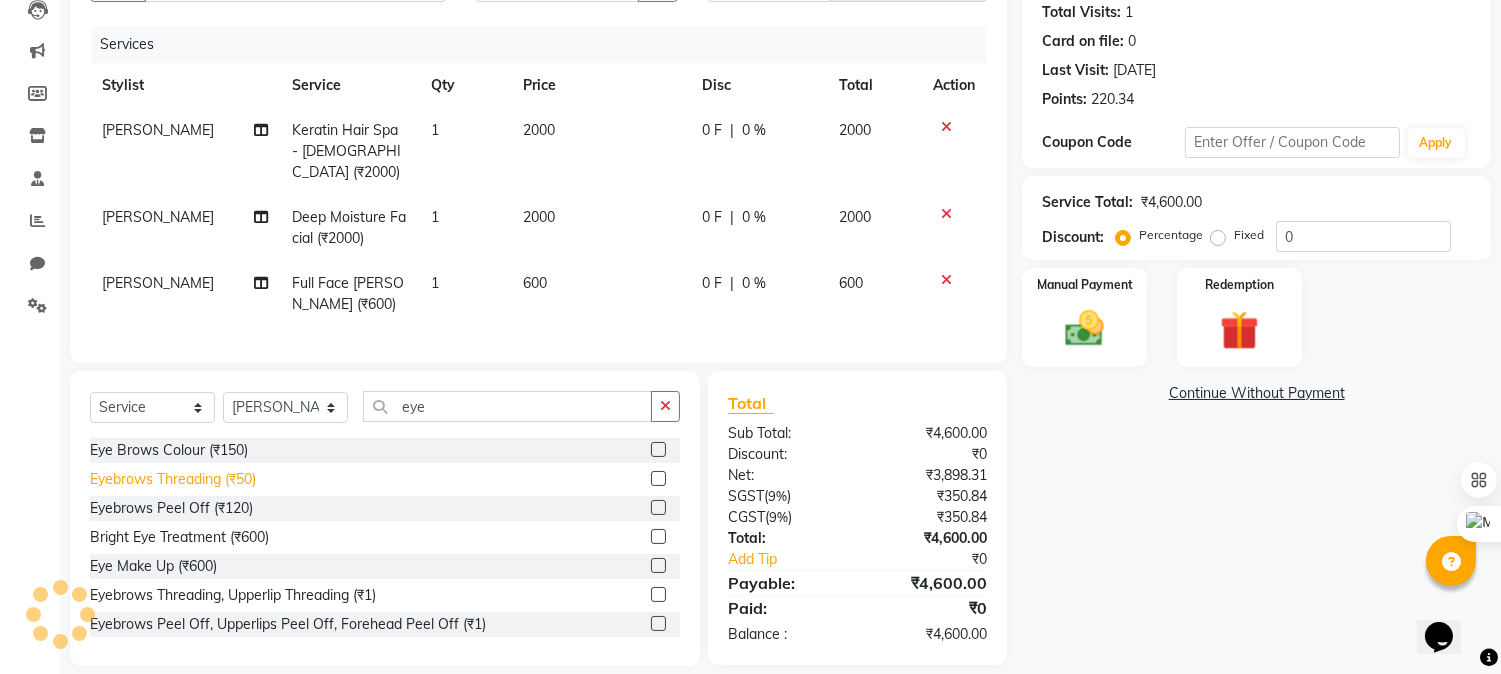 click on "Eyebrows Threading (₹50)" 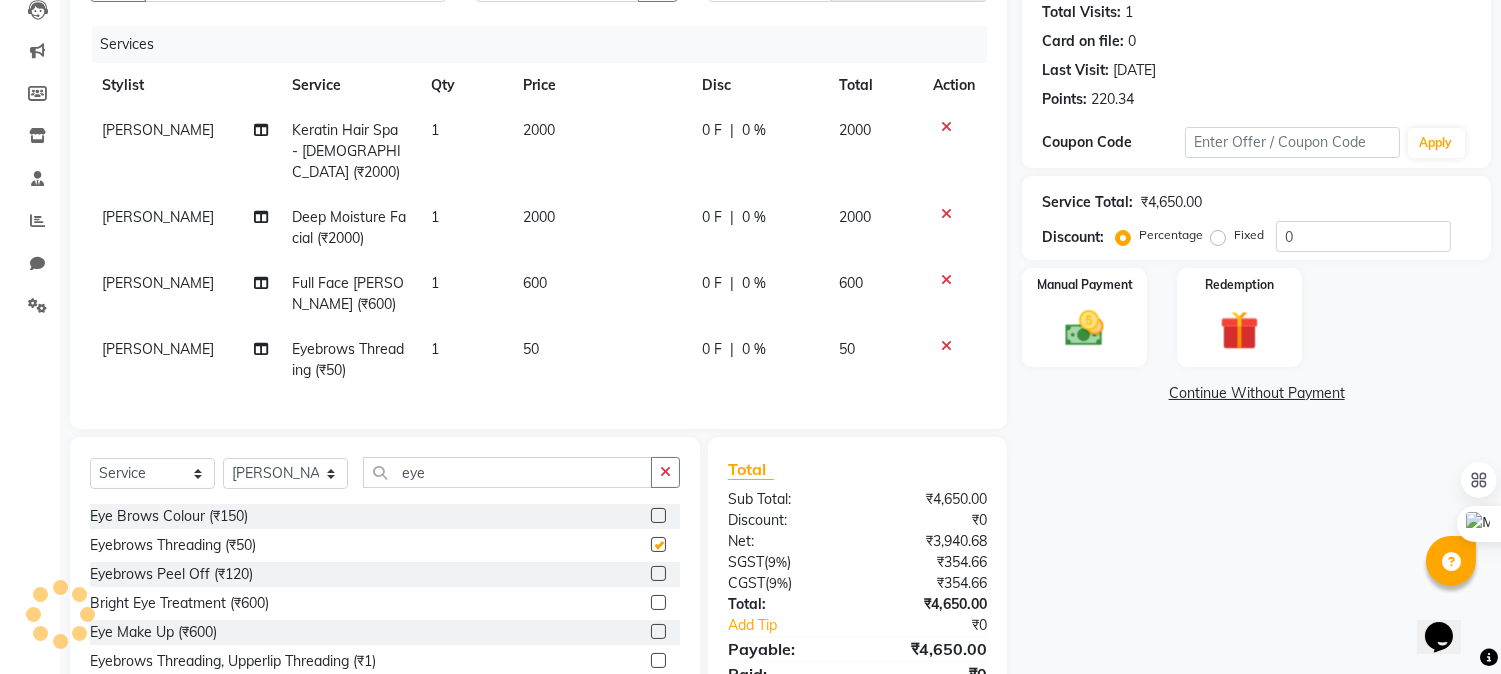 checkbox on "false" 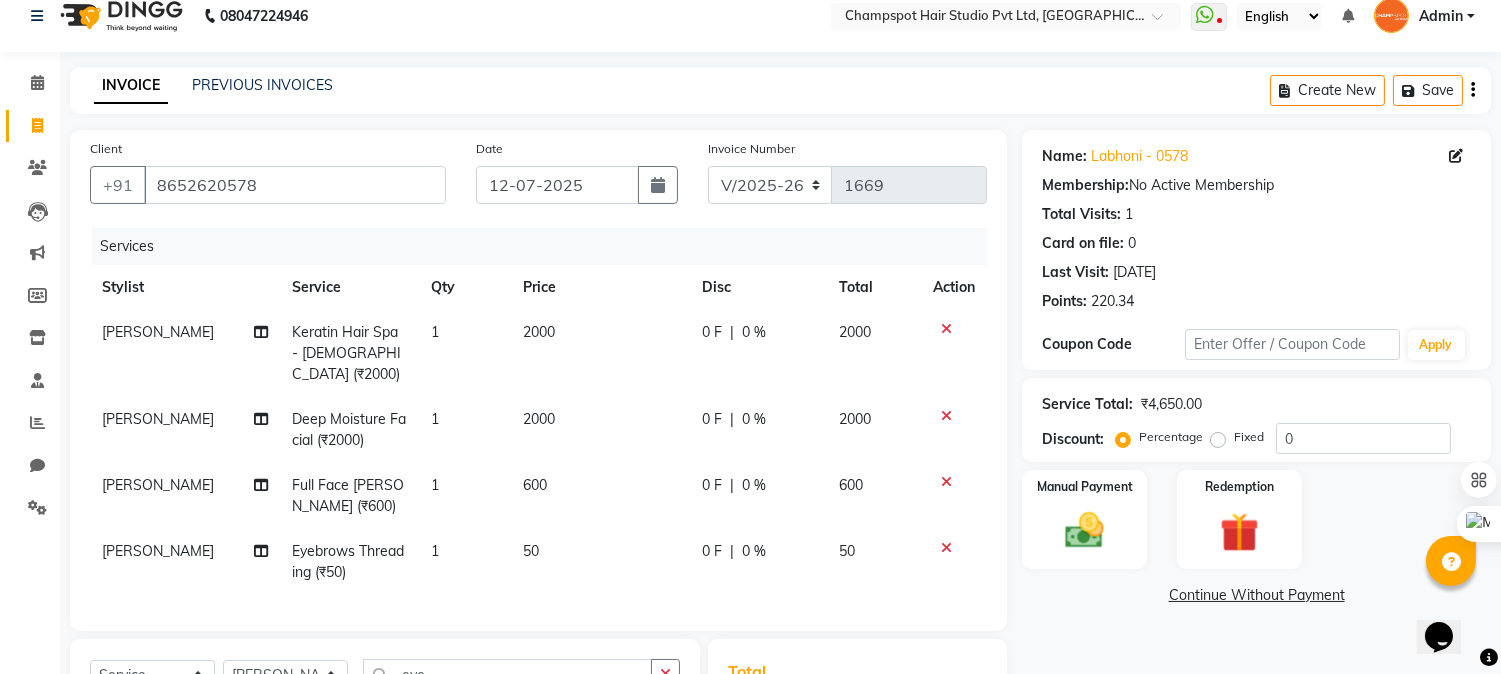 scroll, scrollTop: 0, scrollLeft: 0, axis: both 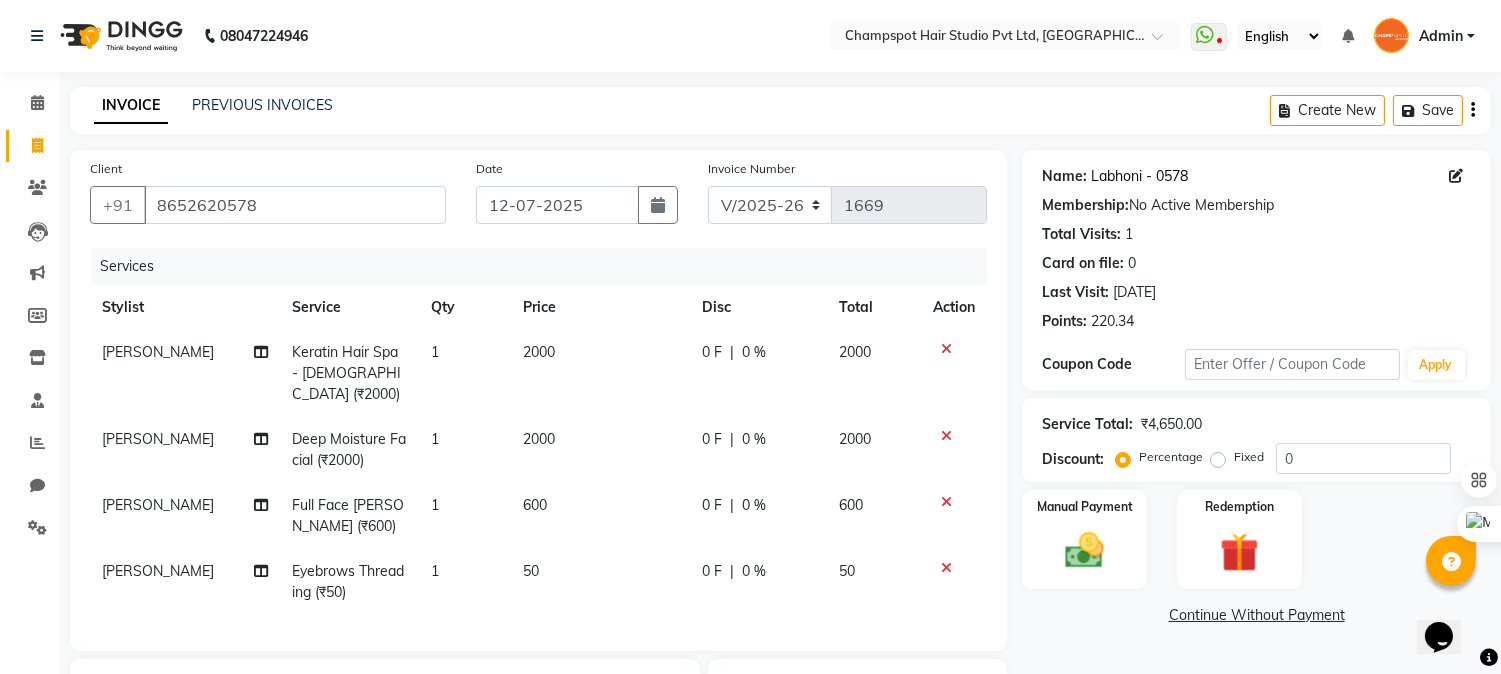 click on "Labhoni - 0578" 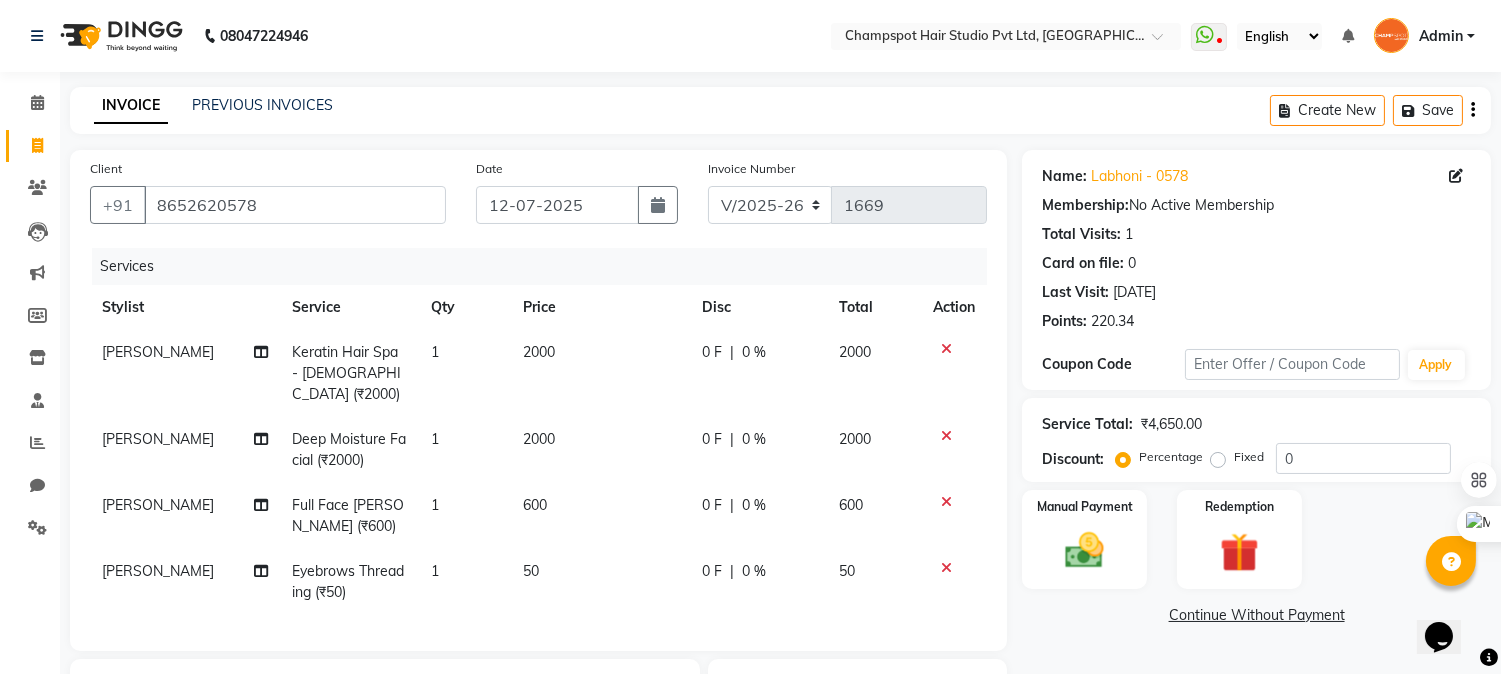 scroll, scrollTop: 305, scrollLeft: 0, axis: vertical 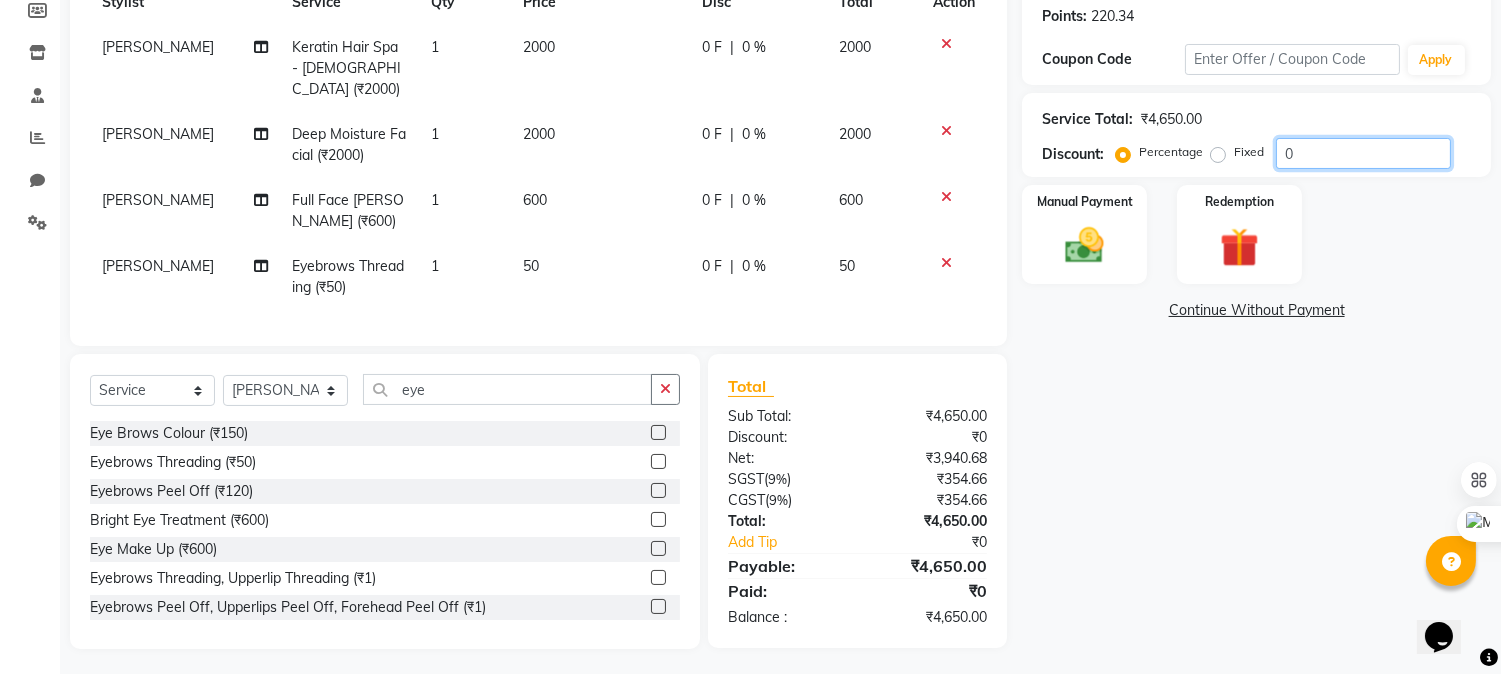 drag, startPoint x: 1340, startPoint y: 150, endPoint x: 1021, endPoint y: 154, distance: 319.0251 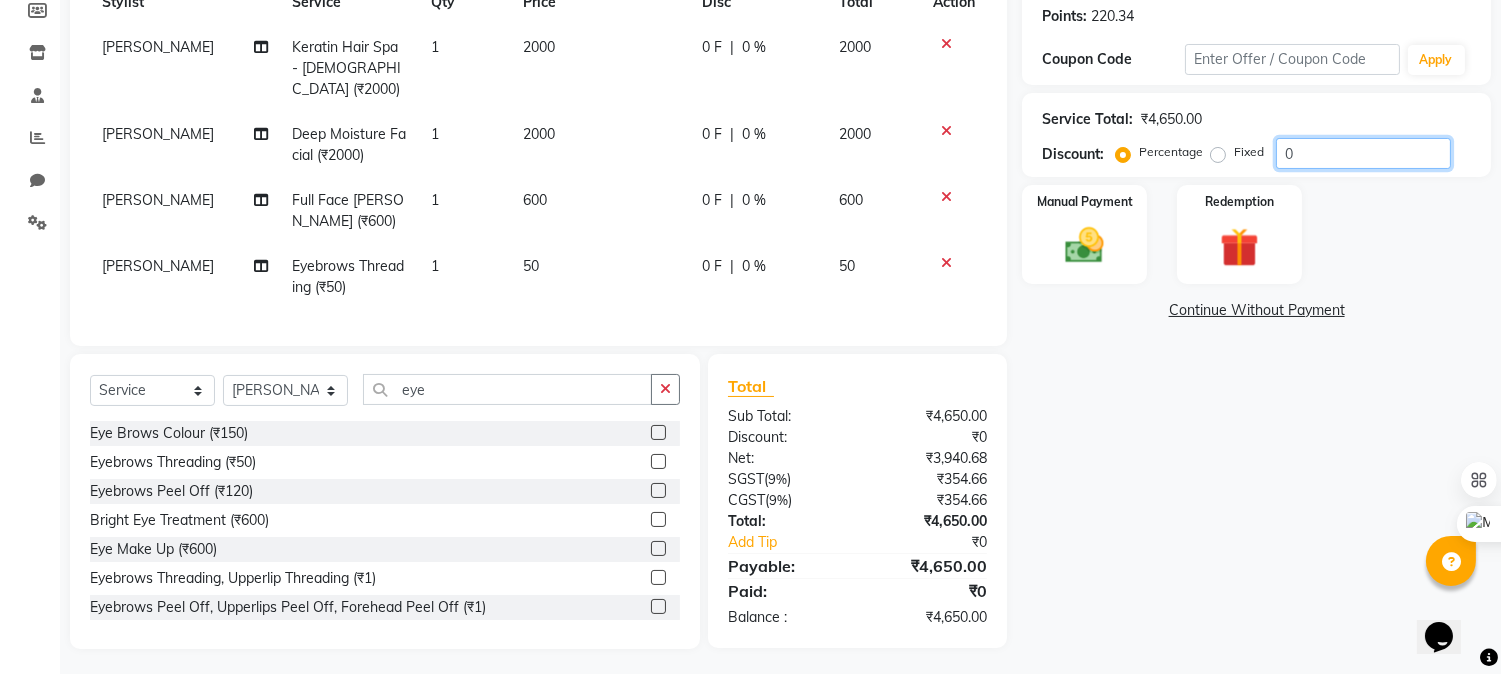click on "Service Total:  ₹4,650.00  Discount:  Percentage   Fixed  0" 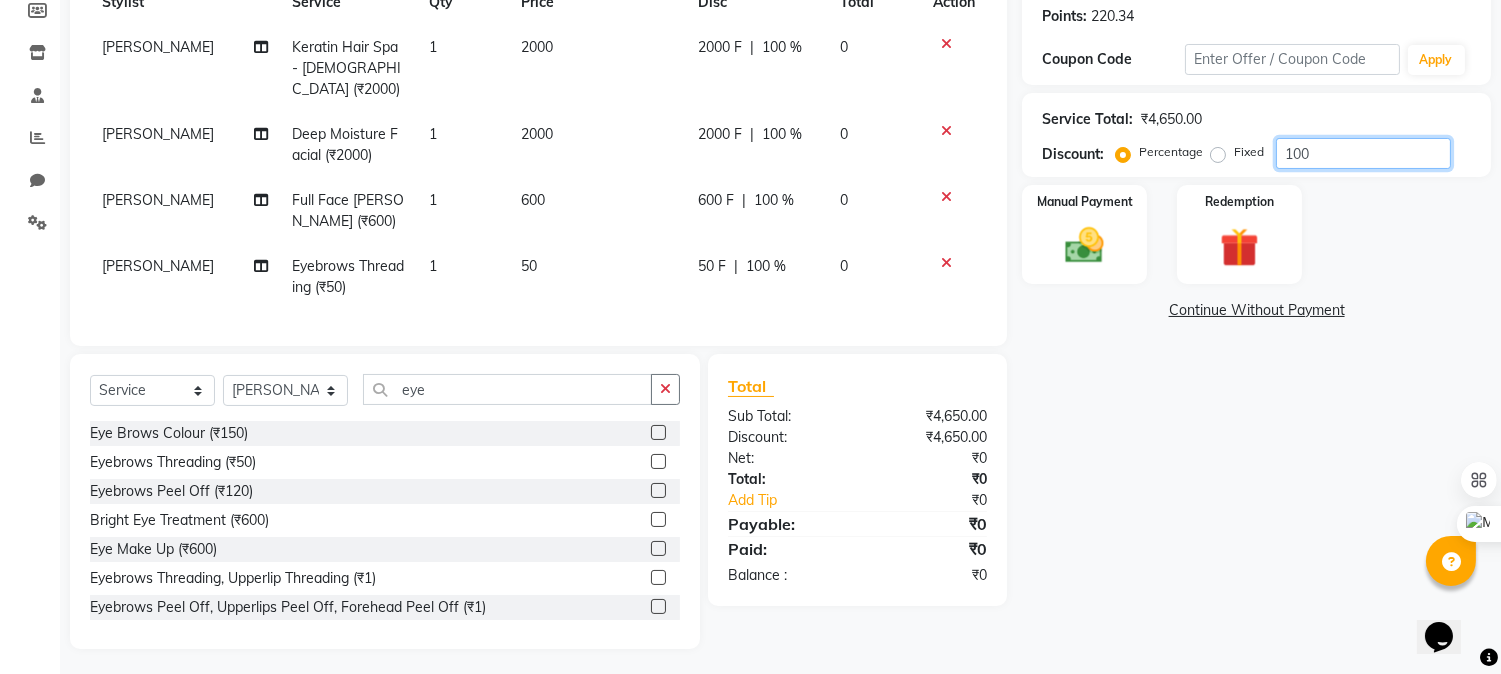 type on "100" 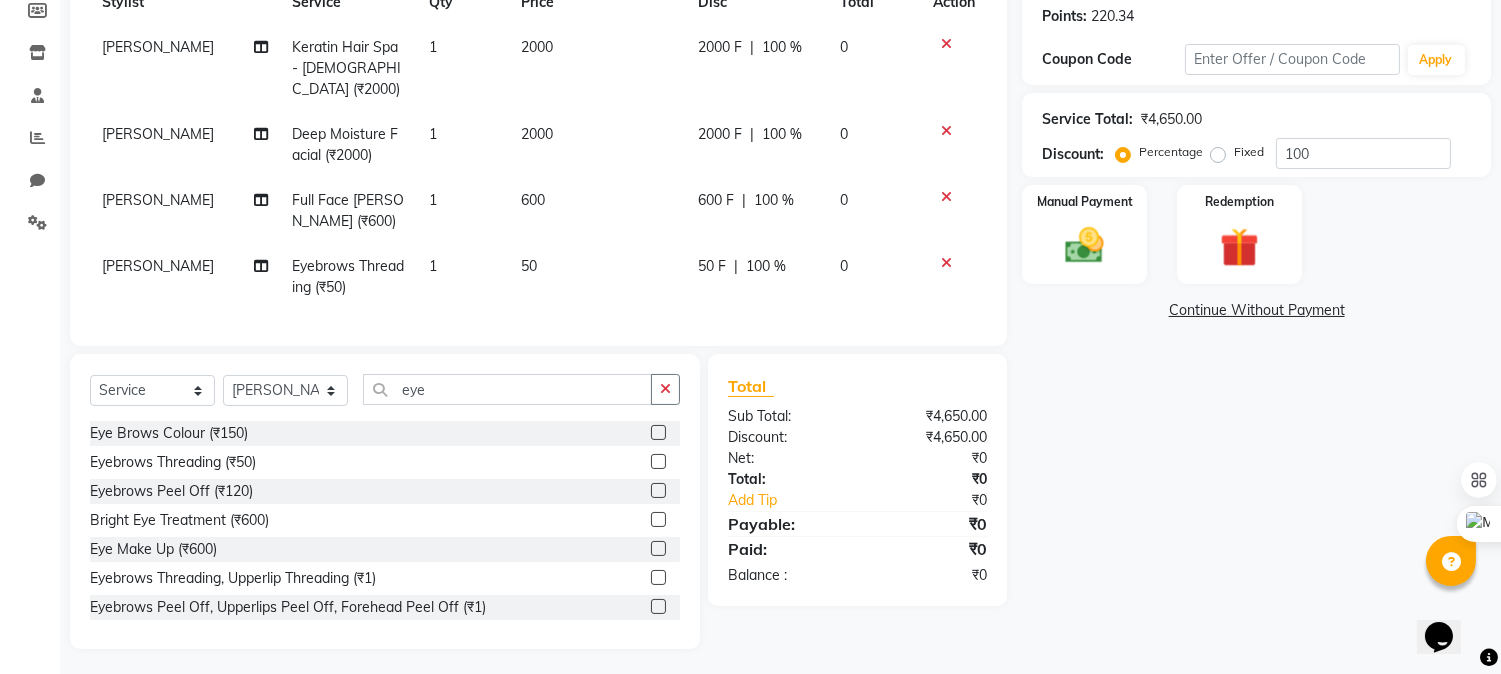 click on "Fixed" 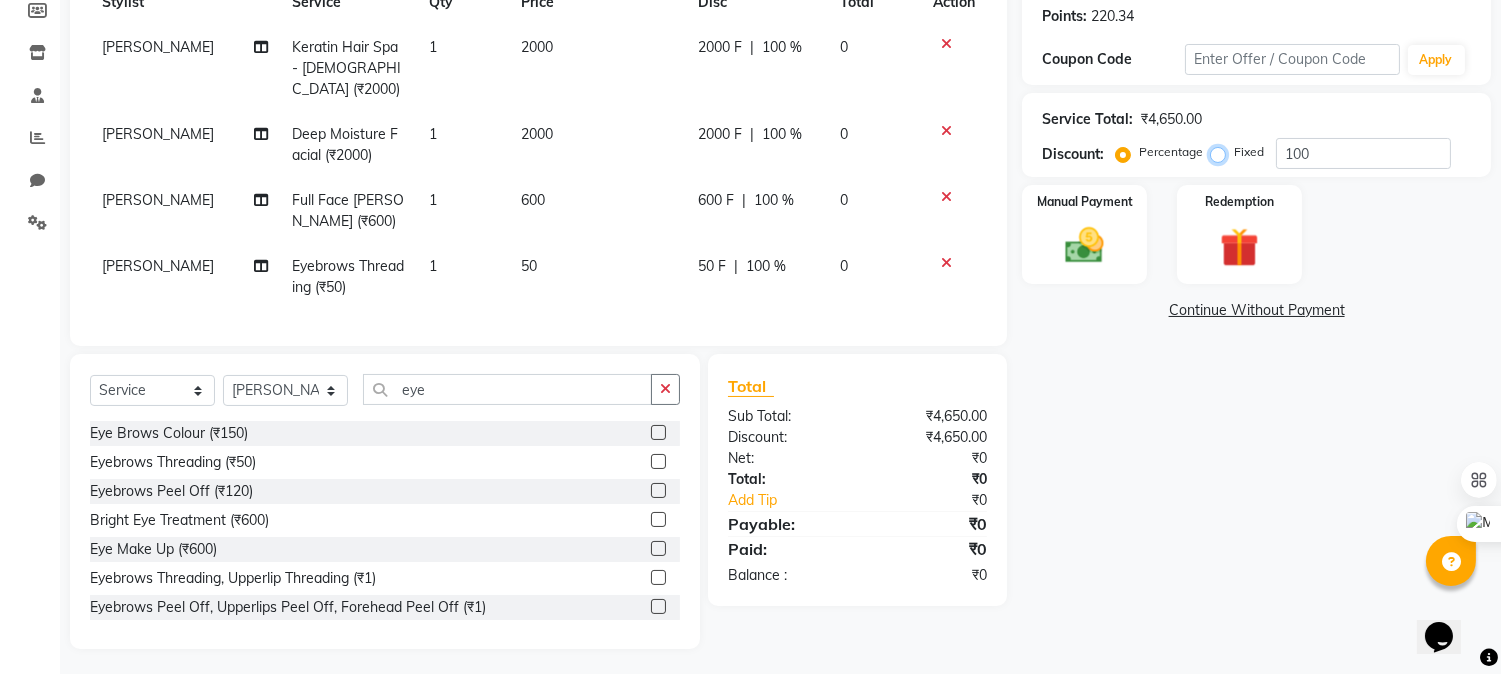 click on "Fixed" at bounding box center [1222, 152] 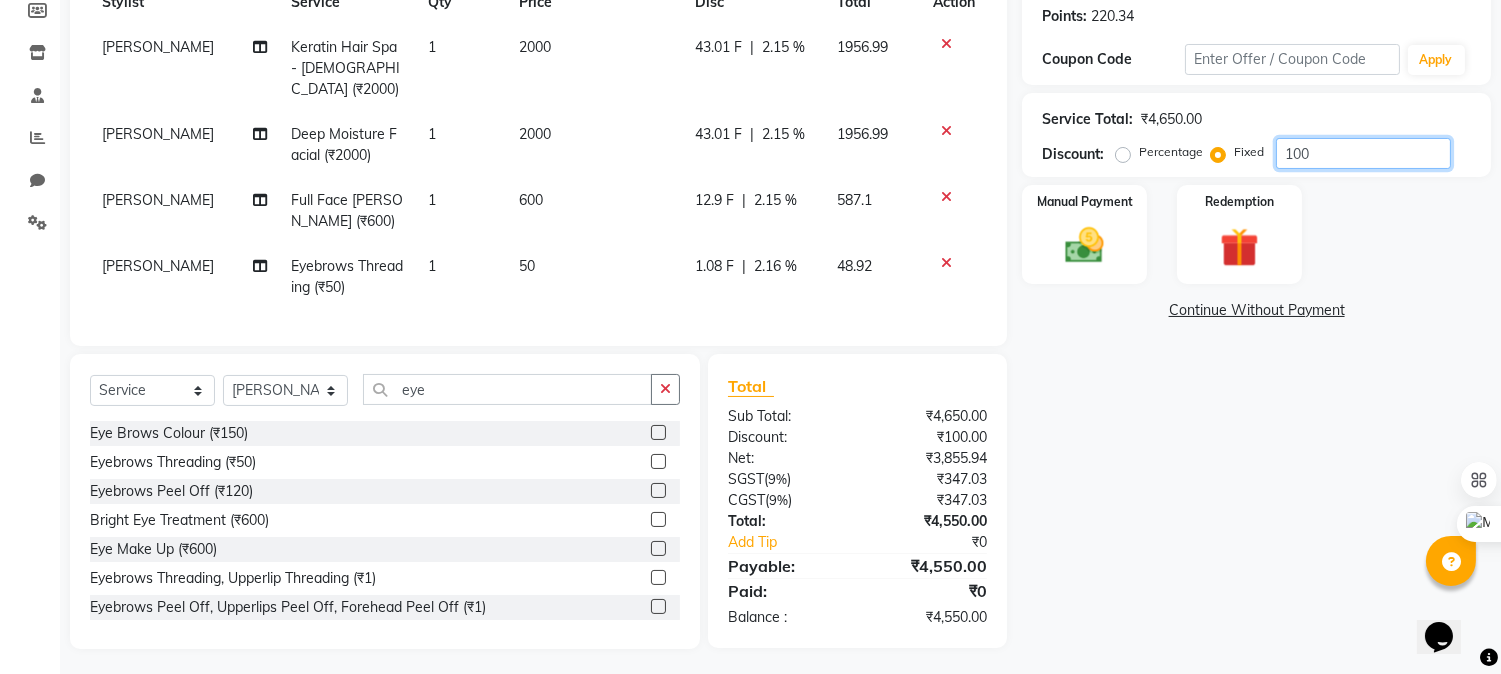 click on "Percentage   Fixed  100" 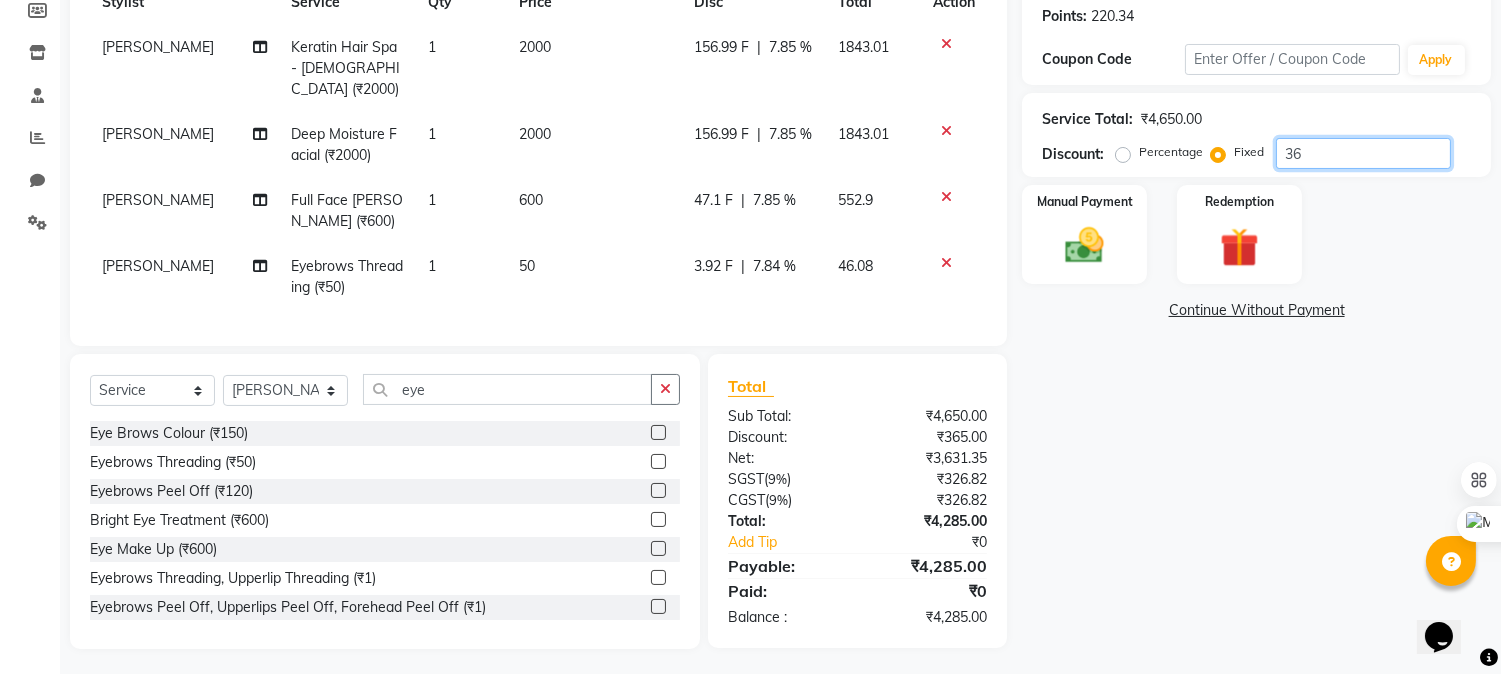 type on "3" 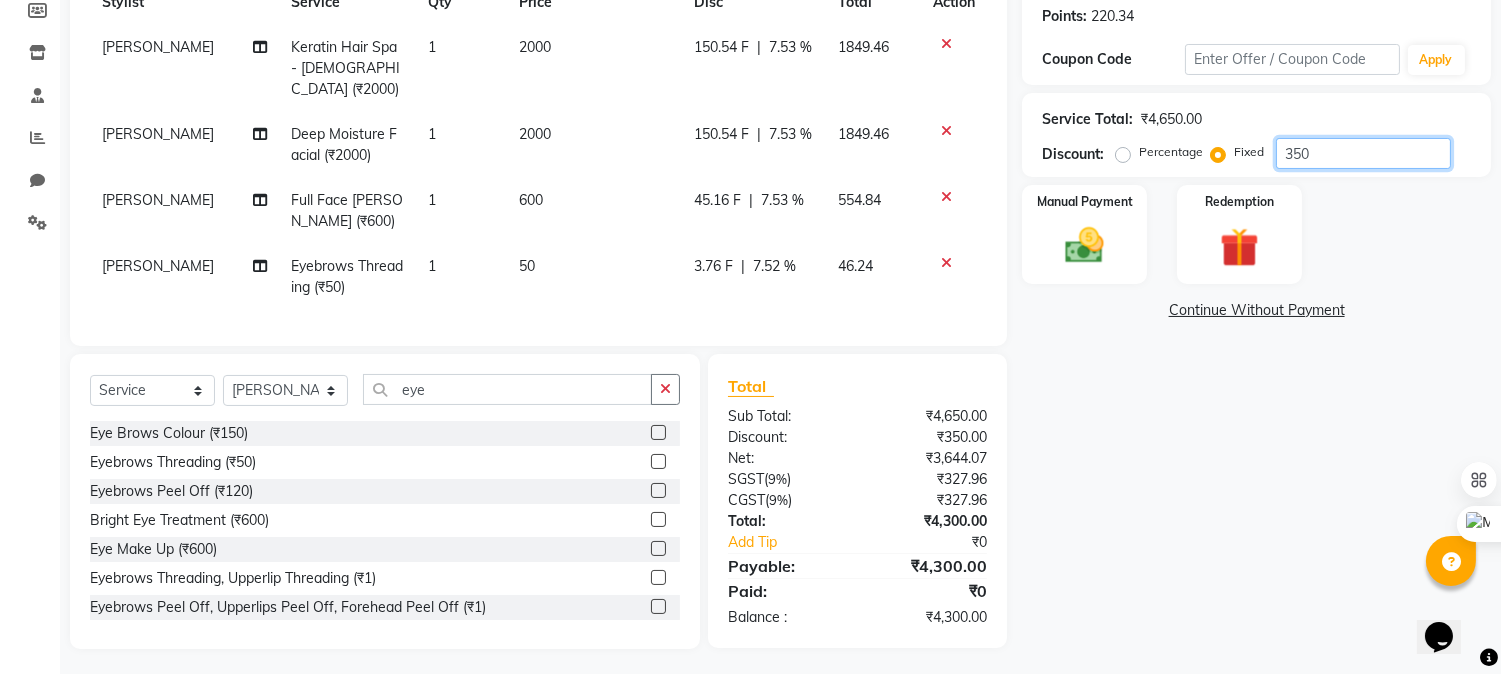 type on "350" 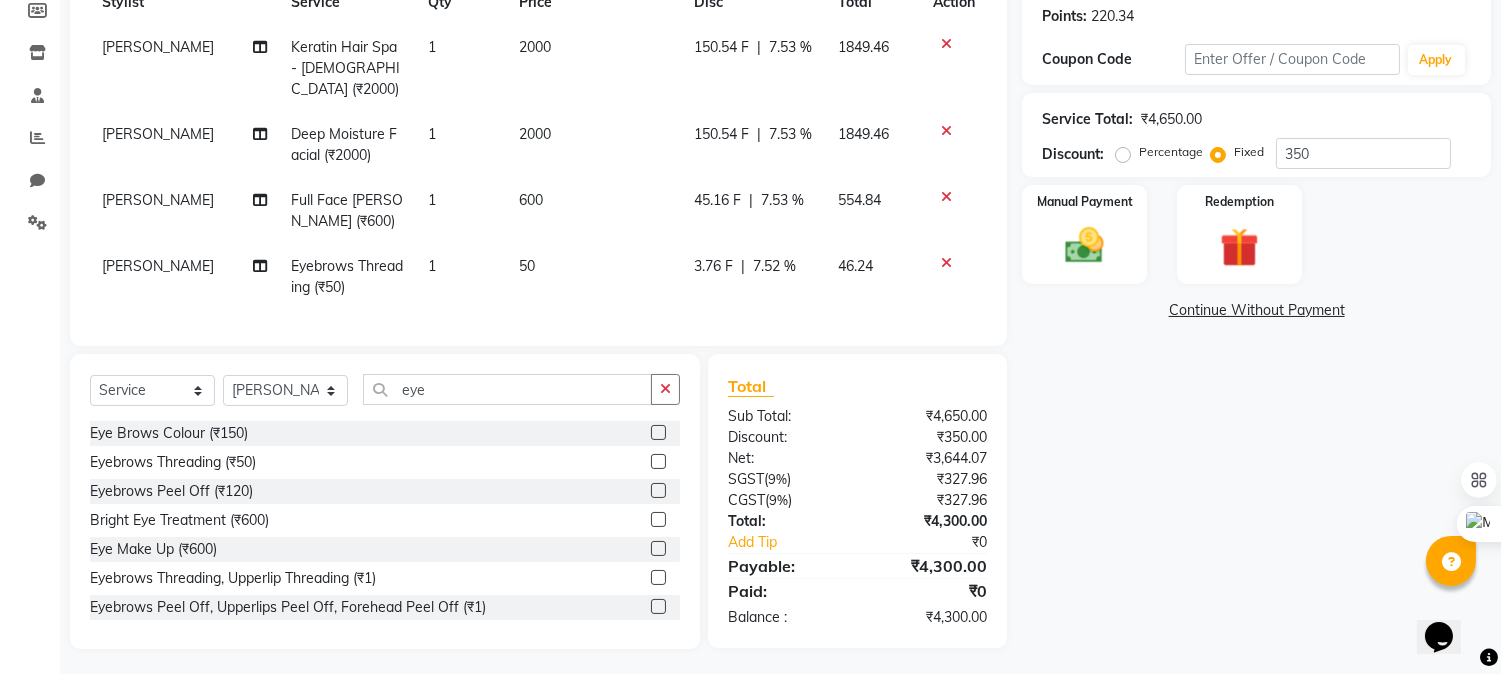 click on "Name: Labhoni - 0578 Membership:  No Active Membership  Total Visits:  1 Card on file:  0 Last Visit:   [DATE] Points:   220.34  Coupon Code Apply Service Total:  ₹4,650.00  Discount:  Percentage   Fixed  350 Manual Payment Redemption  Continue Without Payment" 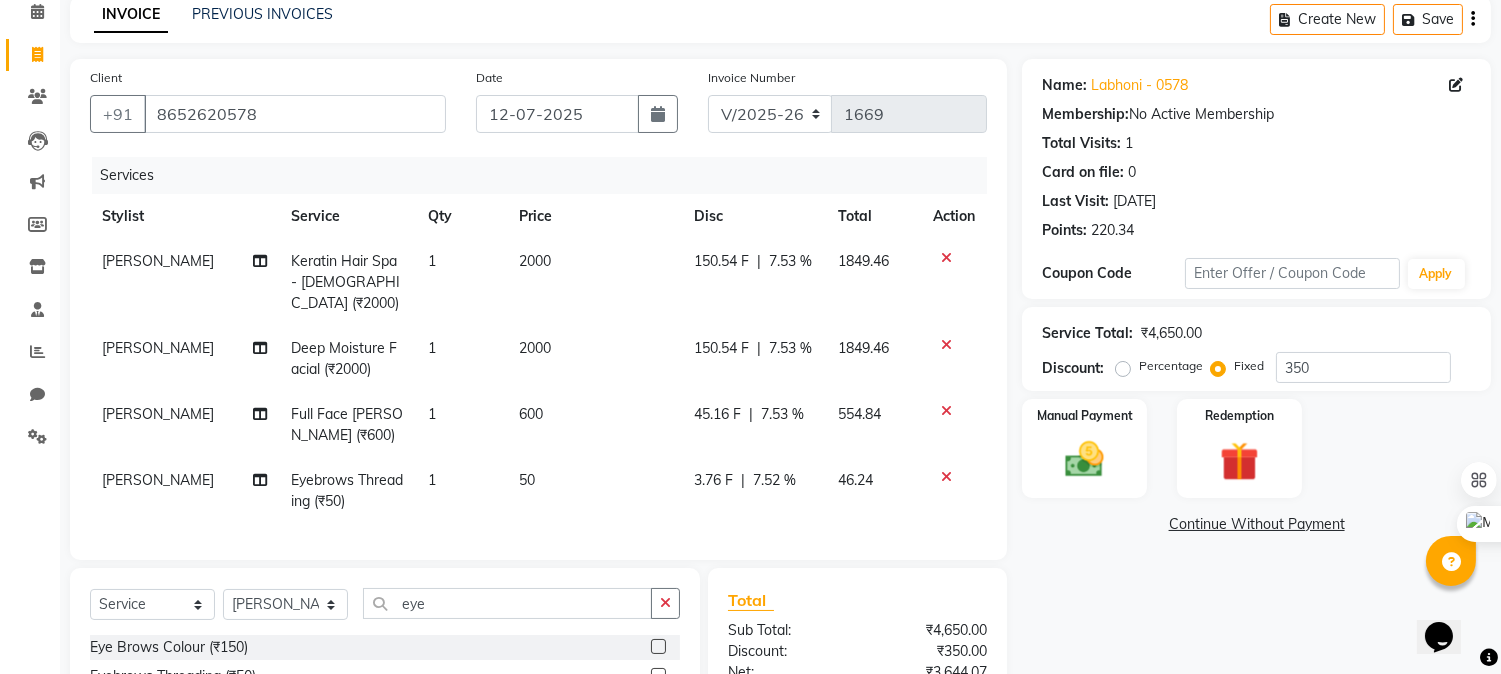 scroll, scrollTop: 83, scrollLeft: 0, axis: vertical 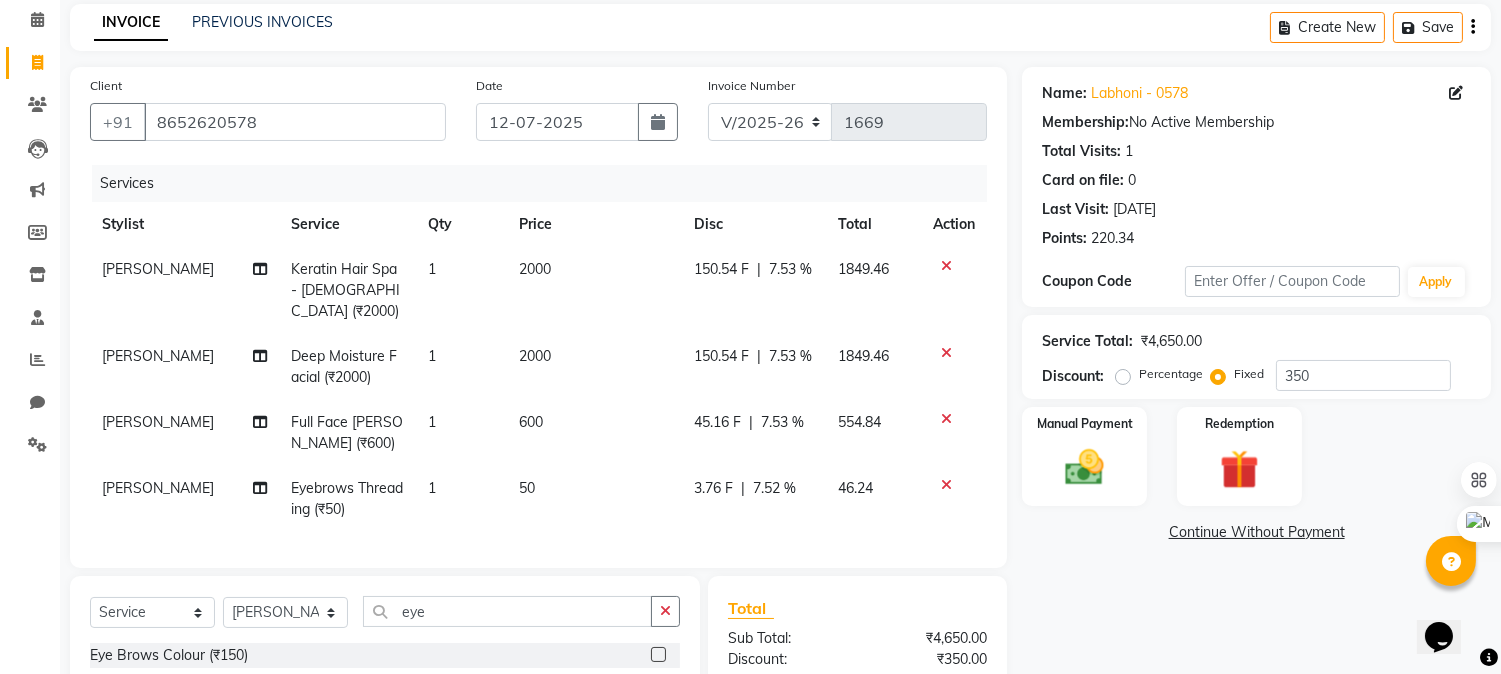 click on "Service Total:  ₹4,650.00  Discount:  Percentage   Fixed  350" 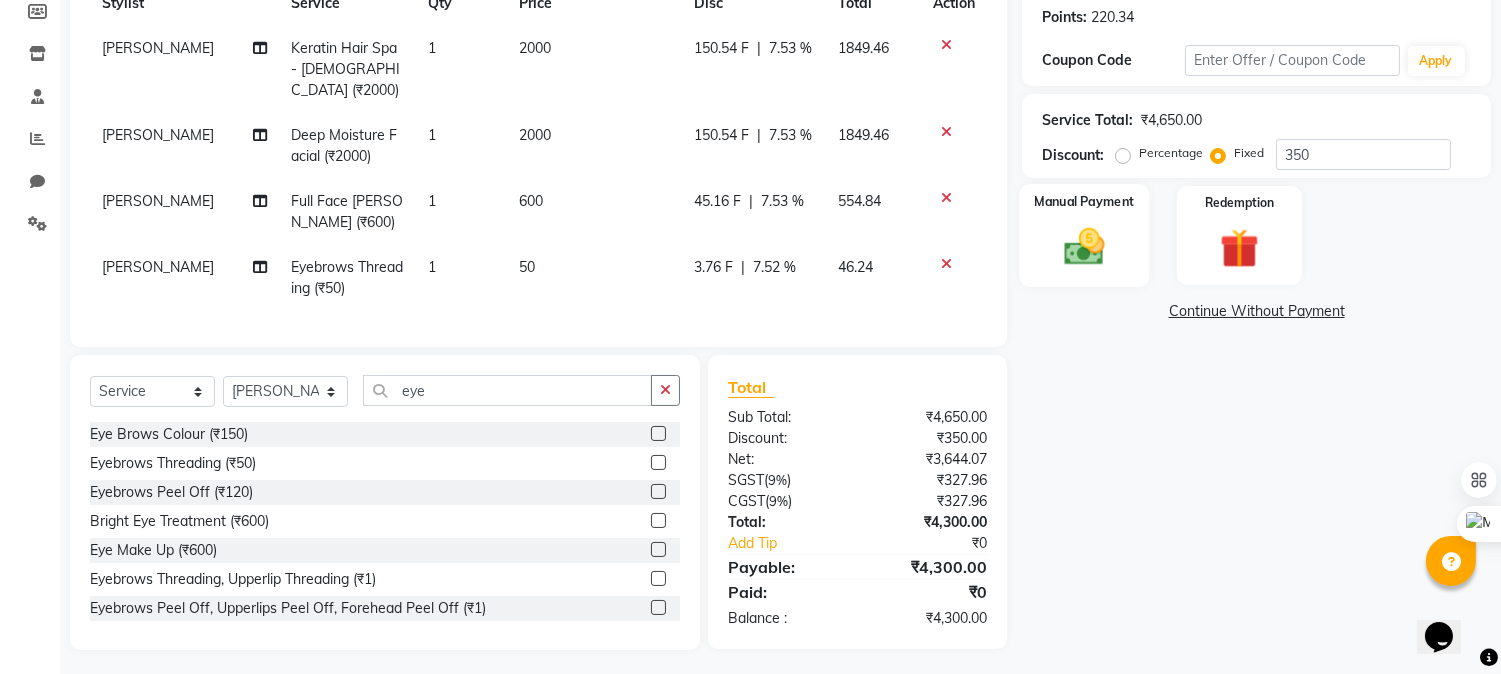 scroll, scrollTop: 305, scrollLeft: 0, axis: vertical 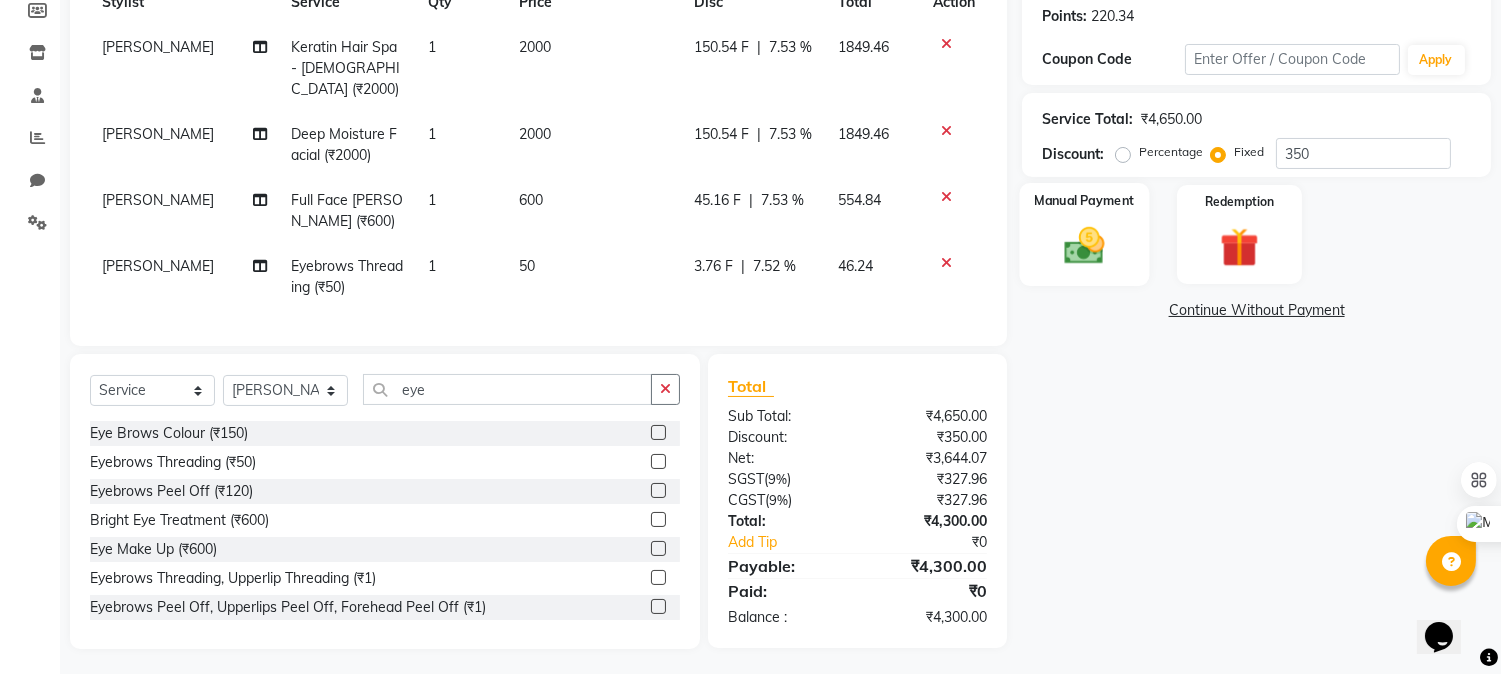 click 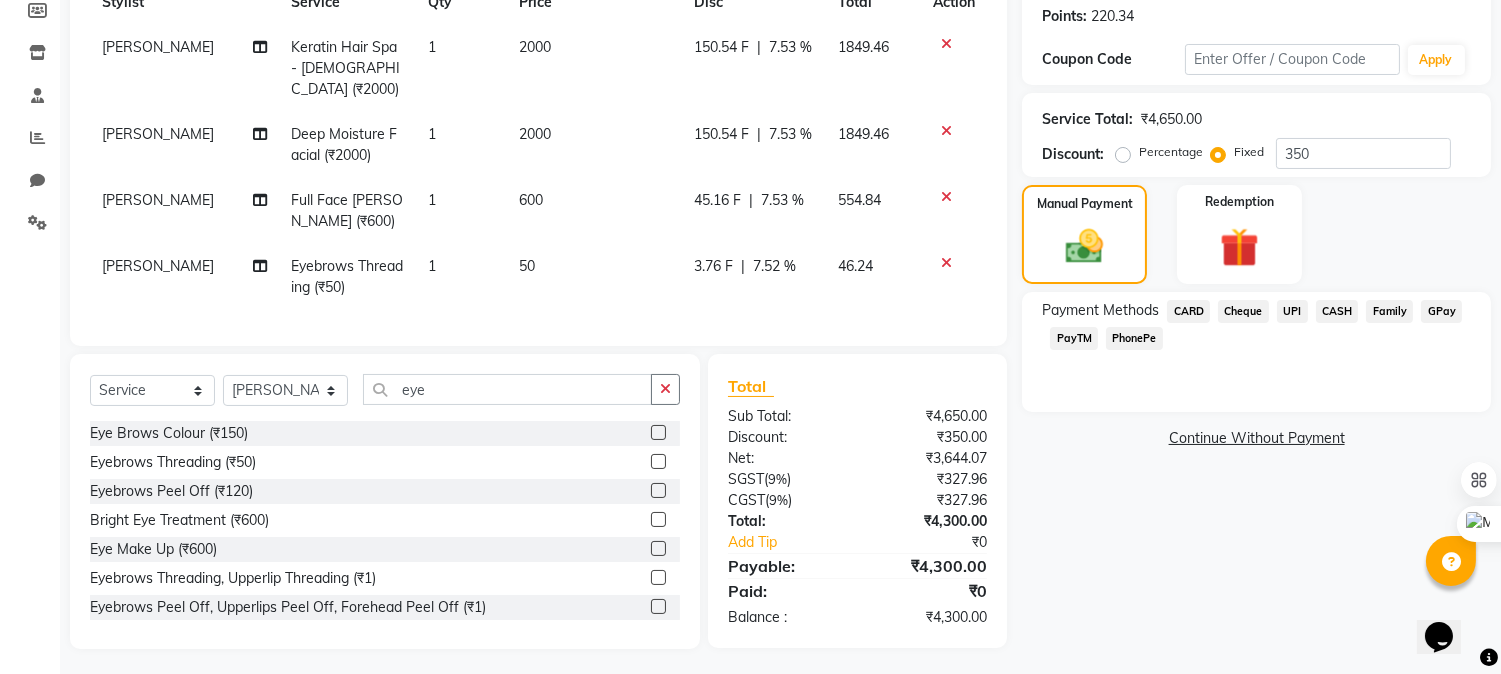 click on "CARD" 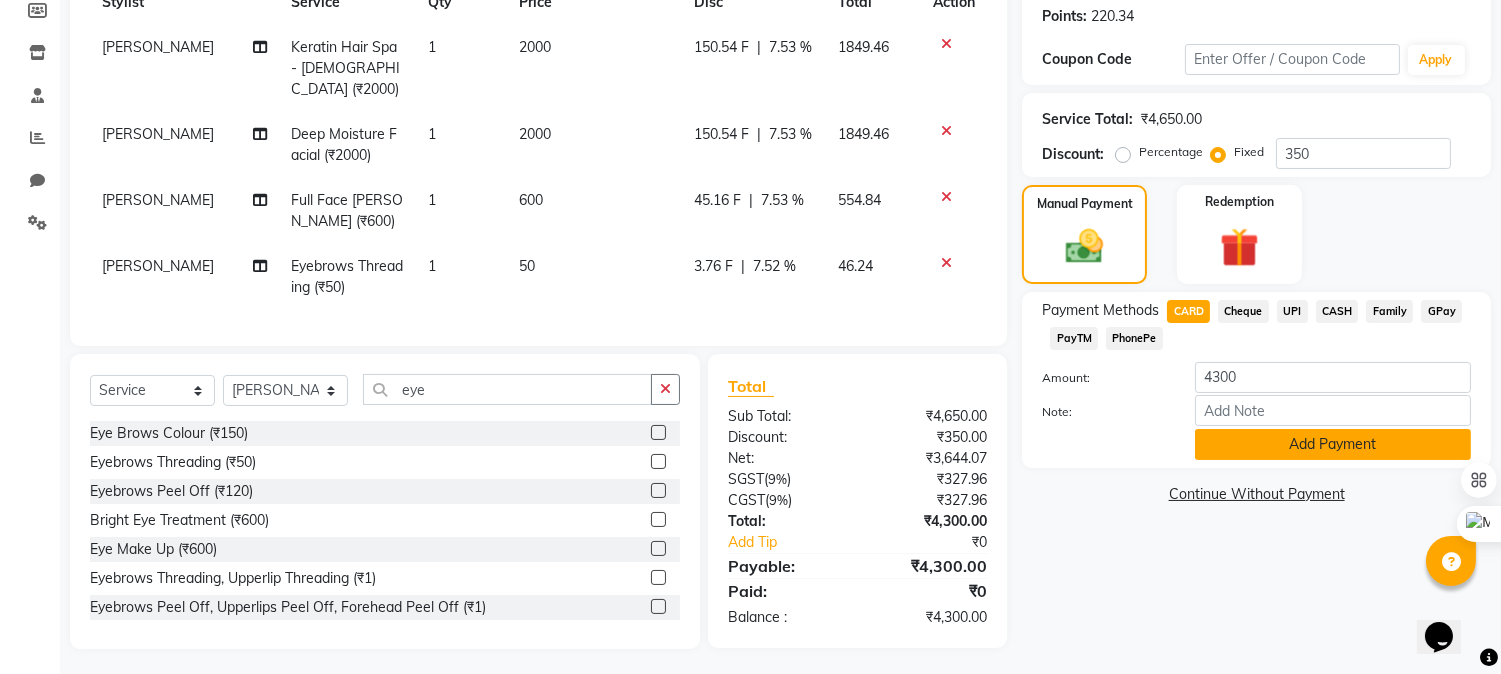 click on "Add Payment" 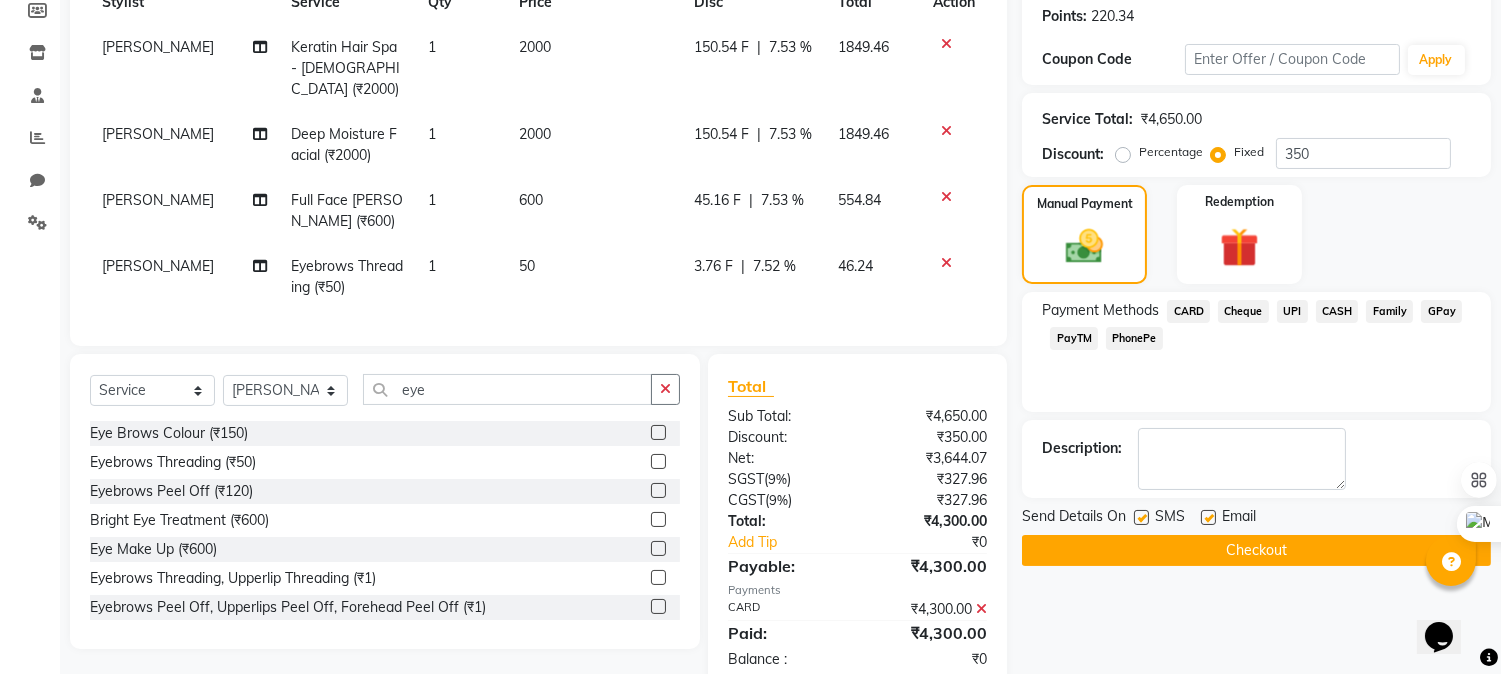 click on "Checkout" 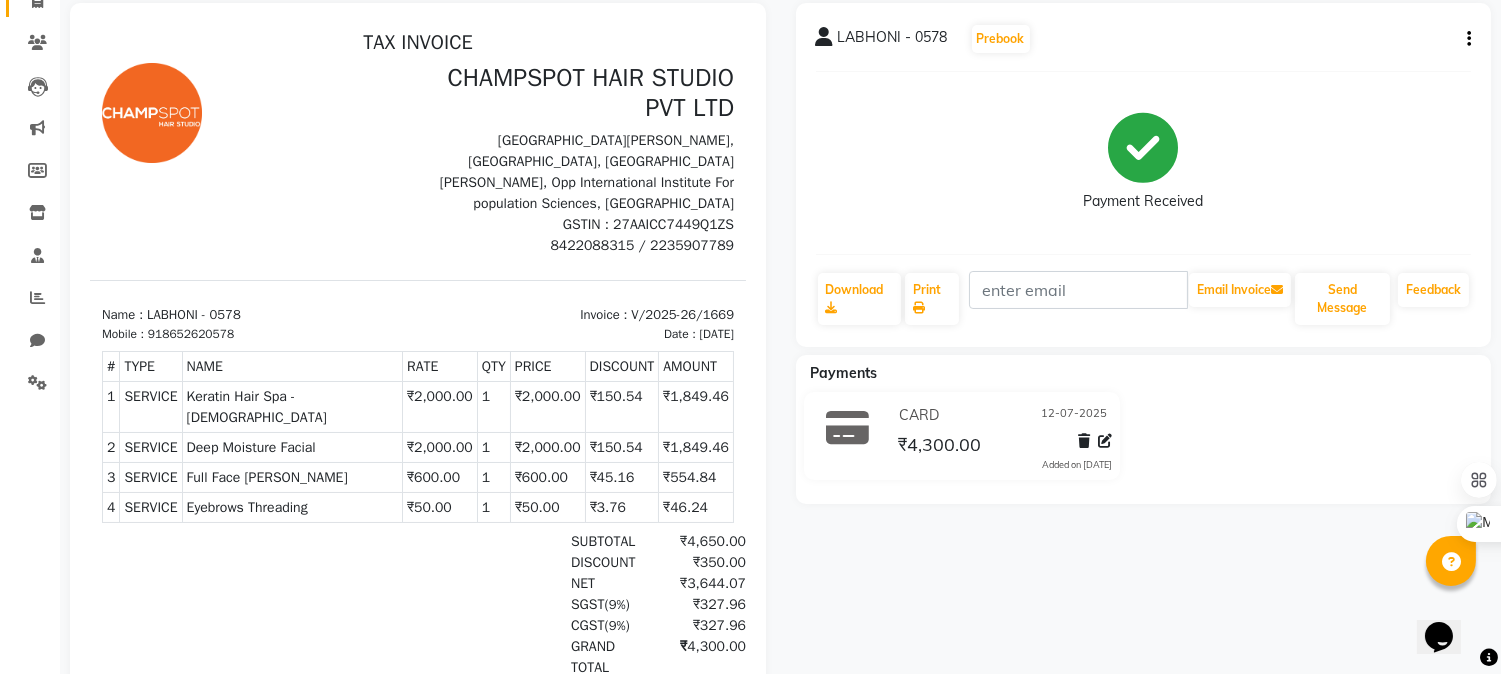 scroll, scrollTop: 0, scrollLeft: 0, axis: both 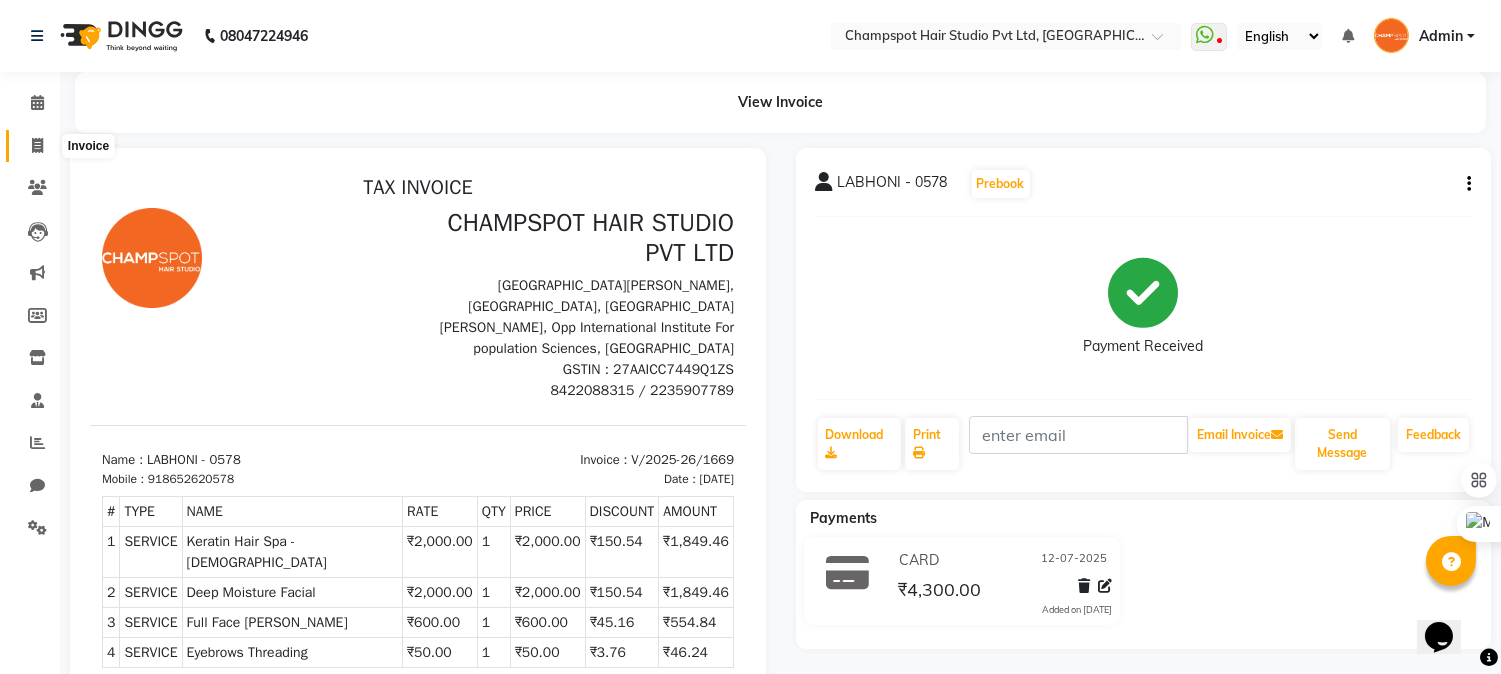click 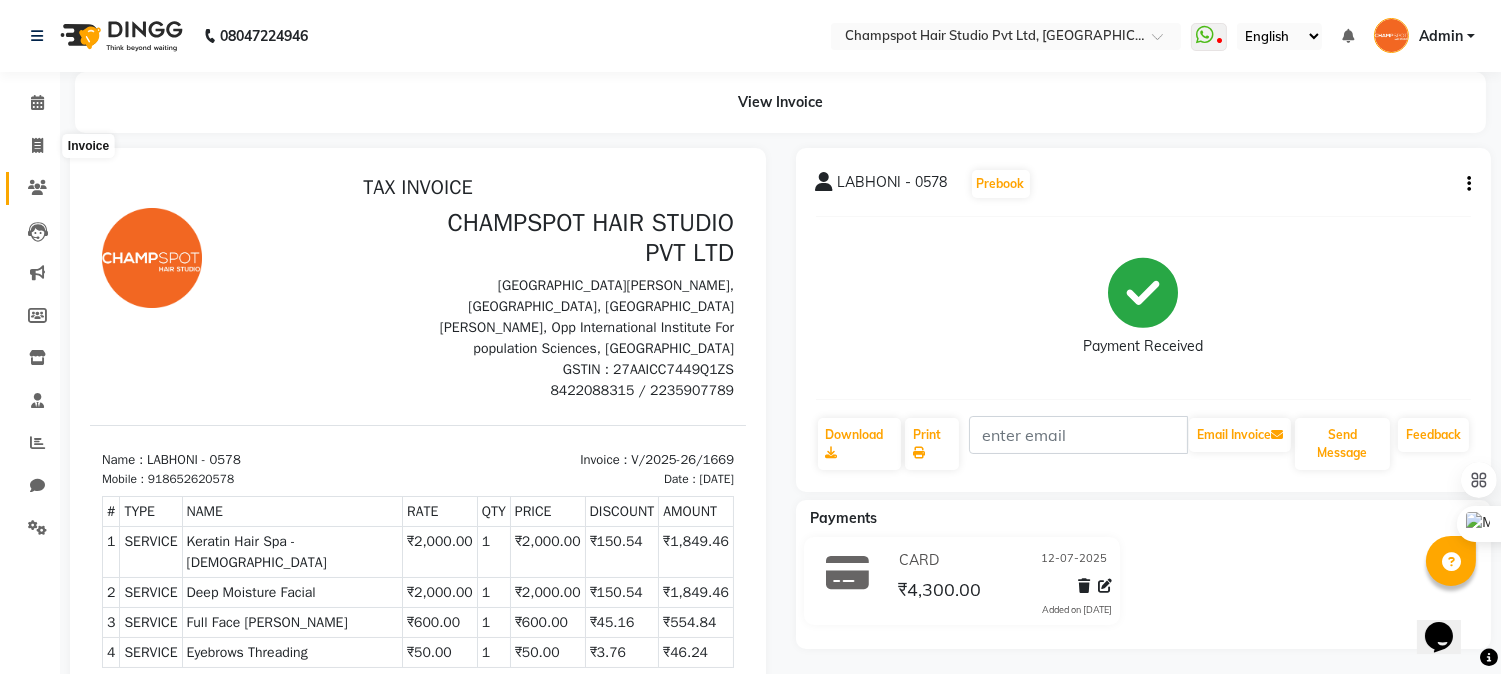 select on "service" 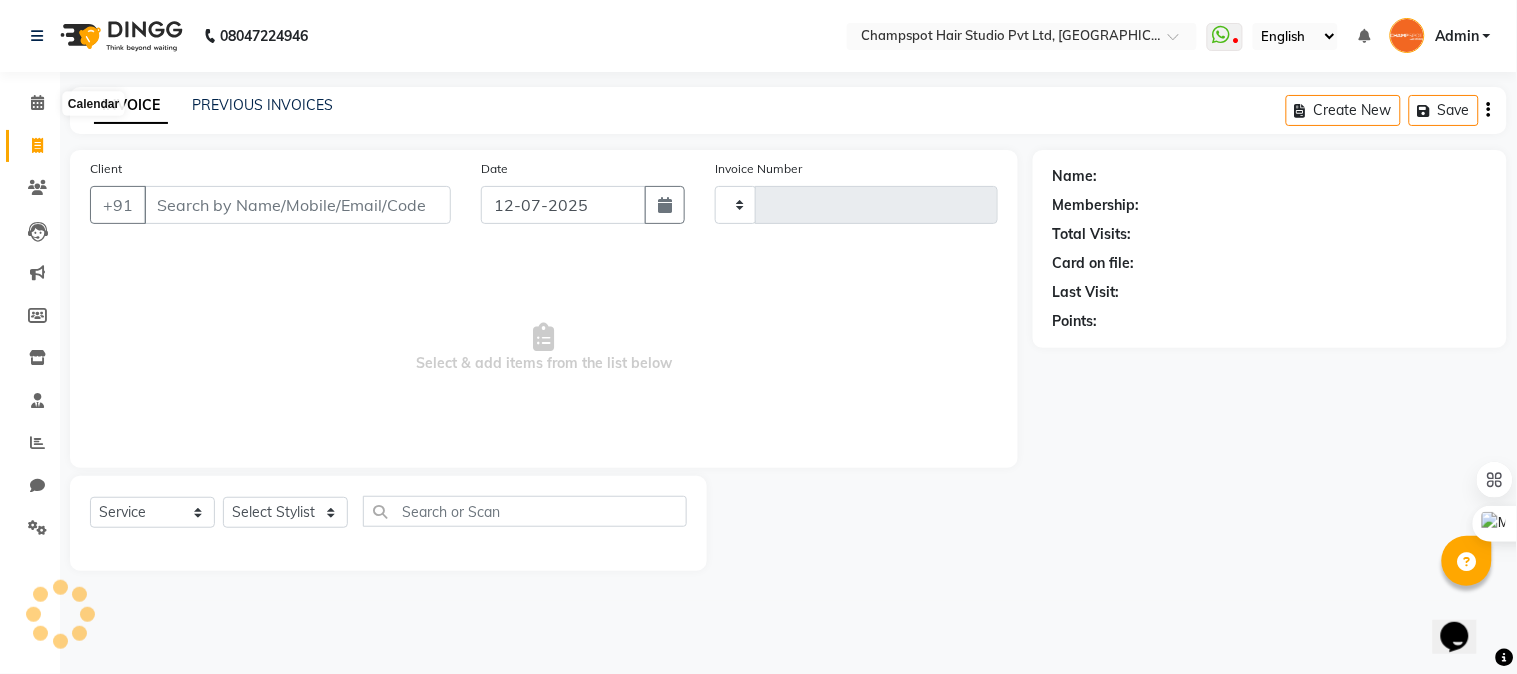 type on "1670" 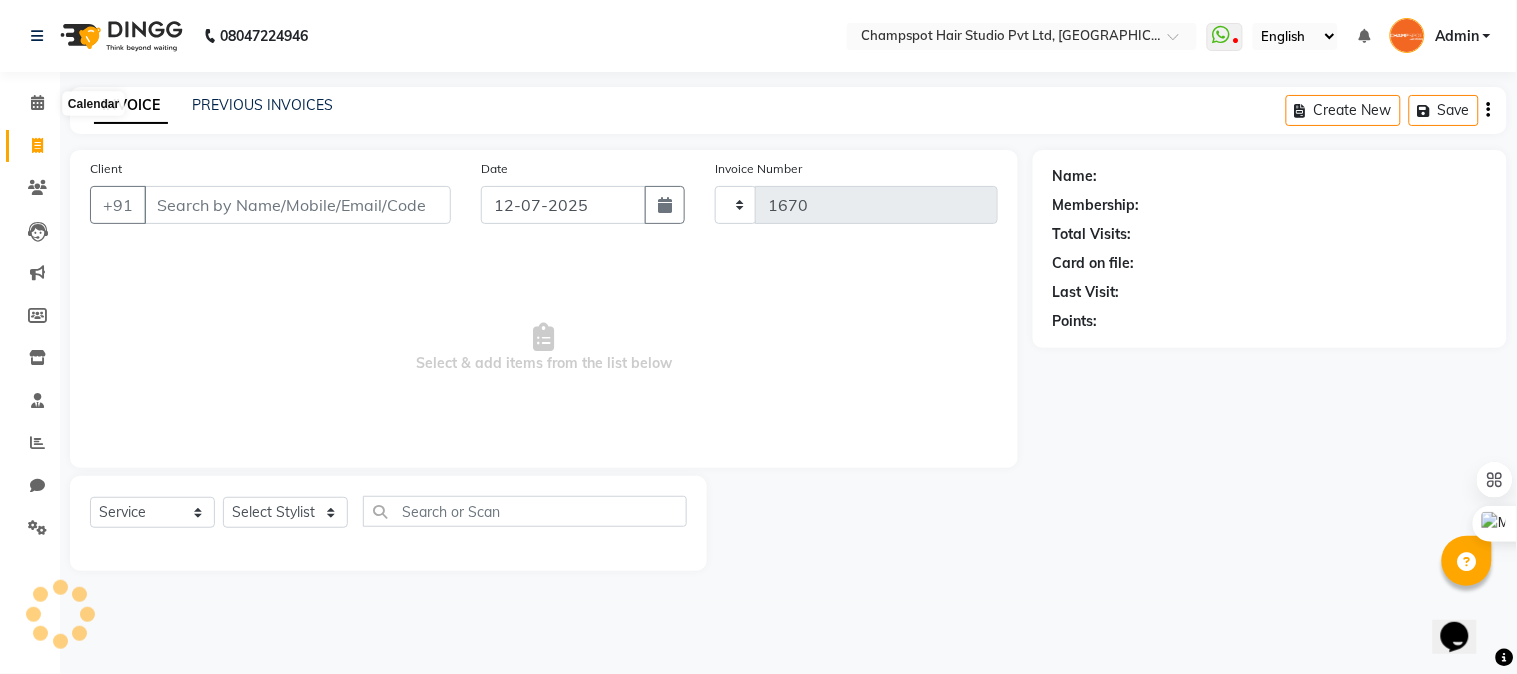 select on "7690" 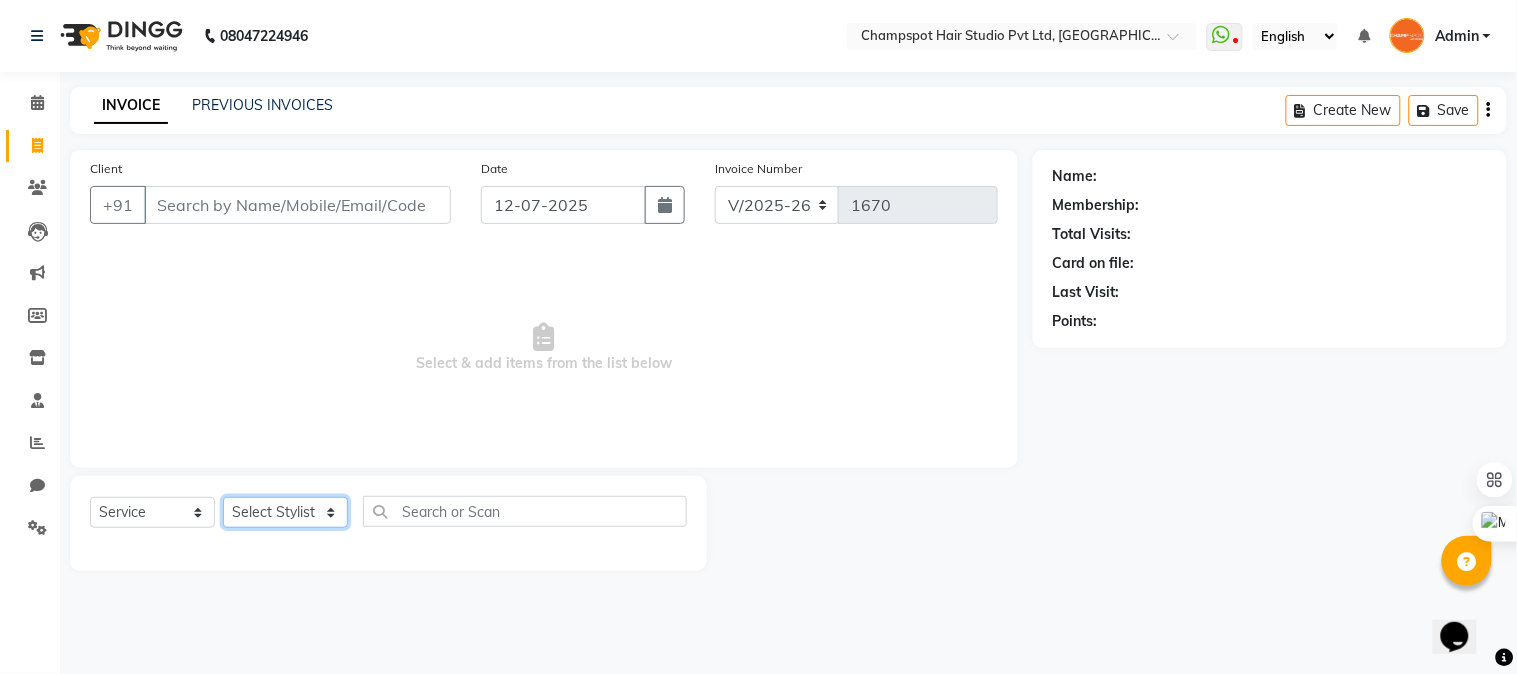 click on "Select Stylist Admin [PERSON_NAME] [PERSON_NAME] 	[PERSON_NAME] [PERSON_NAME] [PERSON_NAME]" 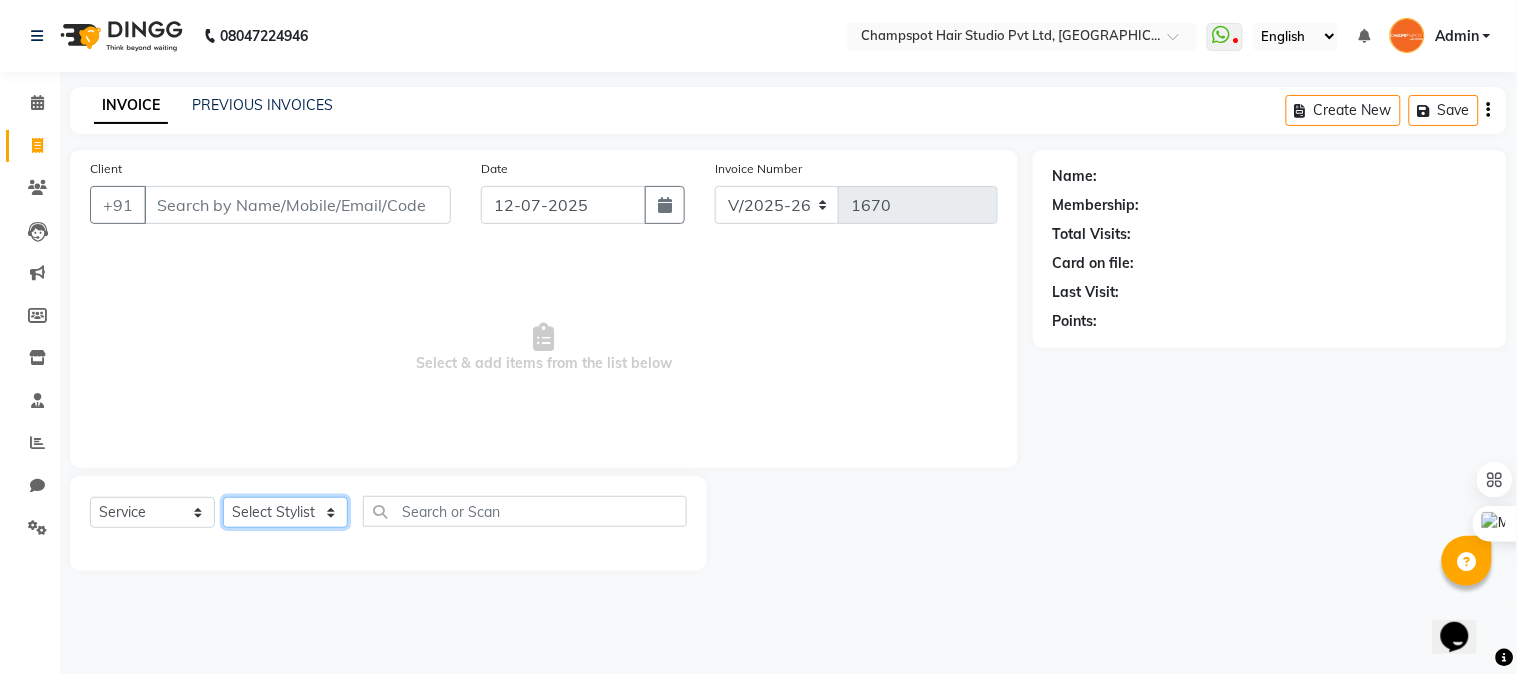 select on "69008" 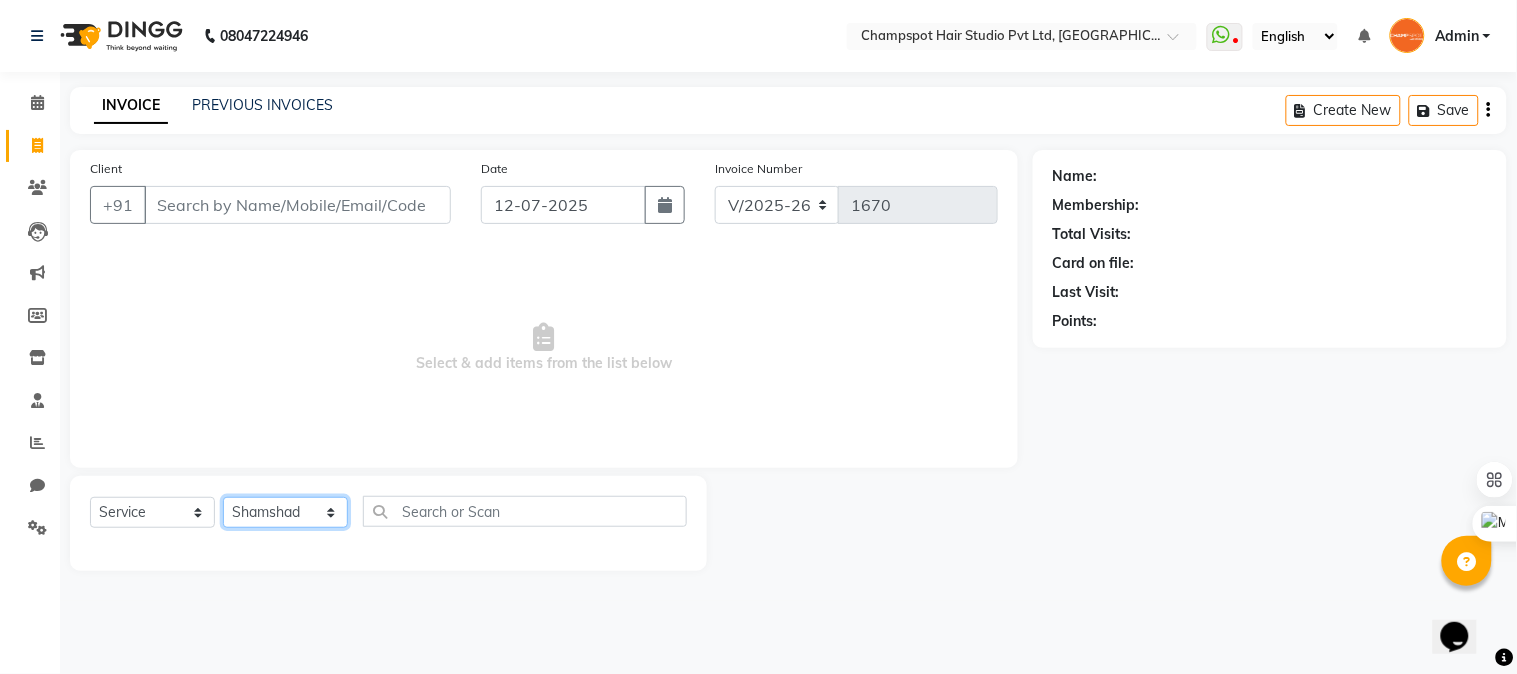 click on "Select Stylist Admin [PERSON_NAME] [PERSON_NAME] 	[PERSON_NAME] [PERSON_NAME] [PERSON_NAME]" 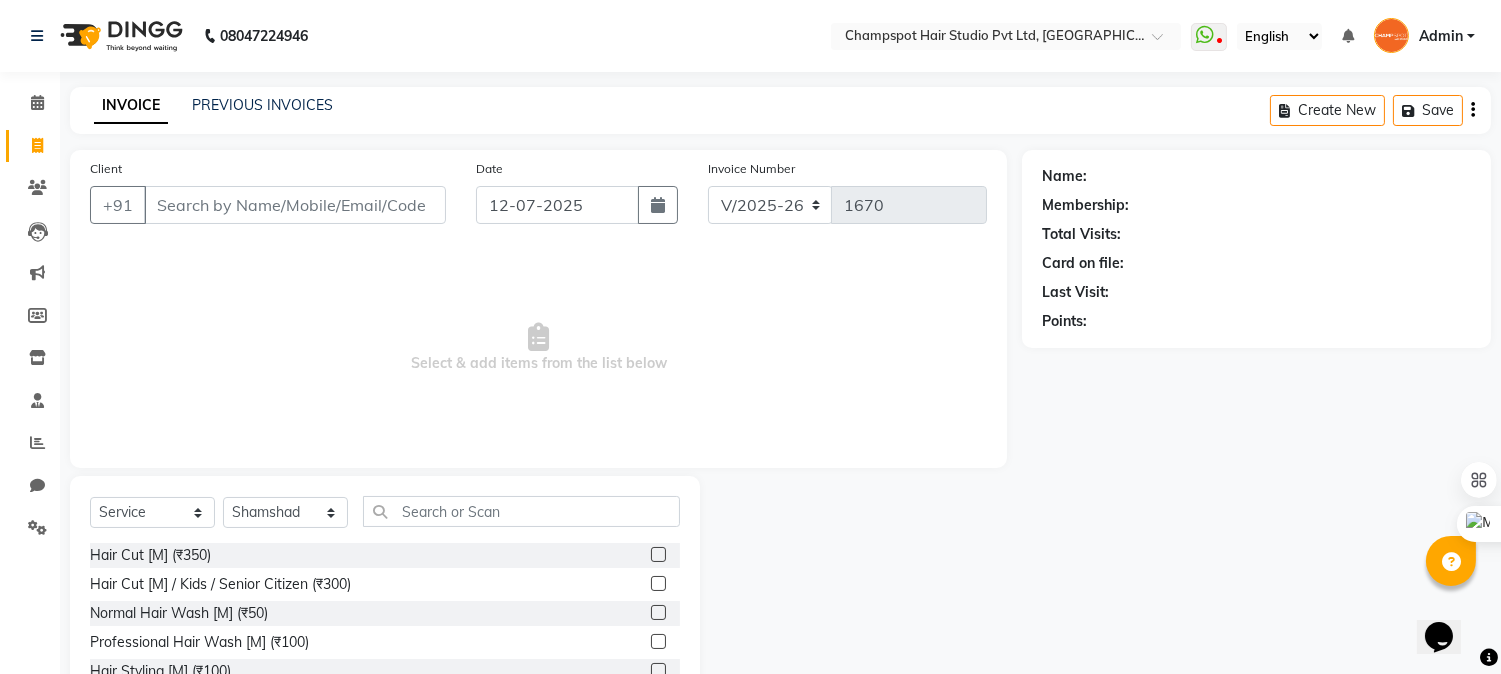 click on "Hair Cut [M] (₹350)" 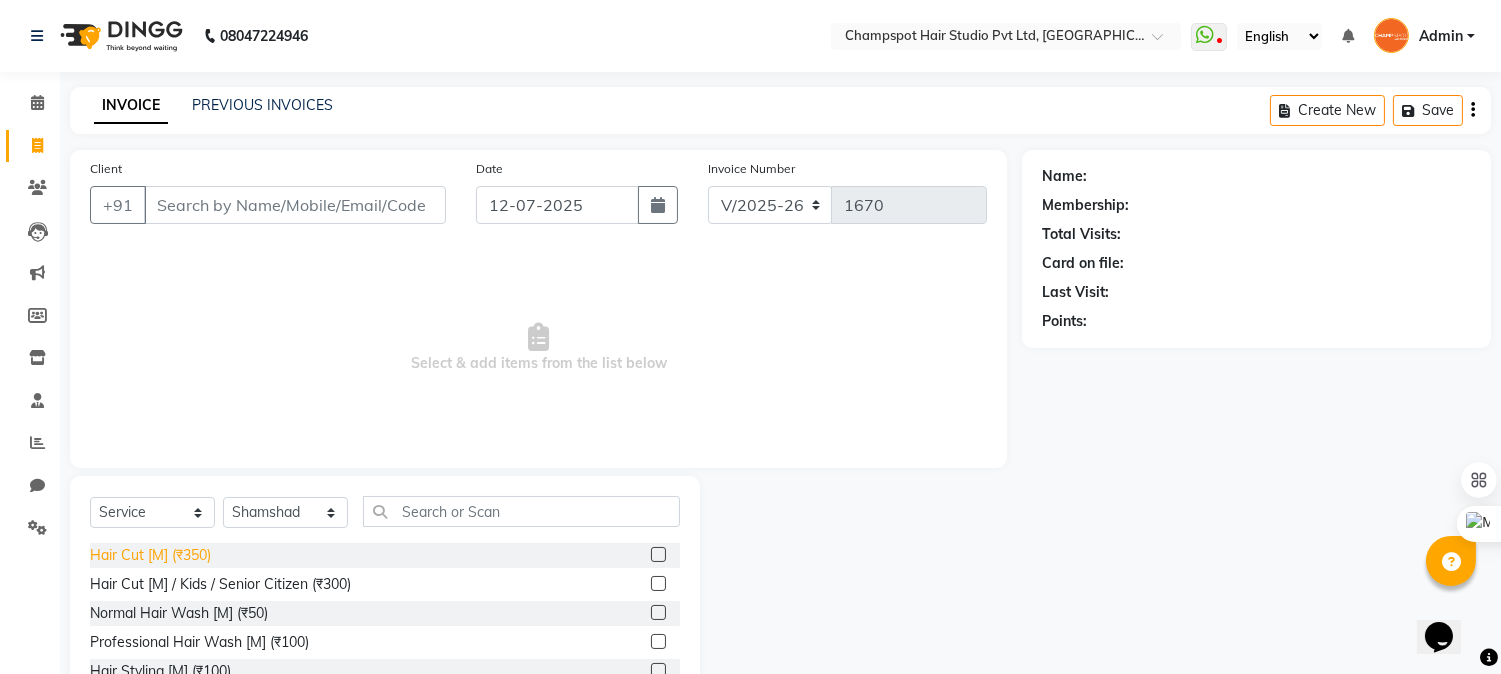 click on "Hair Cut [M] (₹350)" 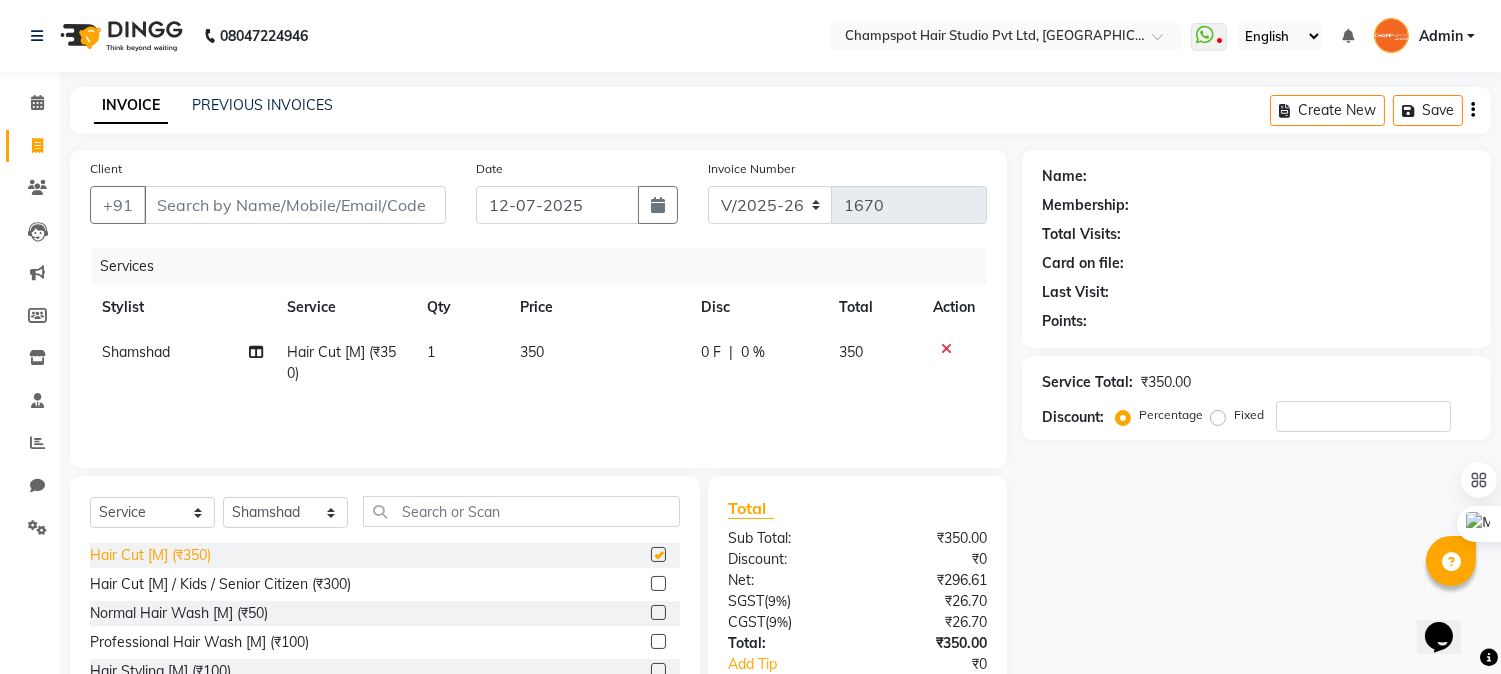 checkbox on "false" 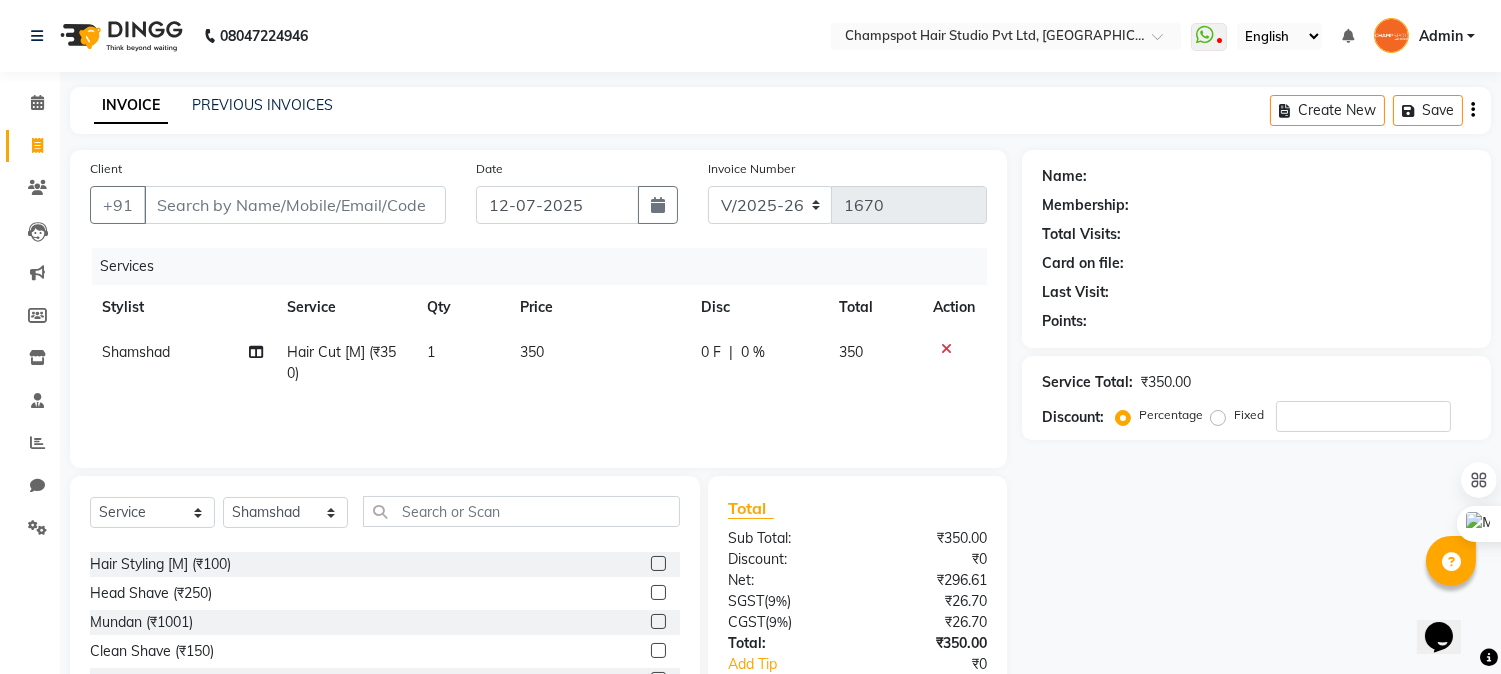scroll, scrollTop: 222, scrollLeft: 0, axis: vertical 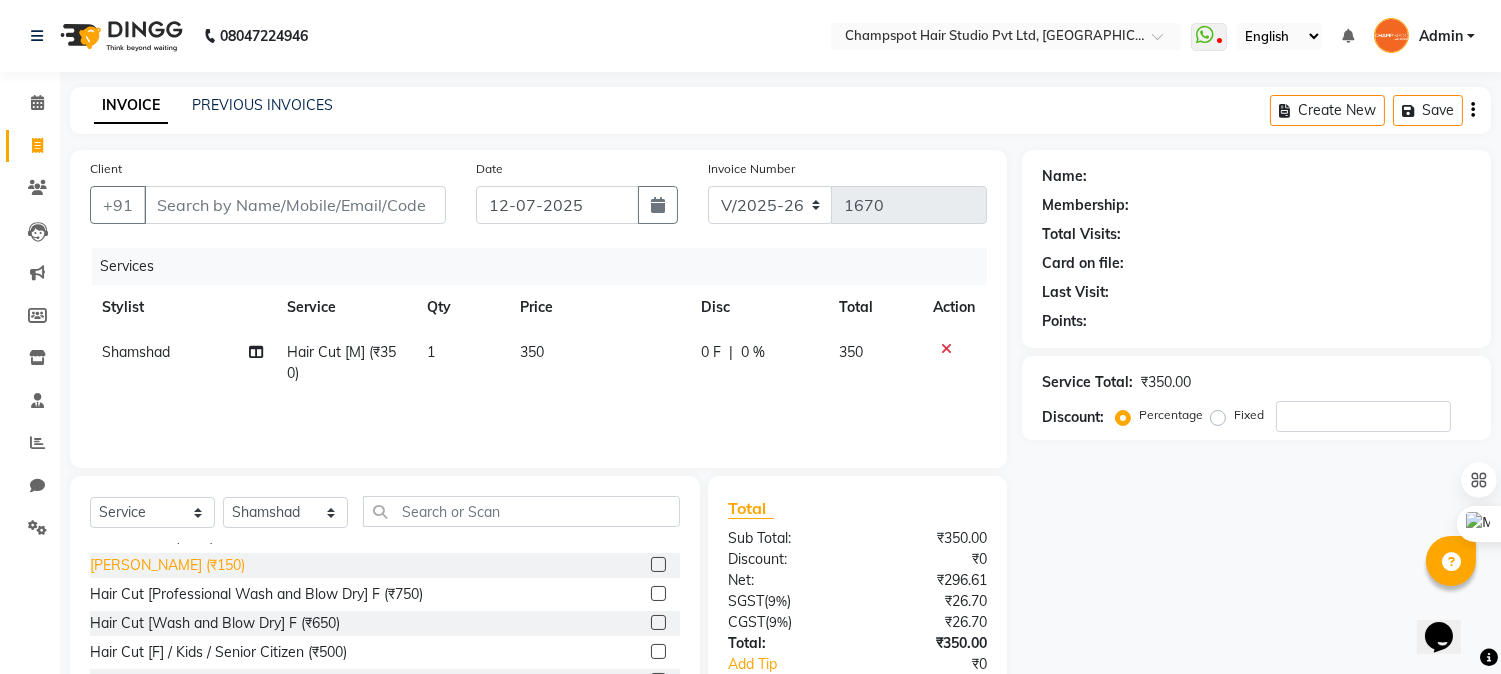 click on "[PERSON_NAME] (₹150)" 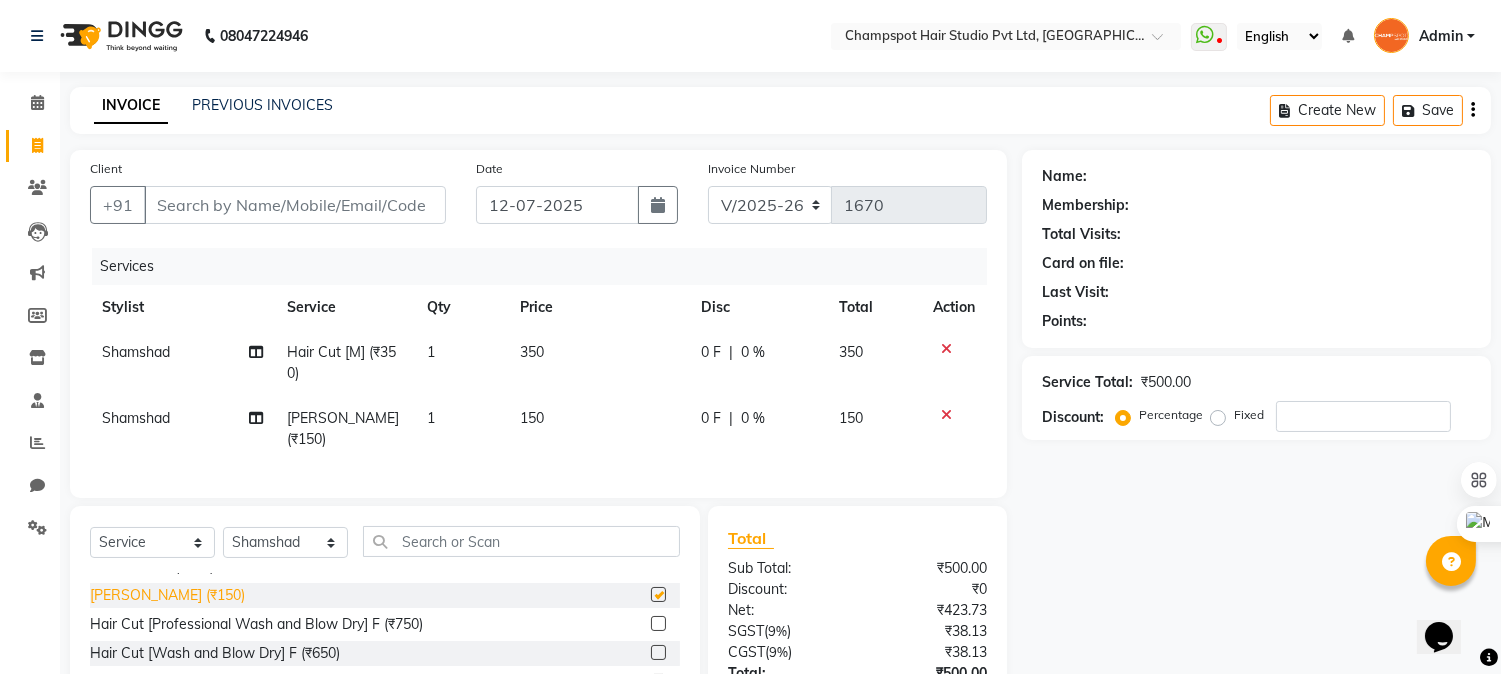 checkbox on "false" 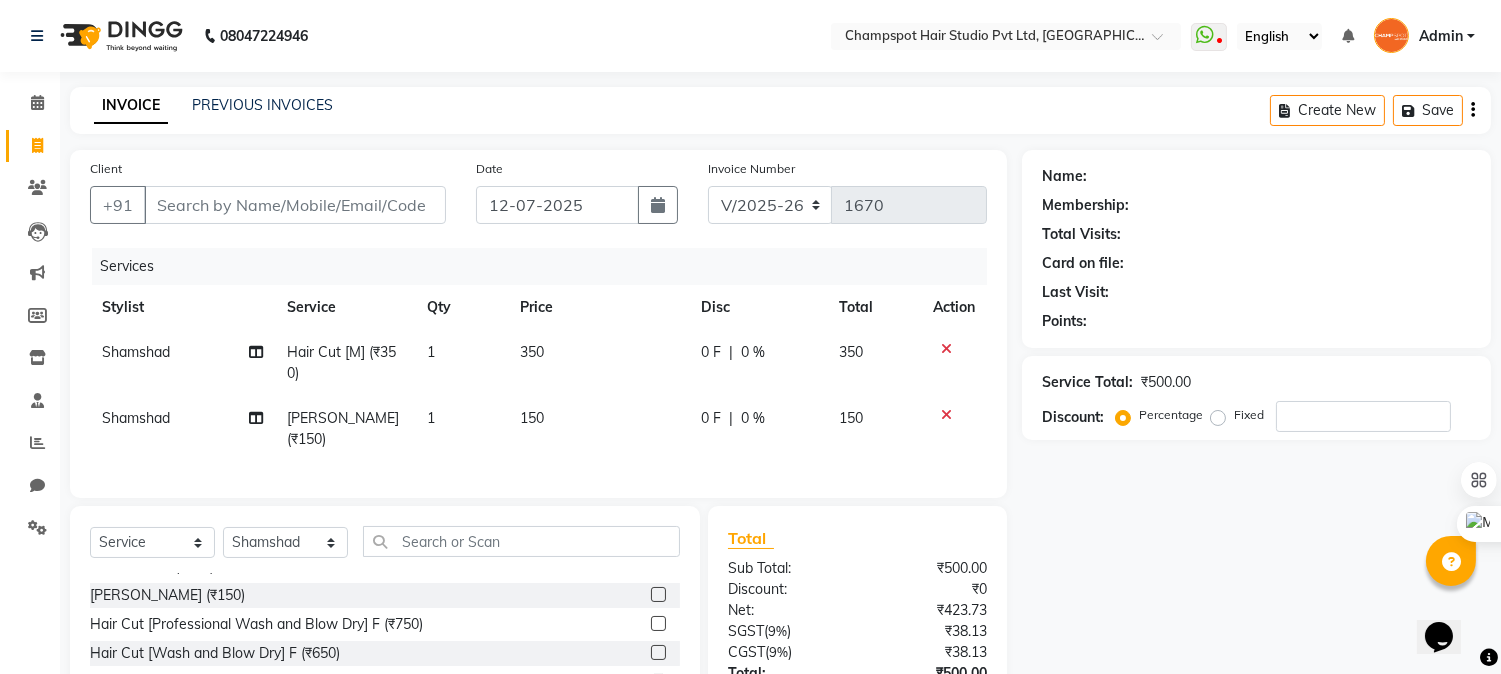 scroll, scrollTop: 152, scrollLeft: 0, axis: vertical 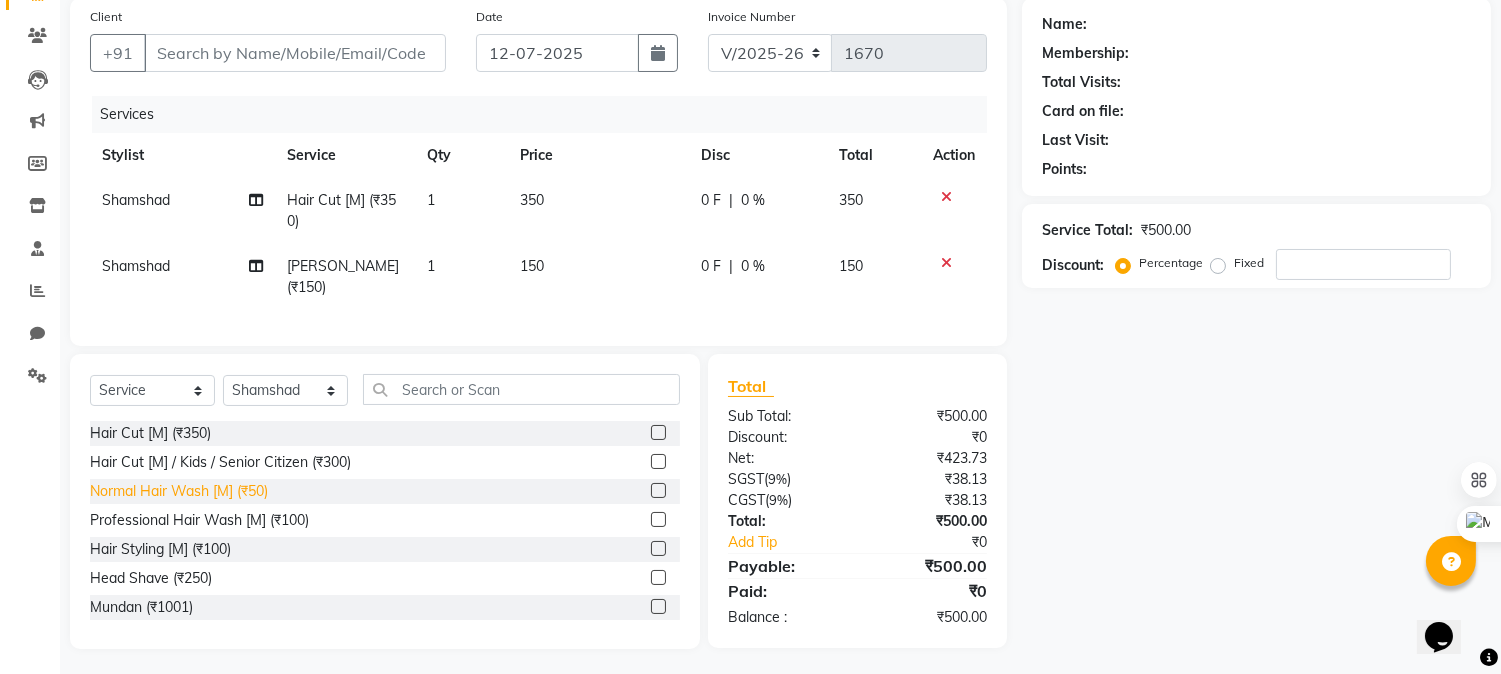 click on "Normal Hair Wash [M] (₹50)" 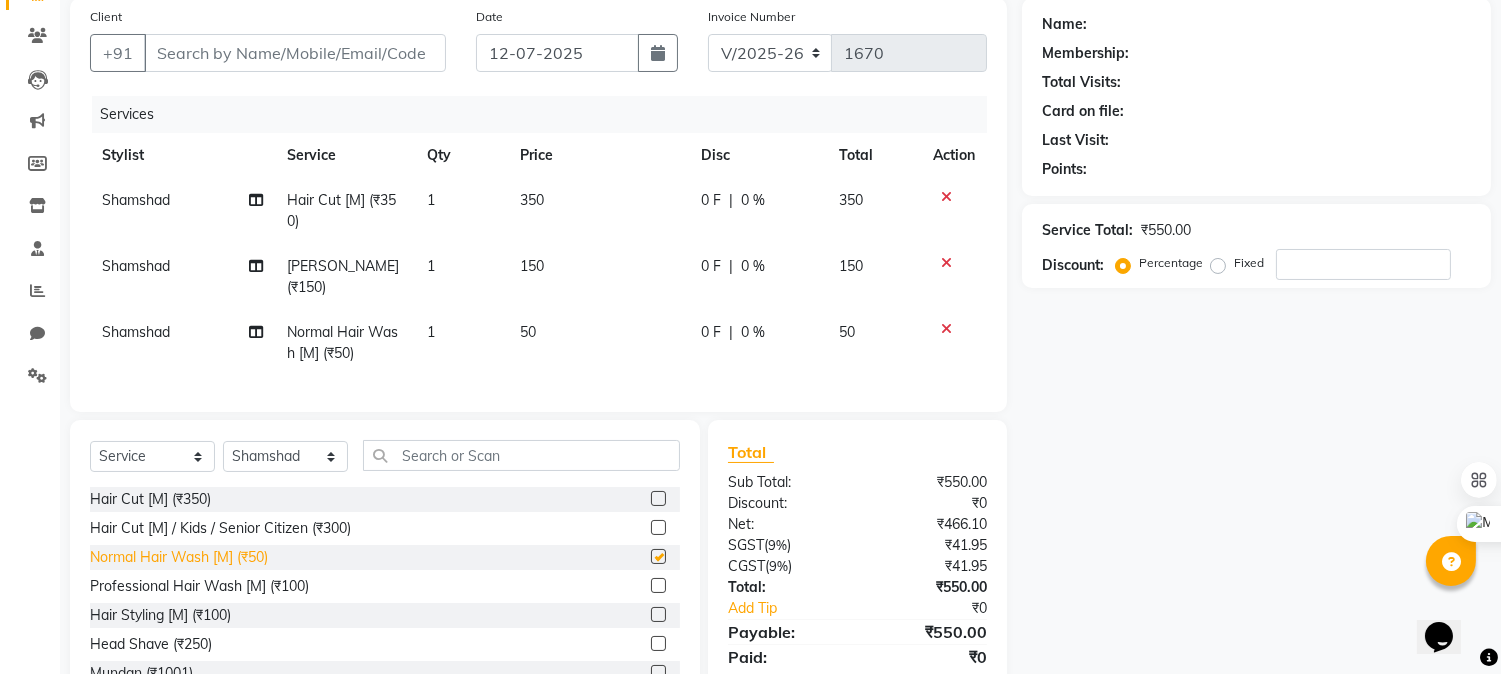 checkbox on "false" 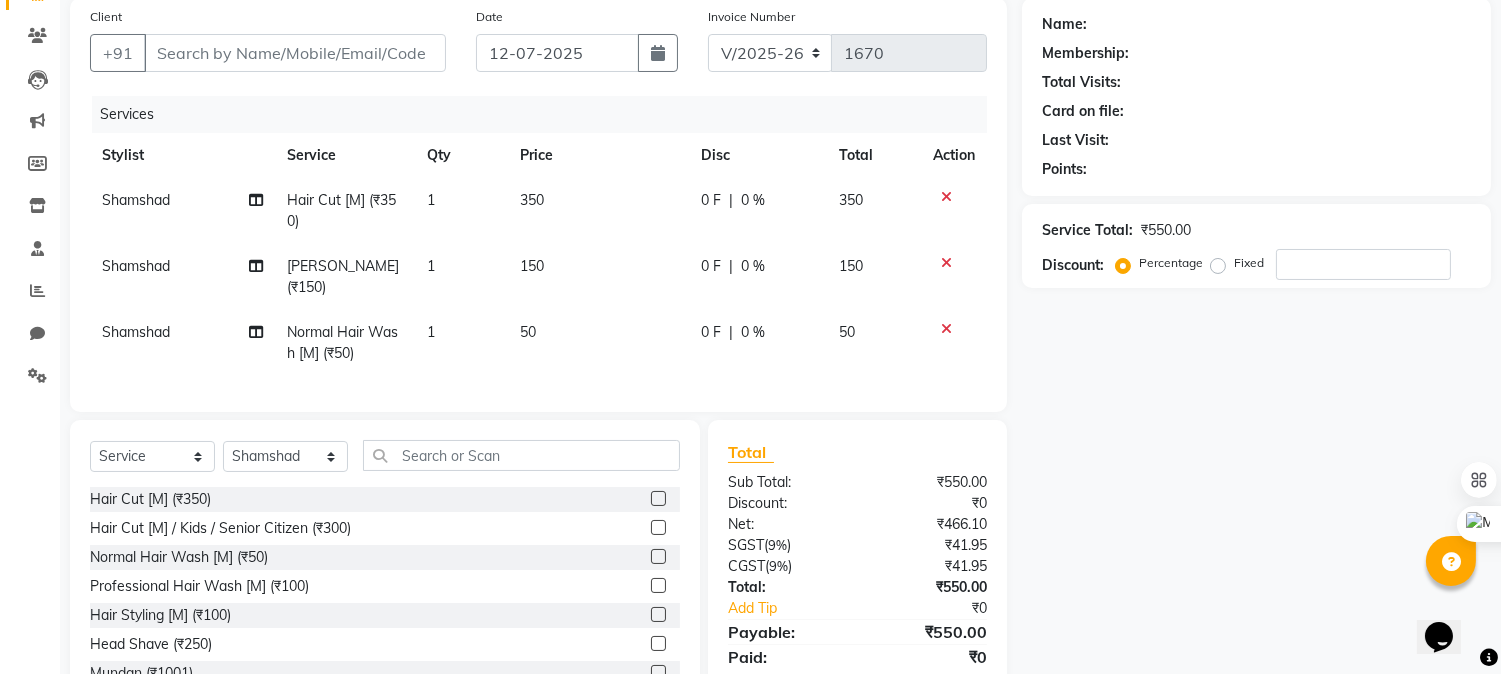 click 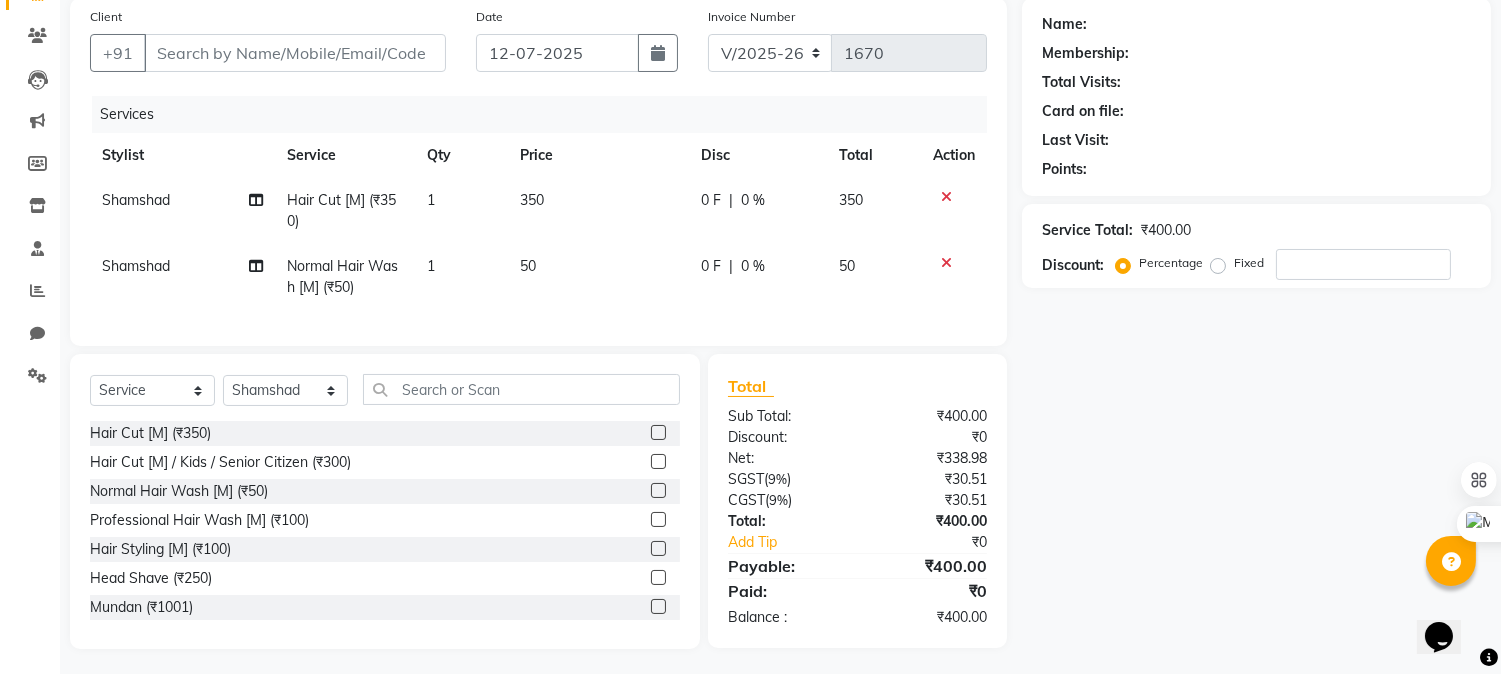 click on "50" 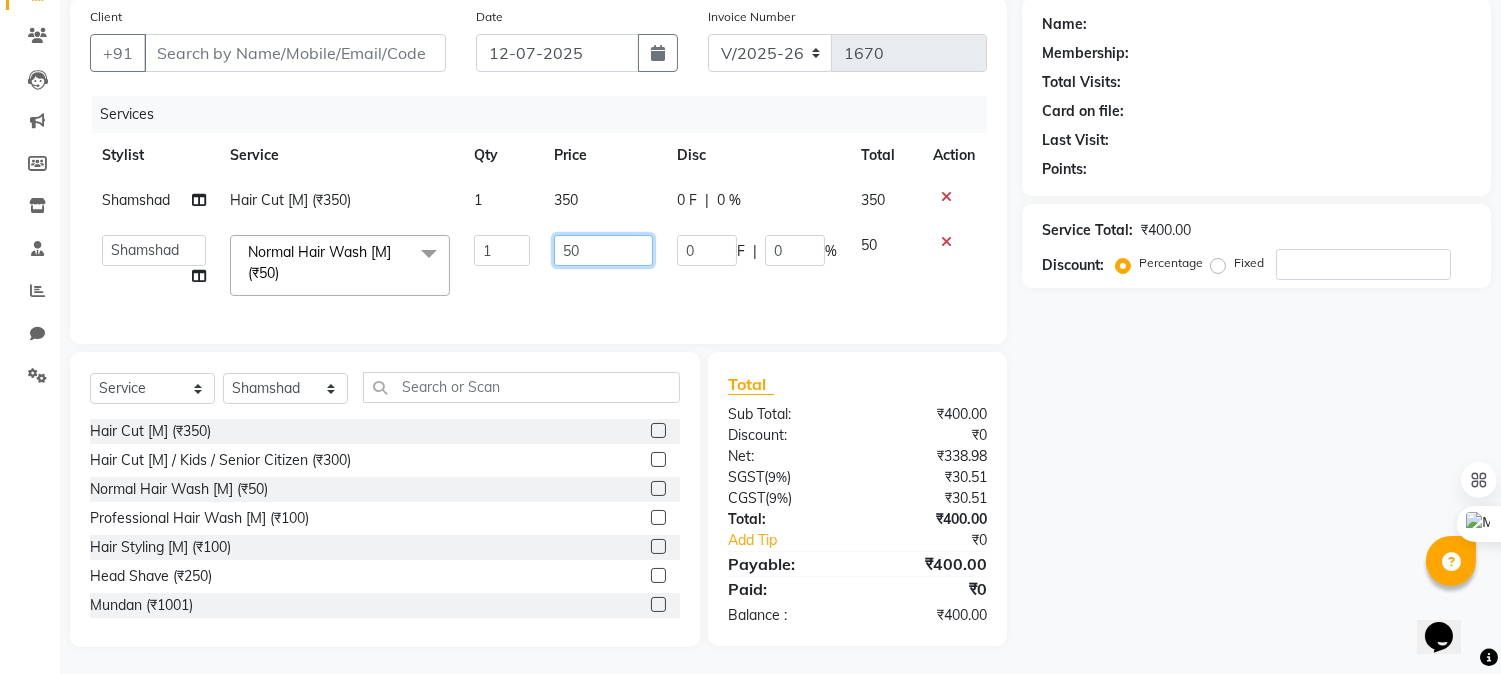 click on "50" 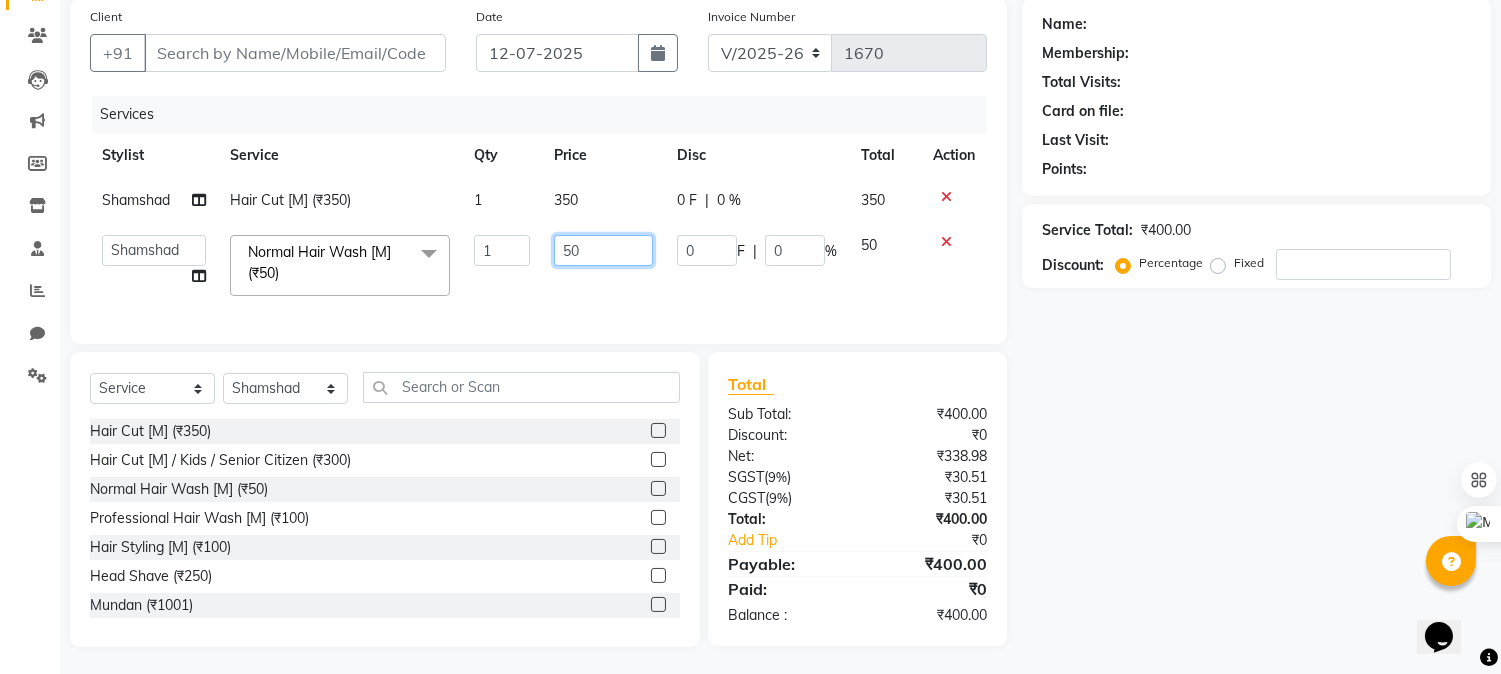 type on "5" 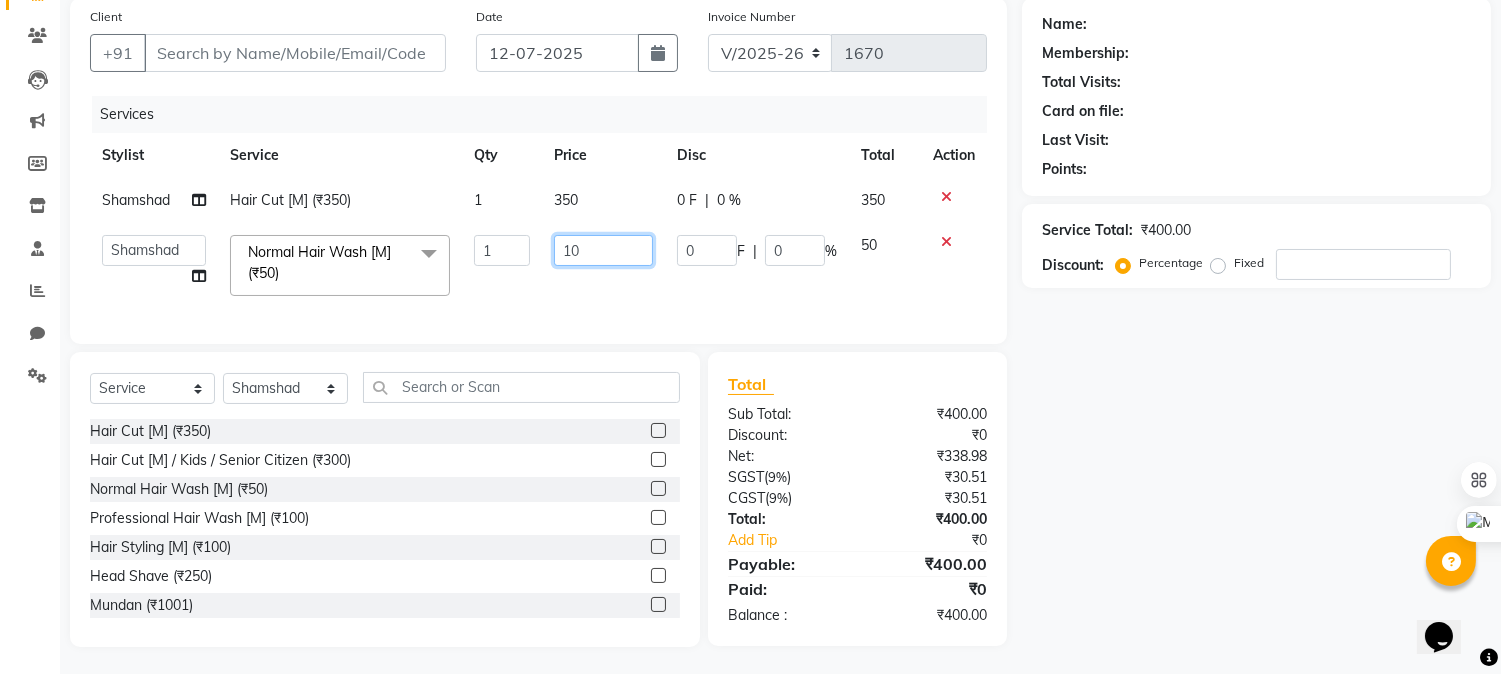 type on "100" 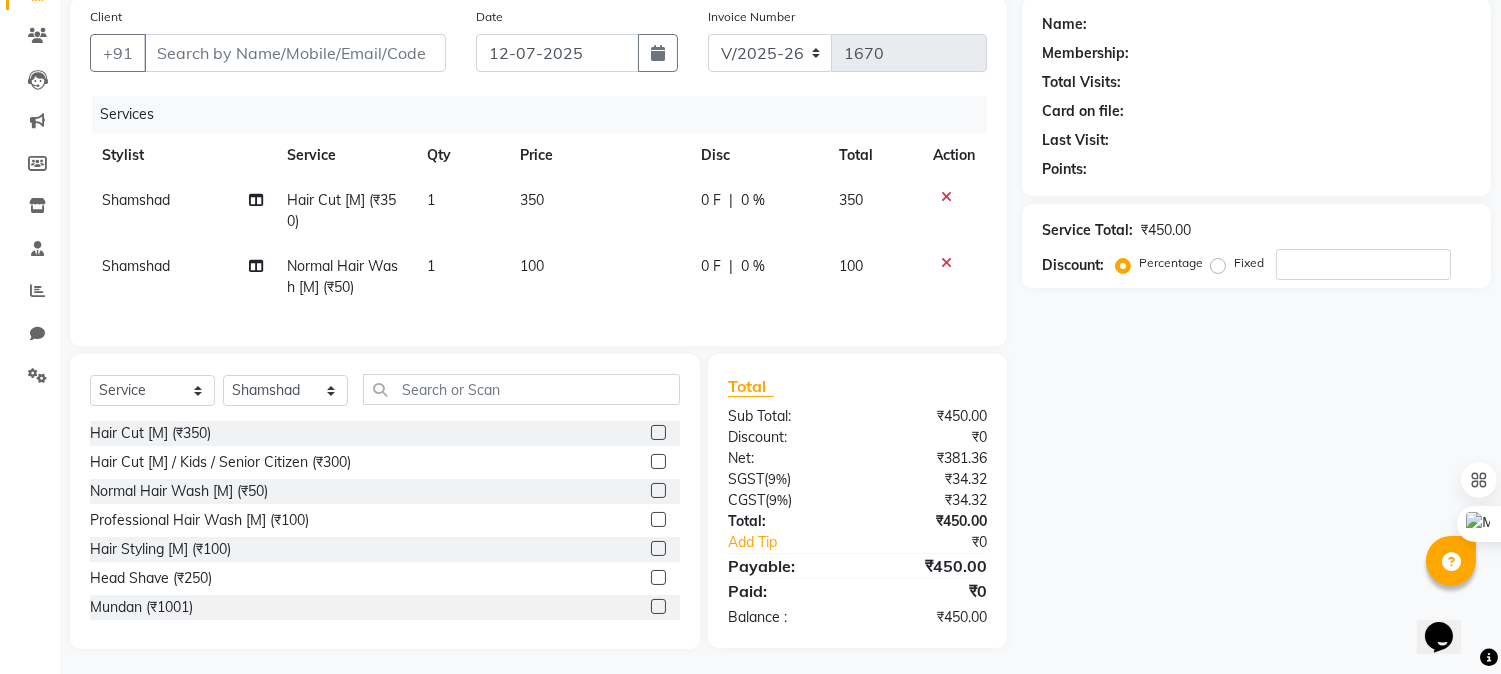 click on "0 F | 0 %" 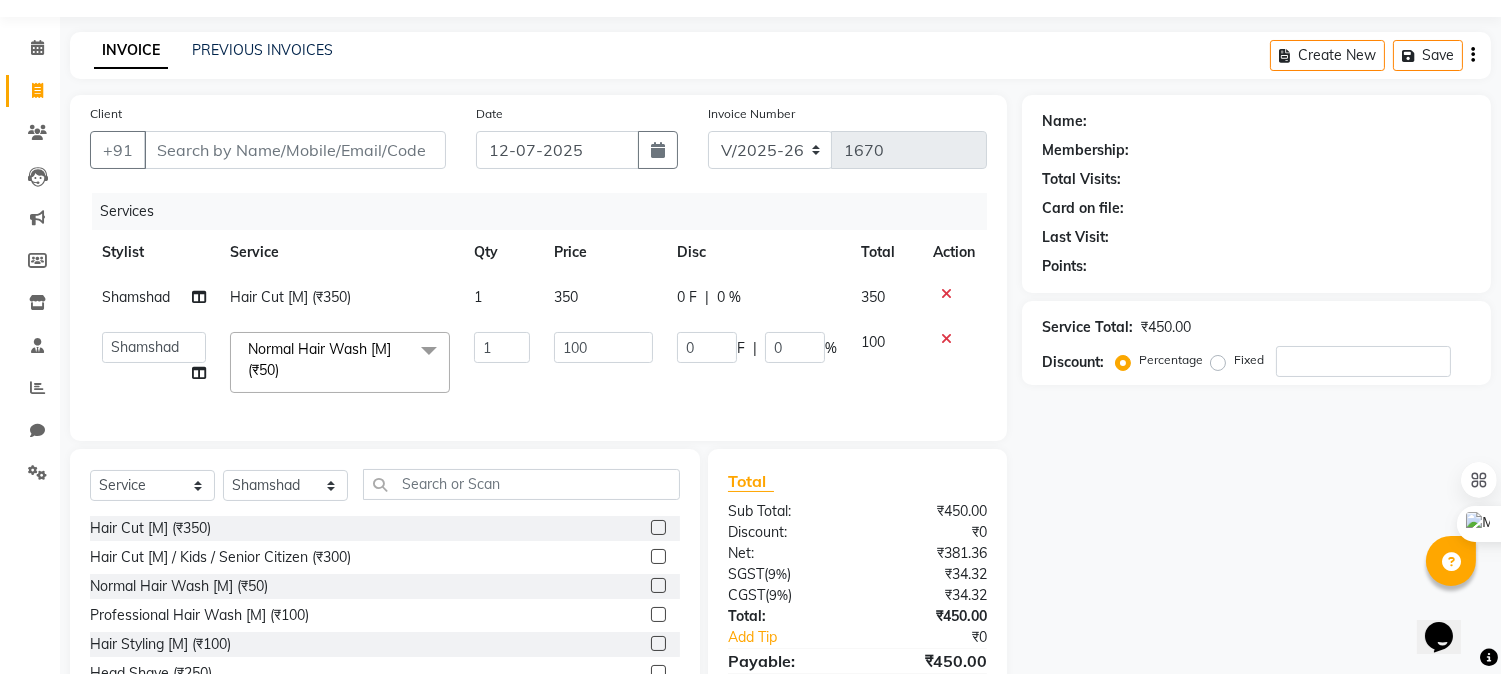 scroll, scrollTop: 0, scrollLeft: 0, axis: both 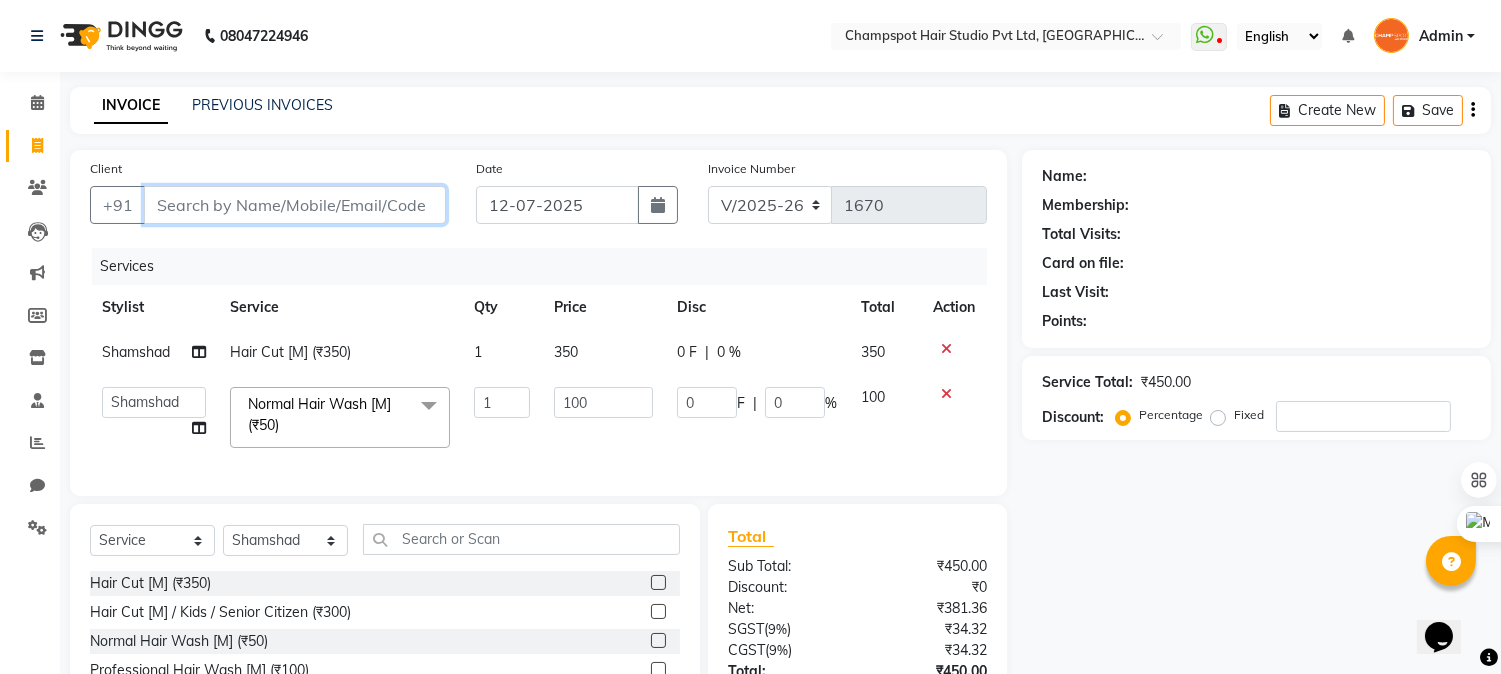 click on "Client" at bounding box center (295, 205) 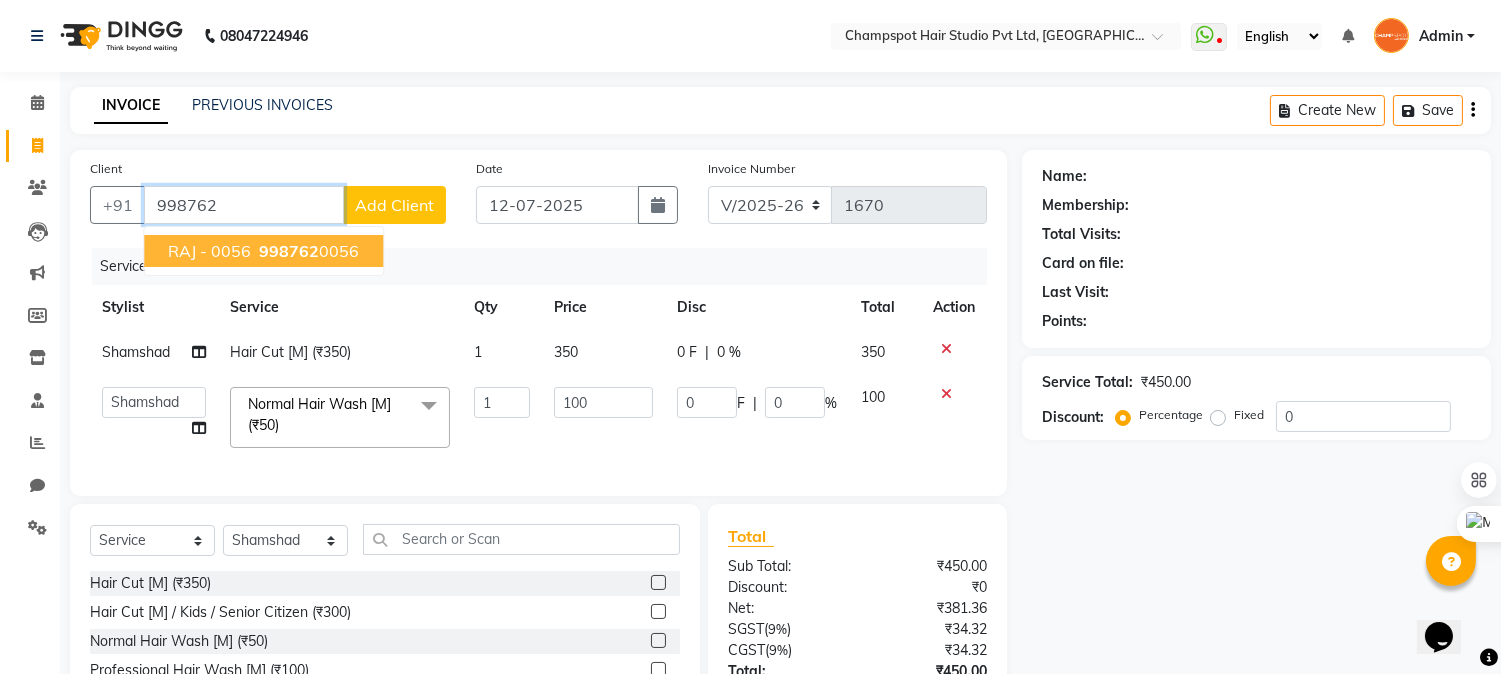 click on "998762 0056" at bounding box center (307, 251) 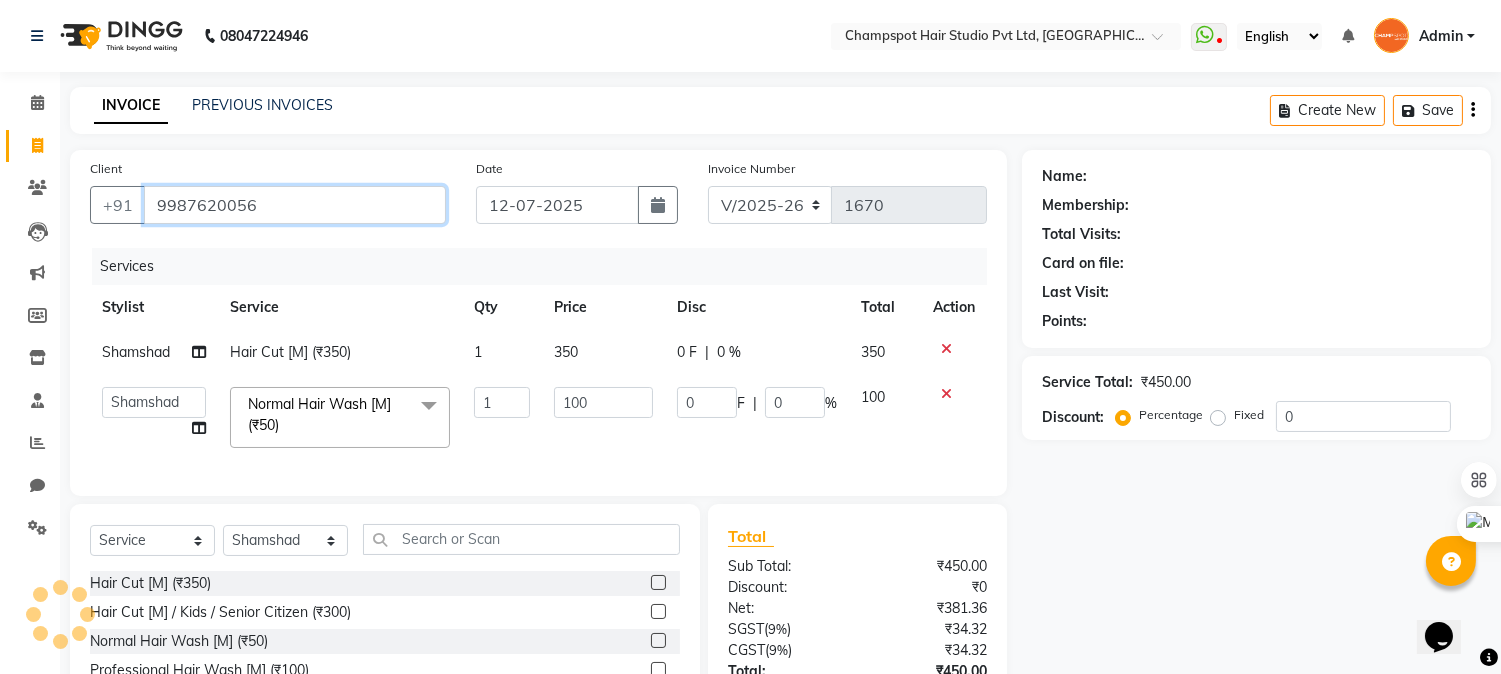 type on "9987620056" 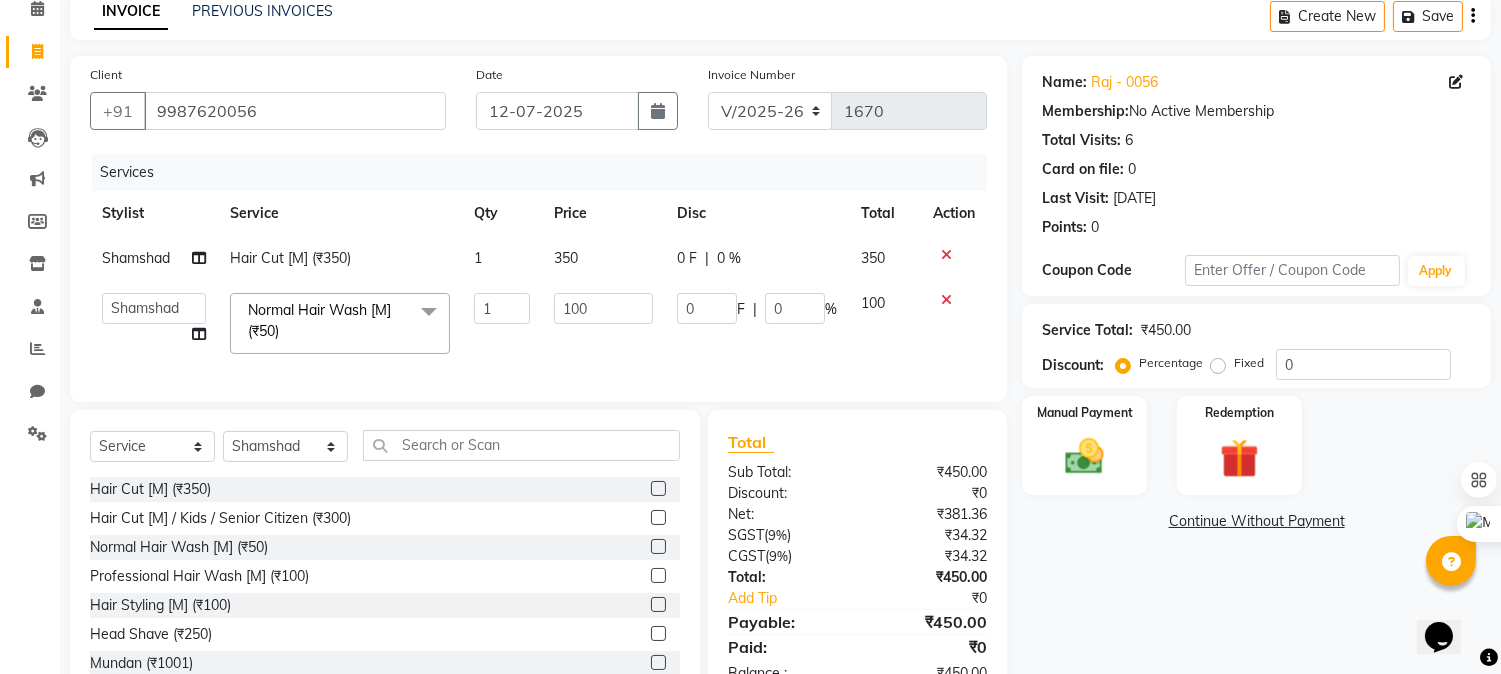 scroll, scrollTop: 171, scrollLeft: 0, axis: vertical 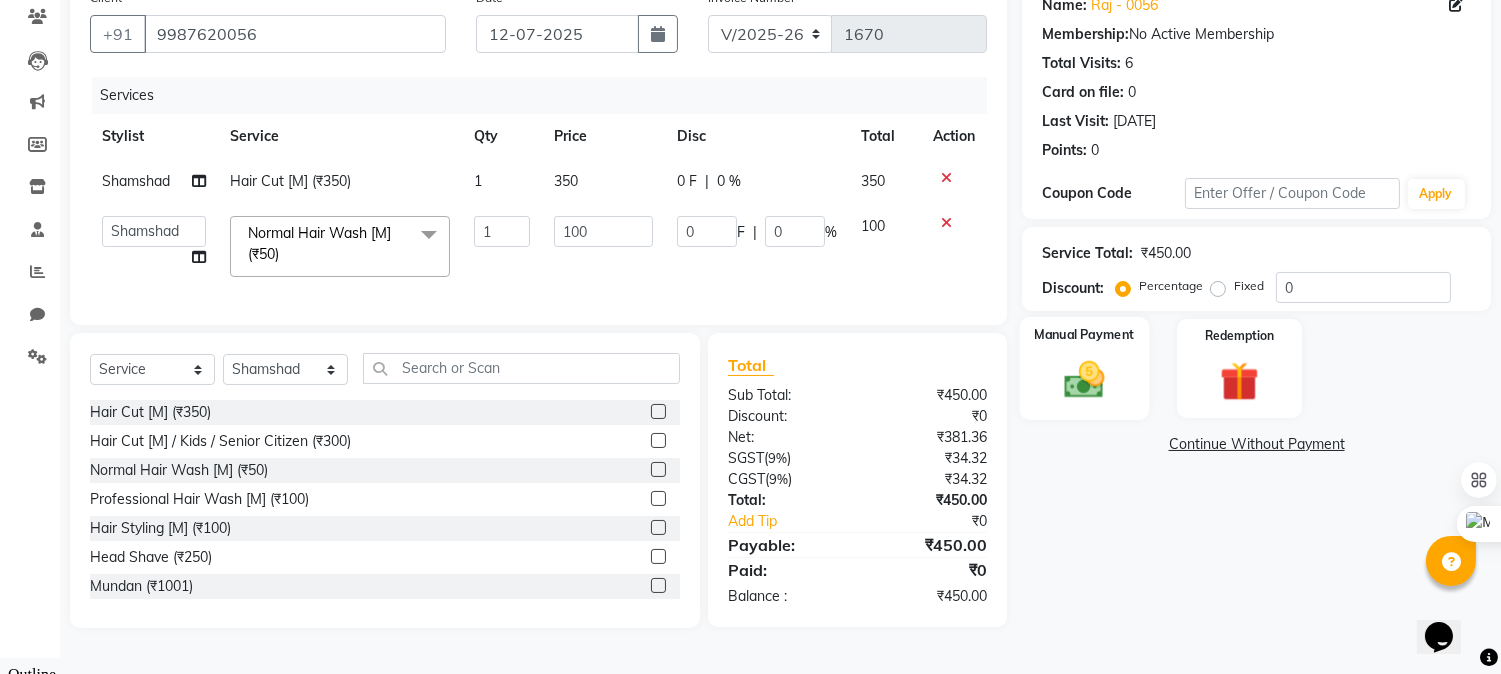 click 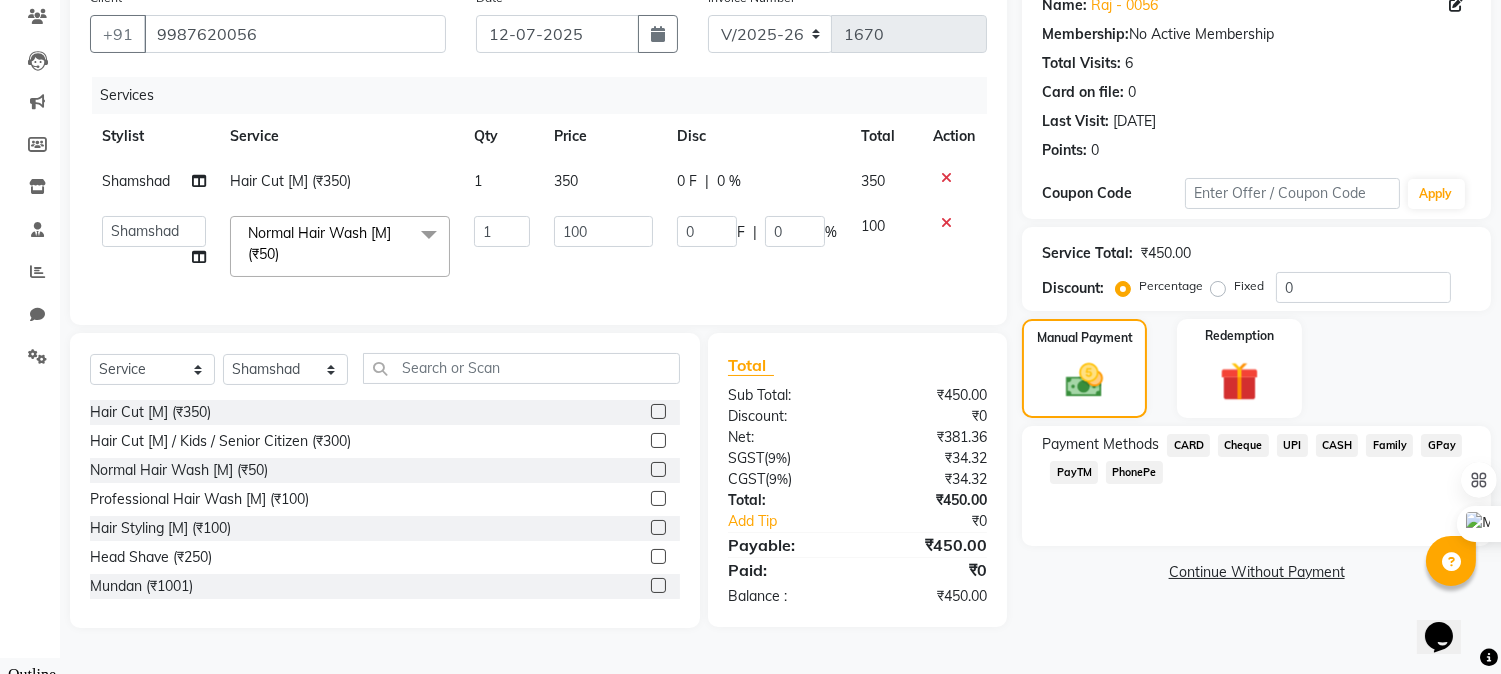 click on "Cheque" 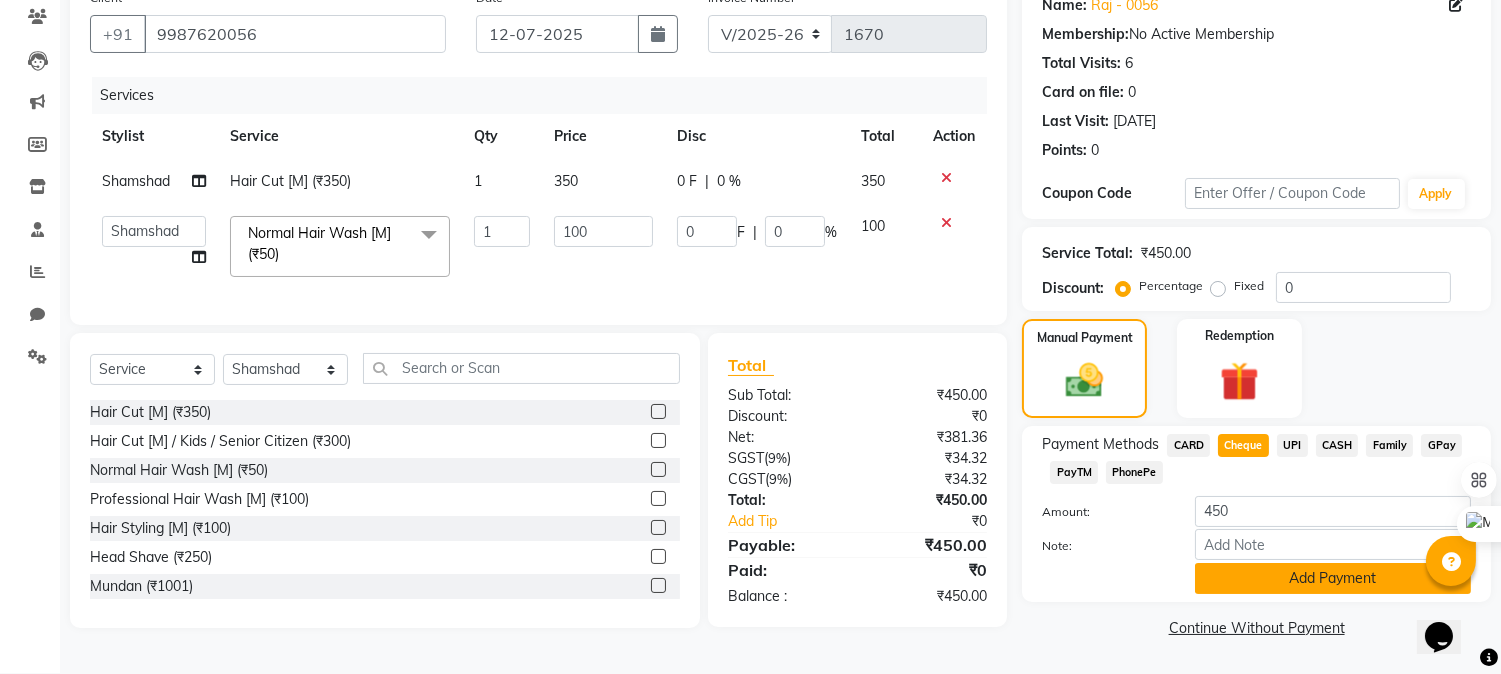click on "Add Payment" 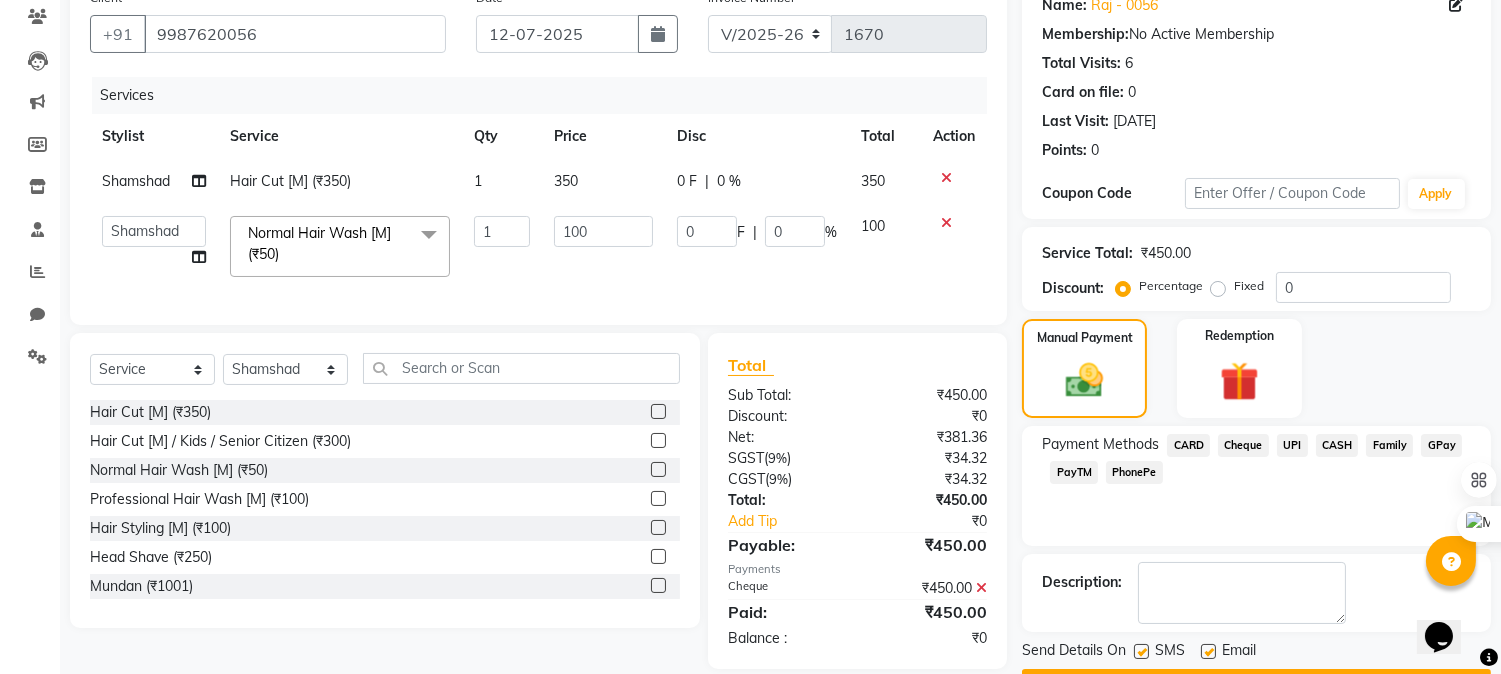 scroll, scrollTop: 225, scrollLeft: 0, axis: vertical 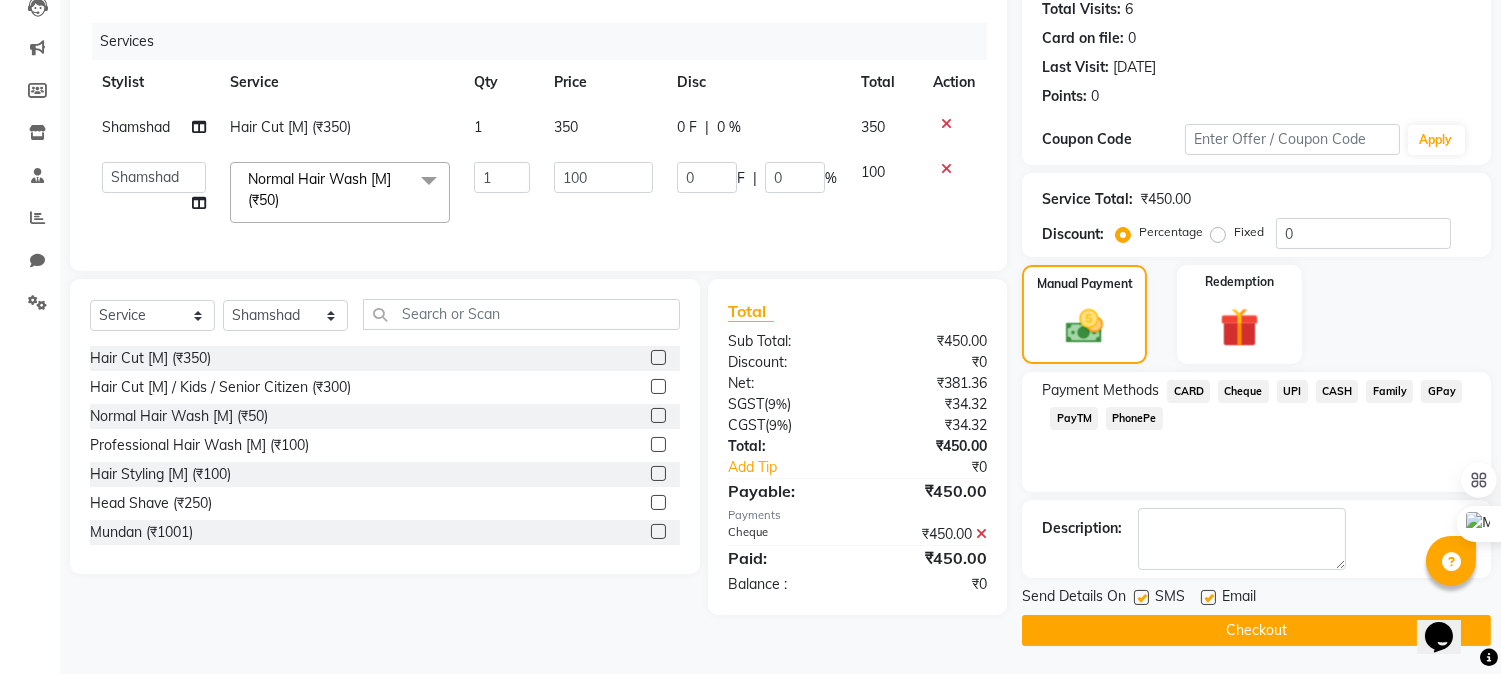 click on "Checkout" 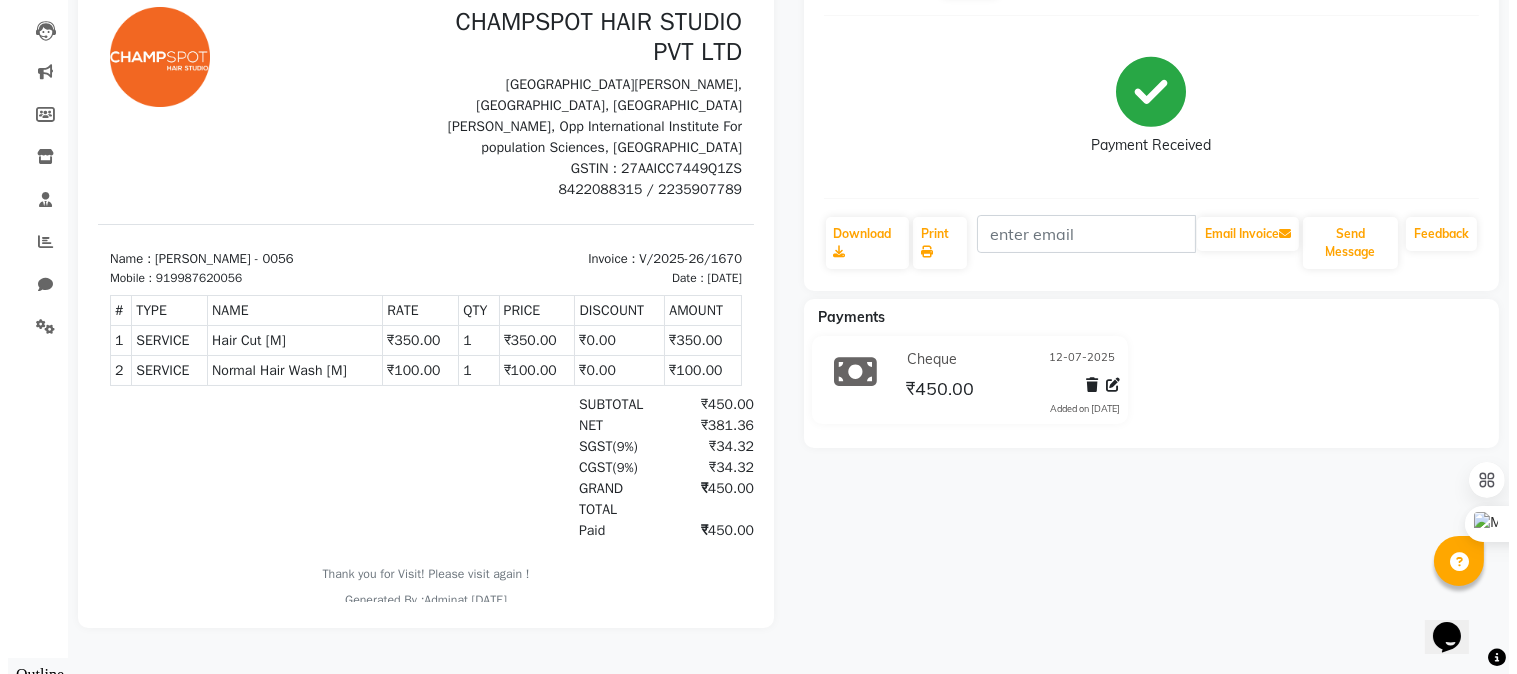 scroll, scrollTop: 0, scrollLeft: 0, axis: both 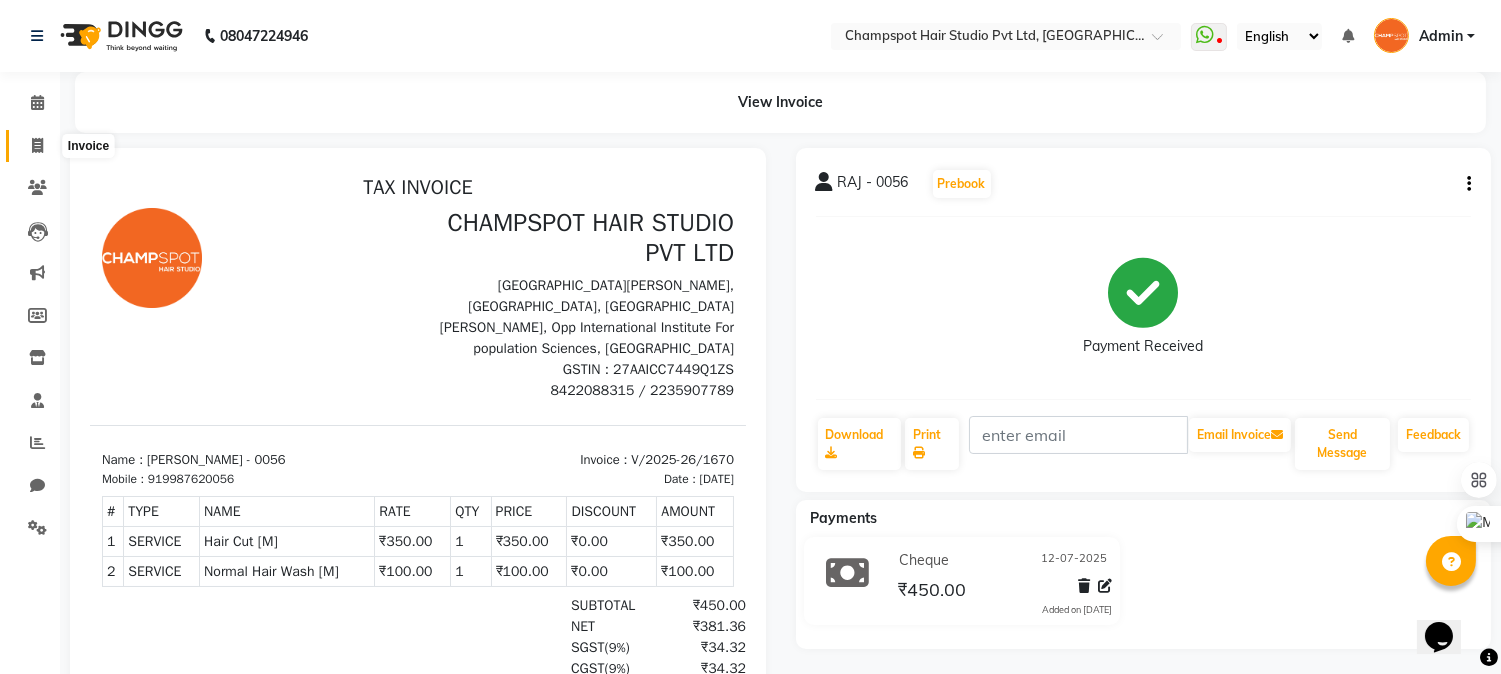 click 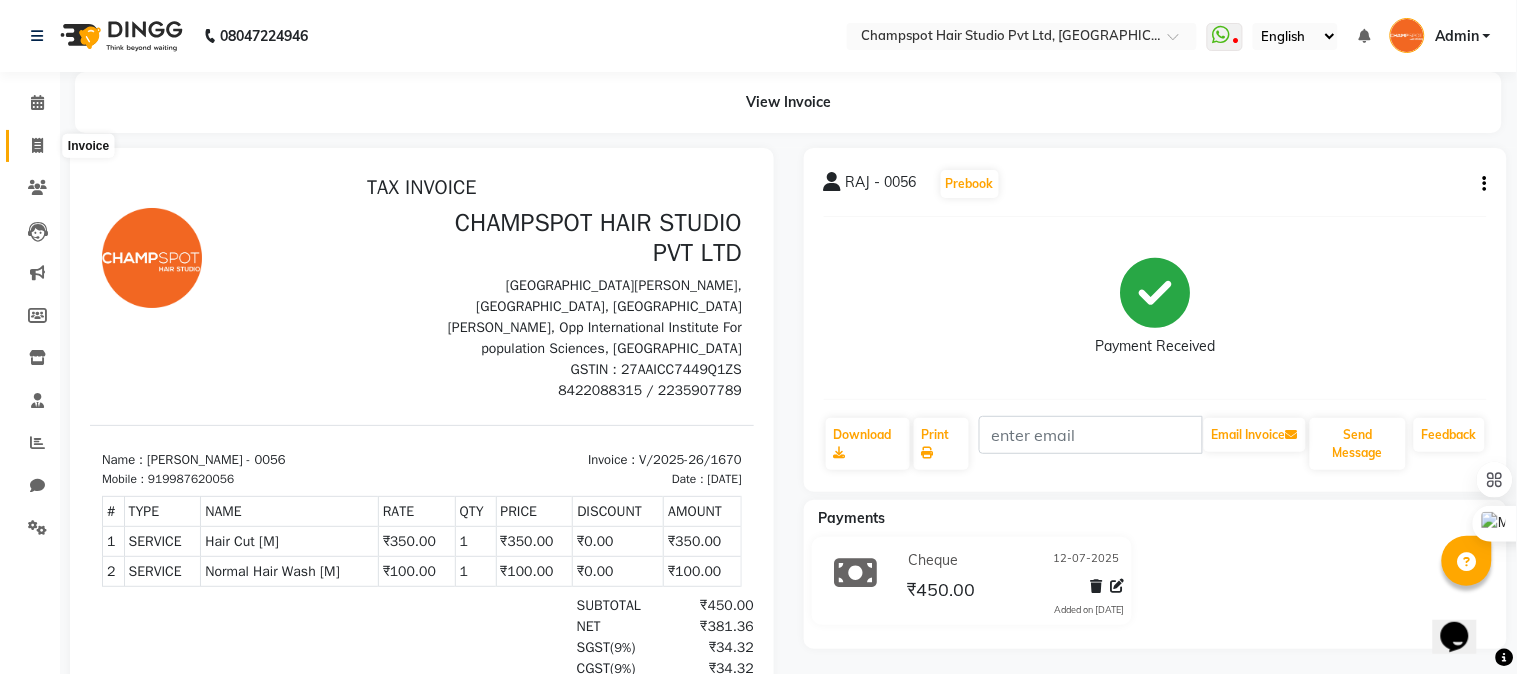 select on "service" 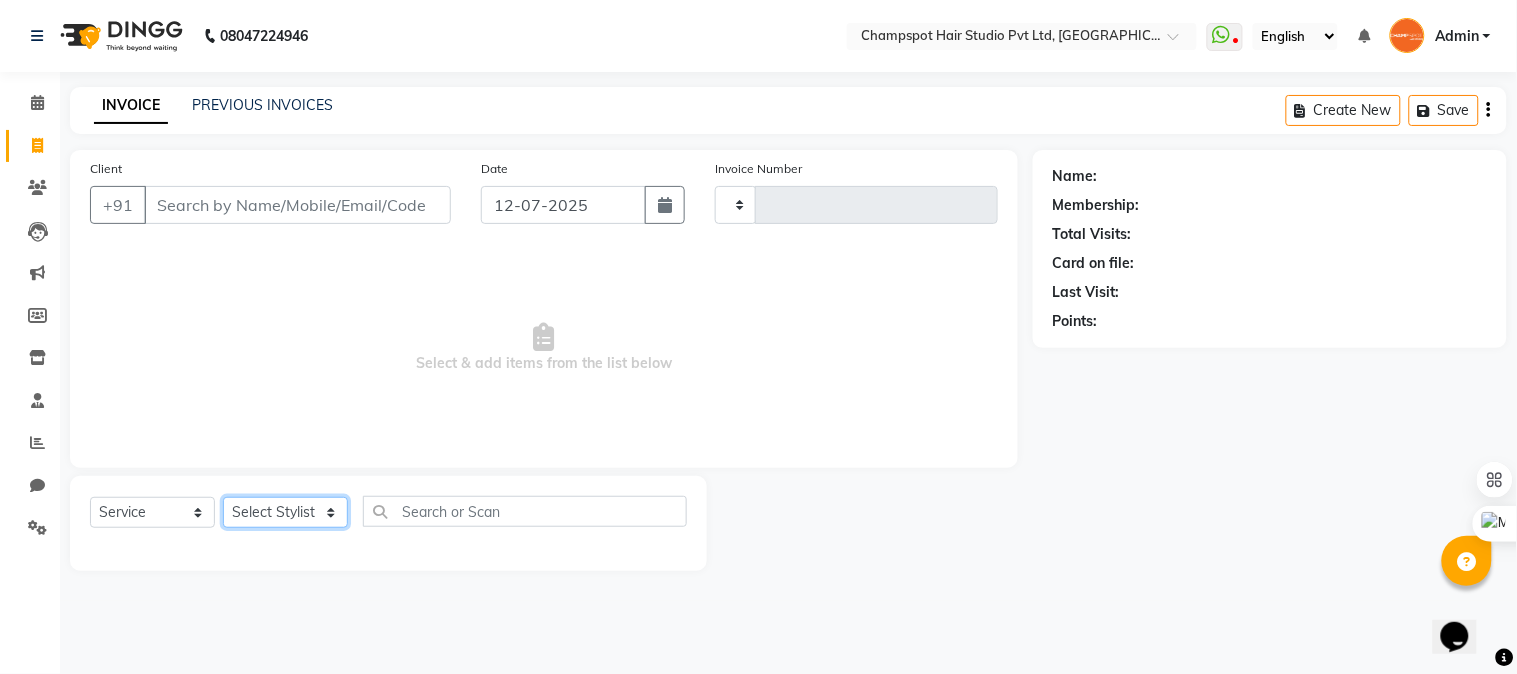 click on "Select Stylist" 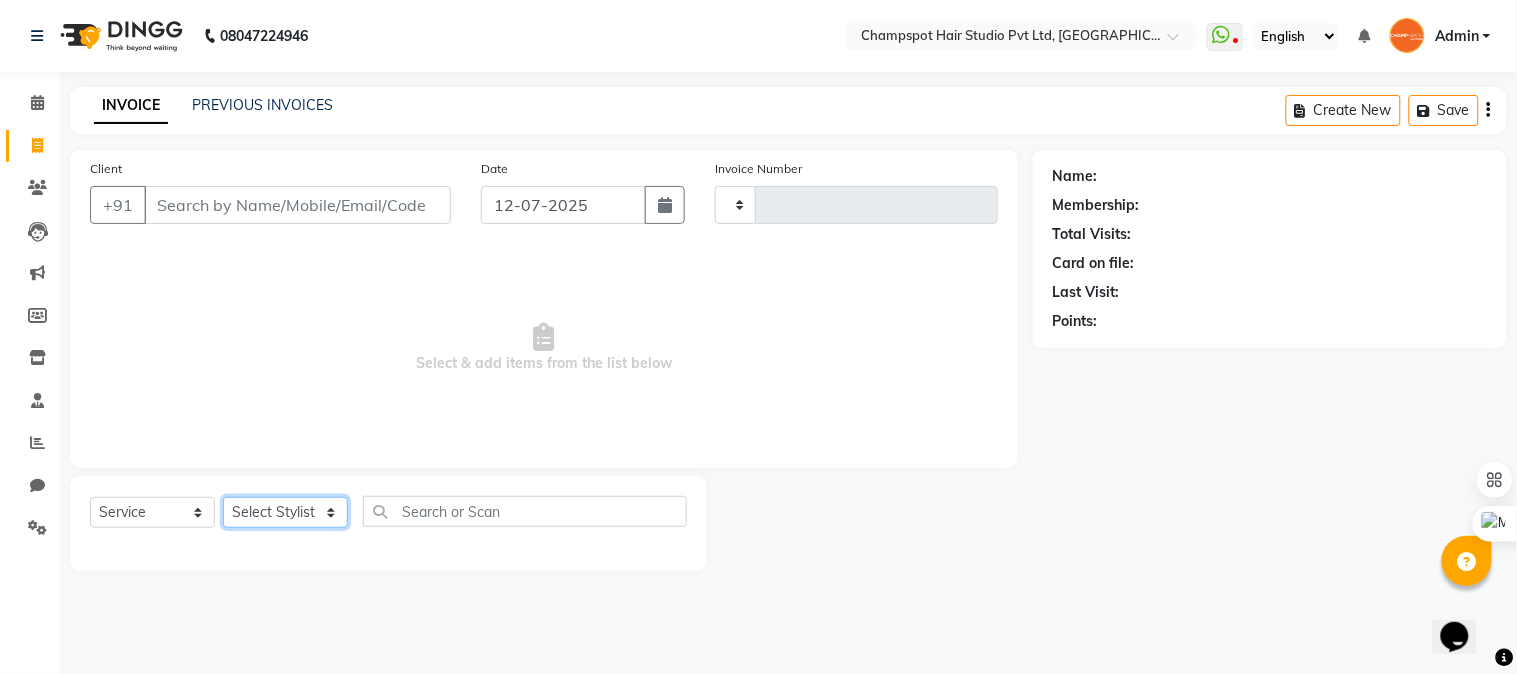 select on "69009" 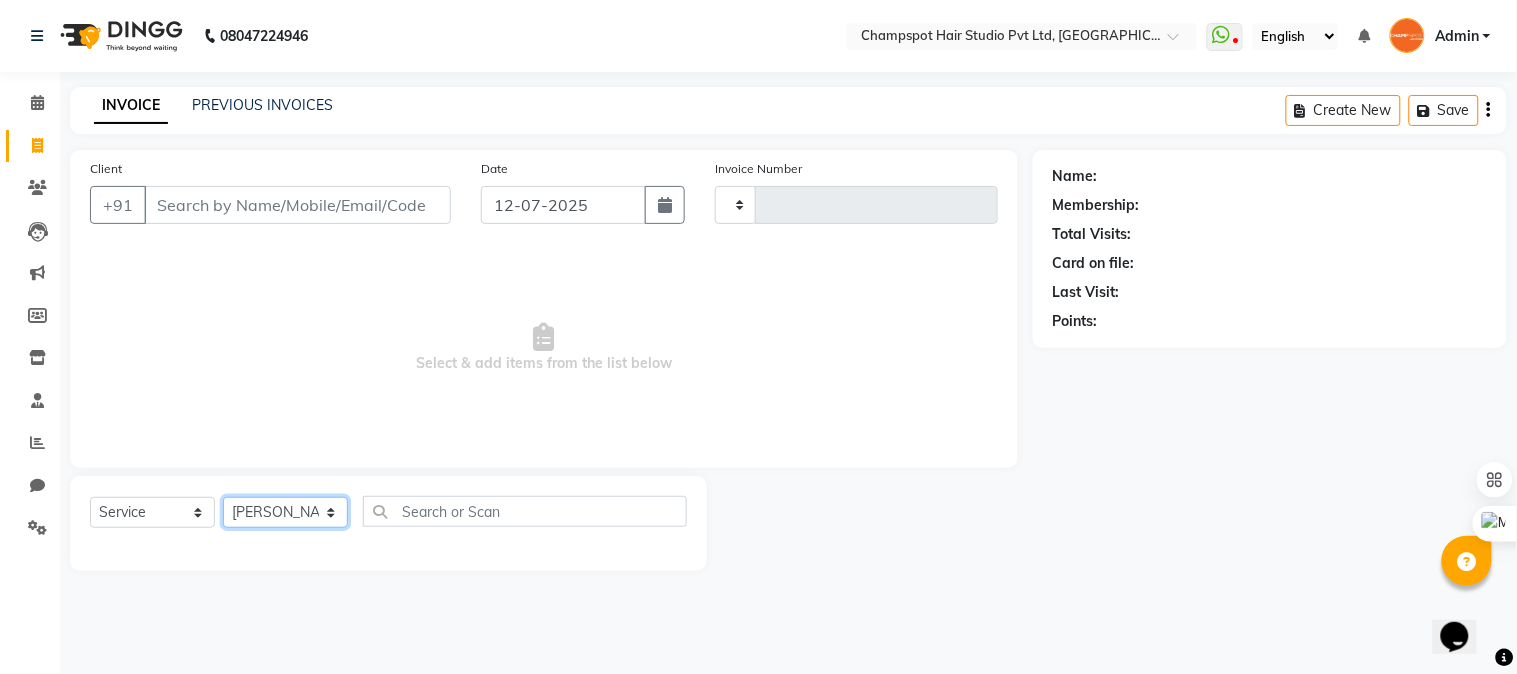 click on "Select Stylist Admin [PERSON_NAME] [PERSON_NAME] 	[PERSON_NAME] [PERSON_NAME] [PERSON_NAME]" 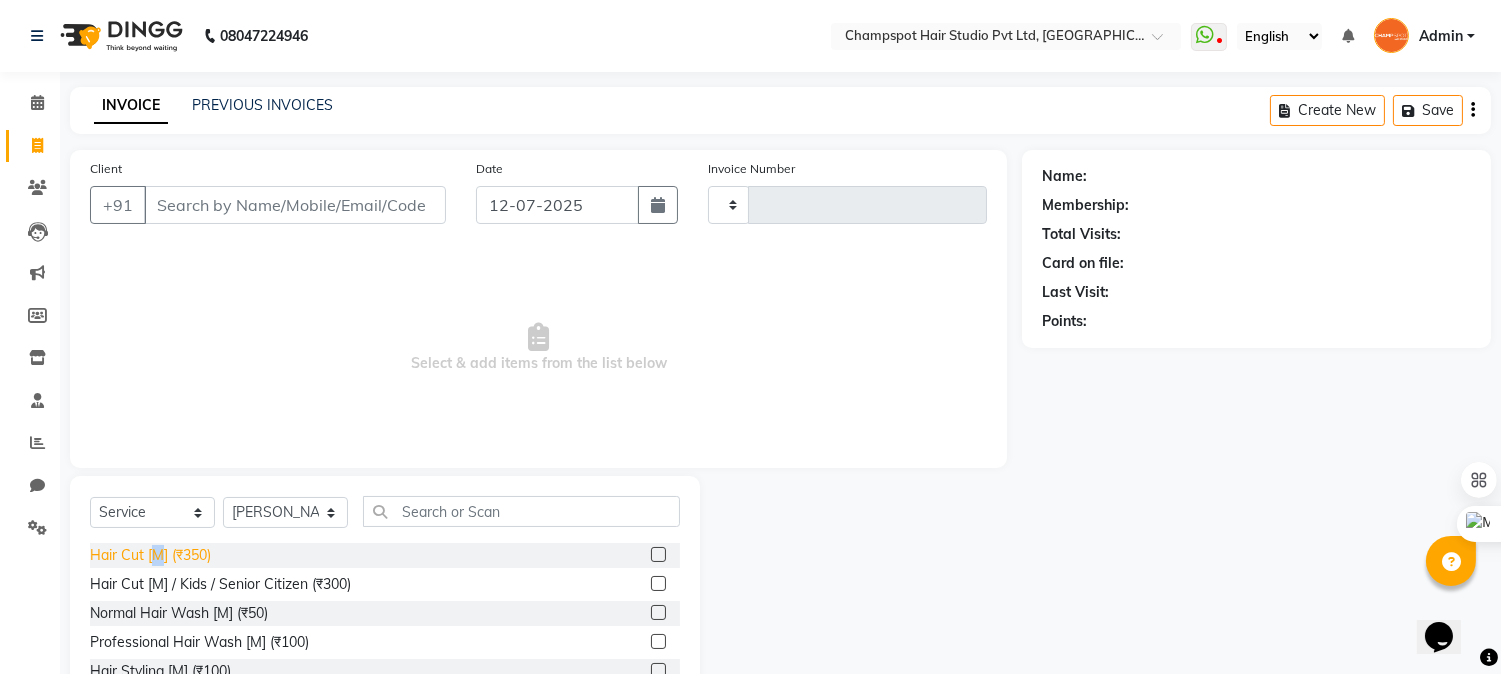 click on "Hair Cut [M] (₹350)" 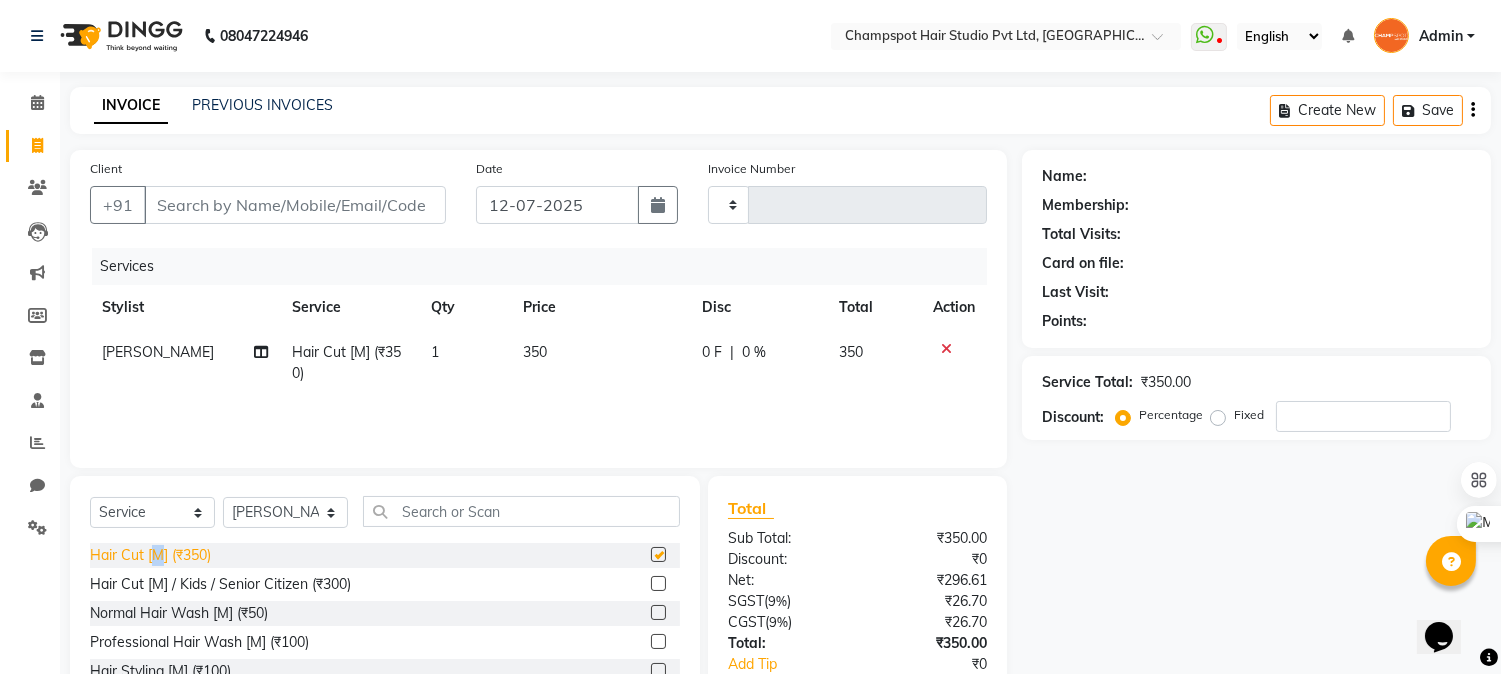 checkbox on "false" 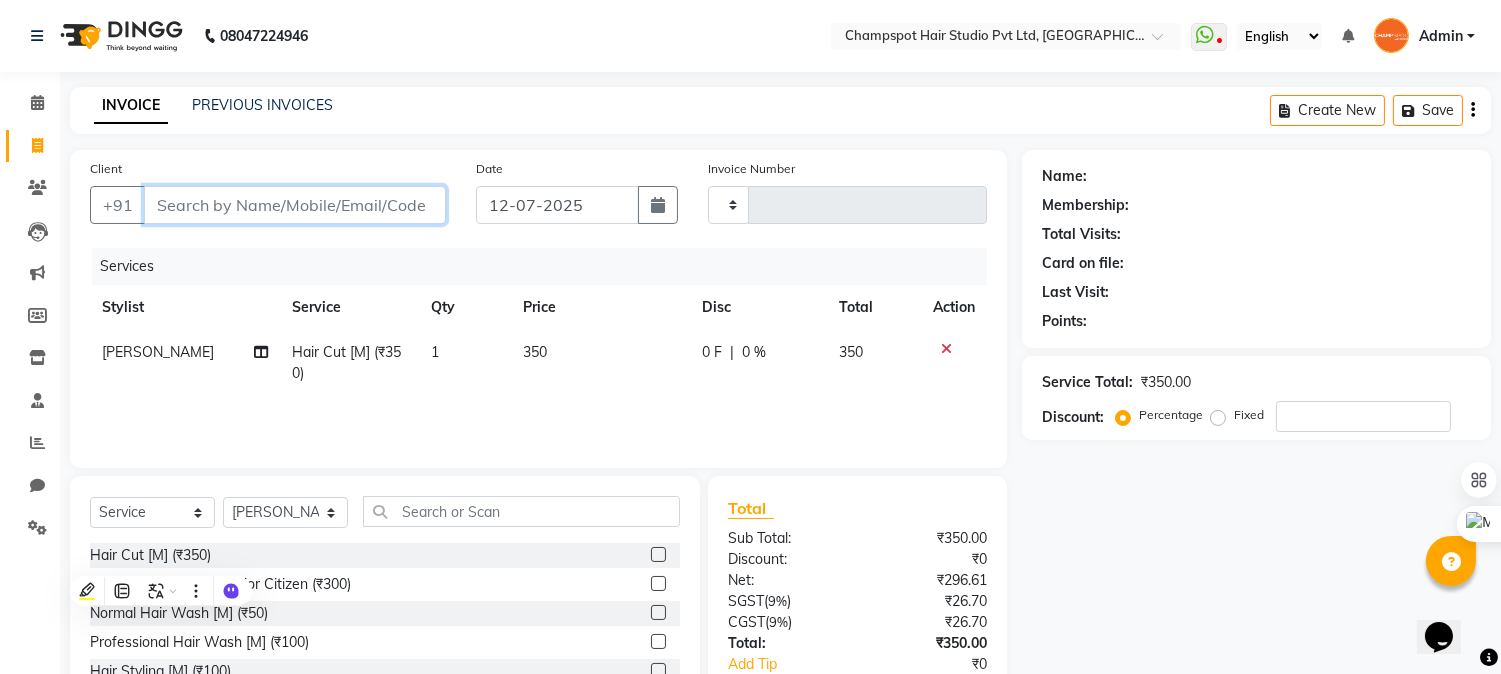 click on "Client" at bounding box center [295, 205] 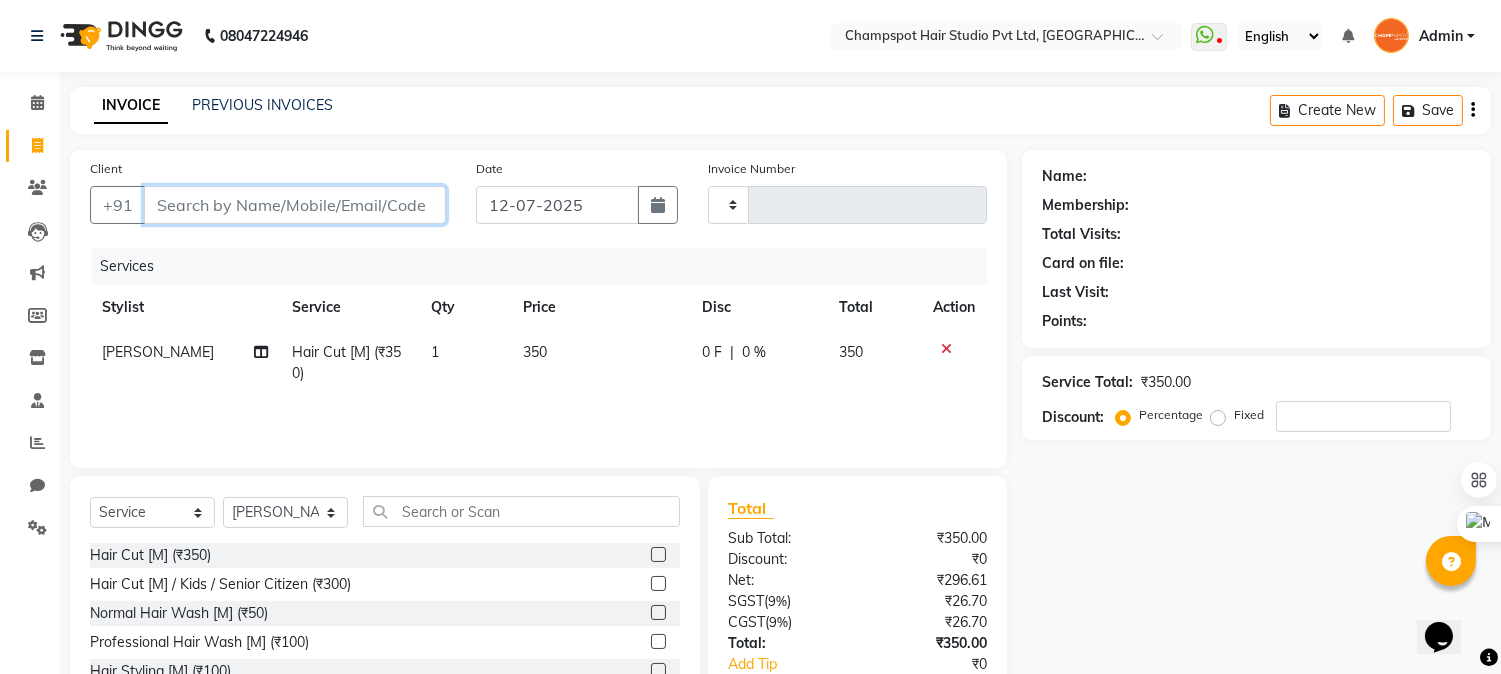 type on "p" 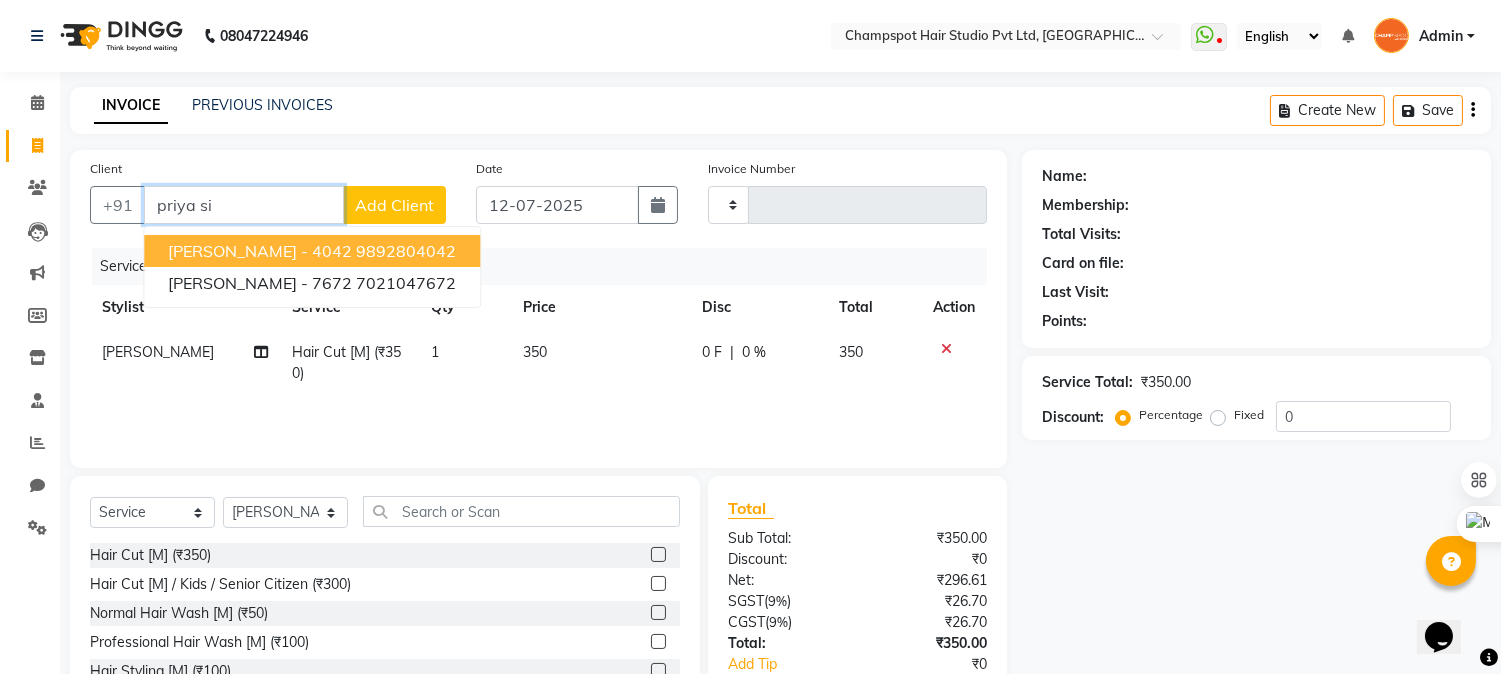 click on "priya si" at bounding box center (244, 205) 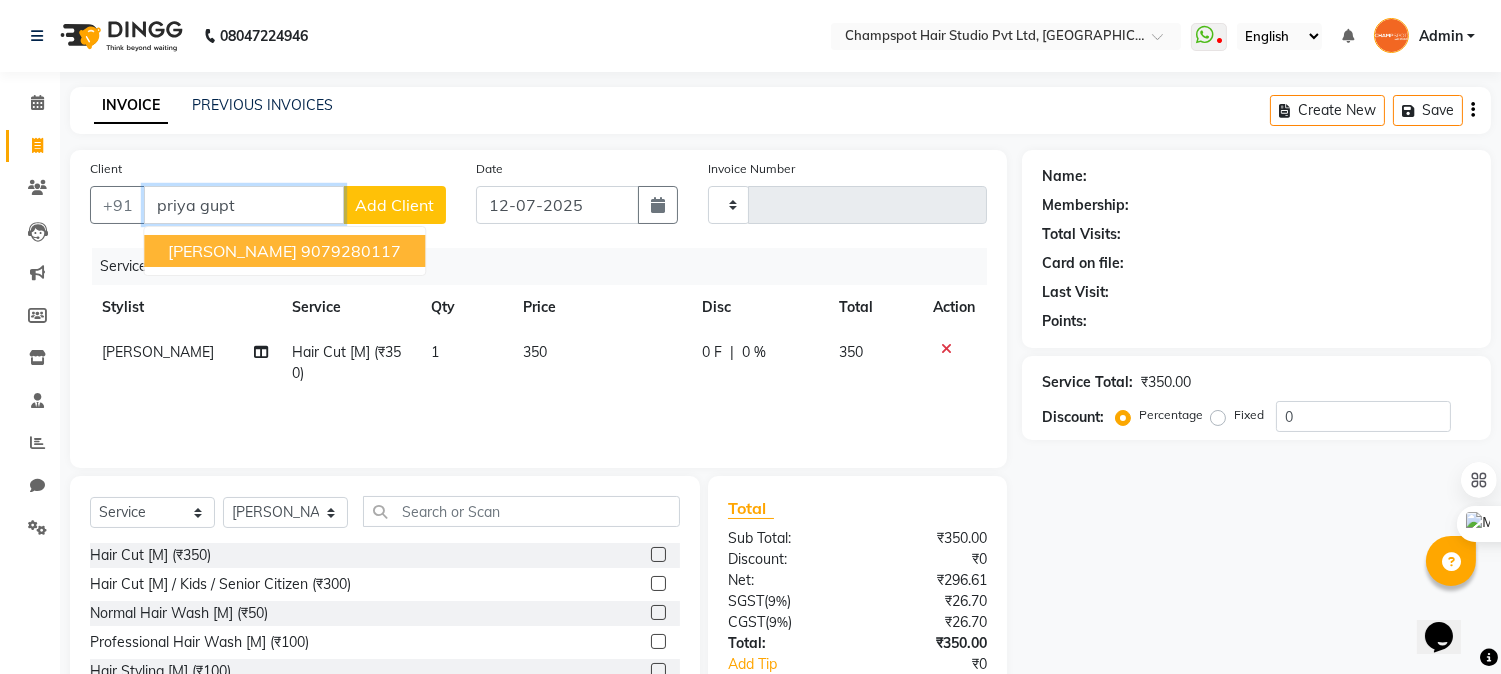click on "[PERSON_NAME]" at bounding box center [232, 251] 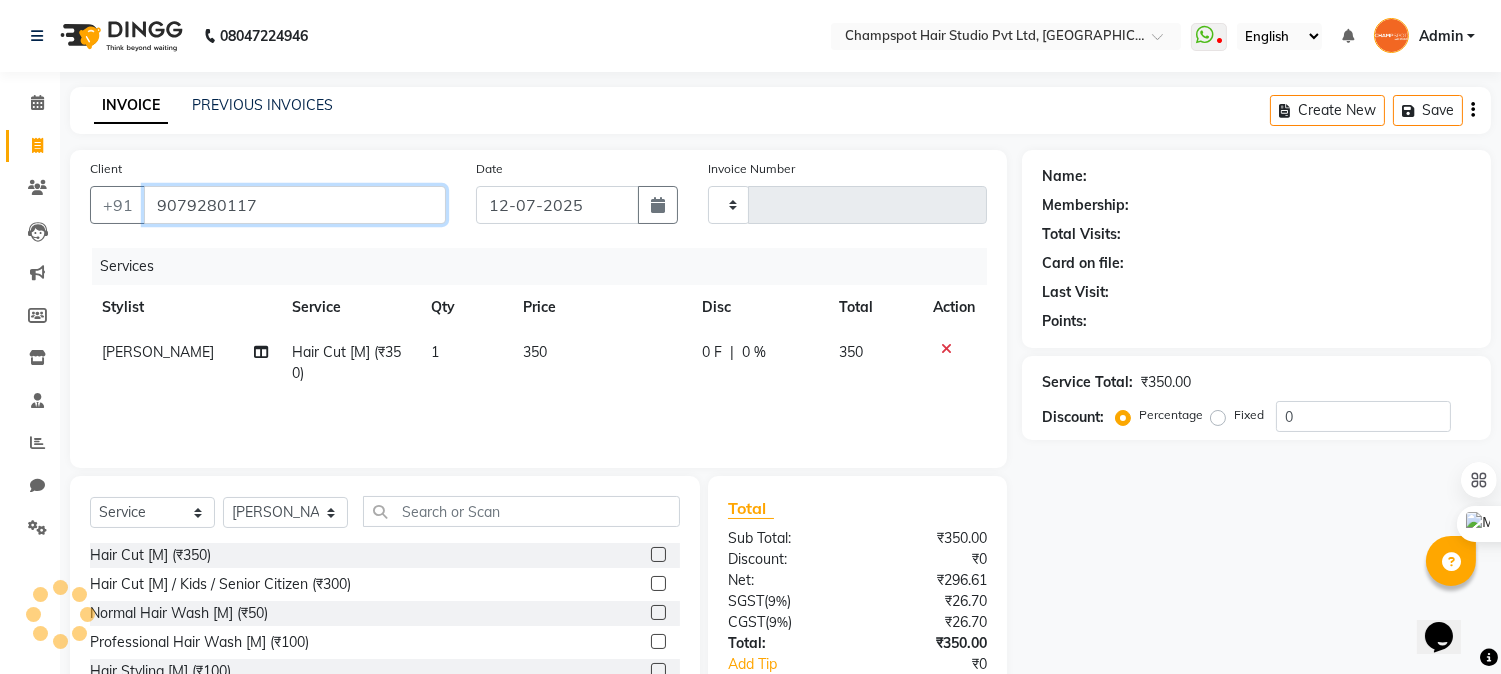 type on "9079280117" 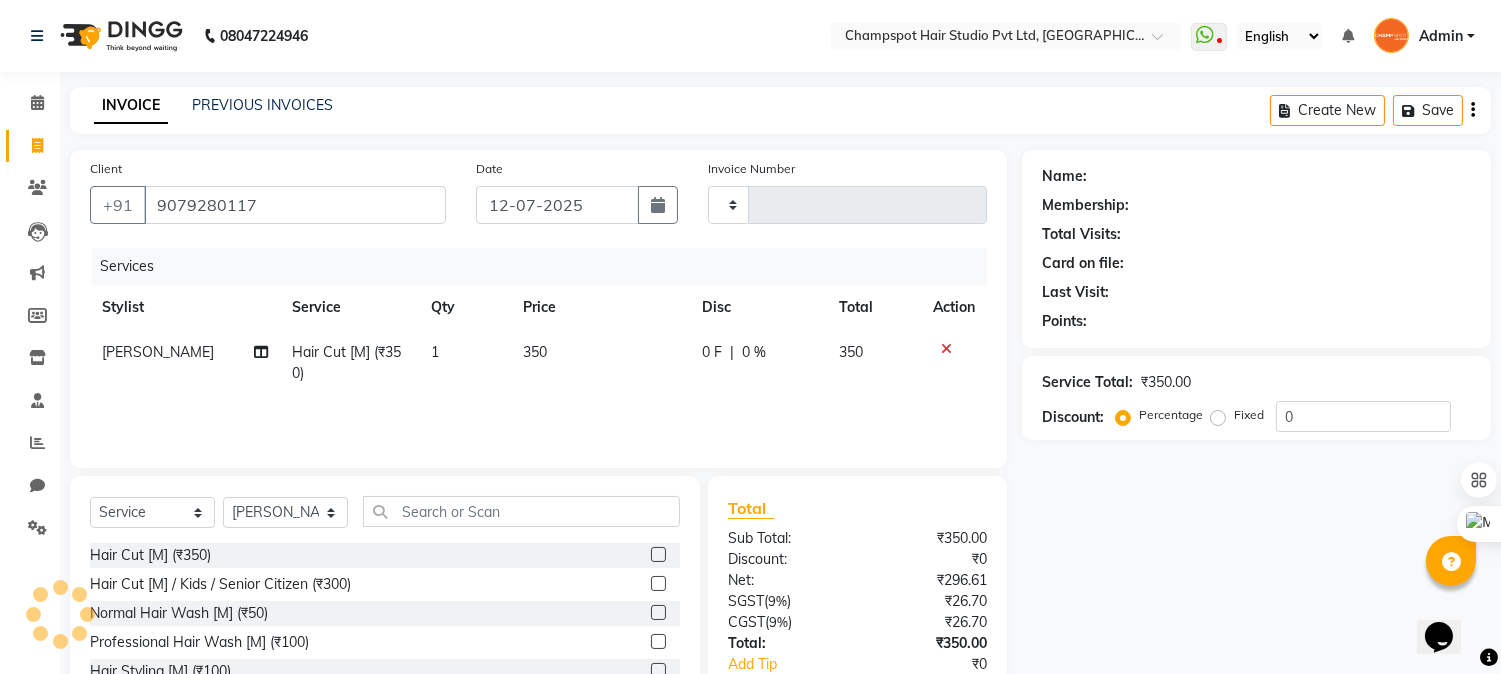 select on "2: Object" 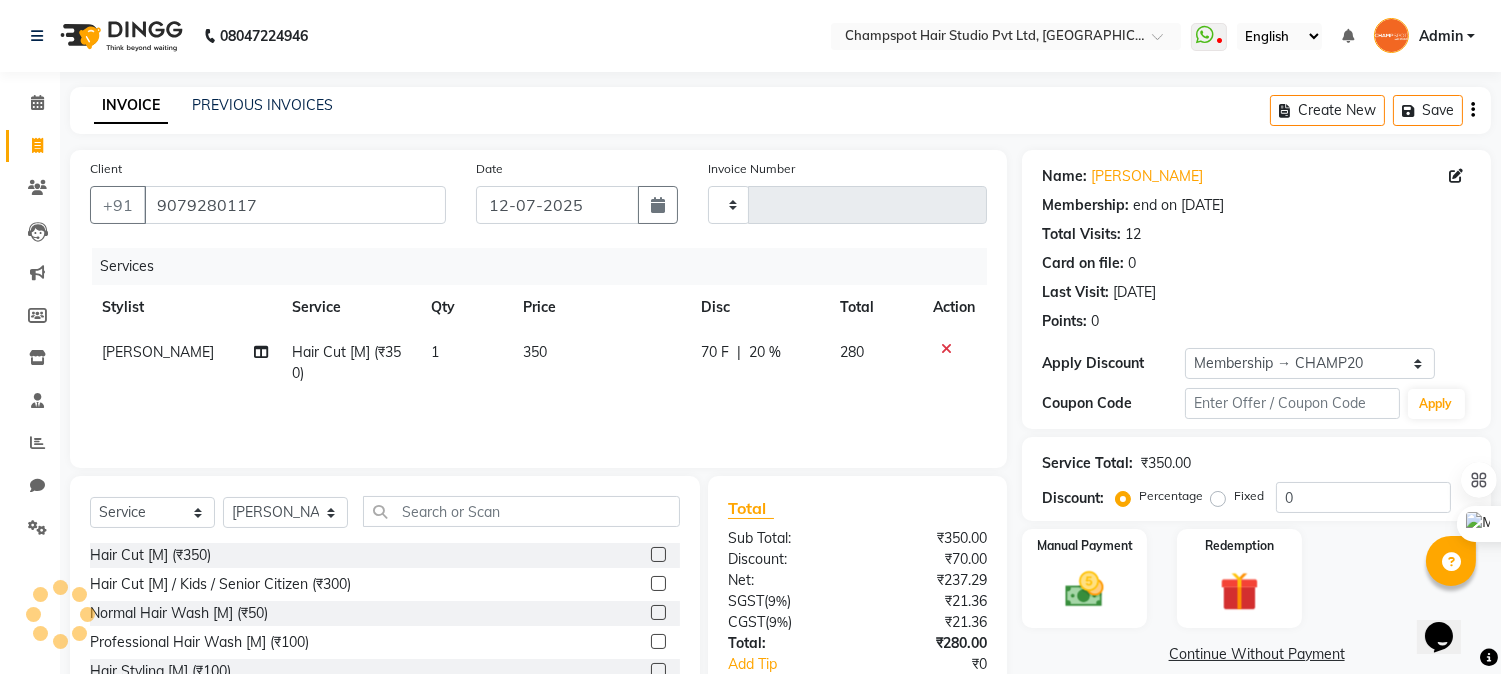 type on "20" 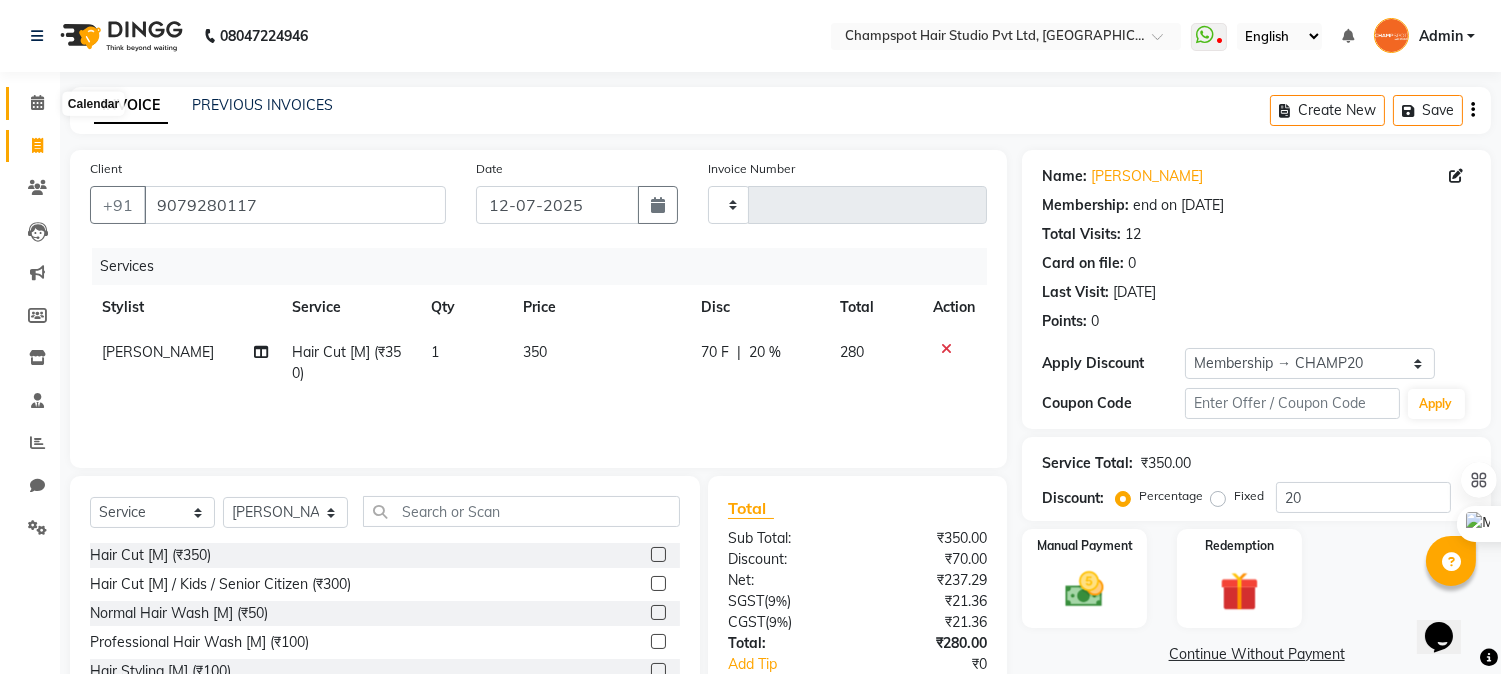 click 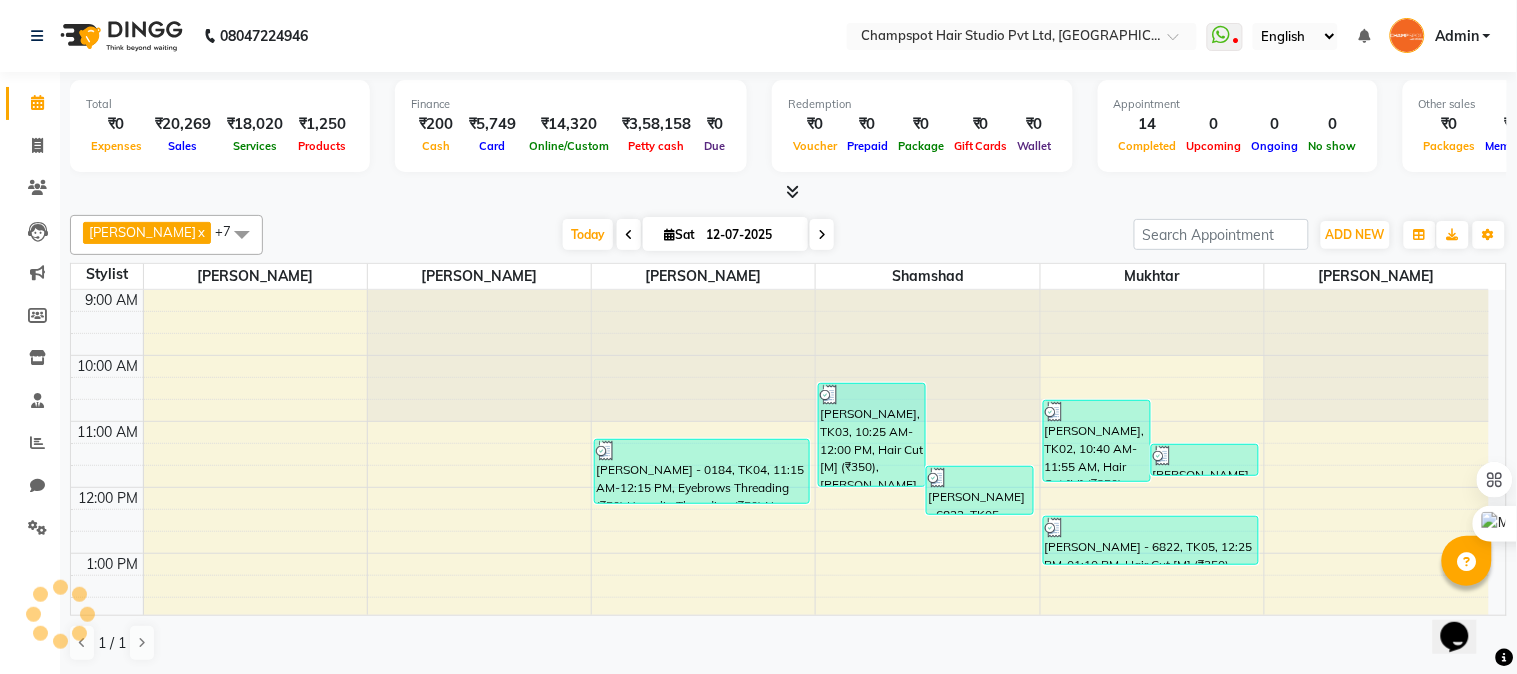 scroll, scrollTop: 0, scrollLeft: 0, axis: both 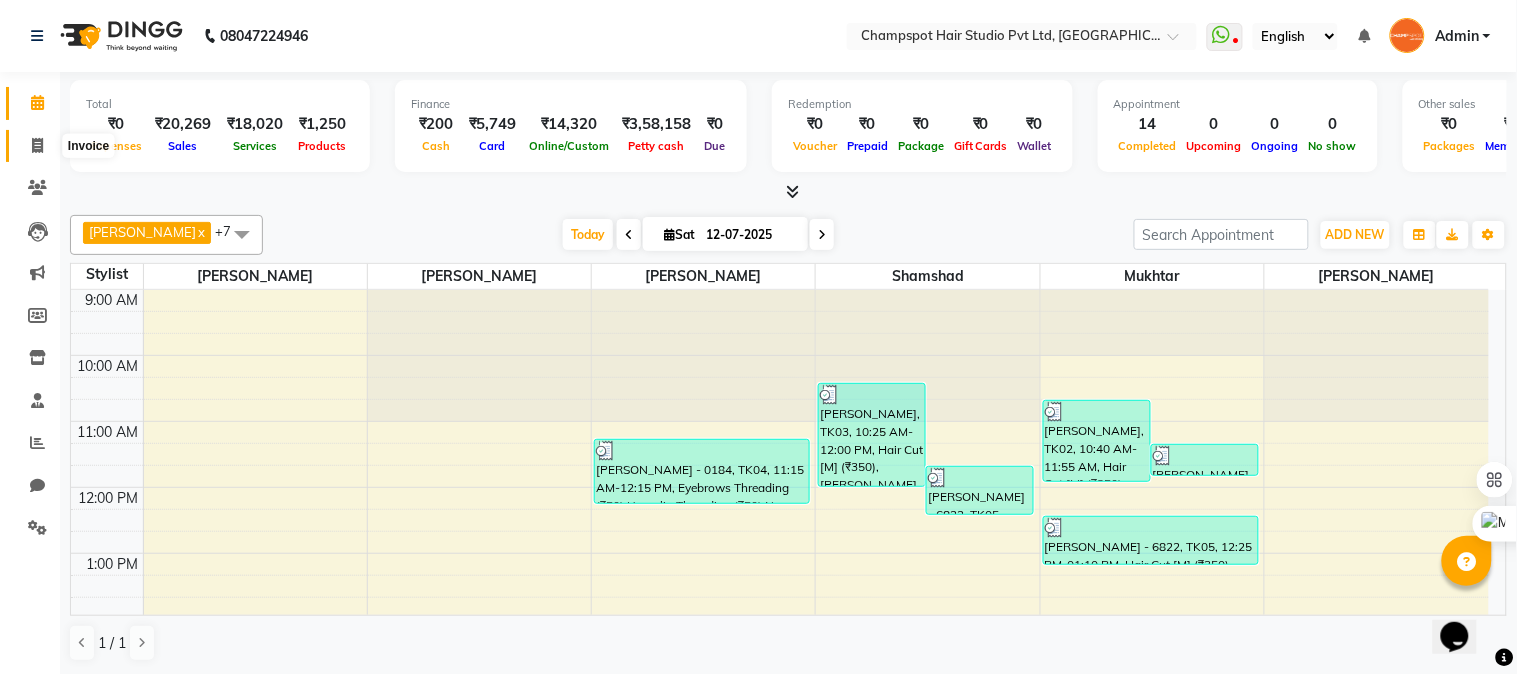 click 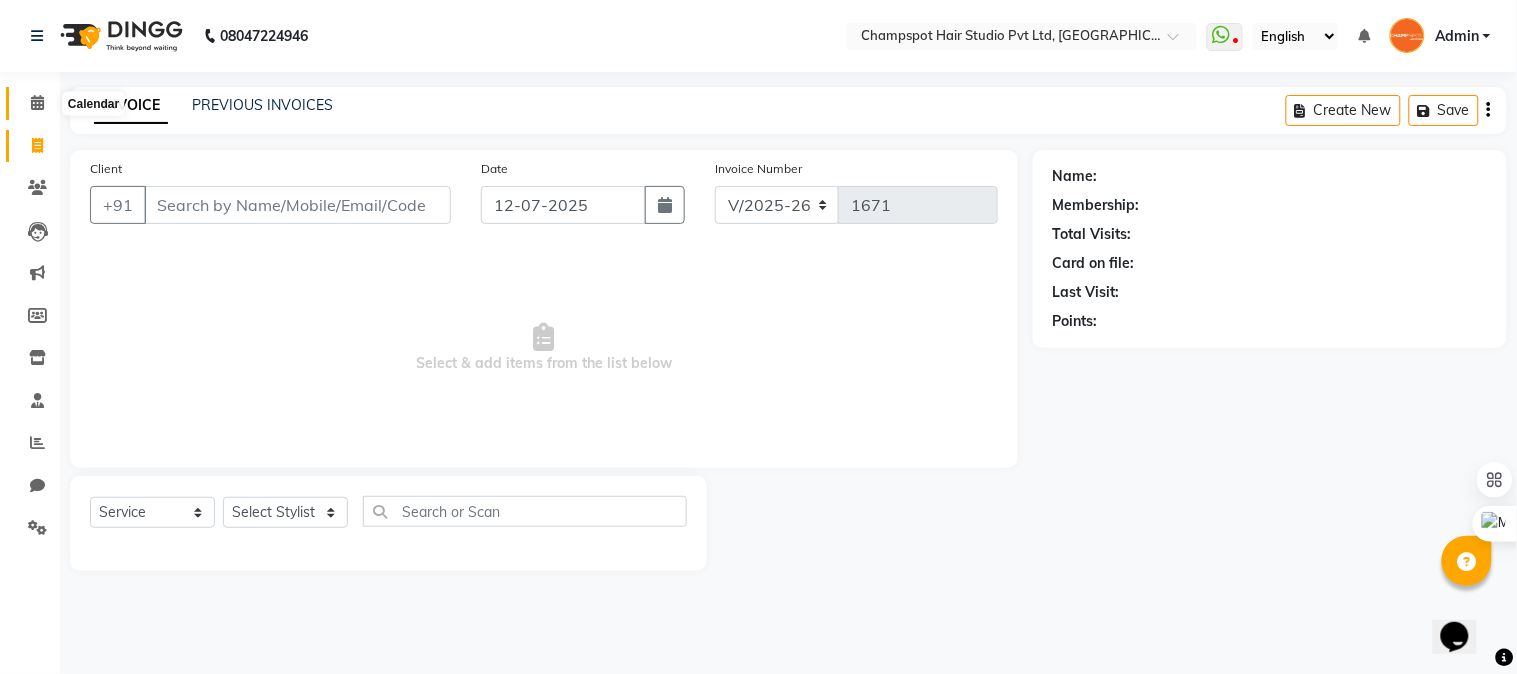 click 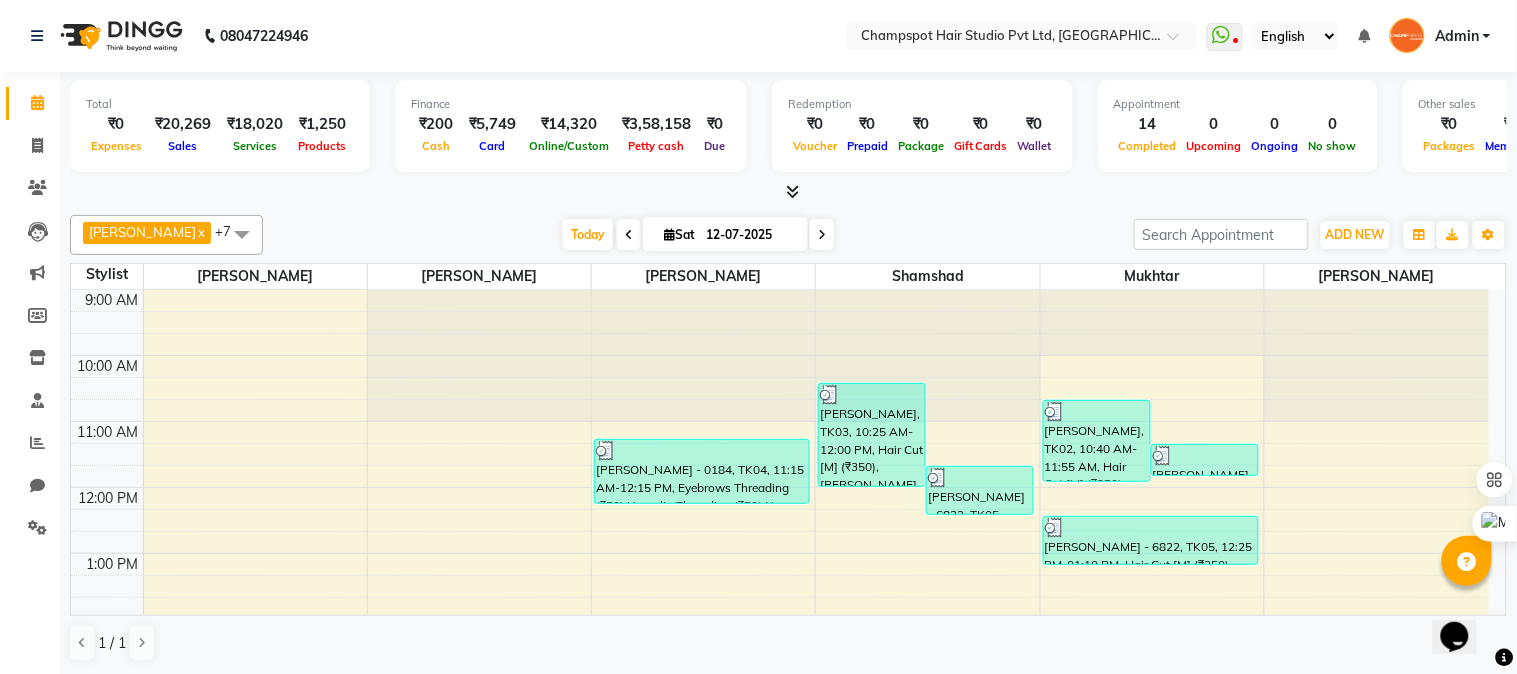 scroll, scrollTop: 0, scrollLeft: 0, axis: both 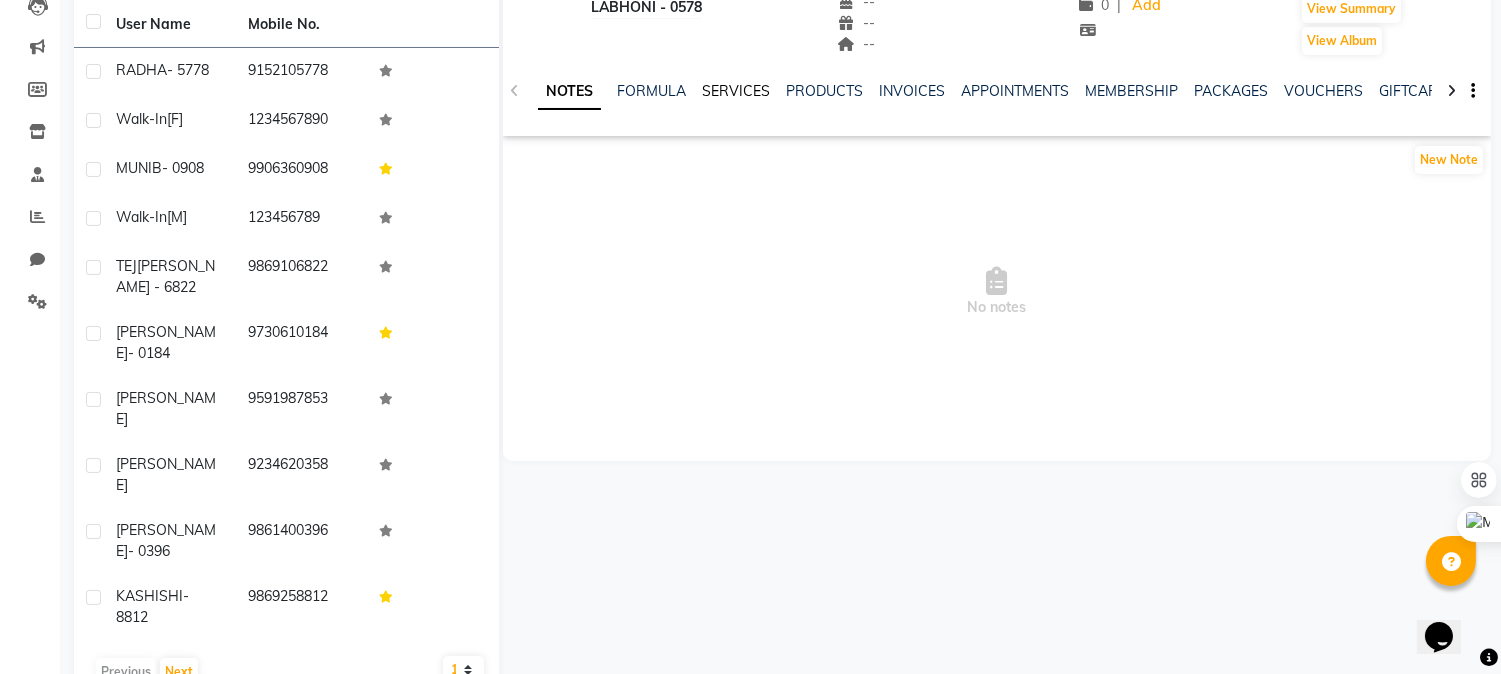 click on "SERVICES" 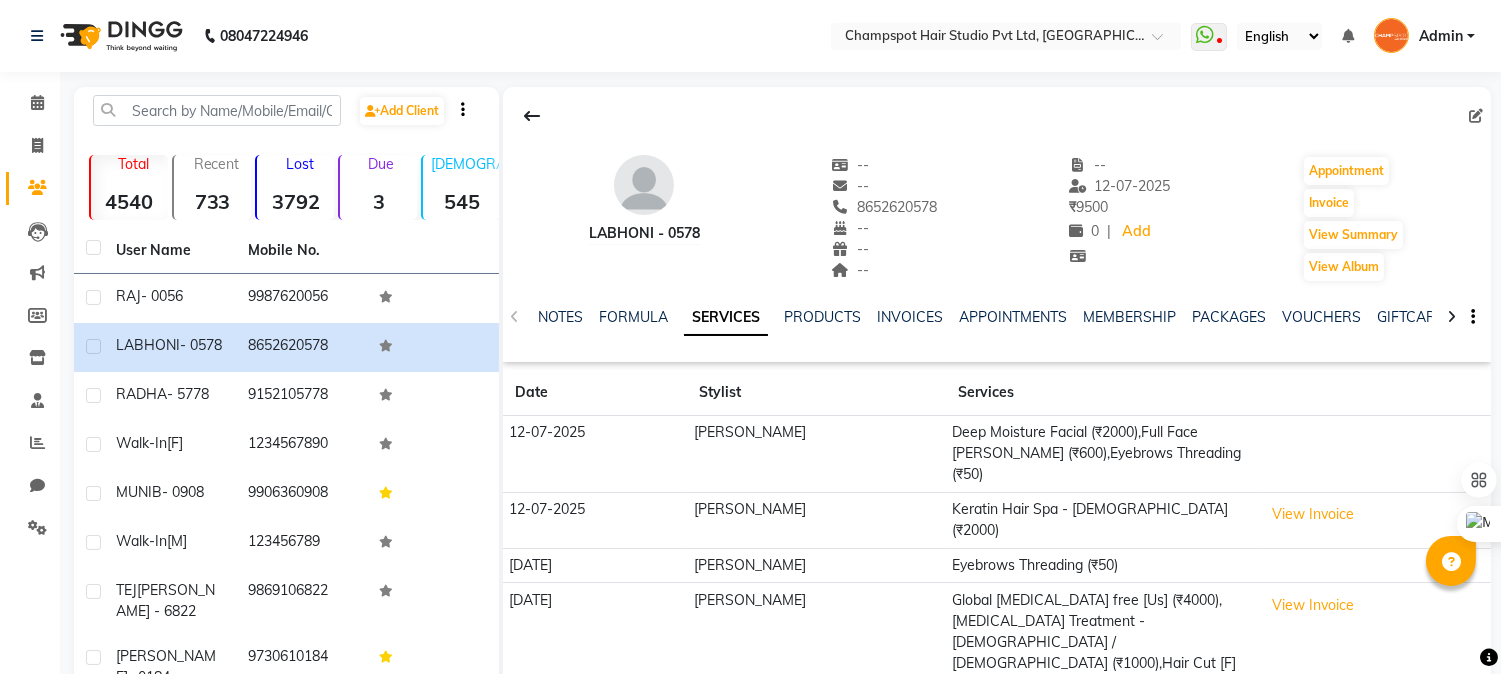 scroll, scrollTop: 0, scrollLeft: 0, axis: both 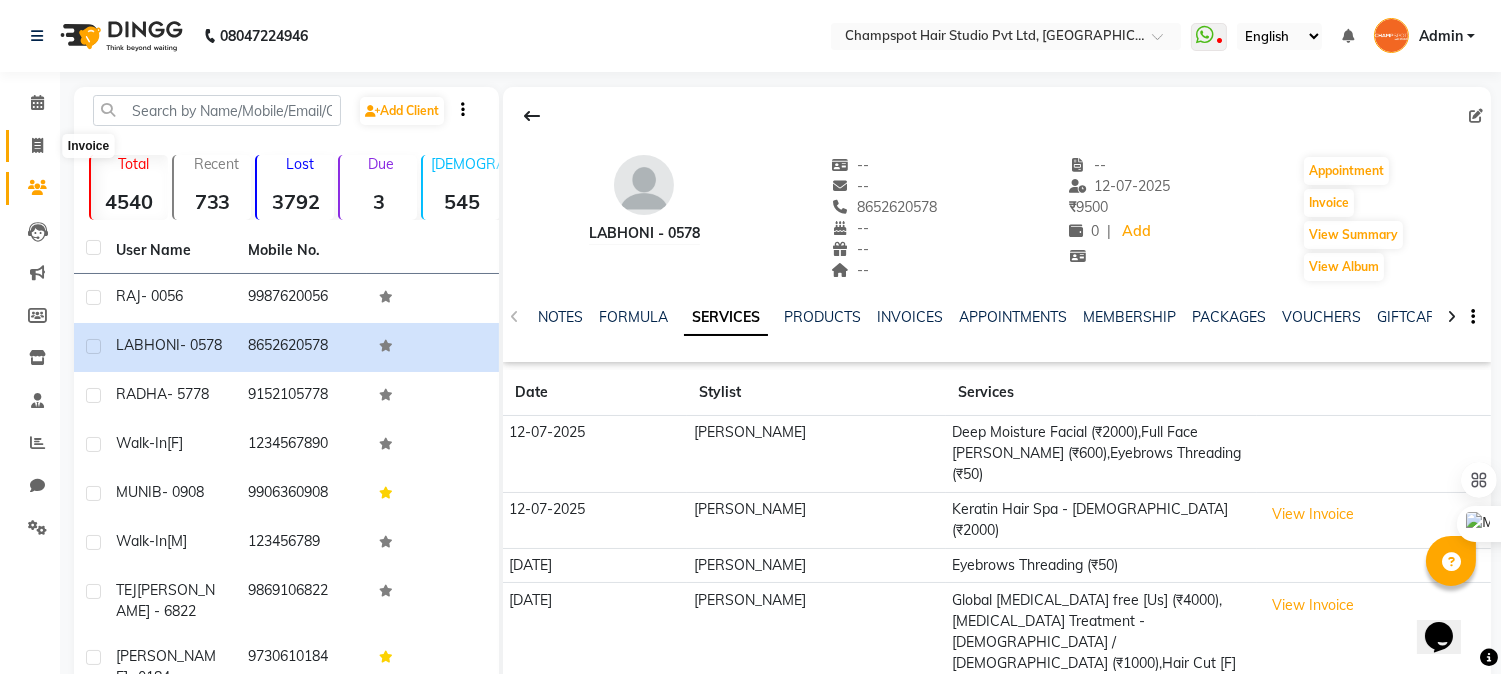 click 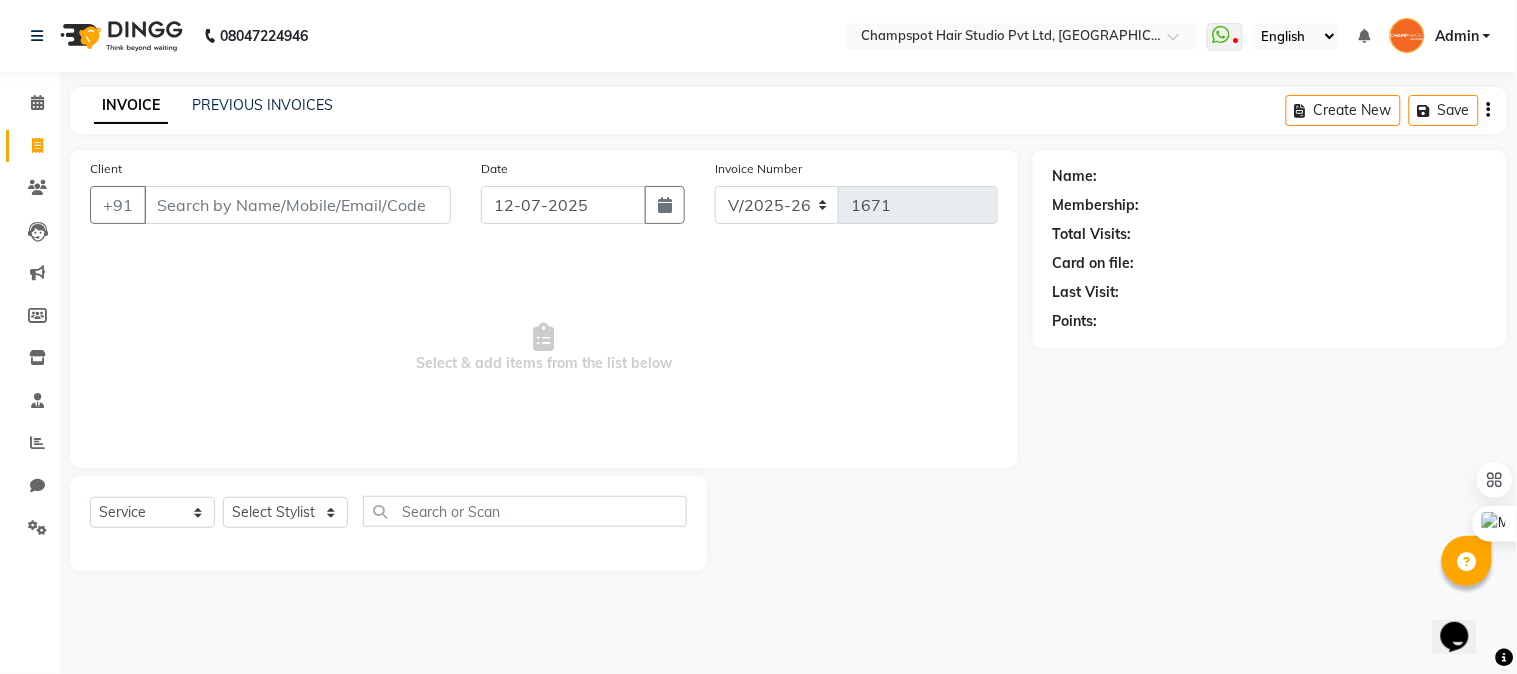click on "Client" at bounding box center [297, 205] 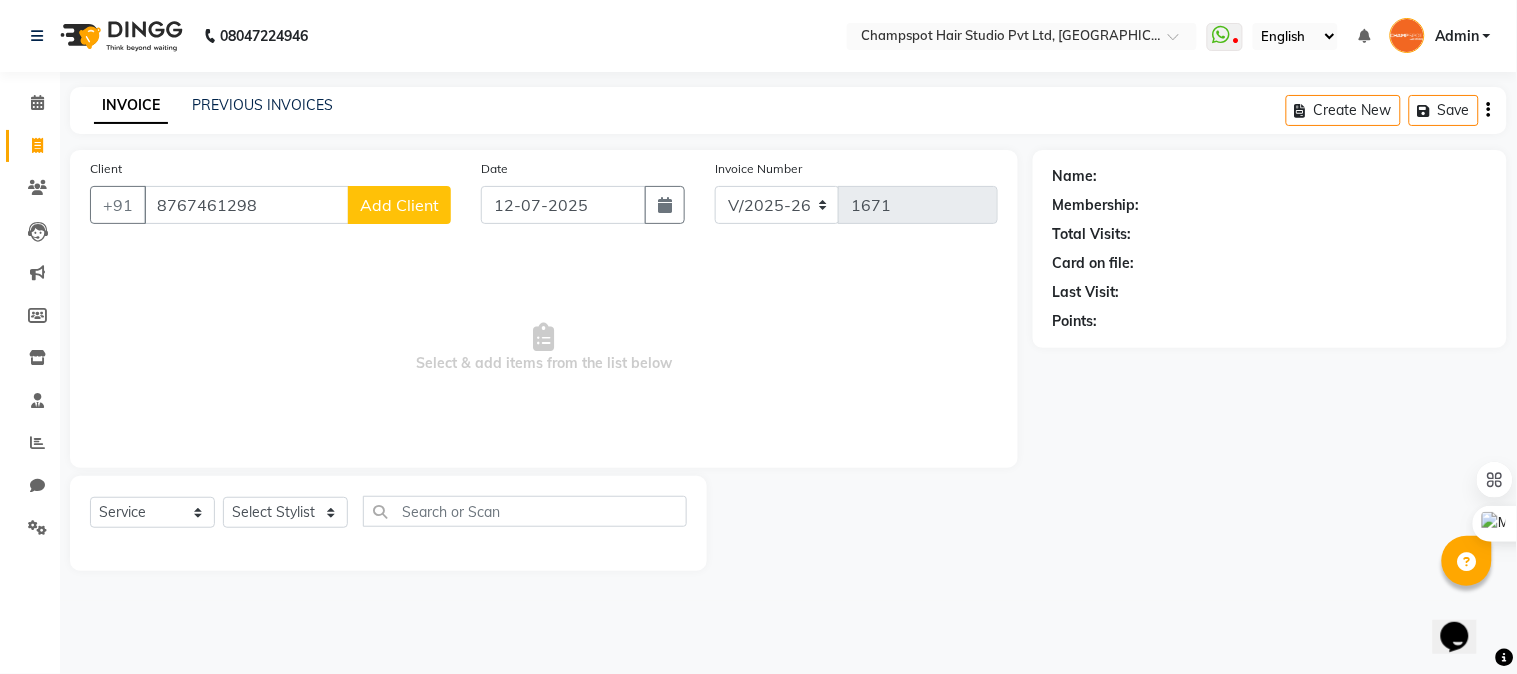 type on "8767461298" 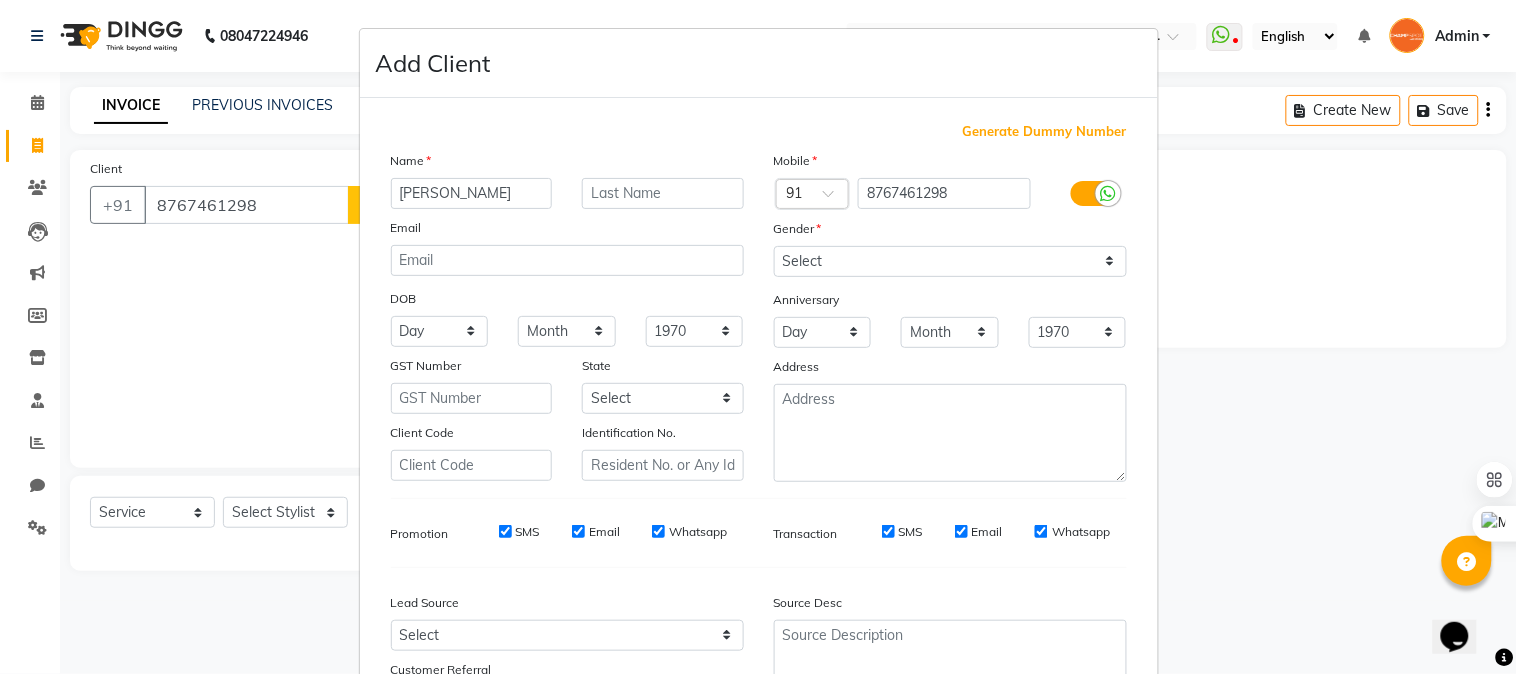 type on "Abbas" 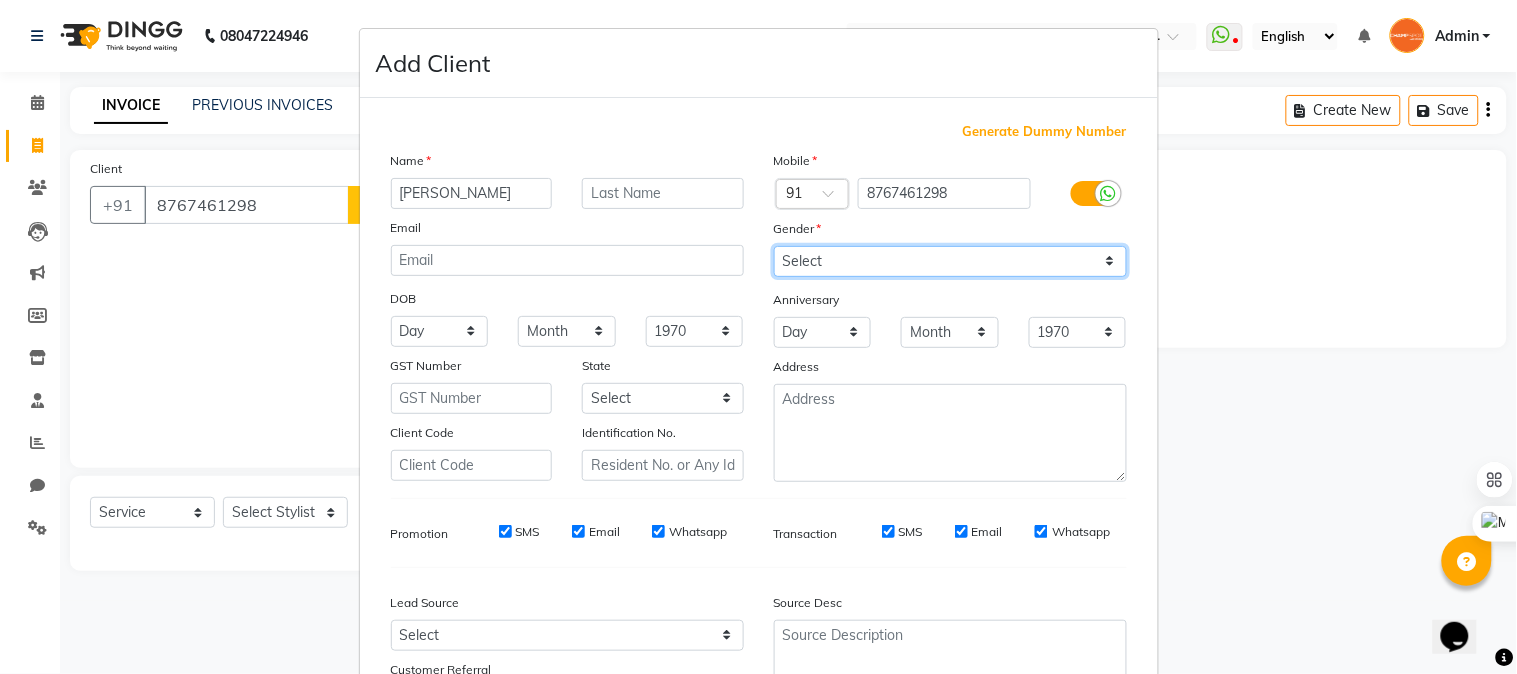 click on "Select Male Female Other Prefer Not To Say" at bounding box center (950, 261) 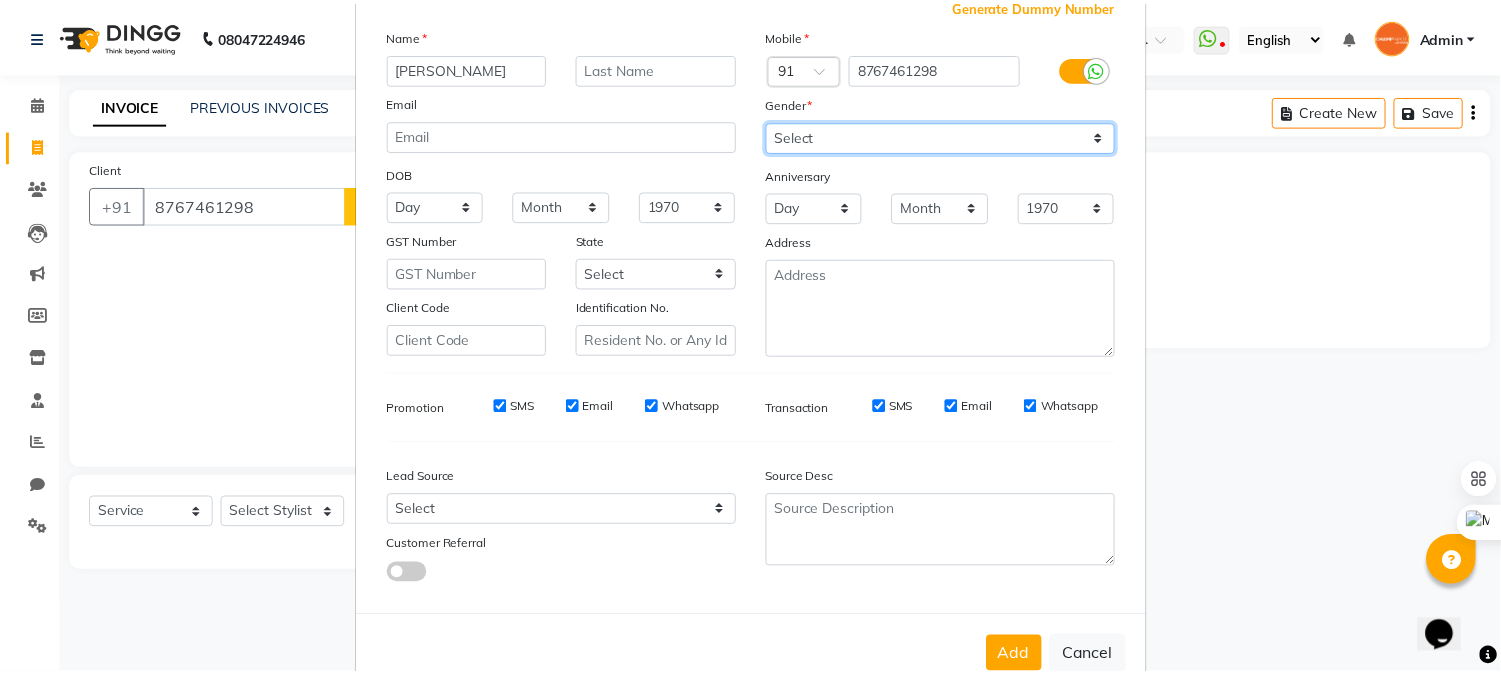 scroll, scrollTop: 176, scrollLeft: 0, axis: vertical 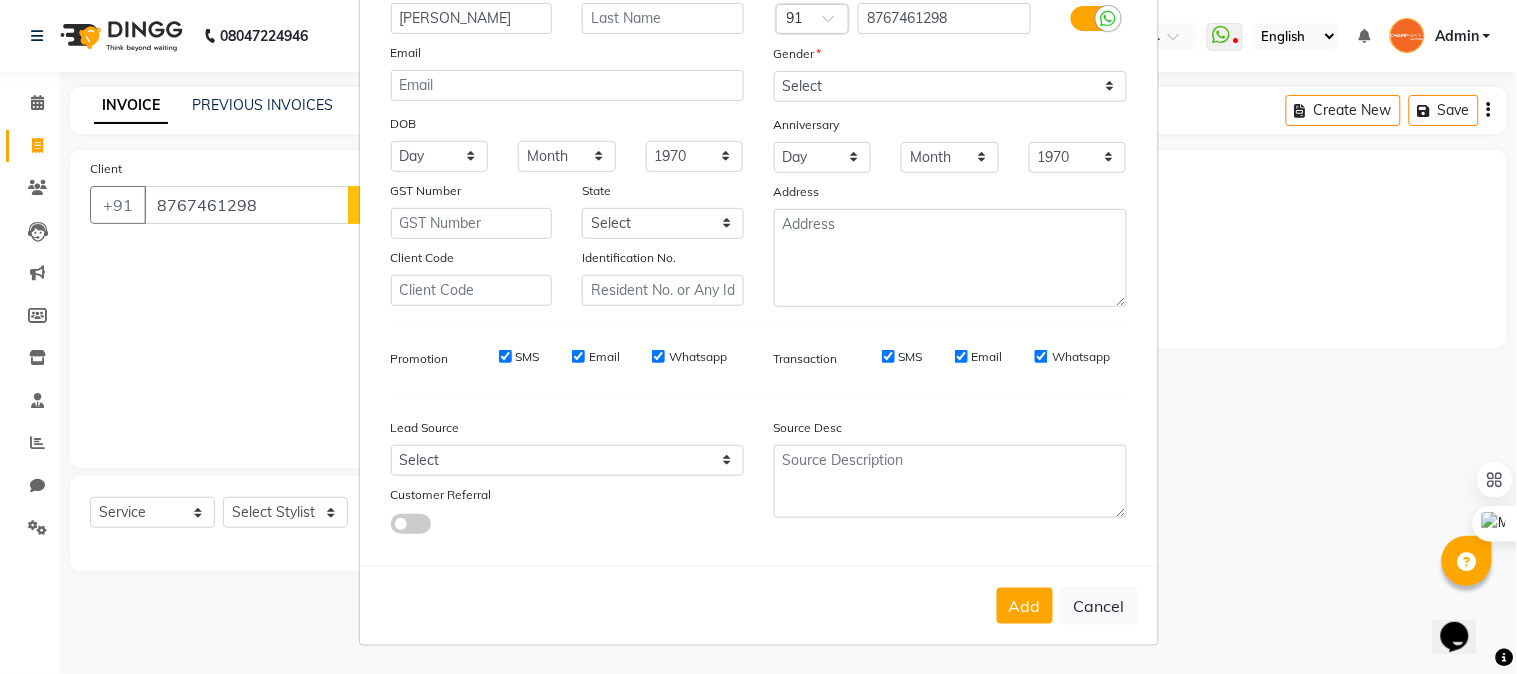 click on "Add   Cancel" at bounding box center (759, 605) 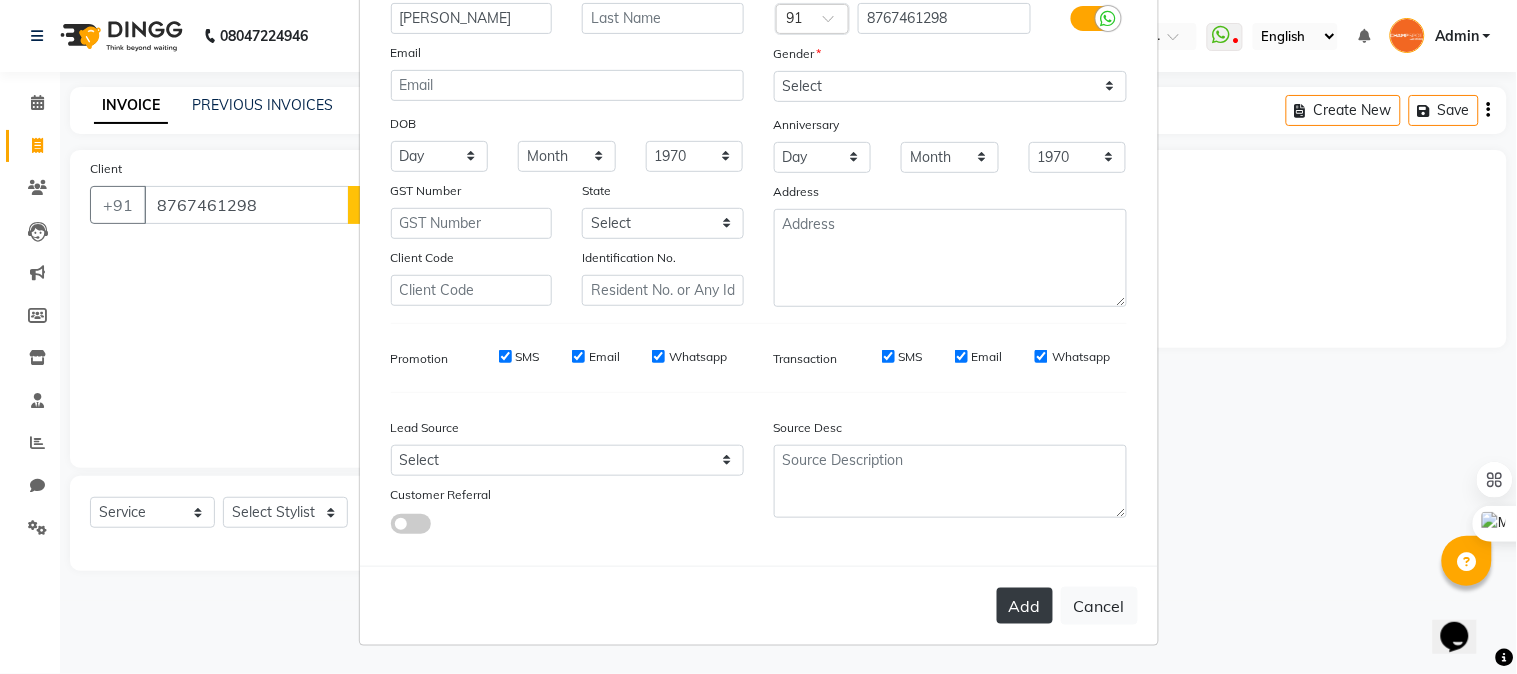 click on "Add" at bounding box center (1025, 606) 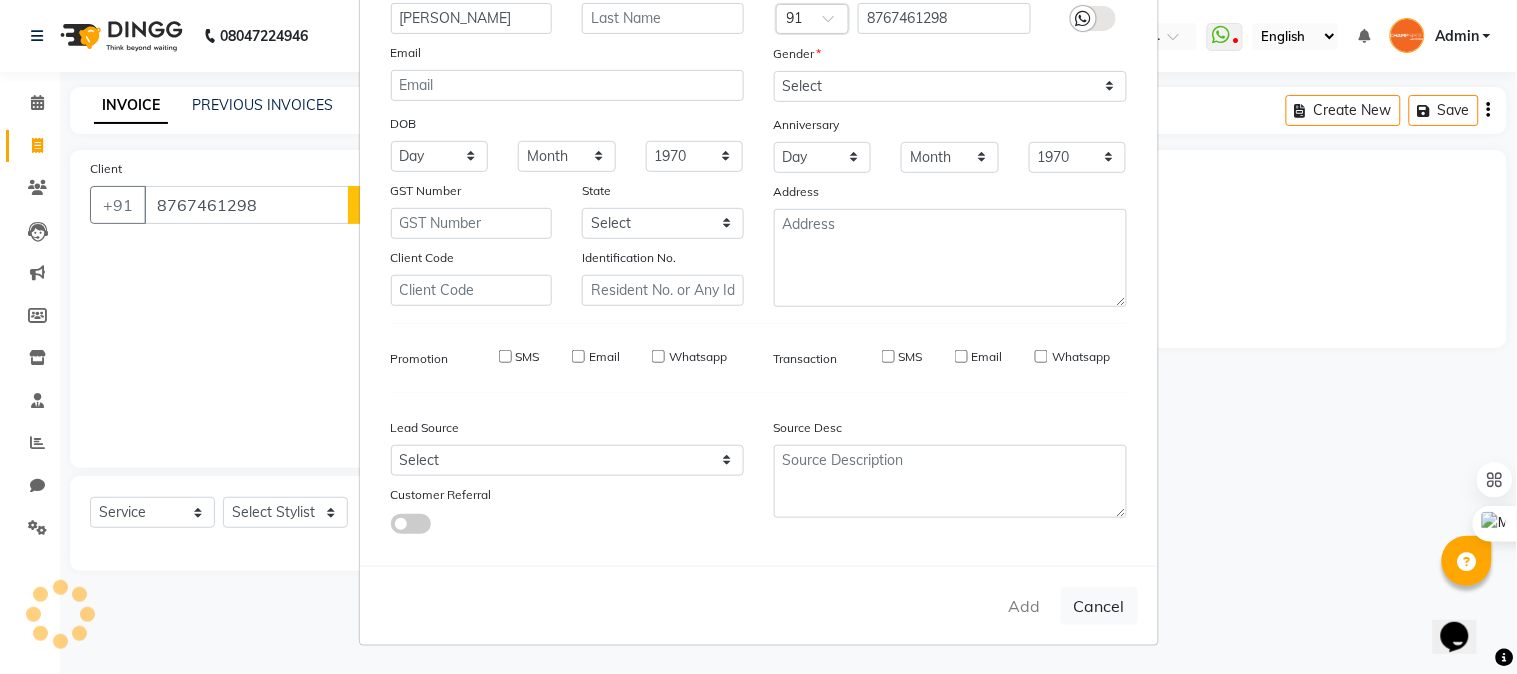 type 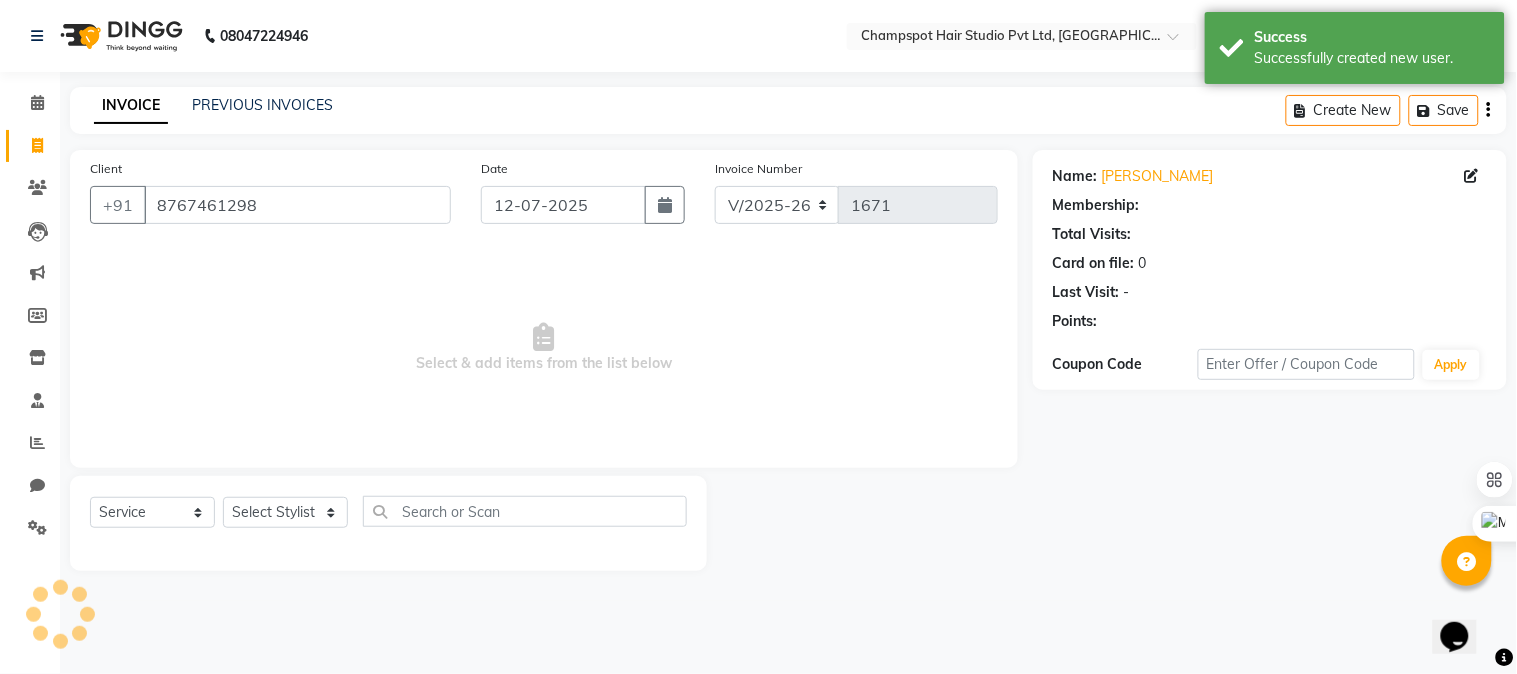 select on "1: Object" 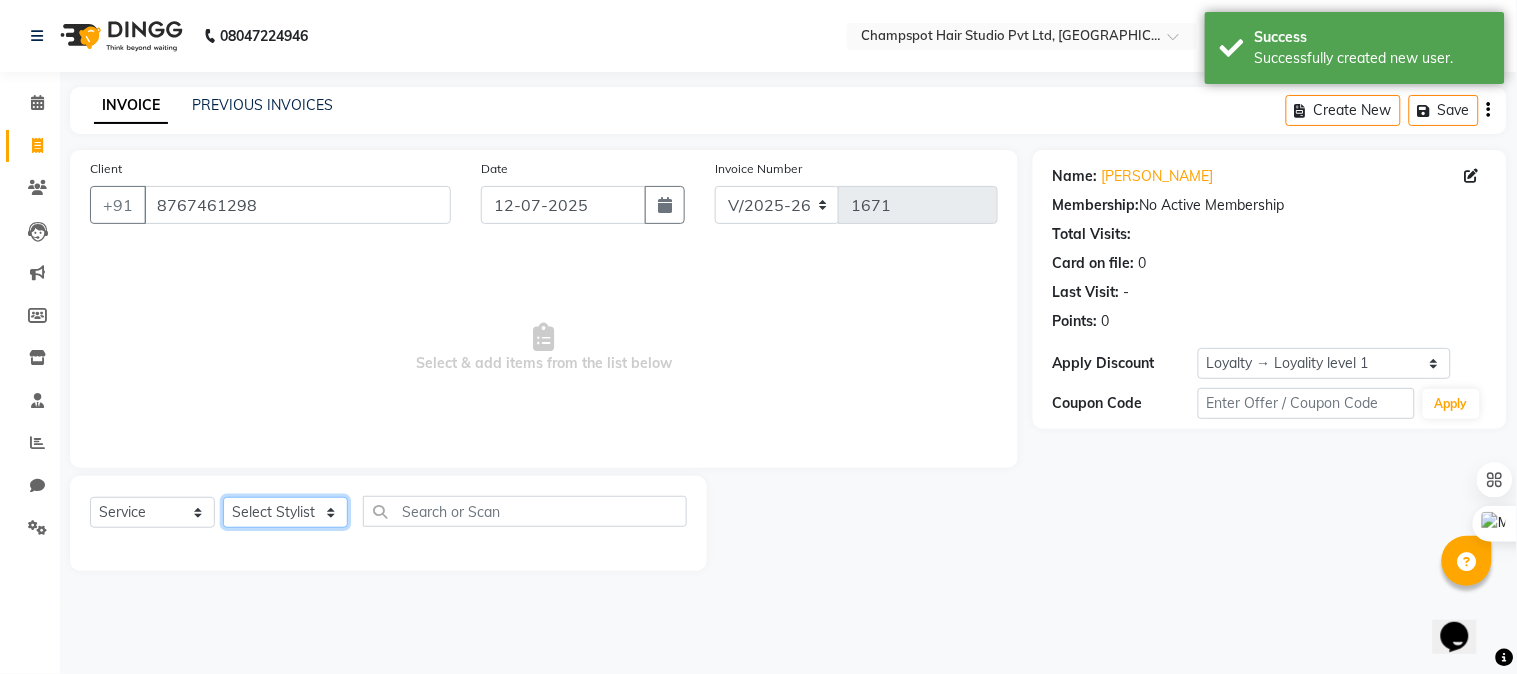 click on "Select Stylist Admin [PERSON_NAME] [PERSON_NAME] 	[PERSON_NAME] [PERSON_NAME] [PERSON_NAME]" 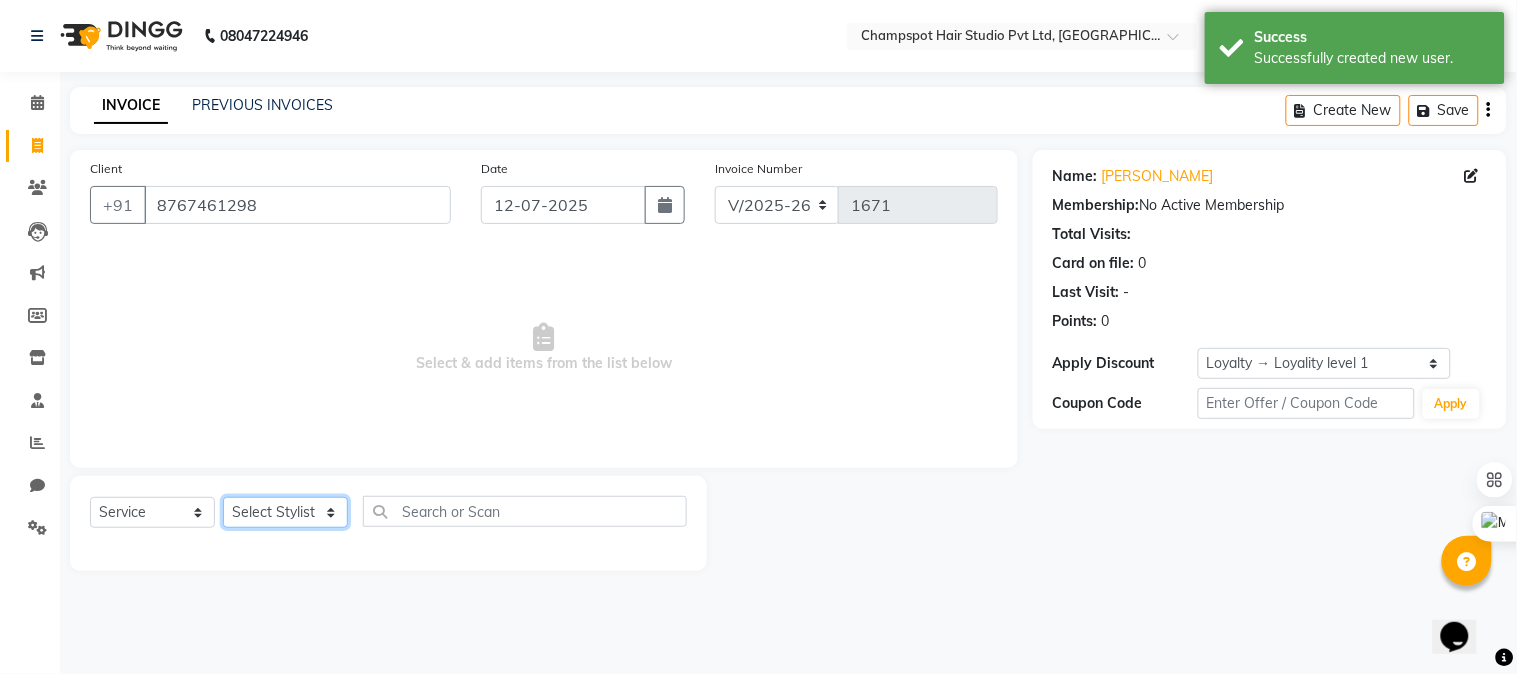select on "69005" 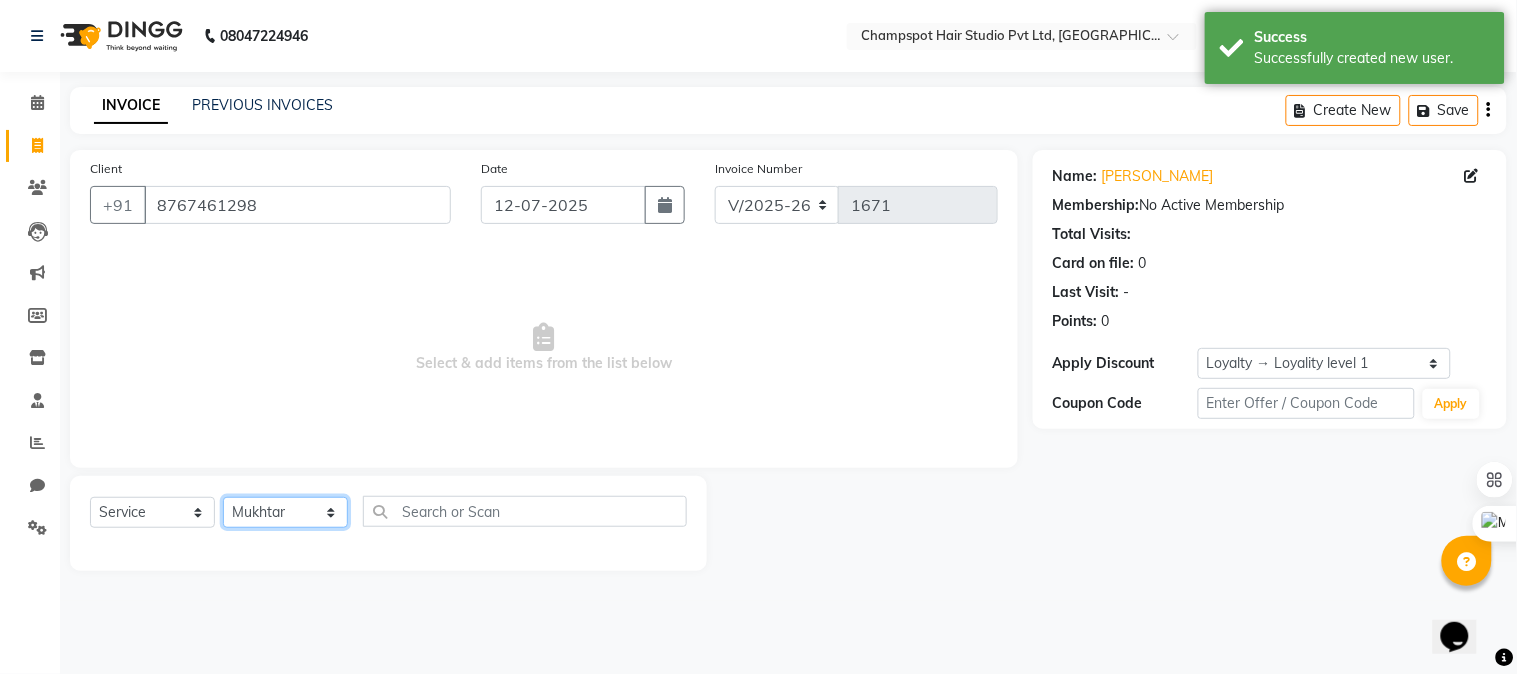 click on "Select Stylist Admin [PERSON_NAME] [PERSON_NAME] 	[PERSON_NAME] [PERSON_NAME] [PERSON_NAME]" 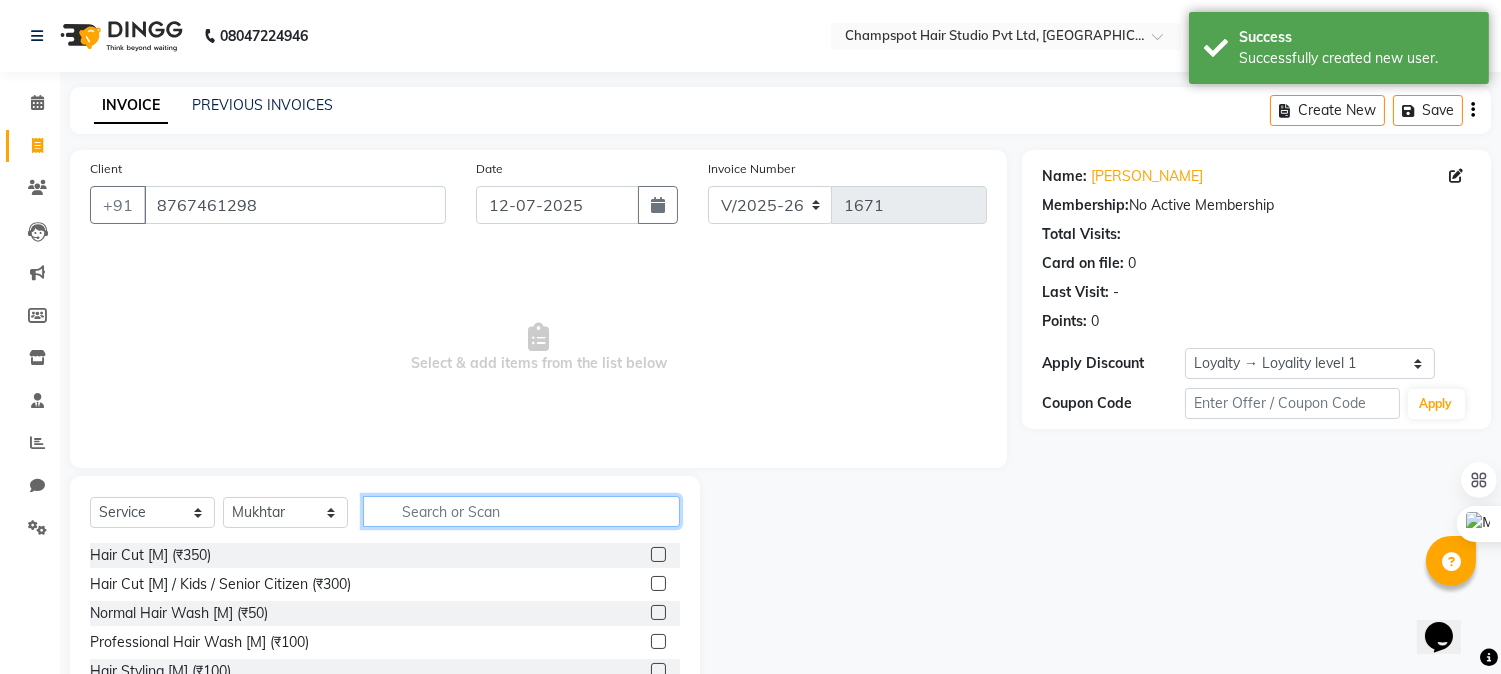 click 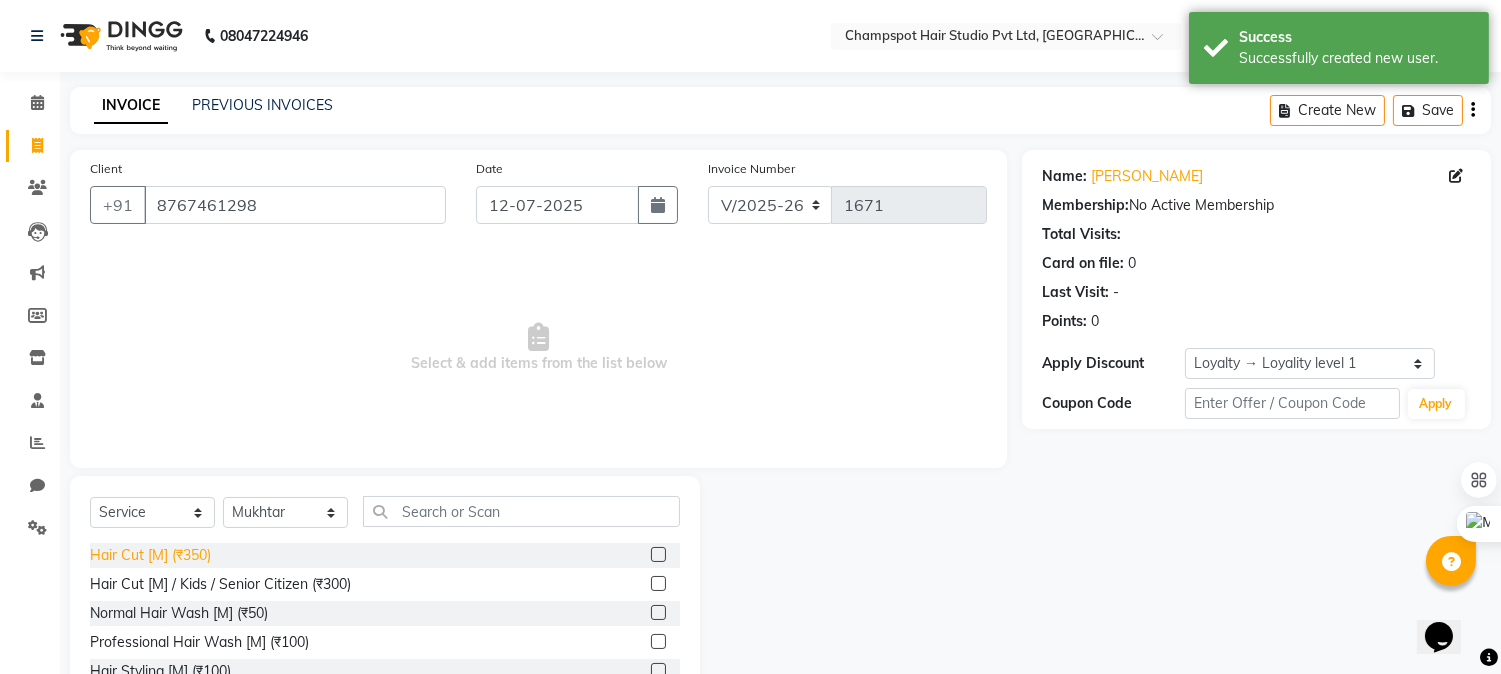 click on "Hair Cut [M] (₹350)" 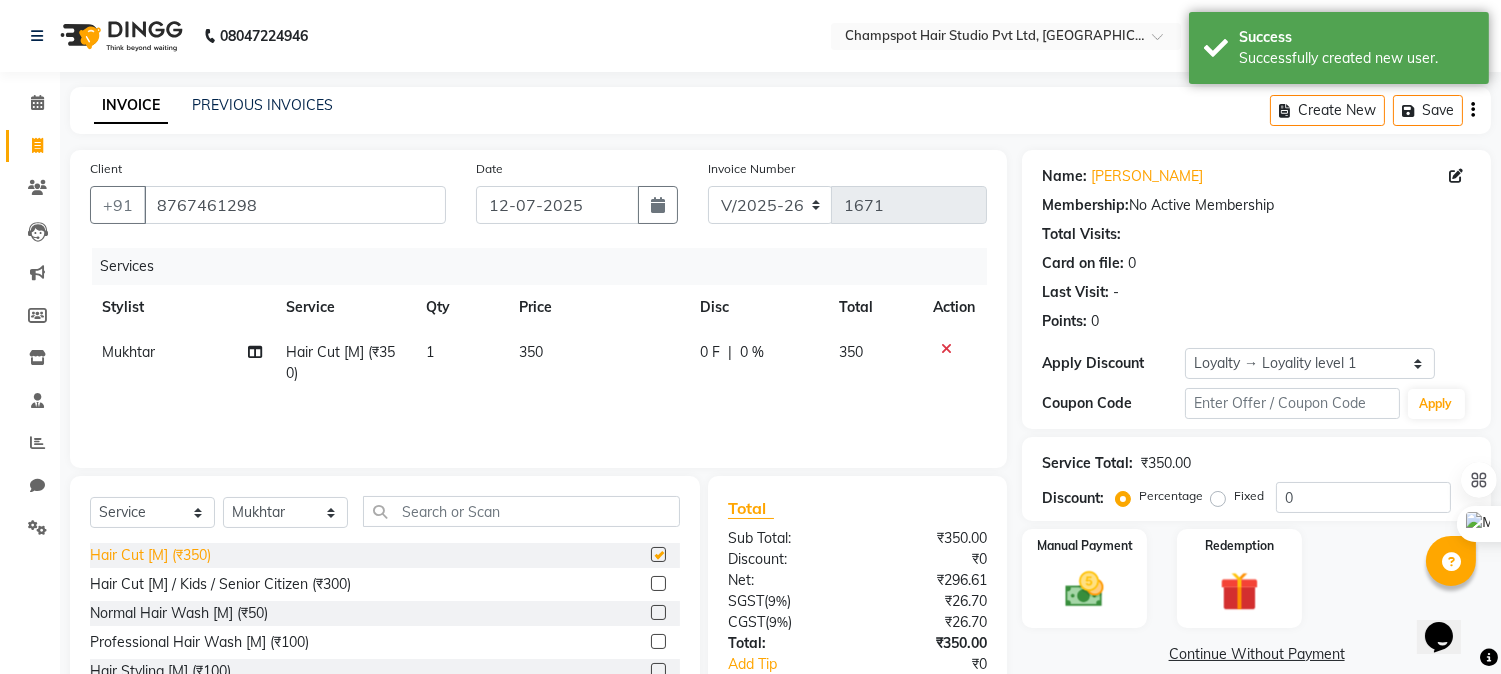 checkbox on "false" 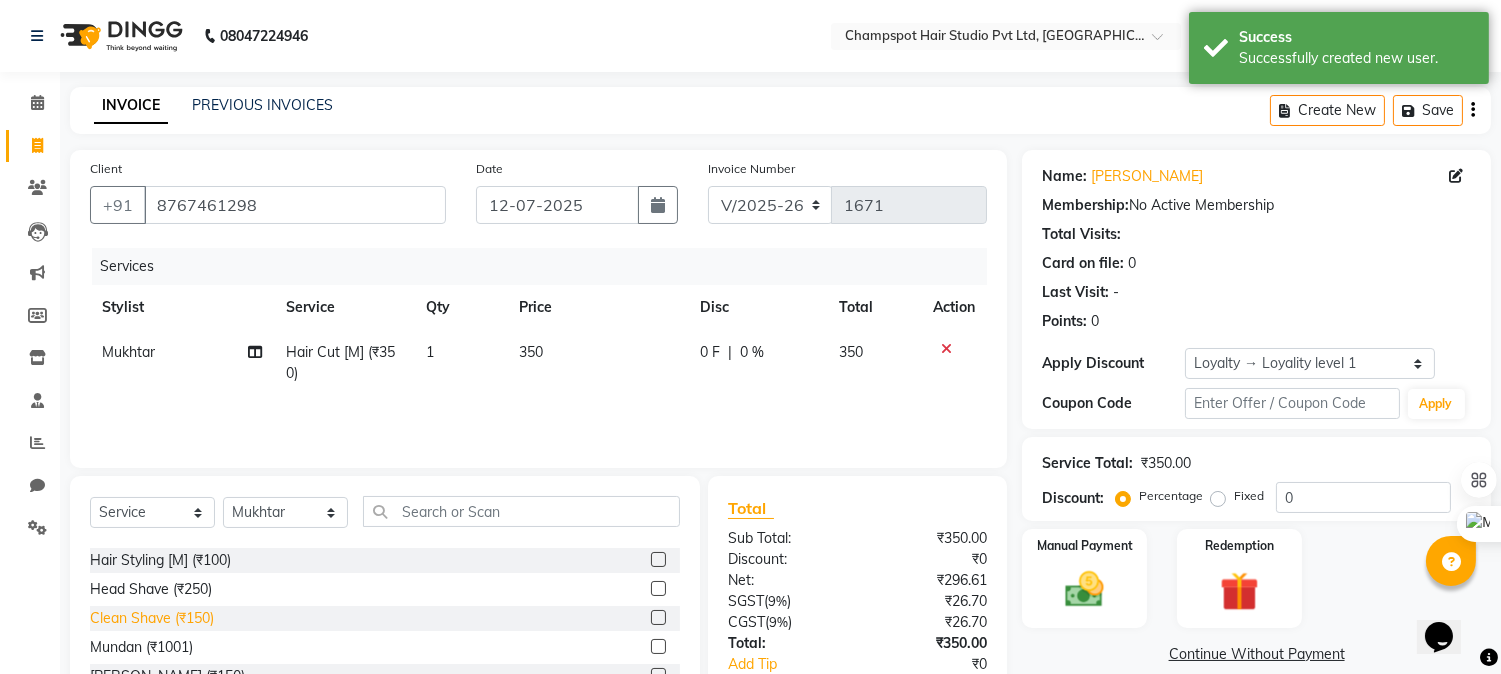 scroll, scrollTop: 222, scrollLeft: 0, axis: vertical 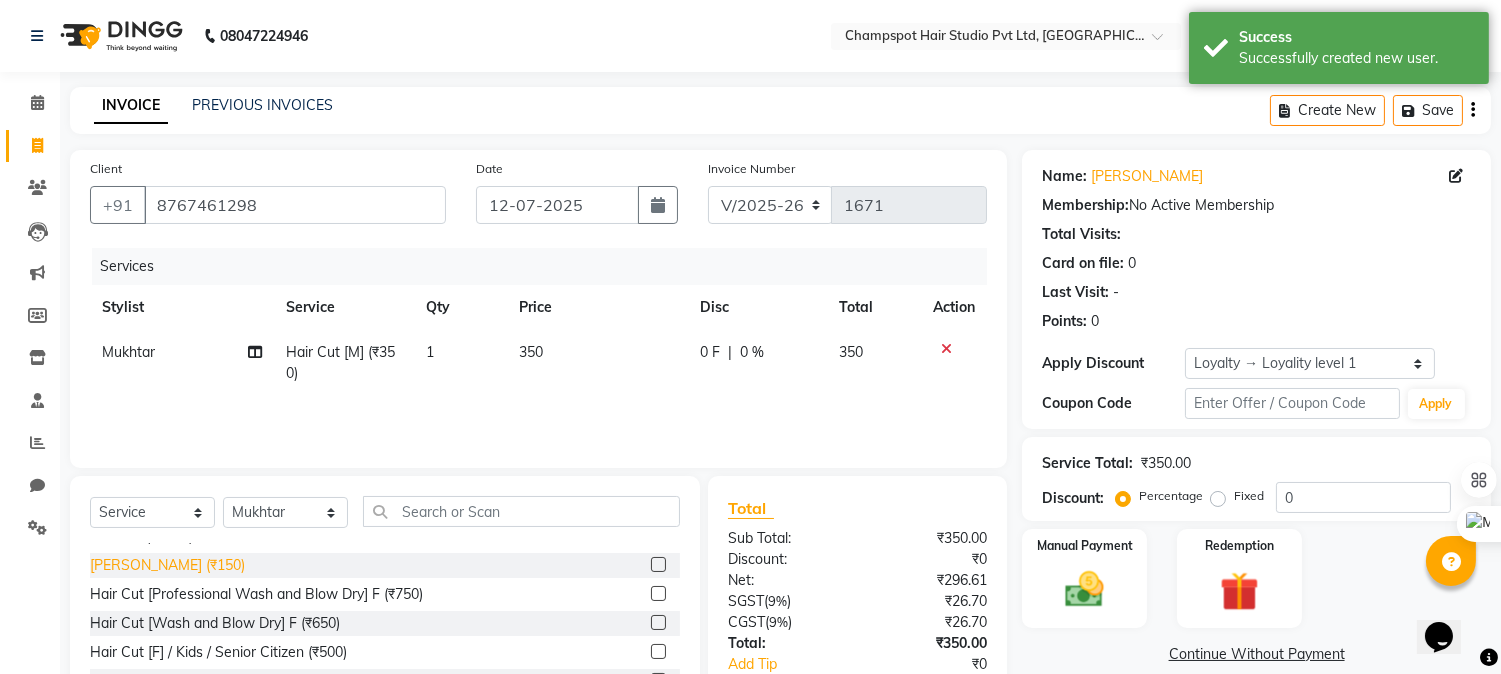 click on "[PERSON_NAME] (₹150)" 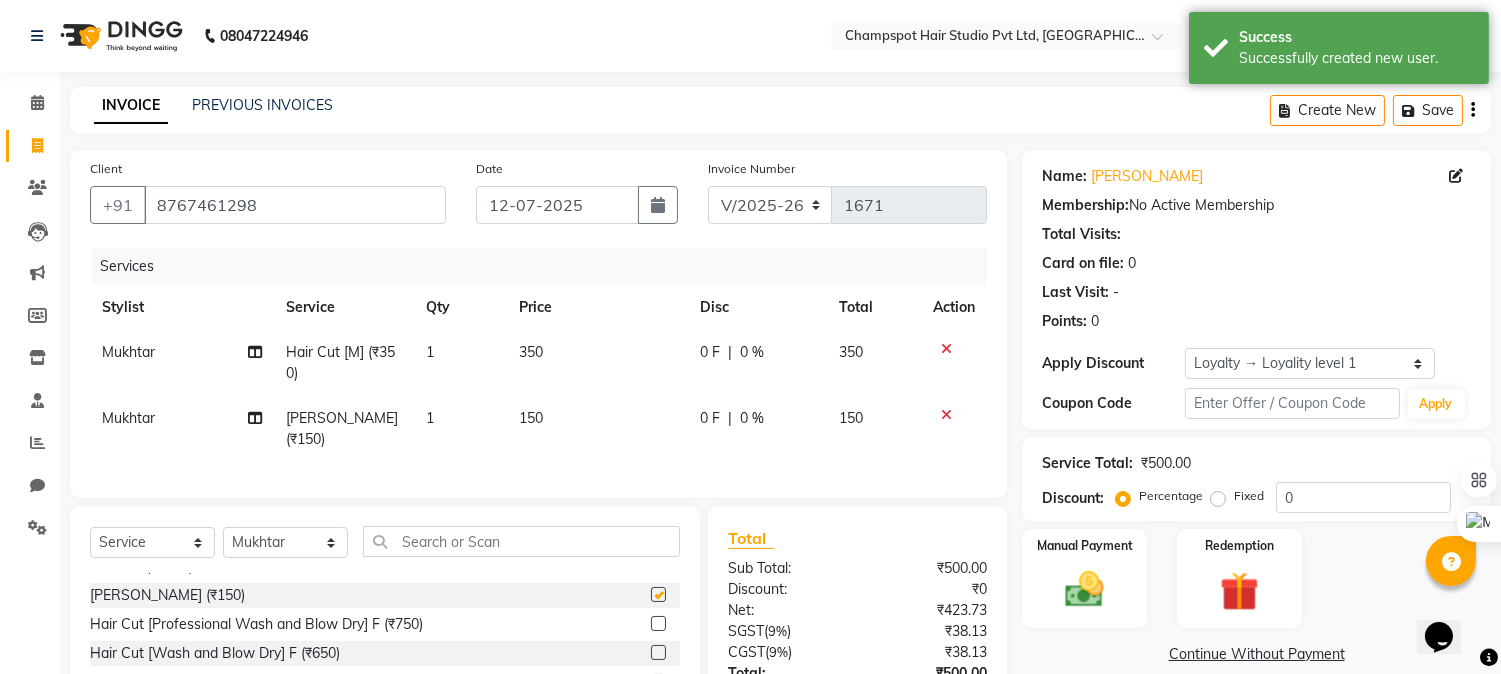checkbox on "false" 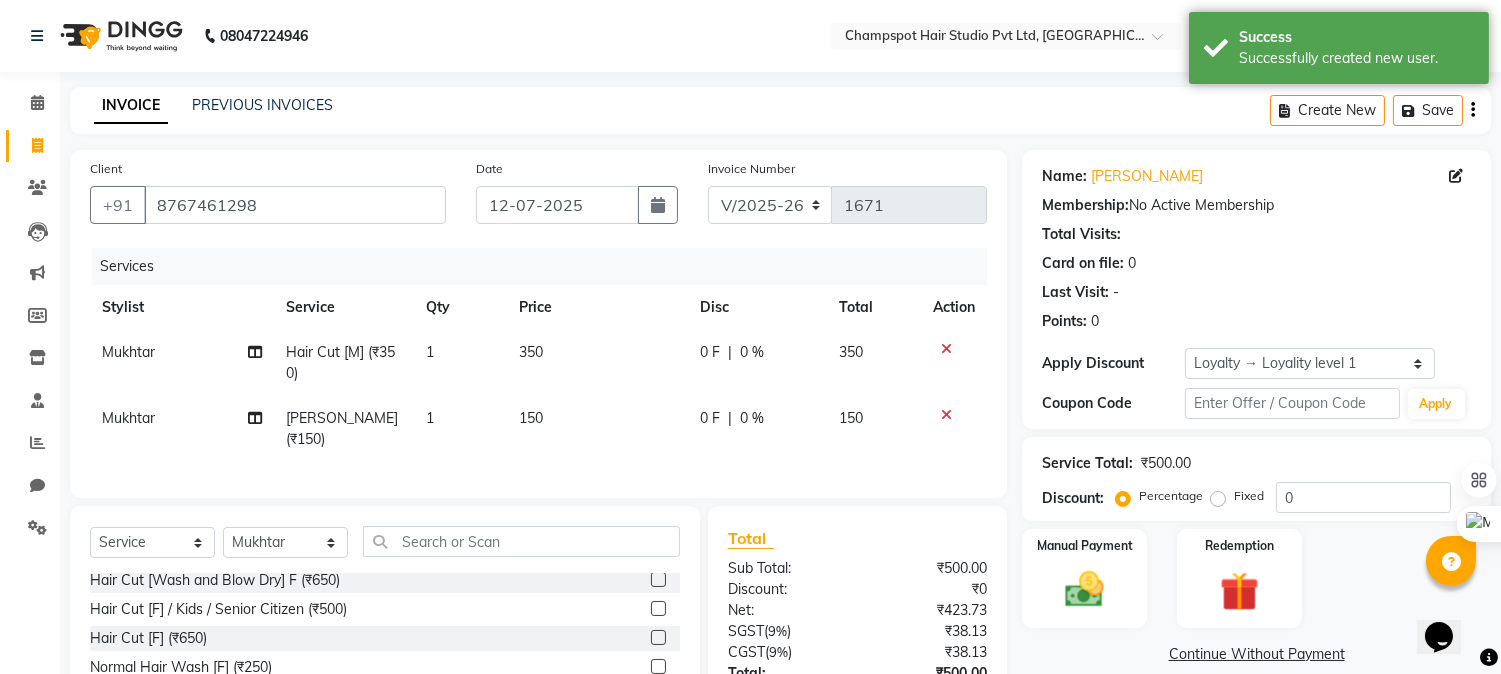 scroll, scrollTop: 333, scrollLeft: 0, axis: vertical 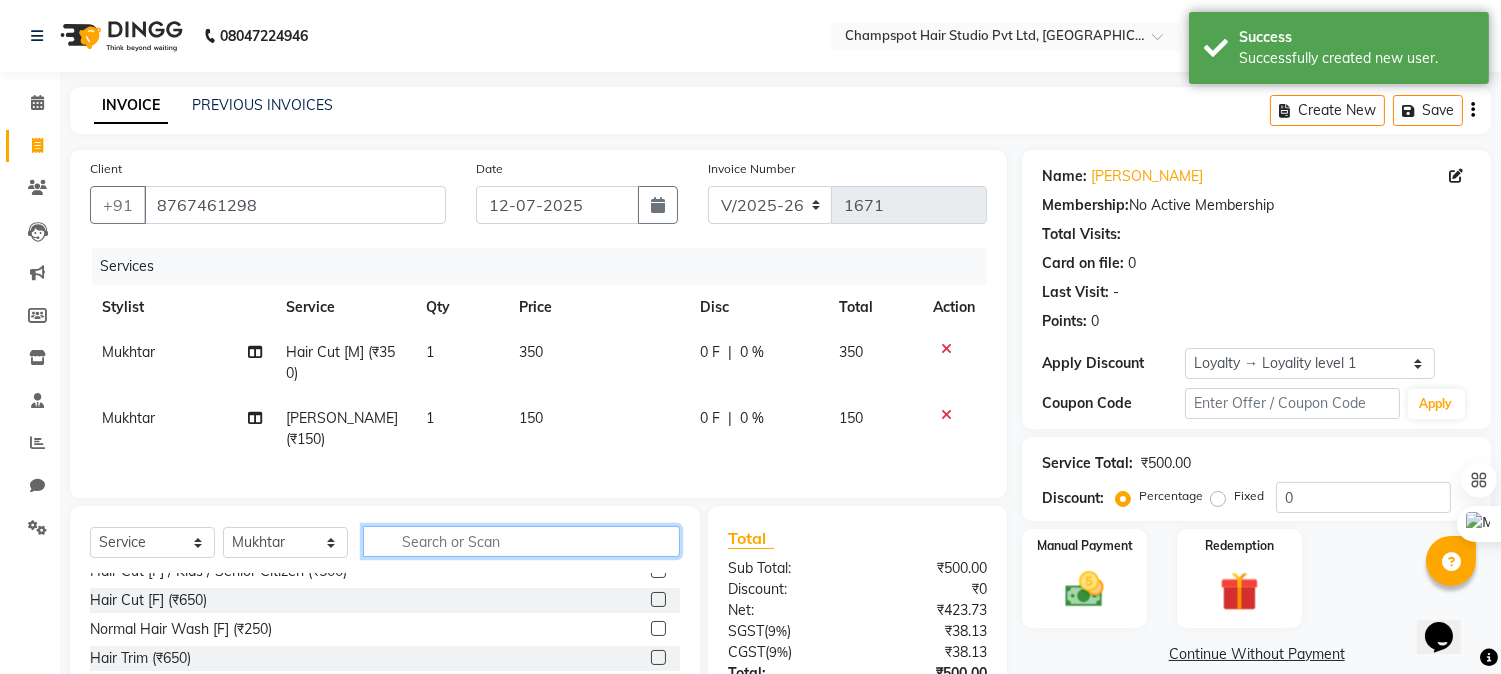 click 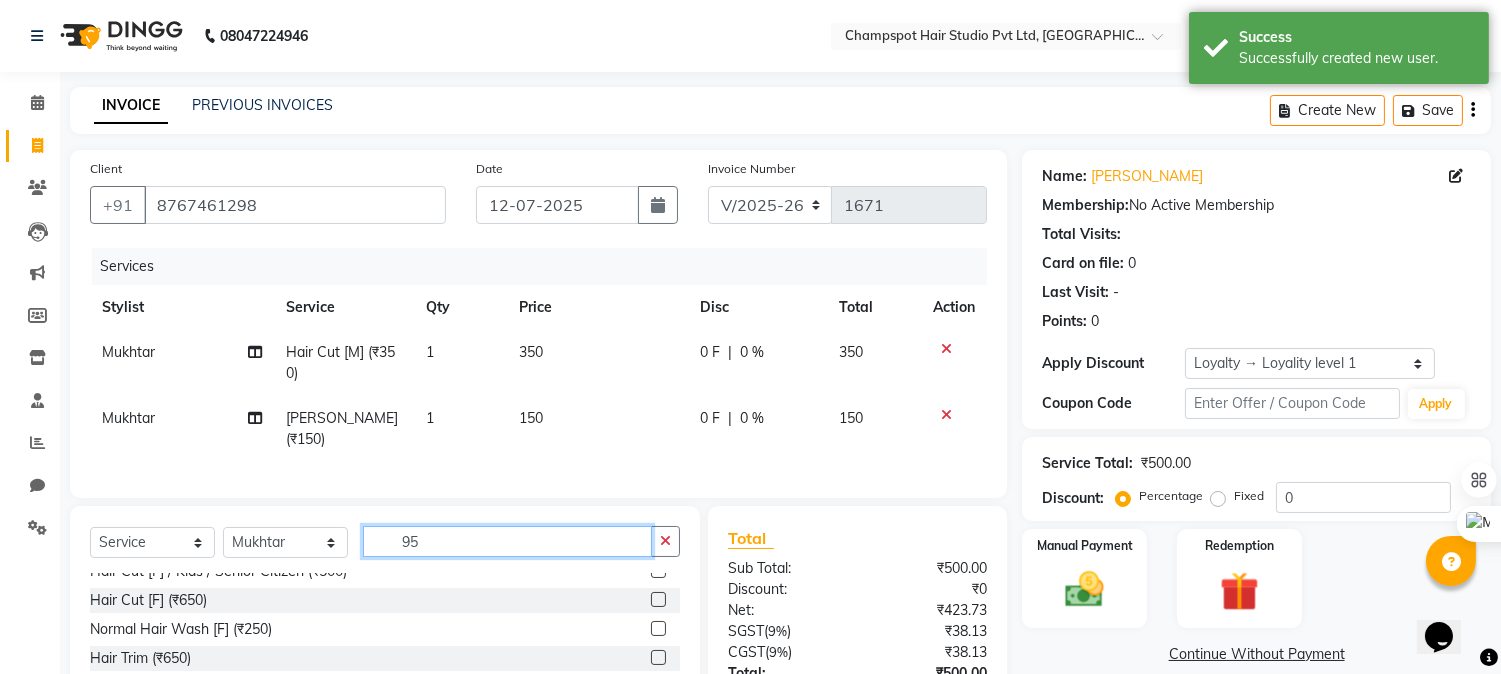 scroll, scrollTop: 0, scrollLeft: 0, axis: both 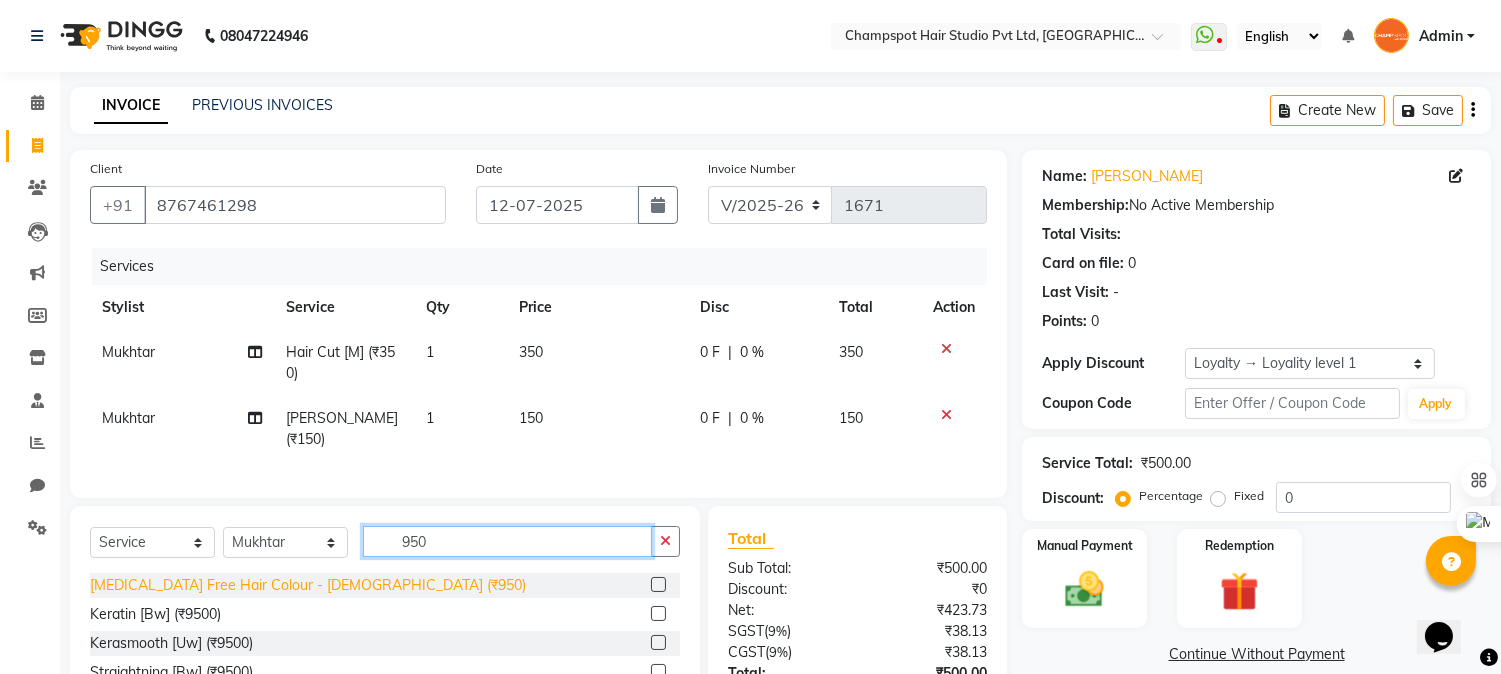 type on "950" 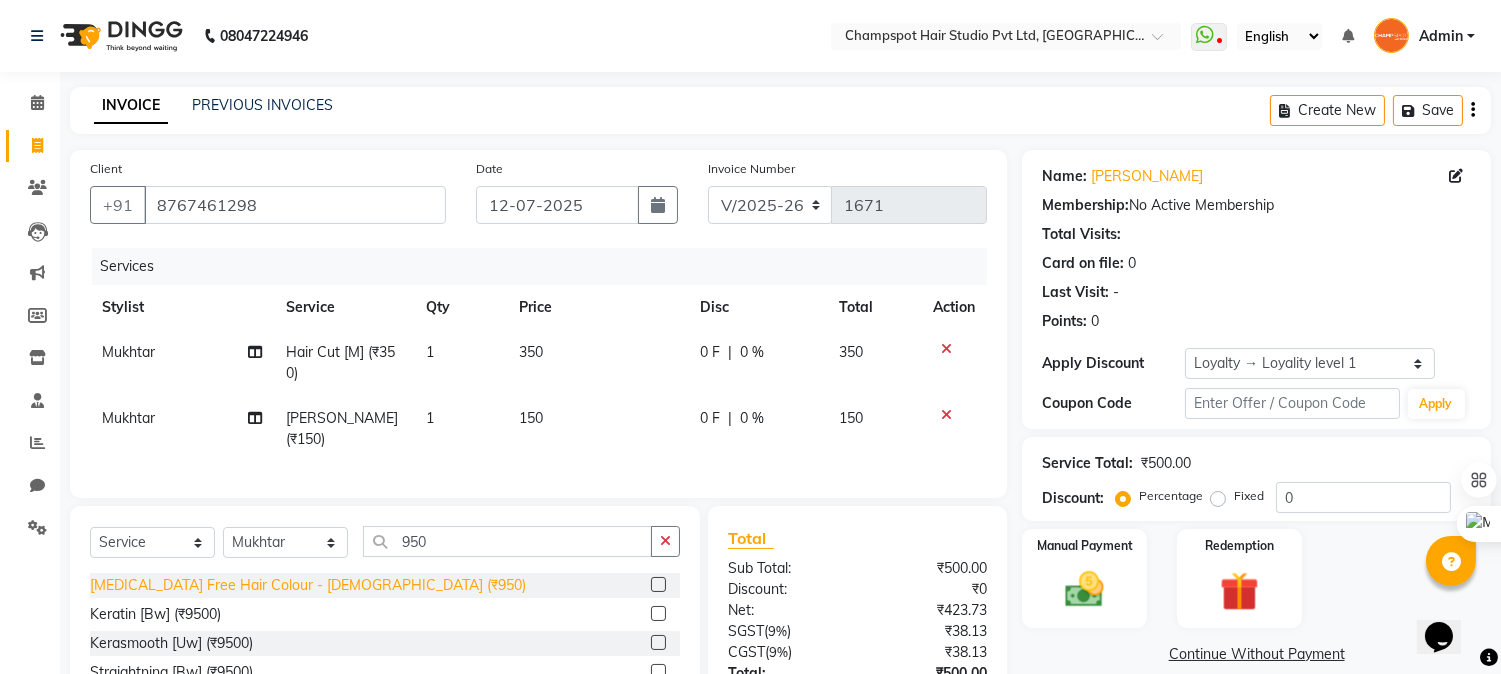 click on "[MEDICAL_DATA] Free Hair Colour - [DEMOGRAPHIC_DATA] (₹950)" 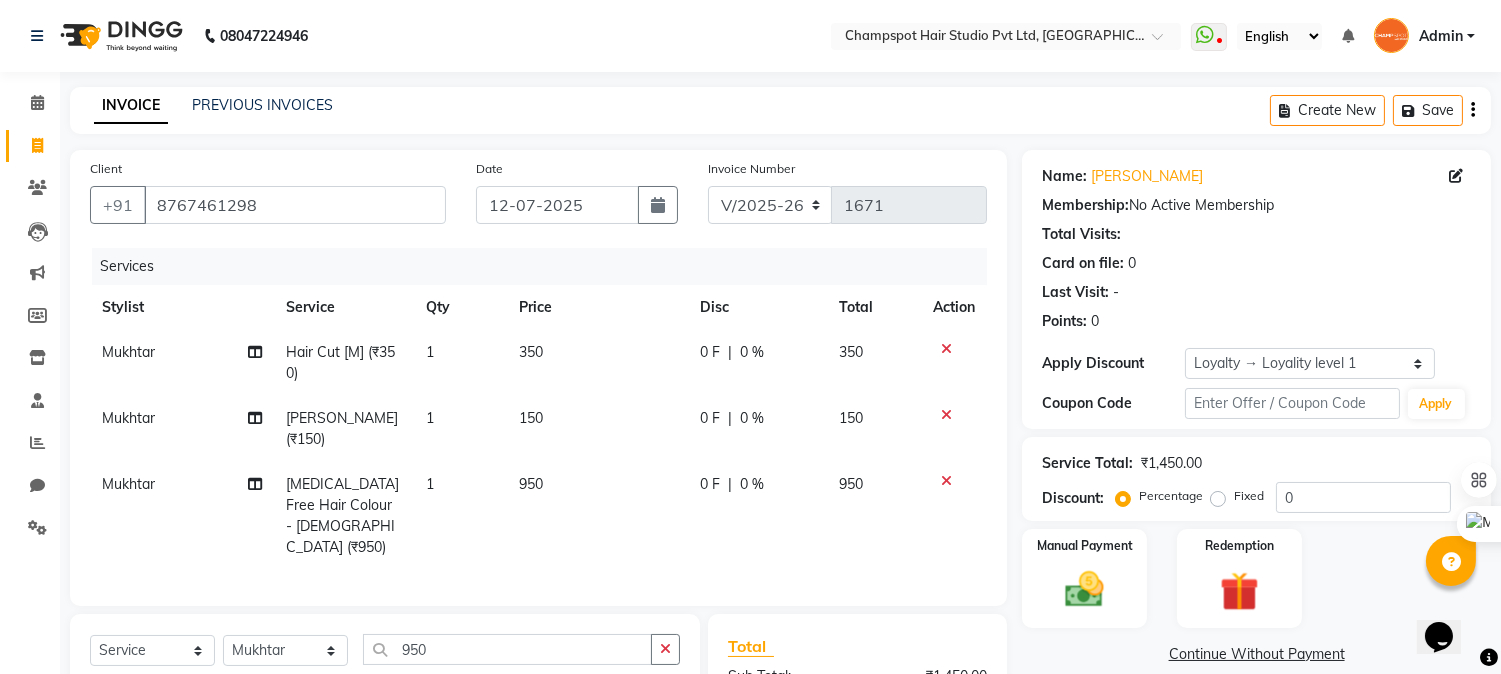 checkbox on "false" 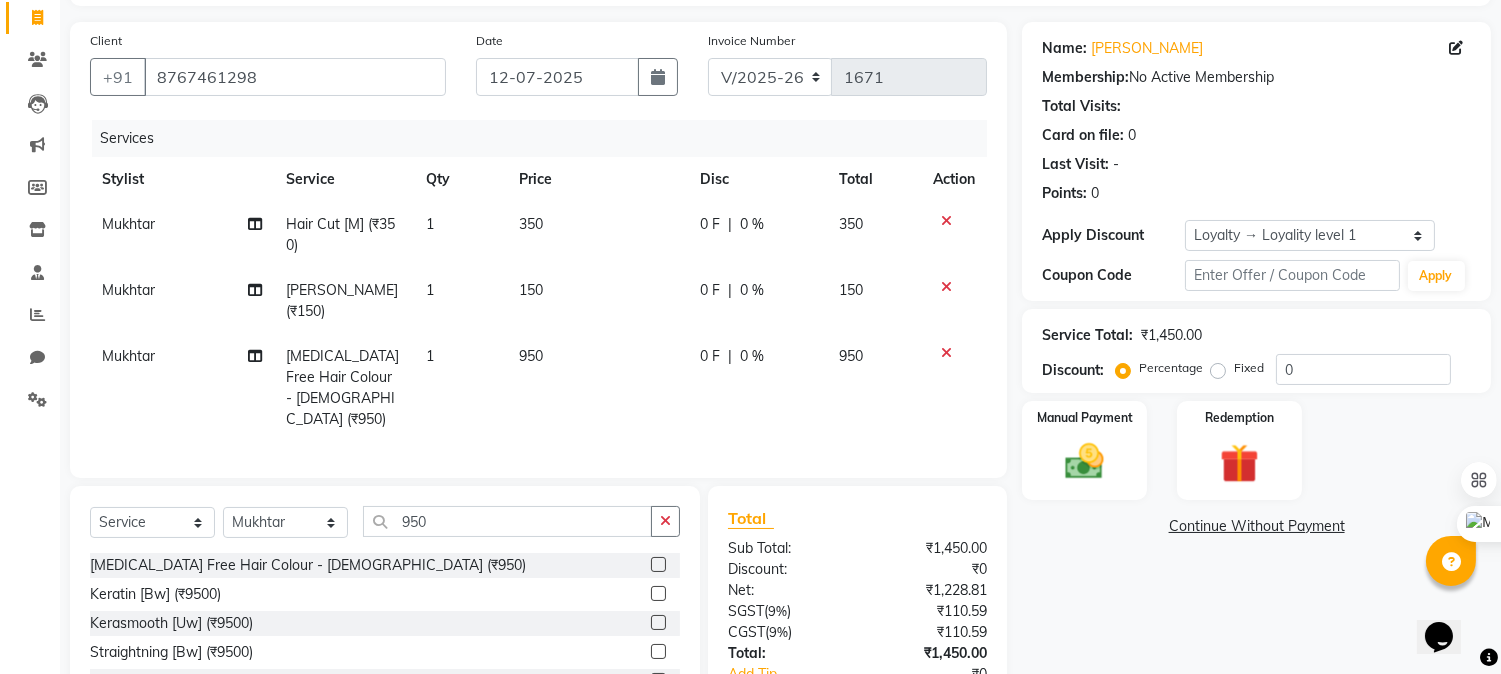 scroll, scrollTop: 238, scrollLeft: 0, axis: vertical 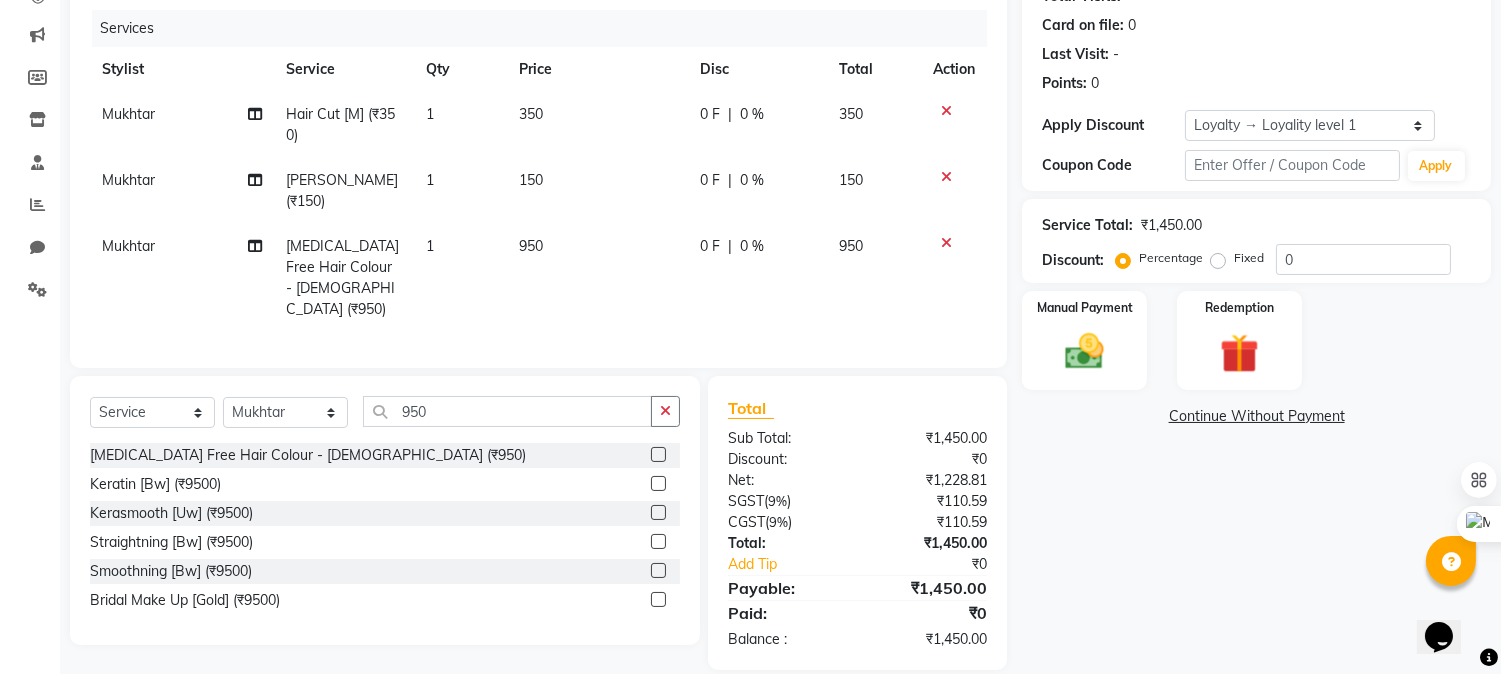 click on "₹1,450.00" 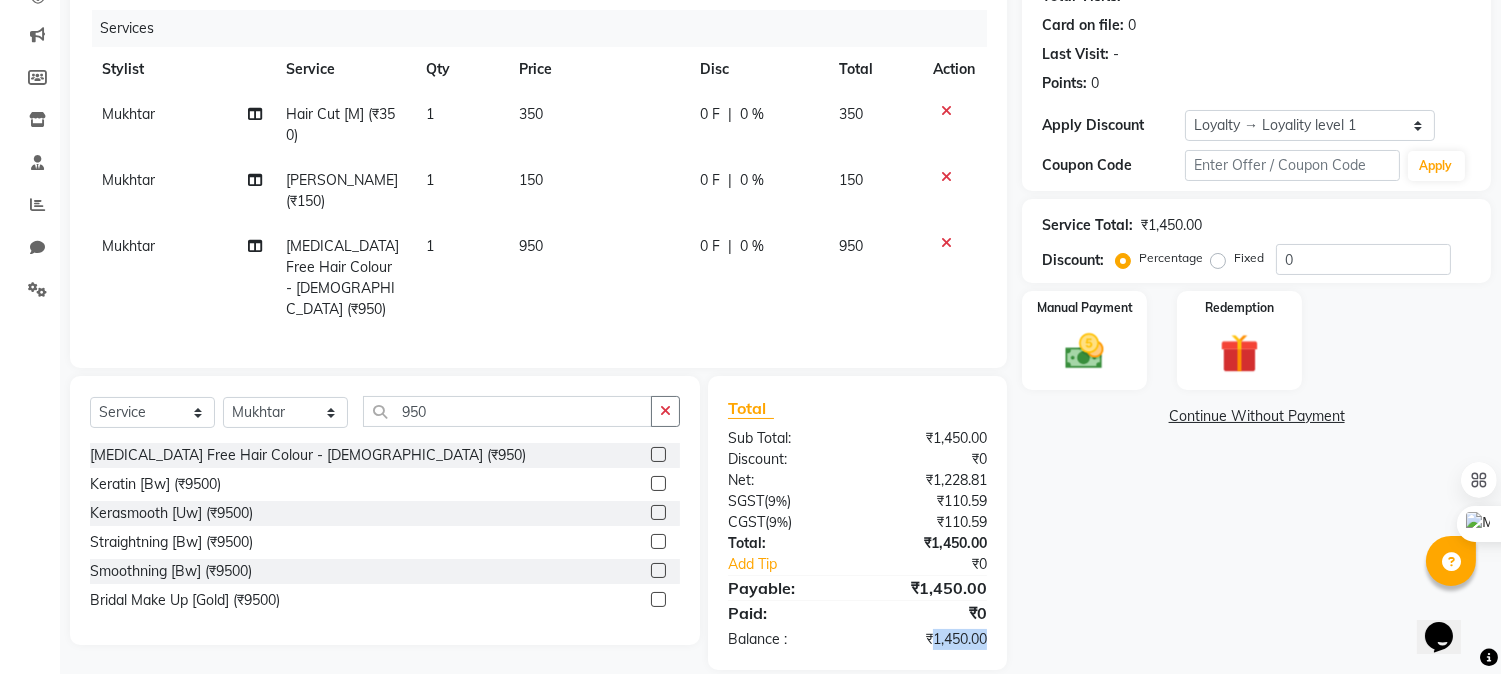 click on "₹1,450.00" 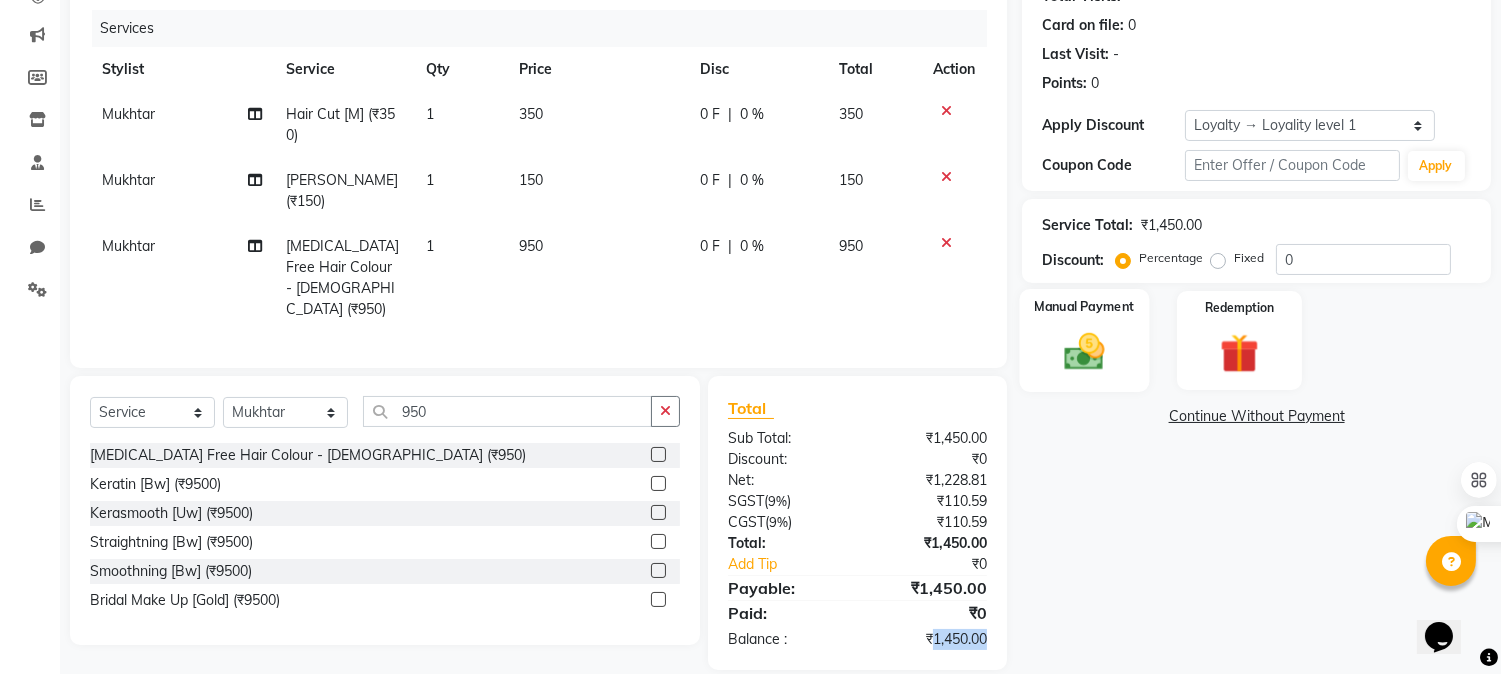click 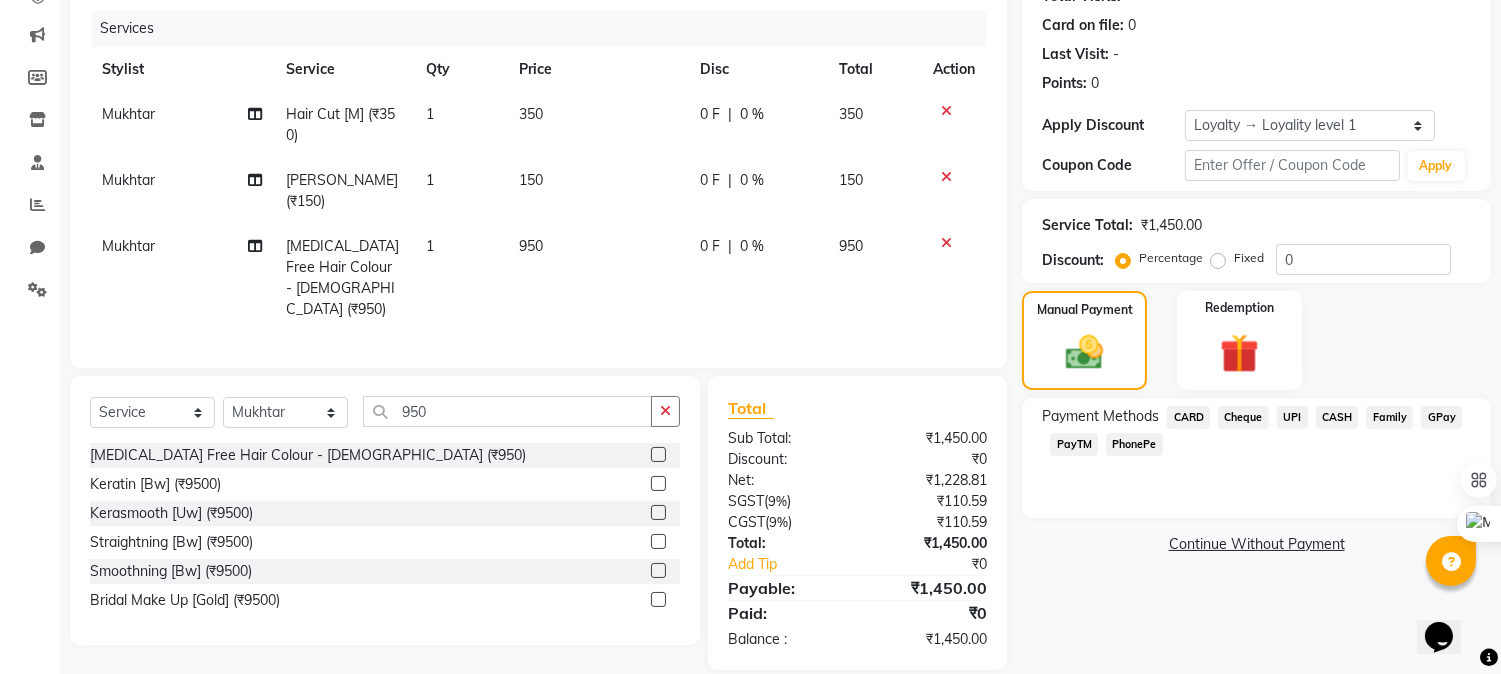 click on "Payment Methods  CARD   Cheque   UPI   CASH   Family   GPay   PayTM   PhonePe" 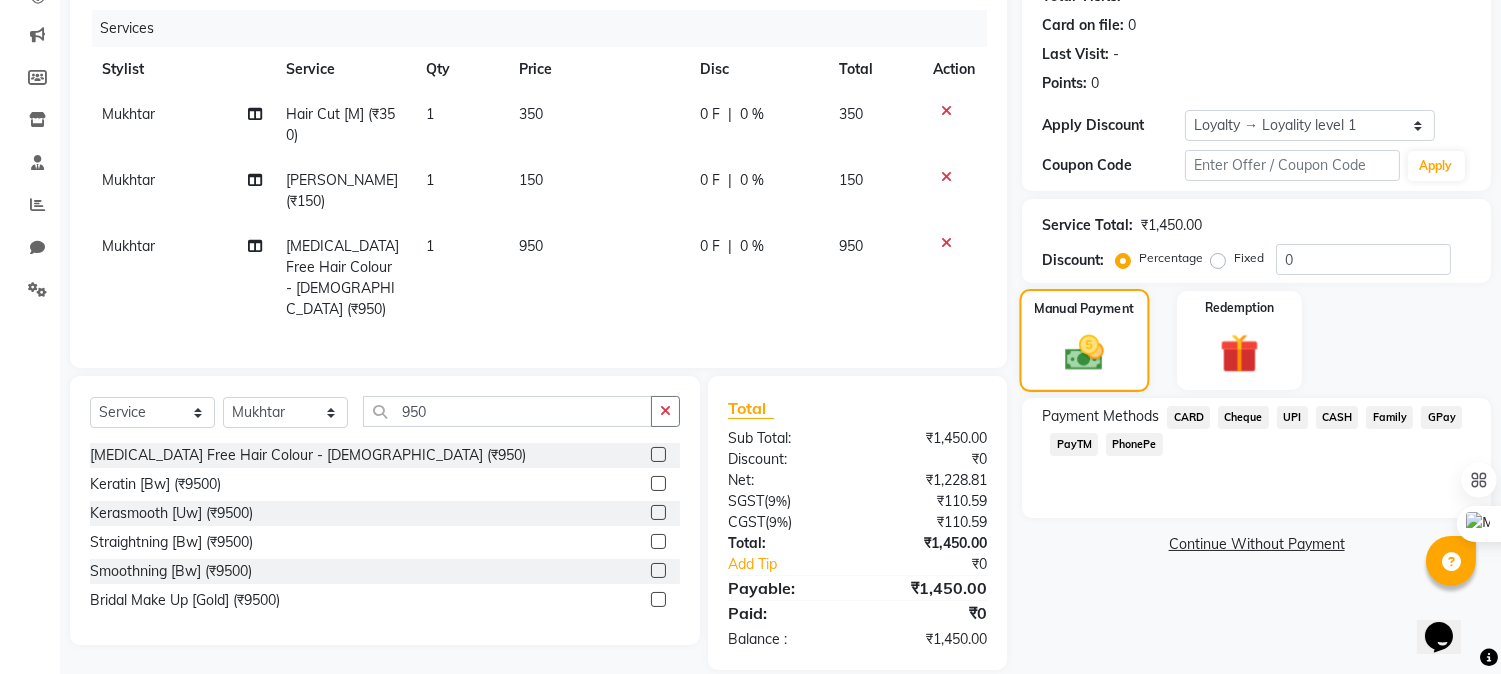 click 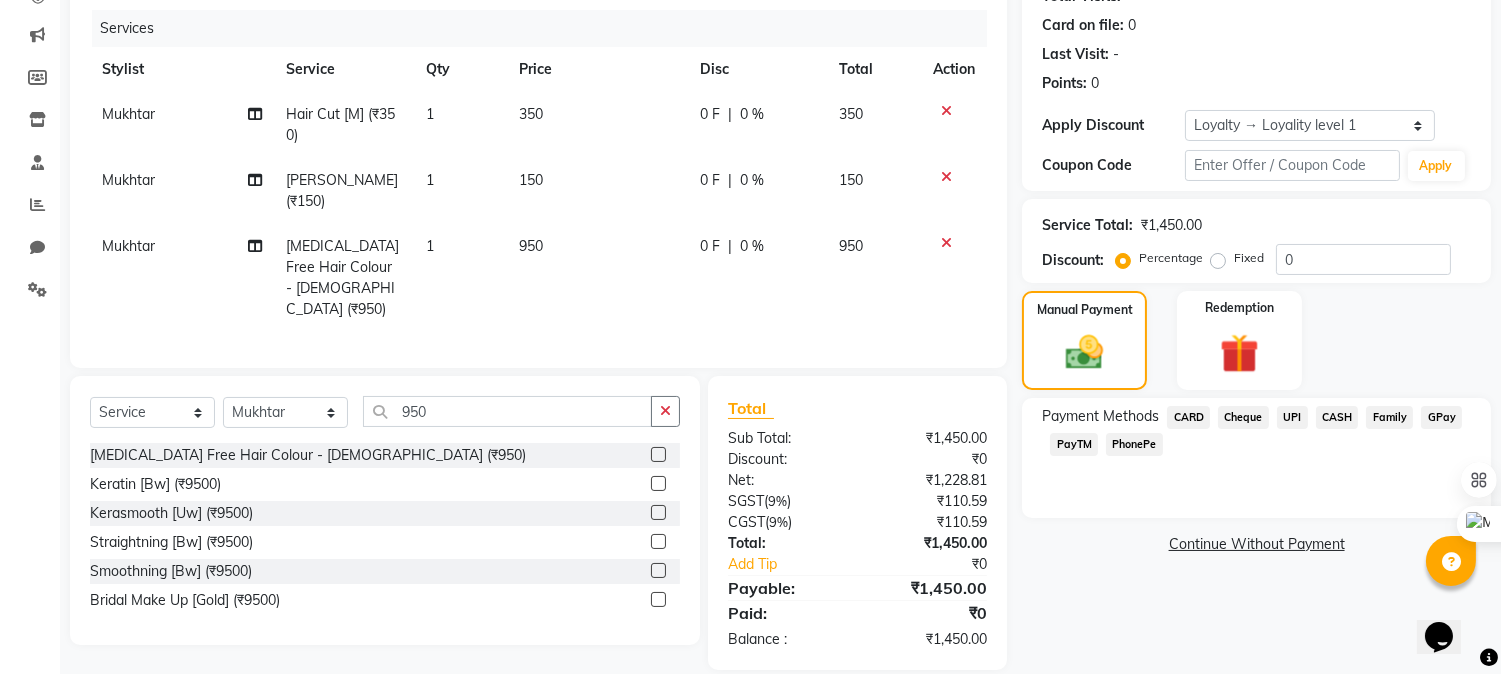 click on "Cheque" 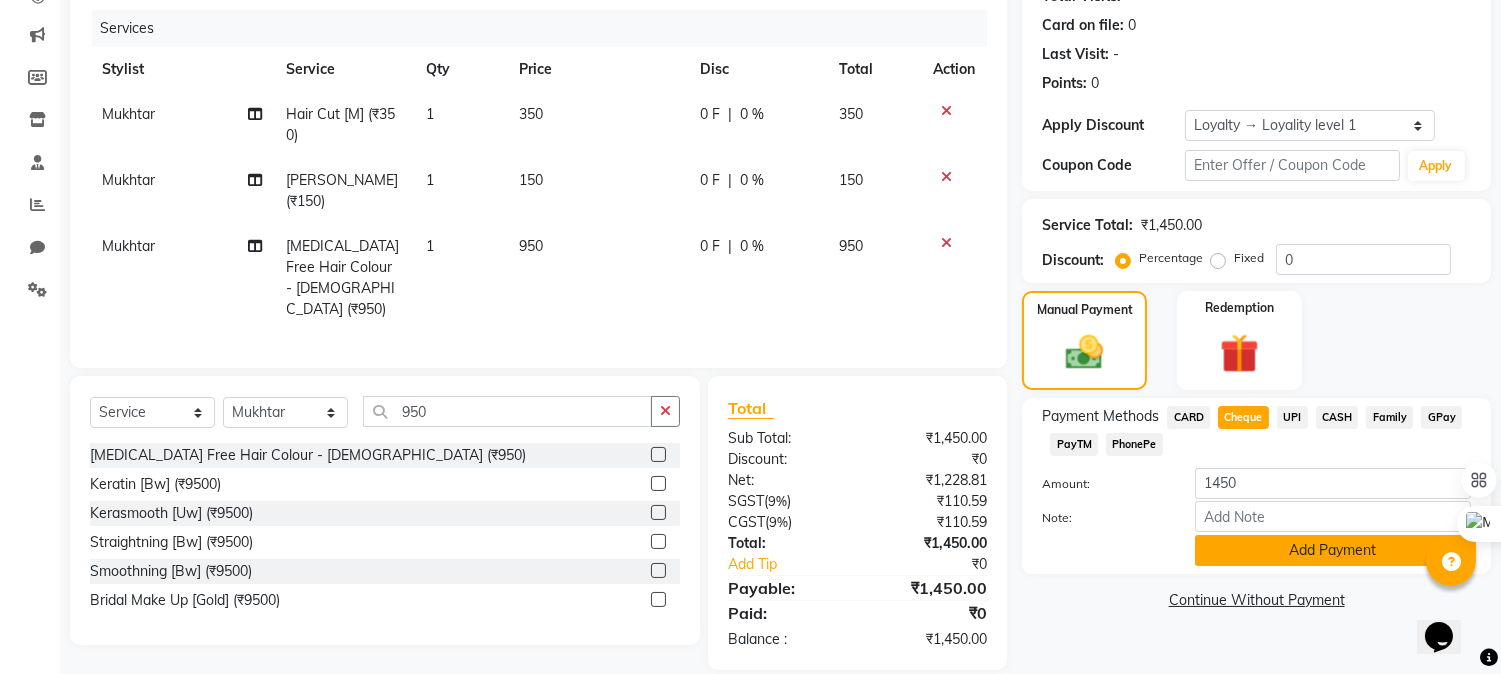 click on "Add Payment" 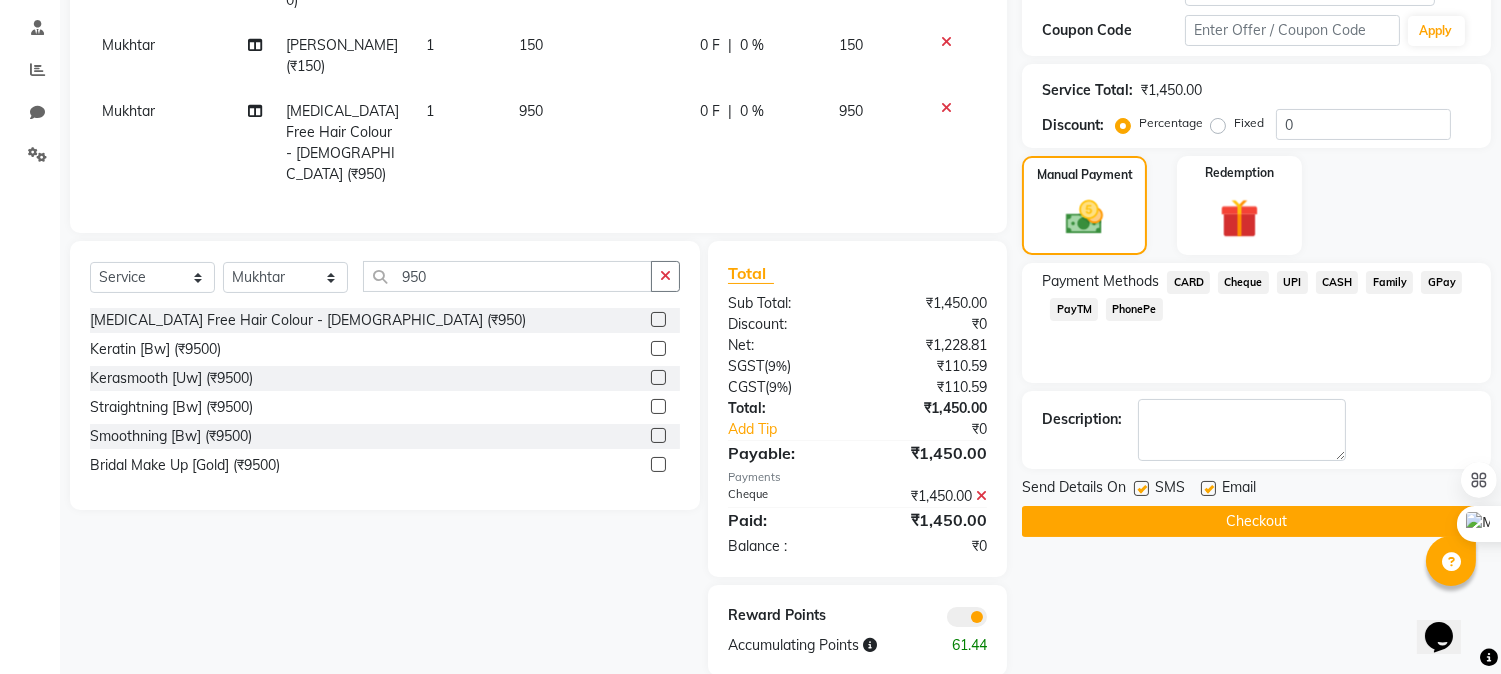 scroll, scrollTop: 378, scrollLeft: 0, axis: vertical 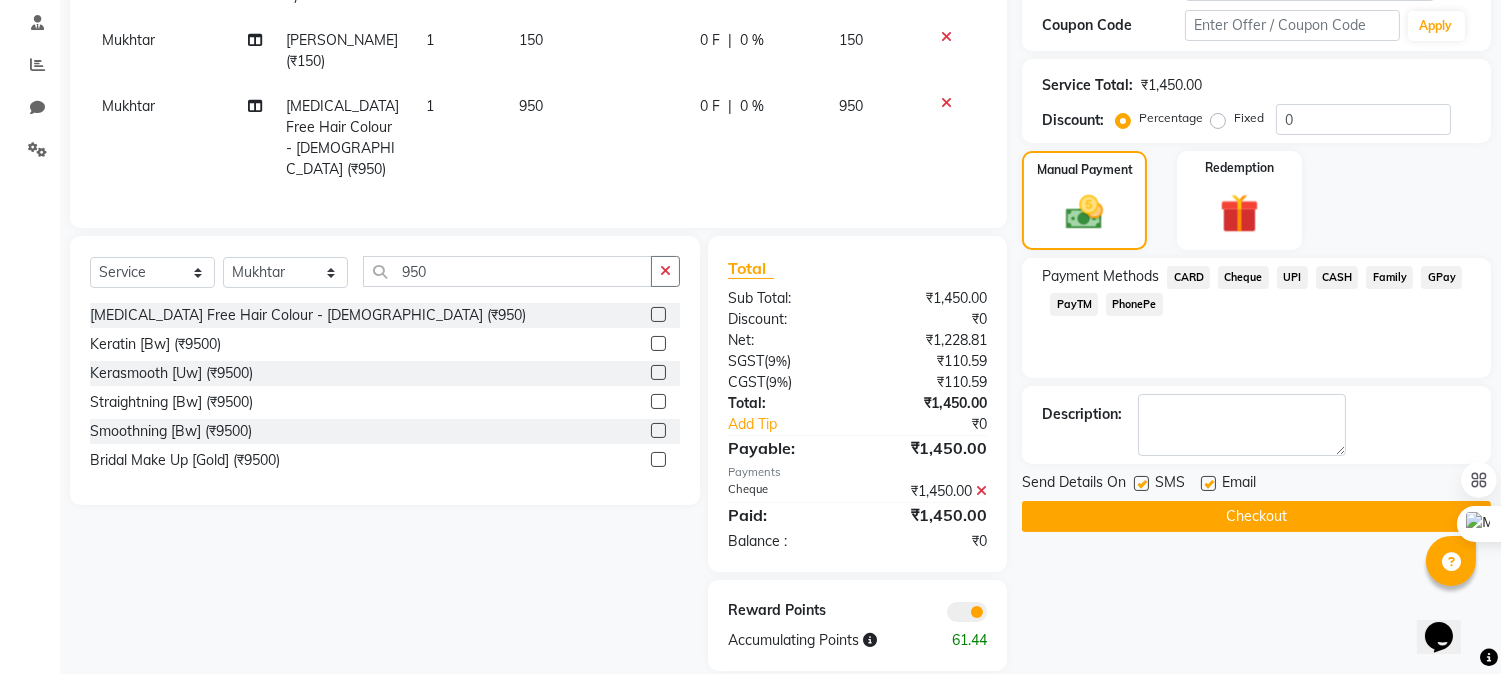click on "Checkout" 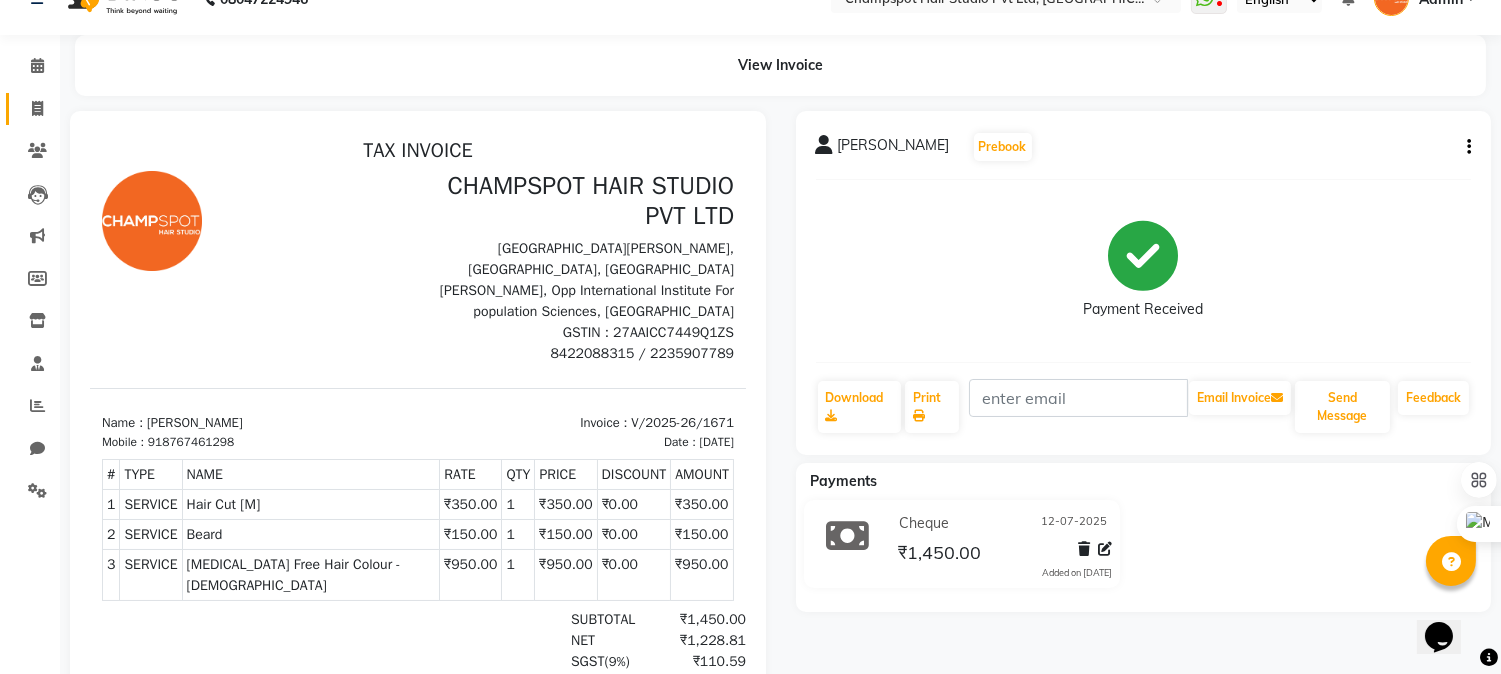 scroll, scrollTop: 0, scrollLeft: 0, axis: both 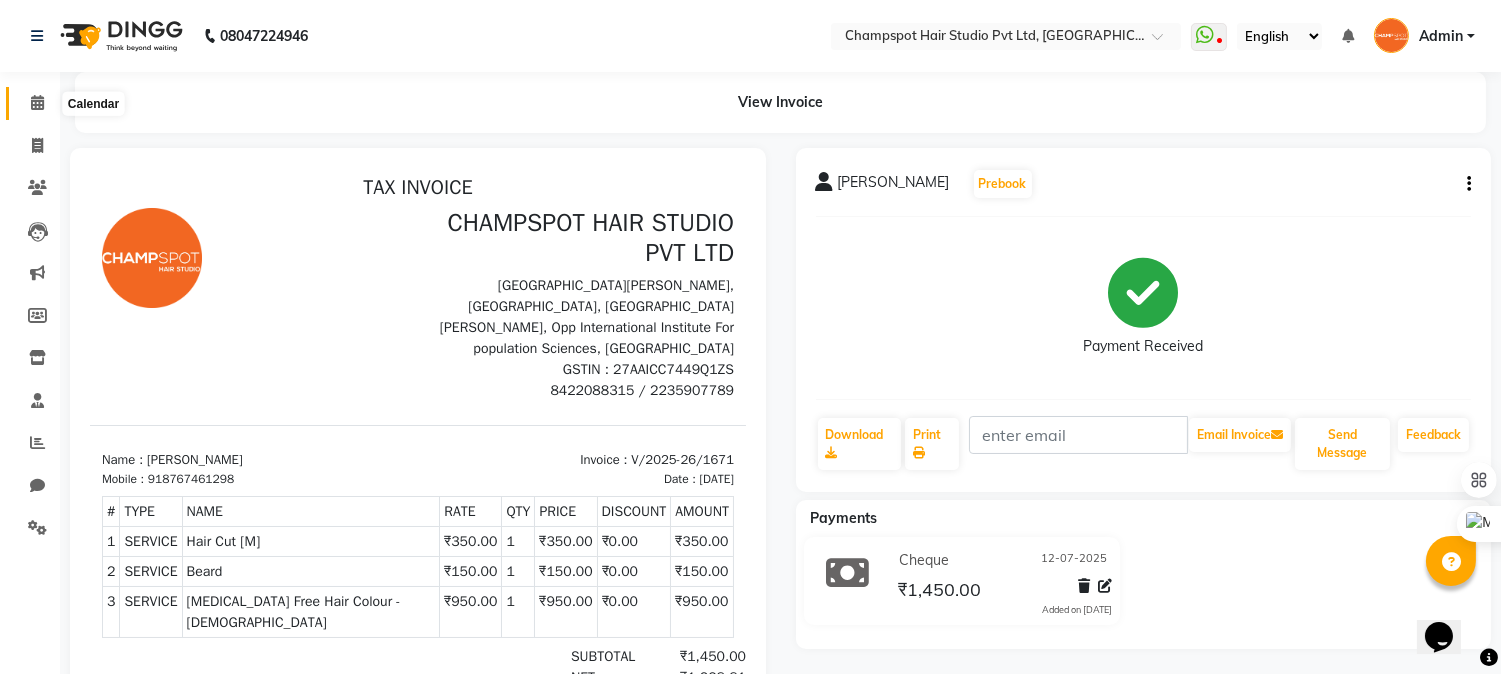 click 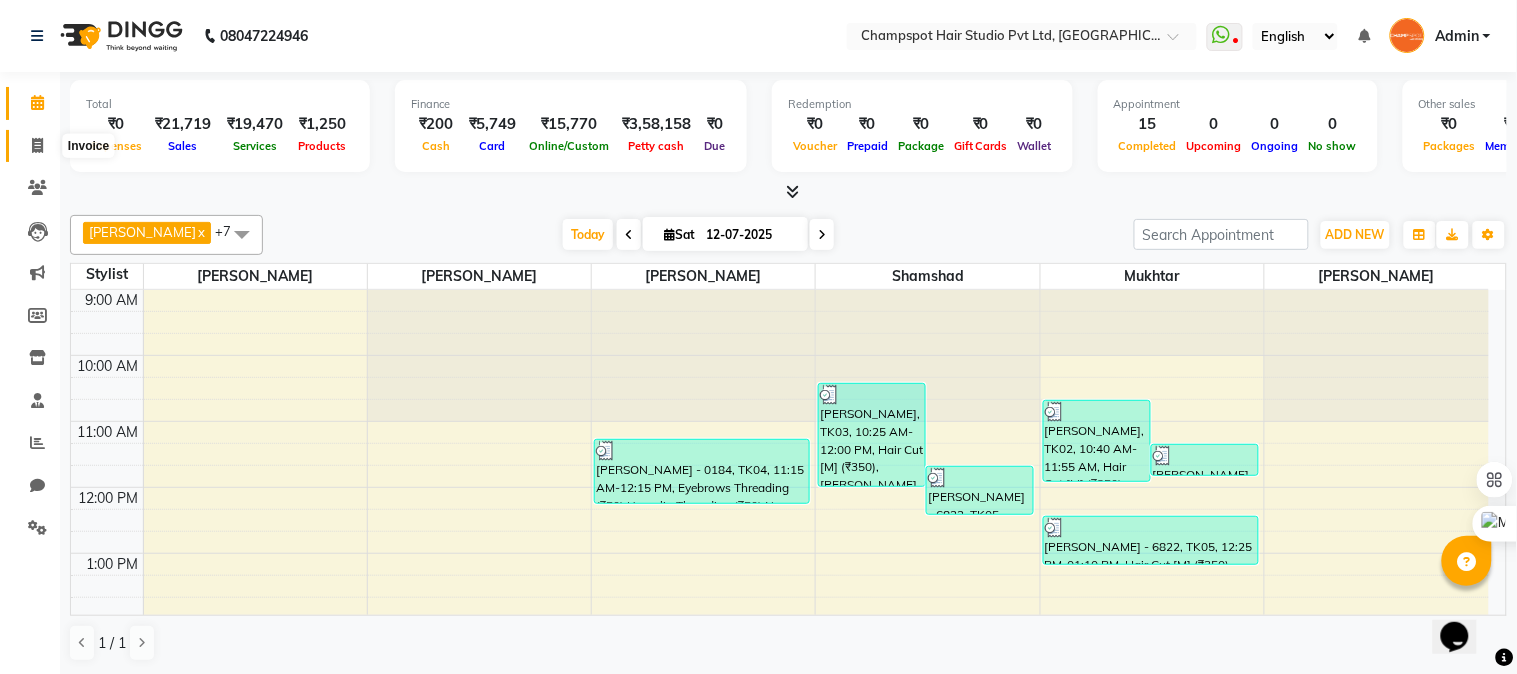 click 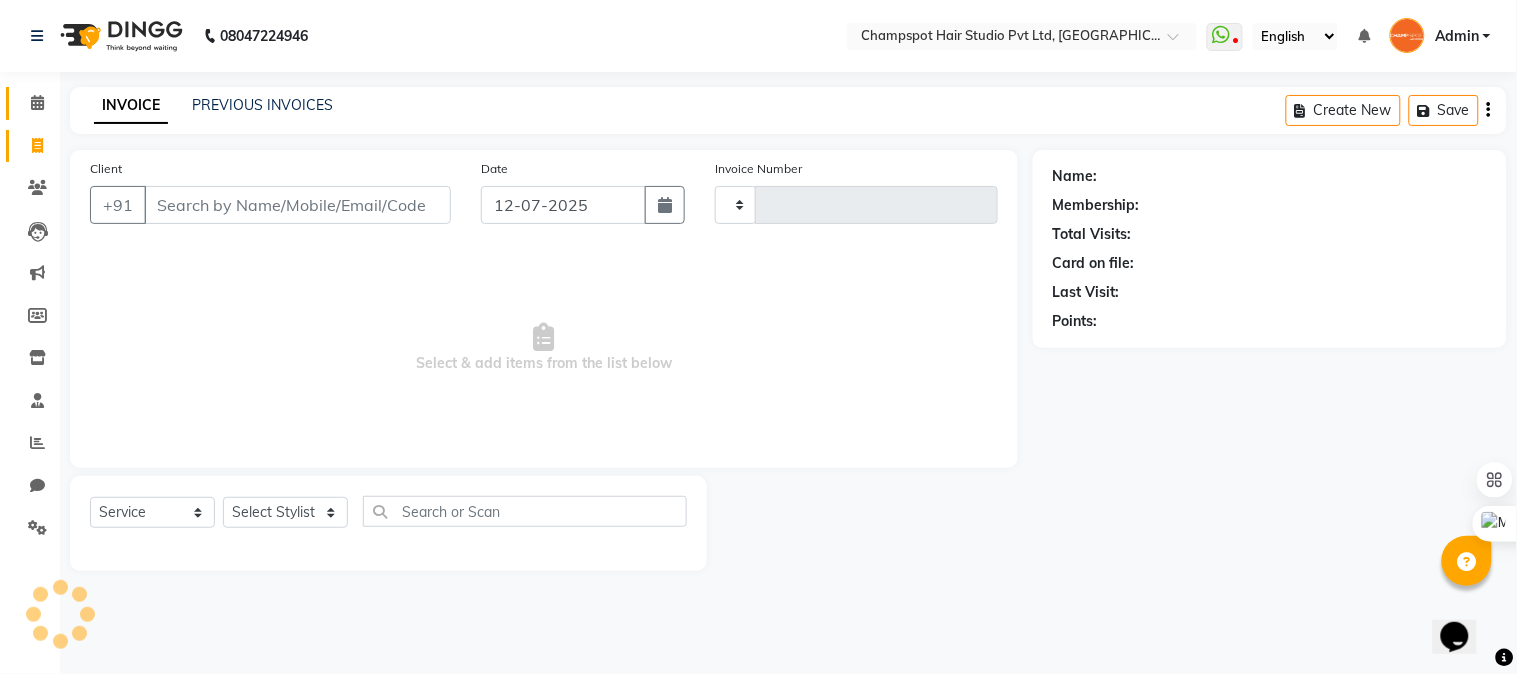 type on "1672" 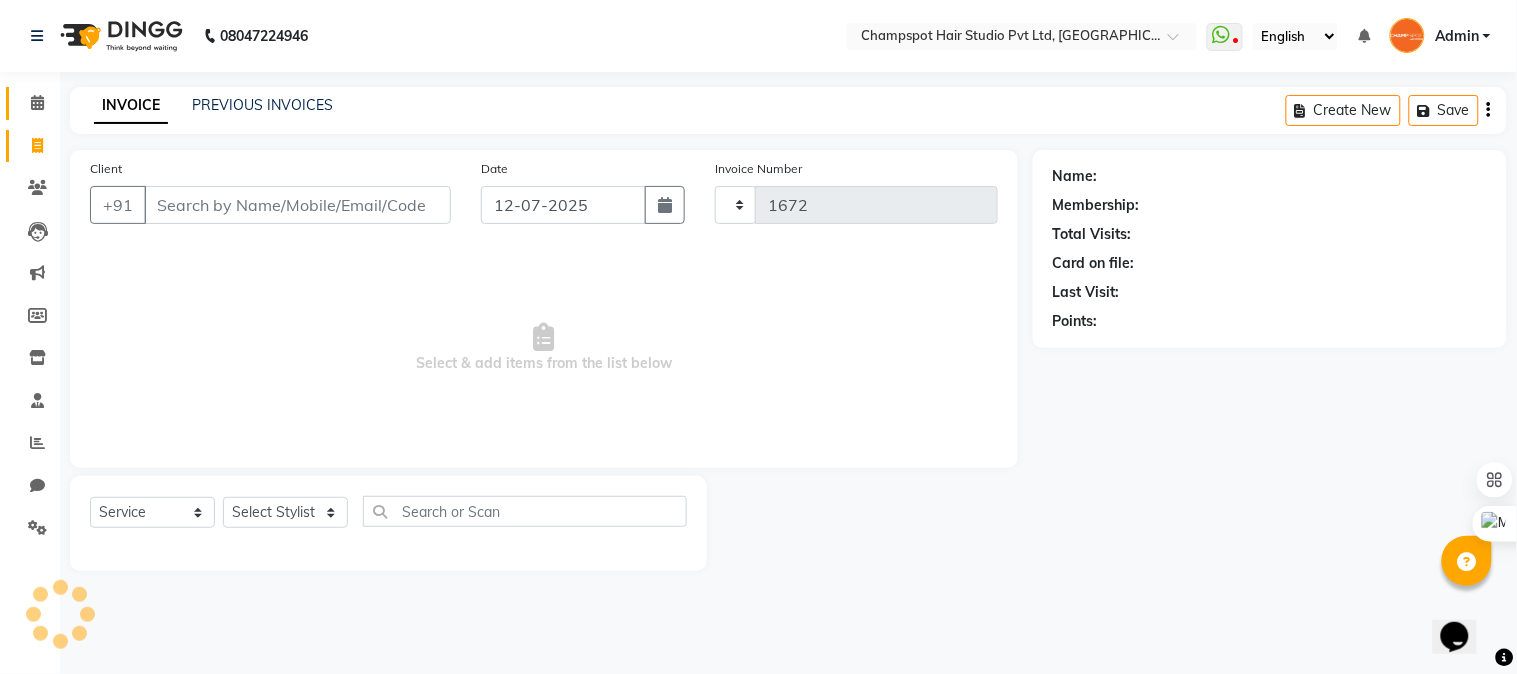 select on "7690" 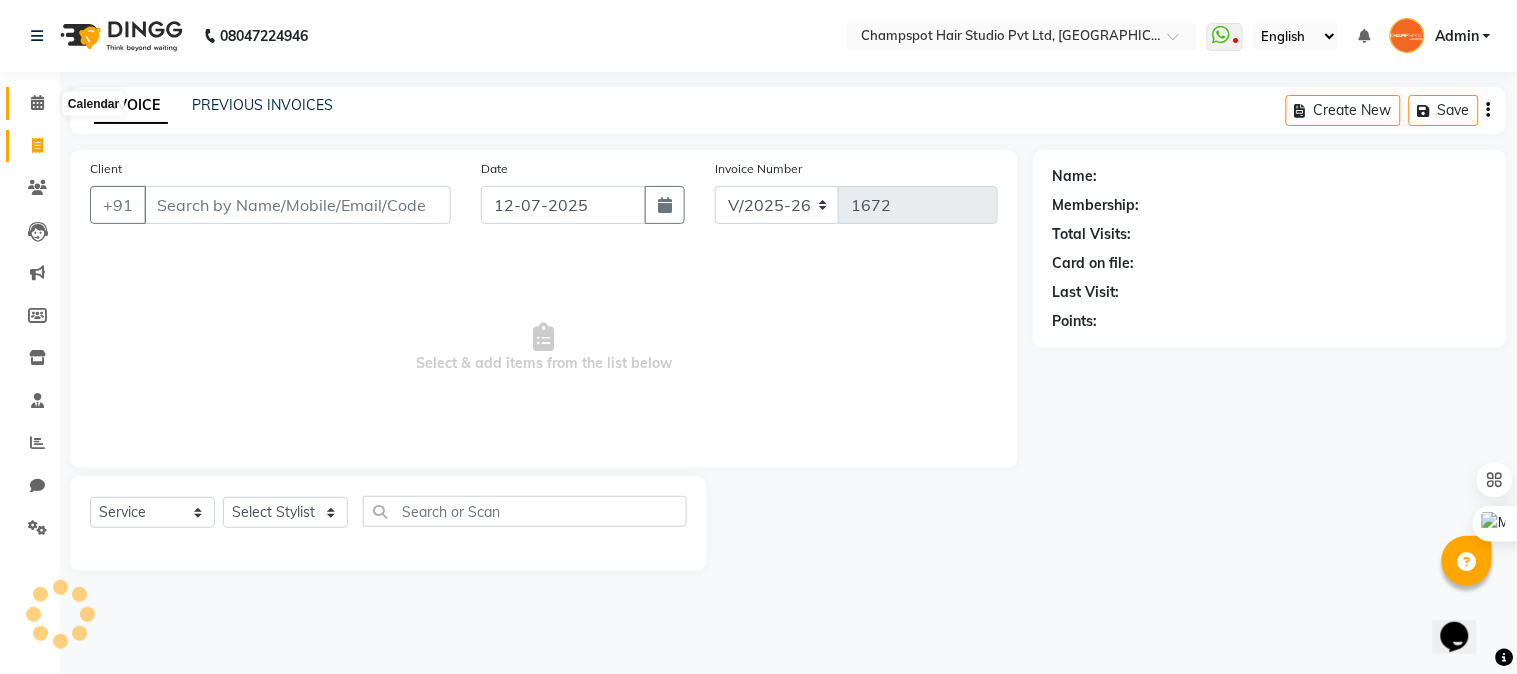 click 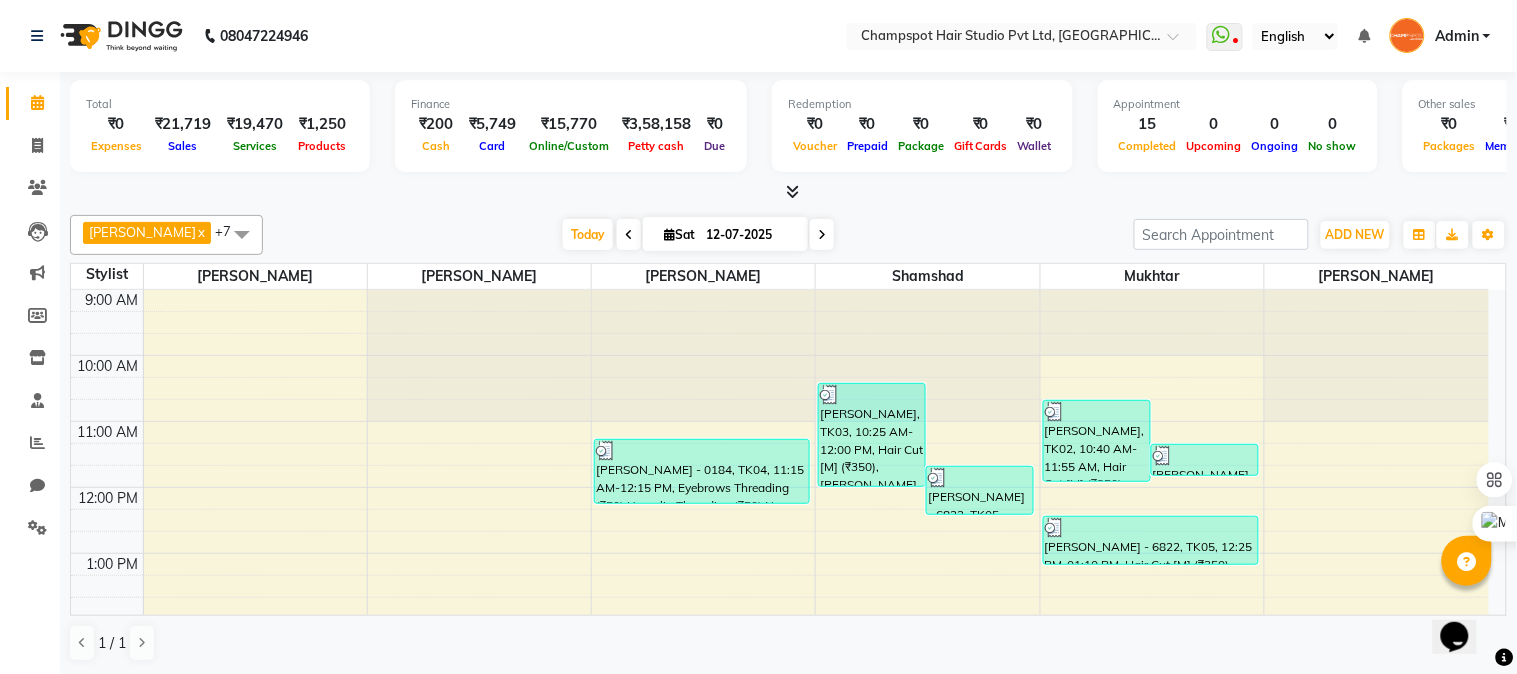 click at bounding box center (792, 191) 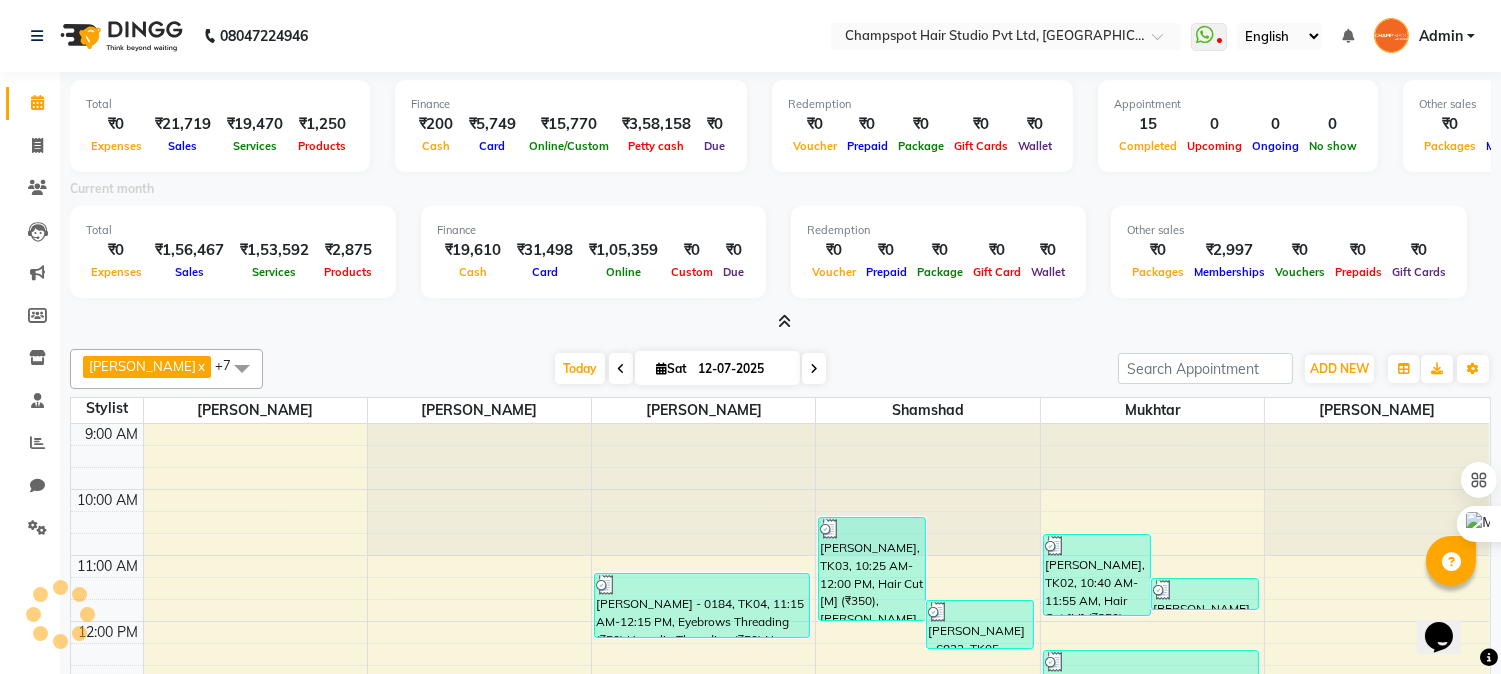 click at bounding box center [784, 321] 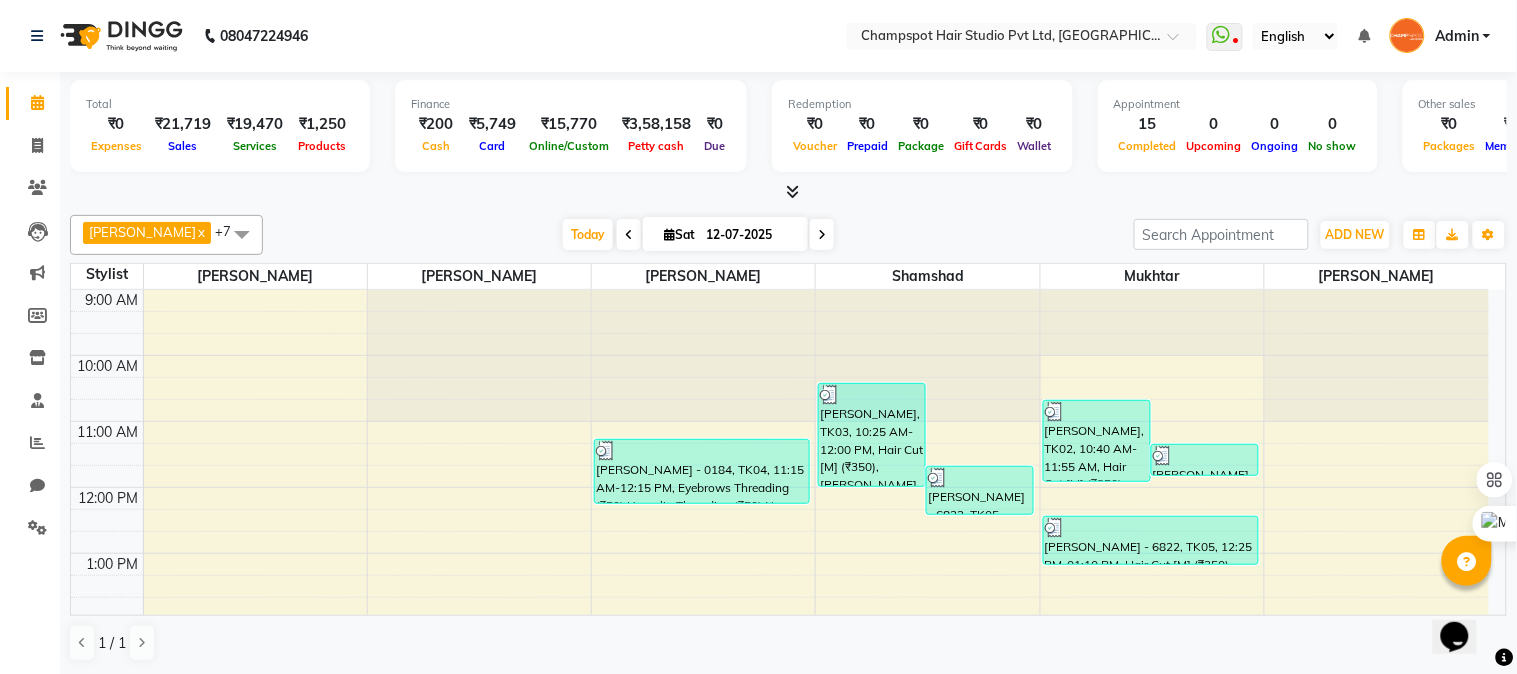 click at bounding box center [792, 191] 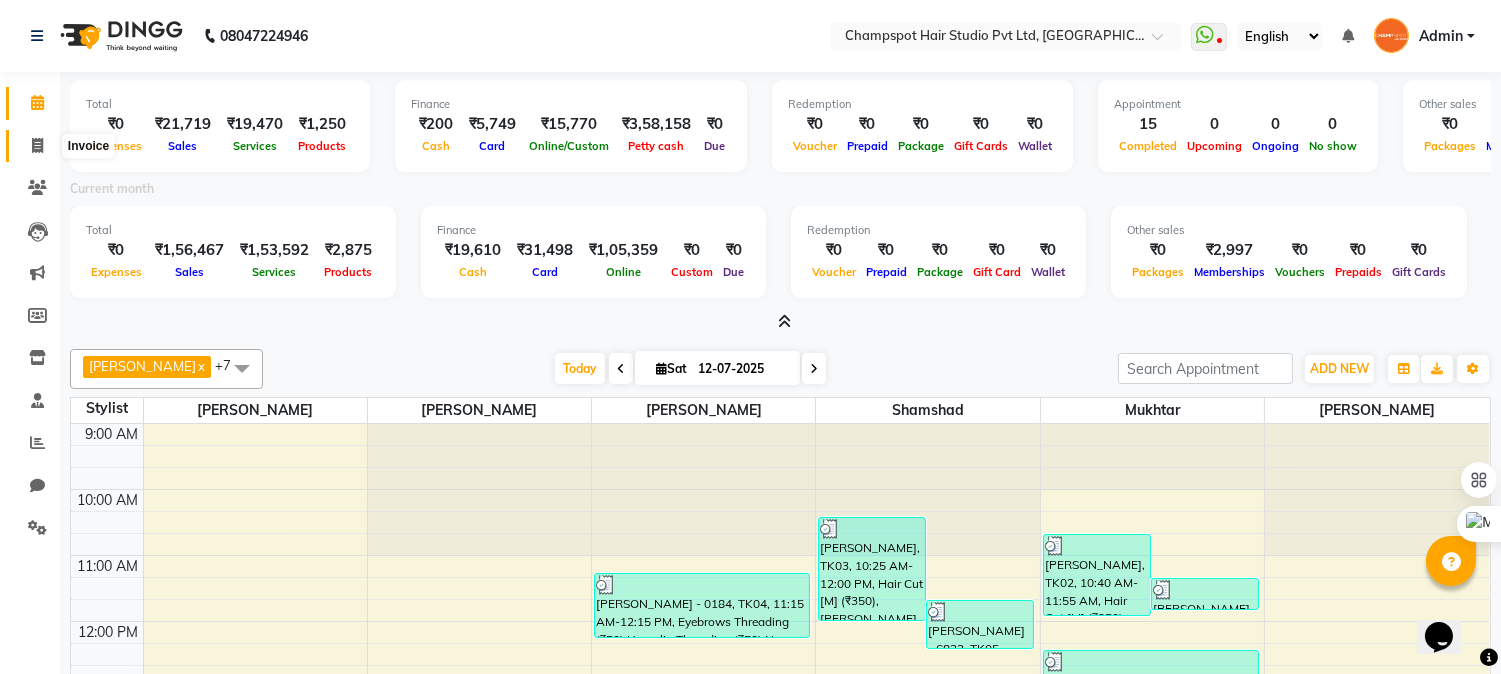 click 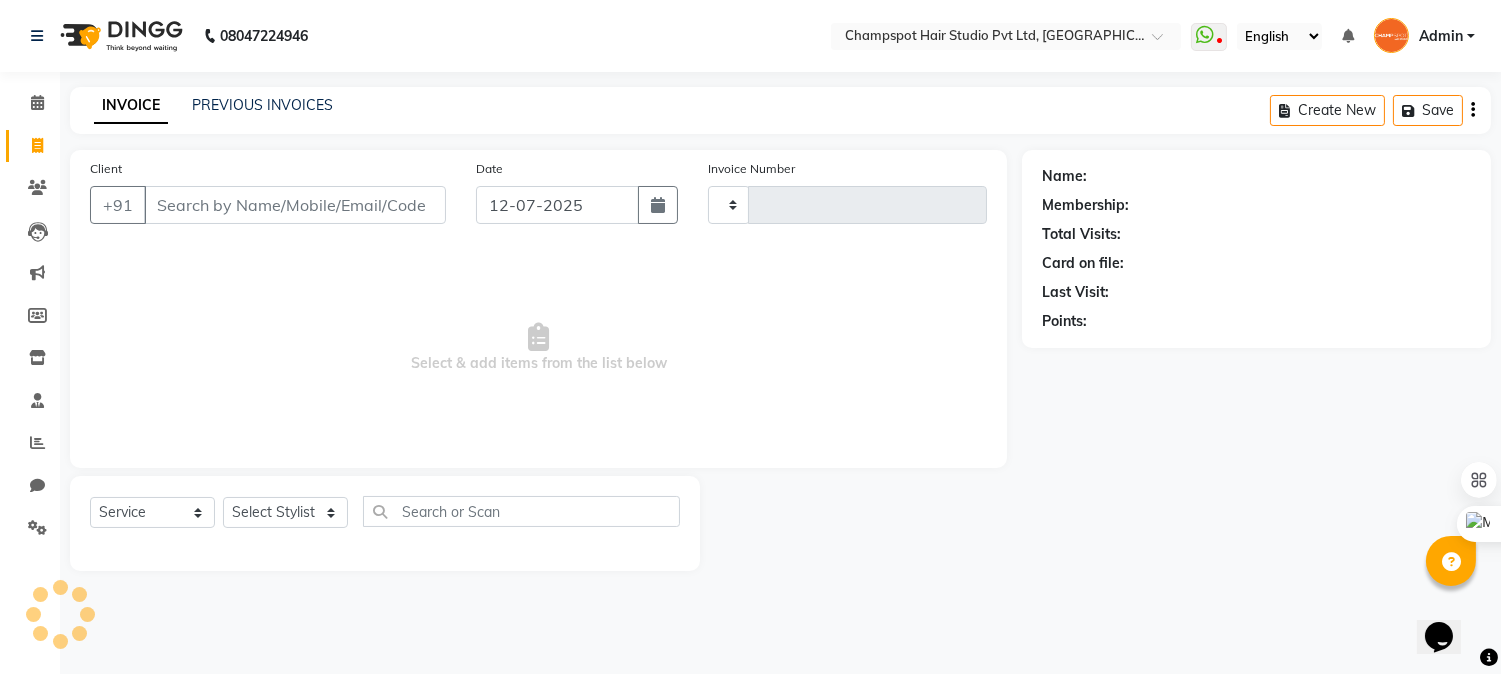 type on "1672" 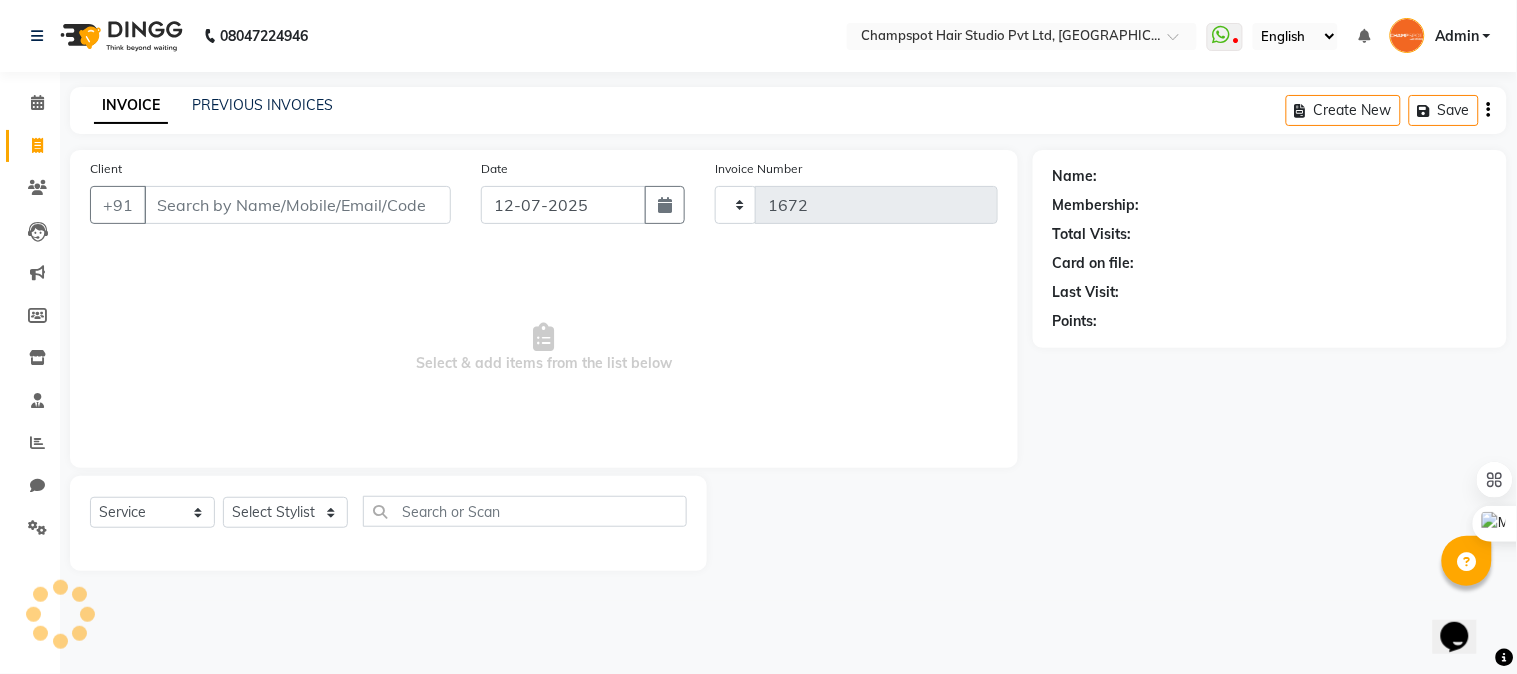 select on "7690" 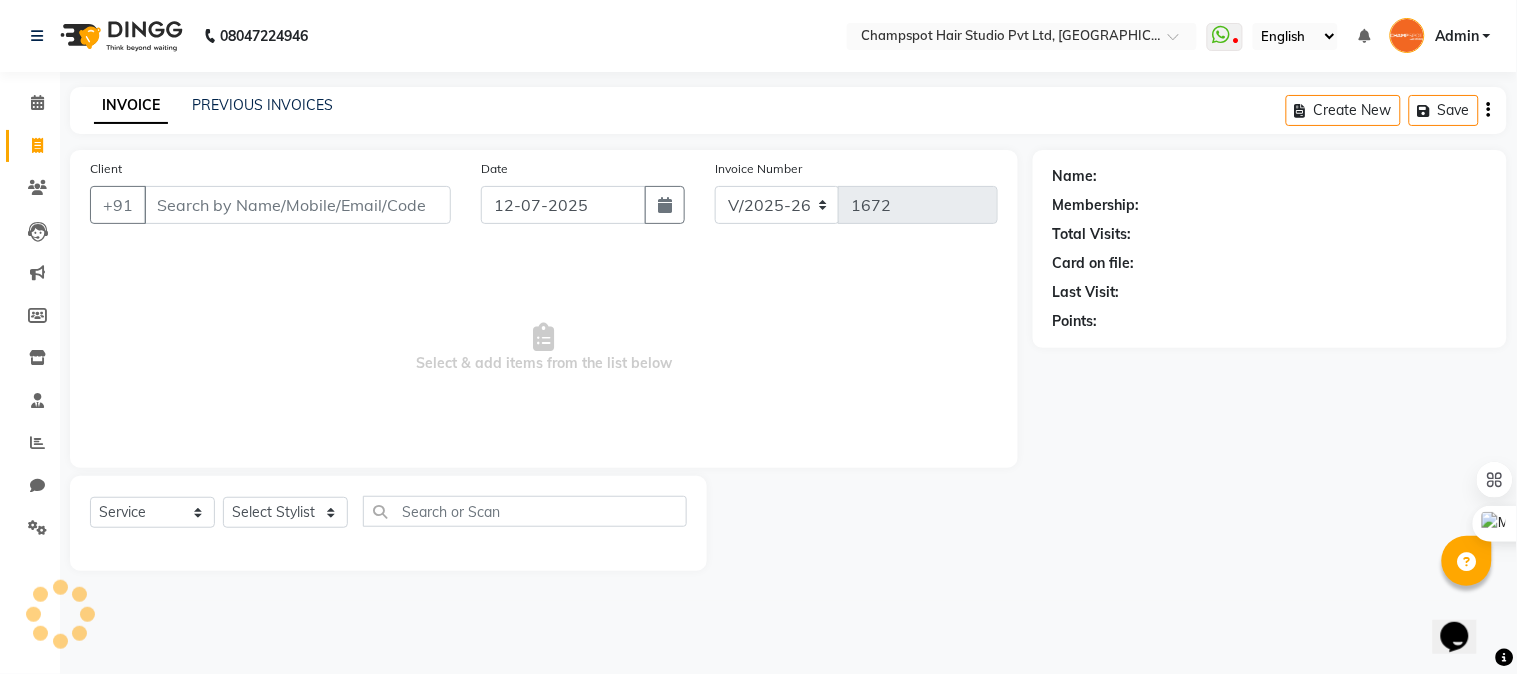 click on "Client" at bounding box center [297, 205] 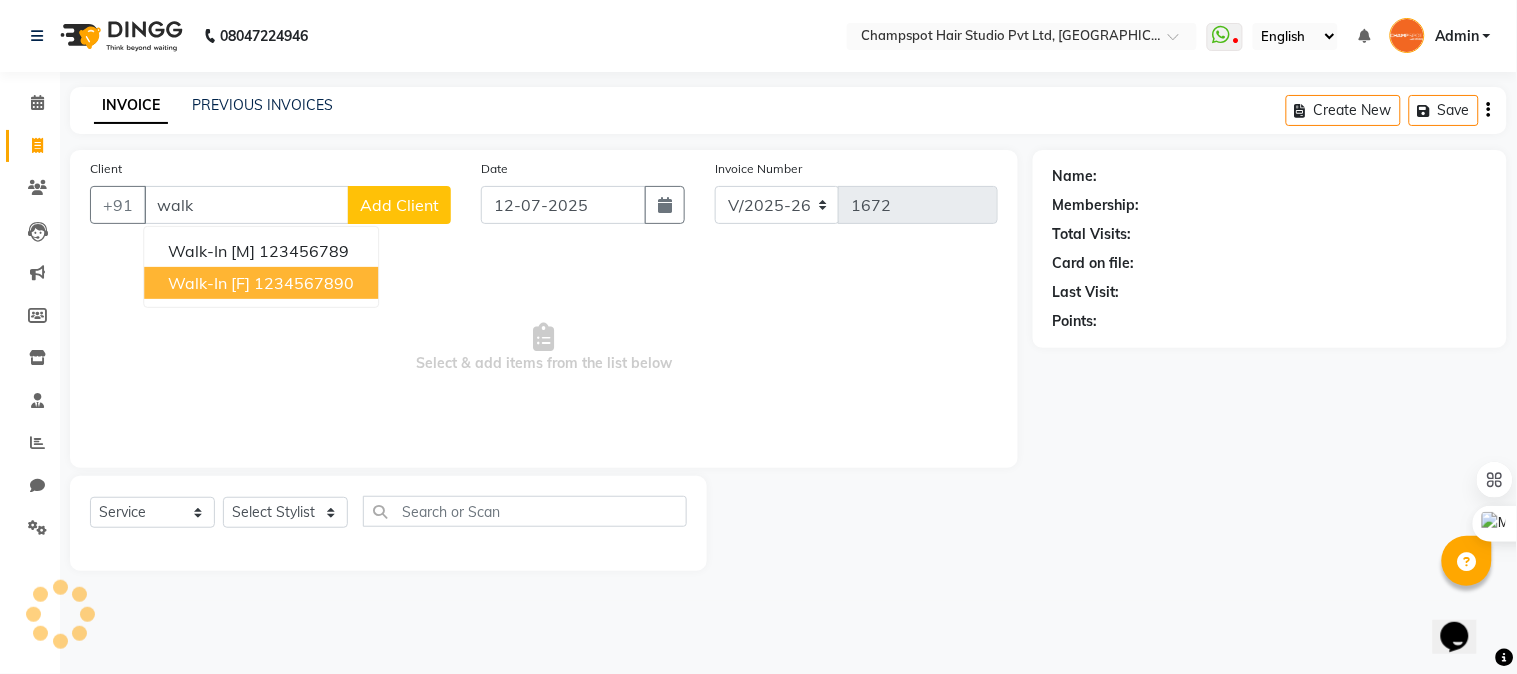 click on "Walk-In [F]" at bounding box center (209, 283) 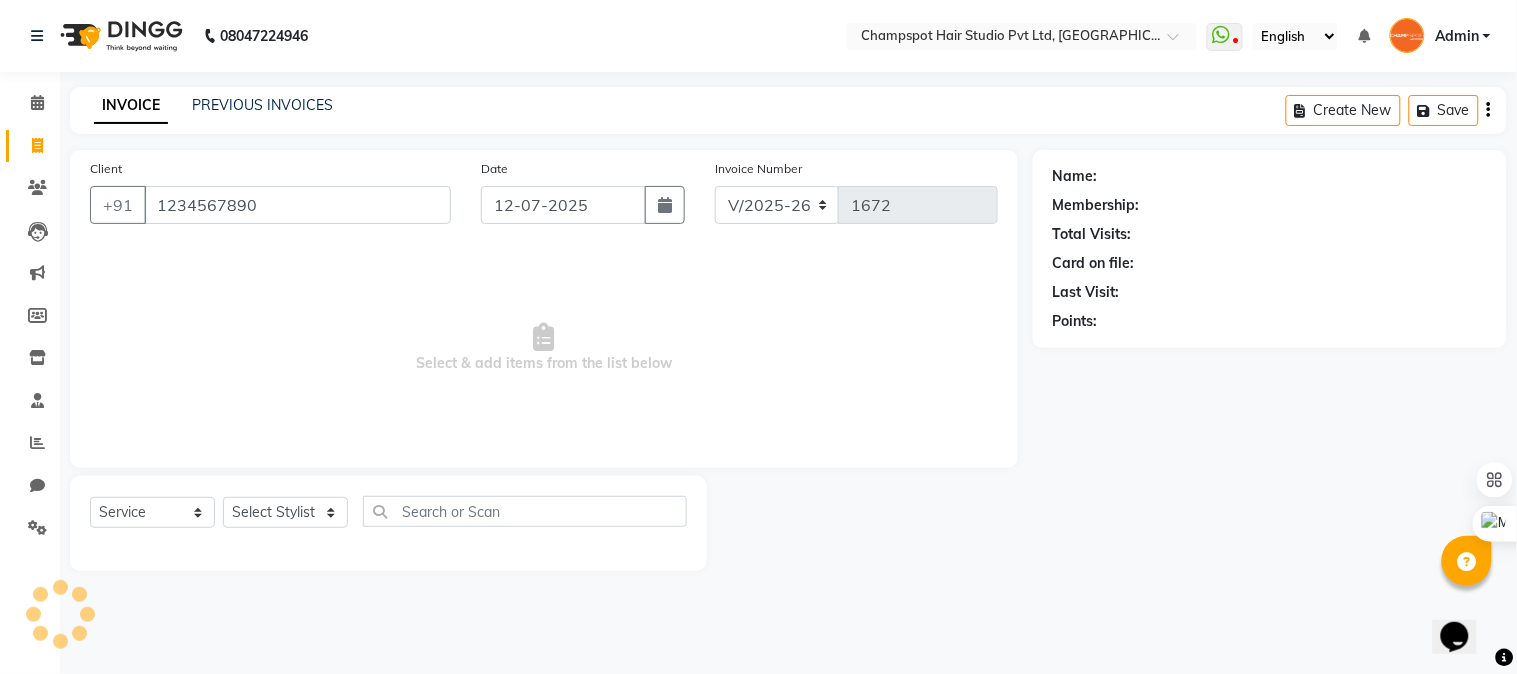 type on "1234567890" 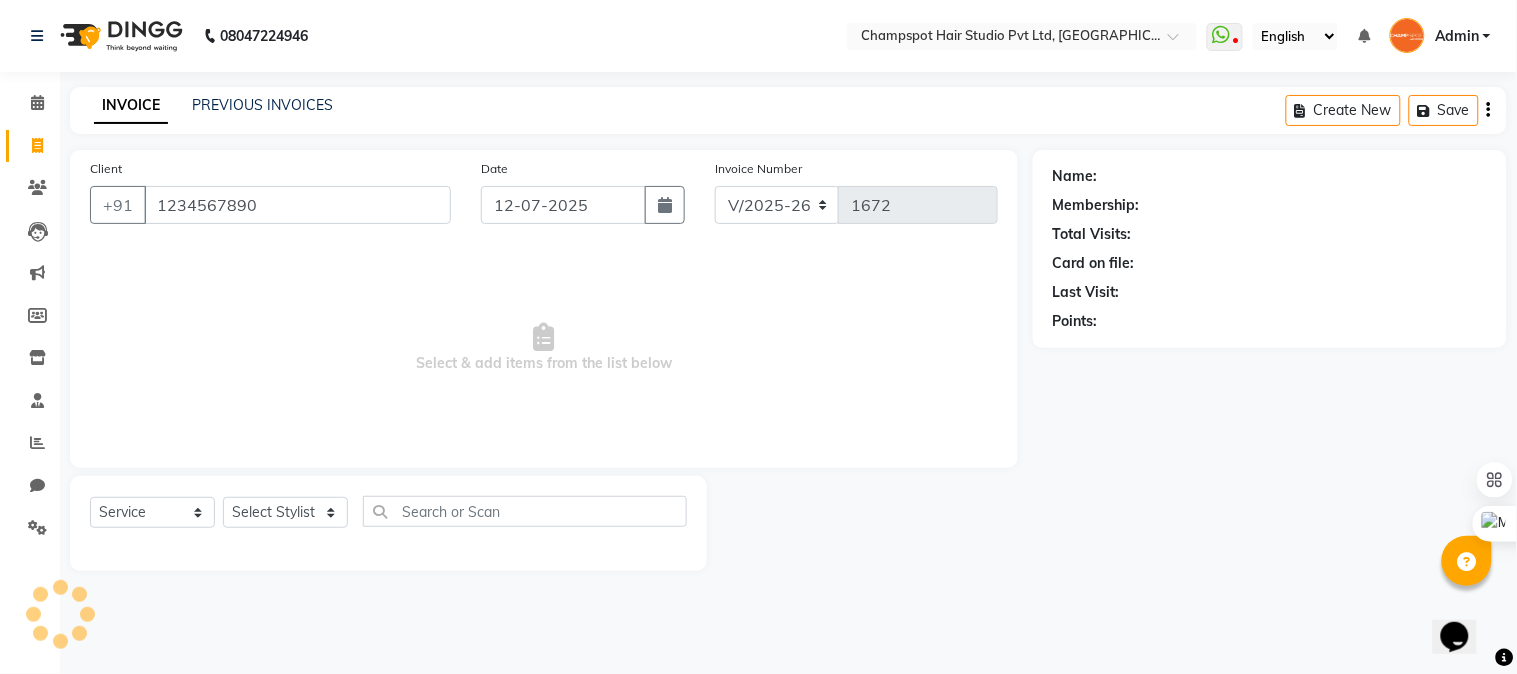 select on "1: Object" 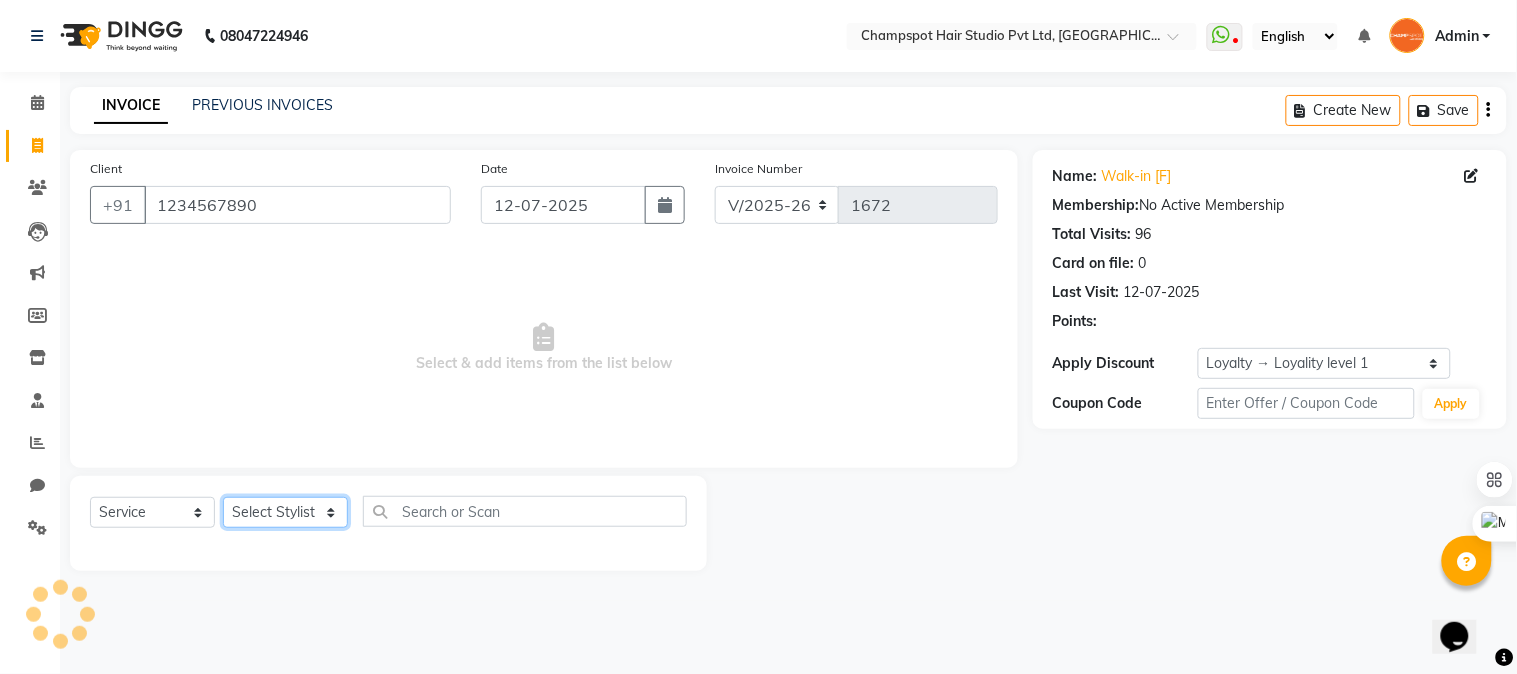 click on "Select Stylist" 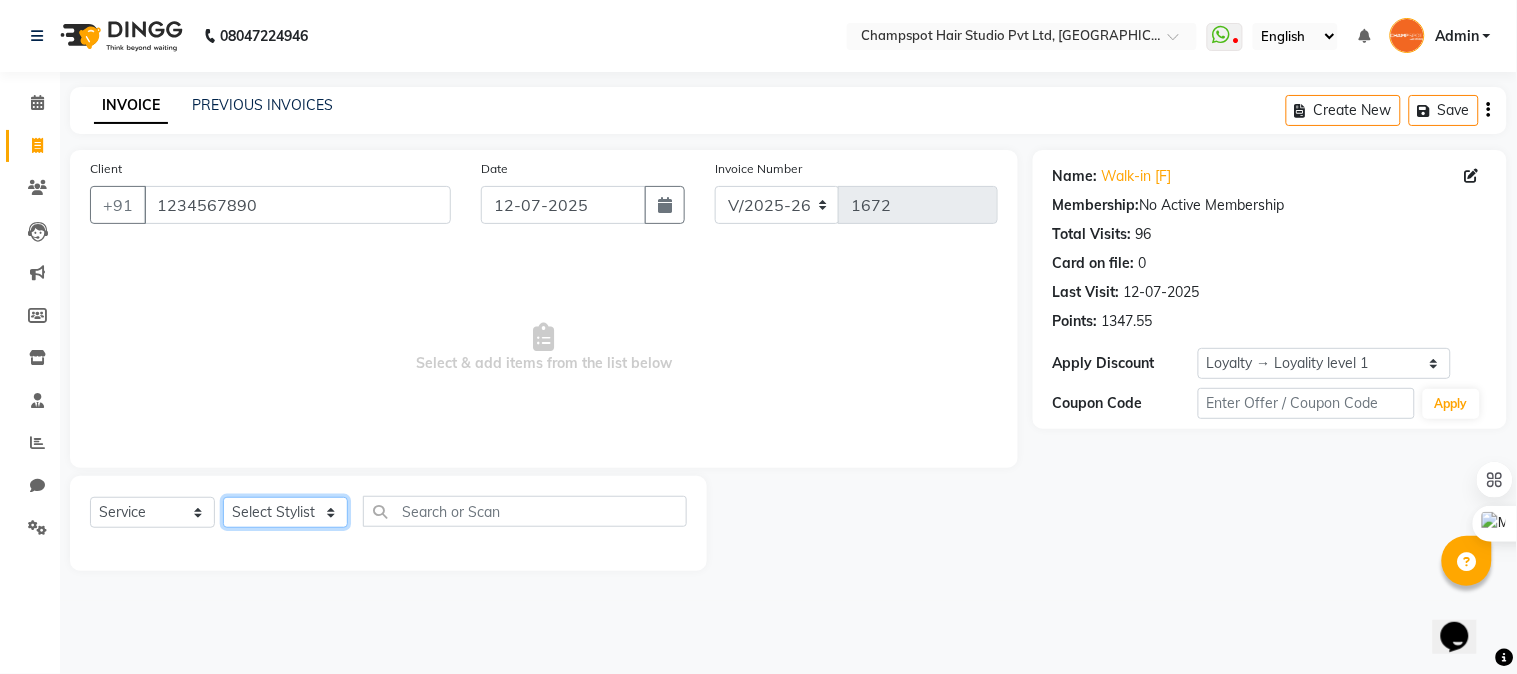 select on "69007" 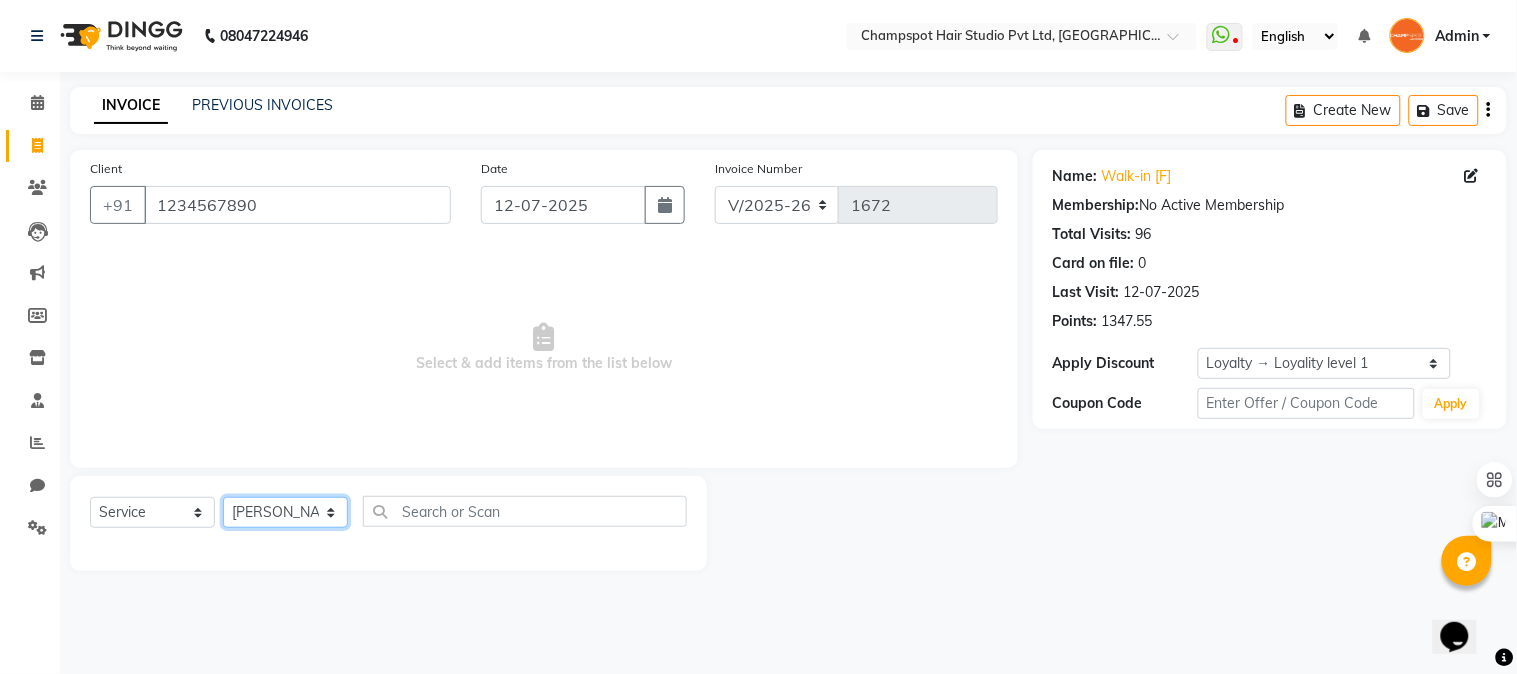 click on "Select Stylist Admin [PERSON_NAME] [PERSON_NAME] 	[PERSON_NAME] [PERSON_NAME] [PERSON_NAME]" 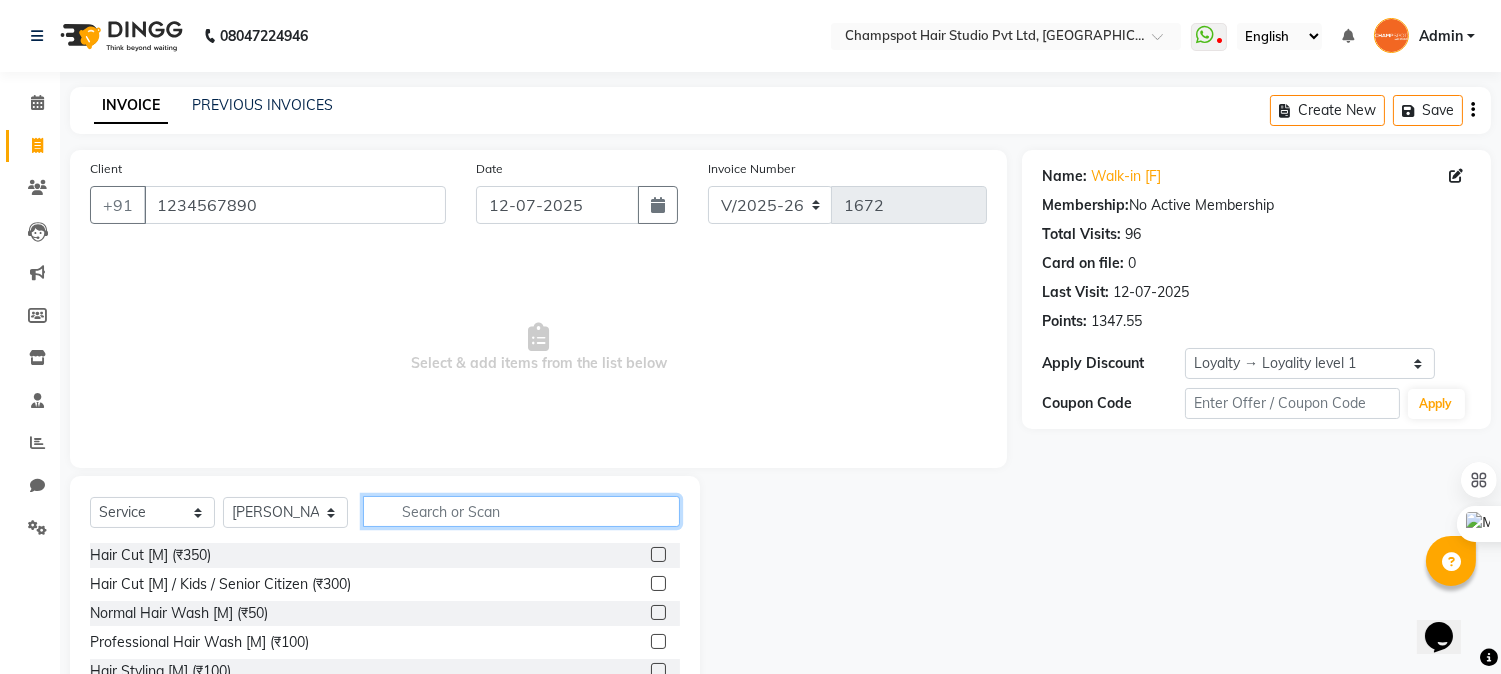 click 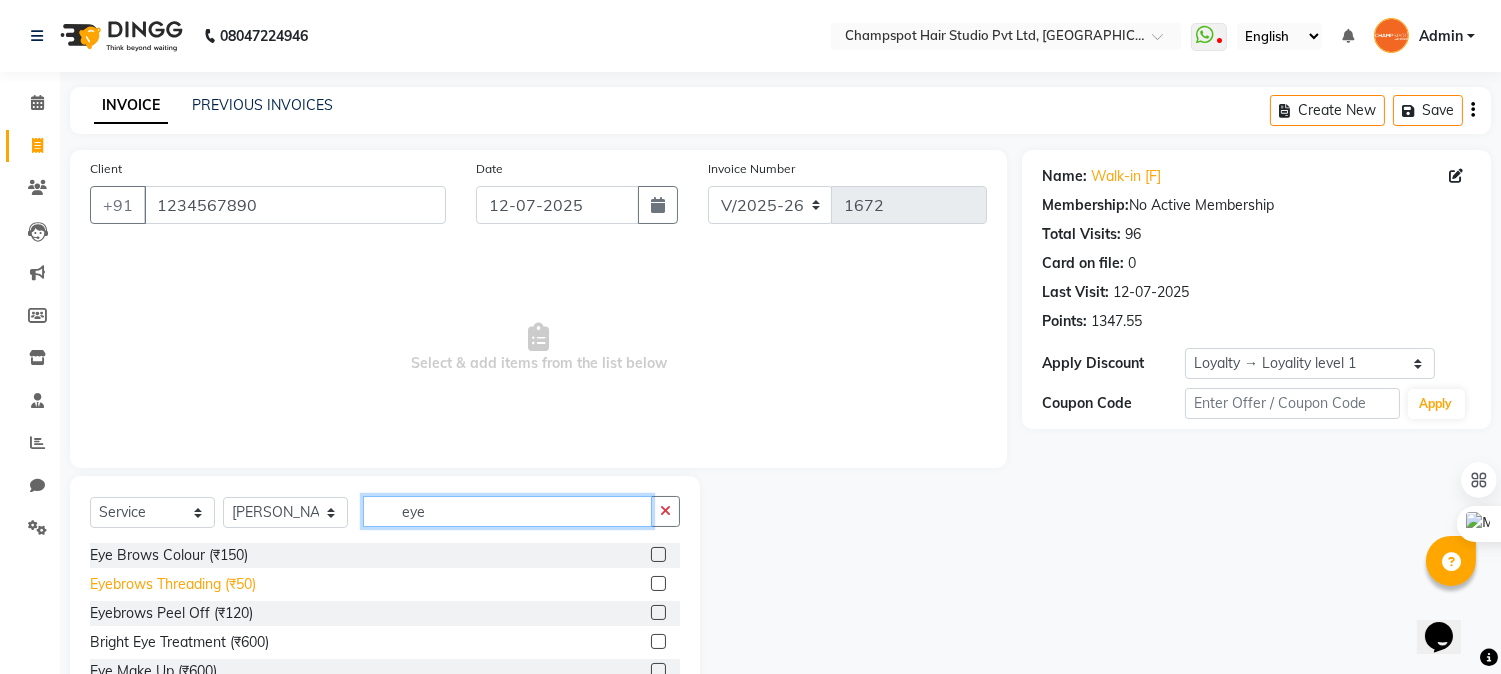 type on "eye" 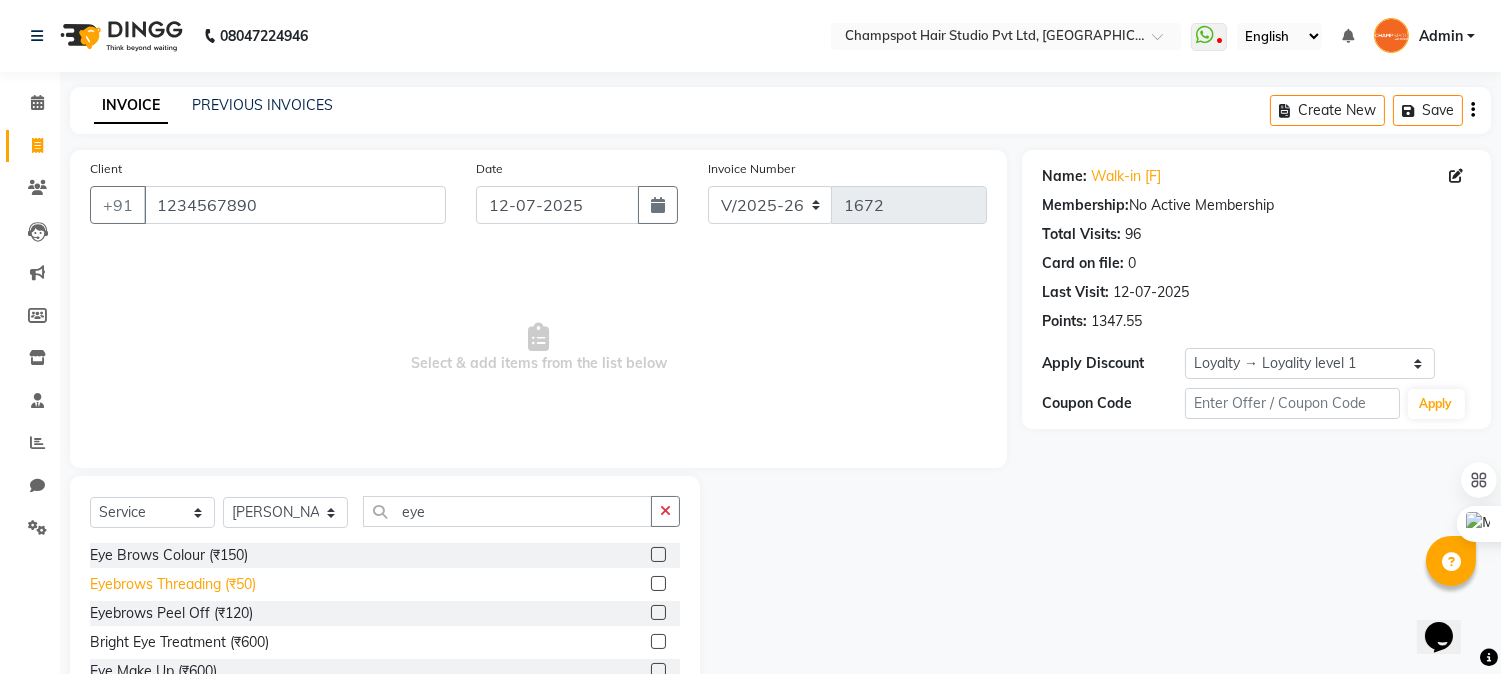 click on "Eyebrows Threading (₹50)" 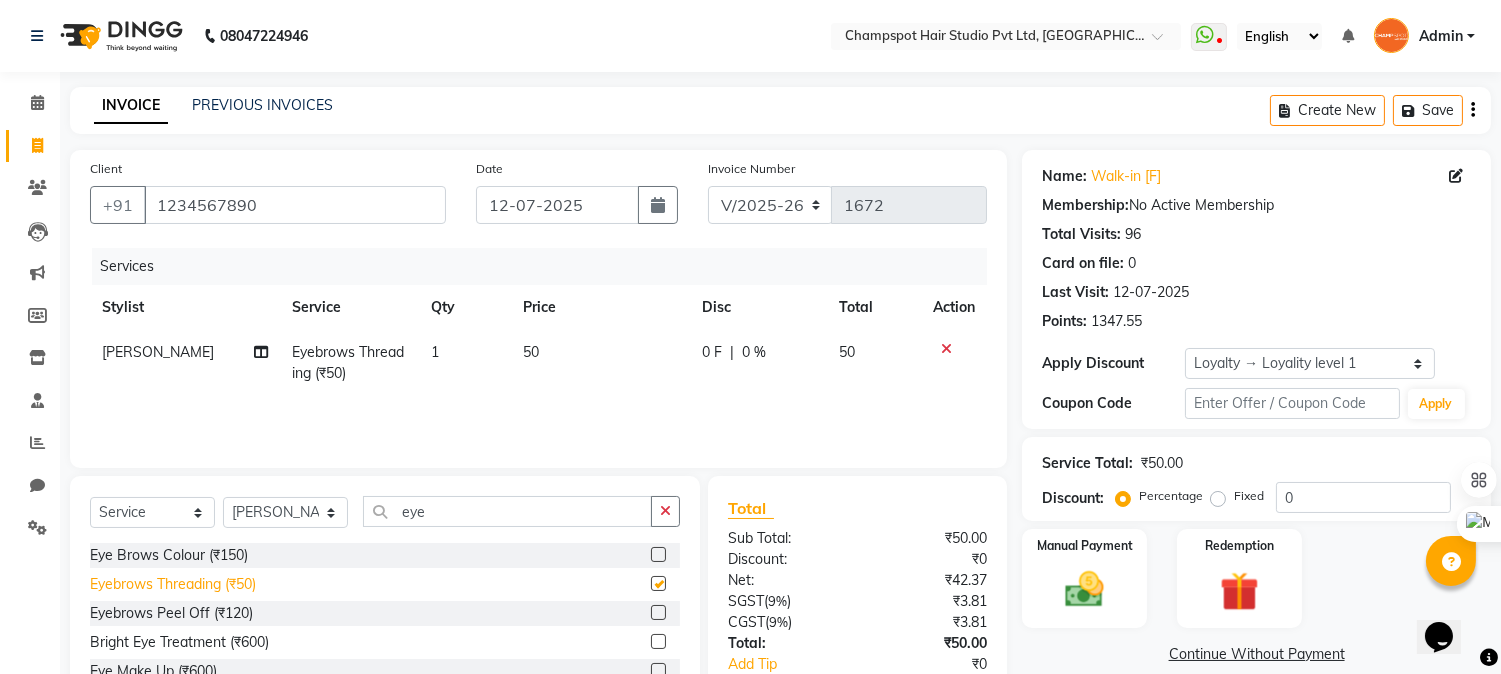 checkbox on "false" 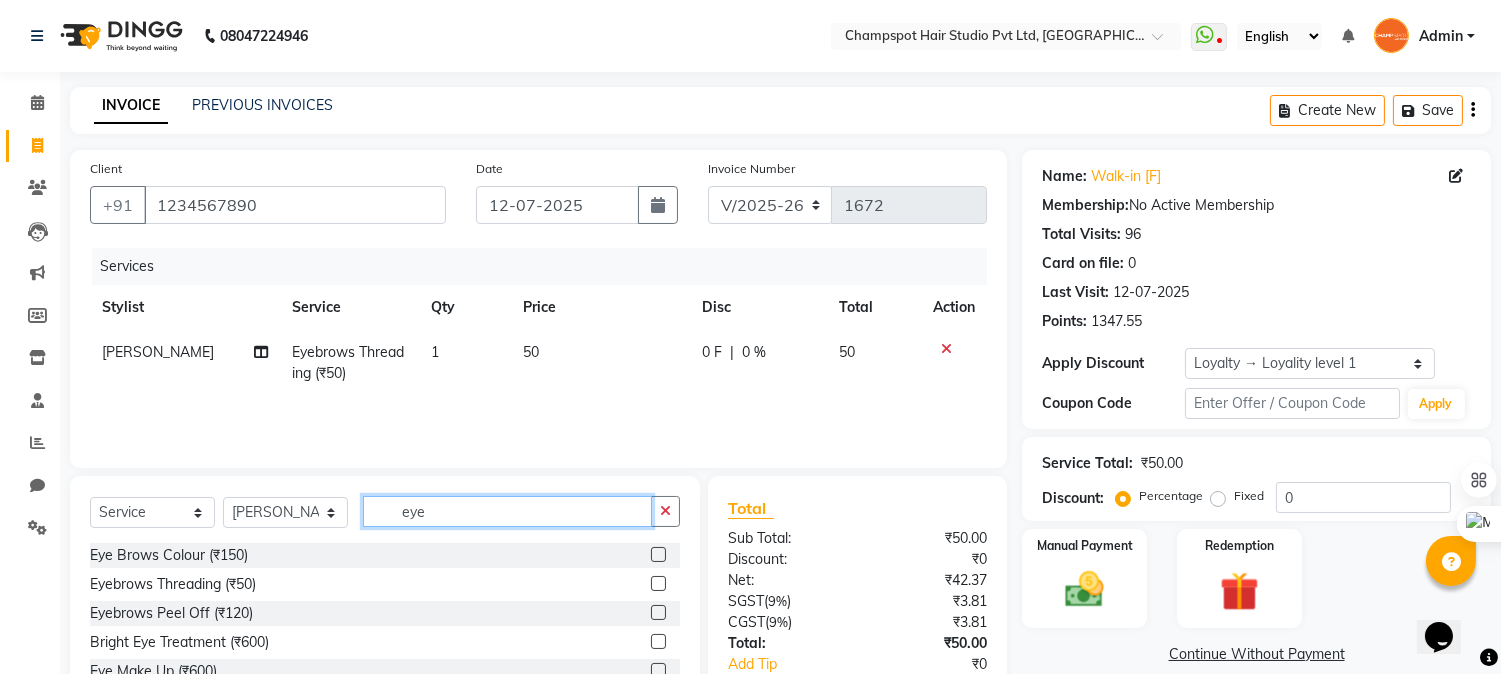 drag, startPoint x: 473, startPoint y: 520, endPoint x: 253, endPoint y: 508, distance: 220.32703 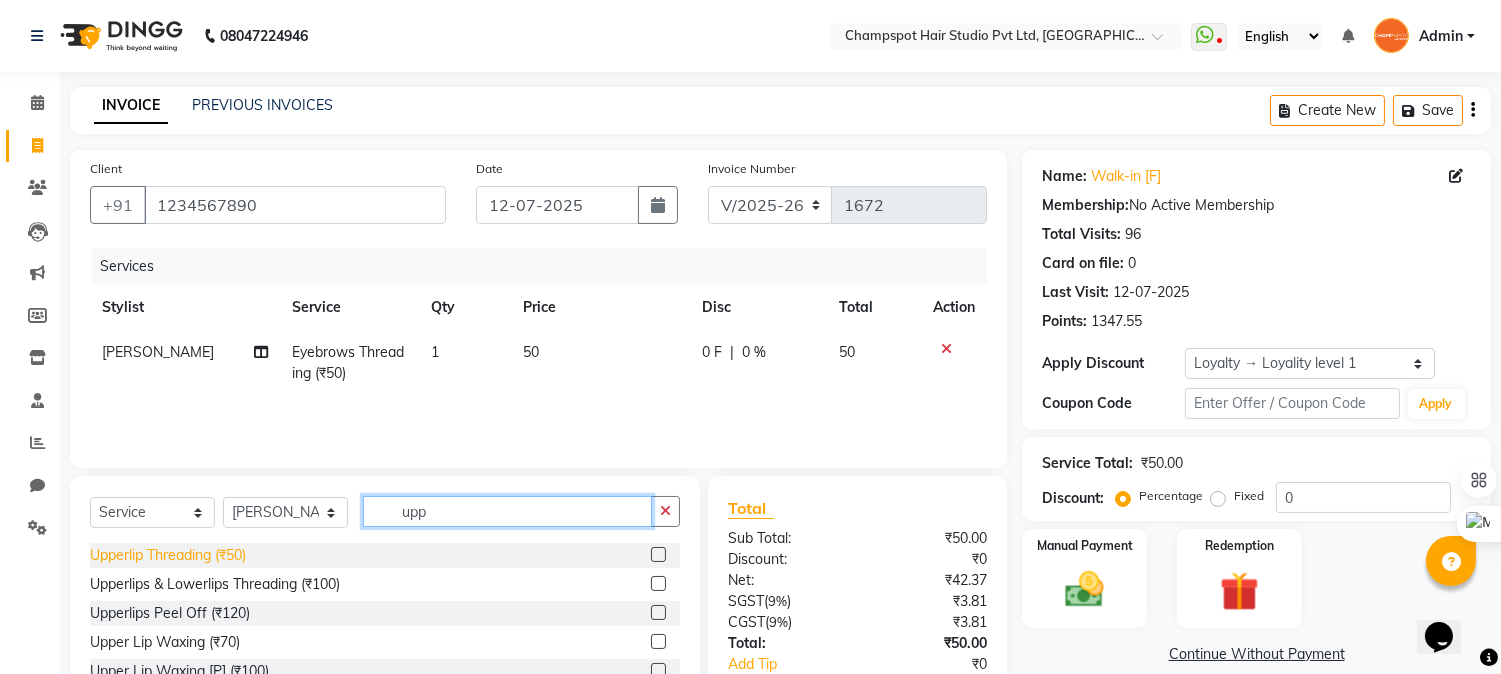 type on "upp" 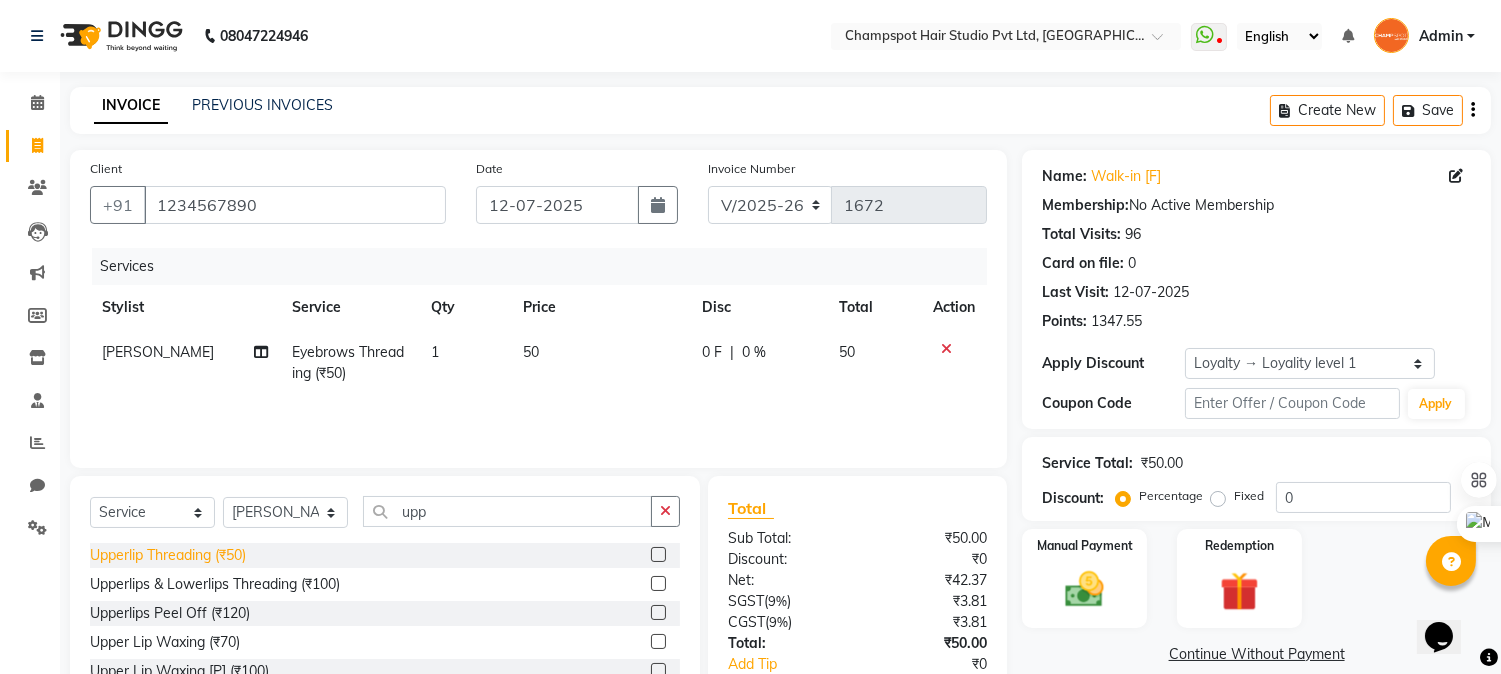 click on "Upperlip Threading (₹50)" 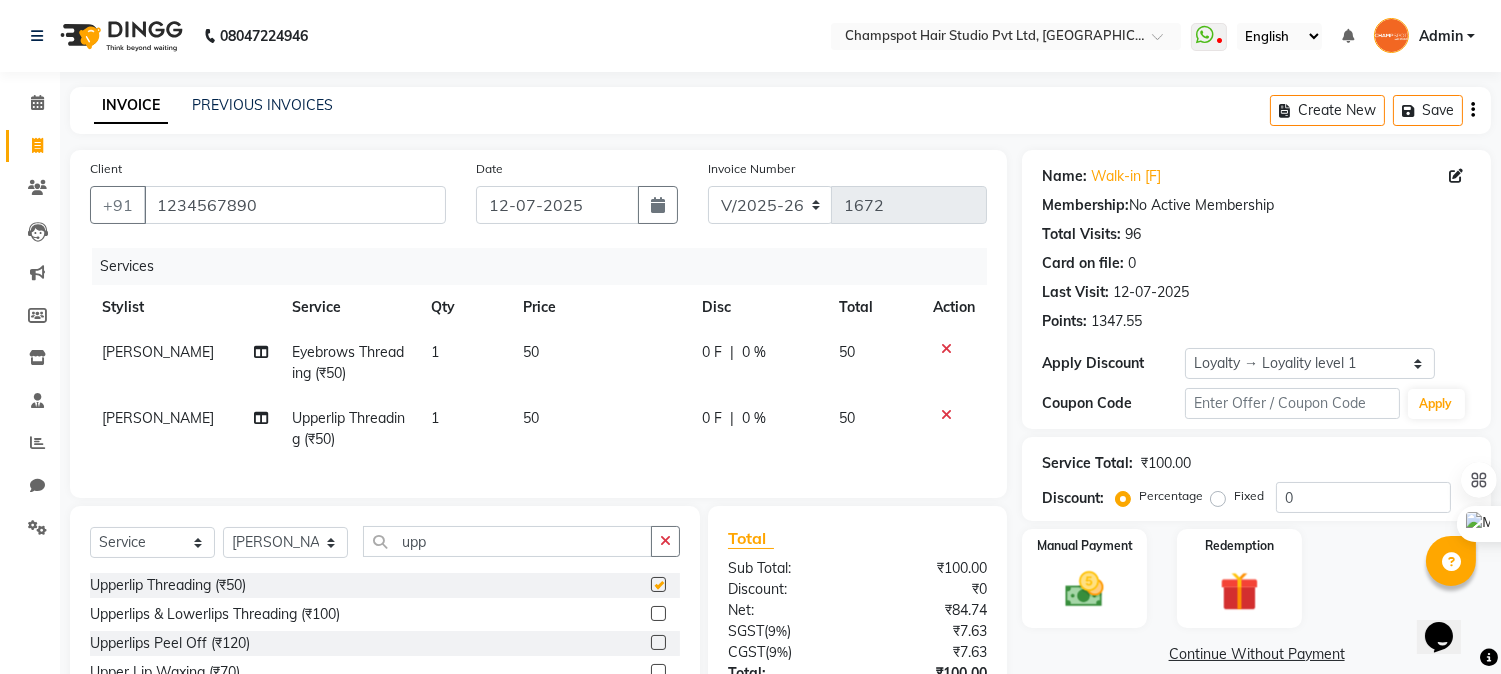 checkbox on "false" 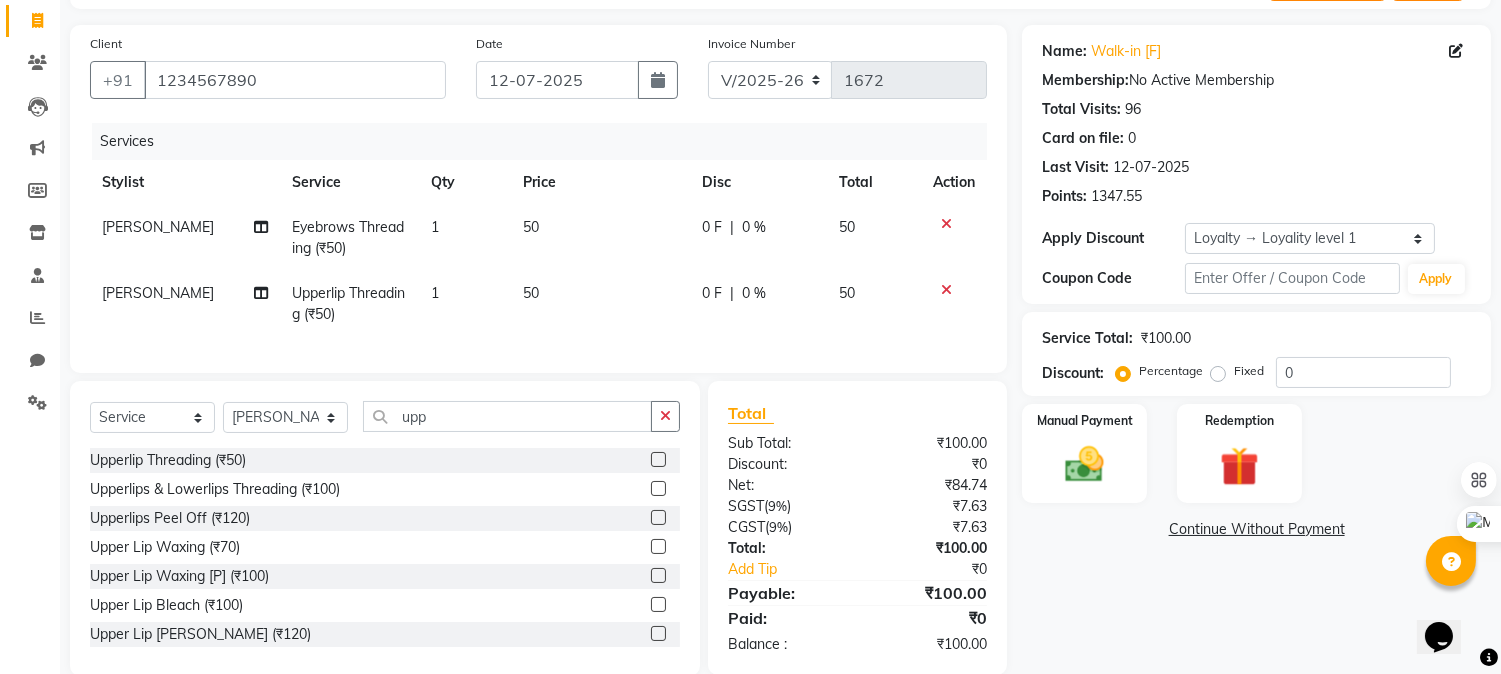 scroll, scrollTop: 173, scrollLeft: 0, axis: vertical 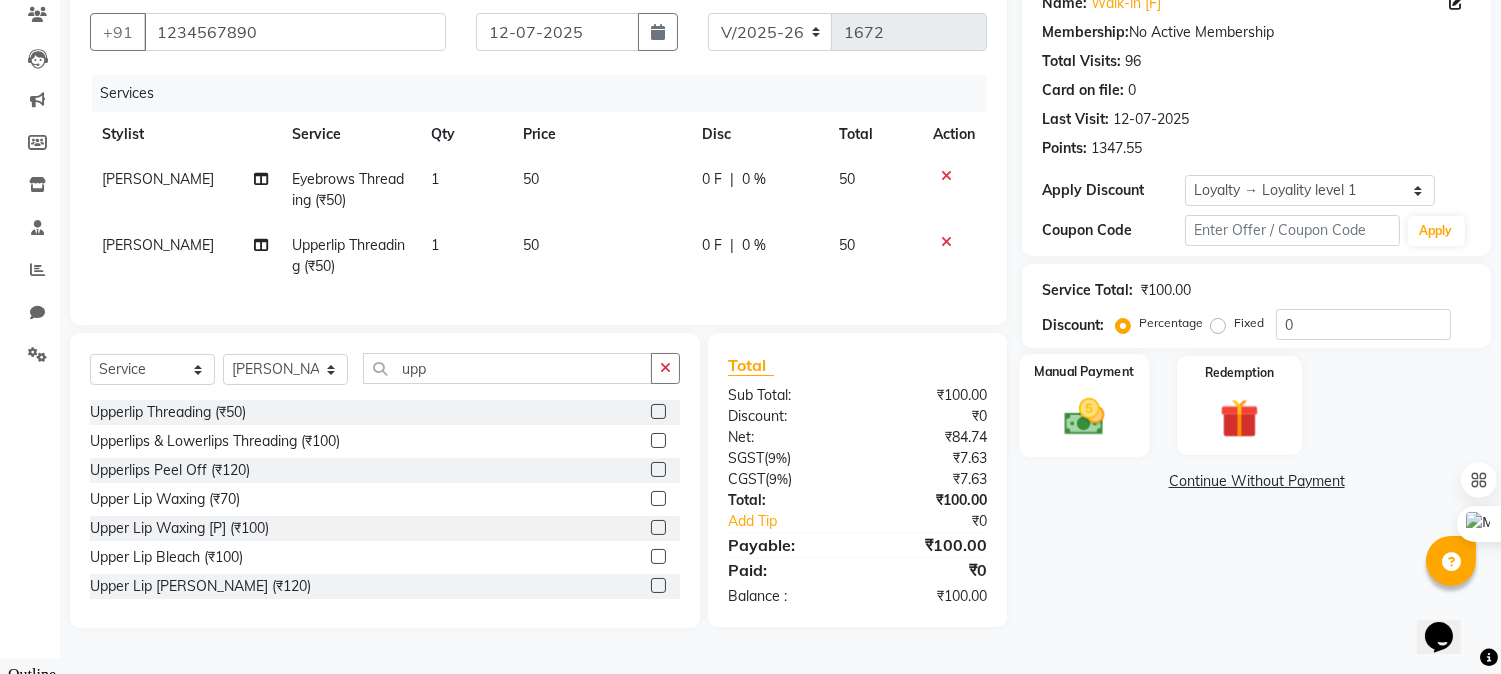 click 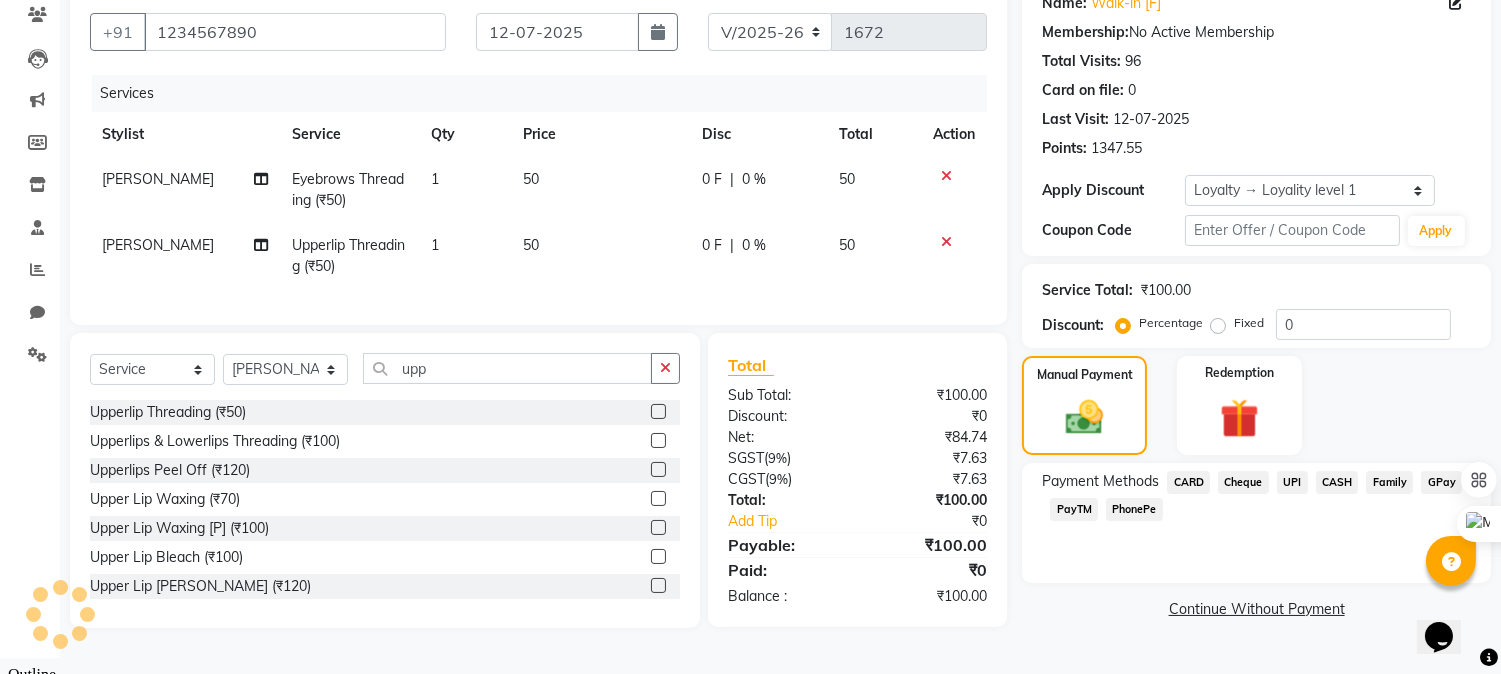 click on "CASH" 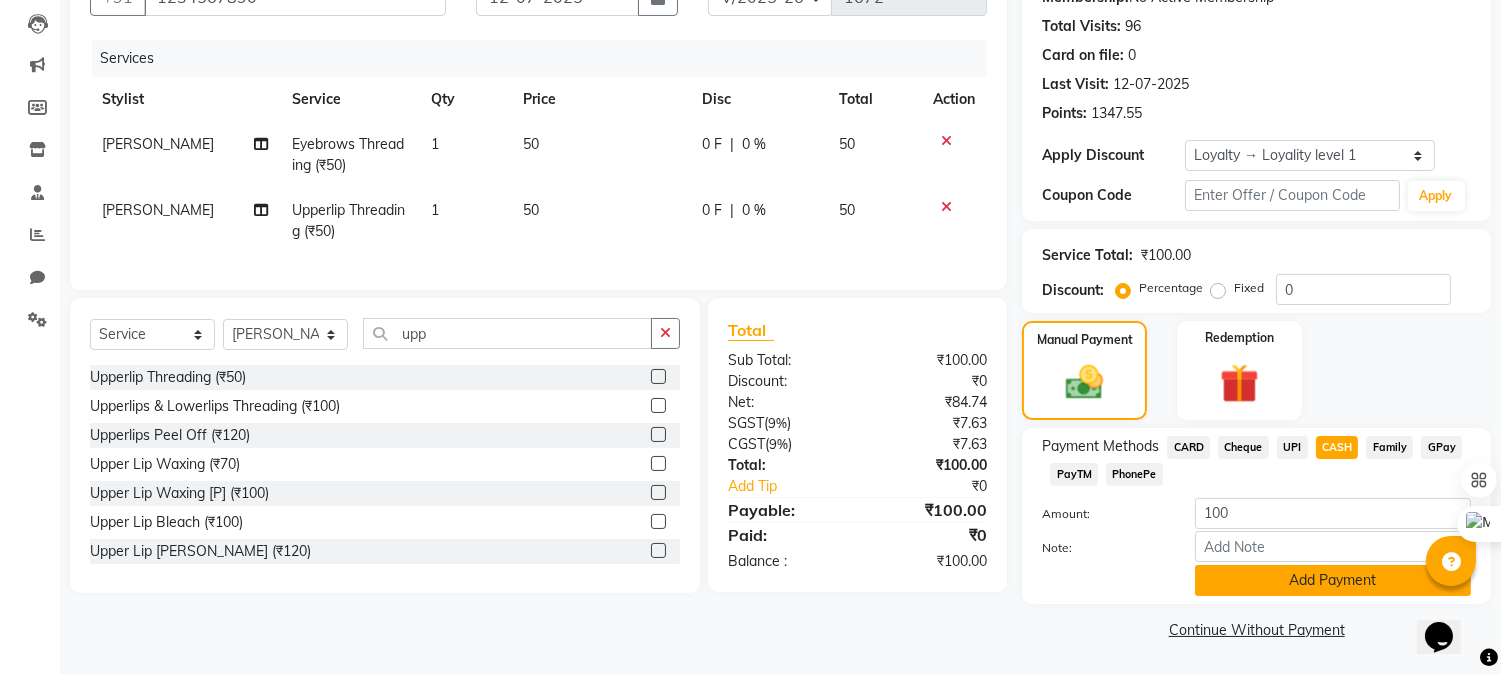 click on "Add Payment" 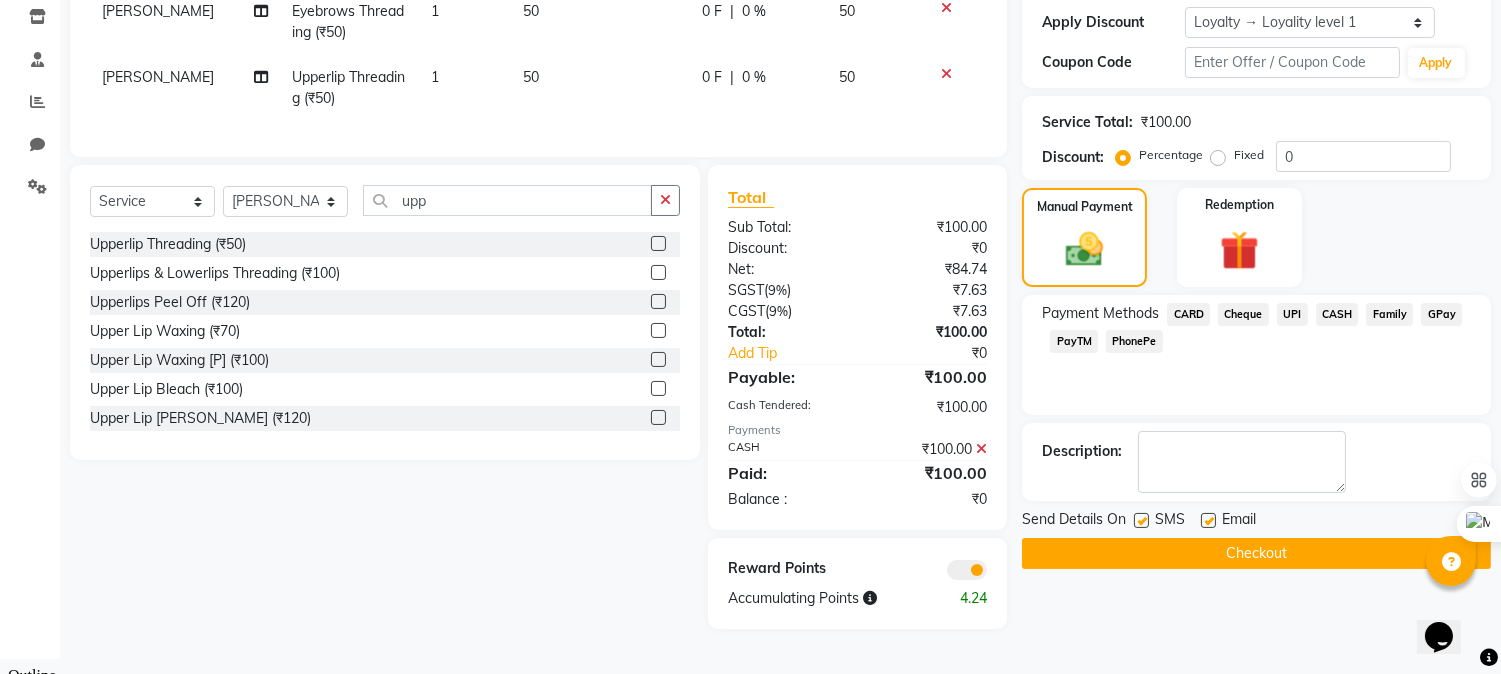 scroll, scrollTop: 342, scrollLeft: 0, axis: vertical 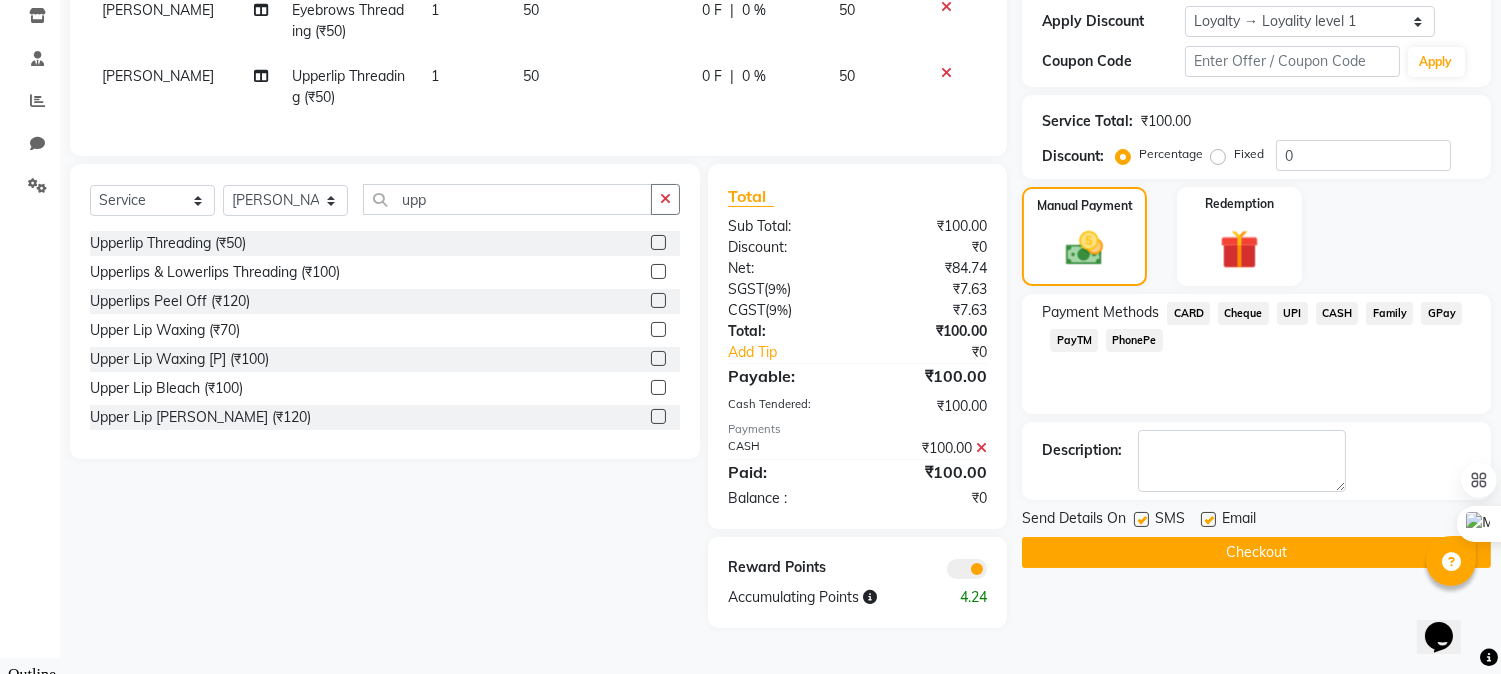 click on "Checkout" 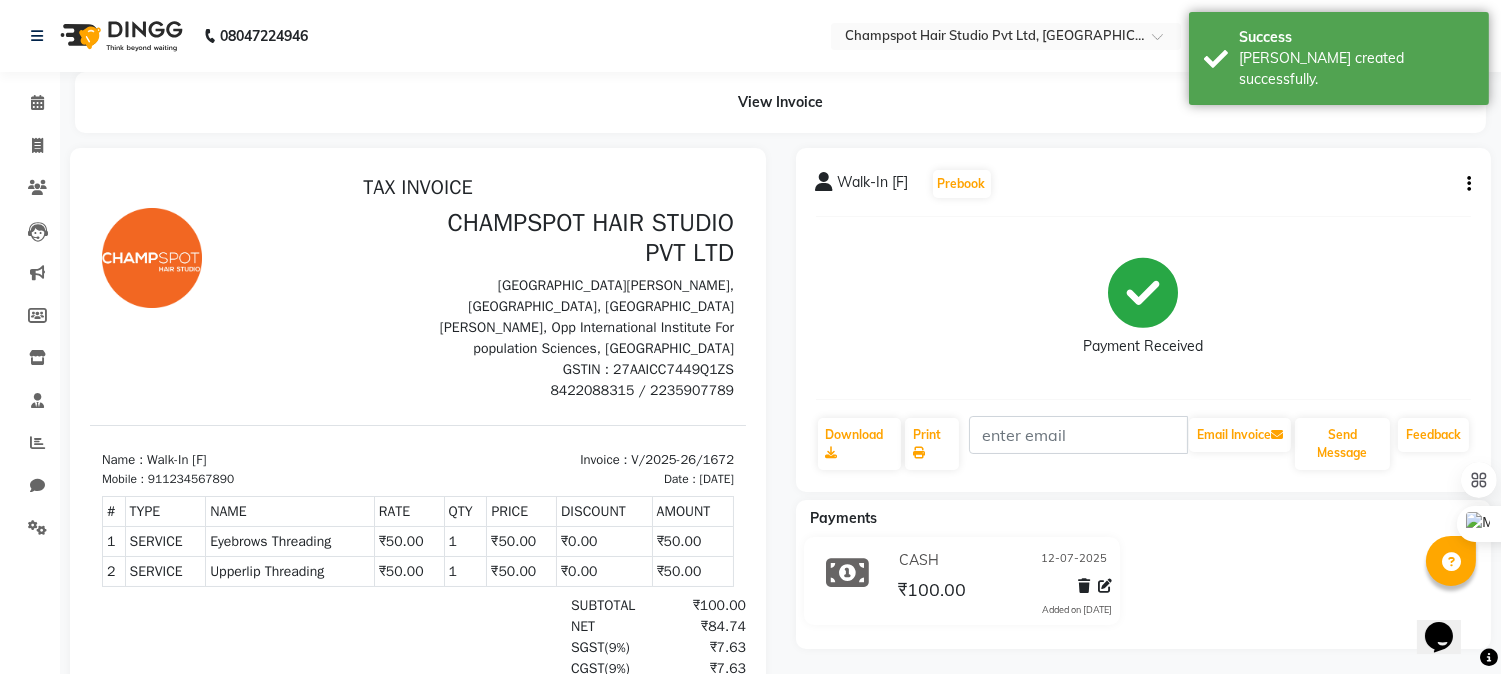 scroll, scrollTop: 0, scrollLeft: 0, axis: both 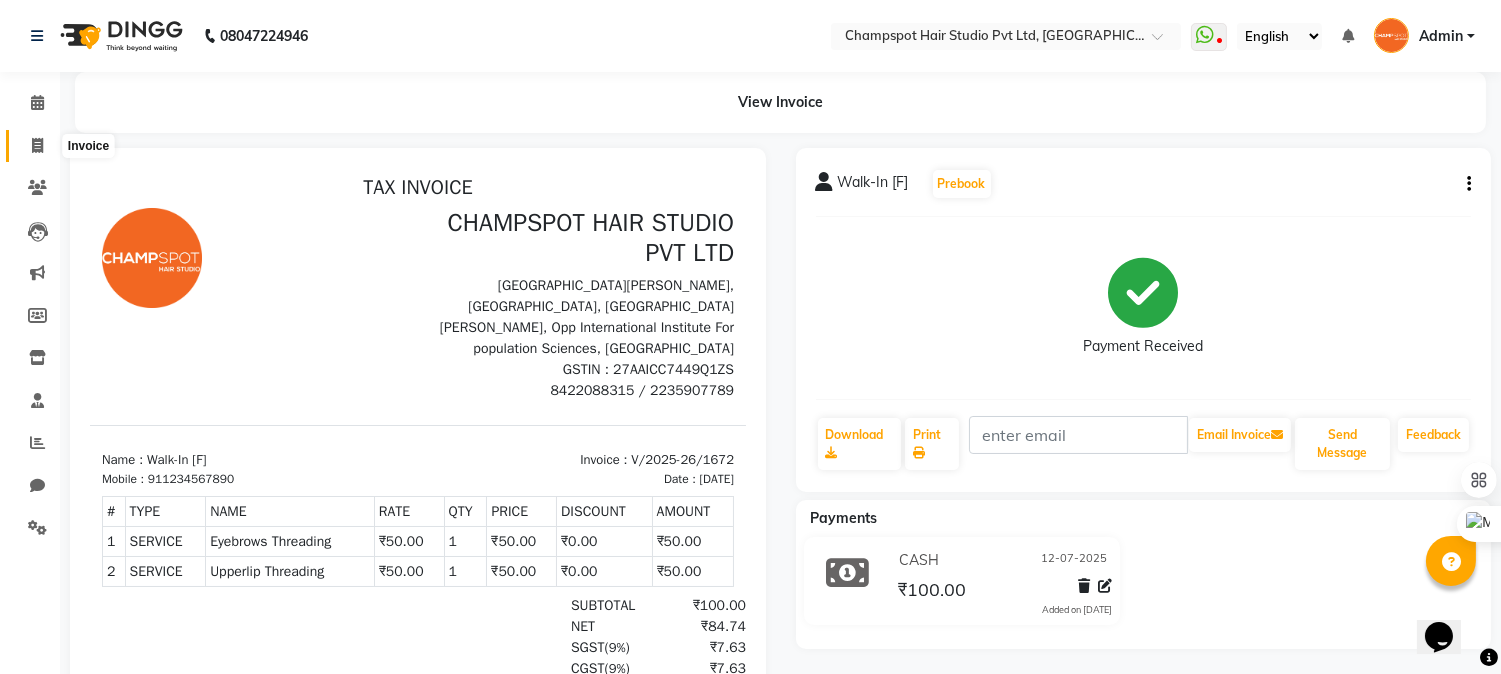 click 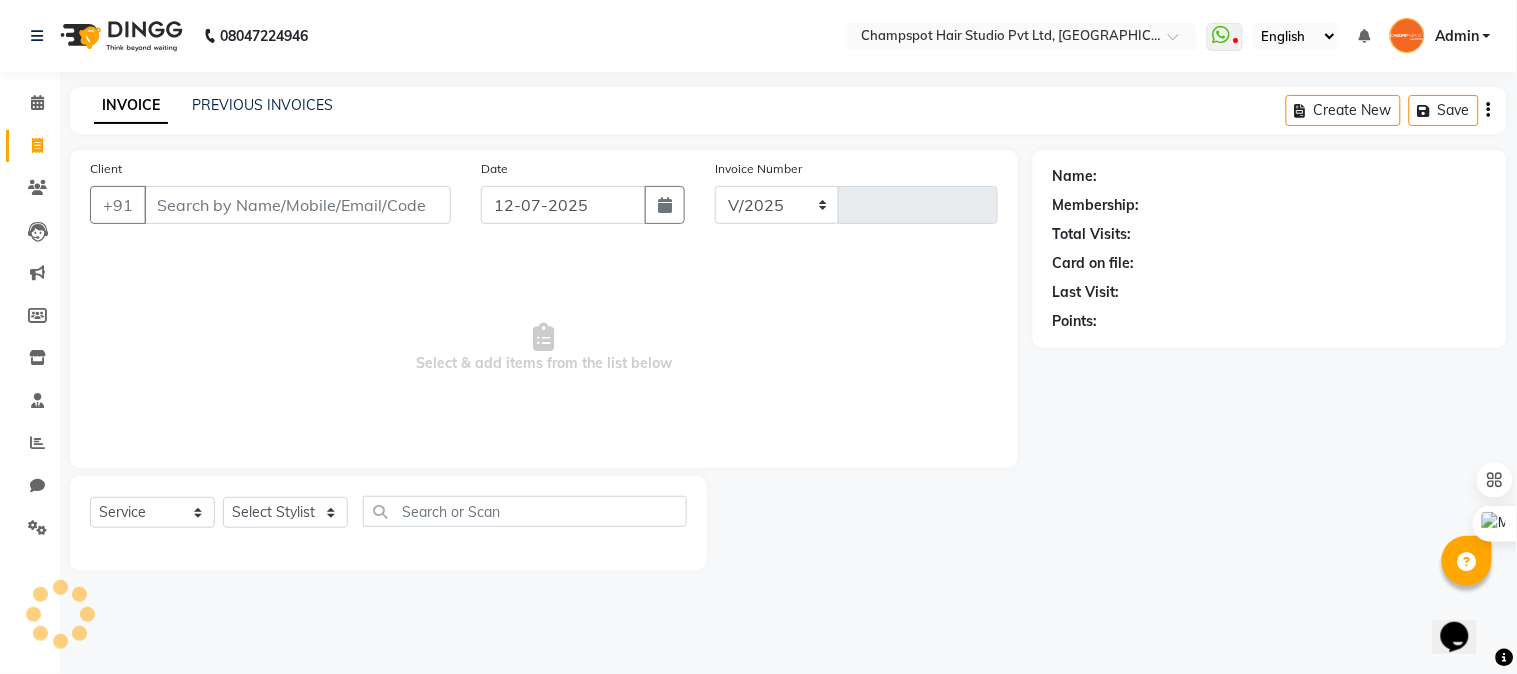 select on "7690" 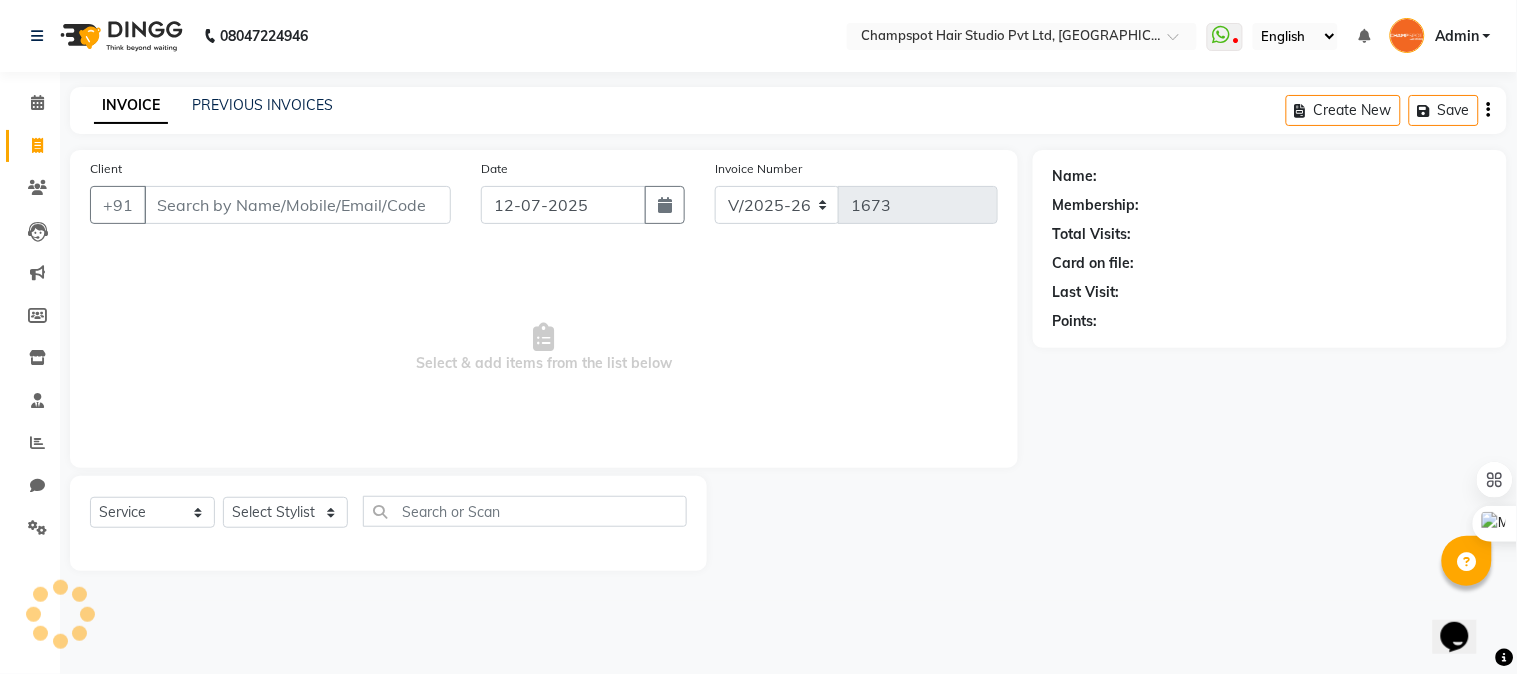 click on "Client" at bounding box center (297, 205) 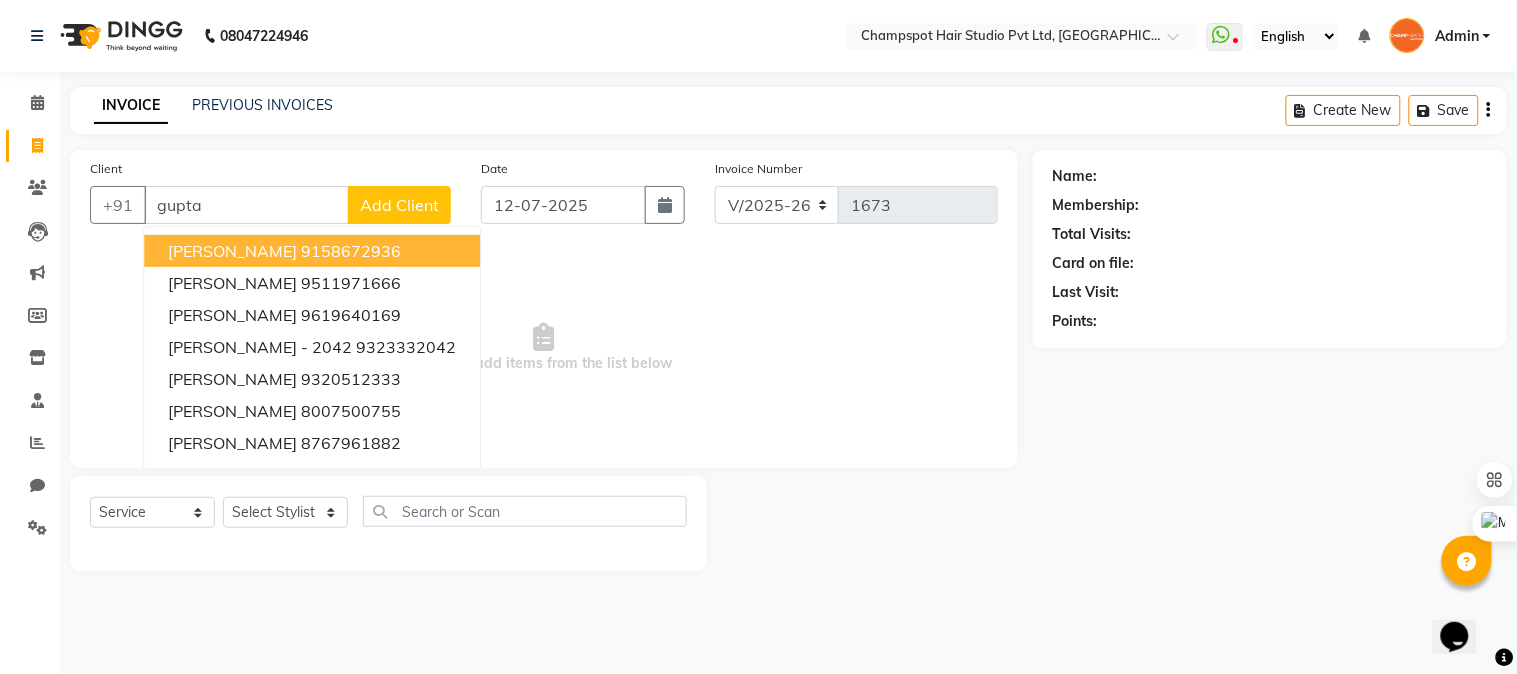 drag, startPoint x: 213, startPoint y: 194, endPoint x: 0, endPoint y: 202, distance: 213.15018 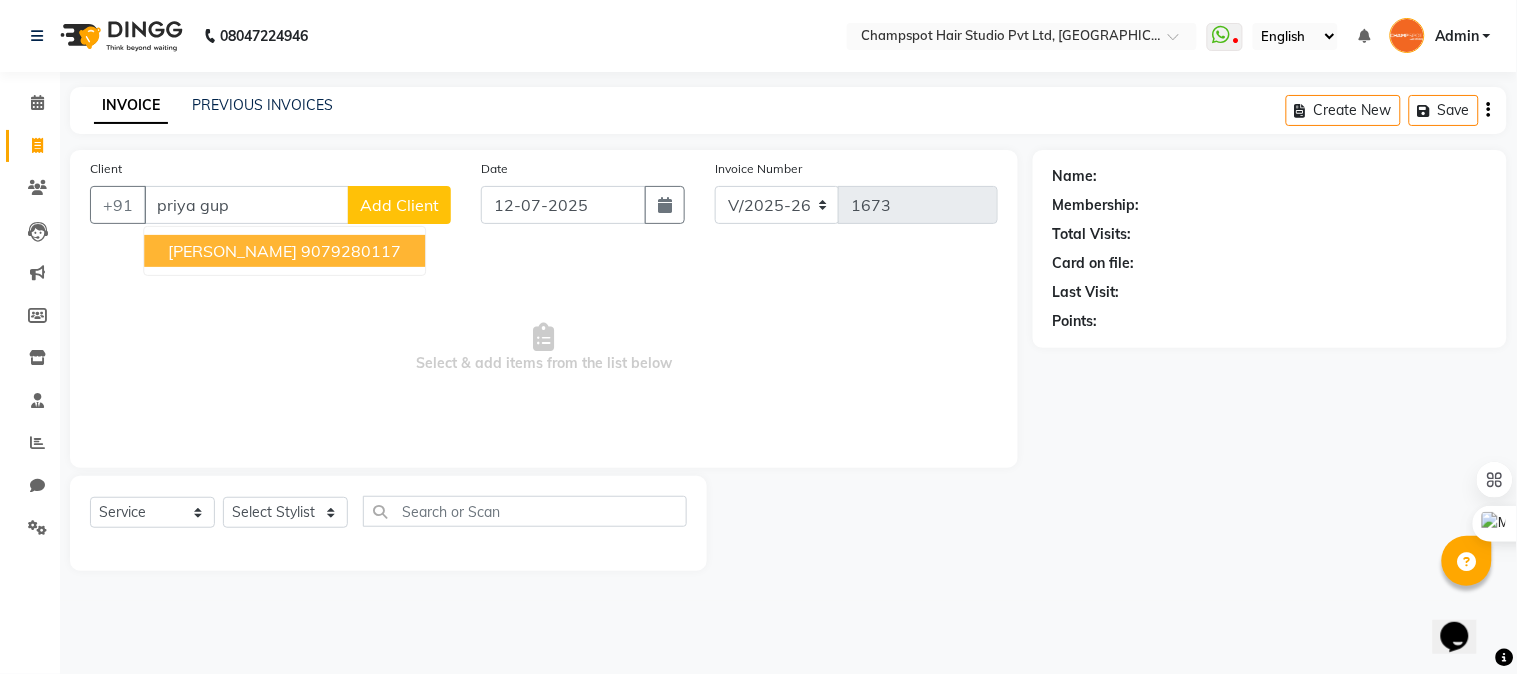 click on "[PERSON_NAME]" at bounding box center [232, 251] 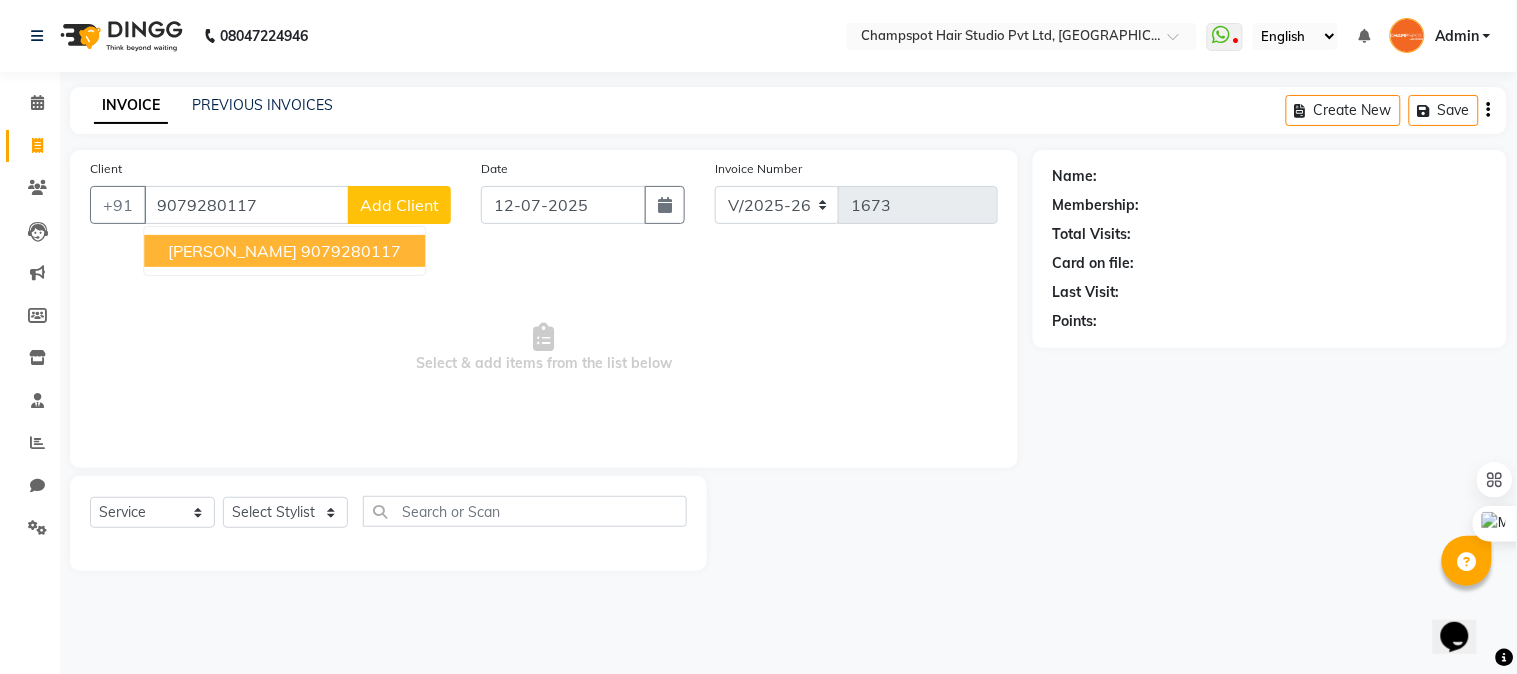 type on "9079280117" 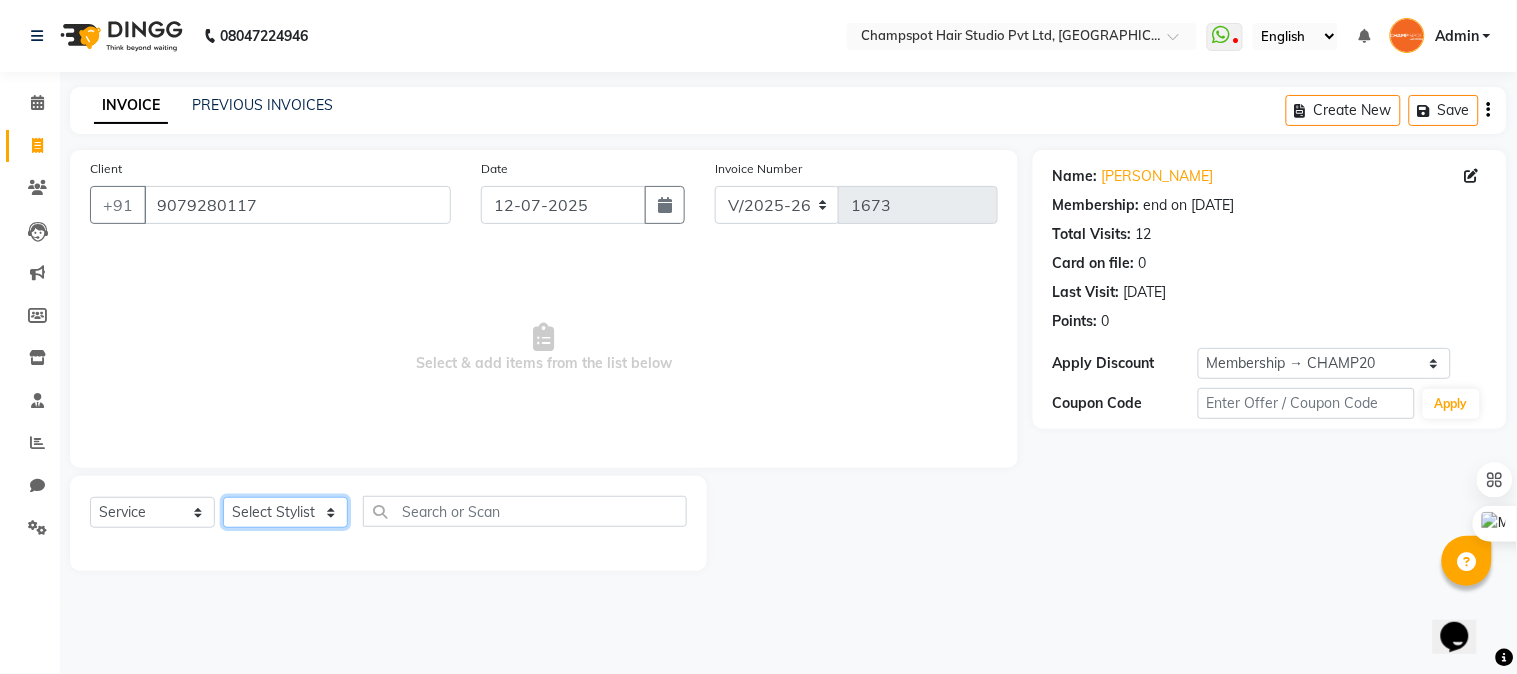 click on "Select Stylist Admin [PERSON_NAME] [PERSON_NAME] 	[PERSON_NAME] [PERSON_NAME] [PERSON_NAME]" 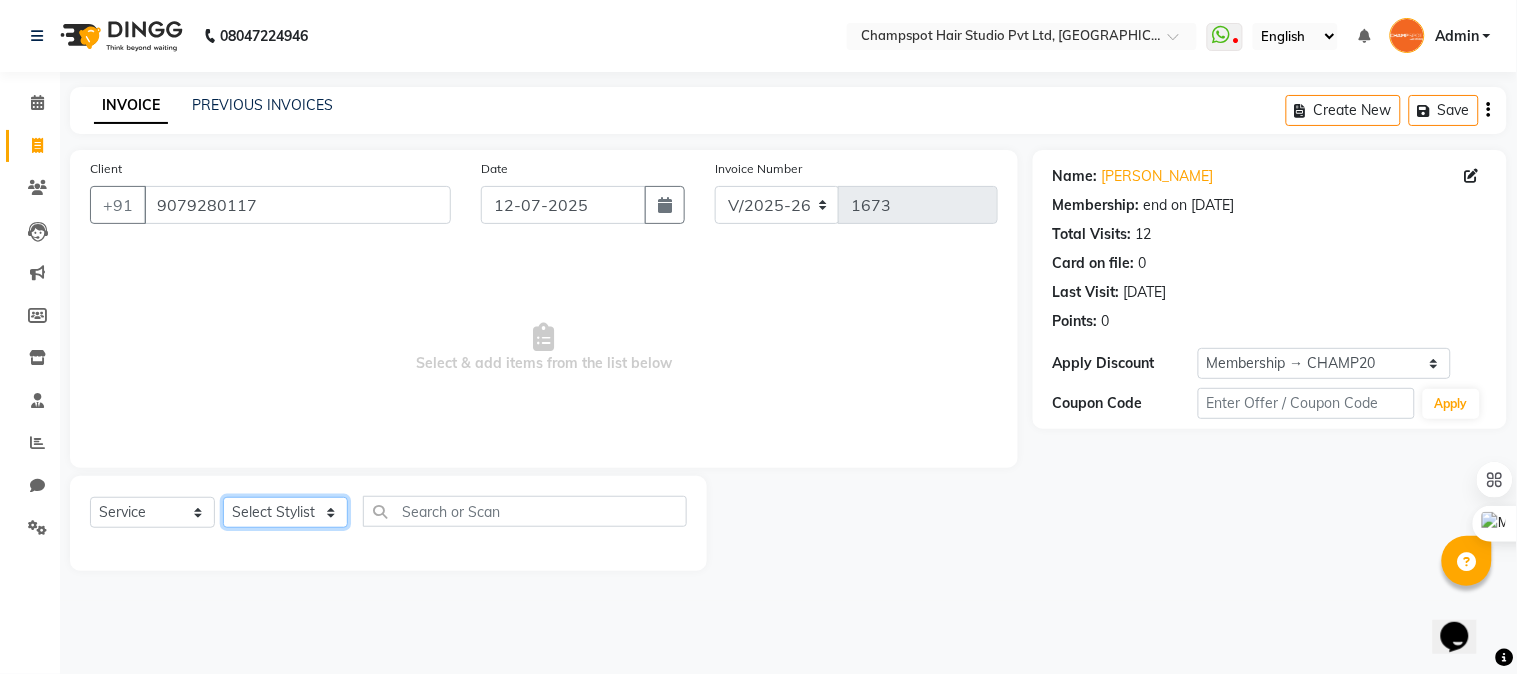 select on "69009" 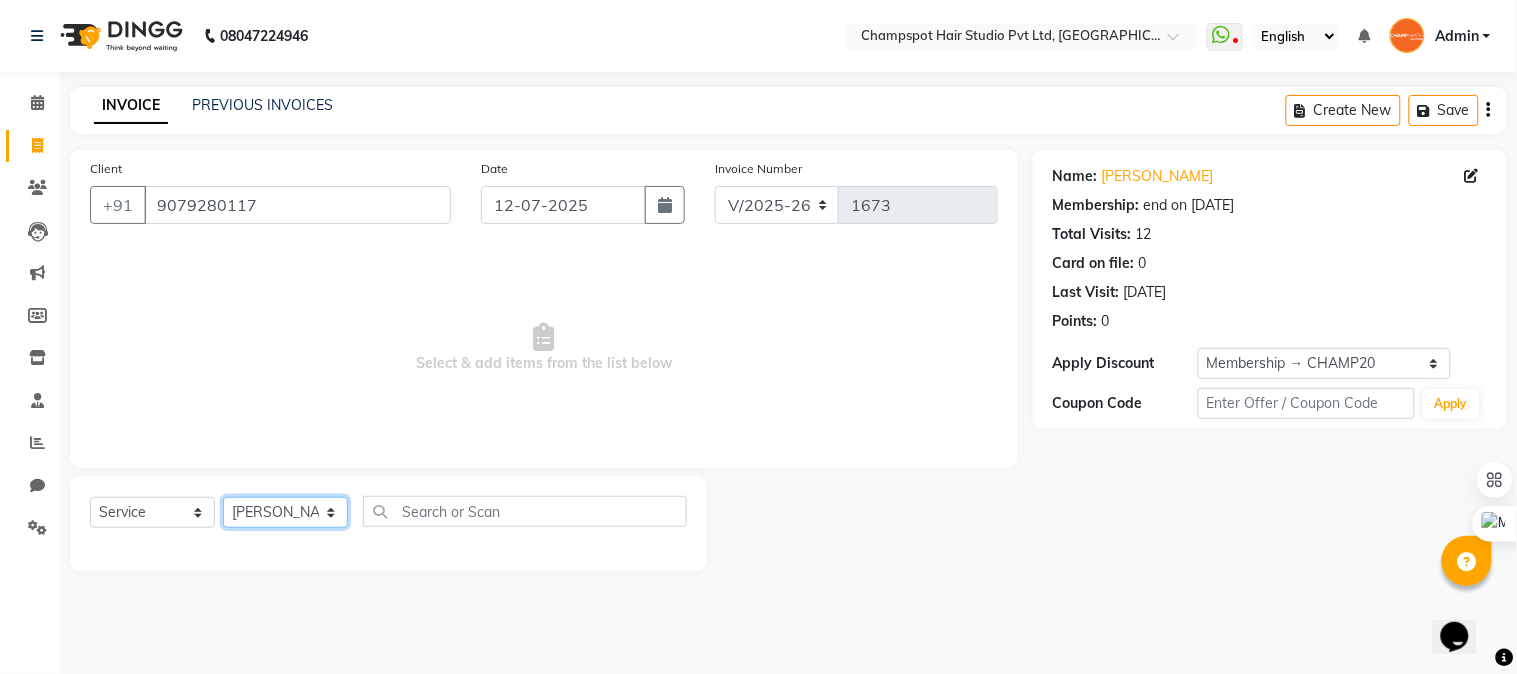 click on "Select Stylist Admin [PERSON_NAME] [PERSON_NAME] 	[PERSON_NAME] [PERSON_NAME] [PERSON_NAME]" 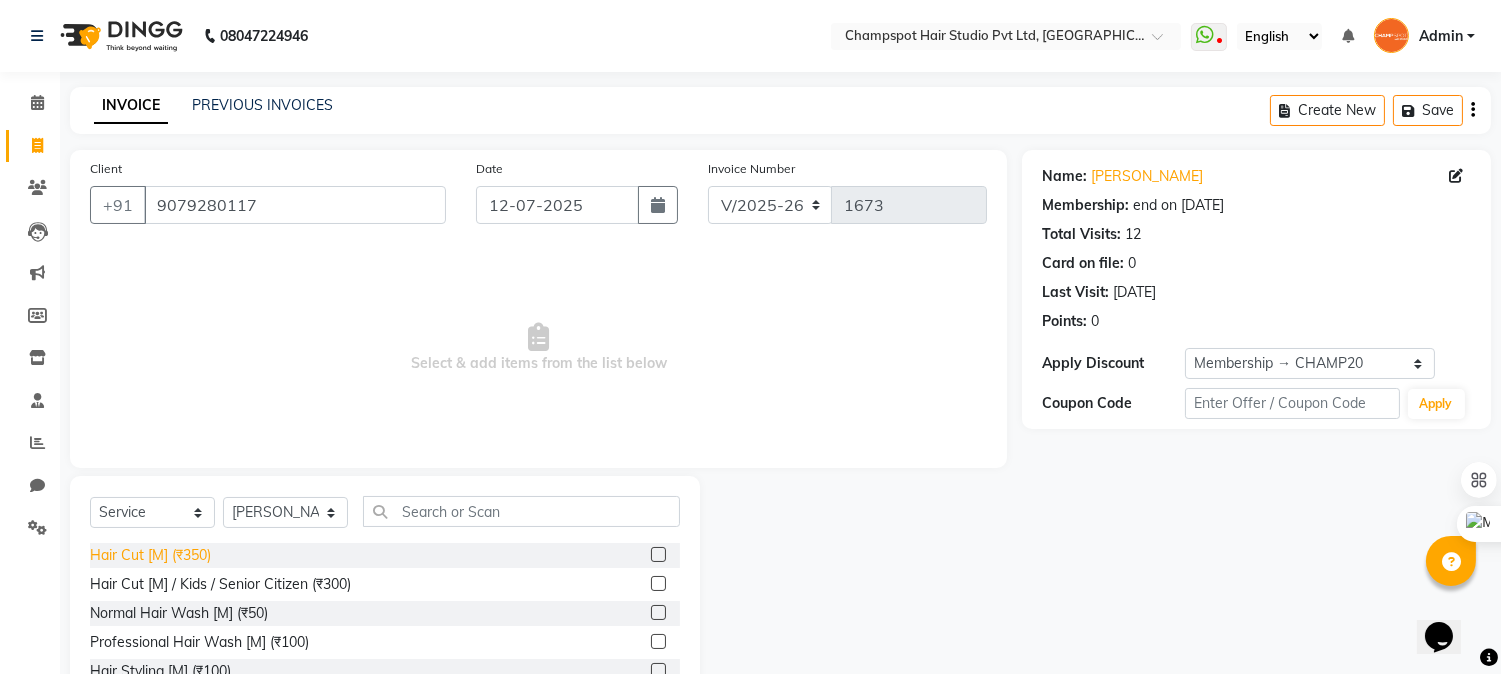 click on "Hair Cut [M] (₹350)" 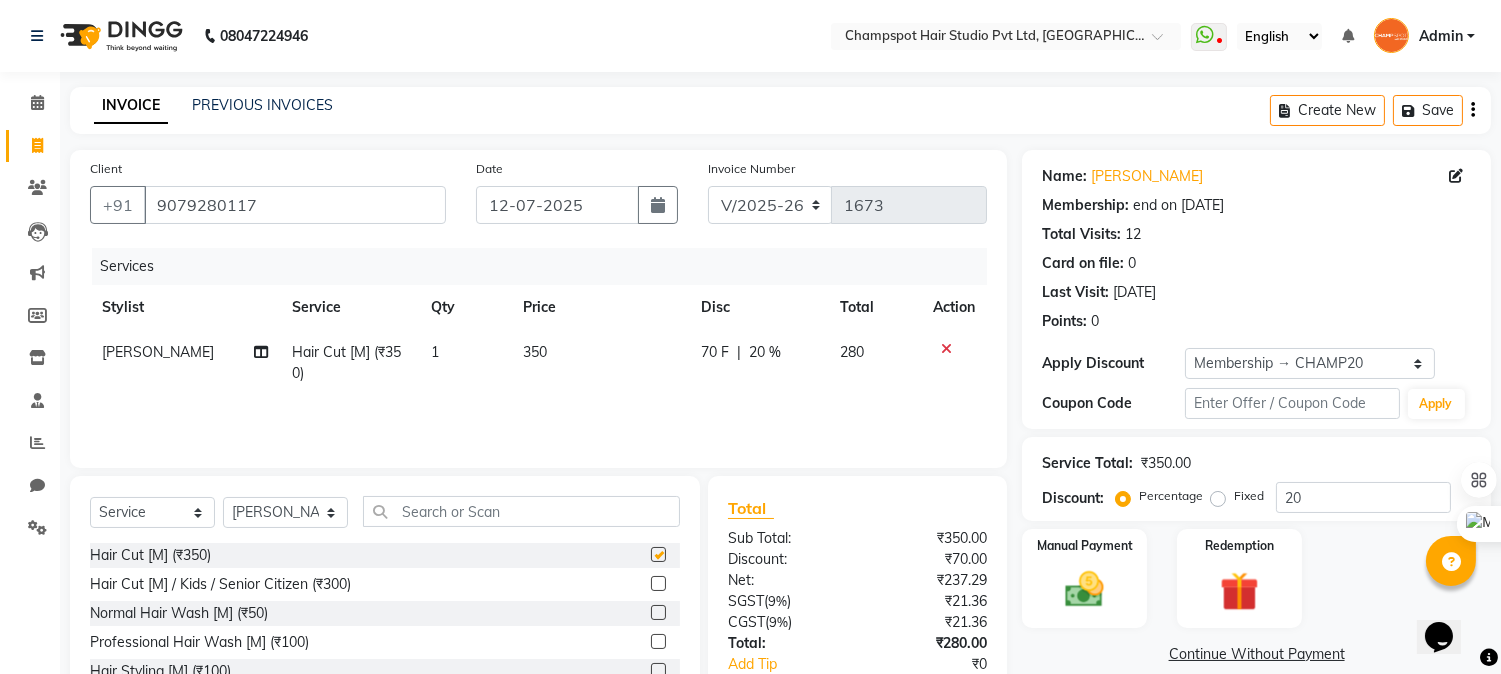 checkbox on "false" 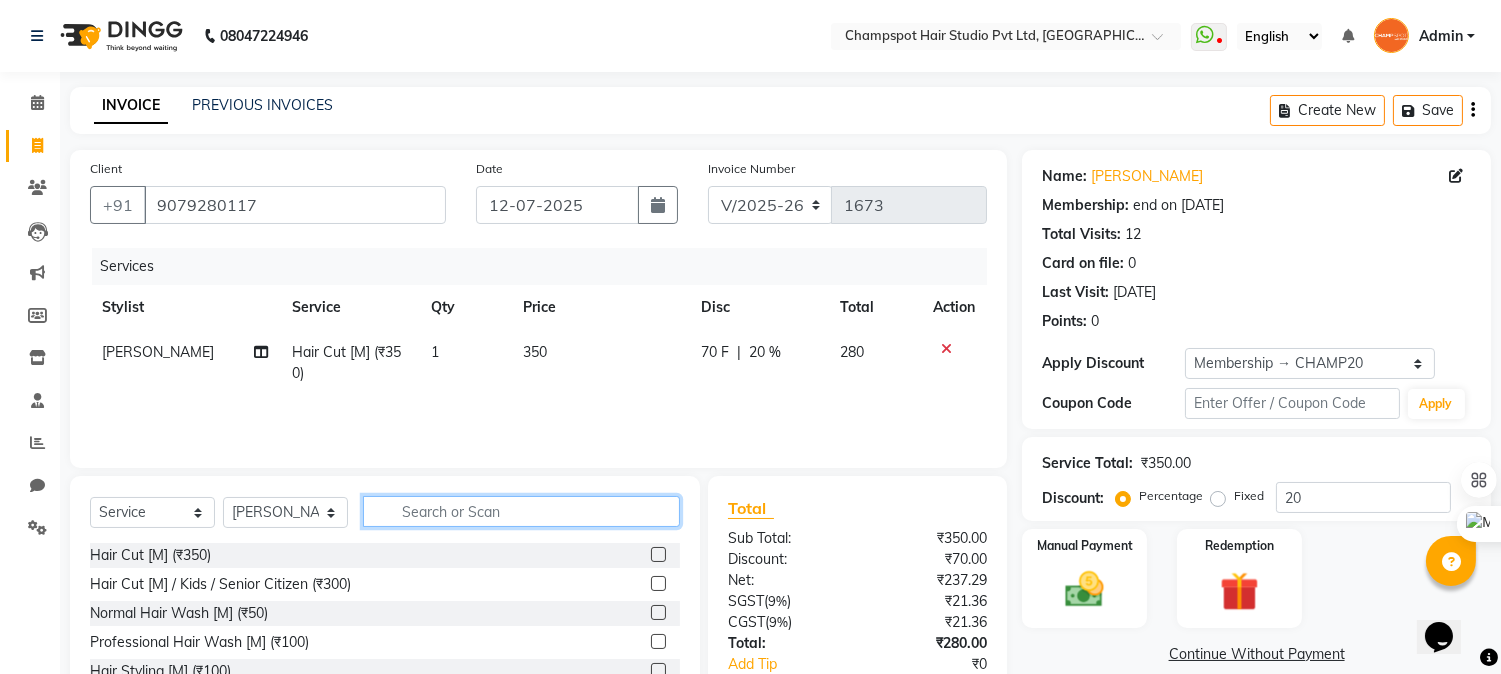 click 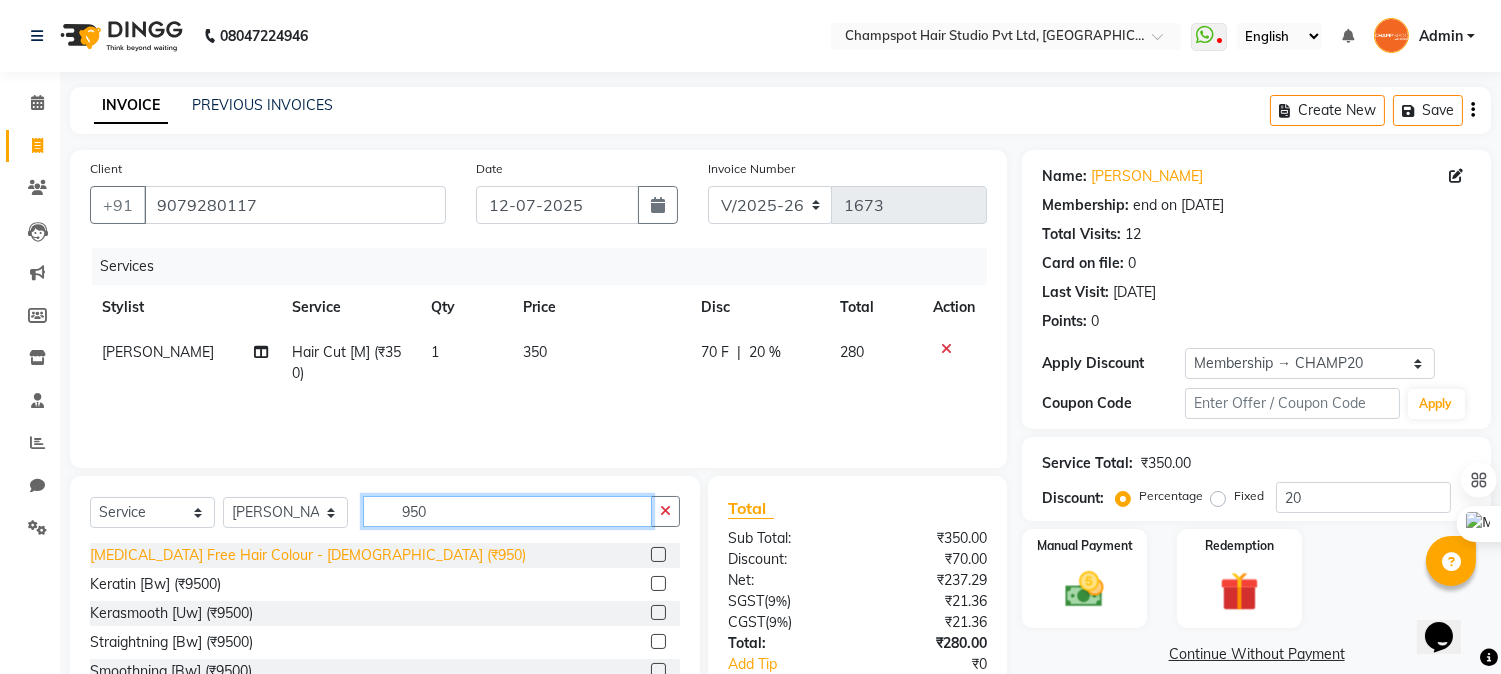 type on "950" 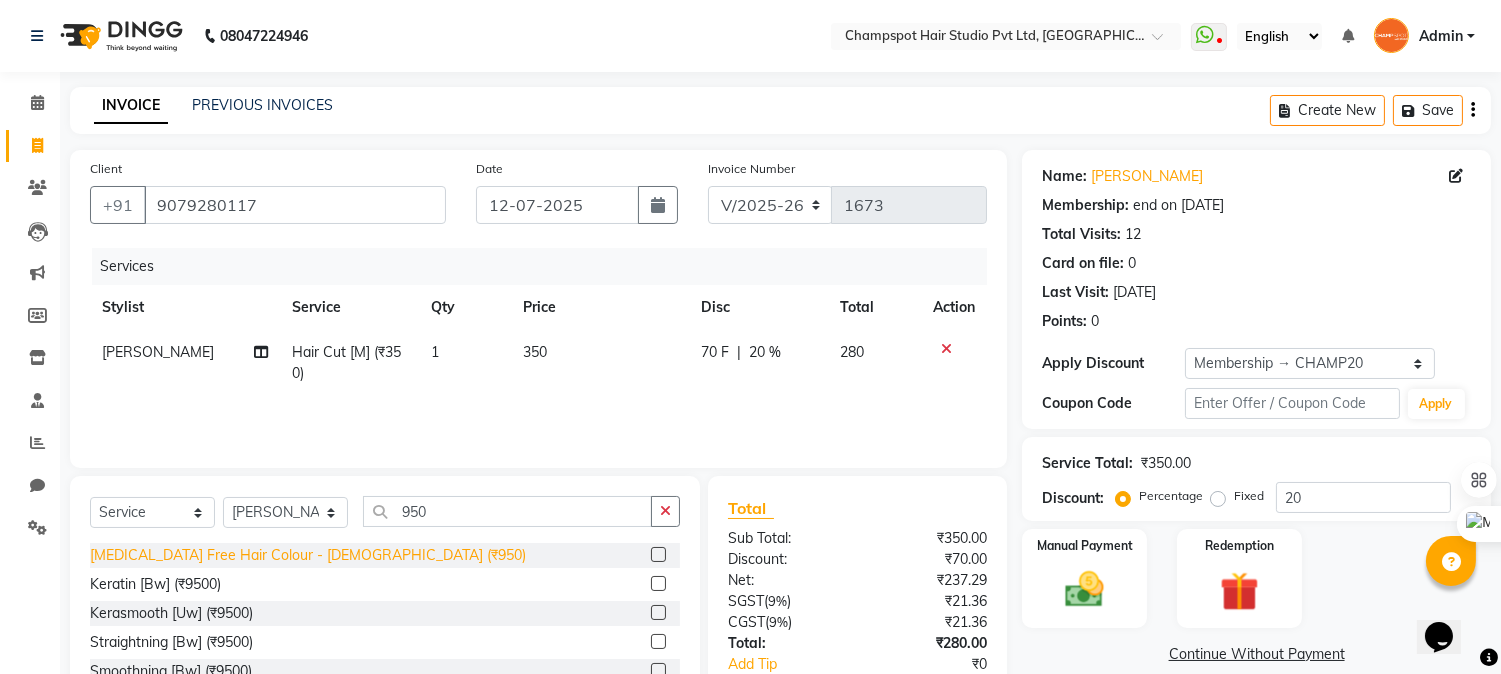 click on "[MEDICAL_DATA] Free Hair Colour - [DEMOGRAPHIC_DATA] (₹950)" 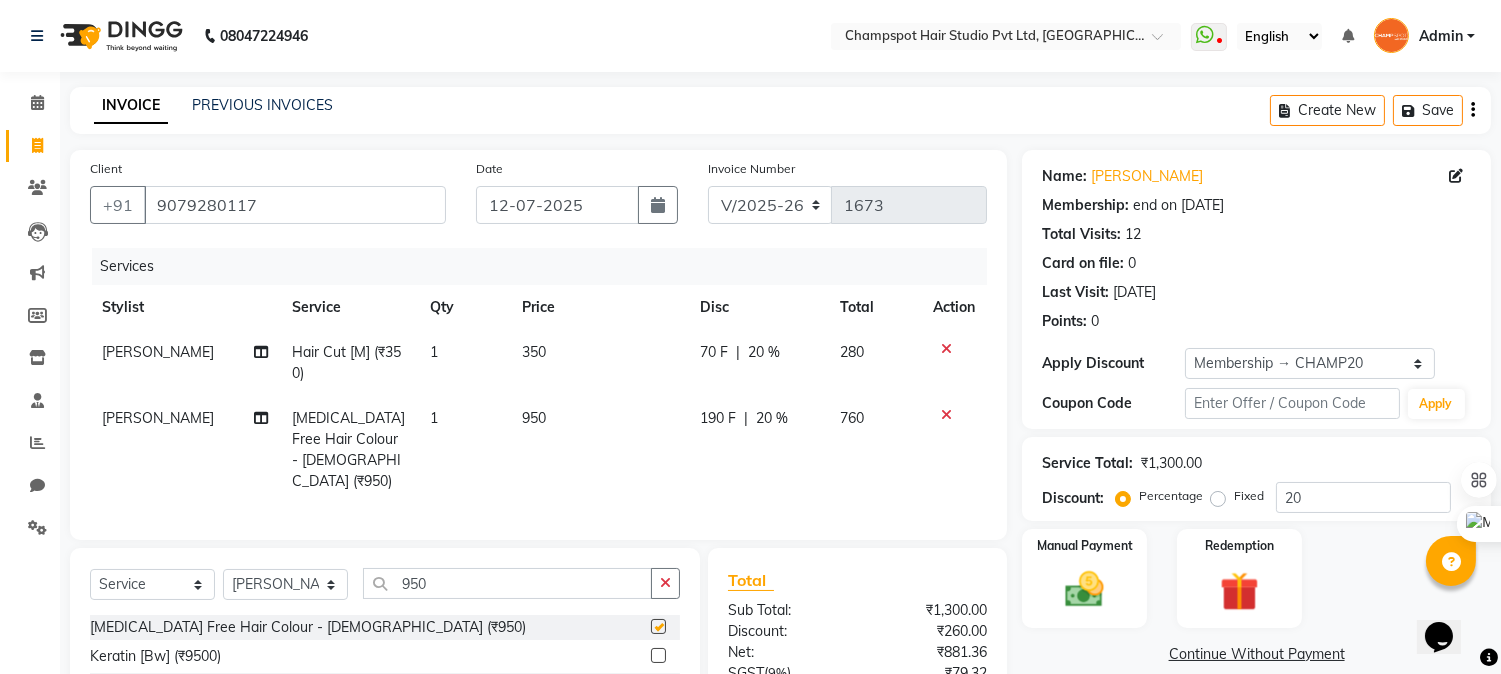 checkbox on "false" 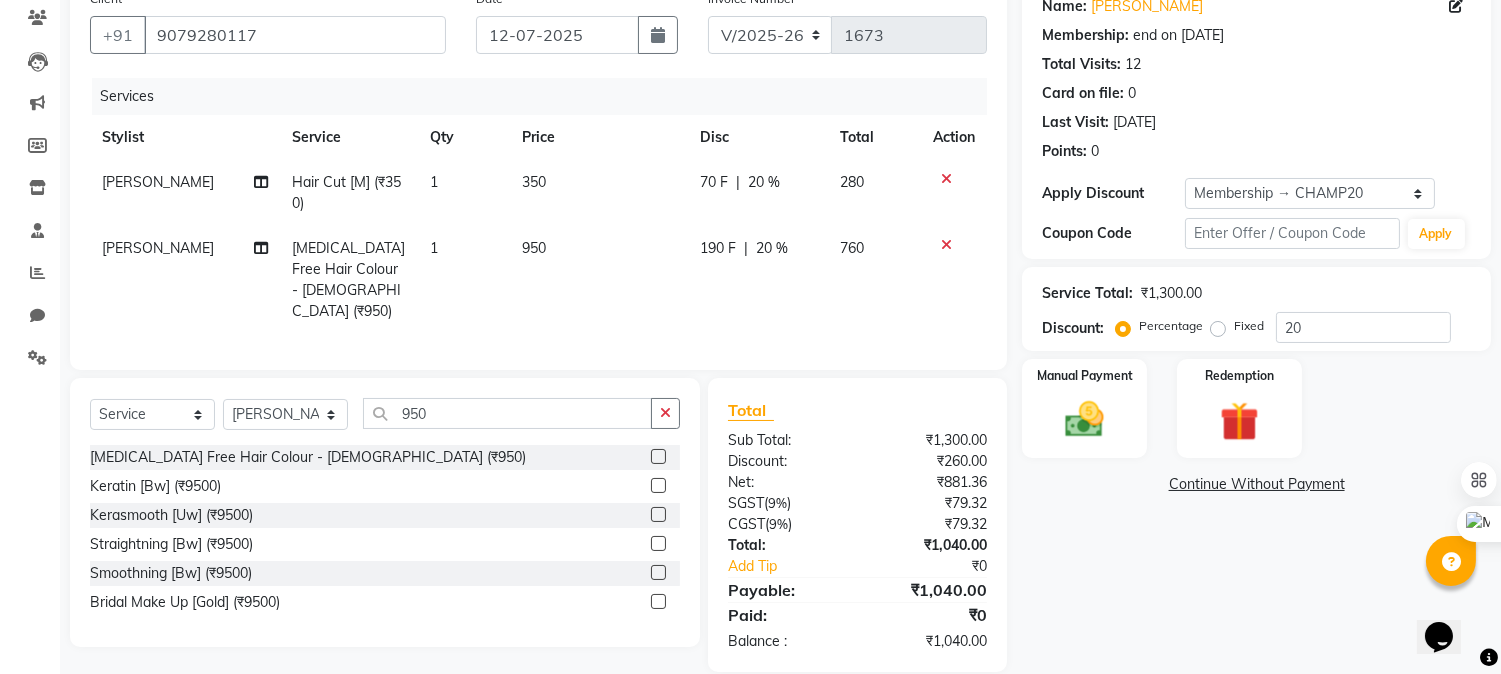 scroll, scrollTop: 193, scrollLeft: 0, axis: vertical 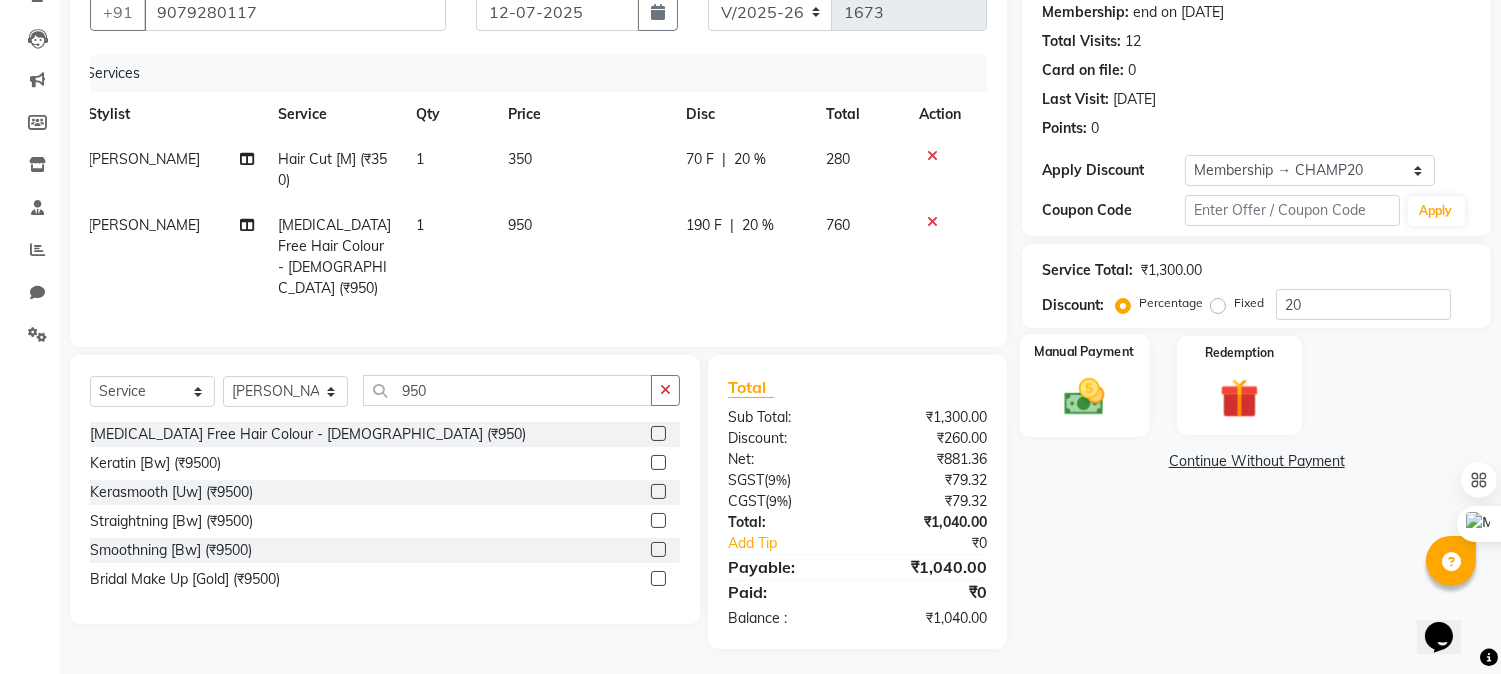 click 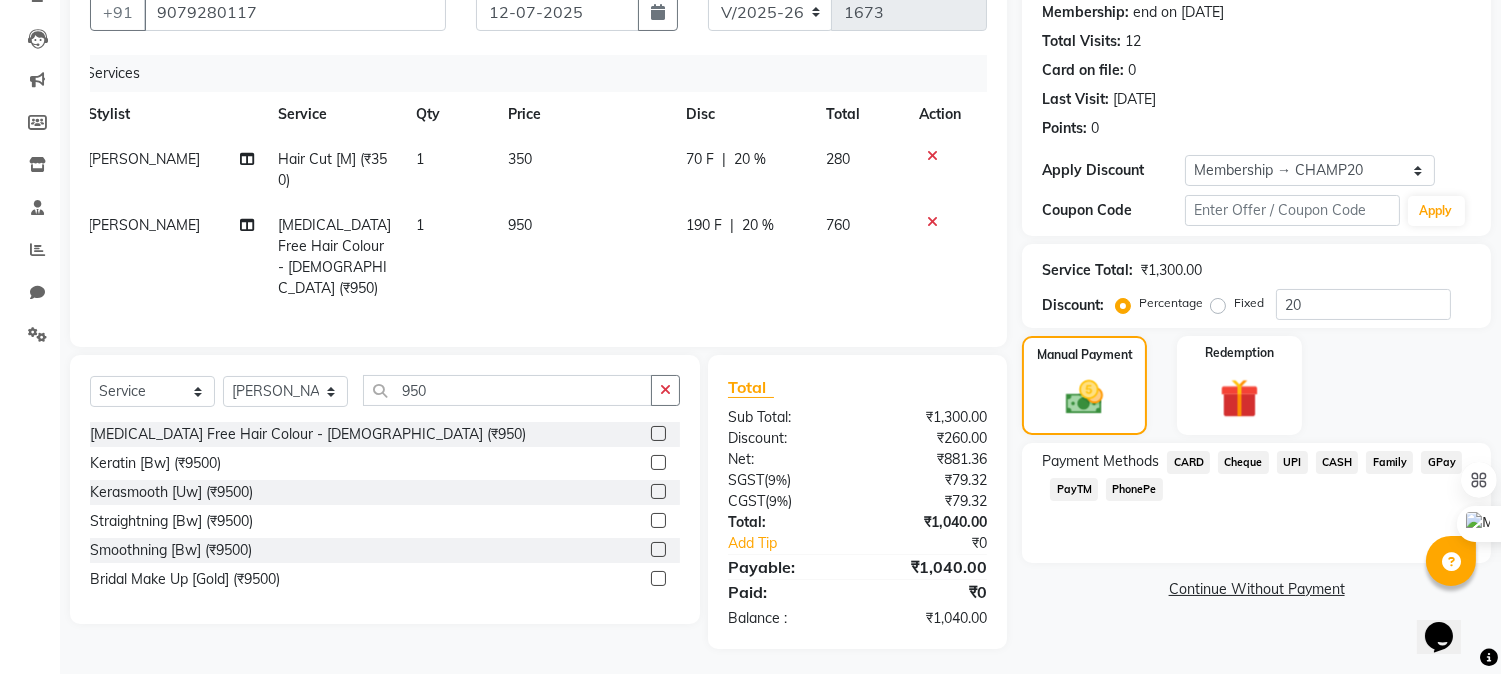 click on "CASH" 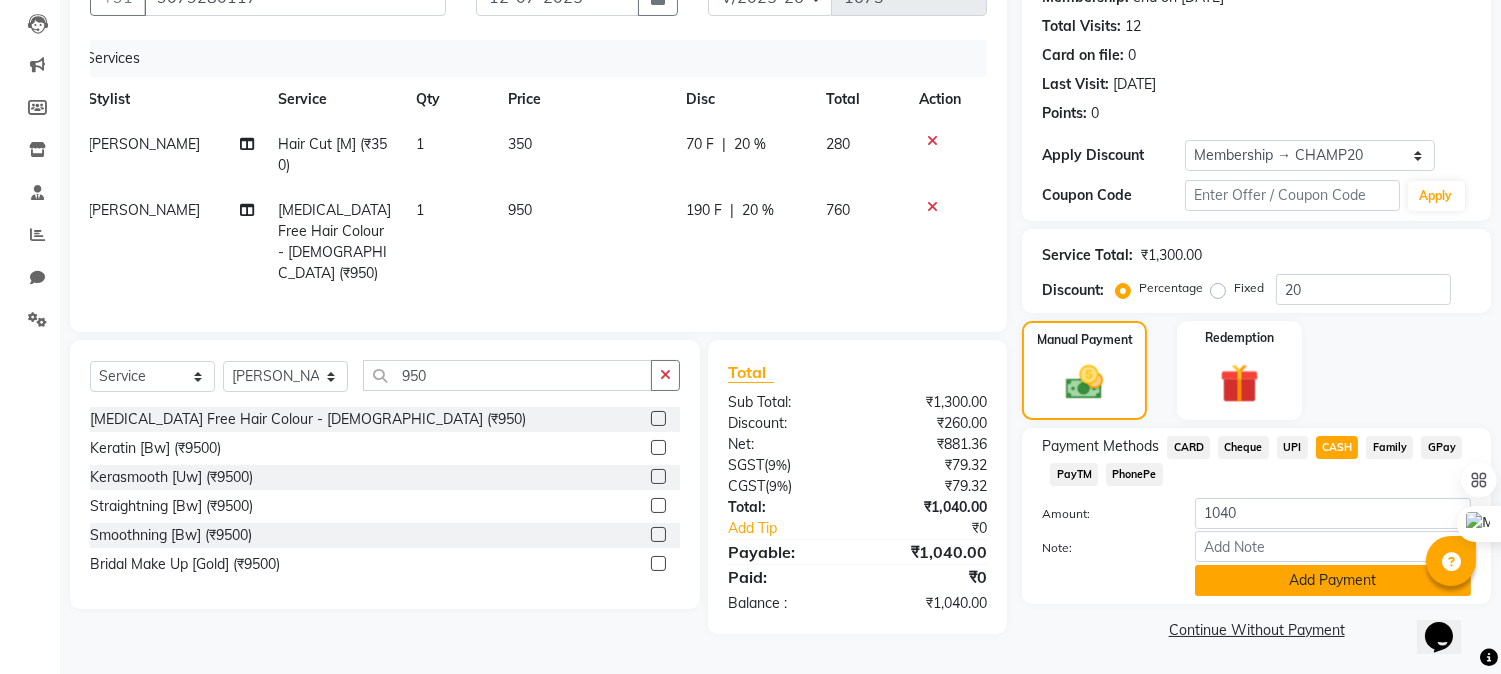 click on "Add Payment" 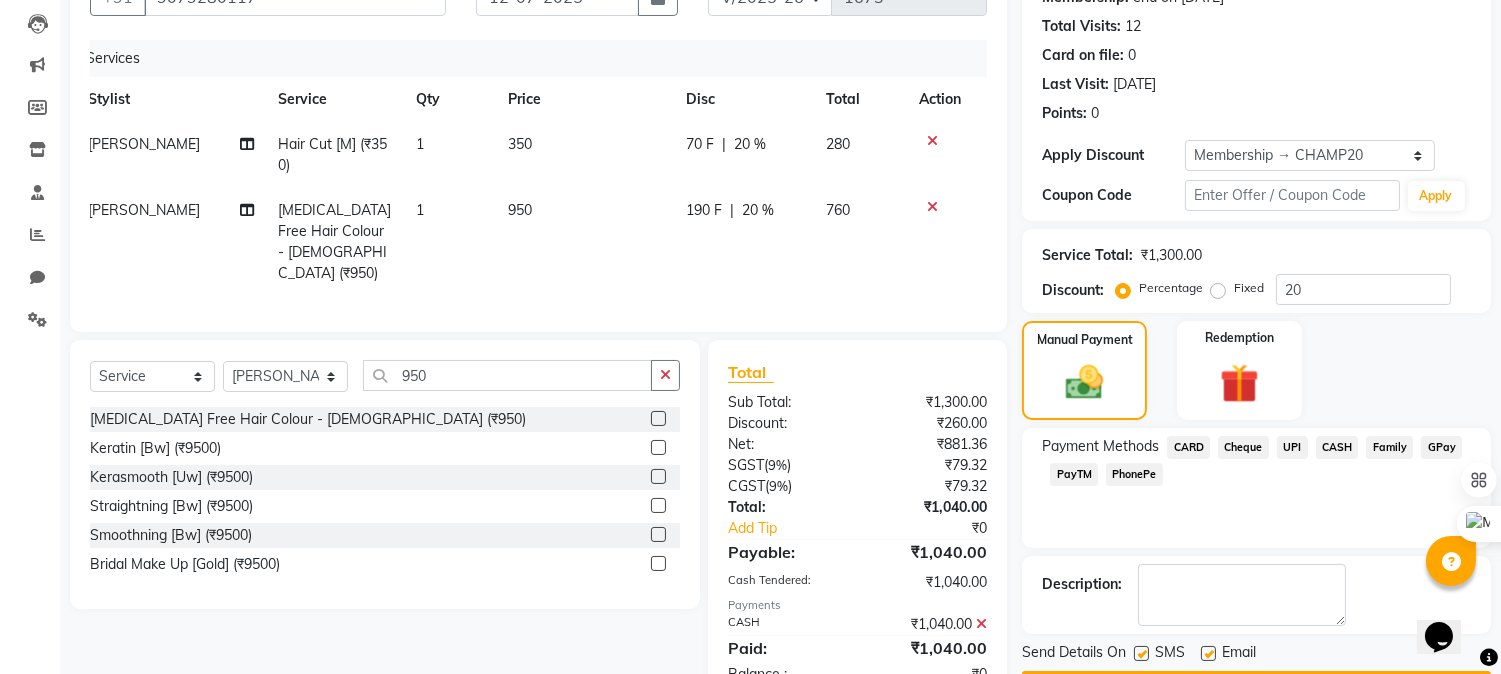 scroll, scrollTop: 334, scrollLeft: 0, axis: vertical 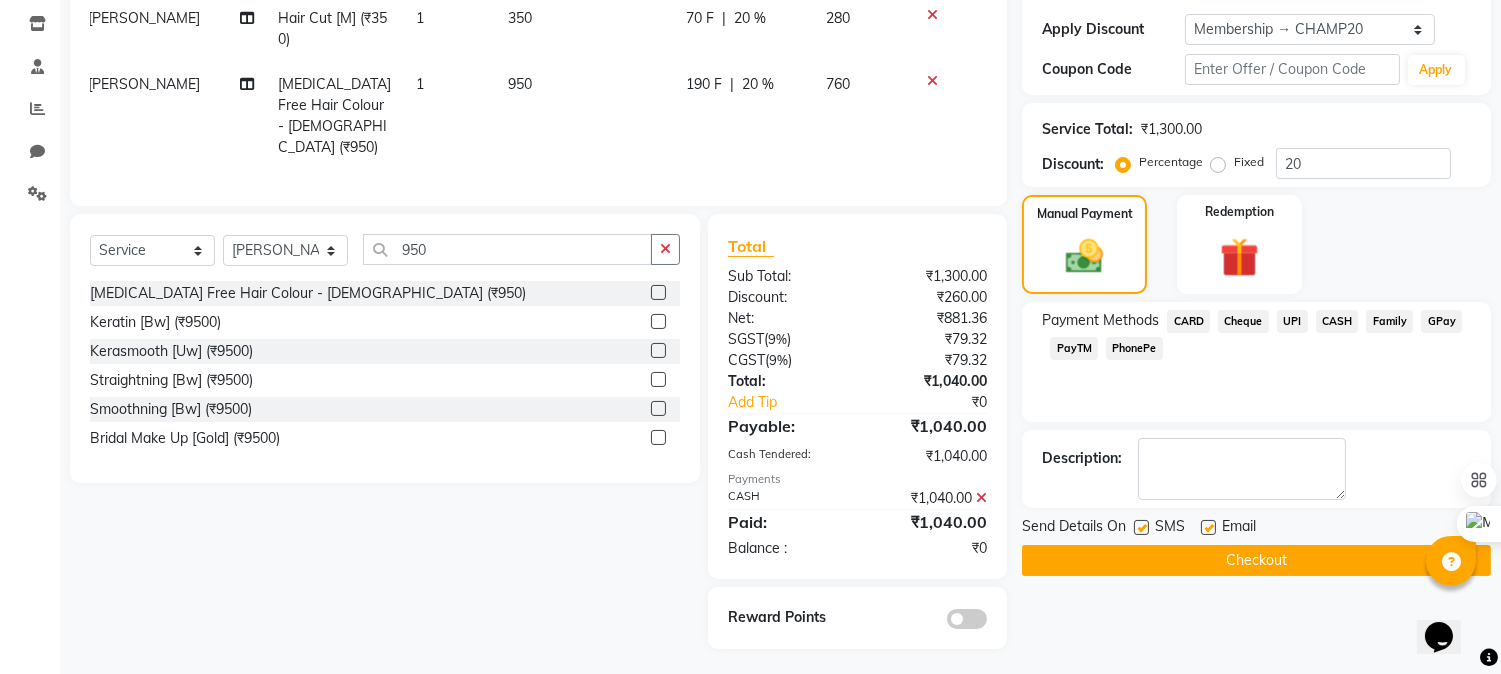 click on "Checkout" 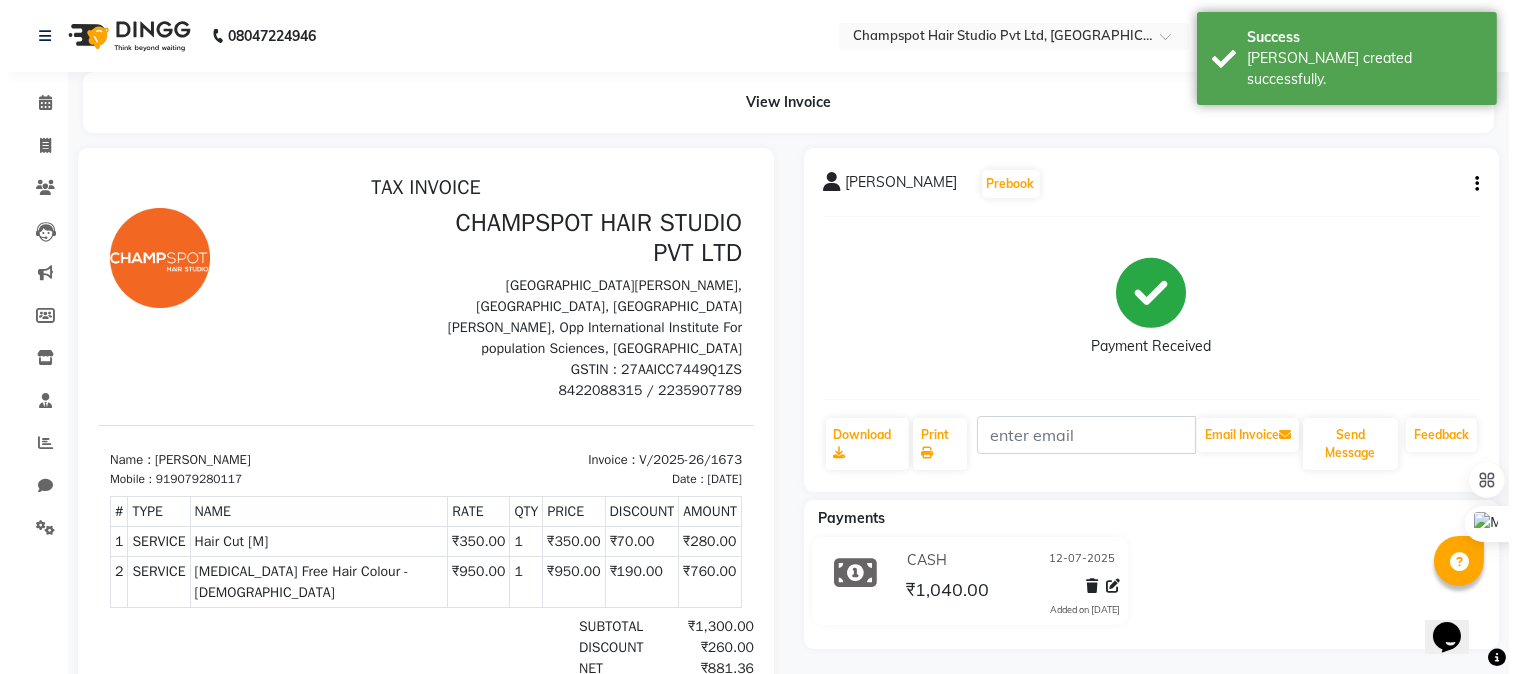 scroll, scrollTop: 0, scrollLeft: 0, axis: both 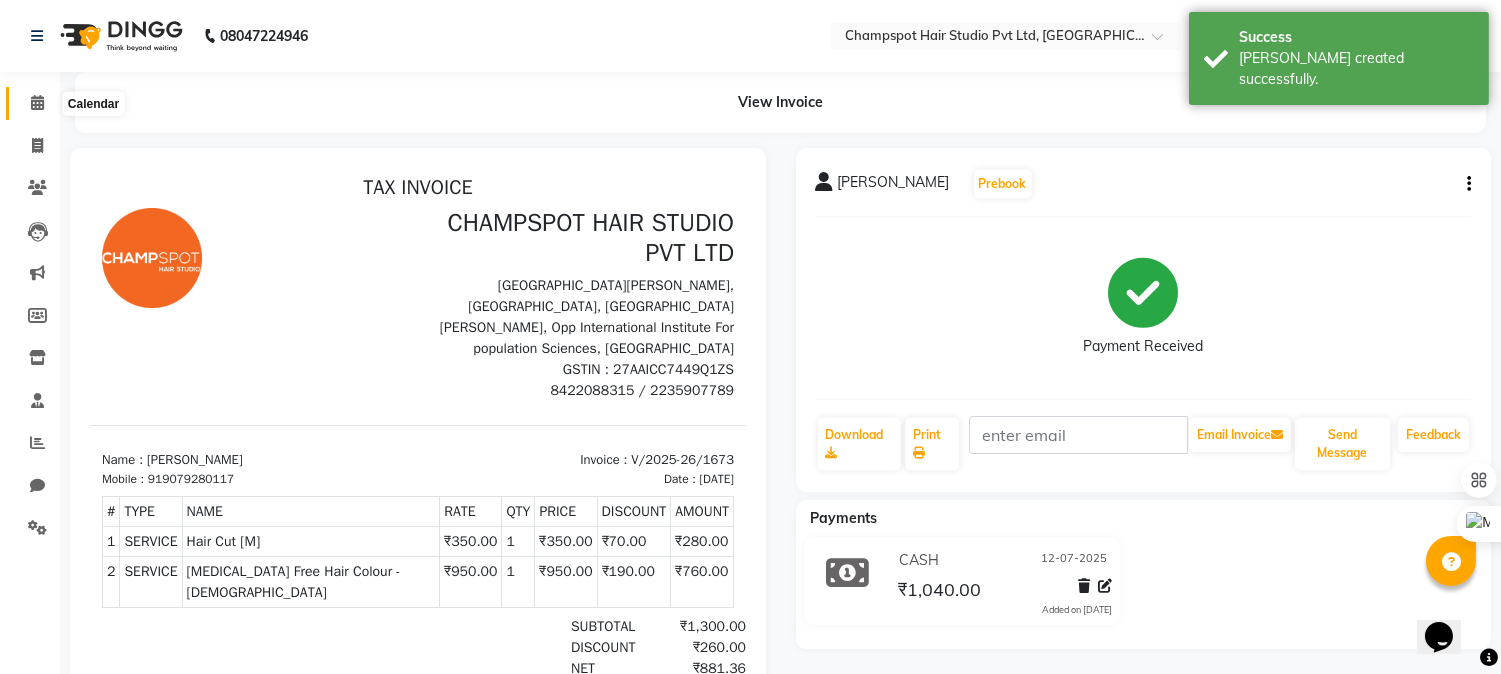 click 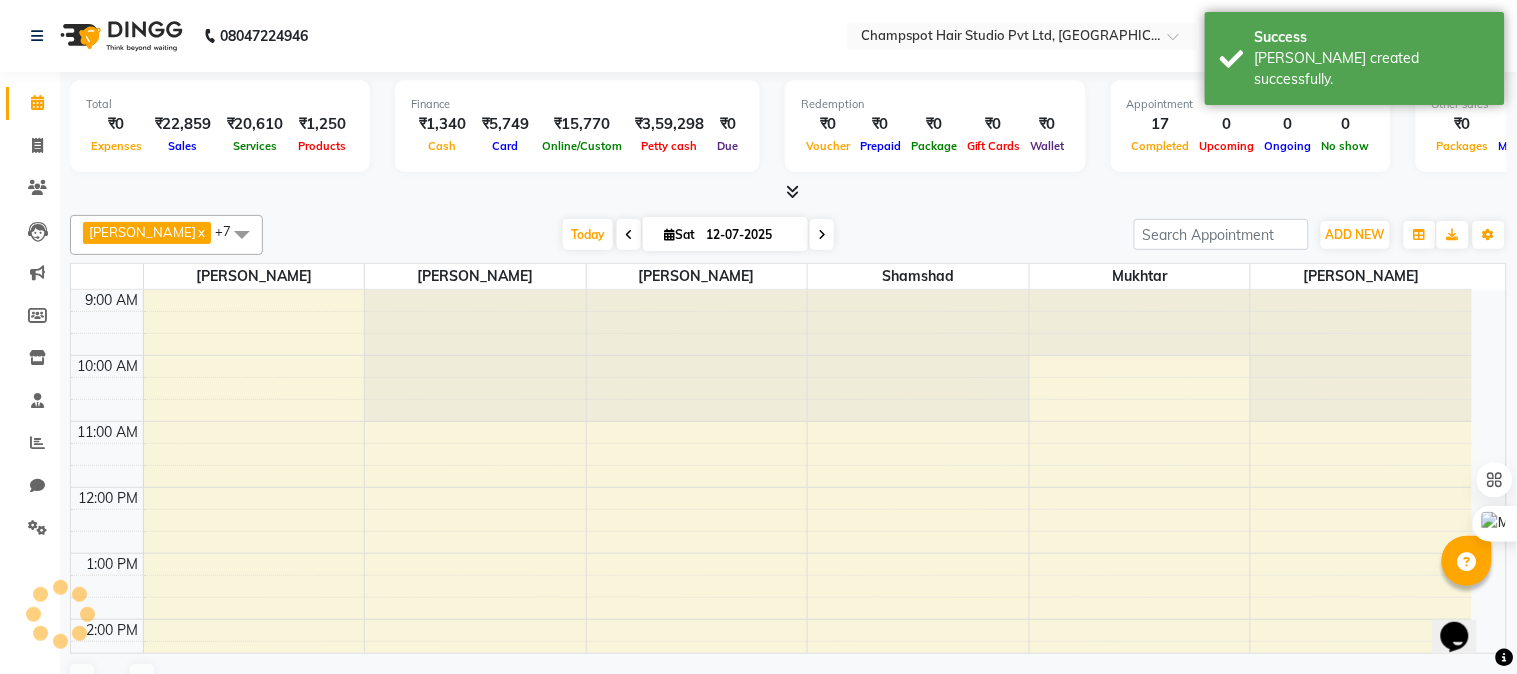 scroll, scrollTop: 487, scrollLeft: 0, axis: vertical 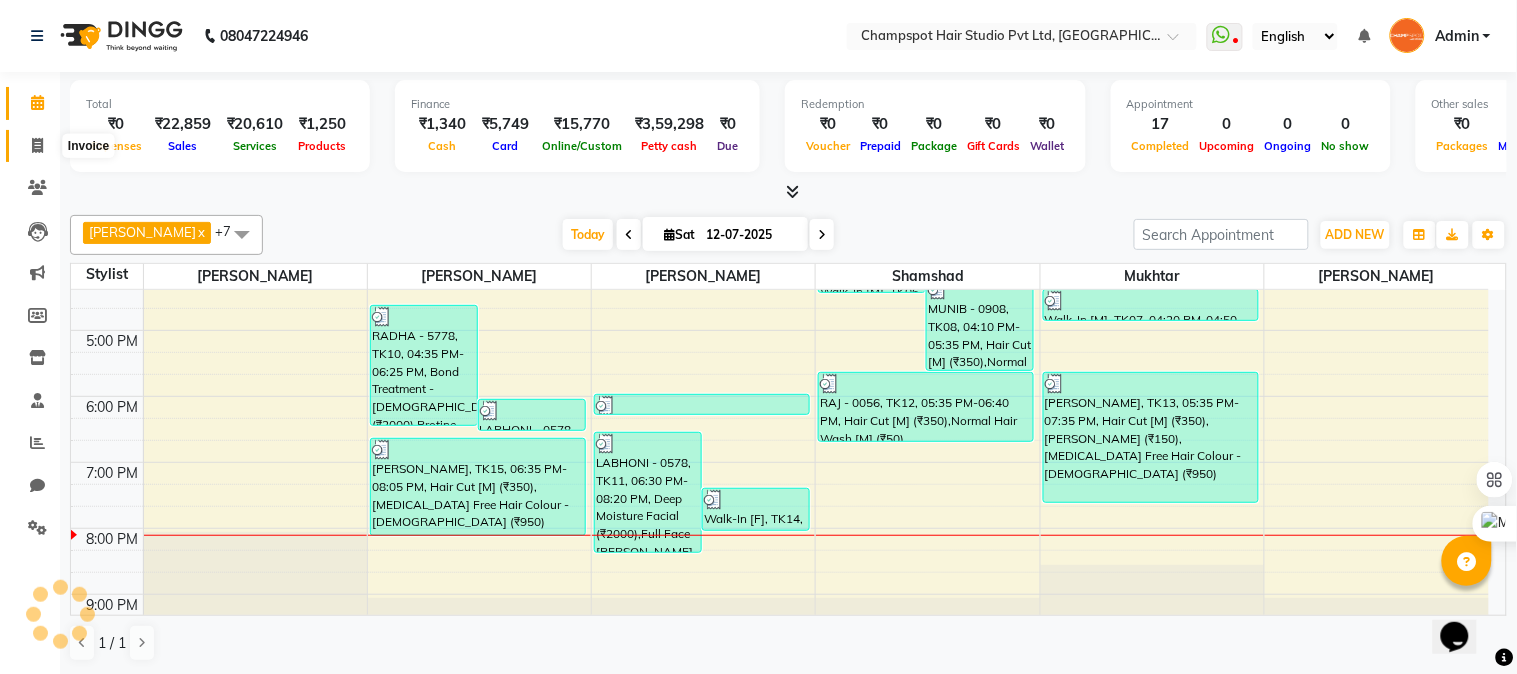 click 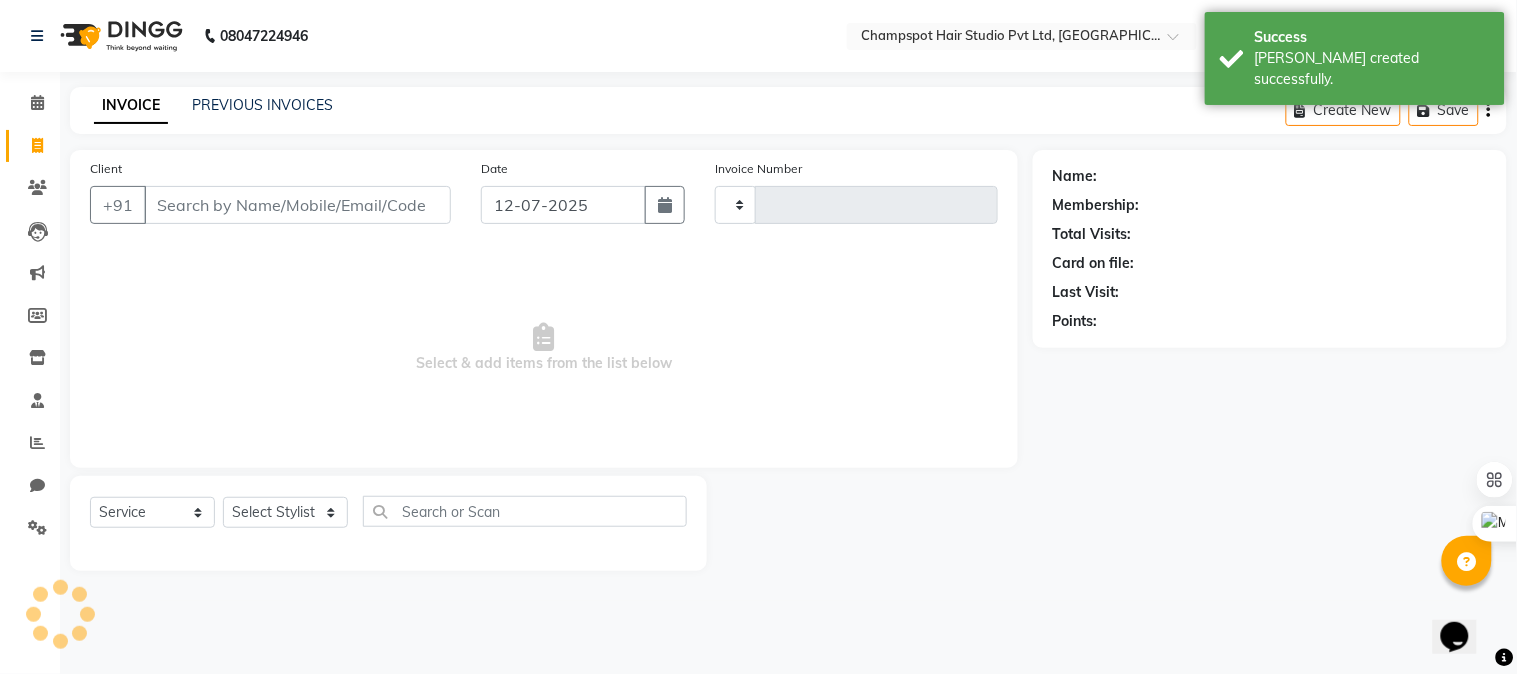 type on "1674" 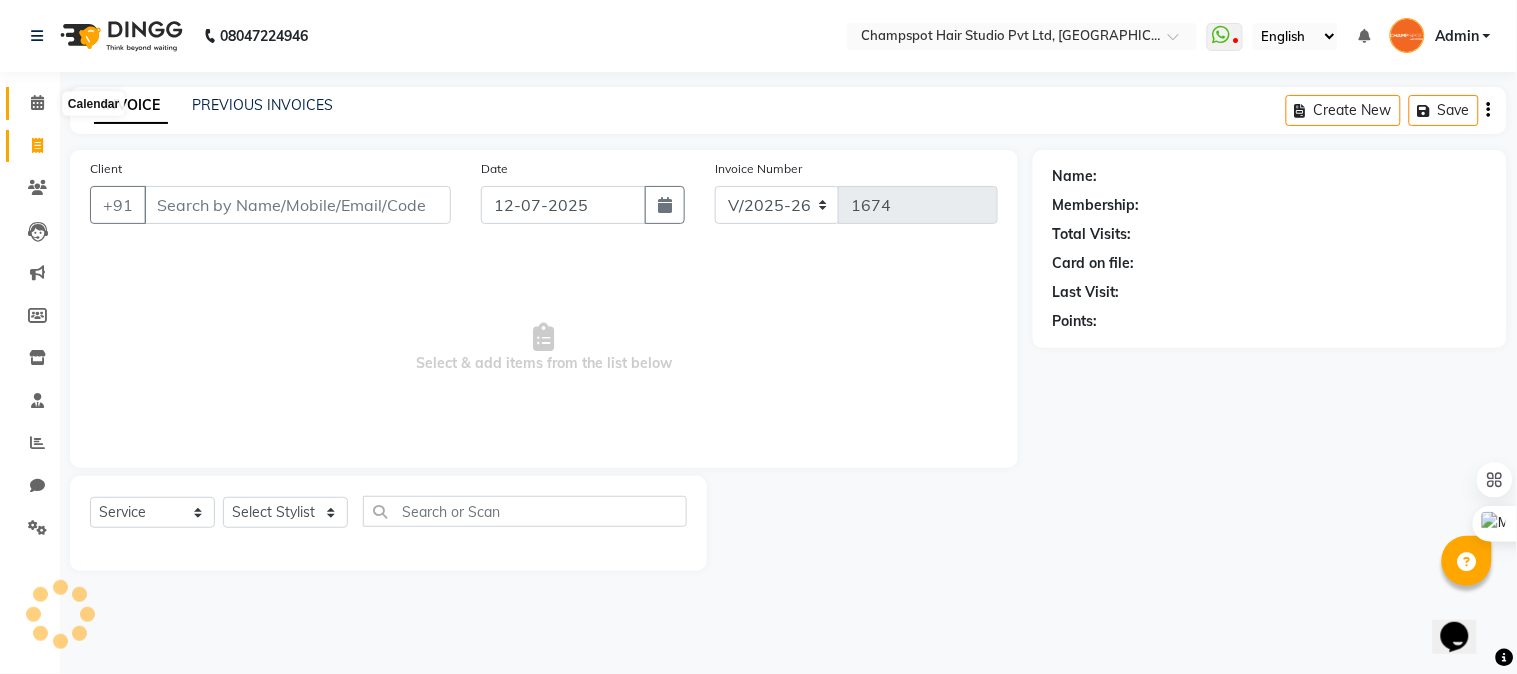 click 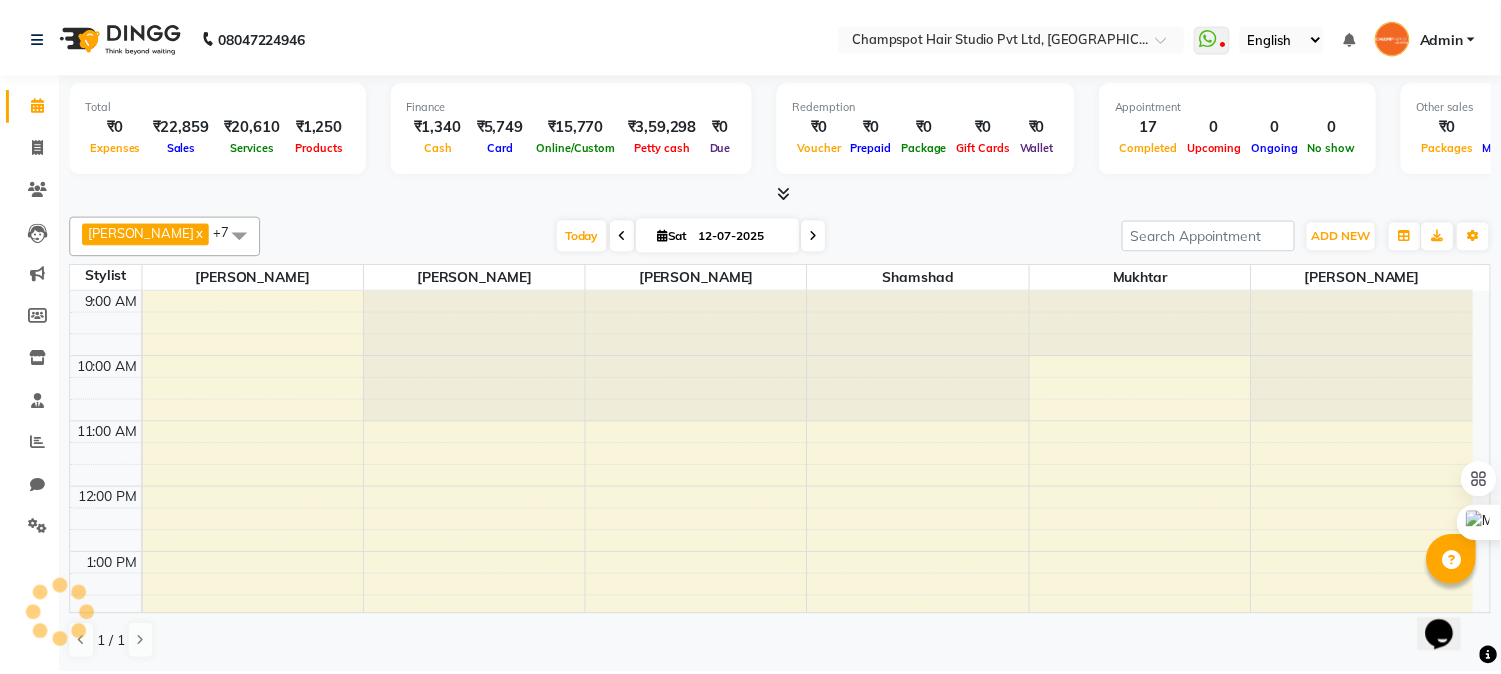 scroll, scrollTop: 0, scrollLeft: 0, axis: both 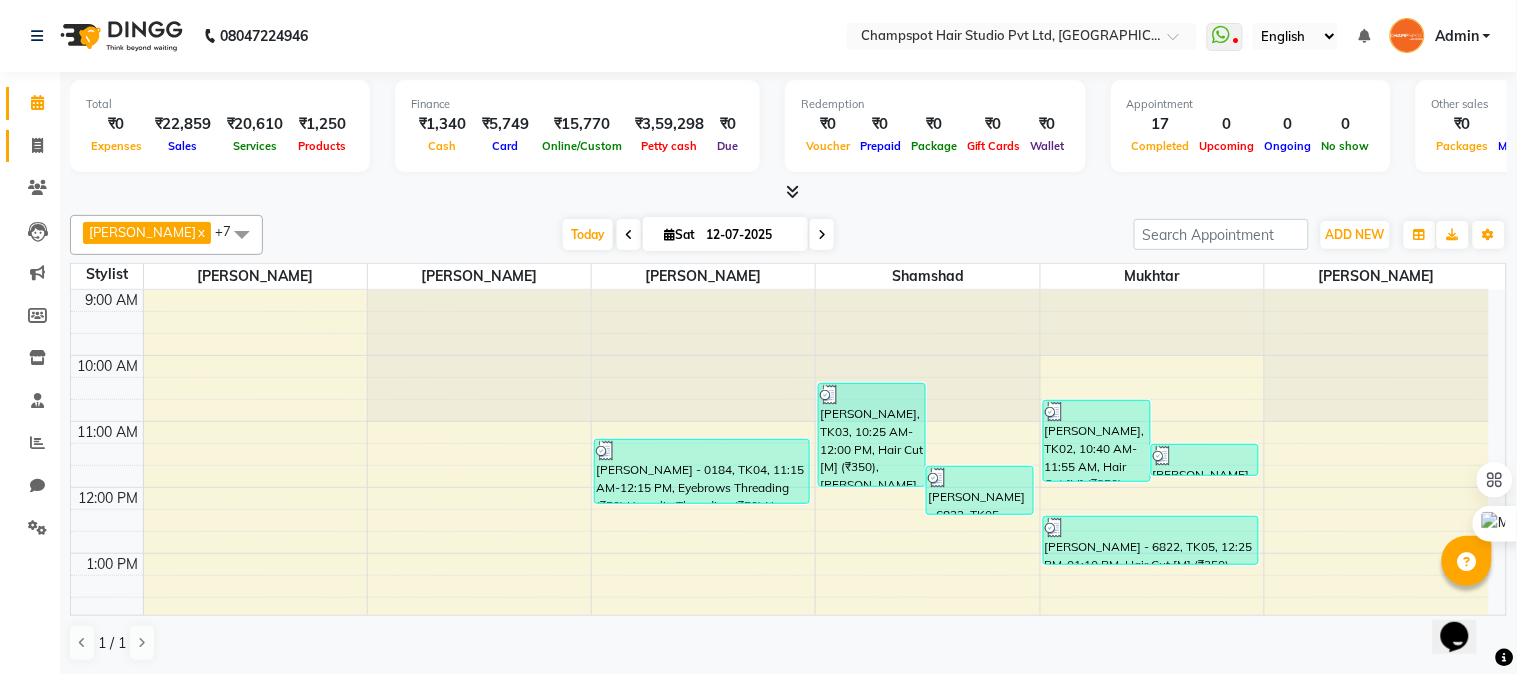 click on "Invoice" 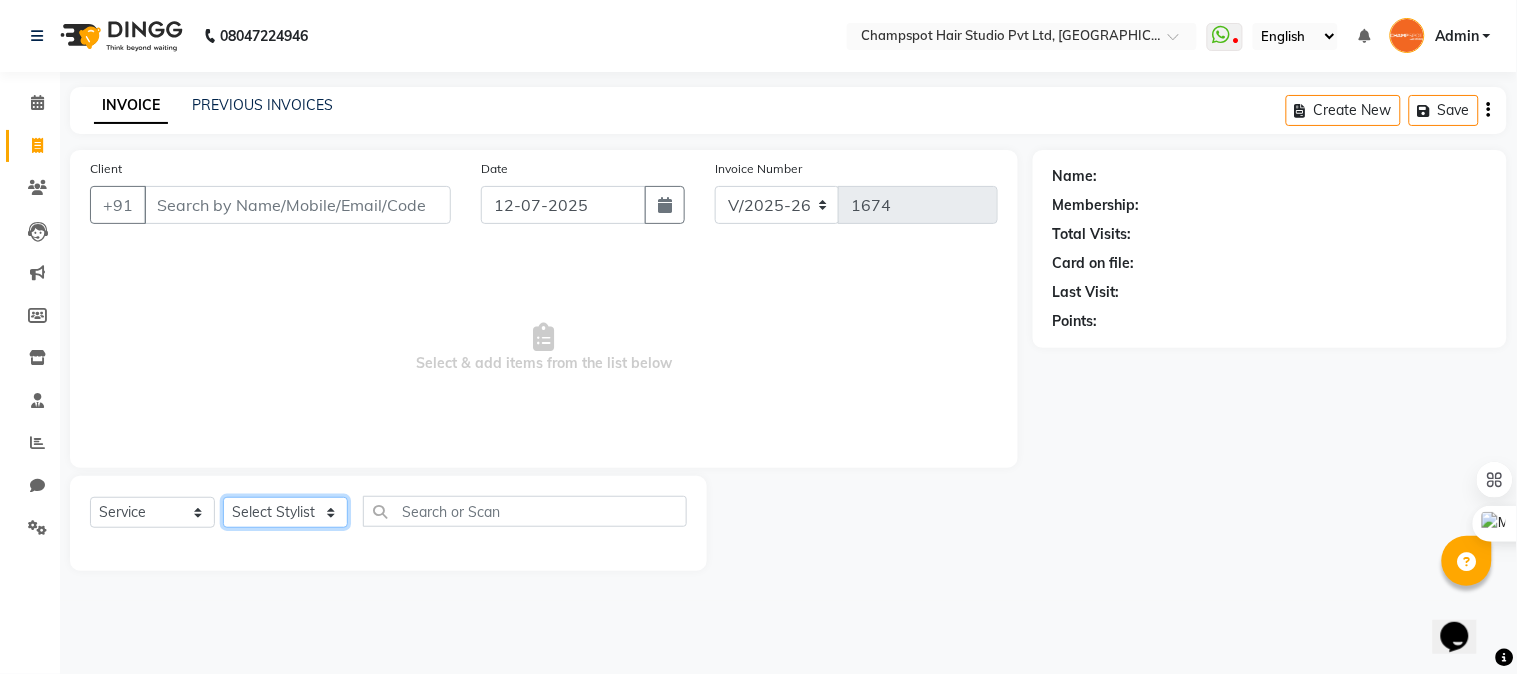 click on "Select Stylist Admin [PERSON_NAME] [PERSON_NAME] 	[PERSON_NAME] [PERSON_NAME] [PERSON_NAME]" 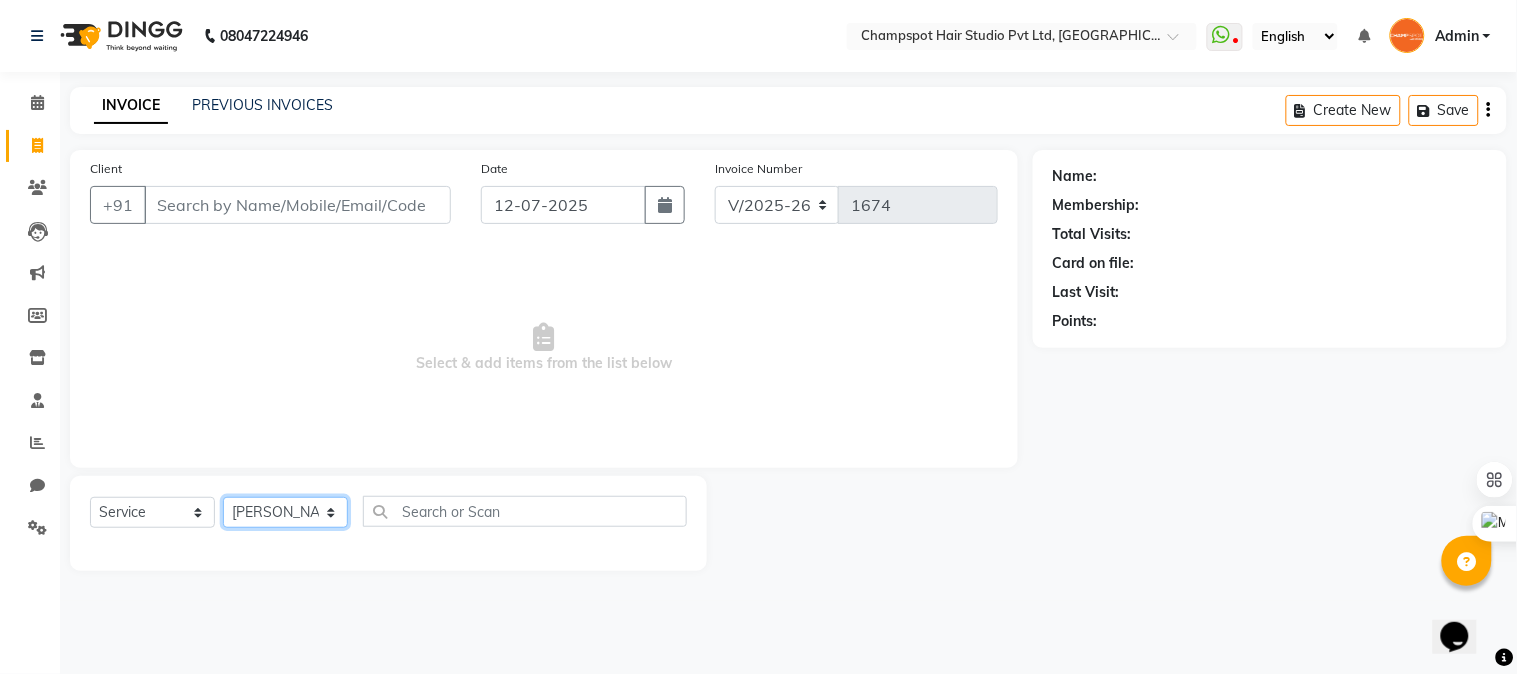 click on "Select Stylist Admin [PERSON_NAME] [PERSON_NAME] 	[PERSON_NAME] [PERSON_NAME] [PERSON_NAME]" 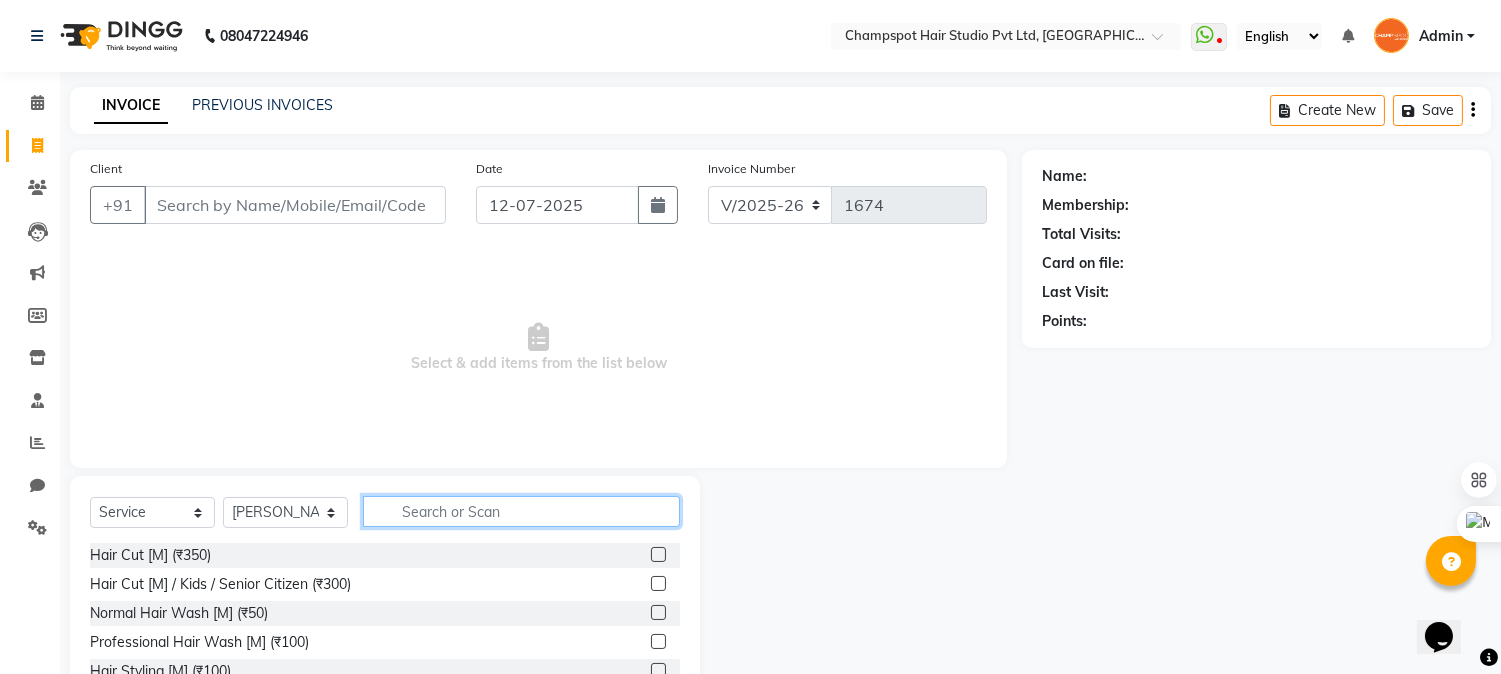 click 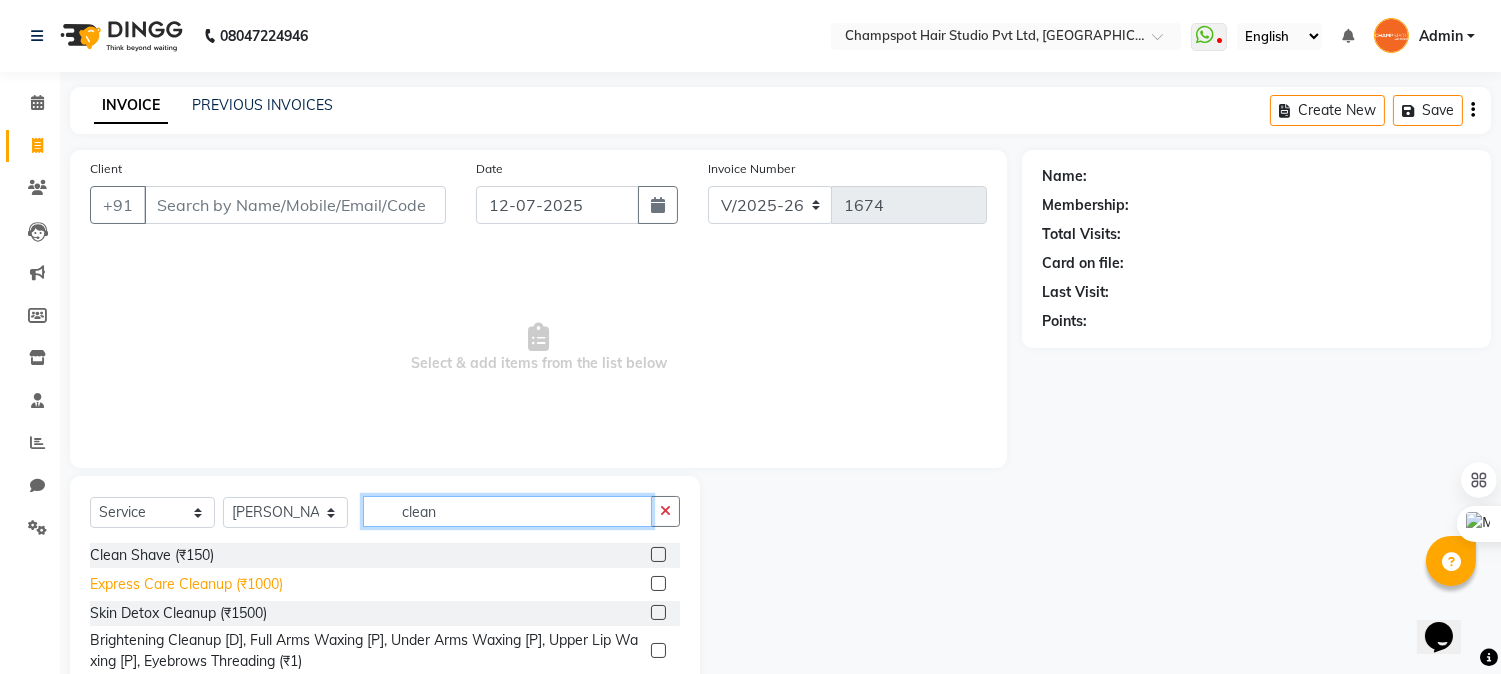 type on "clean" 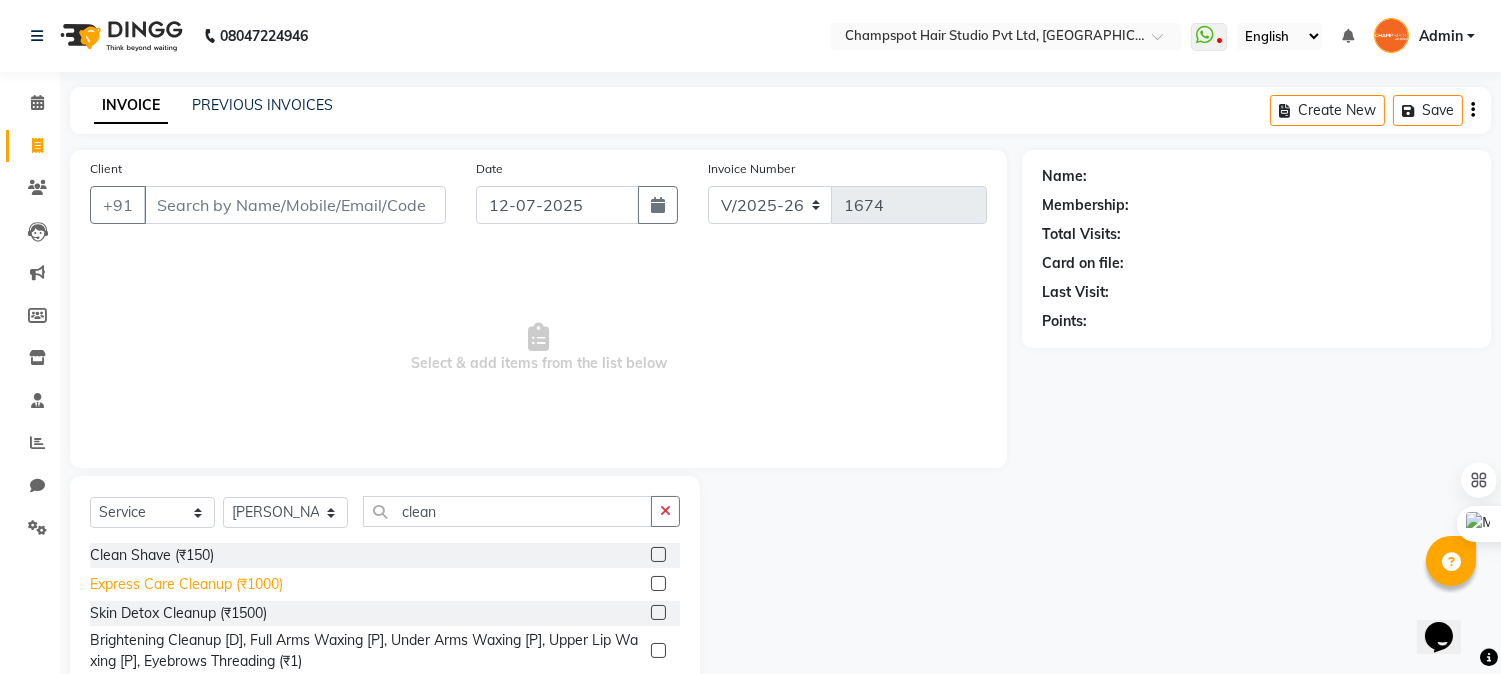 click on "Express Care Cleanup (₹1000)" 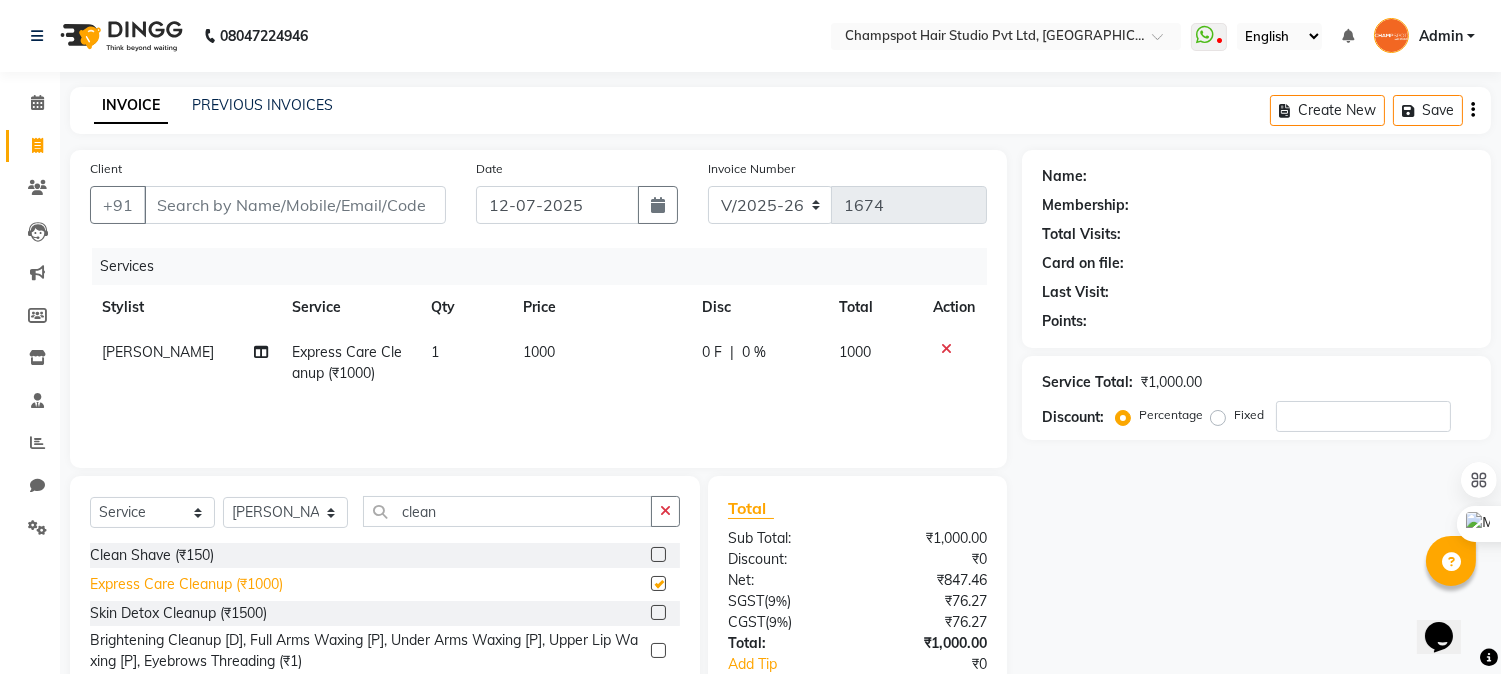 checkbox on "false" 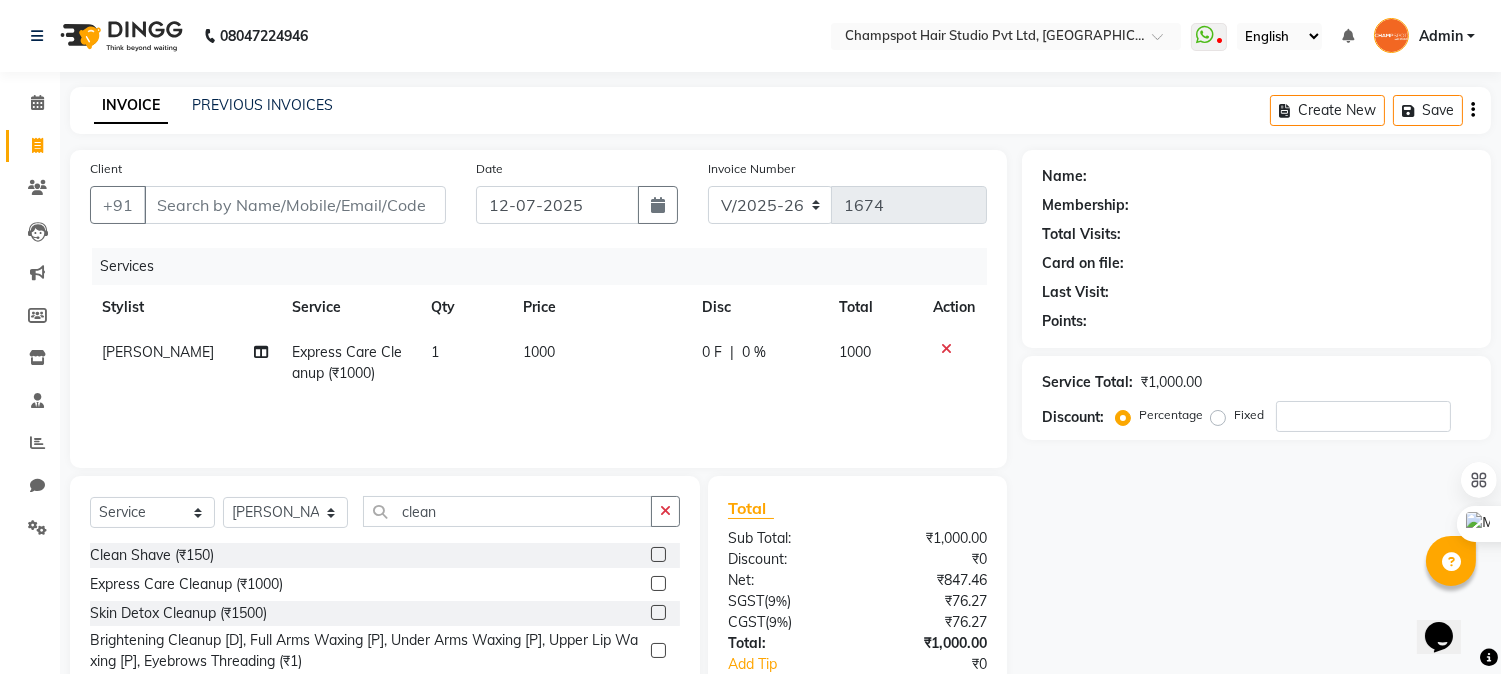 click on "Client +91" 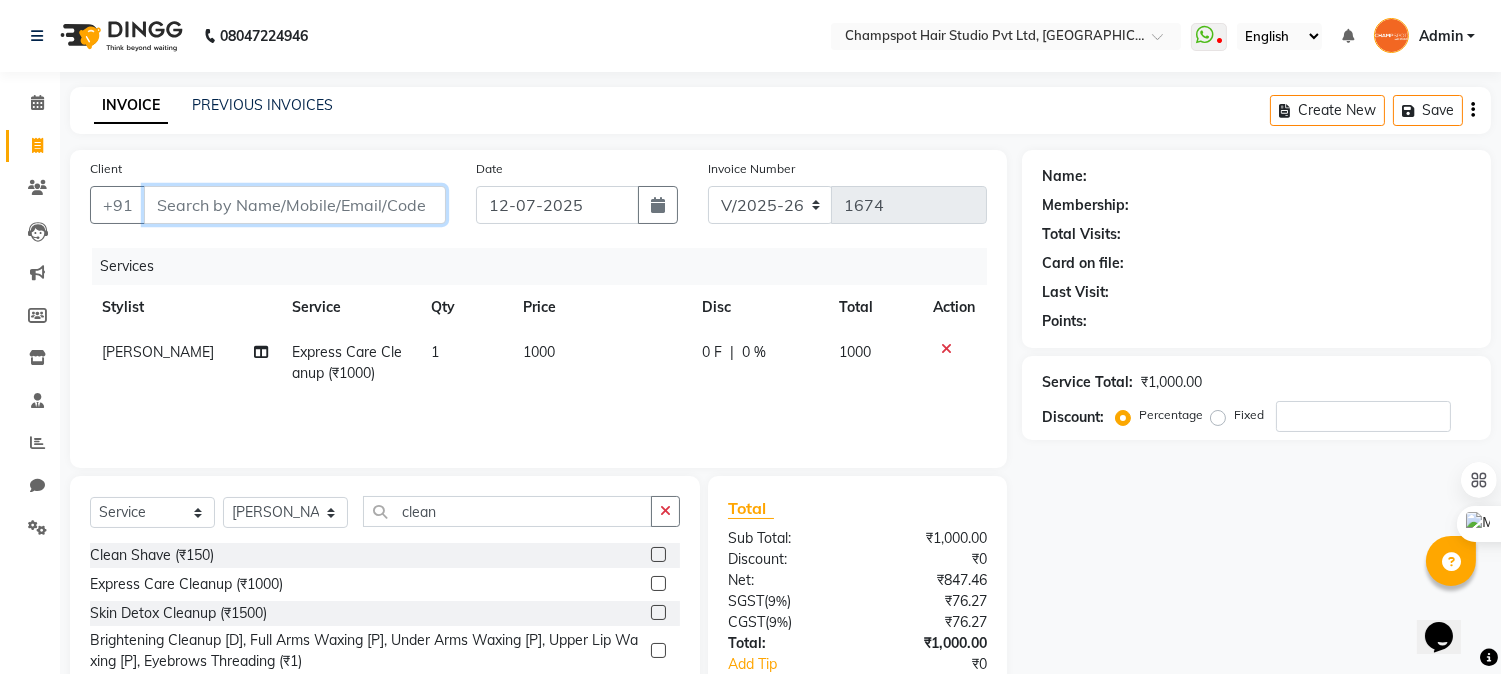 click on "Client" at bounding box center (295, 205) 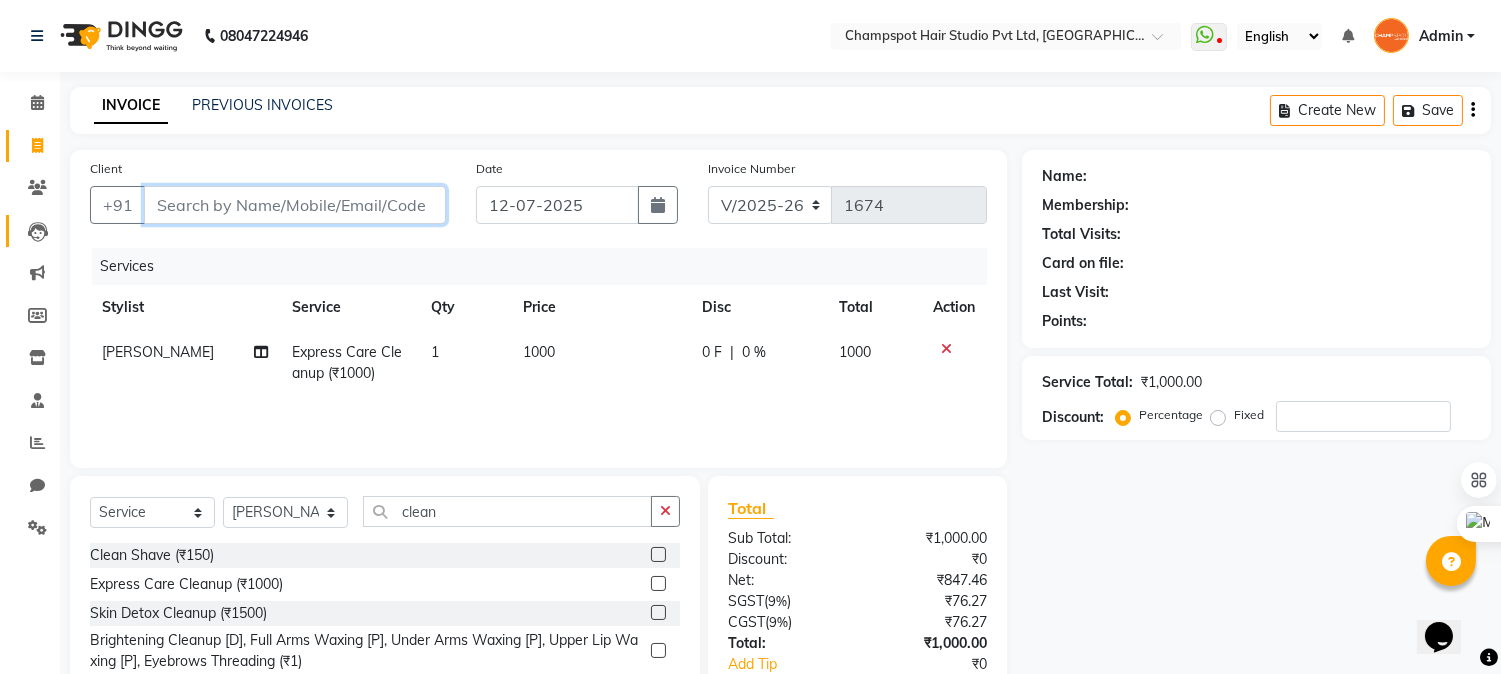 type on "8" 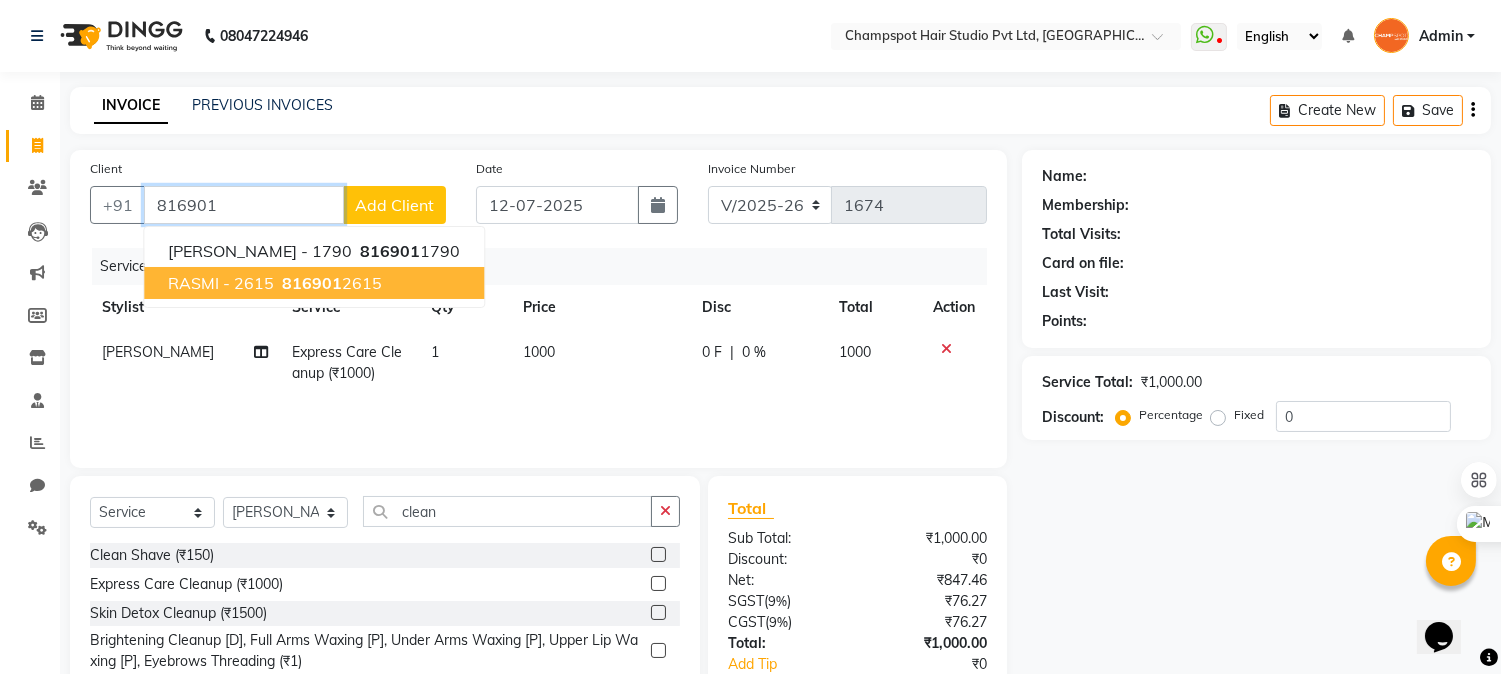 click on "816901" at bounding box center (312, 283) 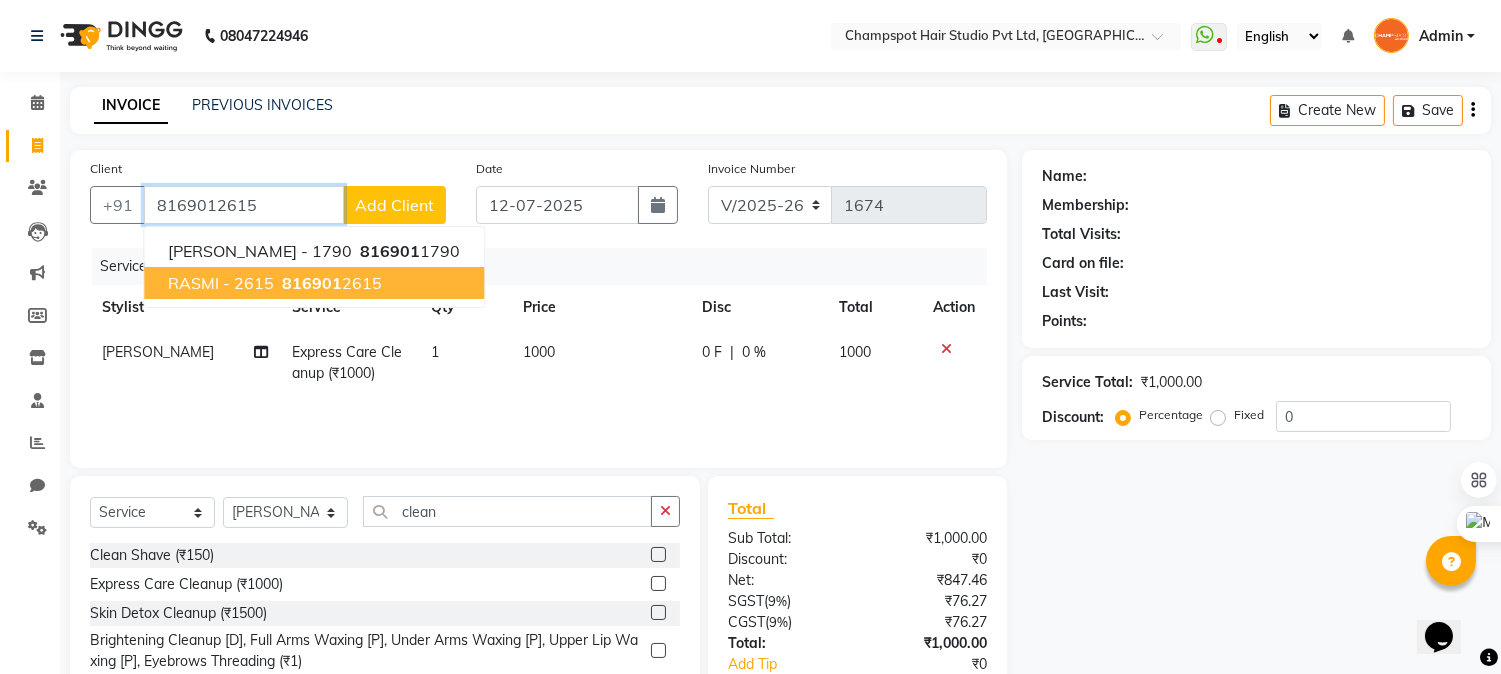type on "8169012615" 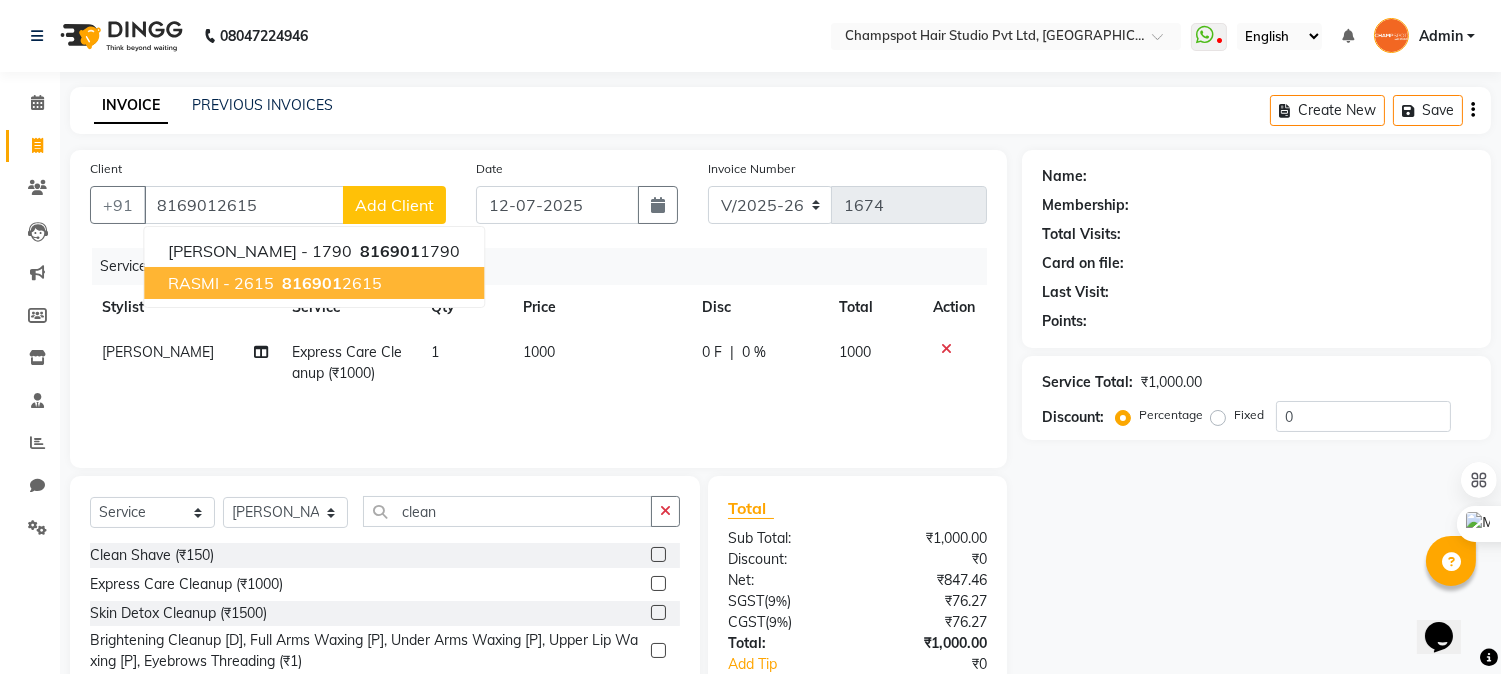 select on "1: Object" 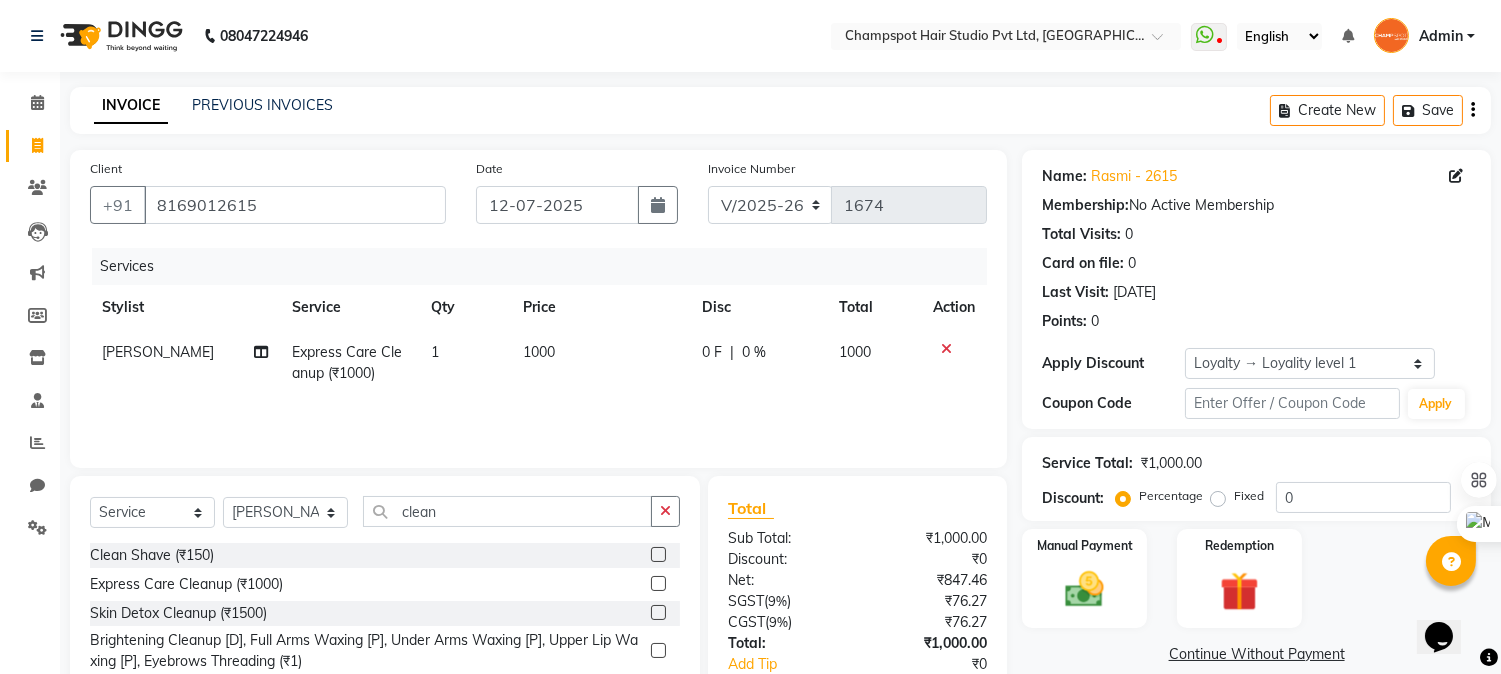 scroll, scrollTop: 126, scrollLeft: 0, axis: vertical 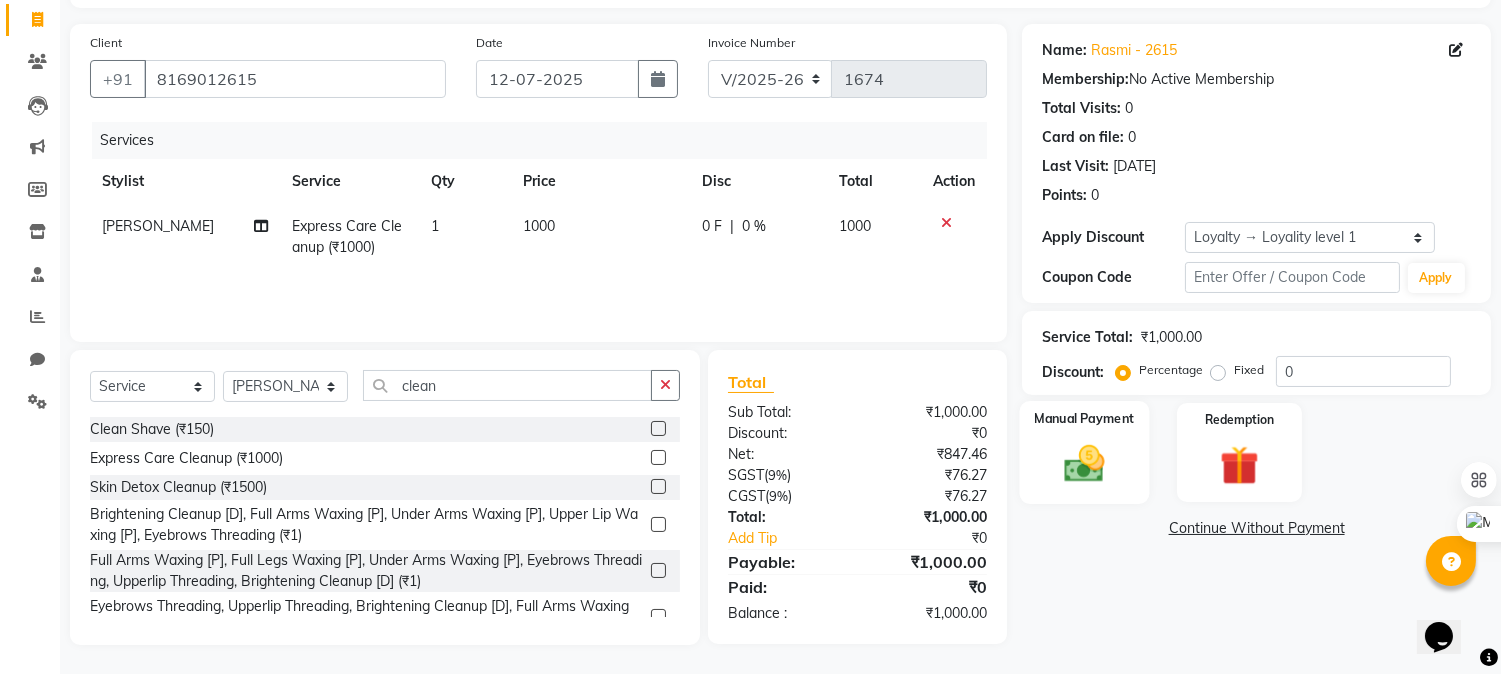 click 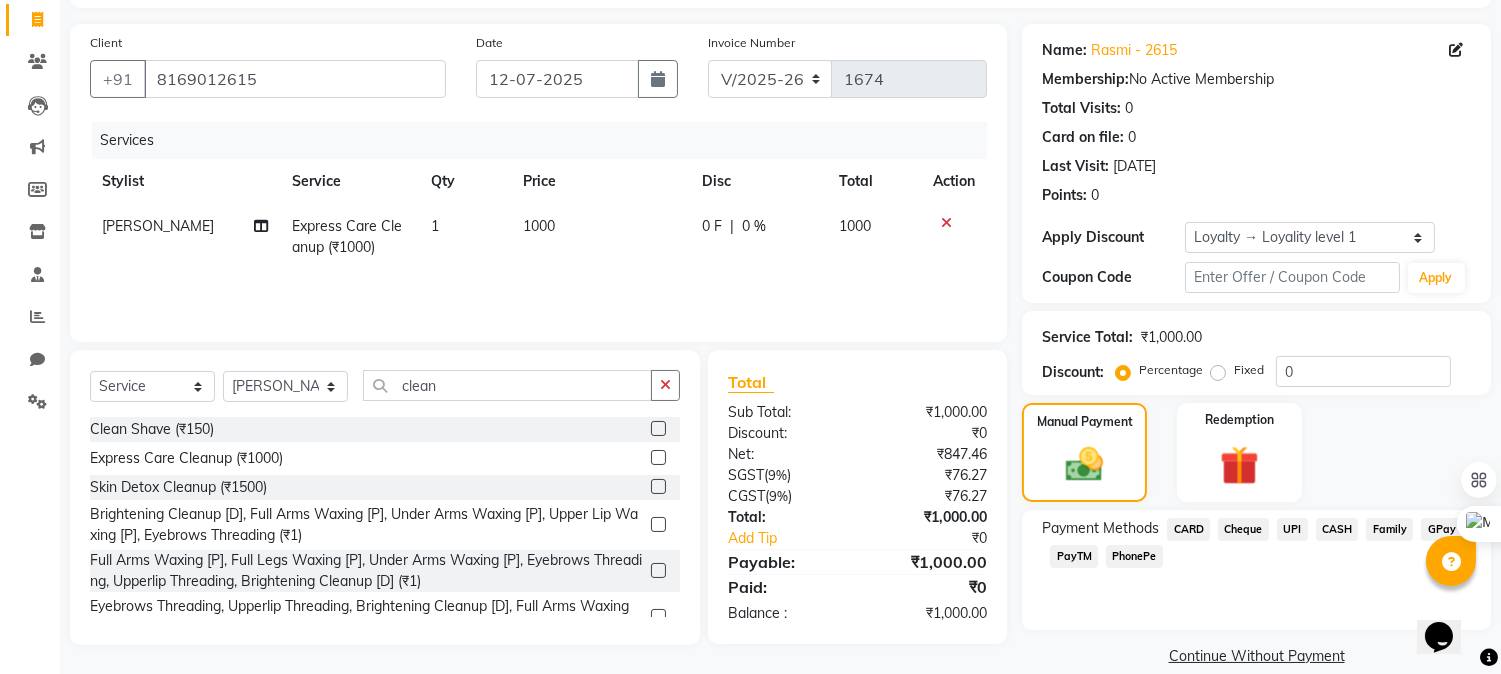 scroll, scrollTop: 152, scrollLeft: 0, axis: vertical 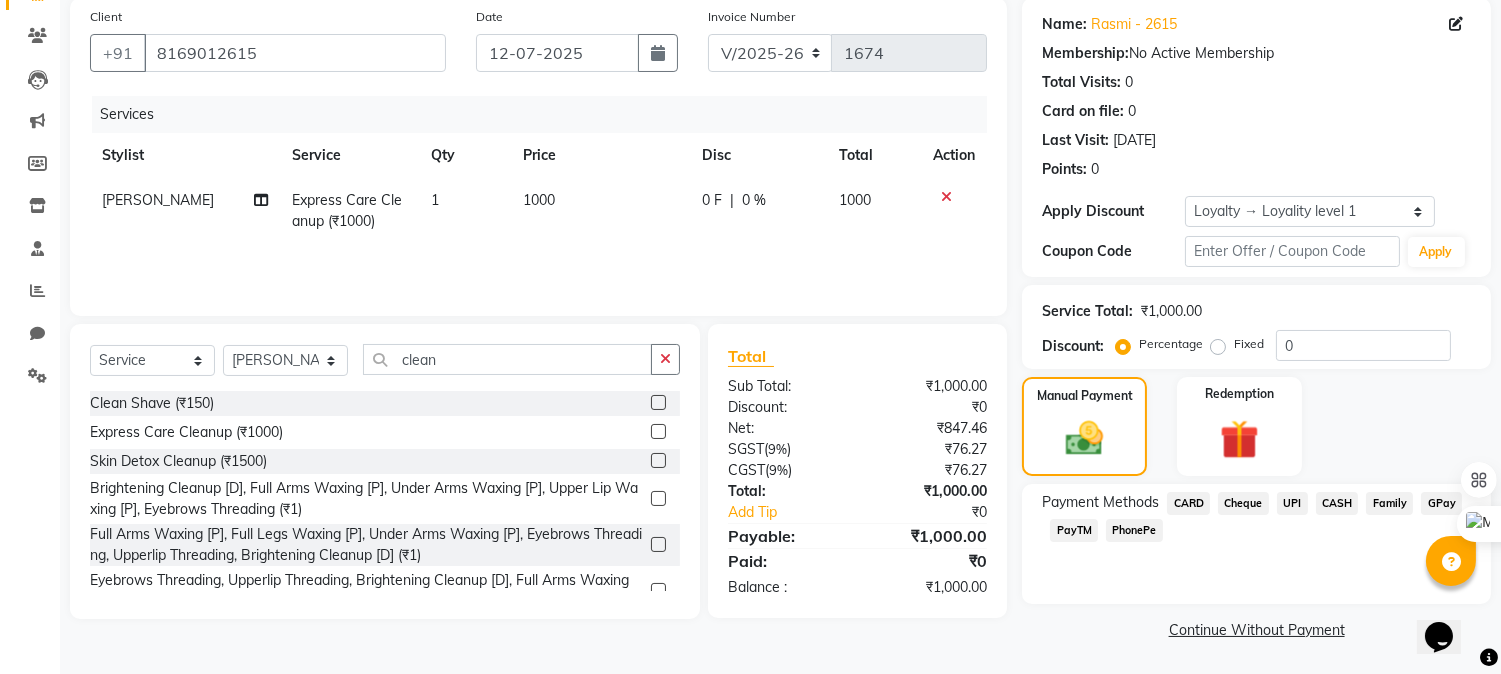 click on "Cheque" 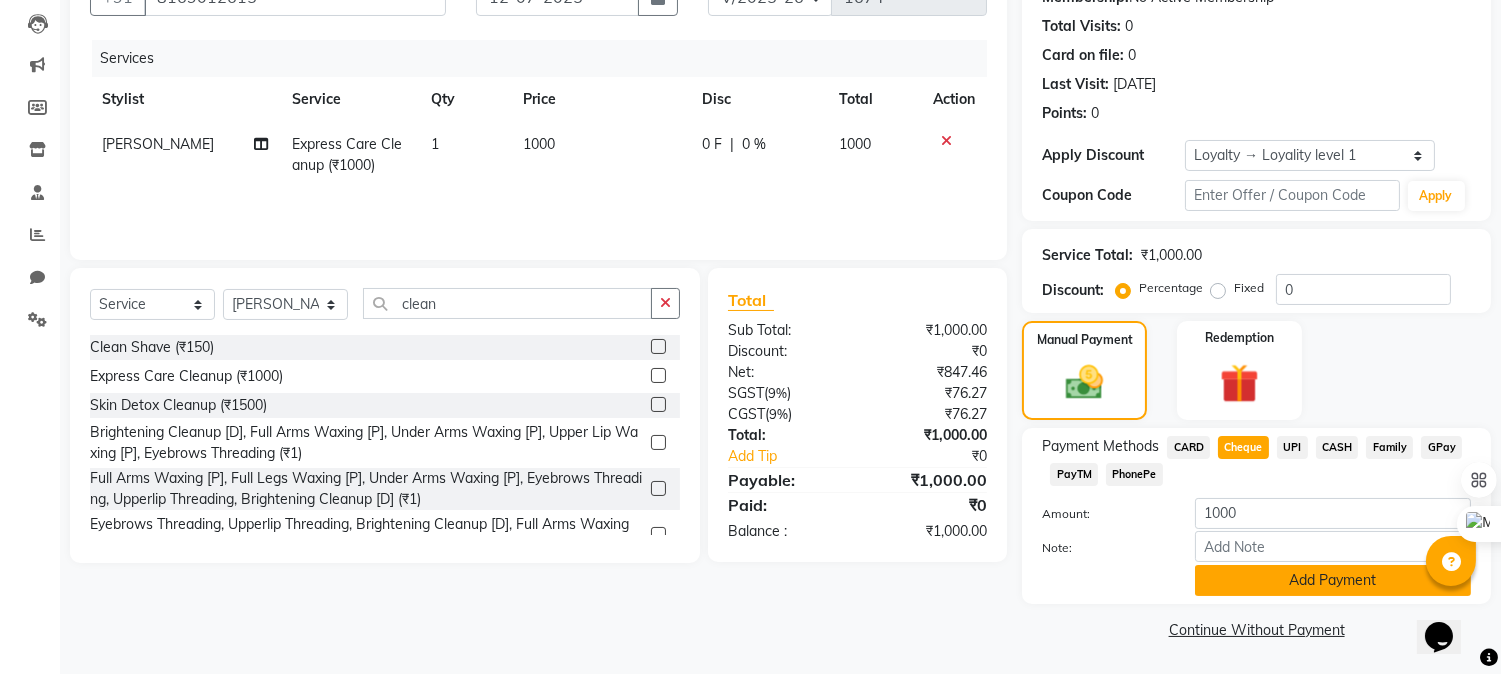 click on "Add Payment" 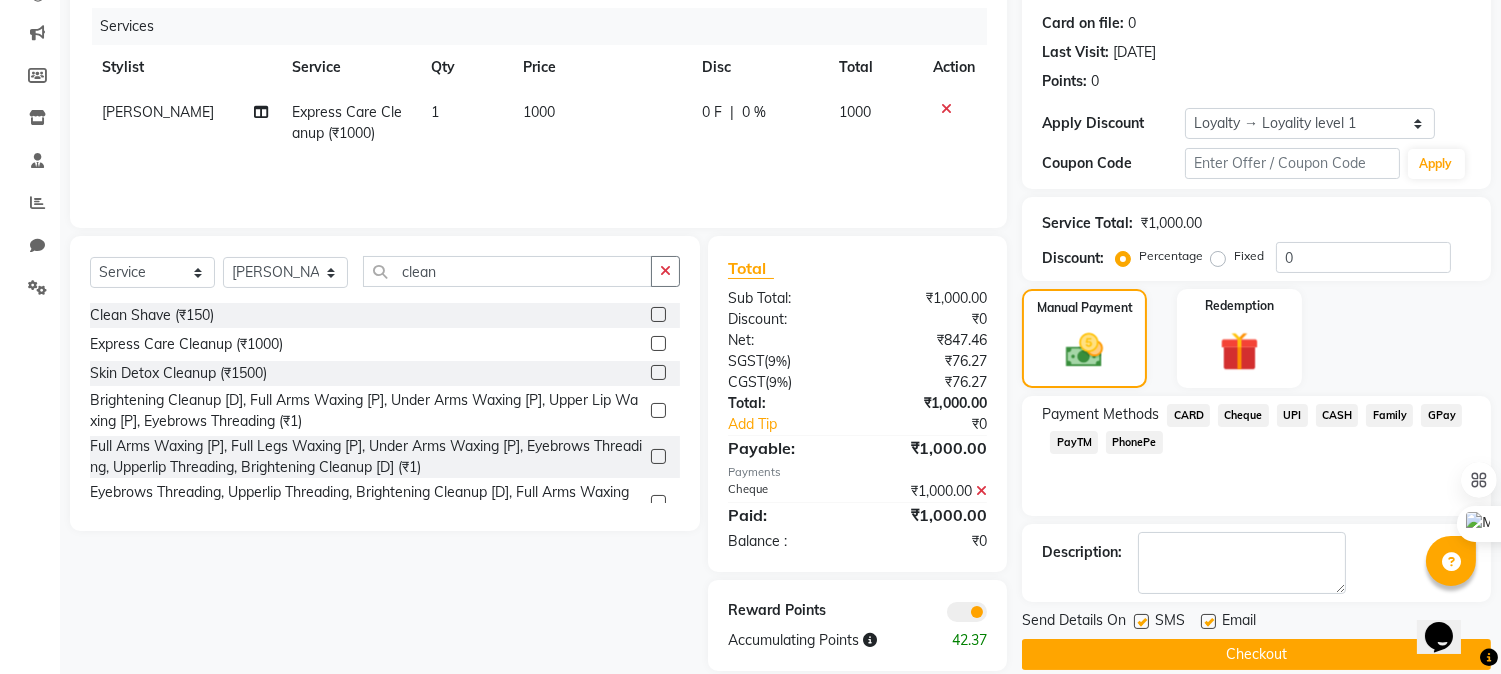 scroll, scrollTop: 266, scrollLeft: 0, axis: vertical 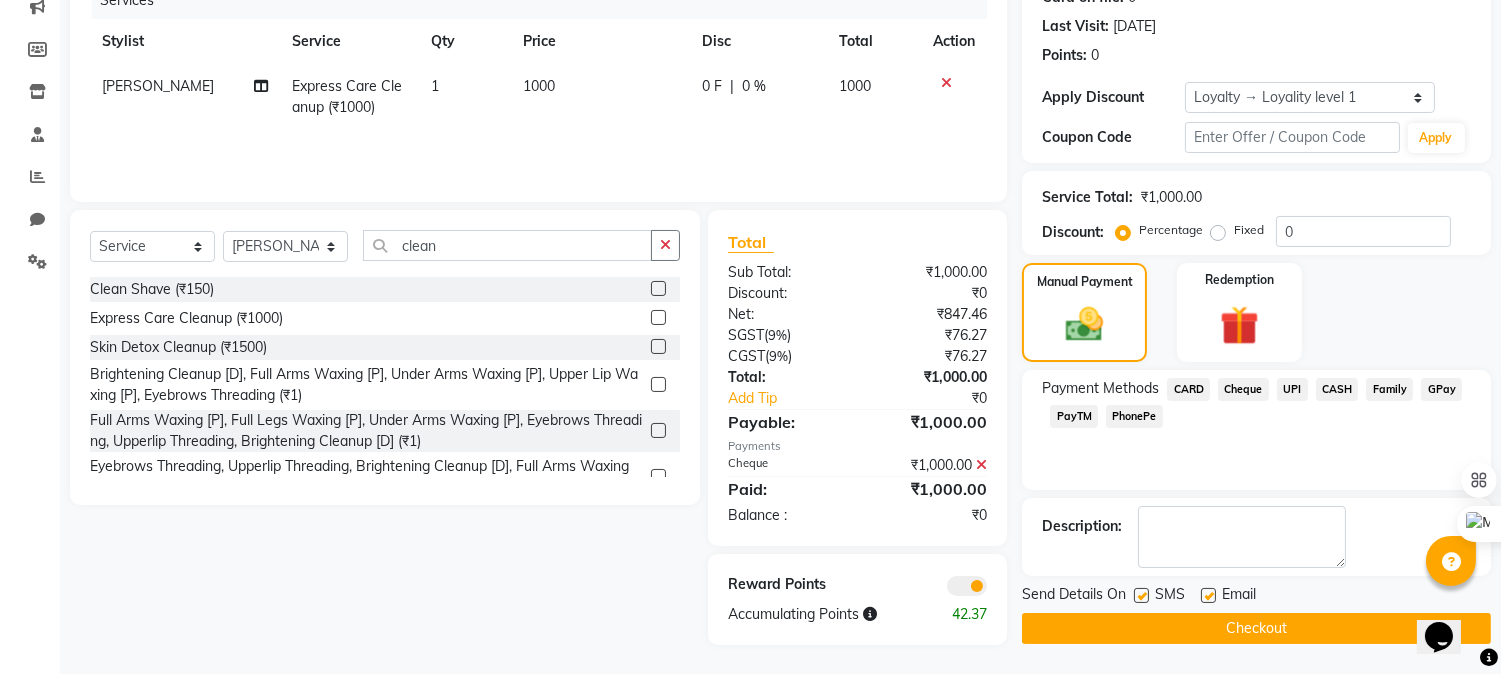 click on "Checkout" 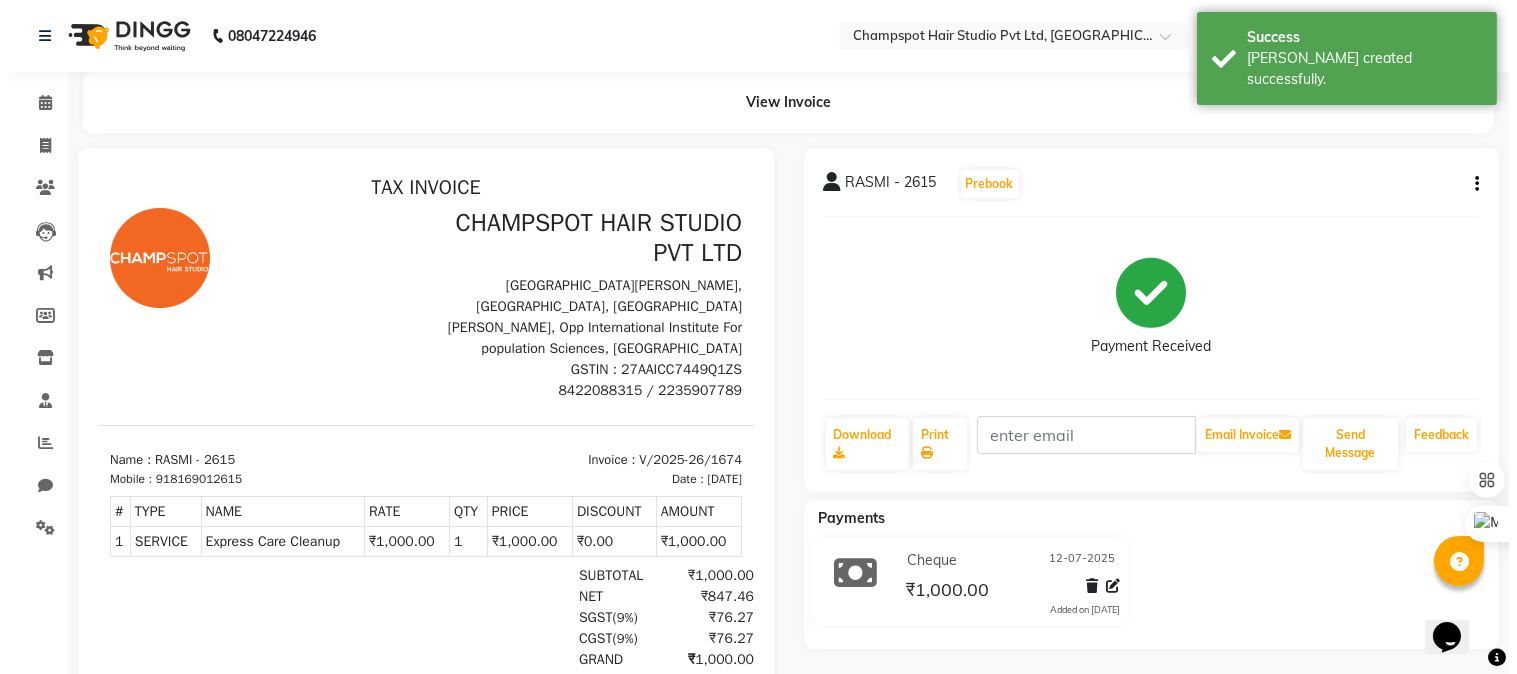scroll, scrollTop: 0, scrollLeft: 0, axis: both 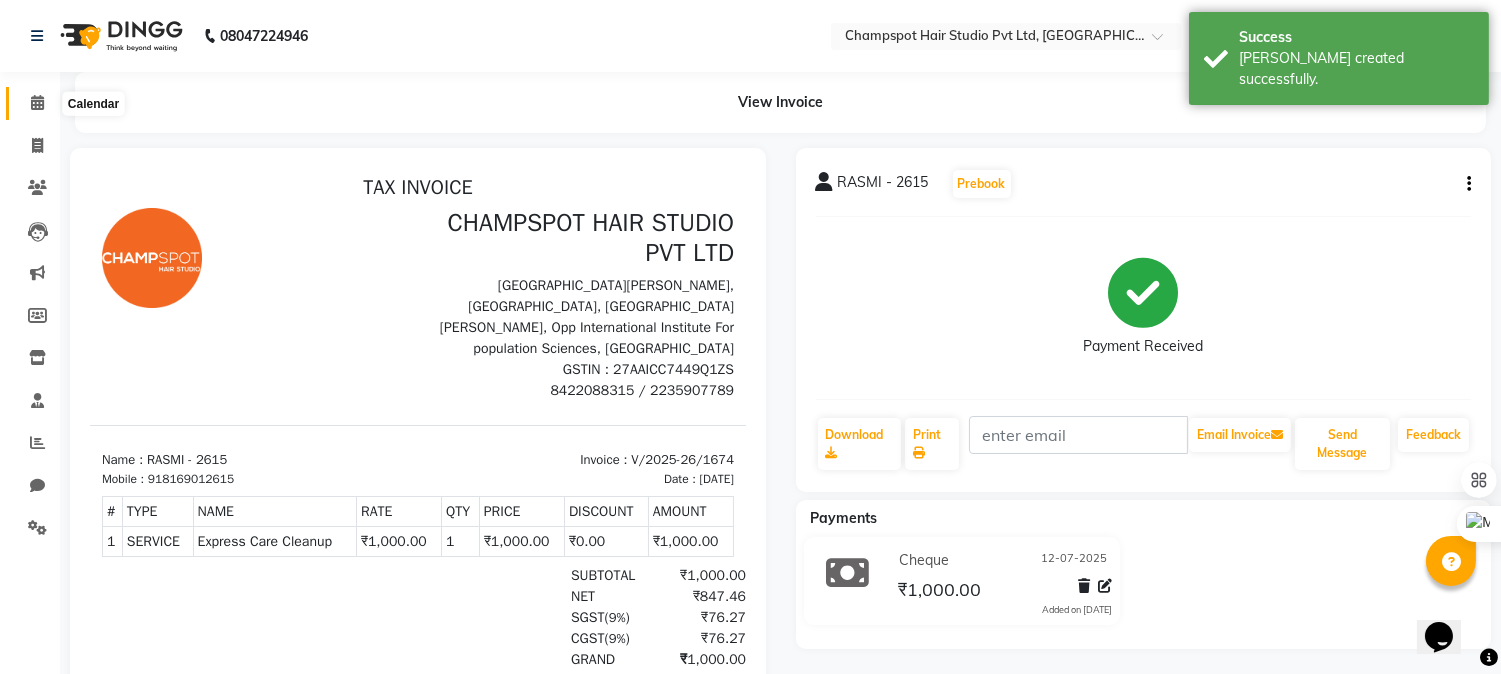 click 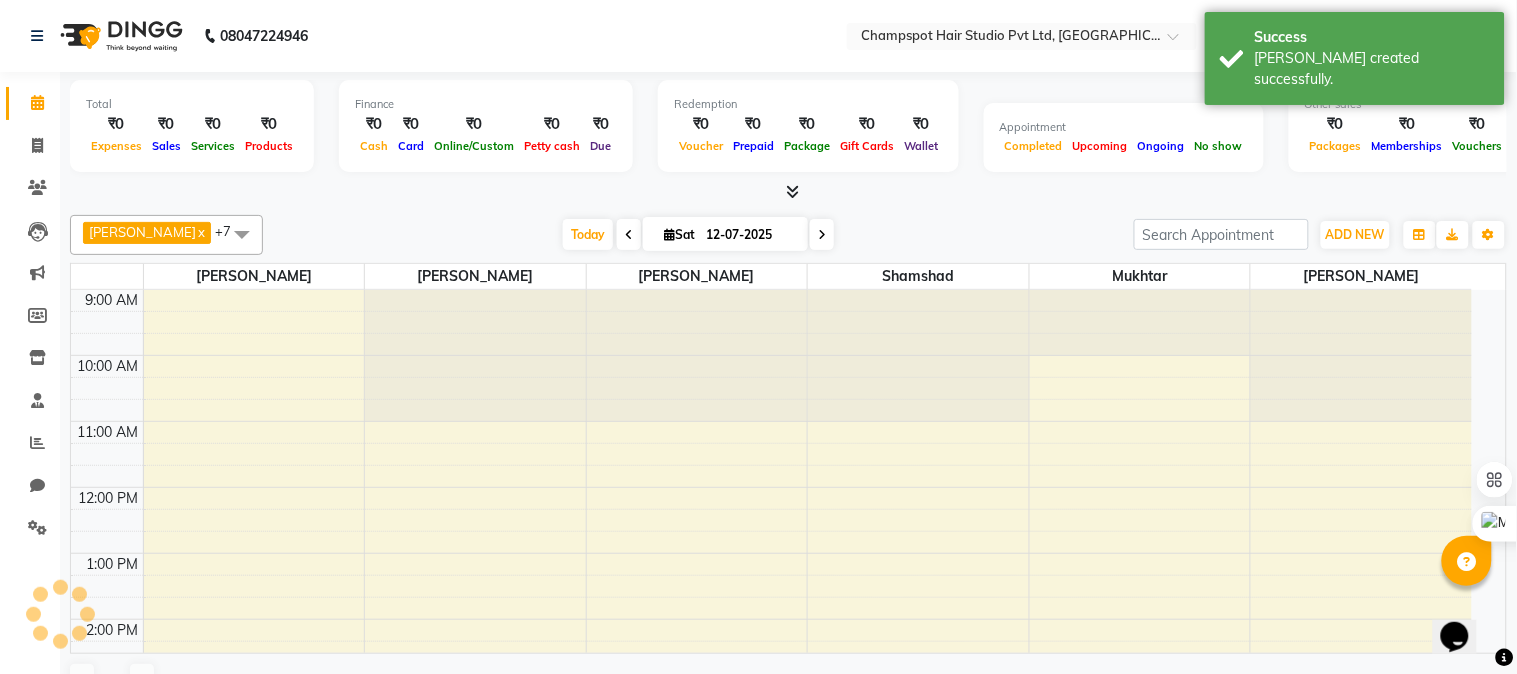 scroll, scrollTop: 0, scrollLeft: 0, axis: both 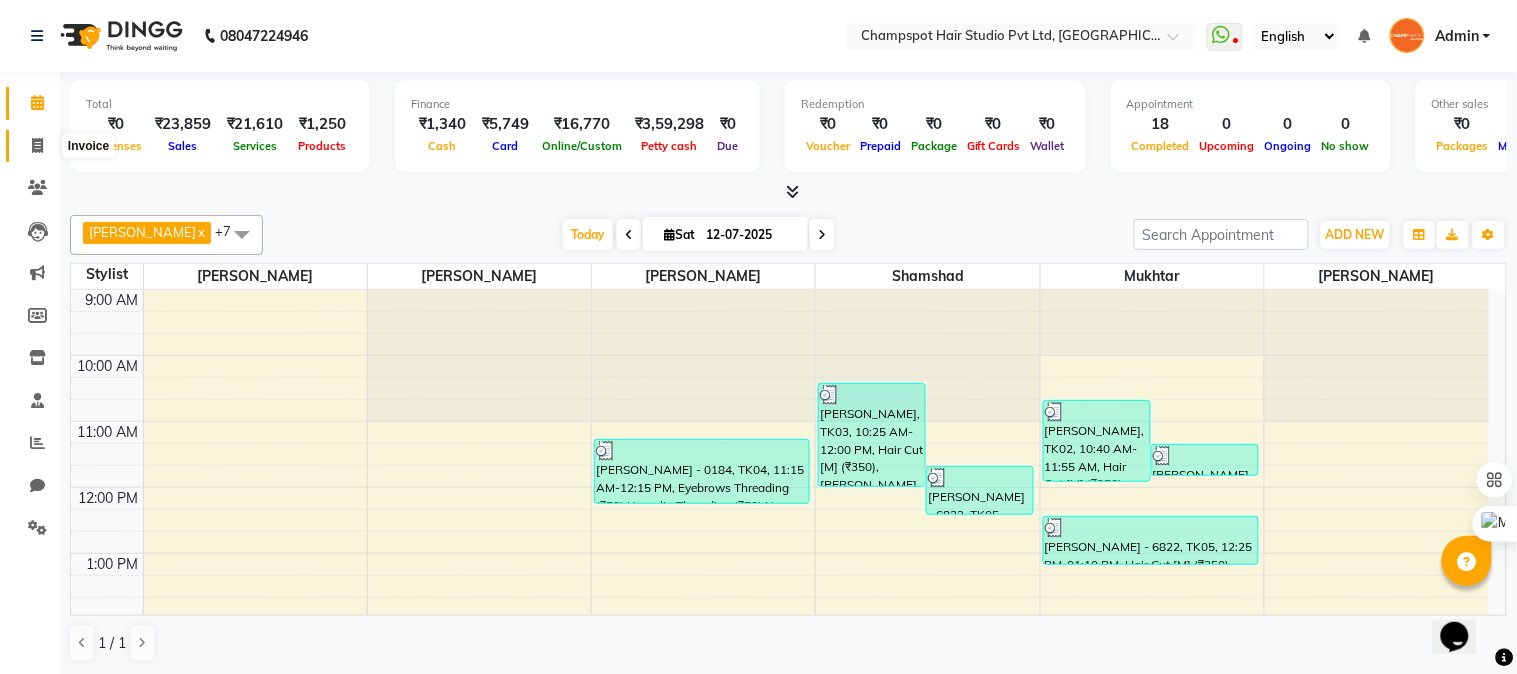 click 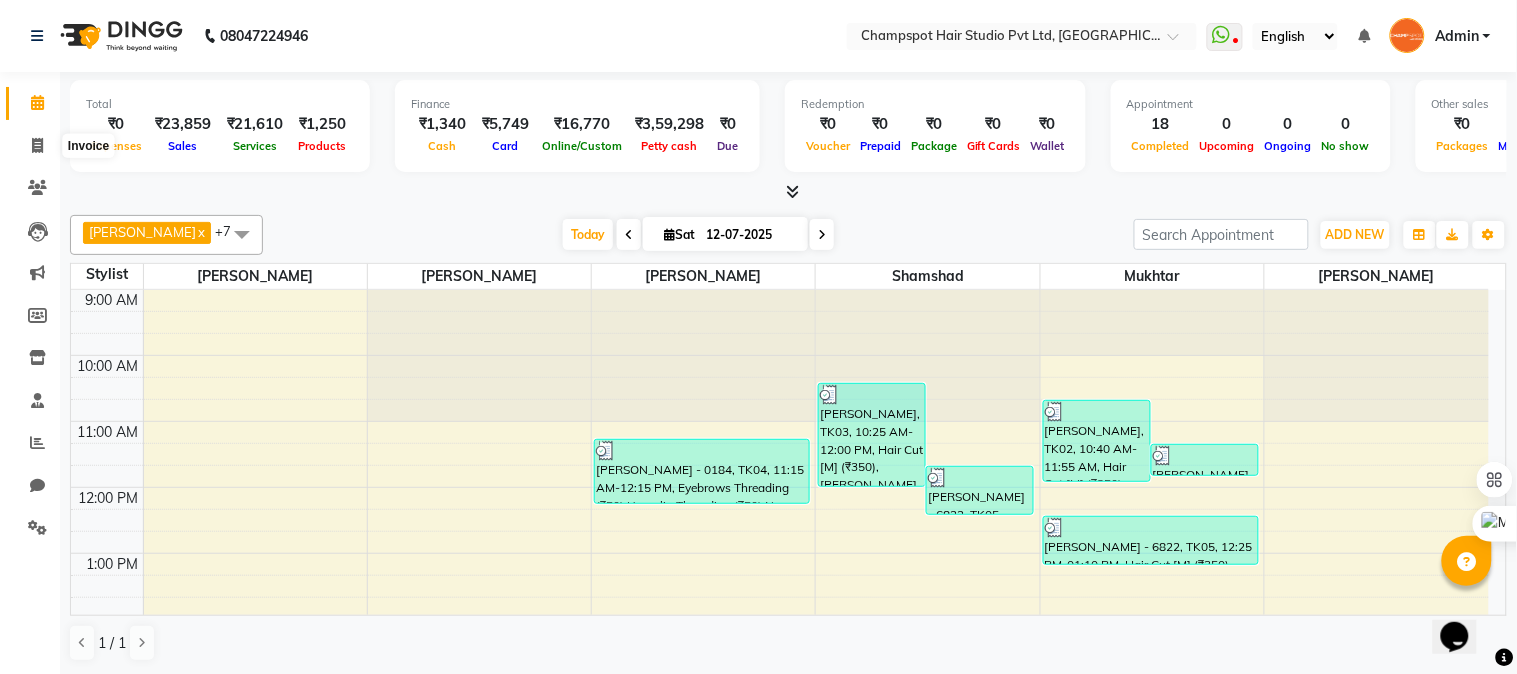 select on "service" 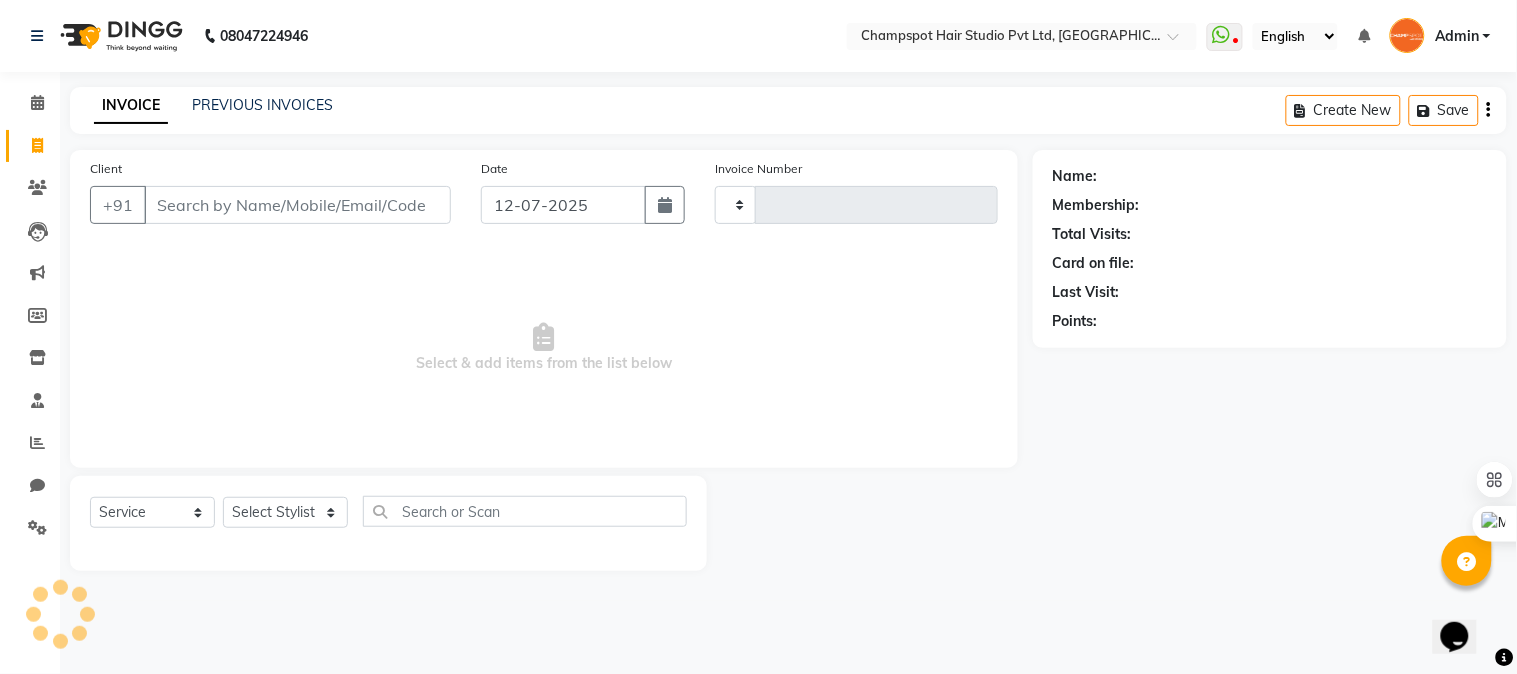type on "1675" 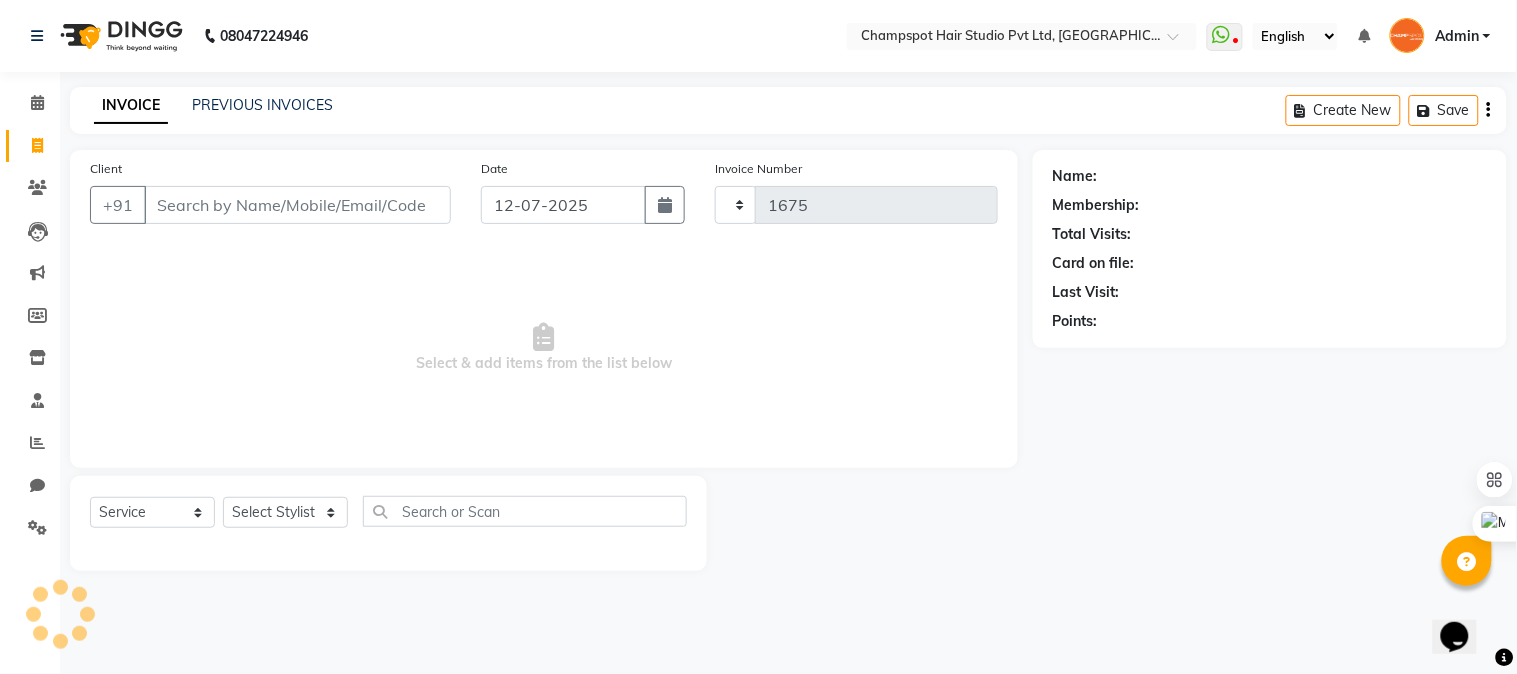 select on "7690" 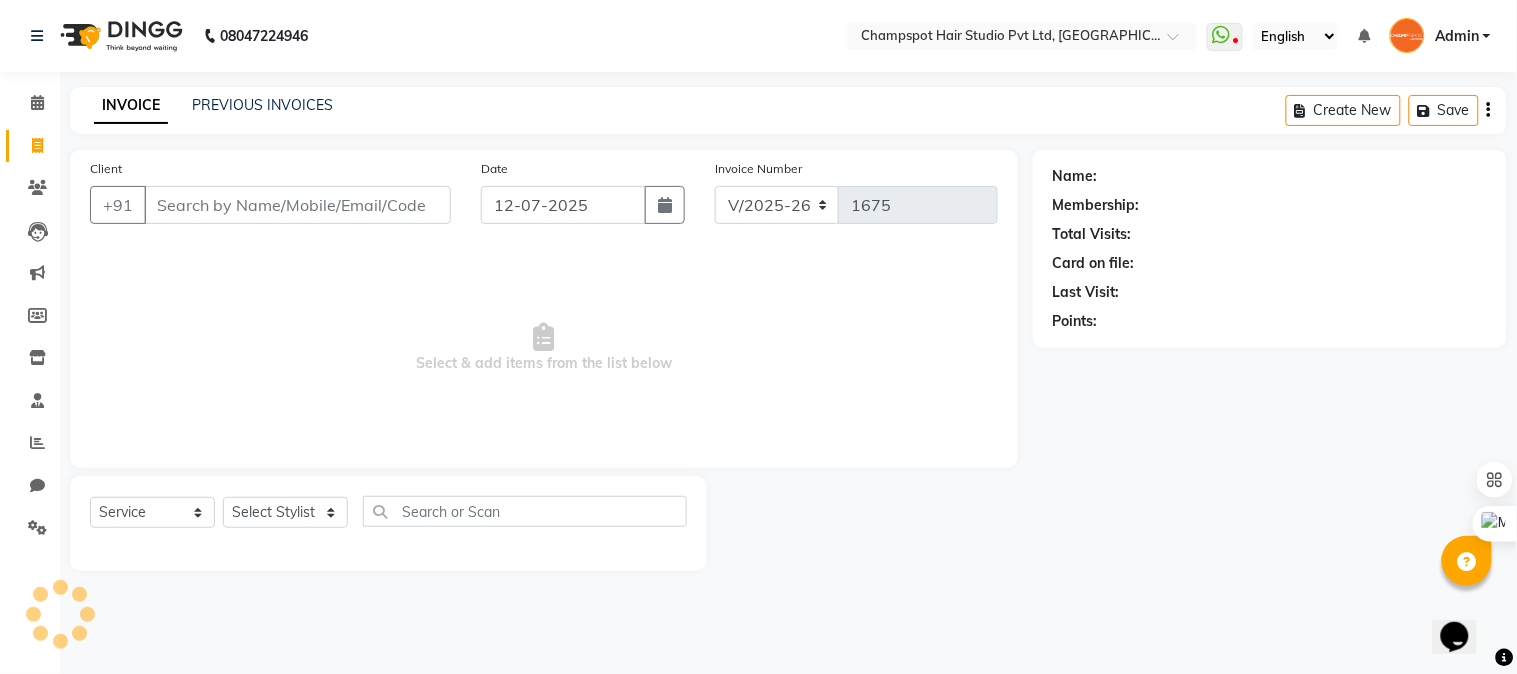 click on "Client" at bounding box center [297, 205] 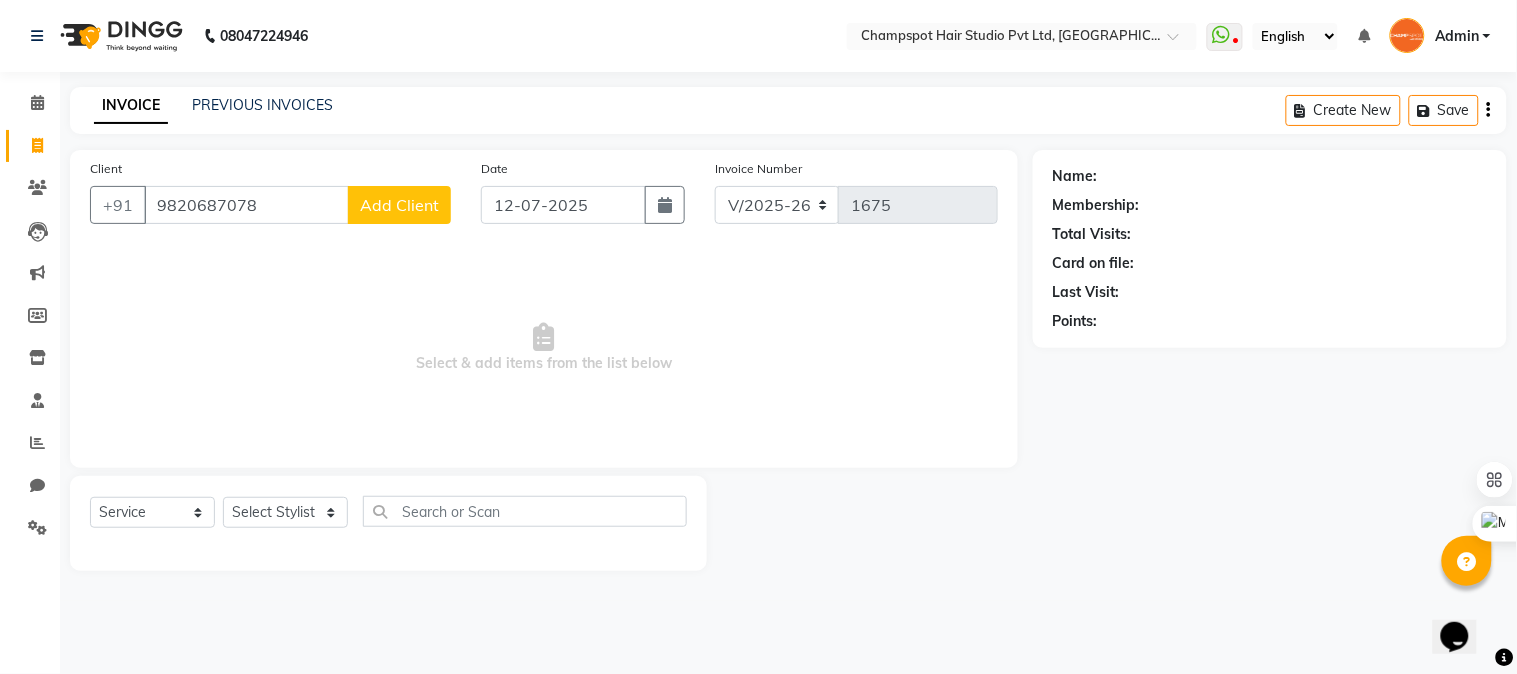 type on "9820687078" 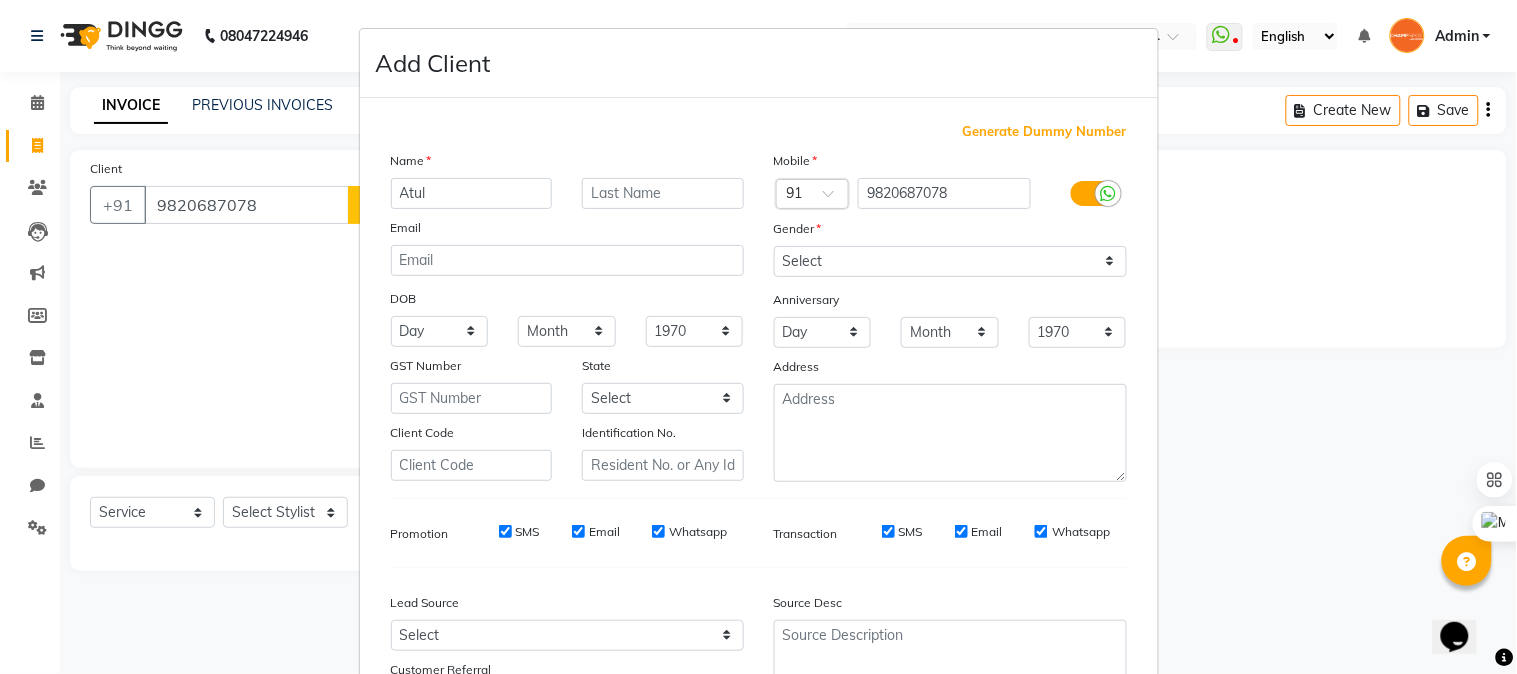 type on "Atul" 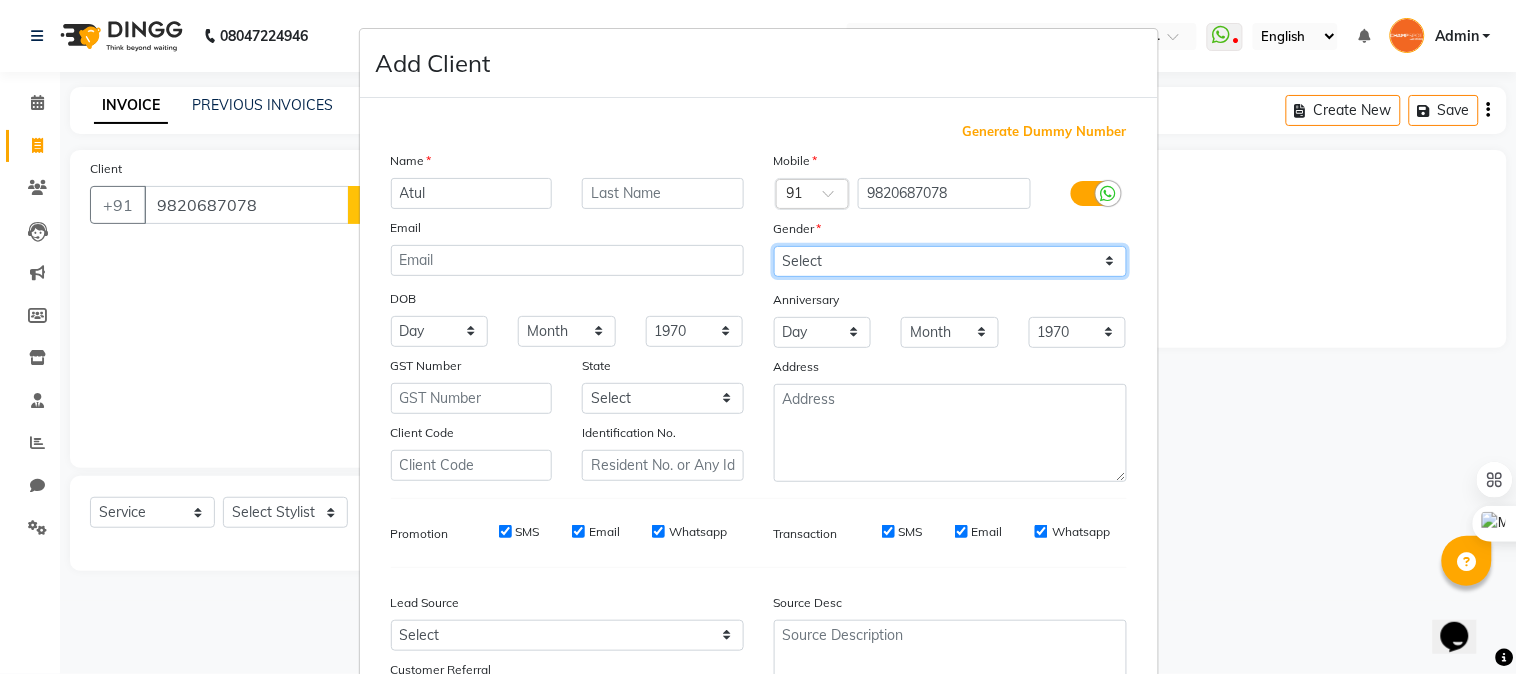 click on "Select Male Female Other Prefer Not To Say" at bounding box center [950, 261] 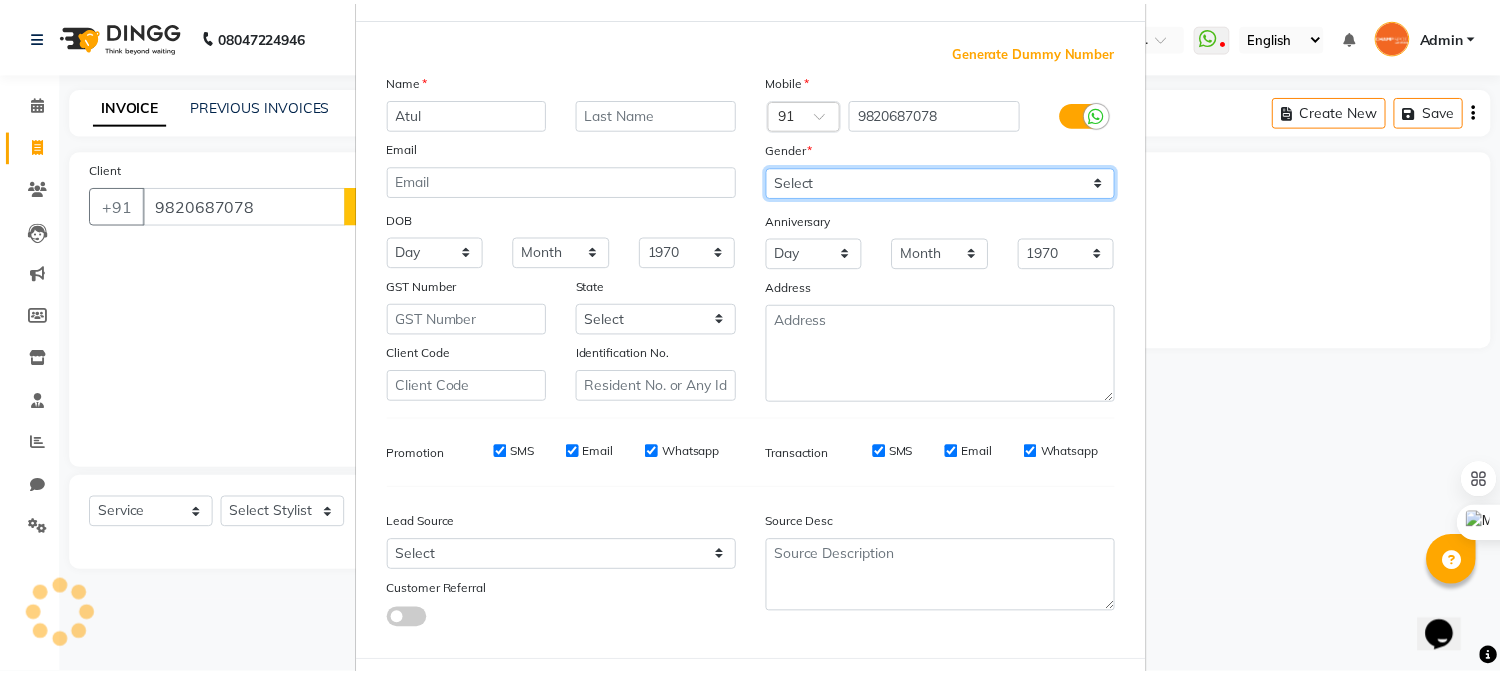 scroll, scrollTop: 176, scrollLeft: 0, axis: vertical 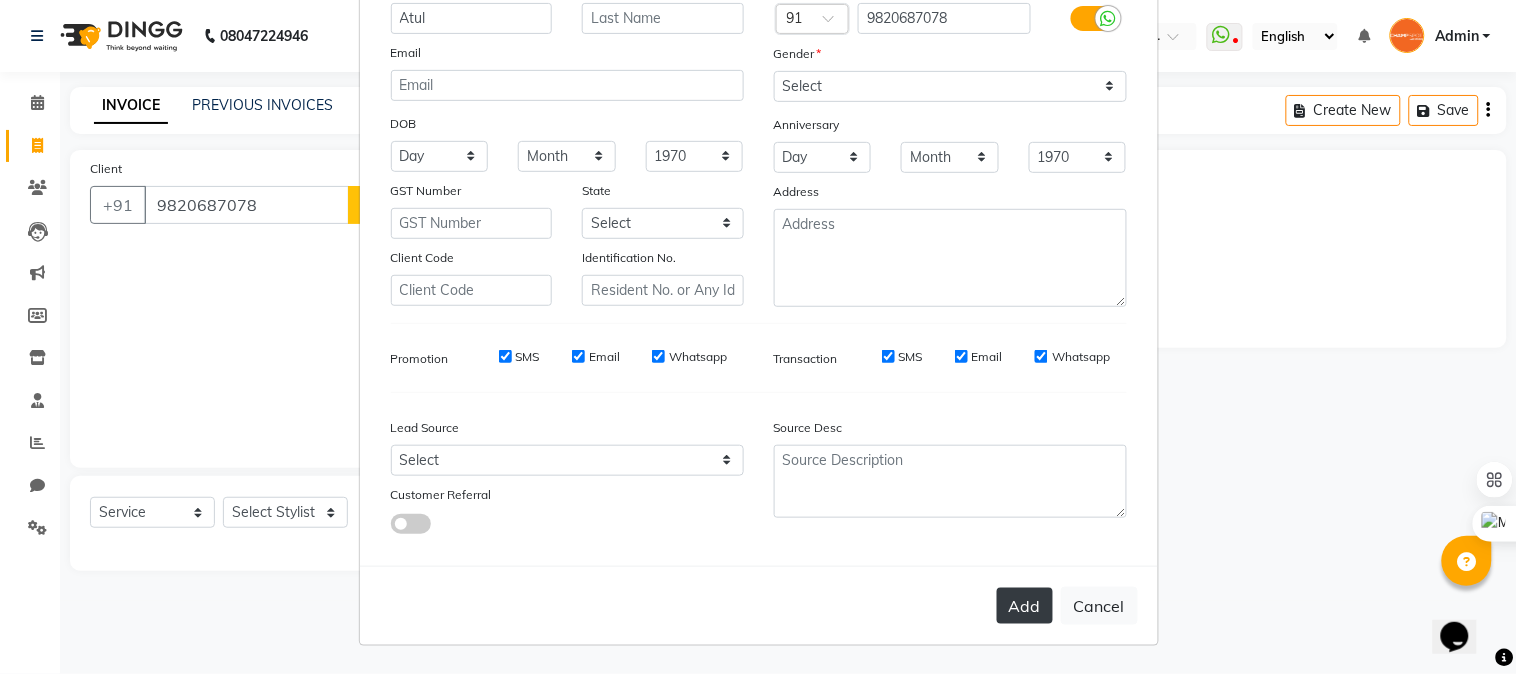 click on "Add" at bounding box center (1025, 606) 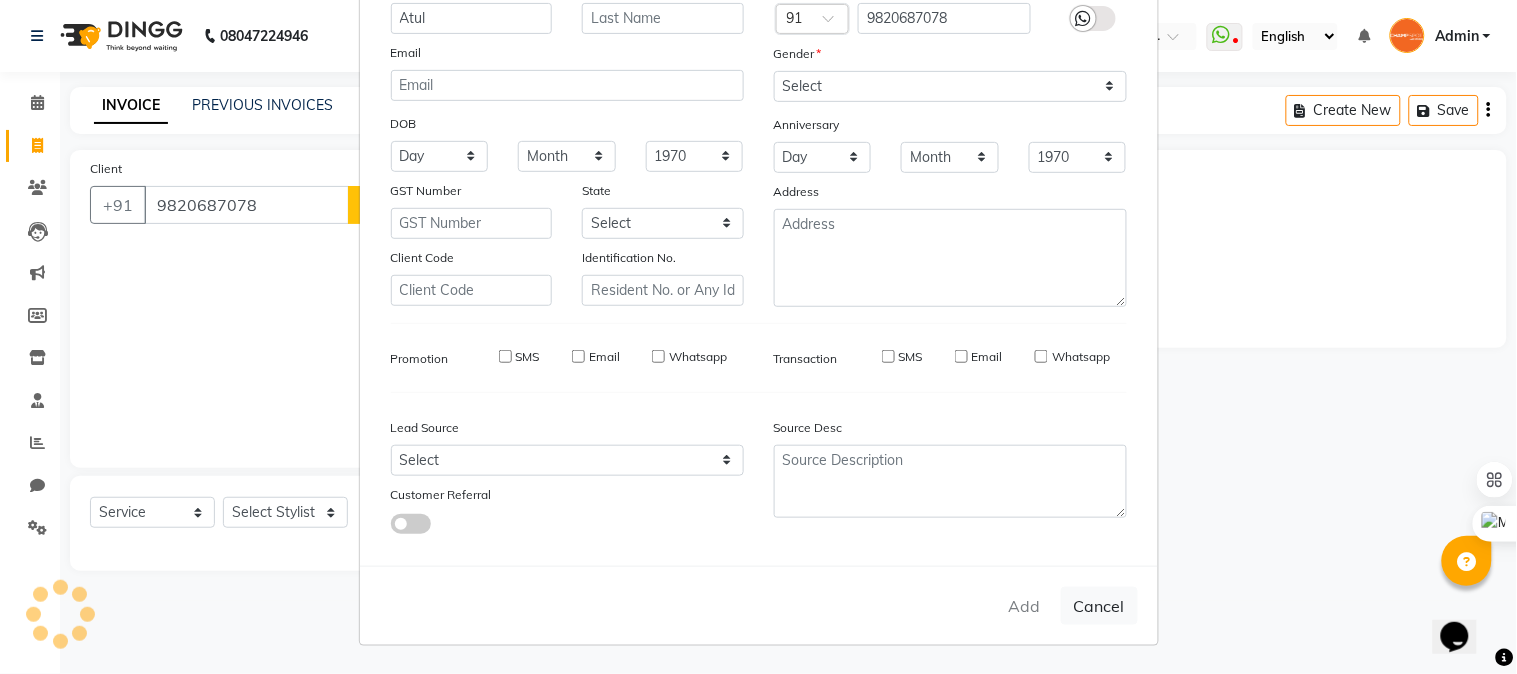 type 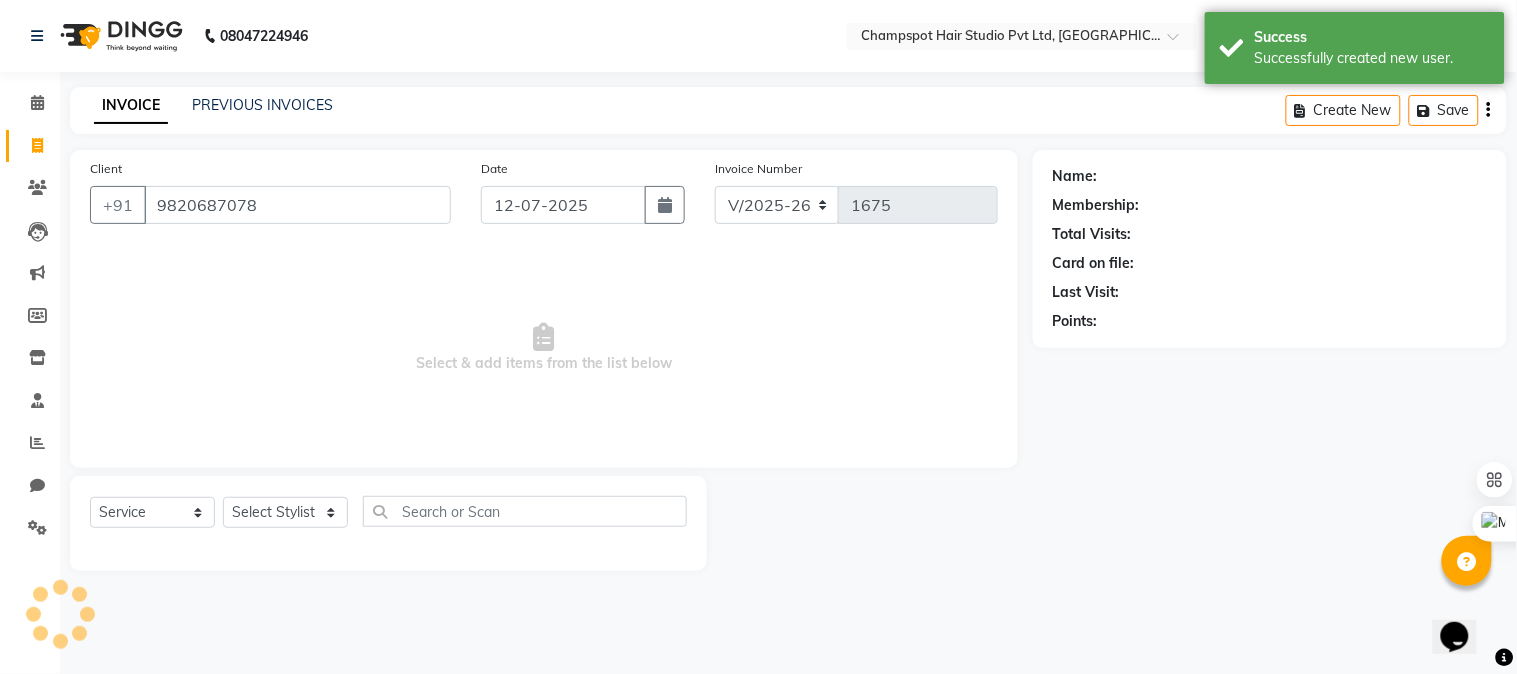 select on "1: Object" 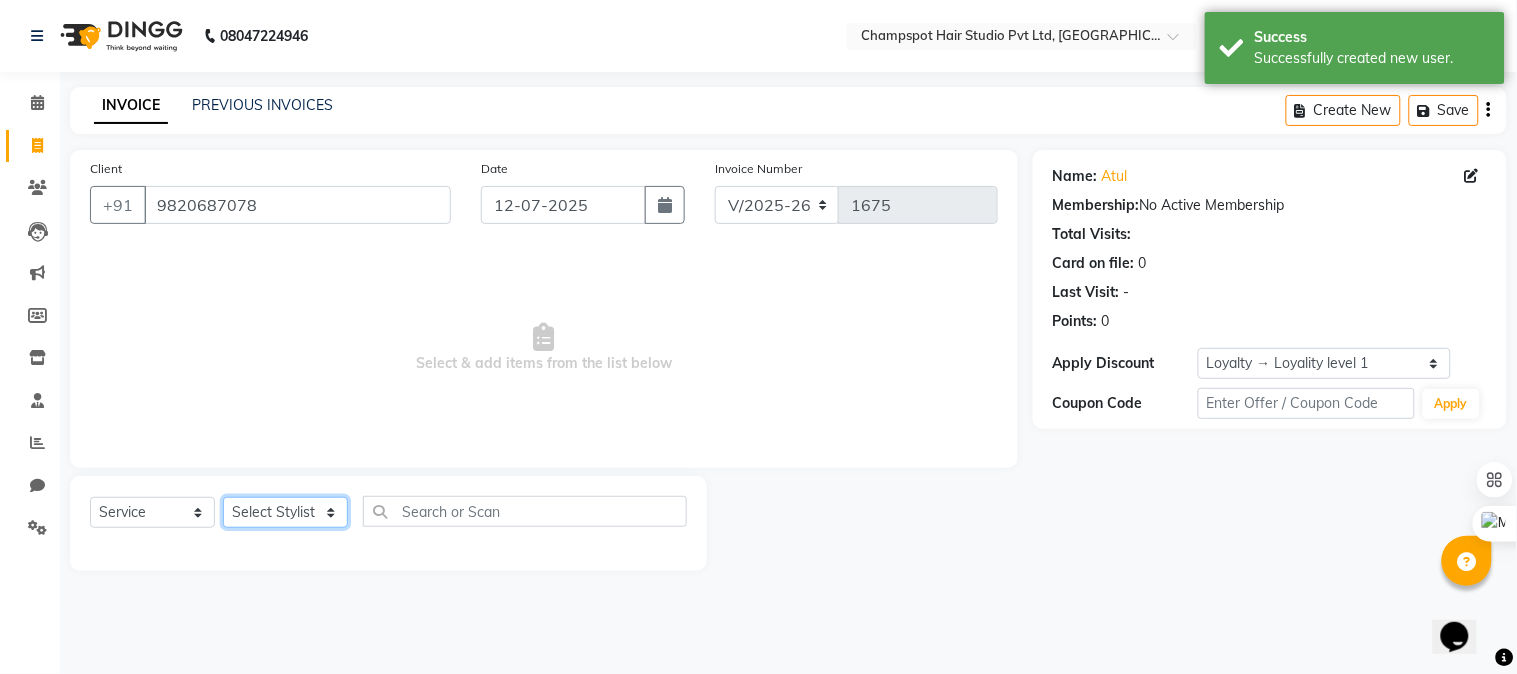 drag, startPoint x: 256, startPoint y: 515, endPoint x: 266, endPoint y: 511, distance: 10.770329 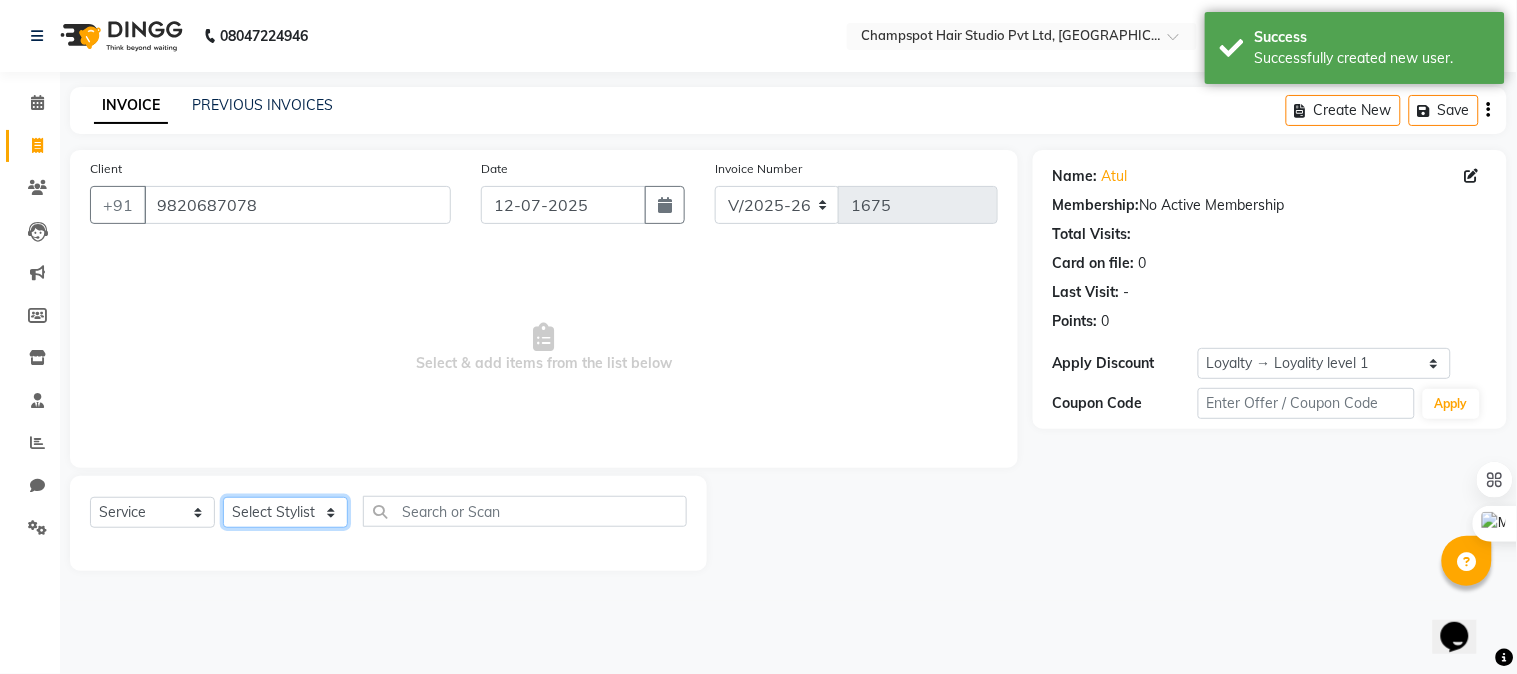 select on "68266" 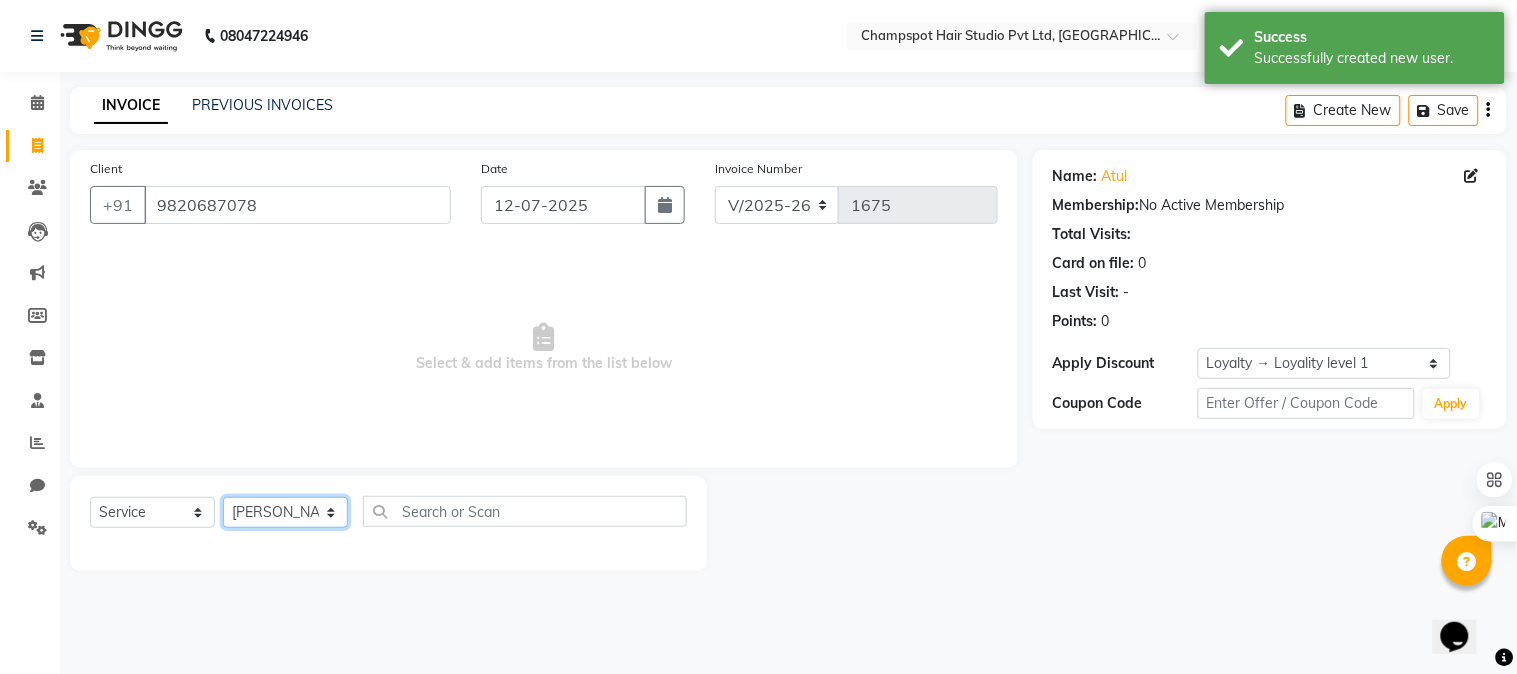 click on "Select Stylist Admin [PERSON_NAME] [PERSON_NAME] 	[PERSON_NAME] [PERSON_NAME] [PERSON_NAME]" 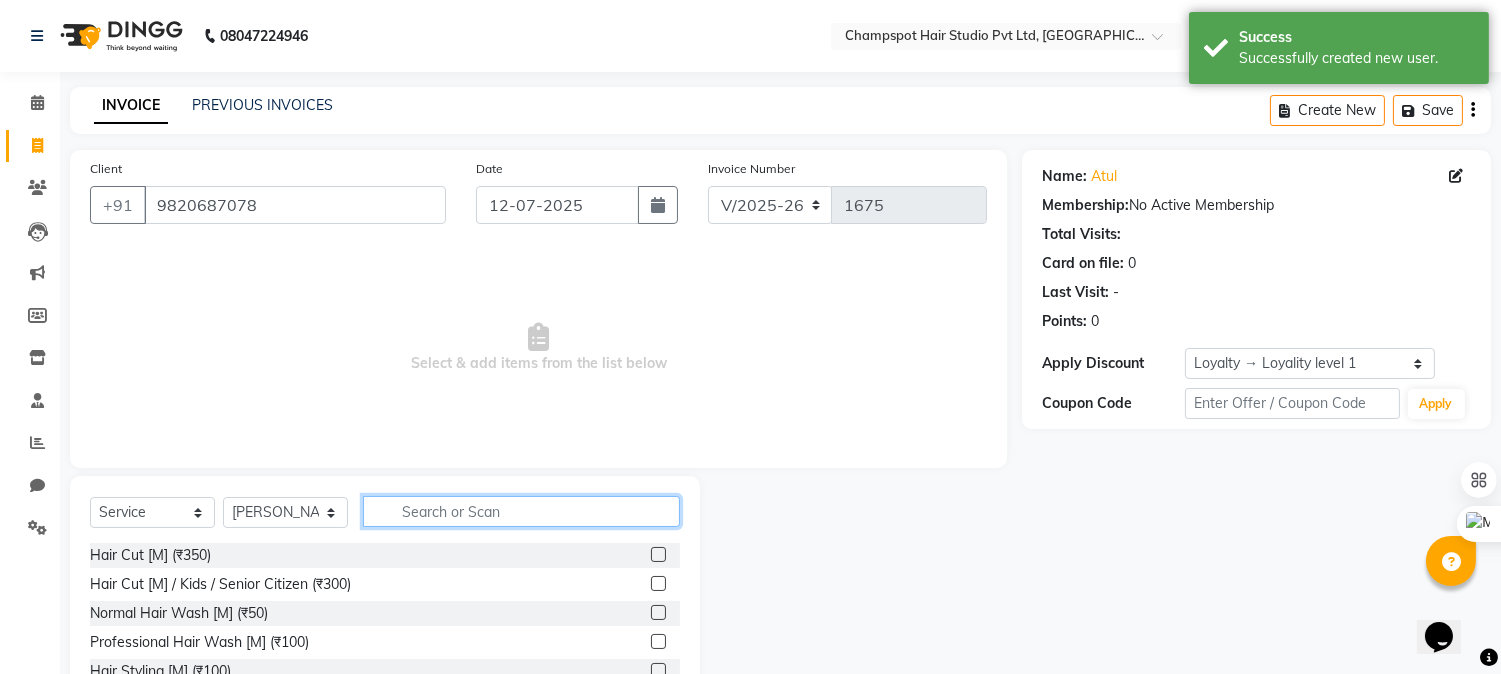 click 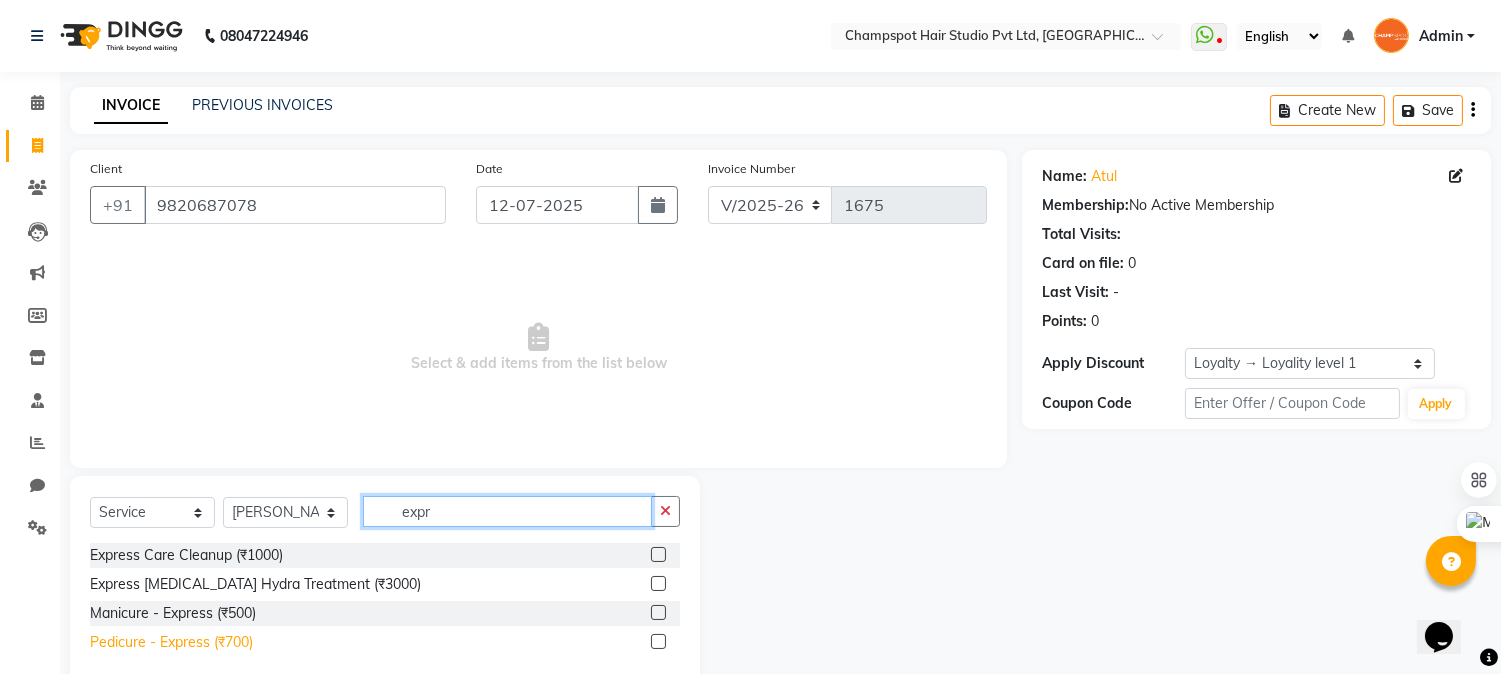 type on "expr" 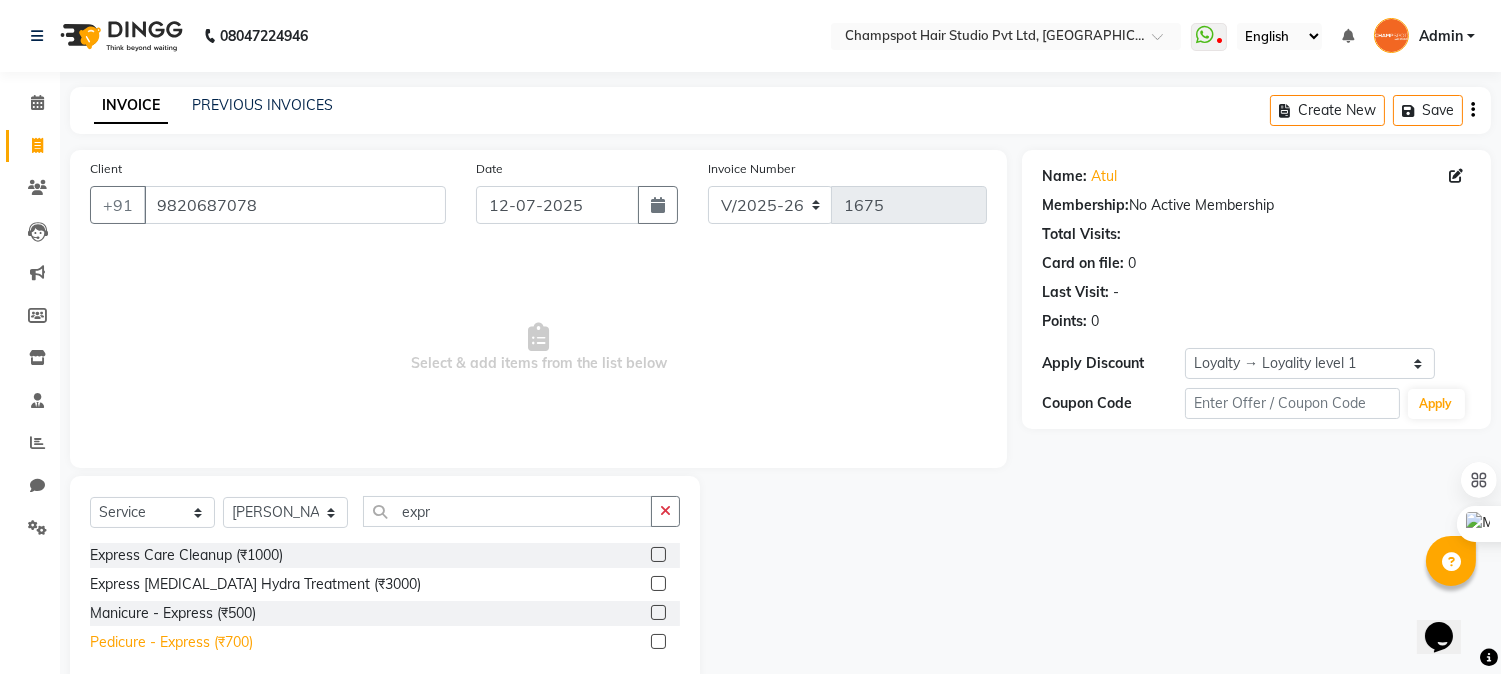 click on "Pedicure - Express (₹700)" 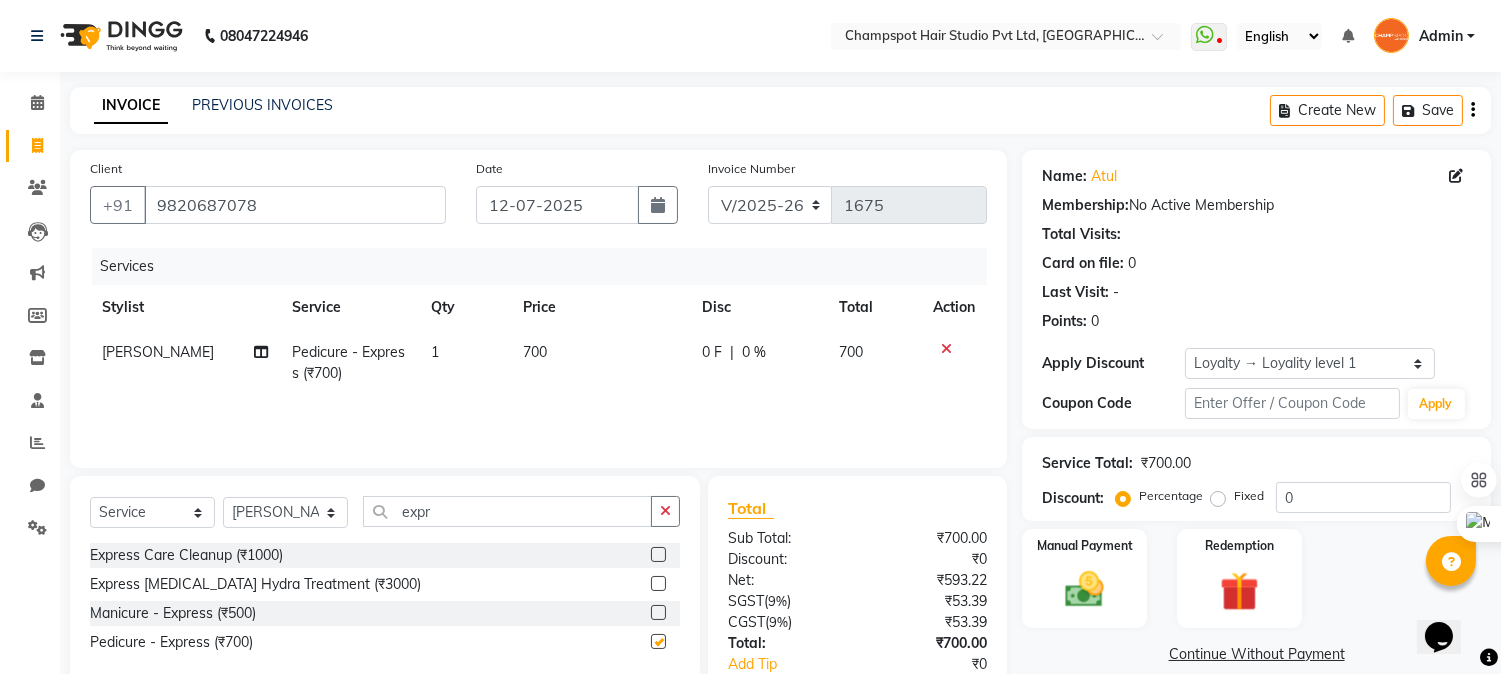 checkbox on "false" 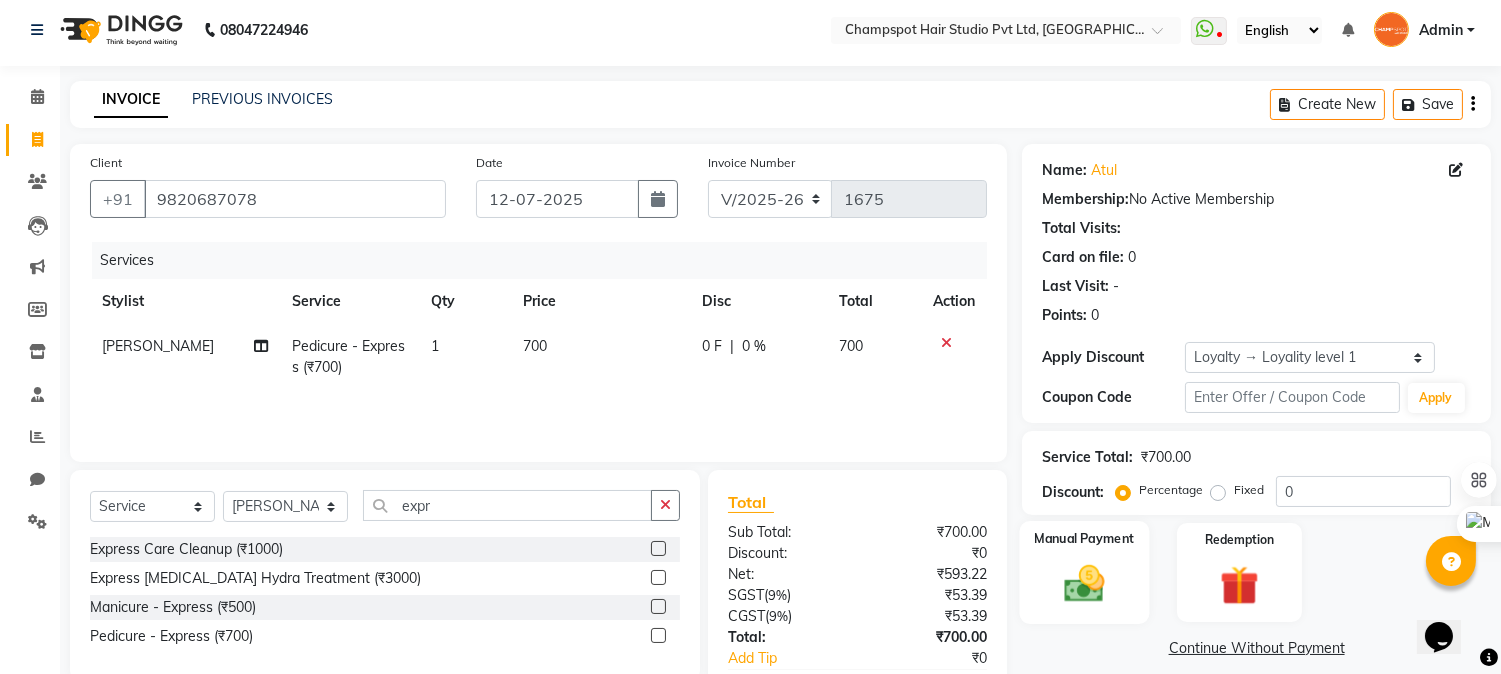 scroll, scrollTop: 125, scrollLeft: 0, axis: vertical 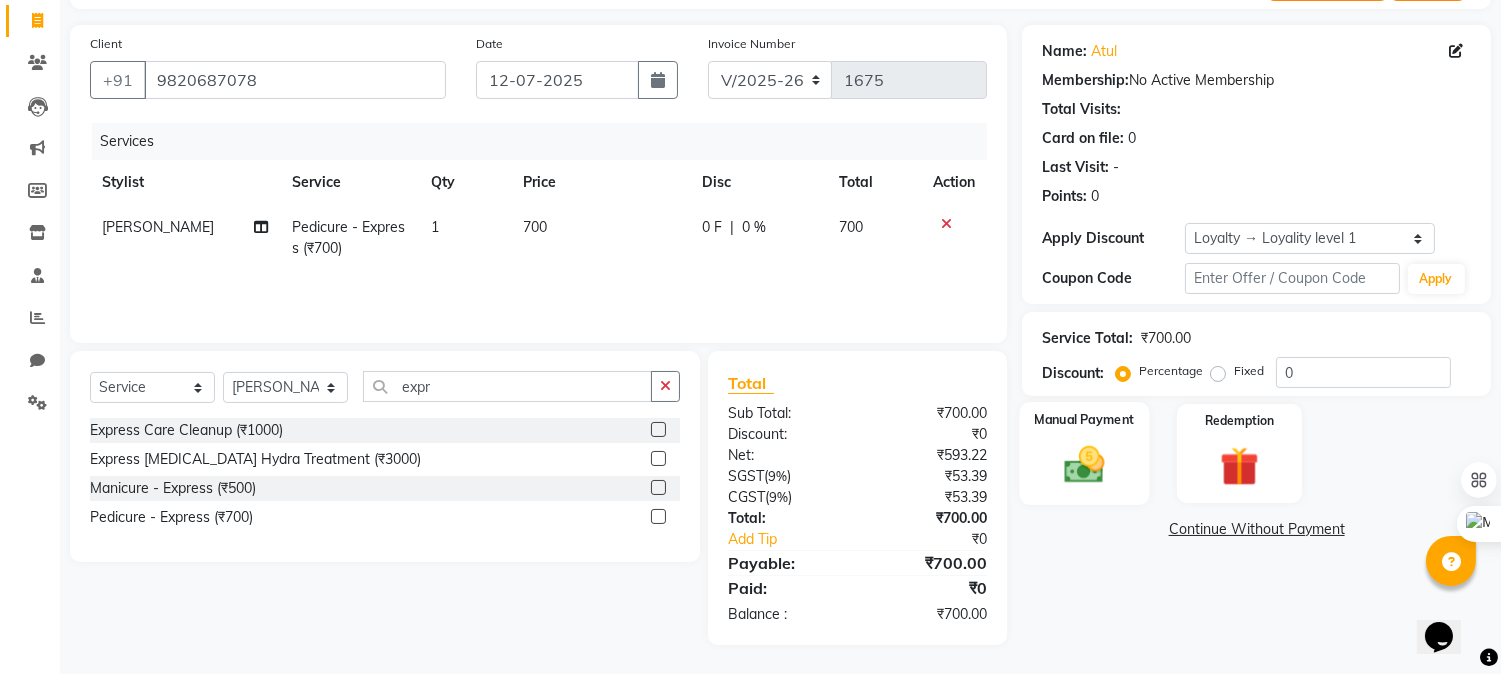click 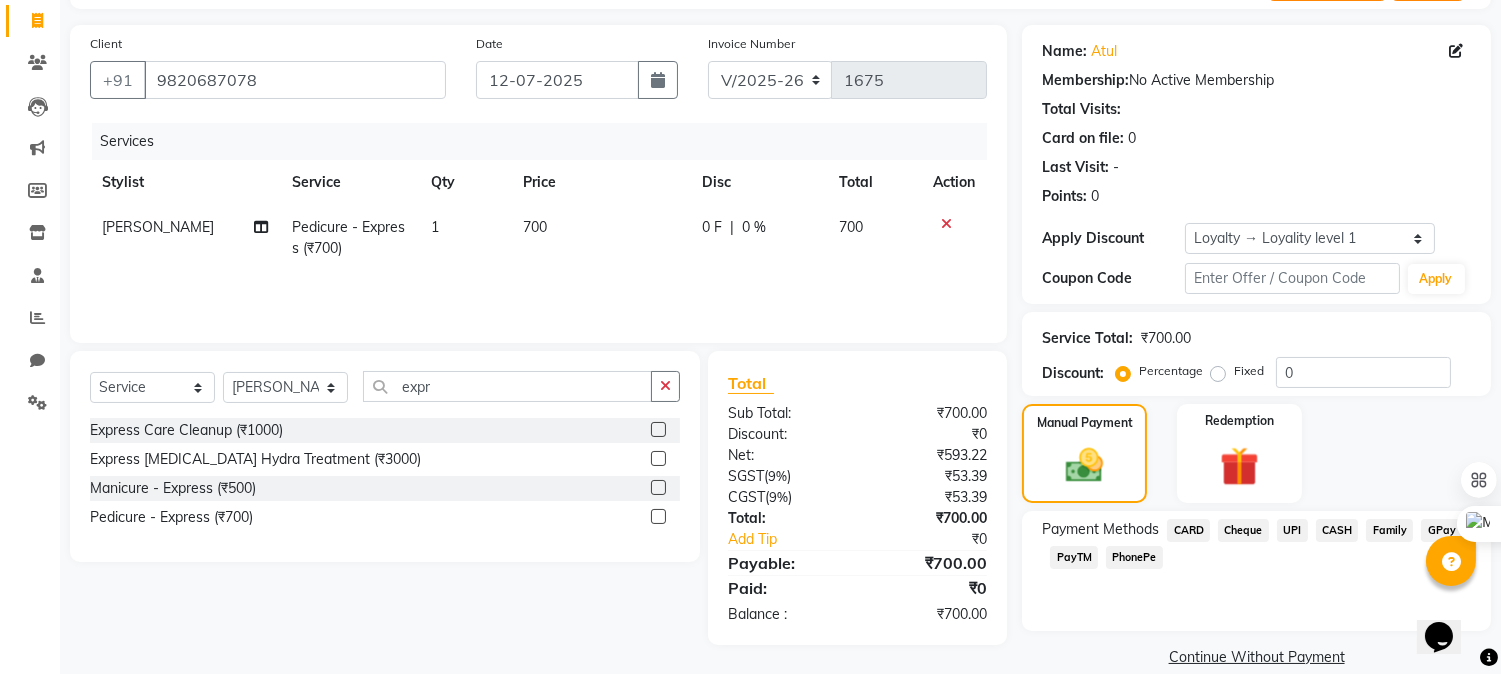 click on "CARD" 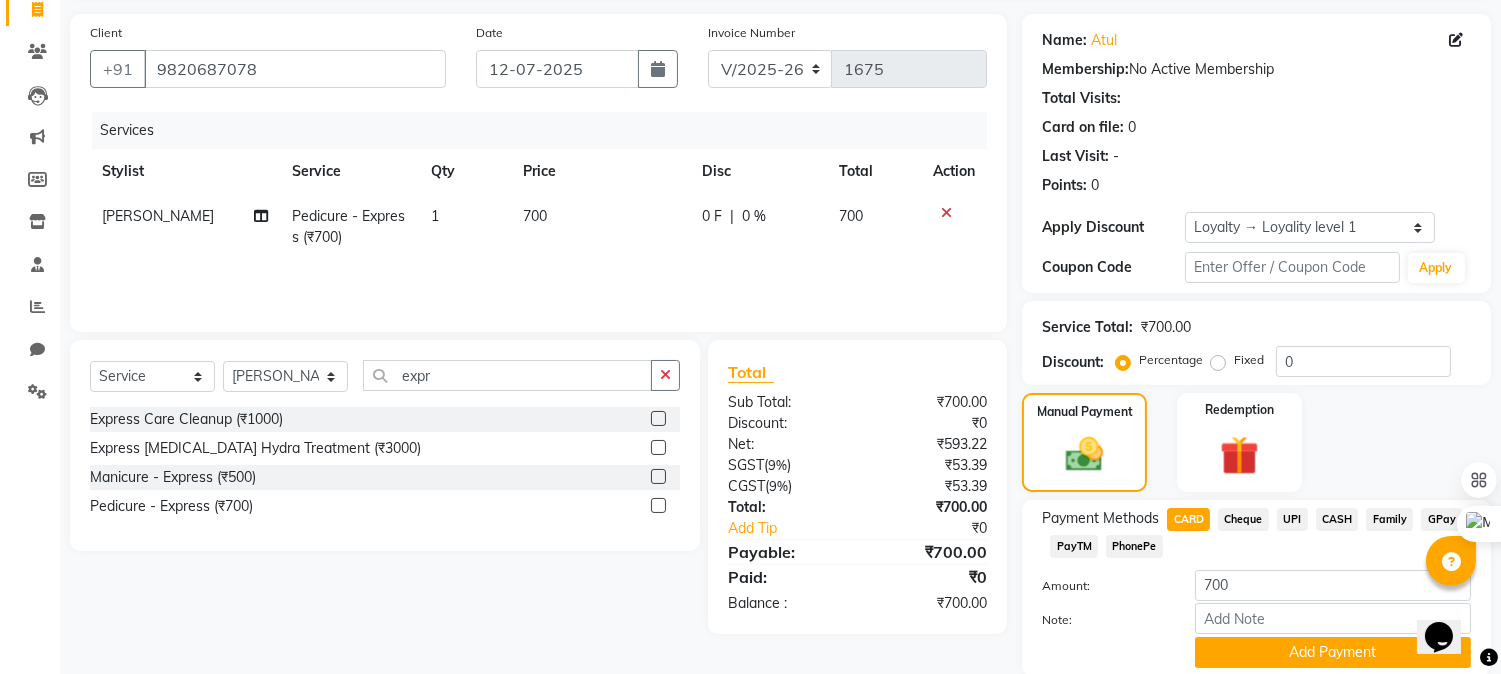 scroll, scrollTop: 208, scrollLeft: 0, axis: vertical 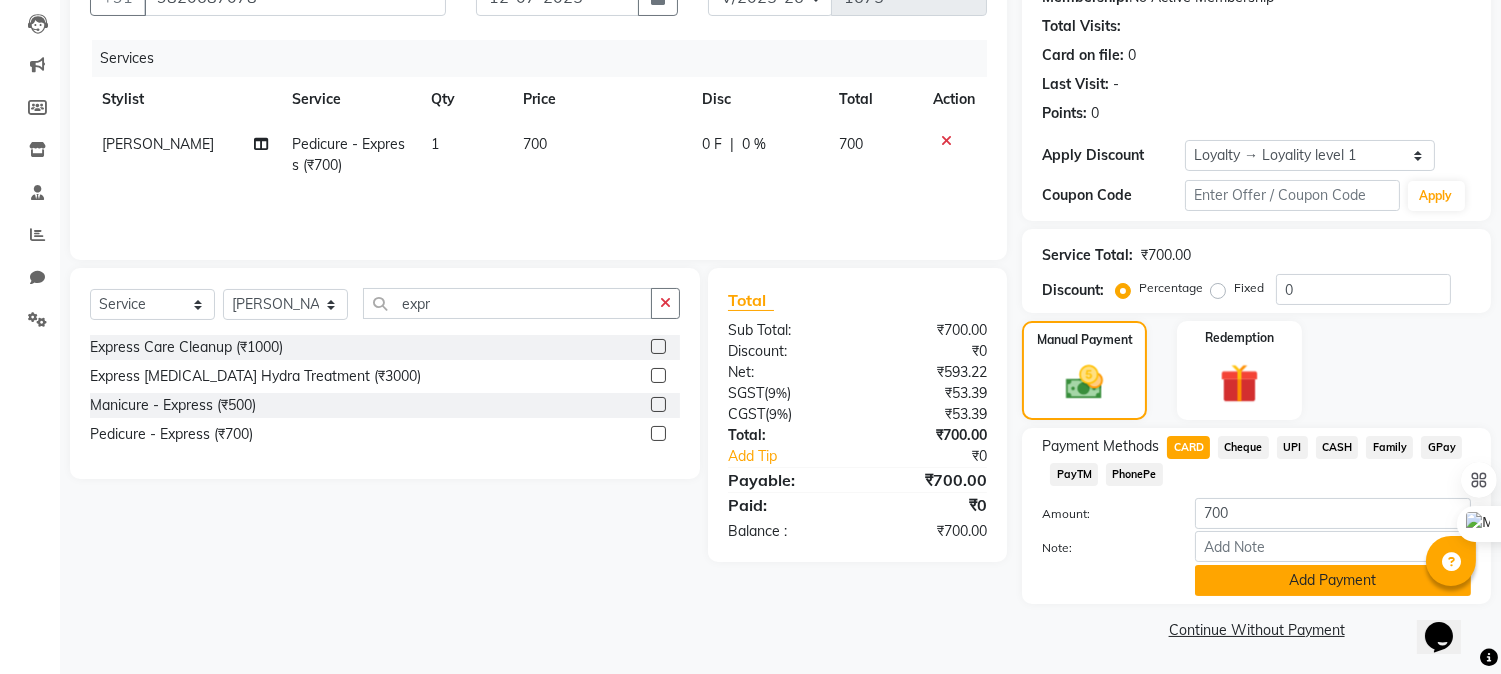 click on "Add Payment" 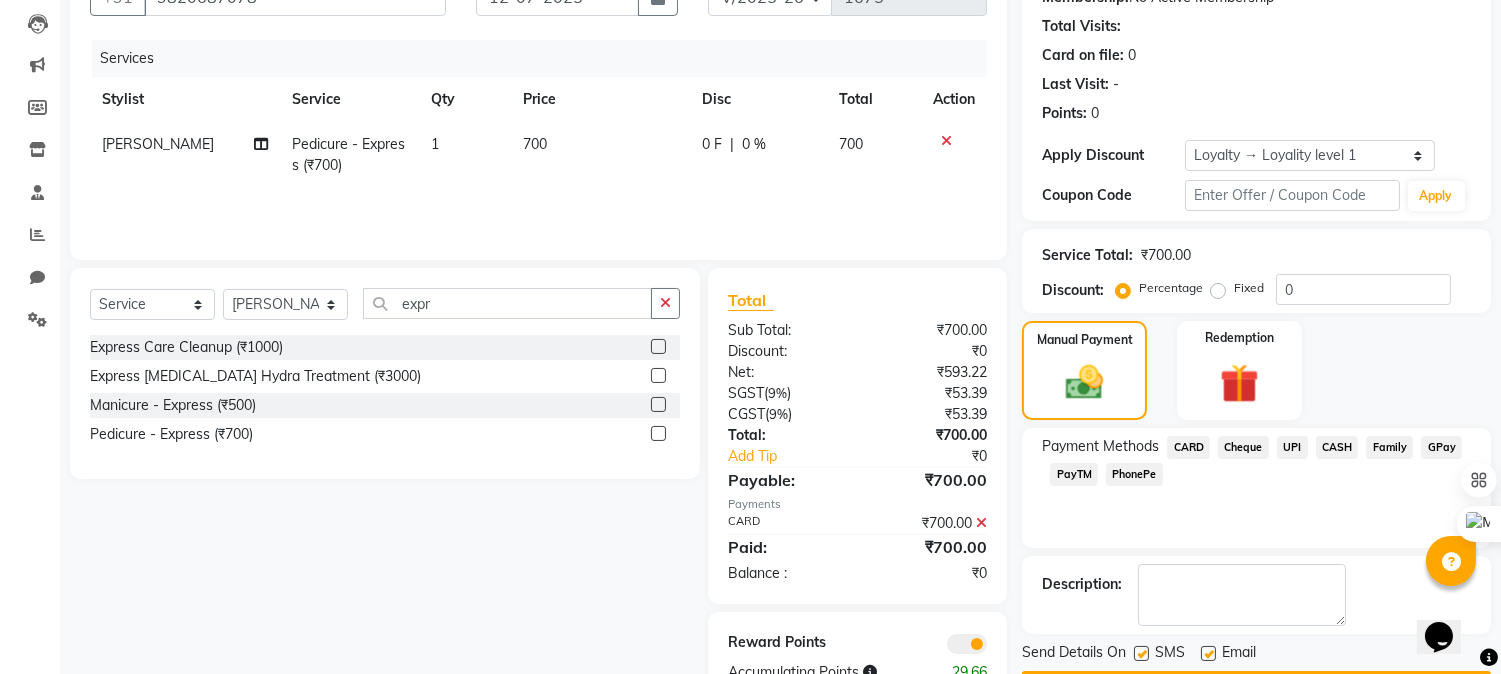 scroll, scrollTop: 266, scrollLeft: 0, axis: vertical 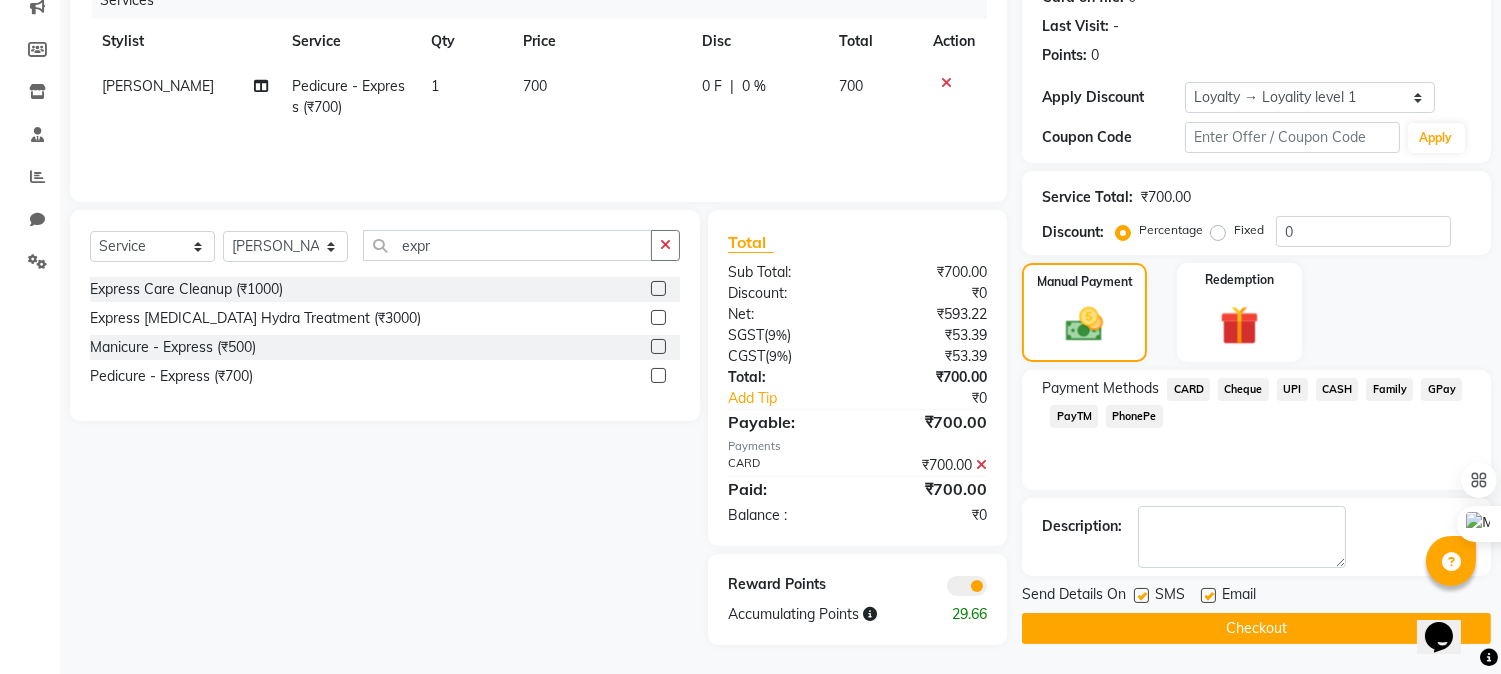 click on "Checkout" 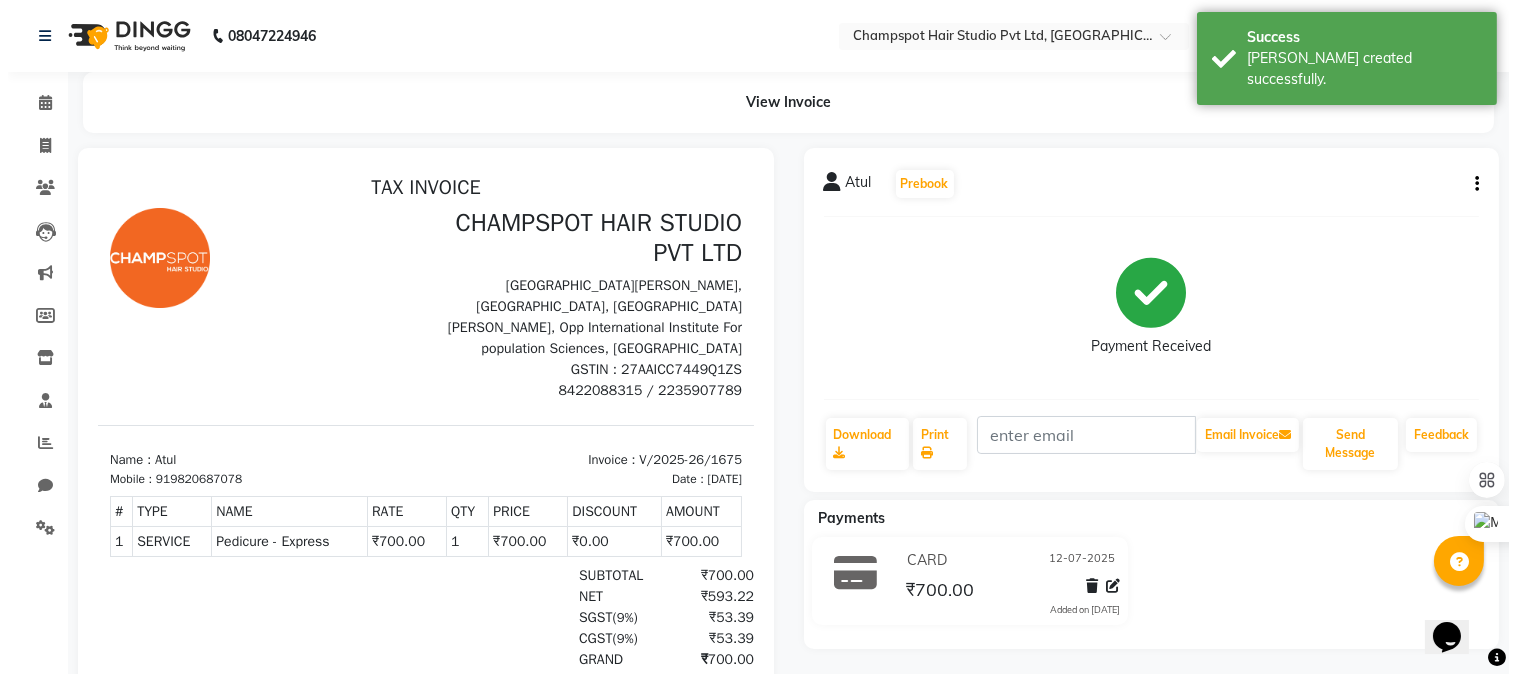 scroll, scrollTop: 0, scrollLeft: 0, axis: both 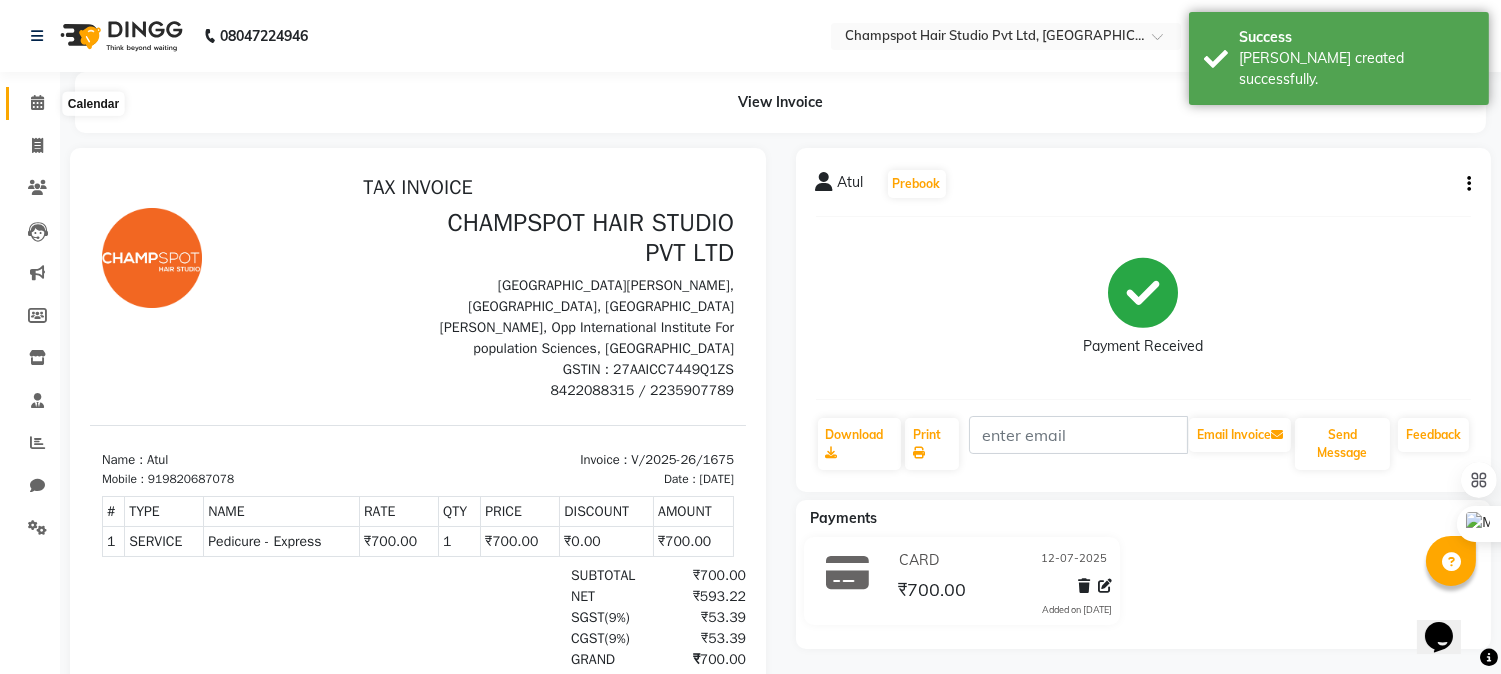 click 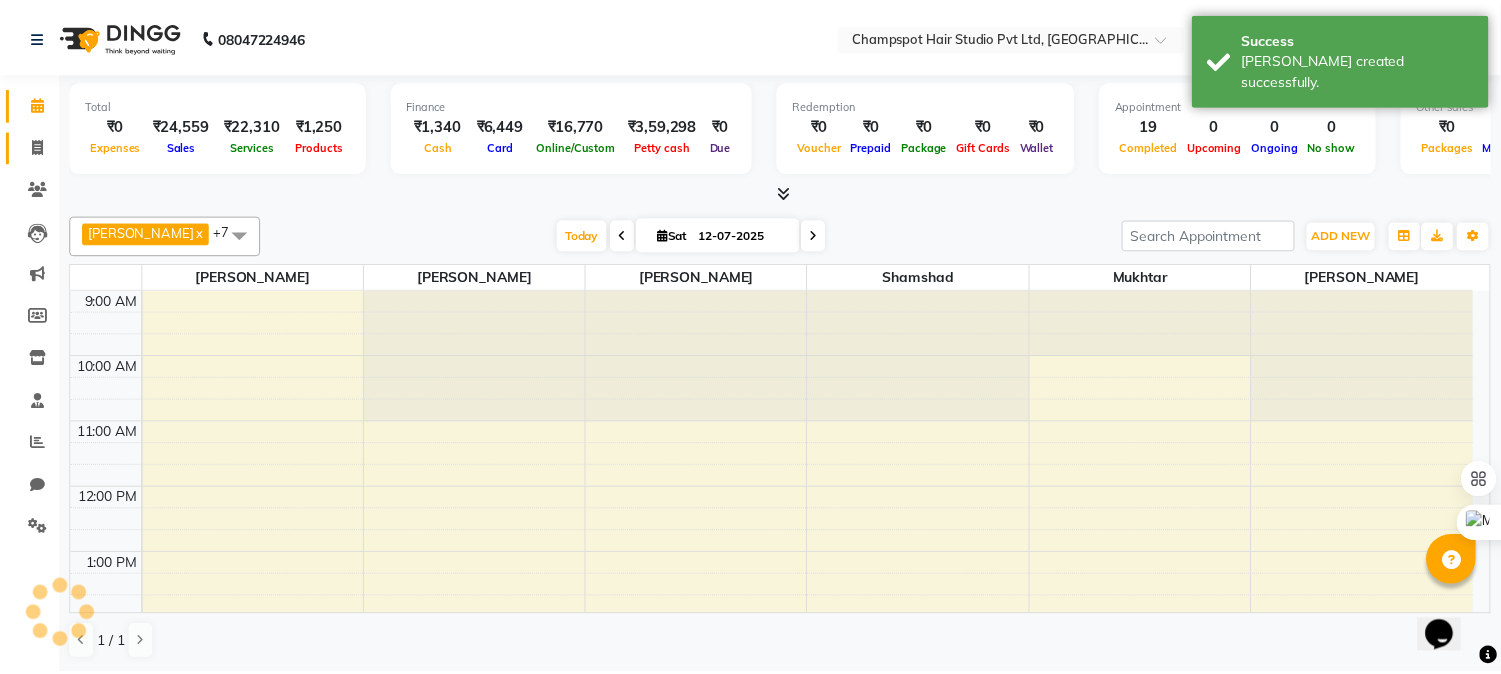 scroll, scrollTop: 0, scrollLeft: 0, axis: both 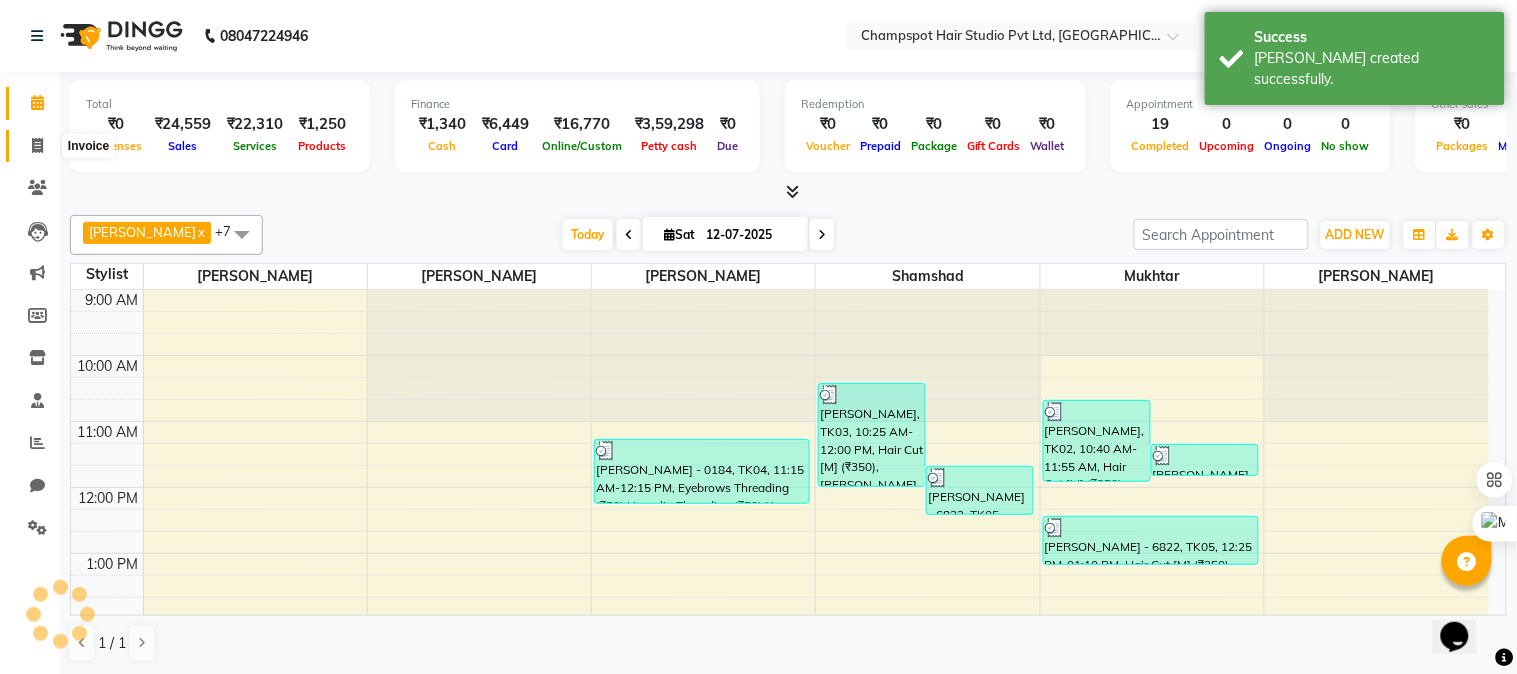 click 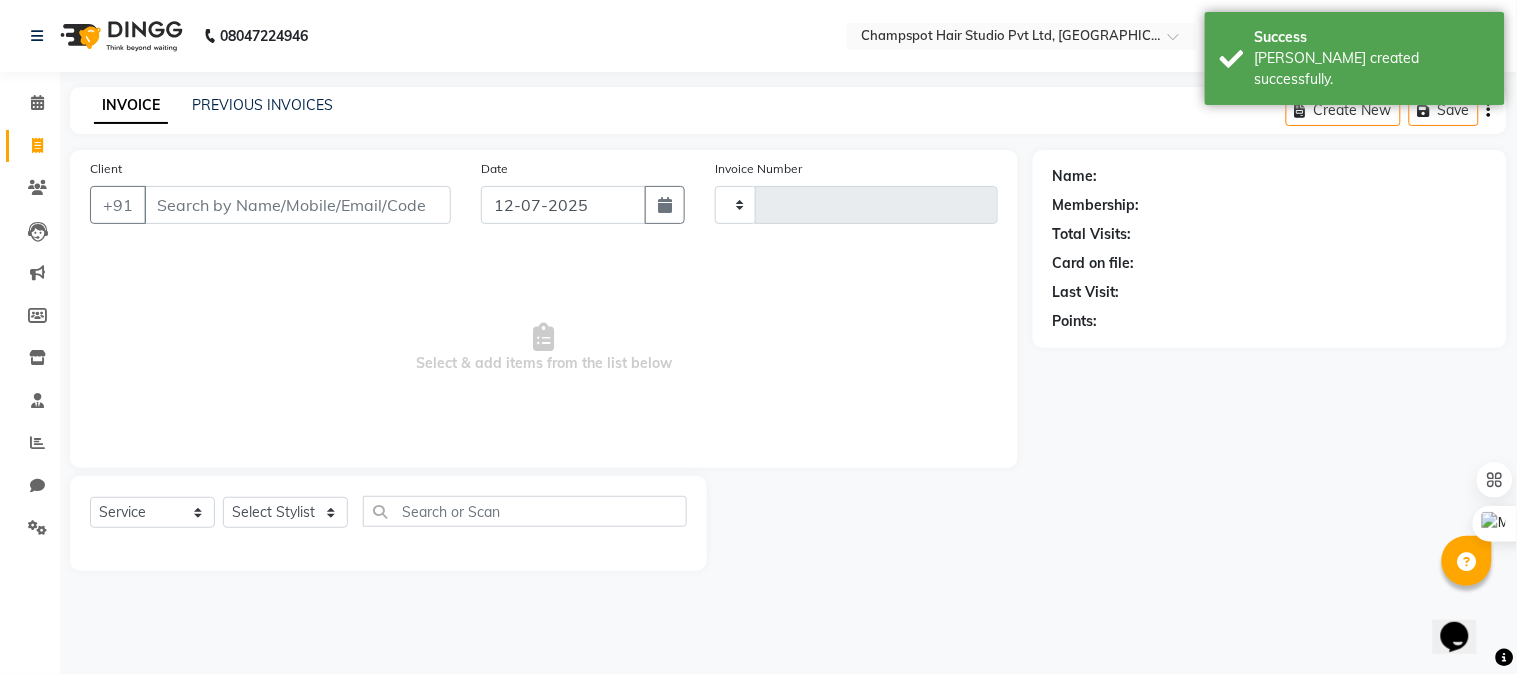 type on "1676" 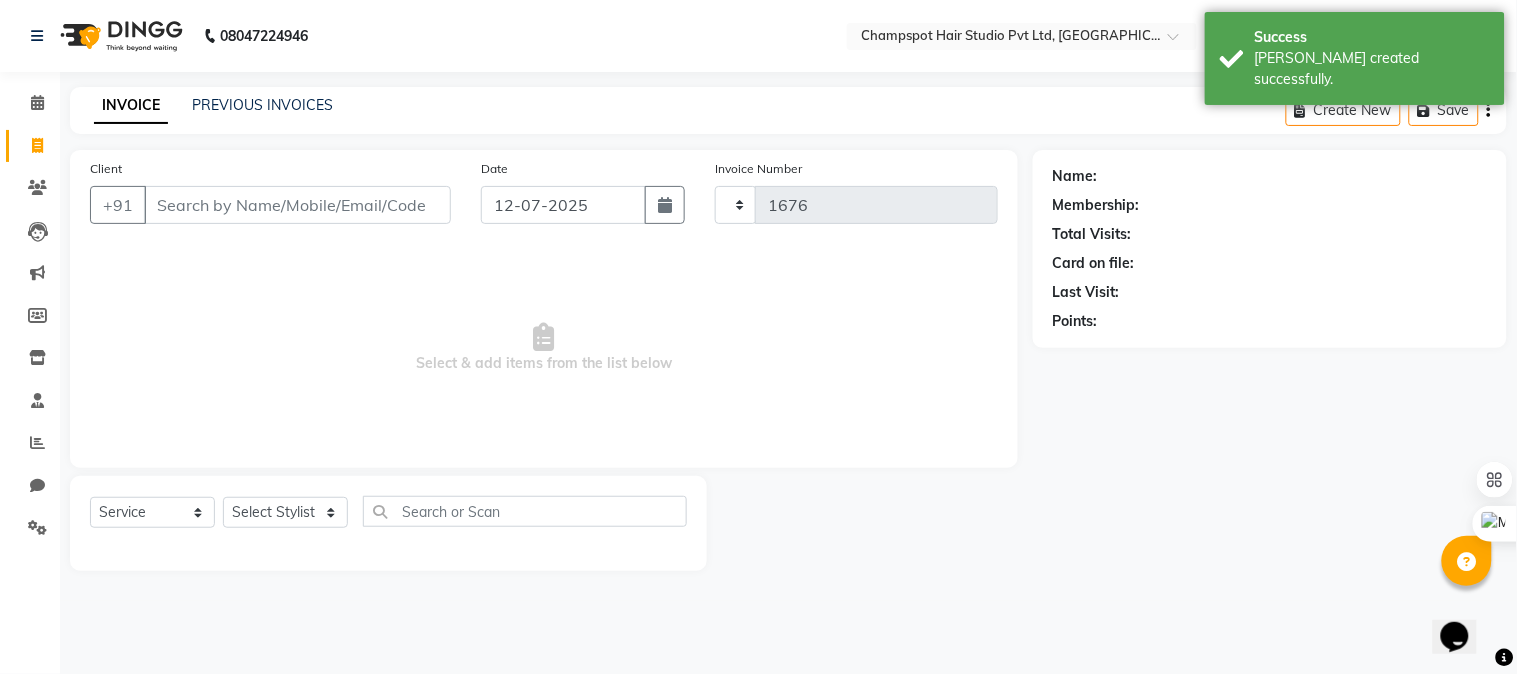 select on "7690" 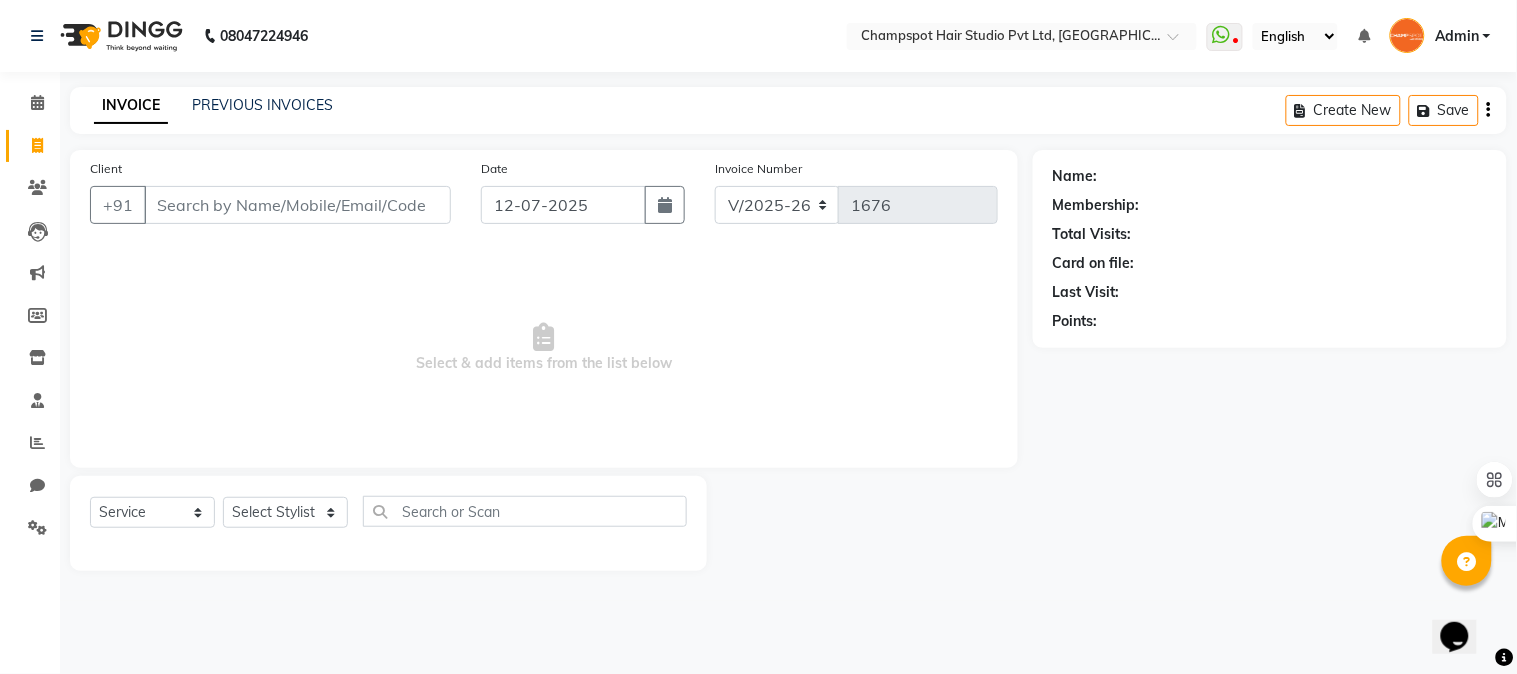 click on "Client" at bounding box center [297, 205] 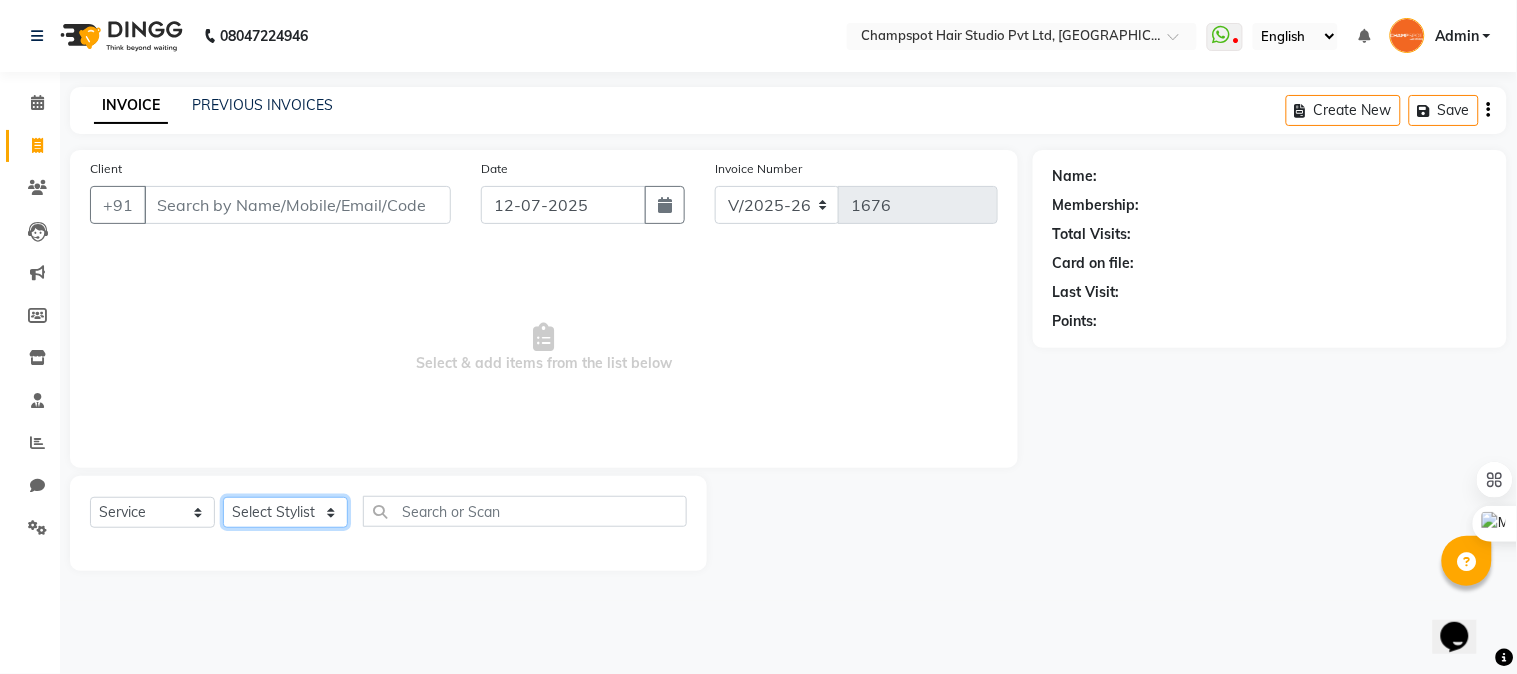 click on "Select Stylist Admin [PERSON_NAME] [PERSON_NAME] 	[PERSON_NAME] [PERSON_NAME] [PERSON_NAME]" 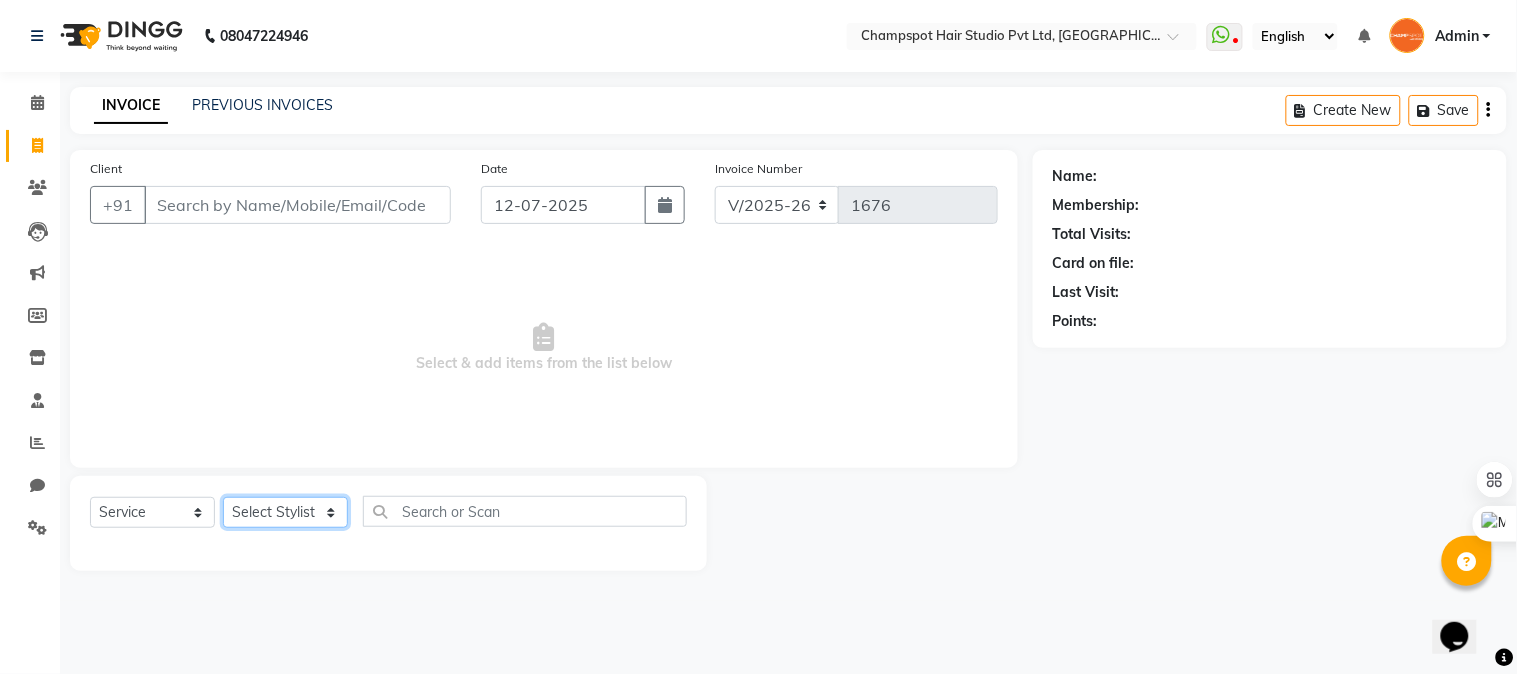select on "69008" 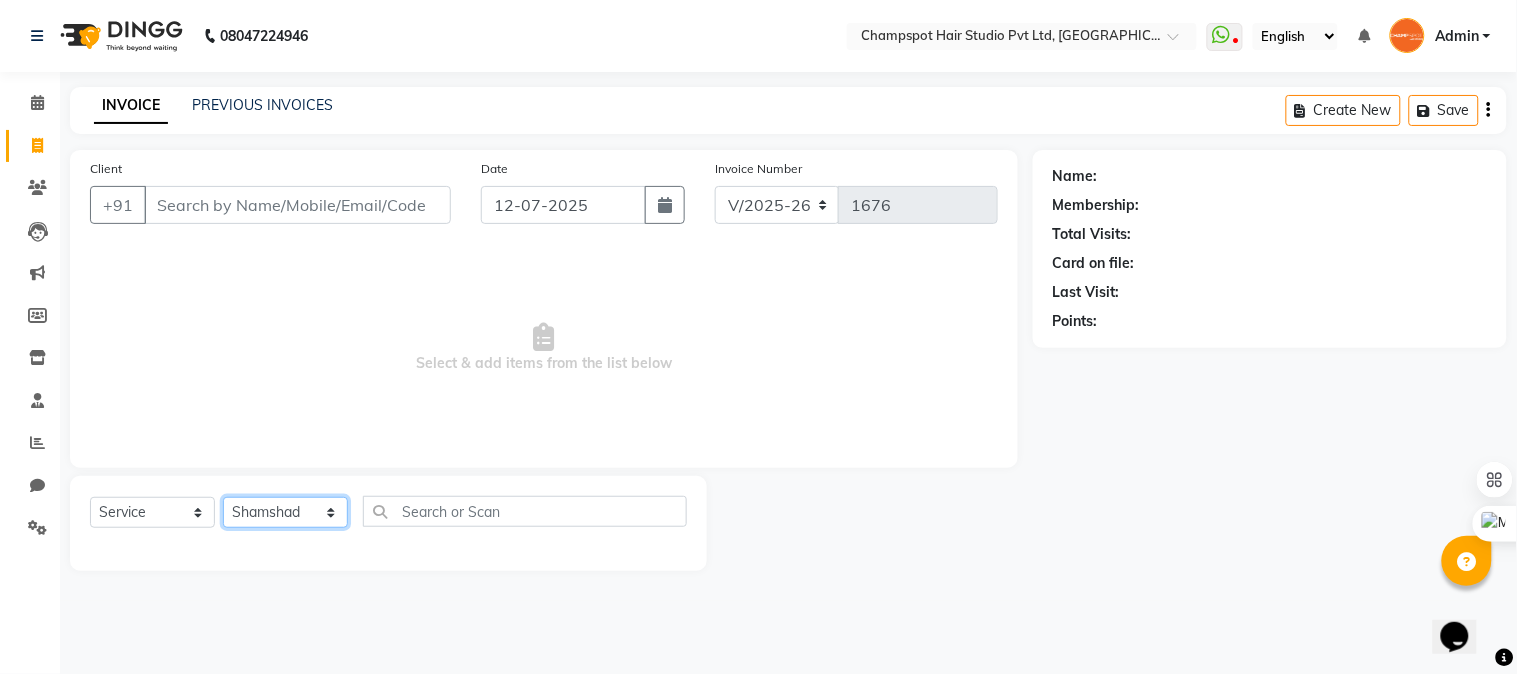 click on "Select Stylist Admin [PERSON_NAME] [PERSON_NAME] 	[PERSON_NAME] [PERSON_NAME] [PERSON_NAME]" 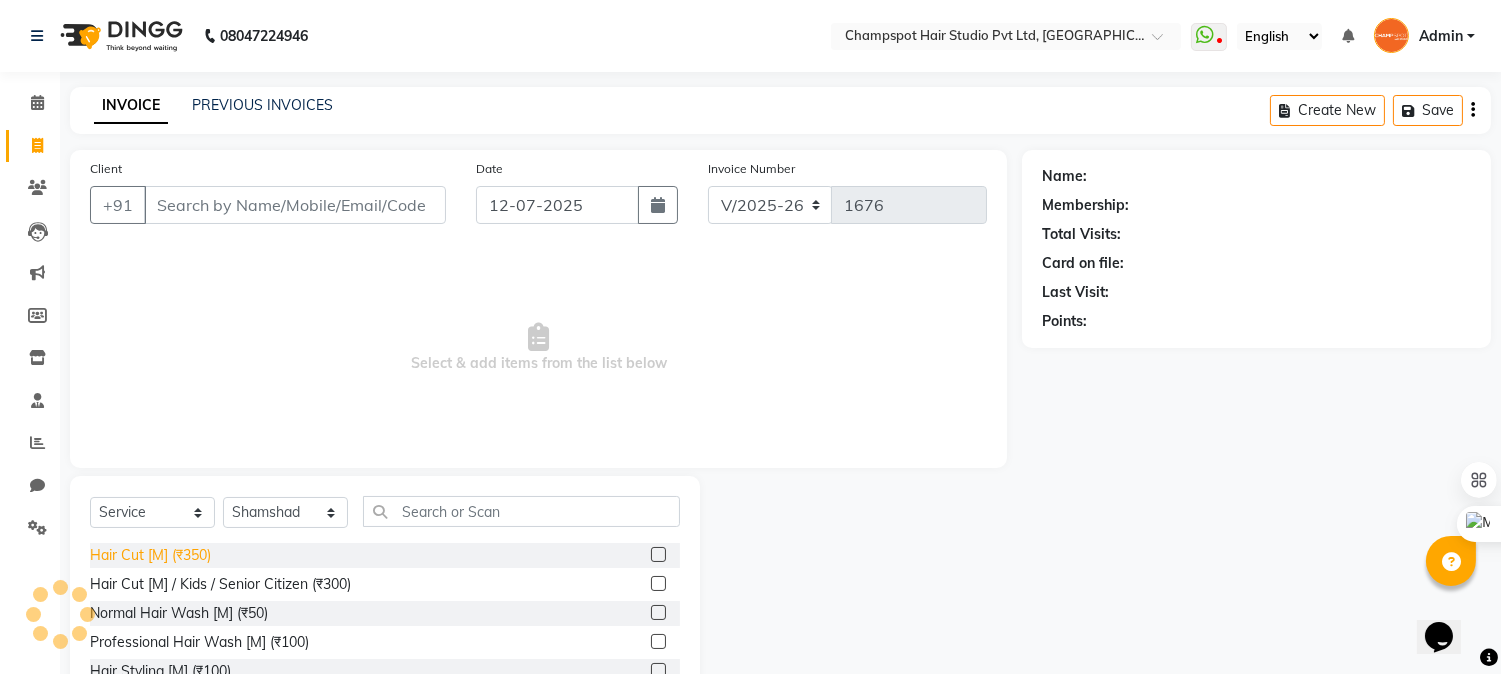click on "Hair Cut [M] (₹350)" 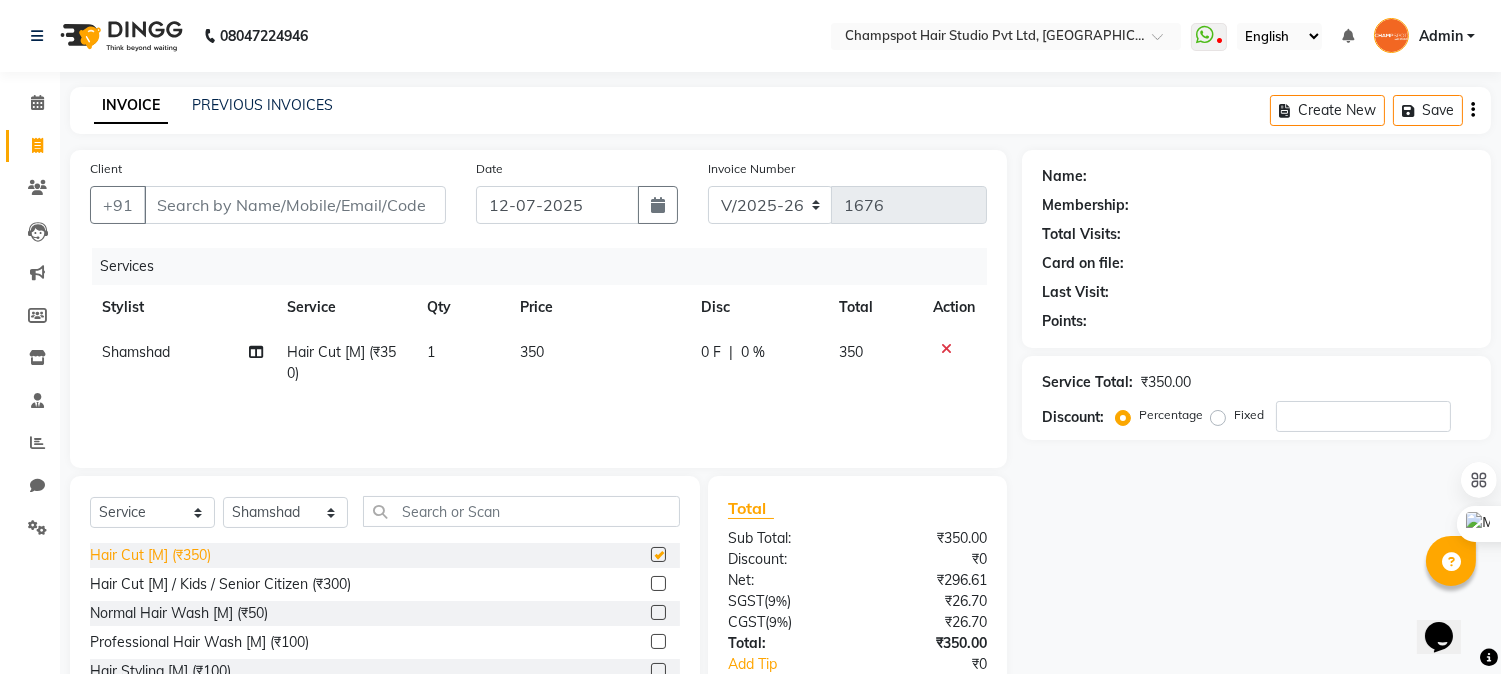 checkbox on "false" 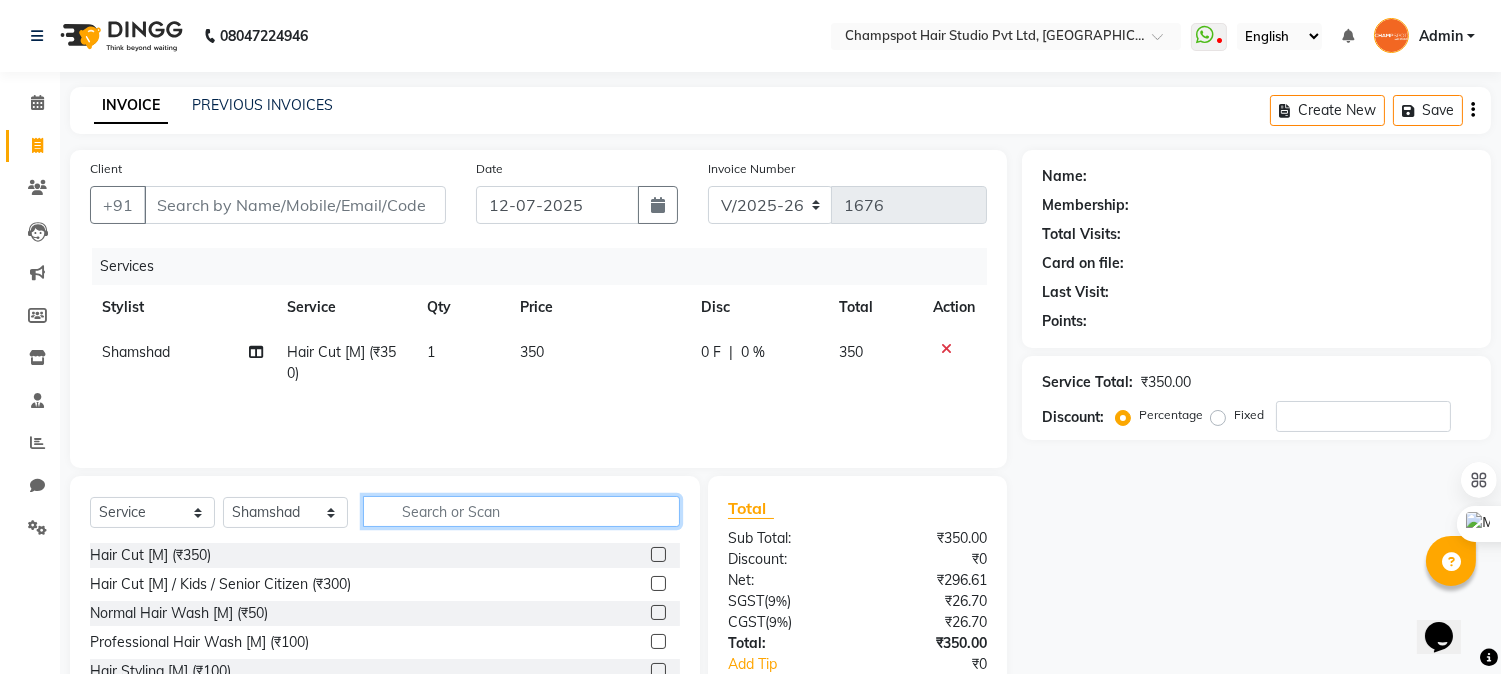 click 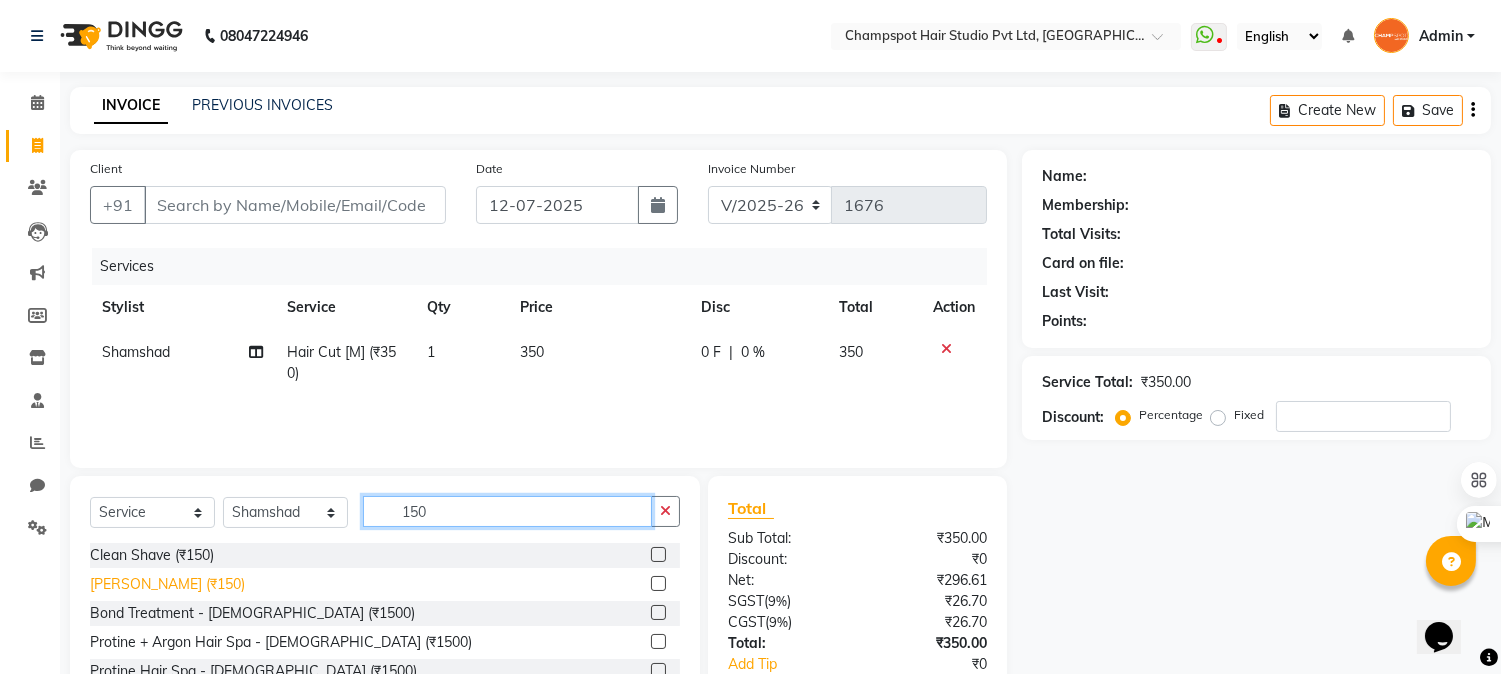 type on "150" 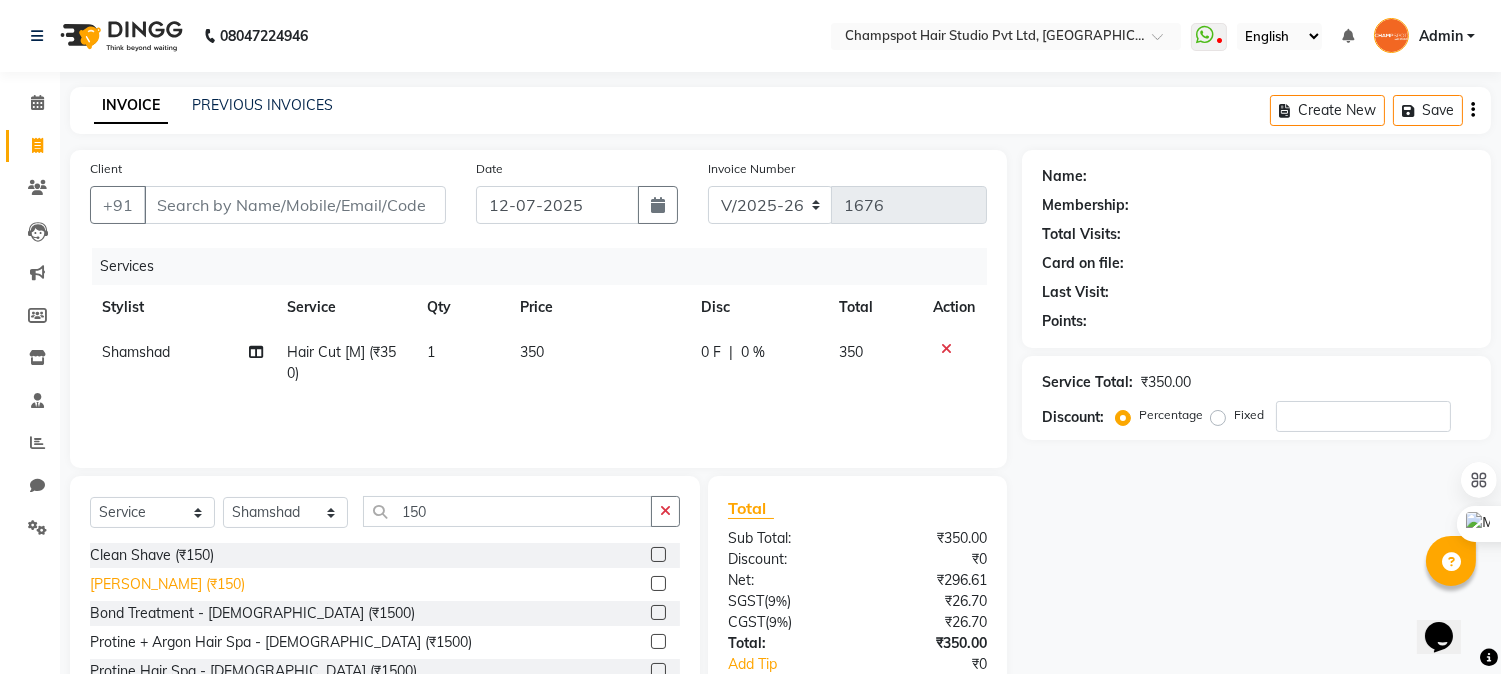click on "[PERSON_NAME] (₹150)" 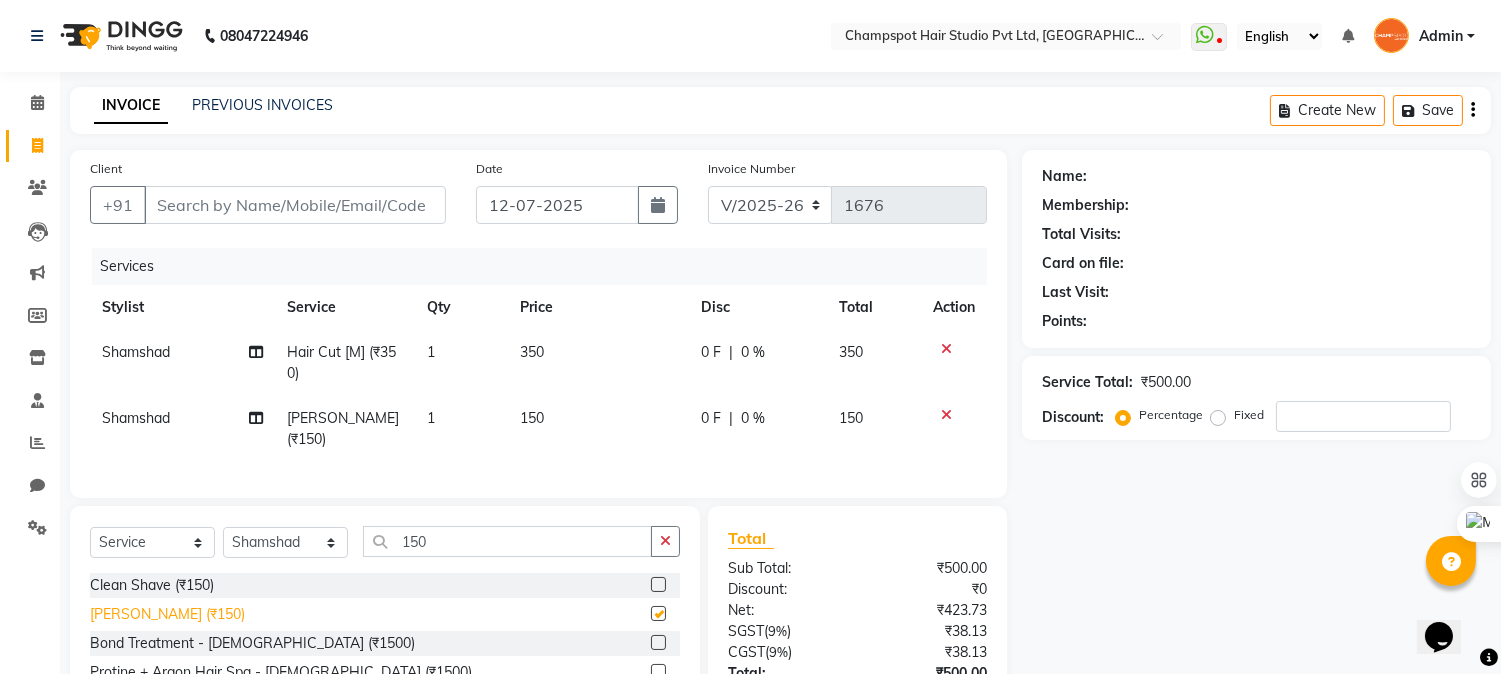 checkbox on "false" 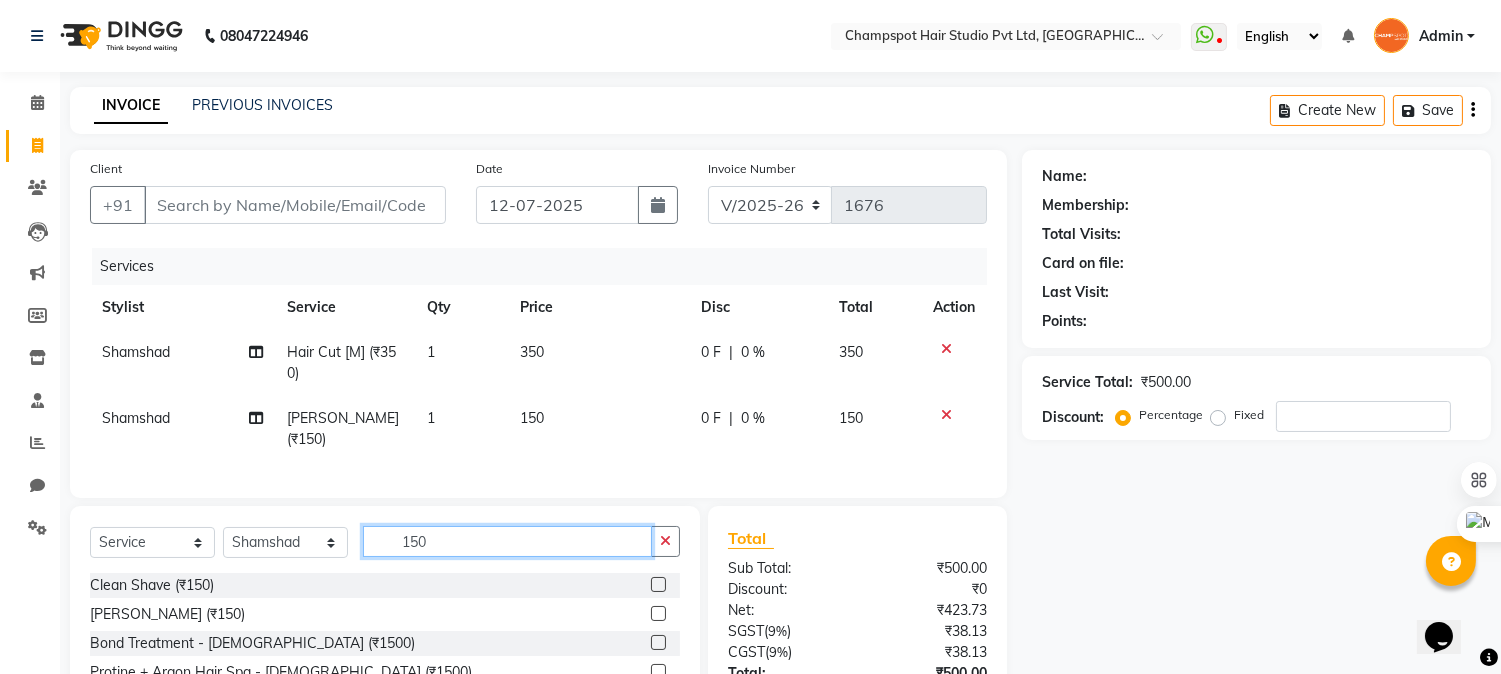 drag, startPoint x: 433, startPoint y: 527, endPoint x: 376, endPoint y: 535, distance: 57.558666 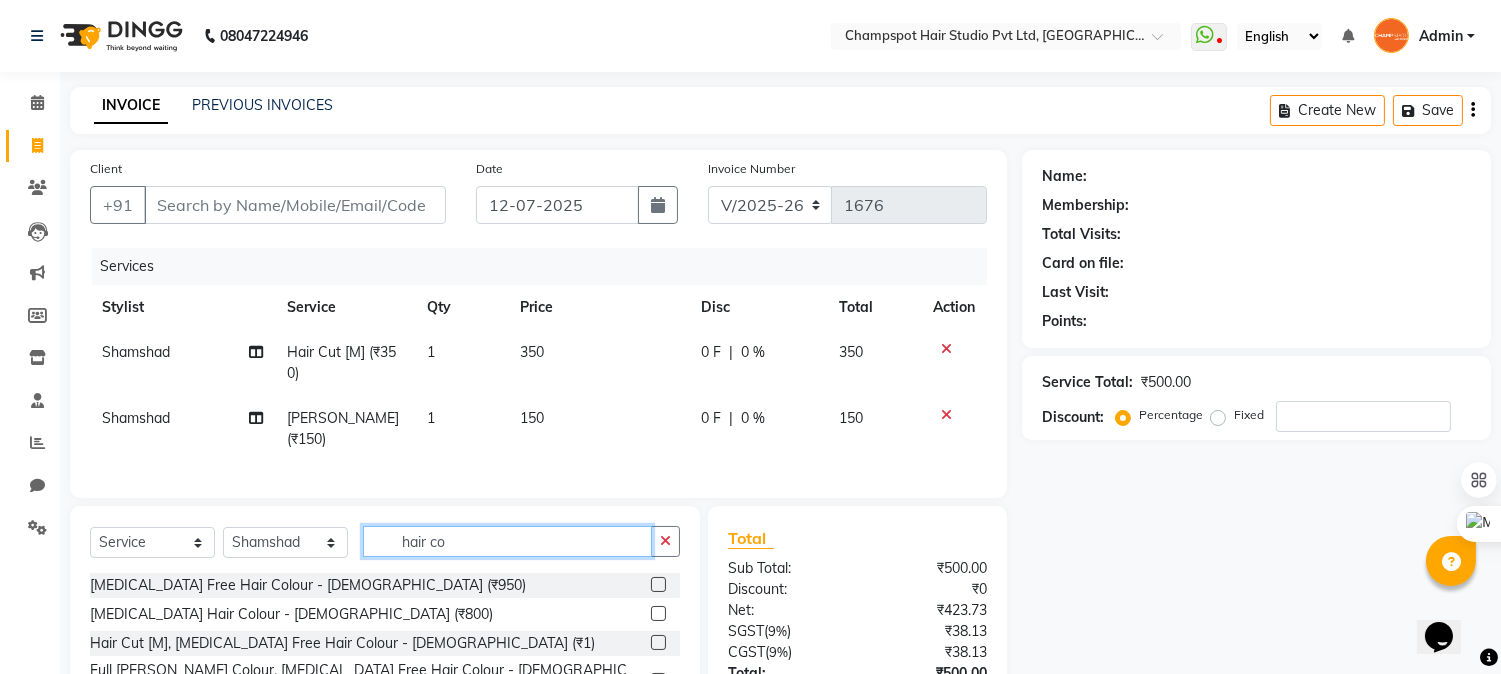 type on "hair co" 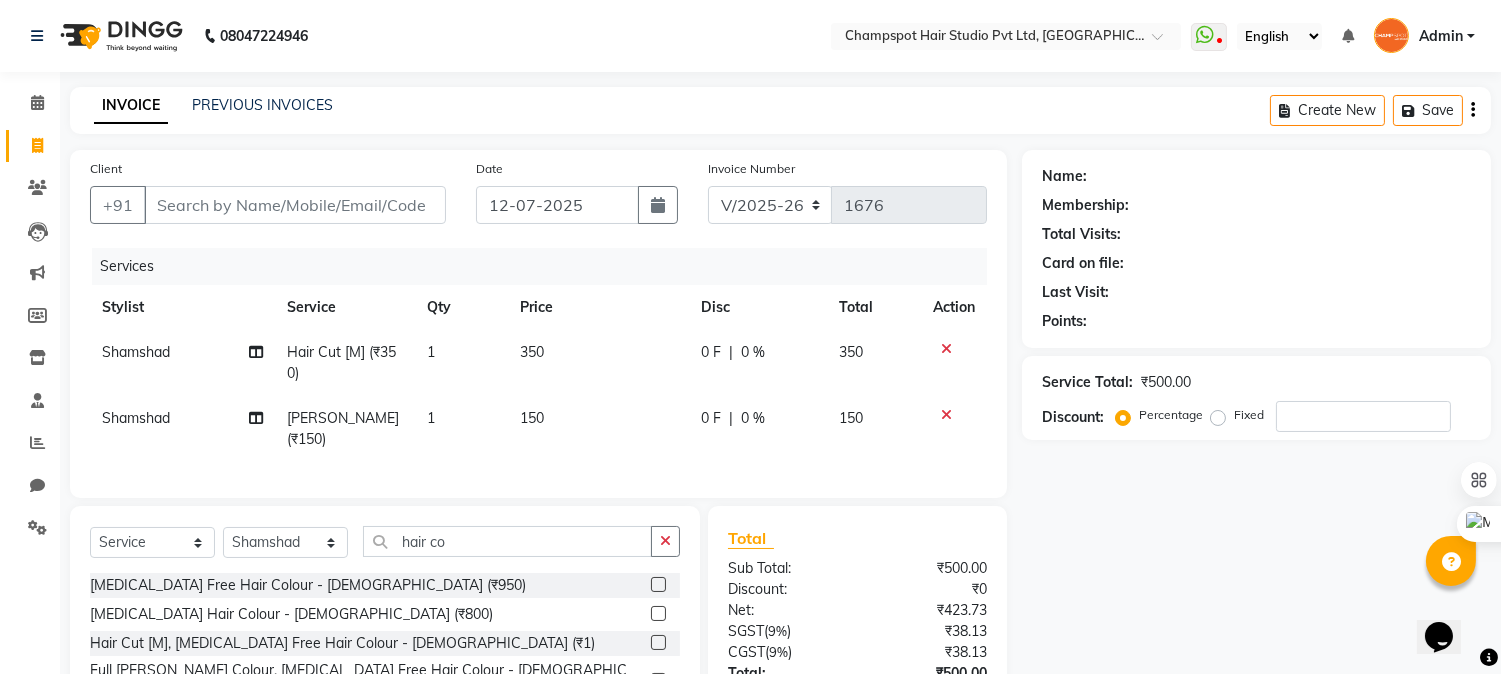 click on "Select  Service  Product  Membership  Package Voucher Prepaid Gift Card  Select Stylist Admin Ahmad Bhavesh Limbachia Falak Shaikh 	Hemant Limbachia Mamta Divekar Mukhtar Shamshad hair co" 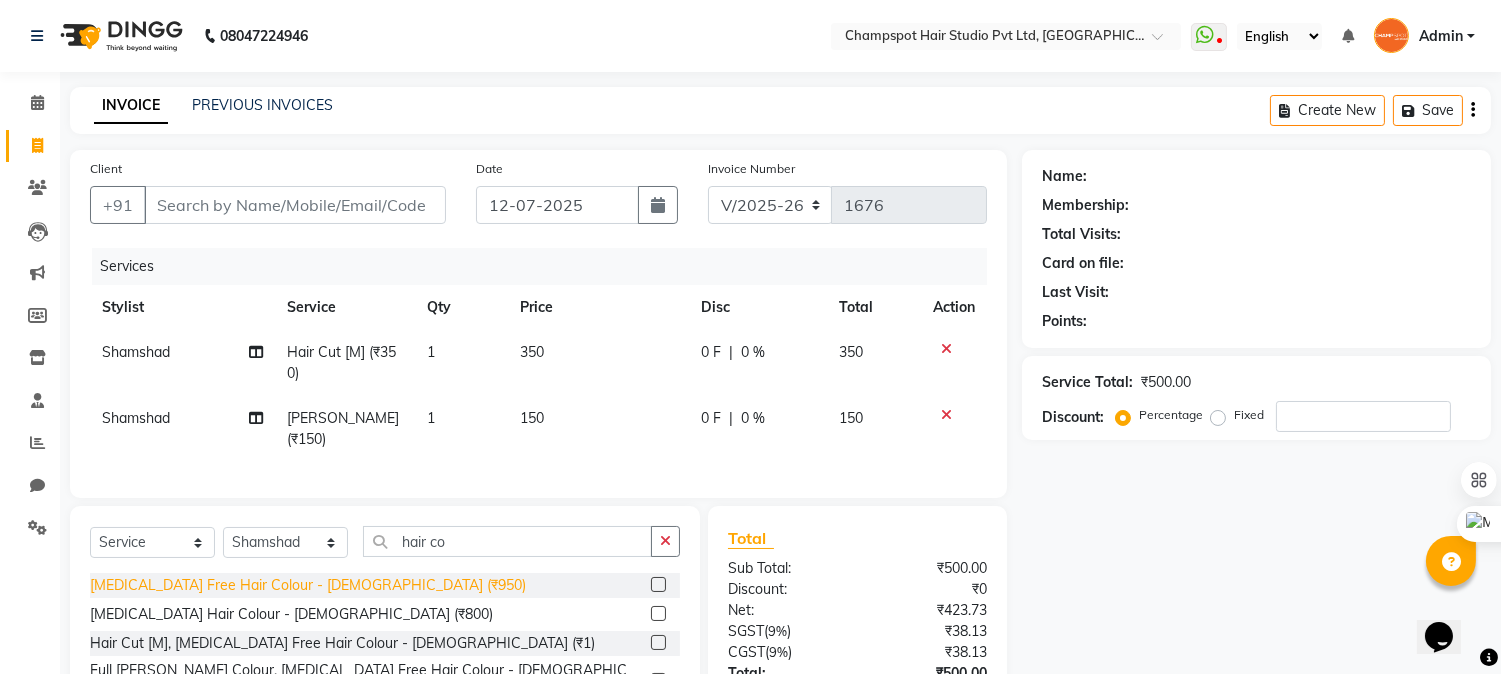 click on "[MEDICAL_DATA] Free Hair Colour - [DEMOGRAPHIC_DATA] (₹950)" 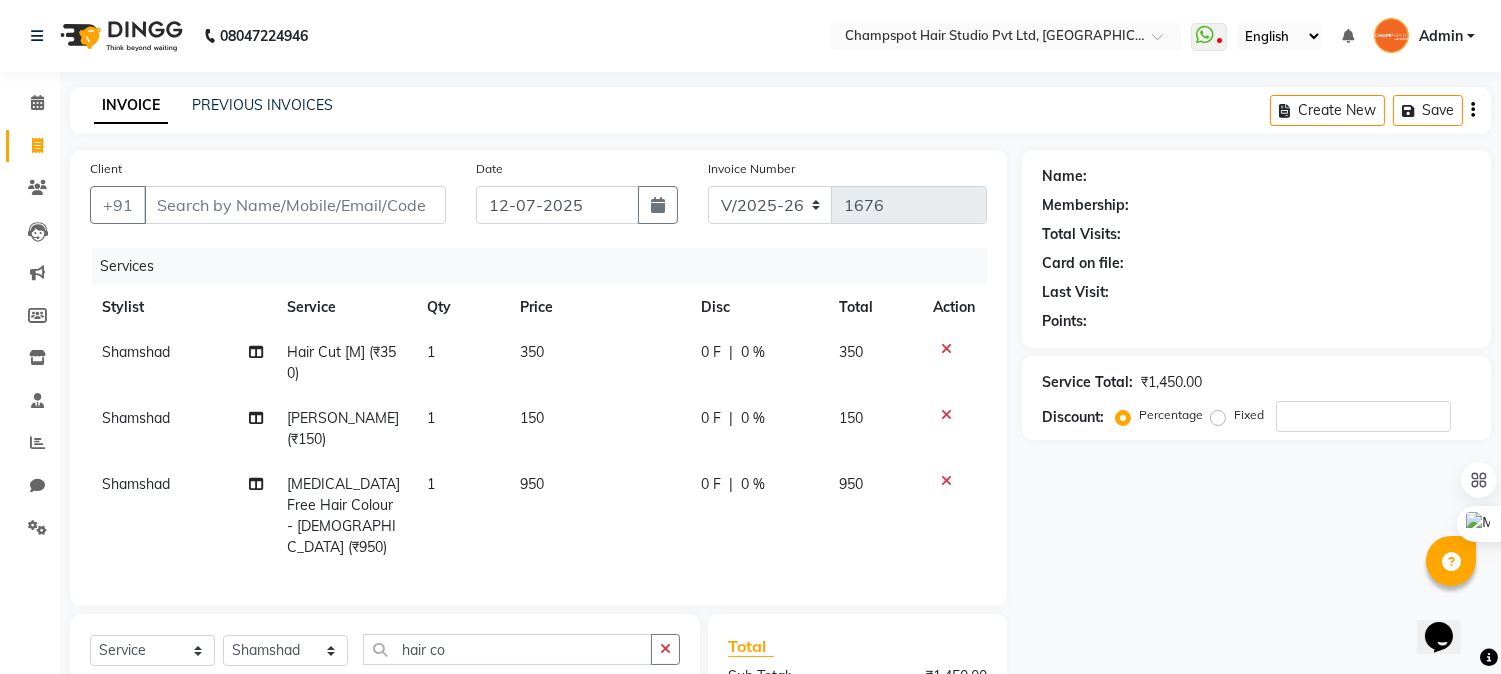 checkbox on "false" 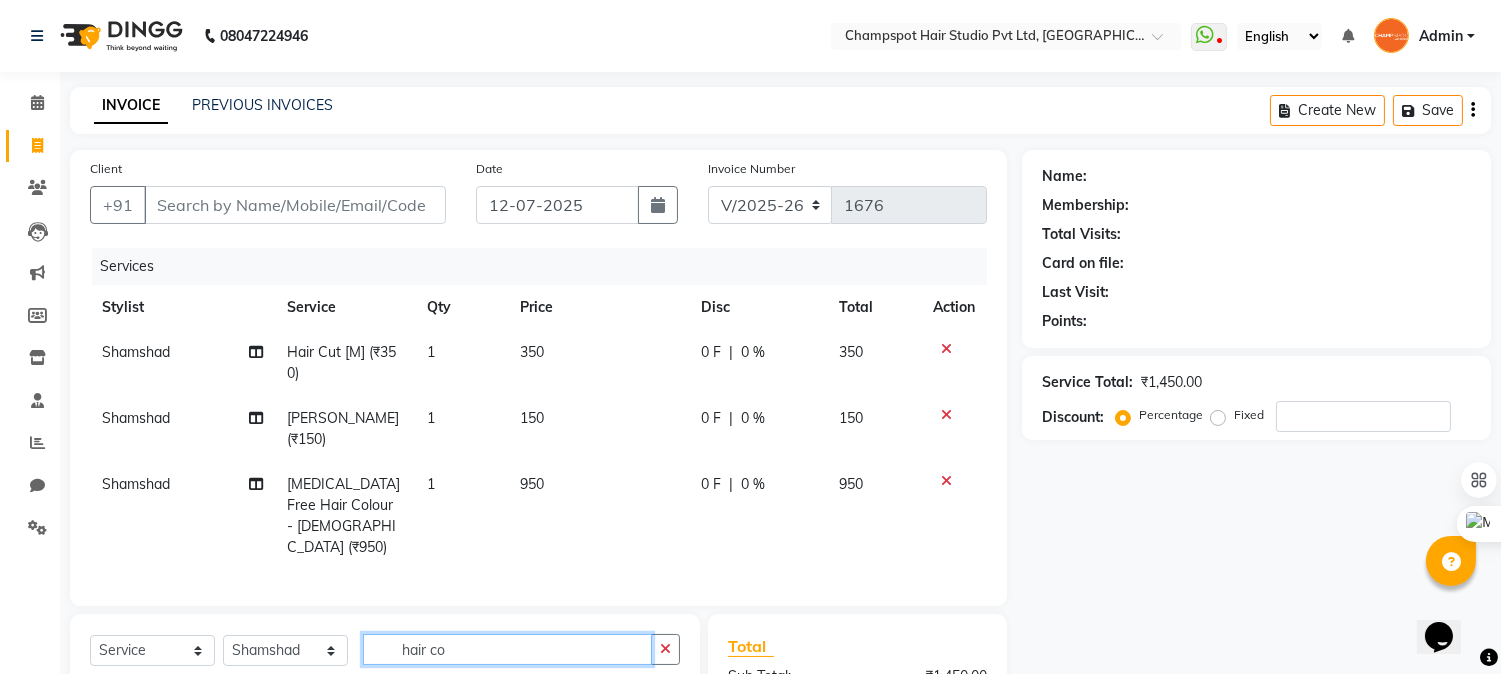 drag, startPoint x: 421, startPoint y: 625, endPoint x: 390, endPoint y: 617, distance: 32.01562 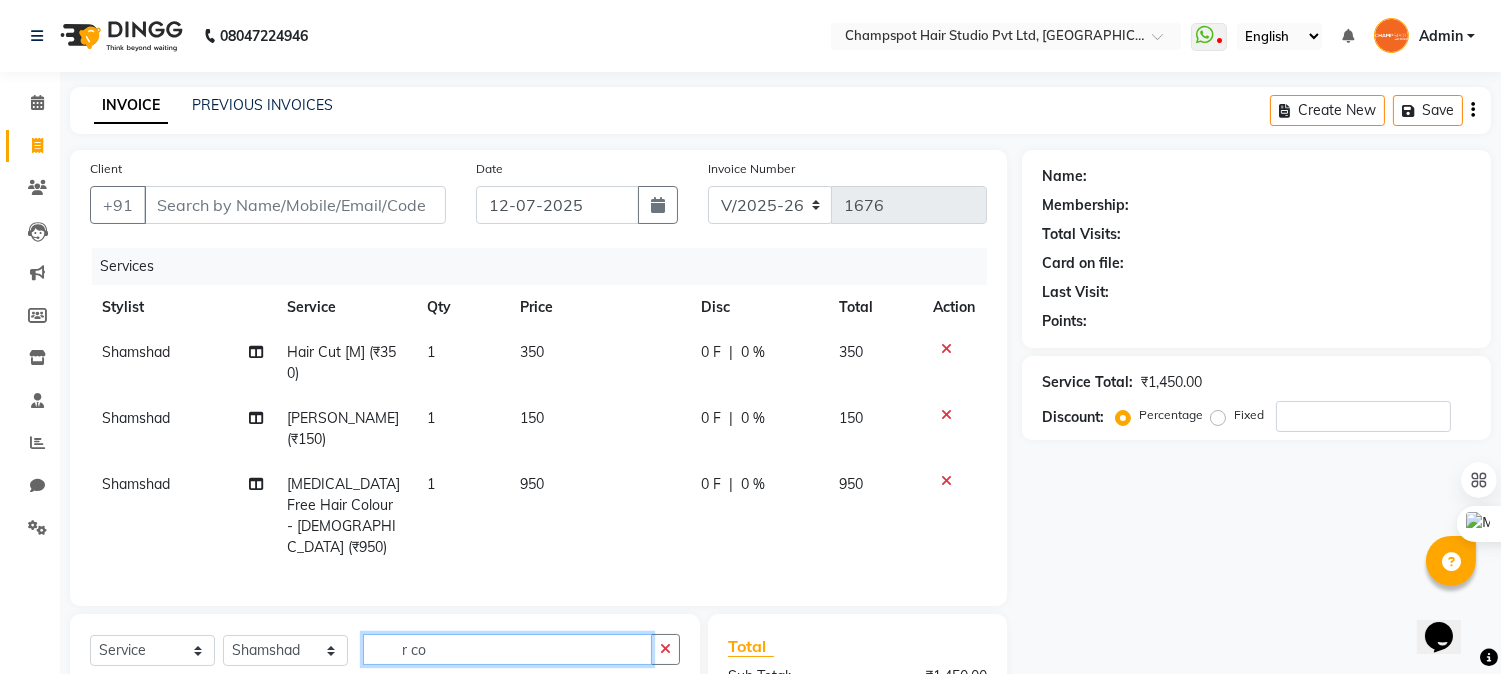 drag, startPoint x: 432, startPoint y: 621, endPoint x: 364, endPoint y: 613, distance: 68.46897 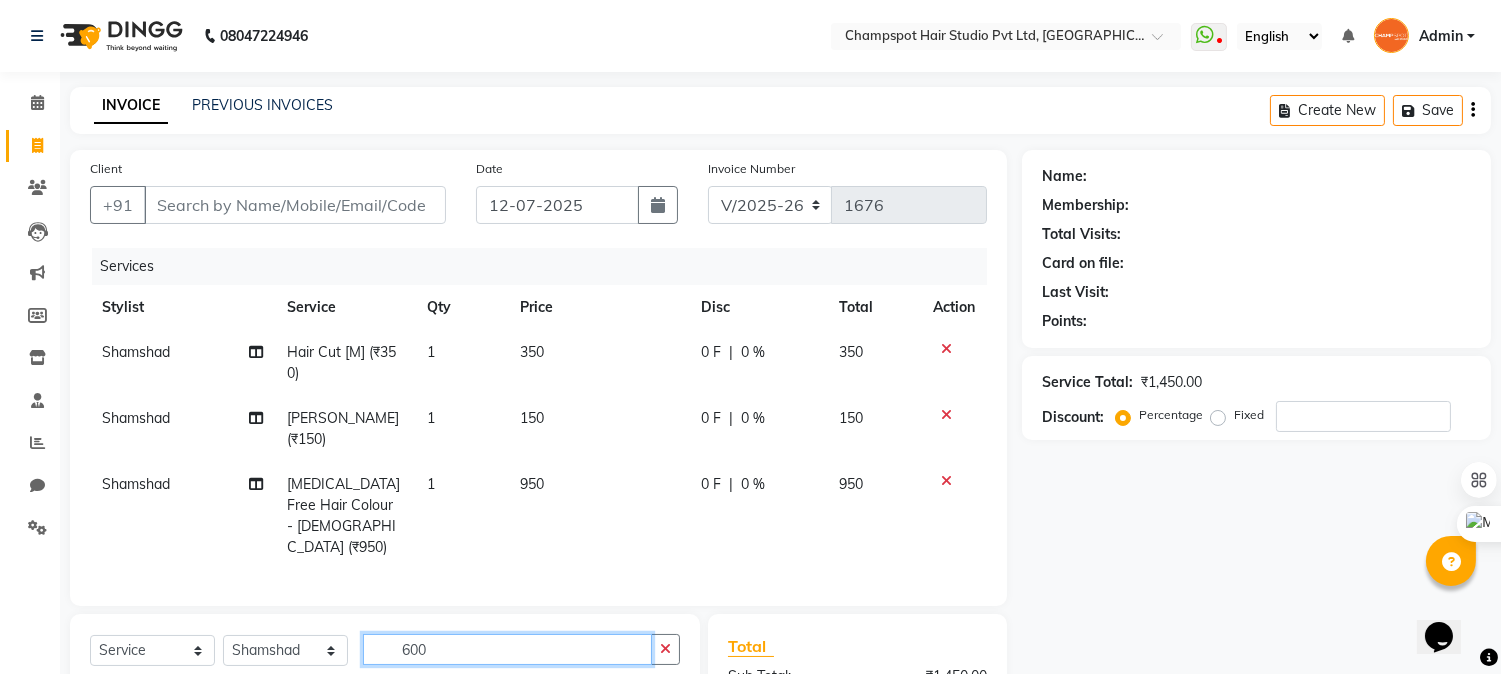 scroll, scrollTop: 111, scrollLeft: 0, axis: vertical 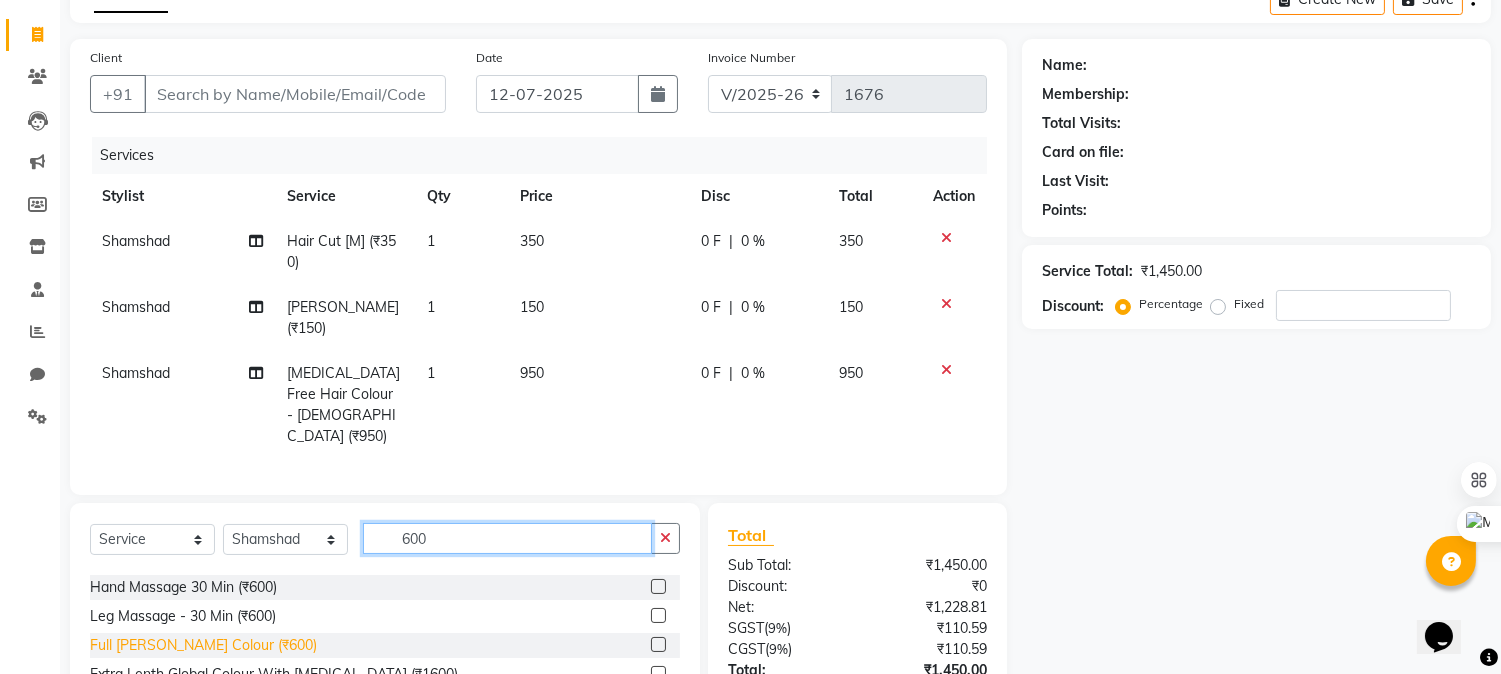 type on "600" 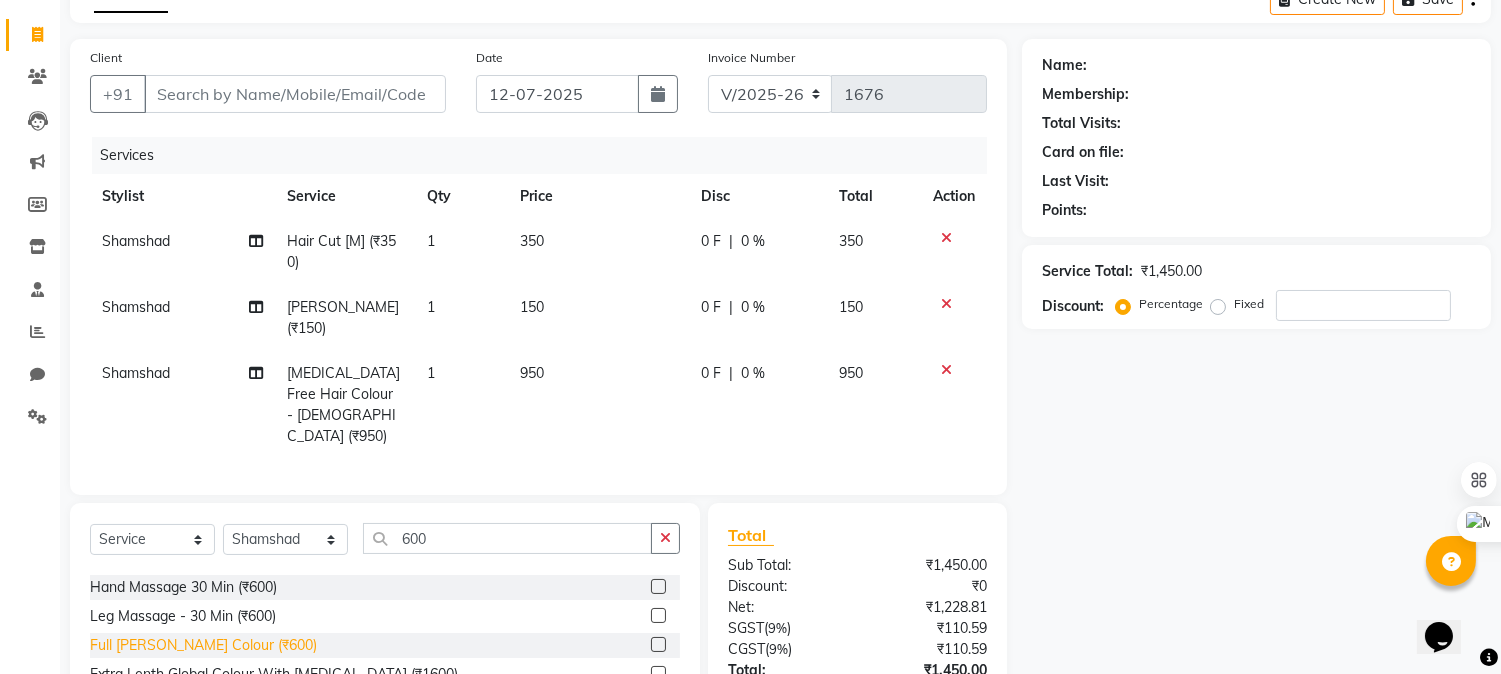 click on "Full [PERSON_NAME] Colour (₹600)" 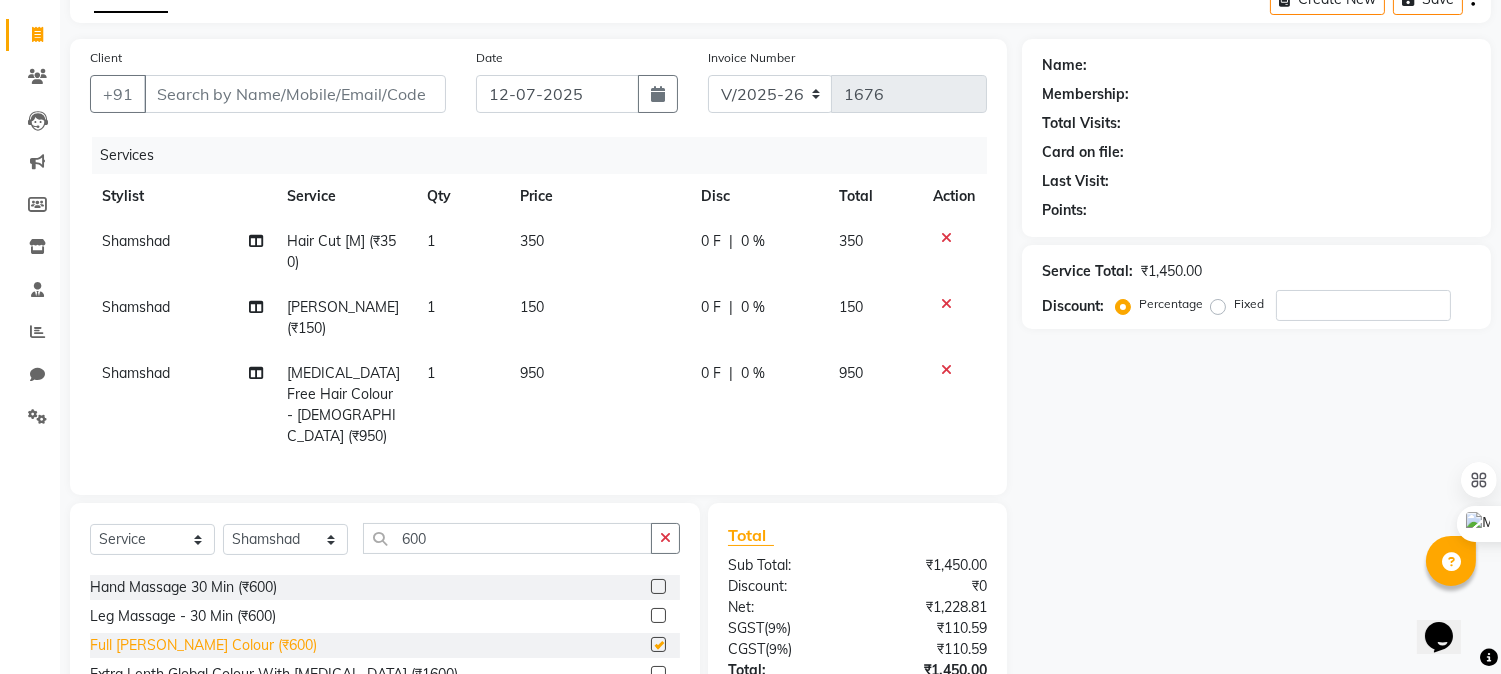 checkbox on "false" 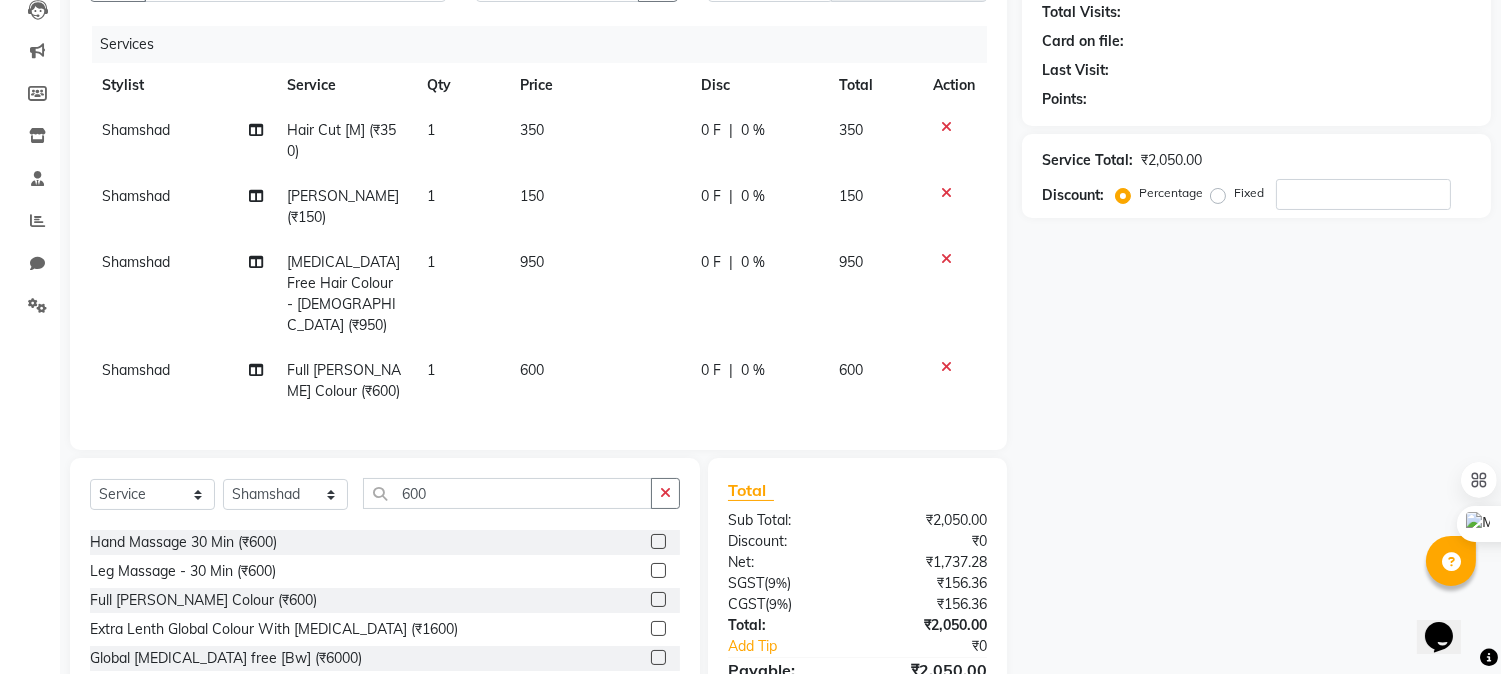 scroll, scrollTop: 0, scrollLeft: 0, axis: both 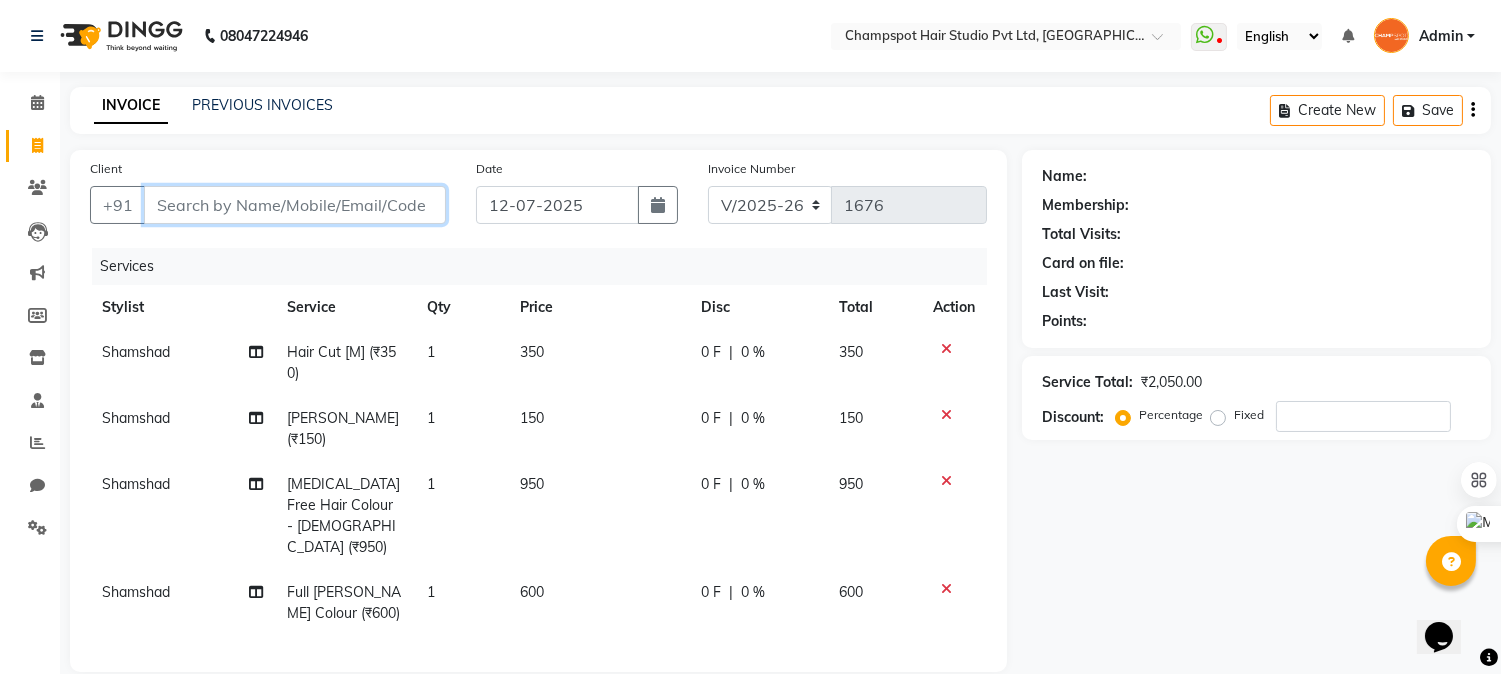 click on "Client" at bounding box center (295, 205) 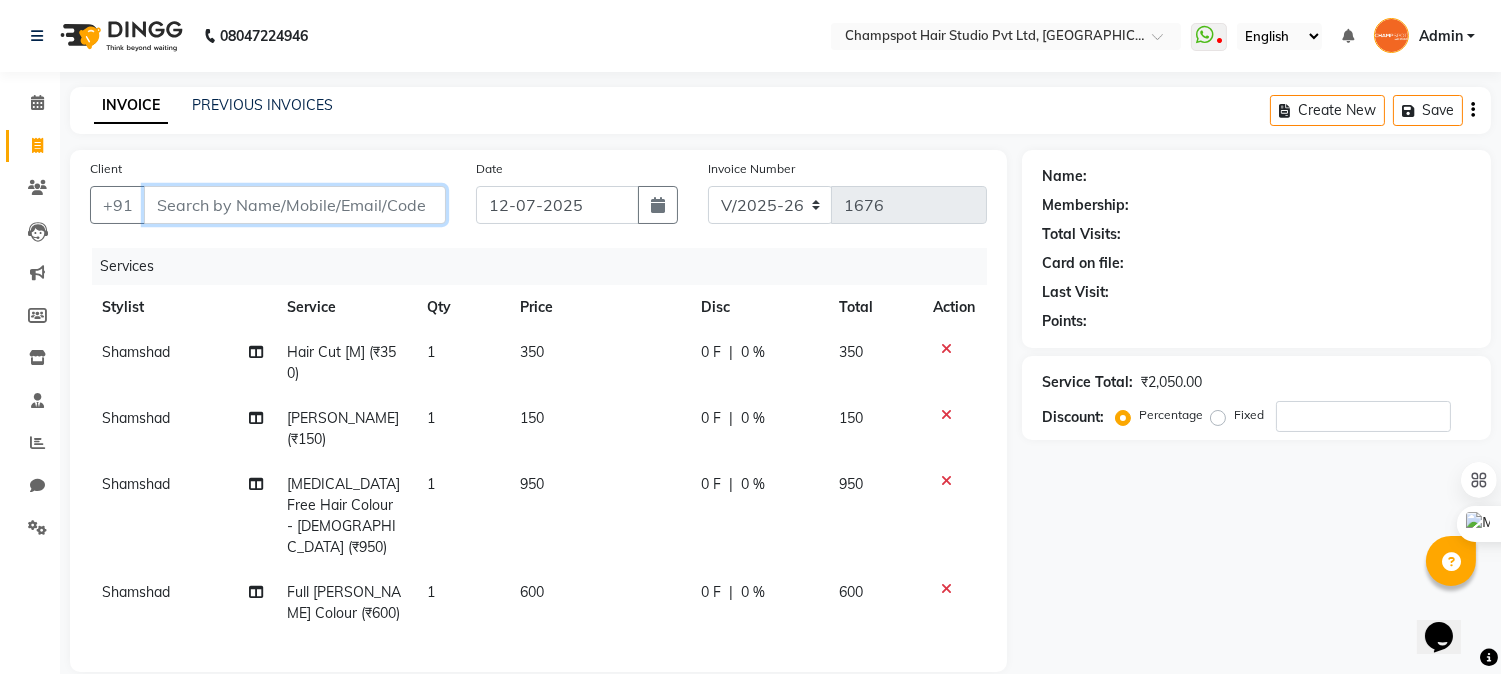 type on "6" 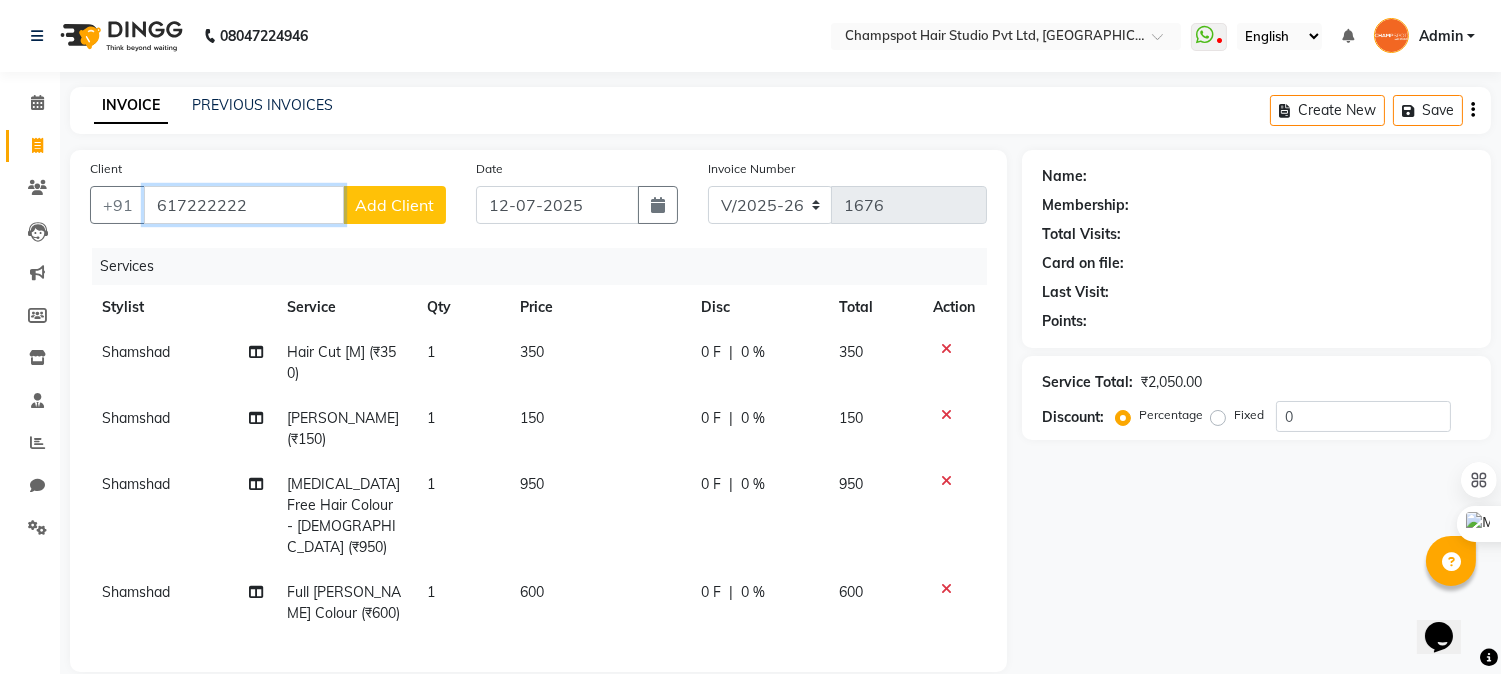 click on "617222222" at bounding box center (244, 205) 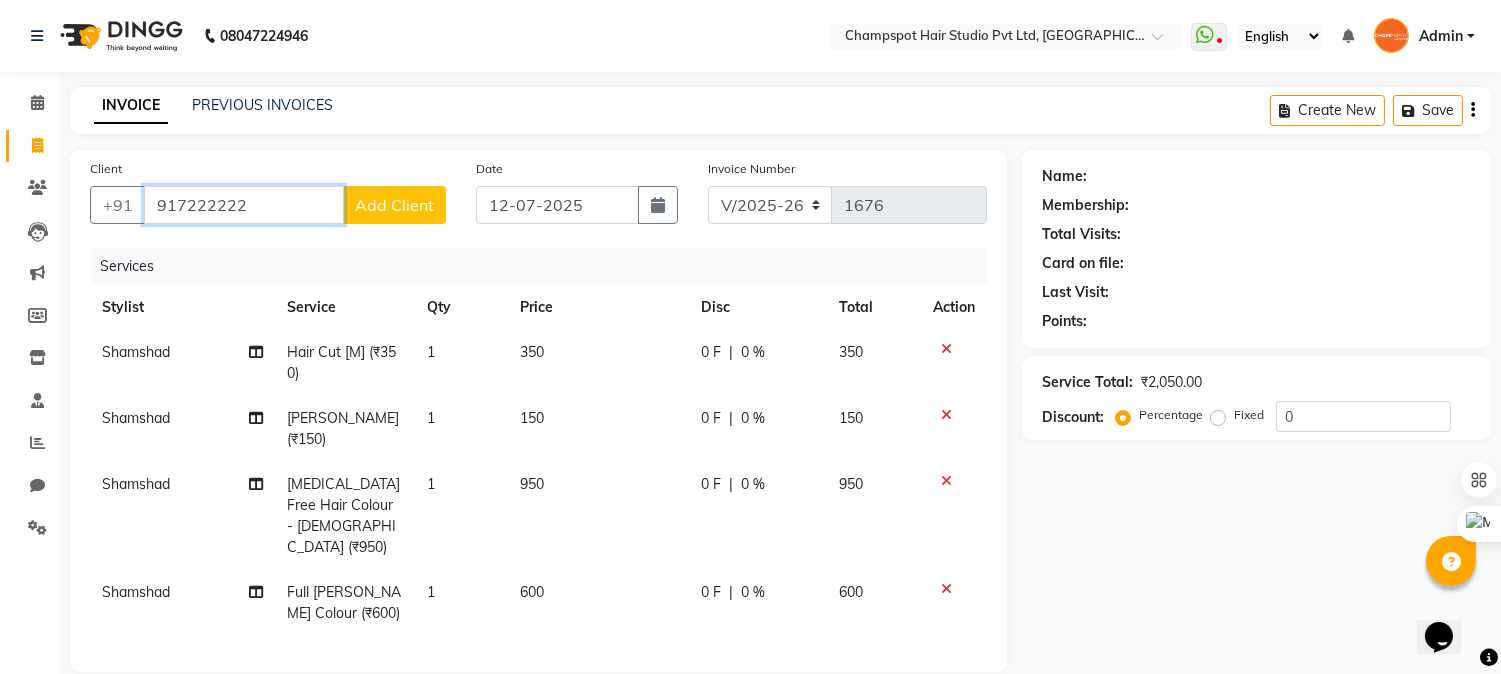 click on "917222222" at bounding box center [244, 205] 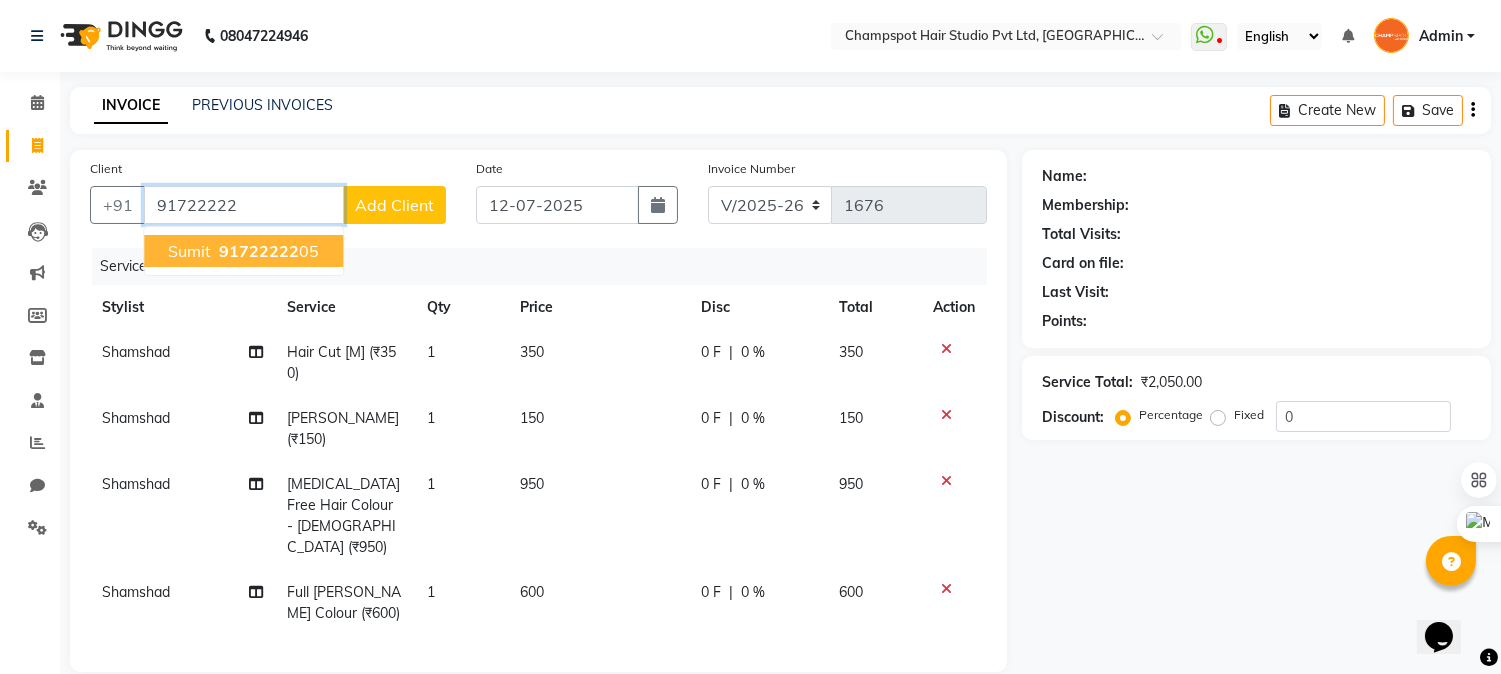 click on "91722222" at bounding box center (259, 251) 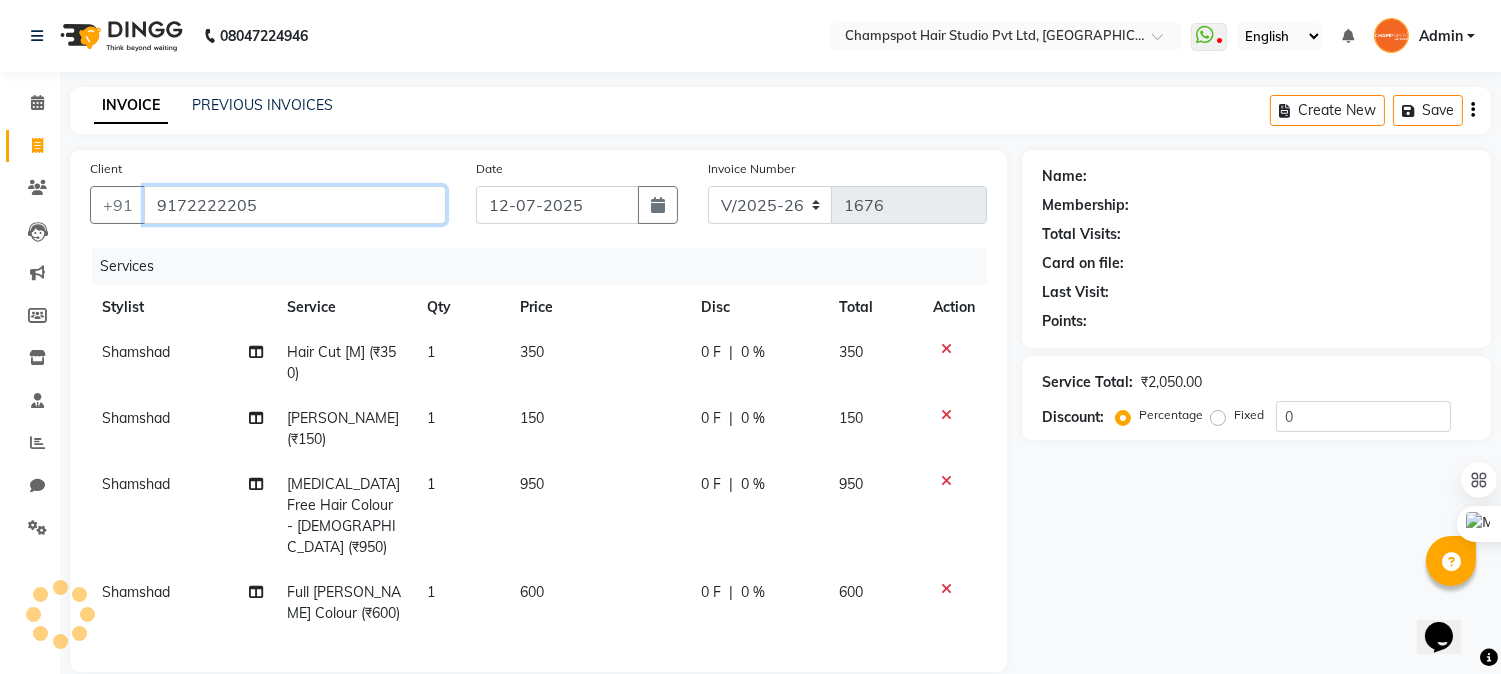 type on "9172222205" 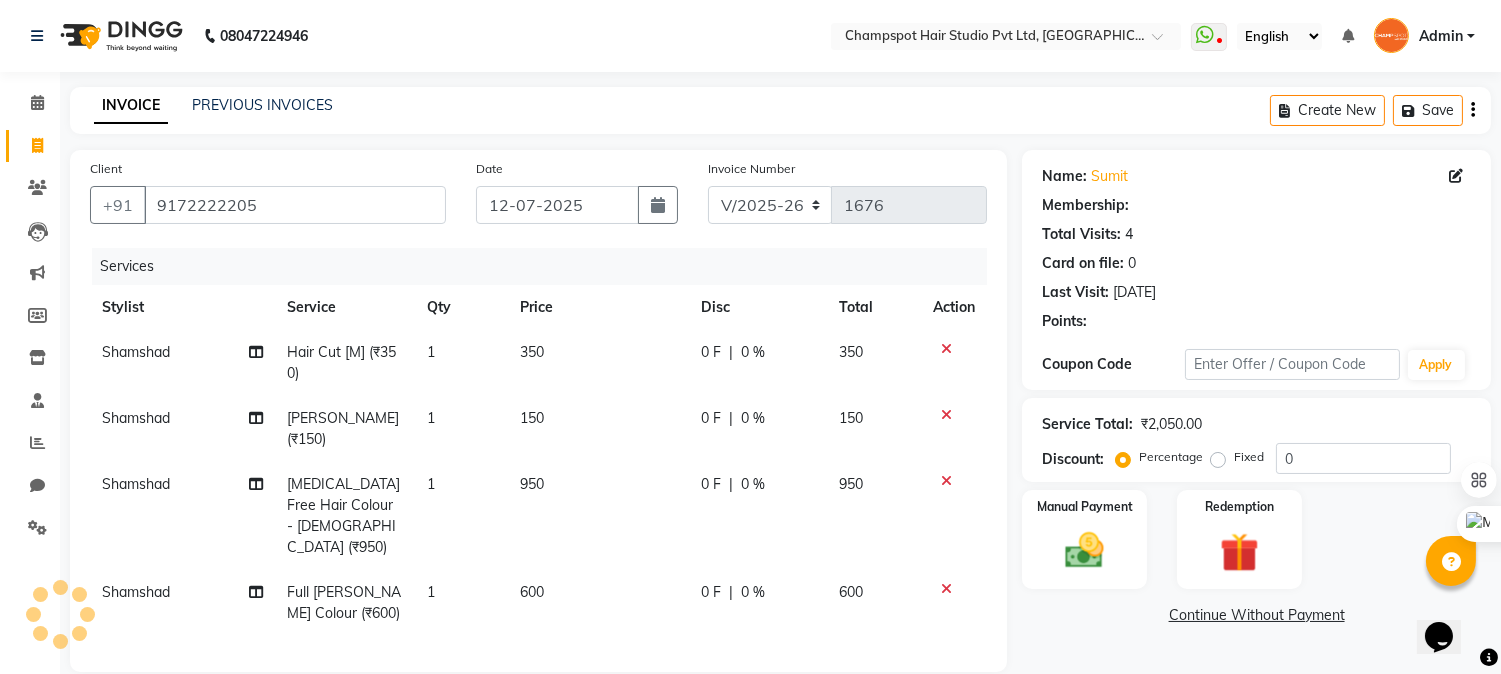 scroll, scrollTop: 305, scrollLeft: 0, axis: vertical 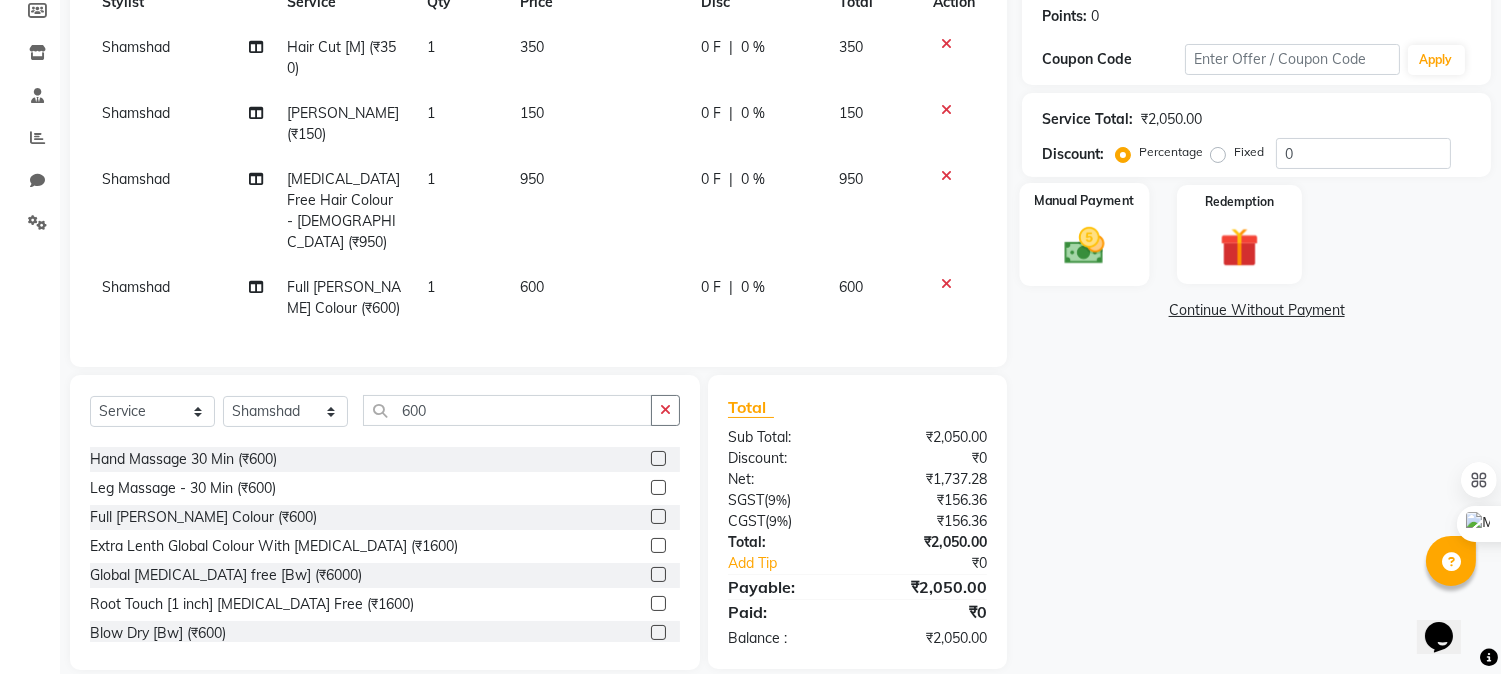 click 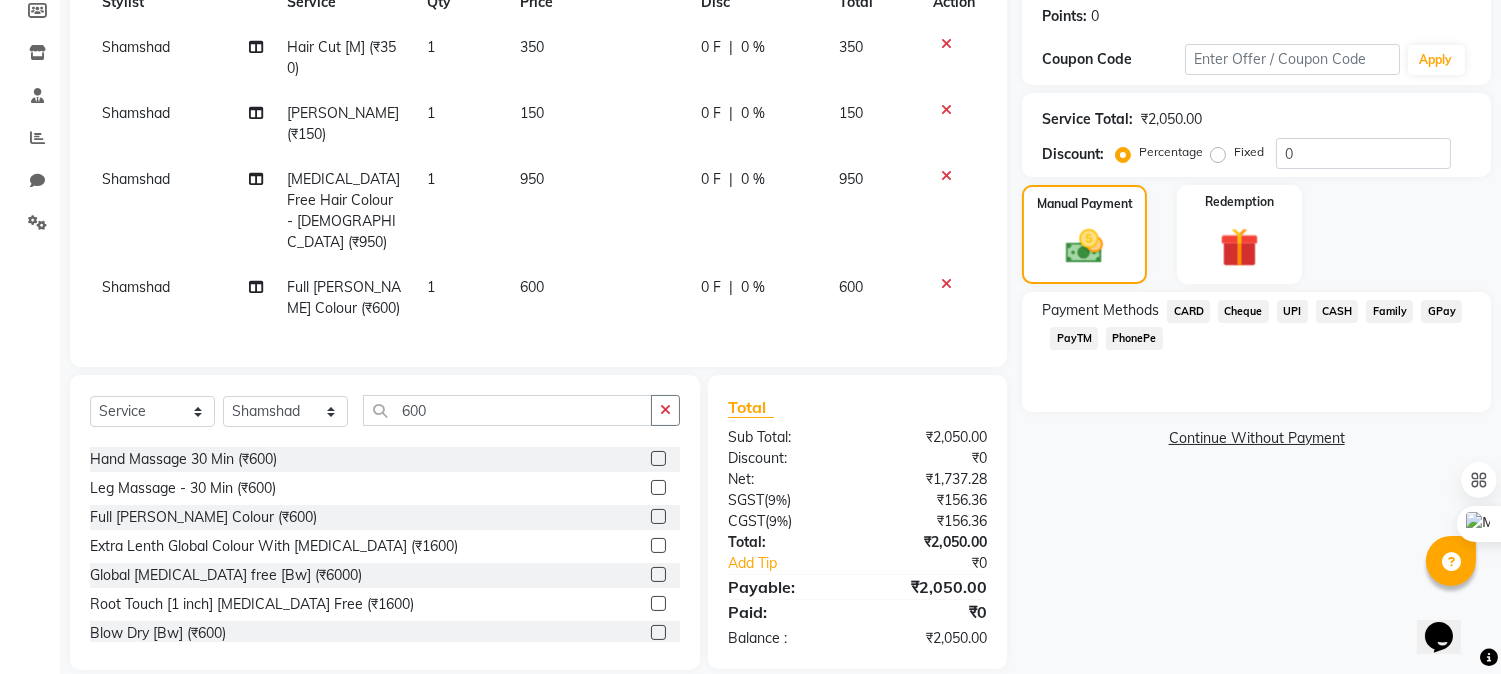 click on "Cheque" 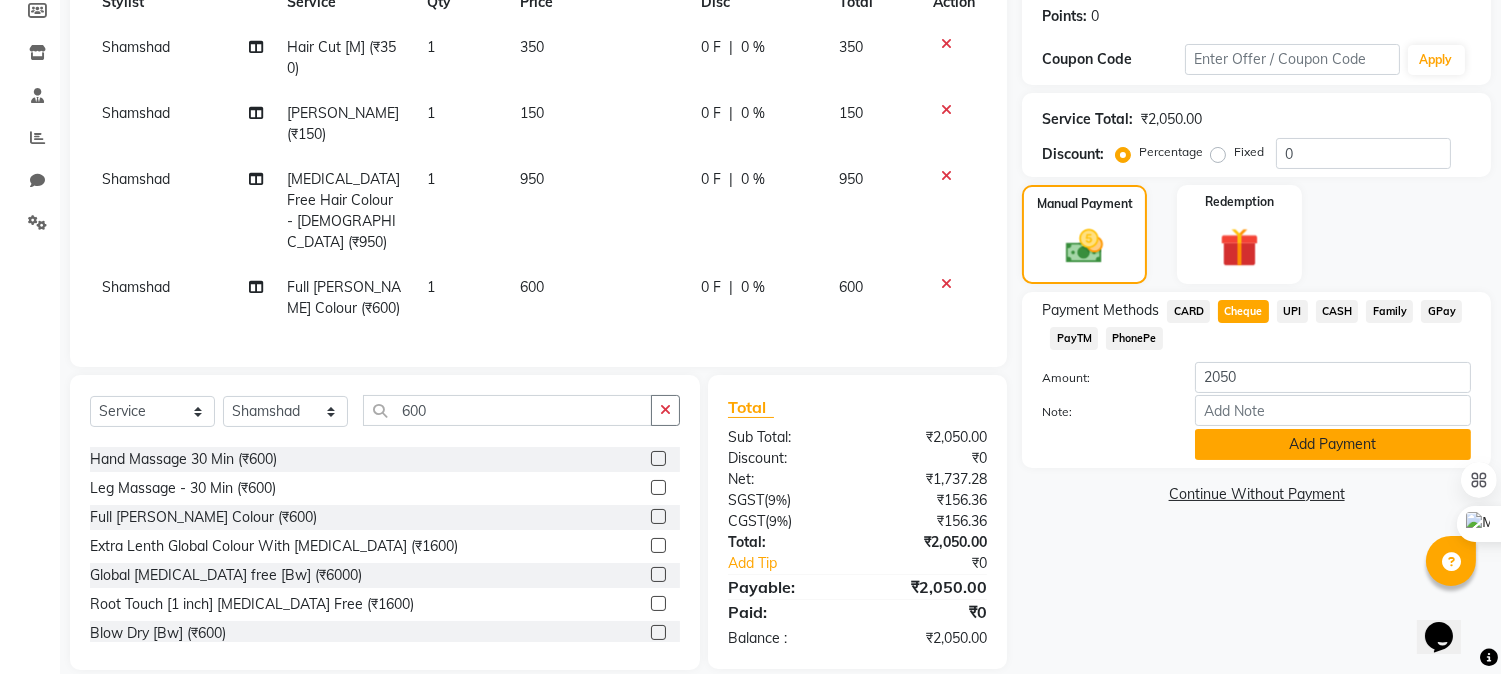 click on "Add Payment" 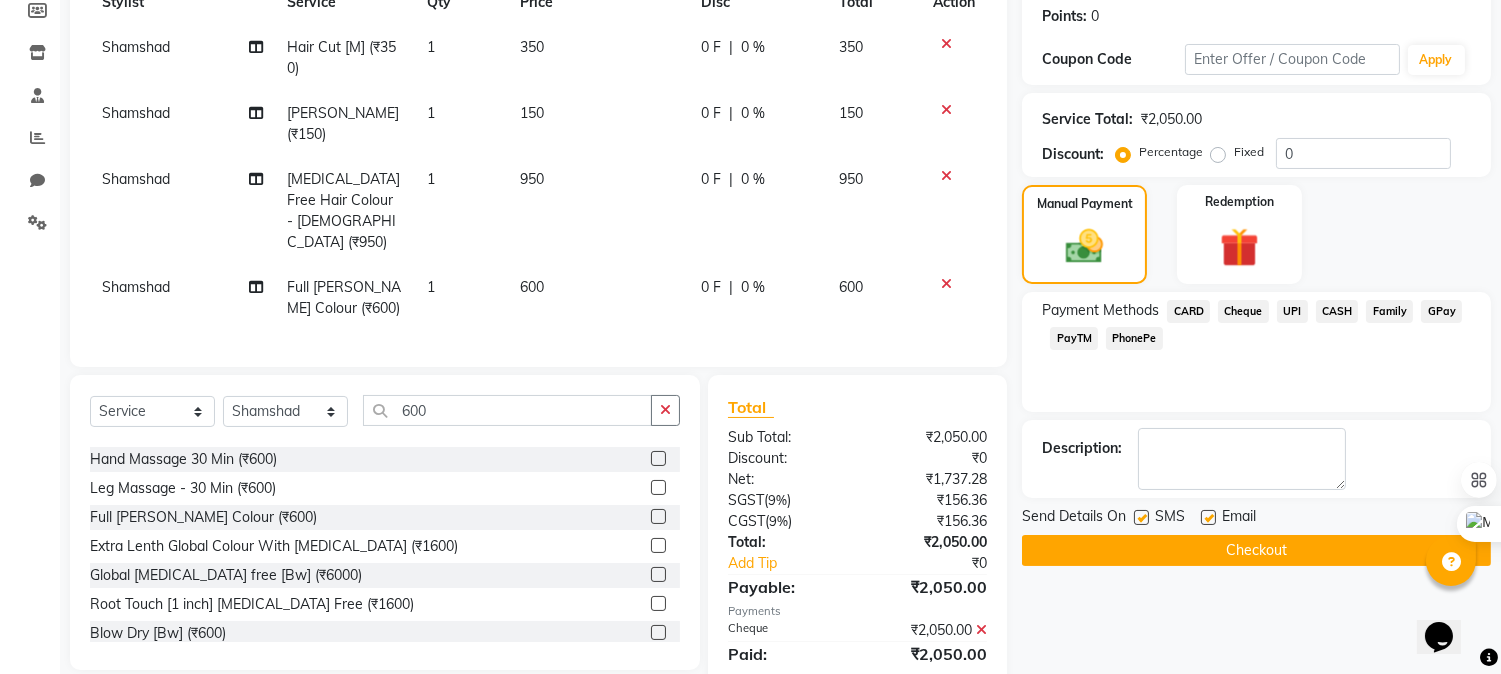 click on "Checkout" 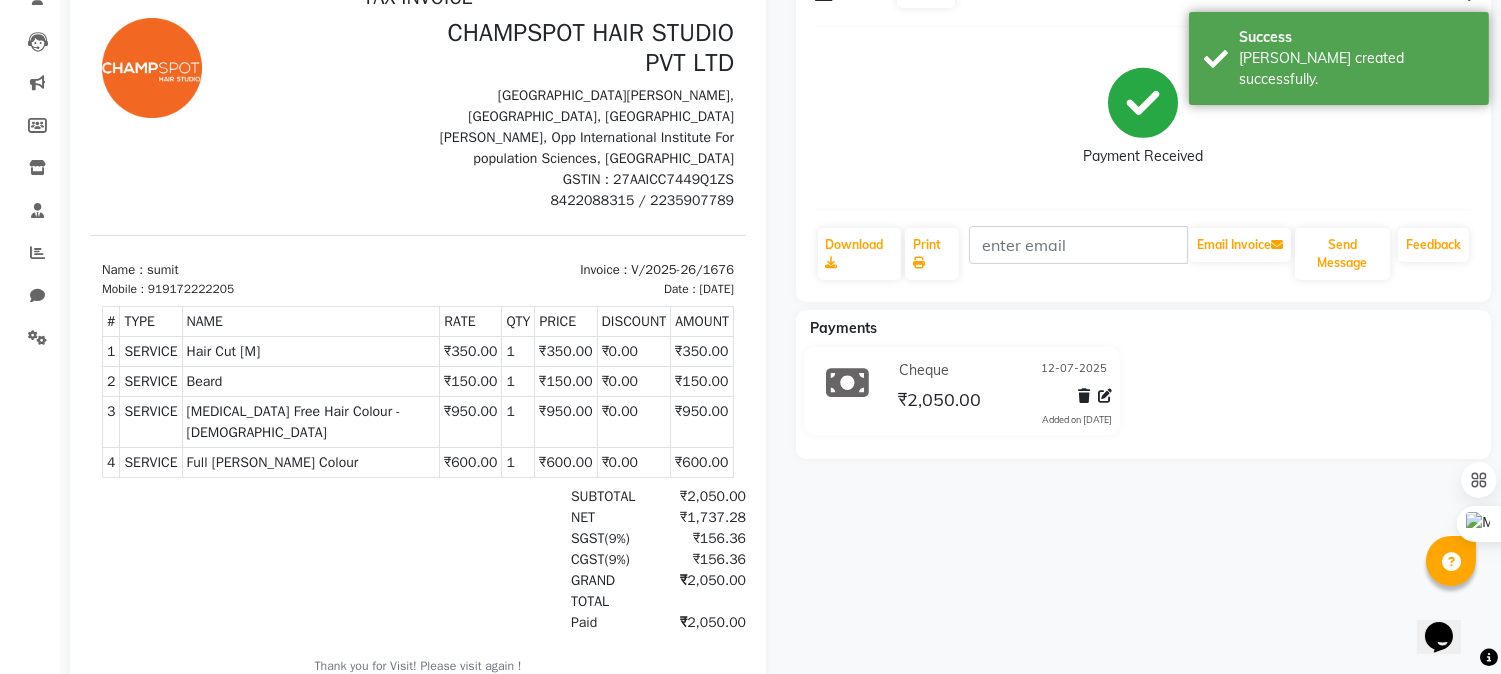 scroll, scrollTop: 0, scrollLeft: 0, axis: both 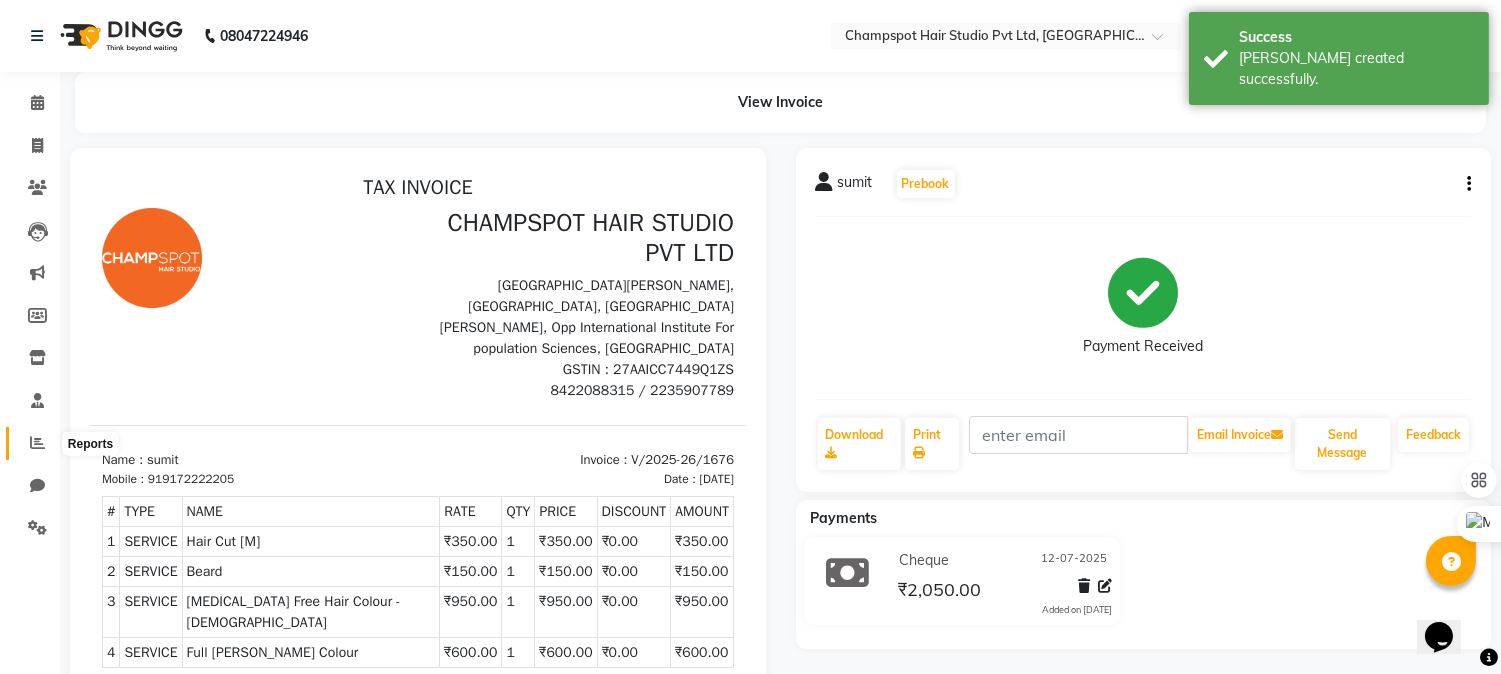 click 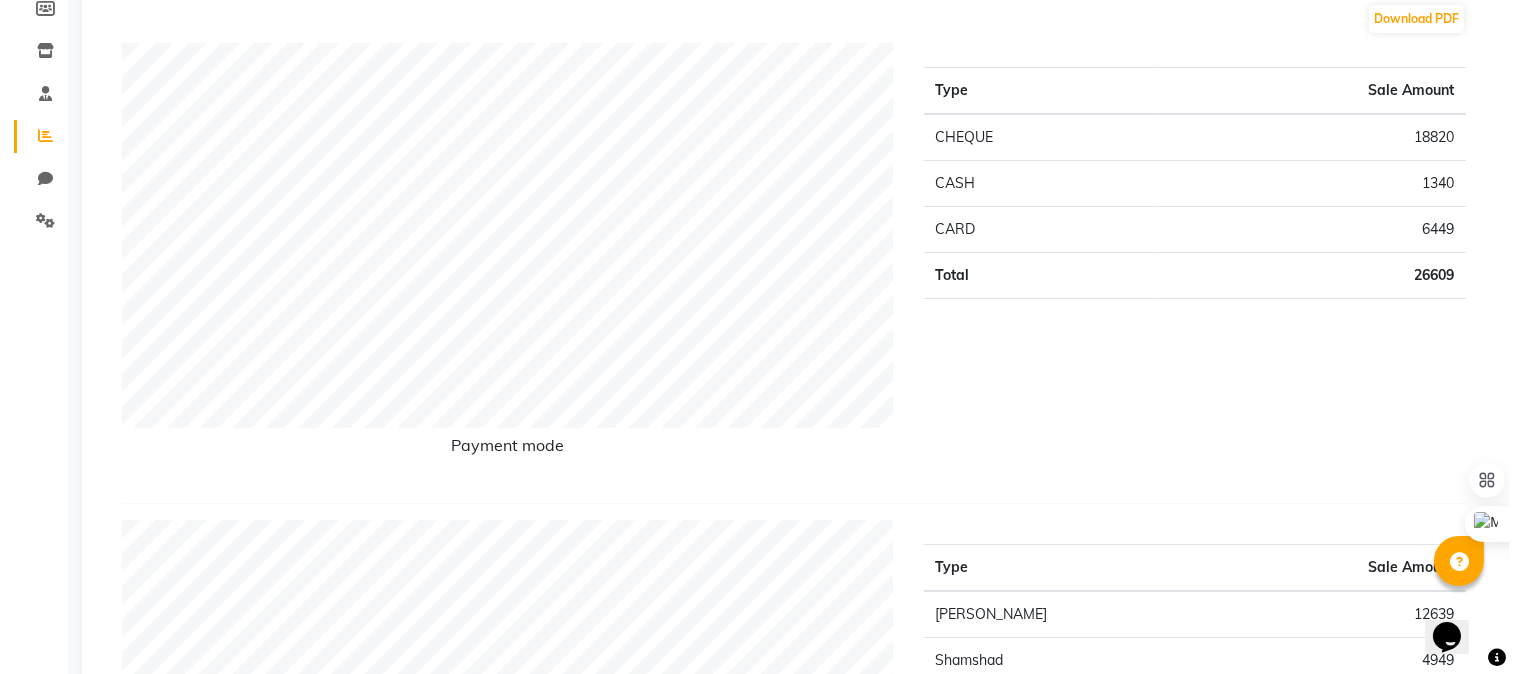 scroll, scrollTop: 0, scrollLeft: 0, axis: both 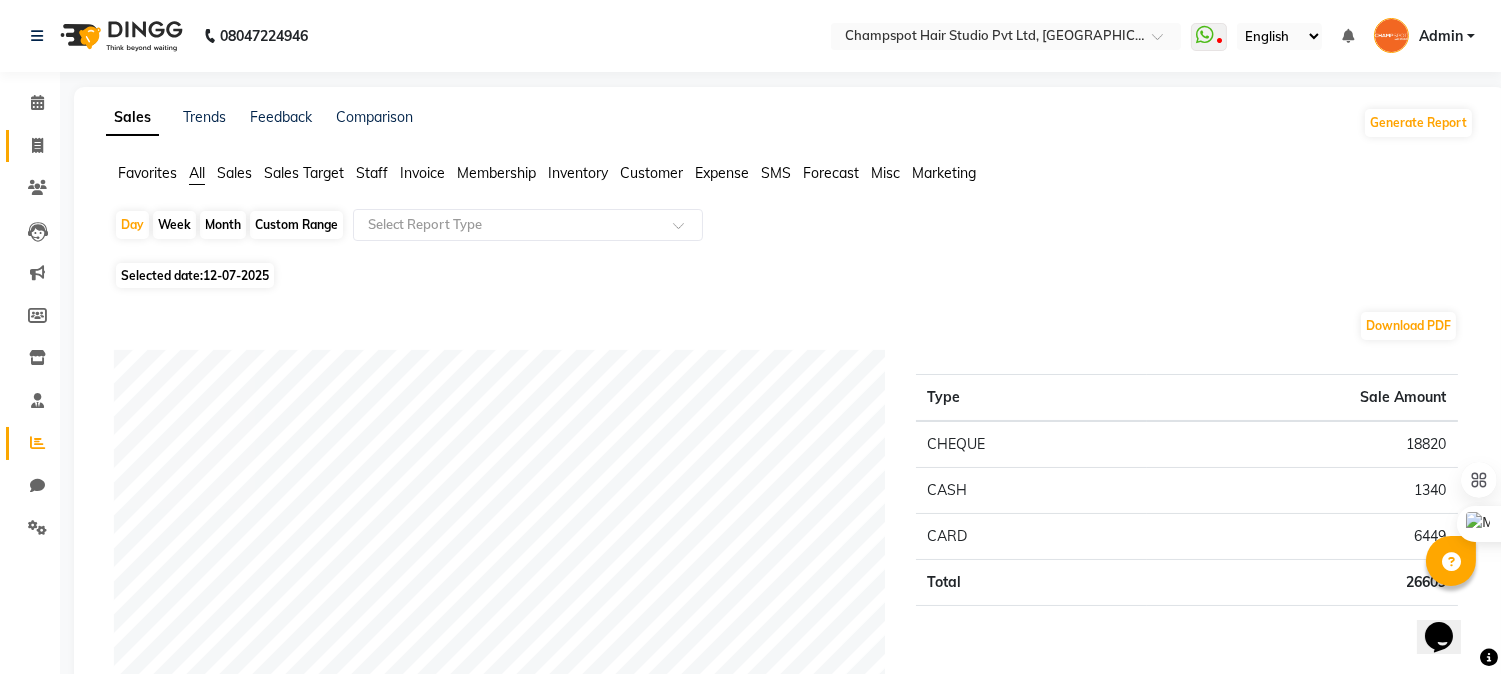 click on "Invoice" 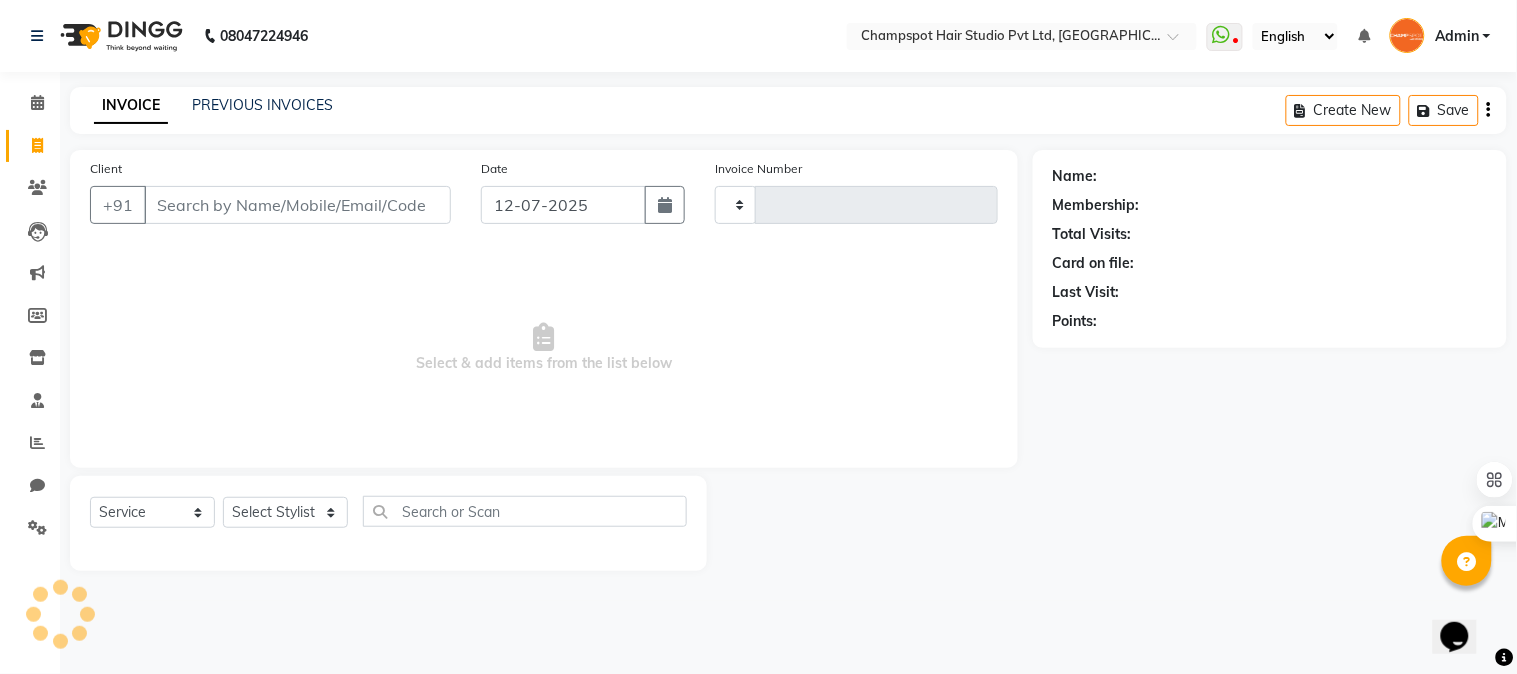 type on "1677" 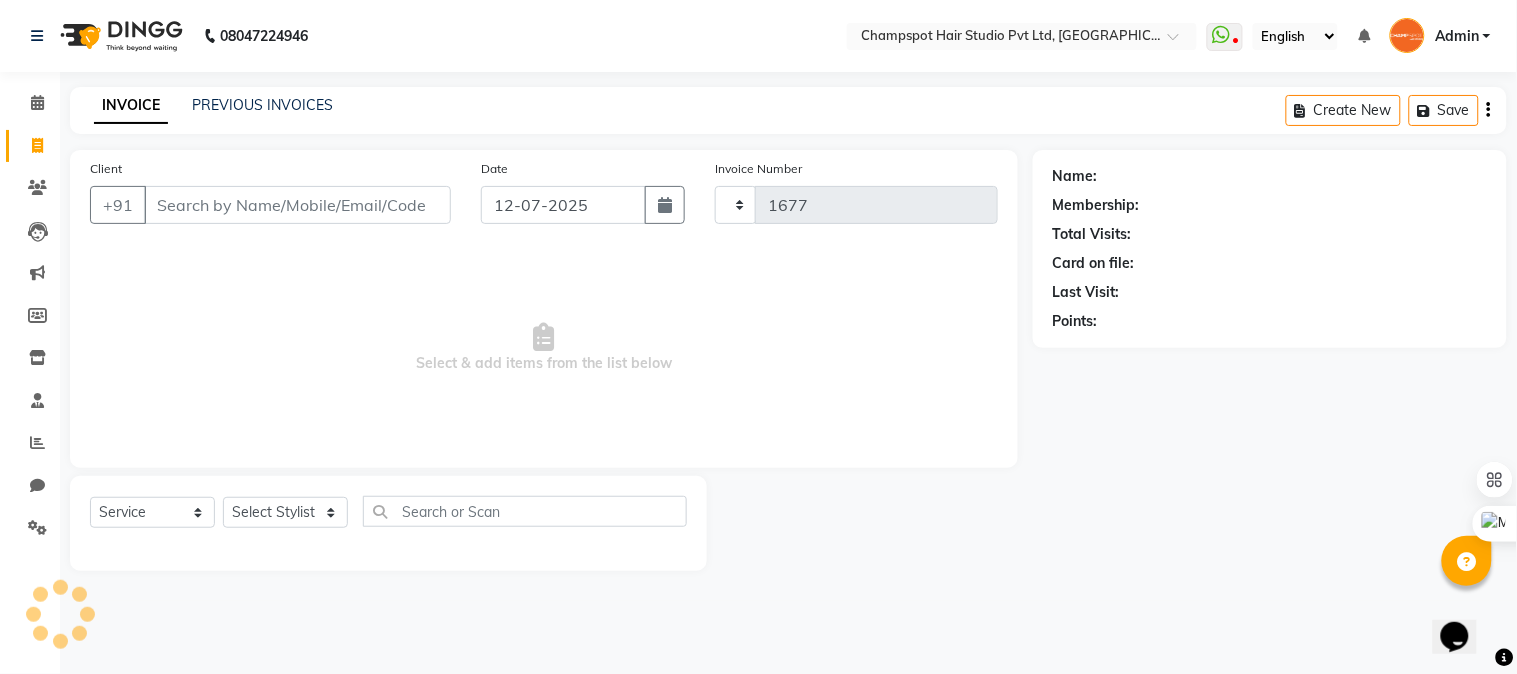 select on "7690" 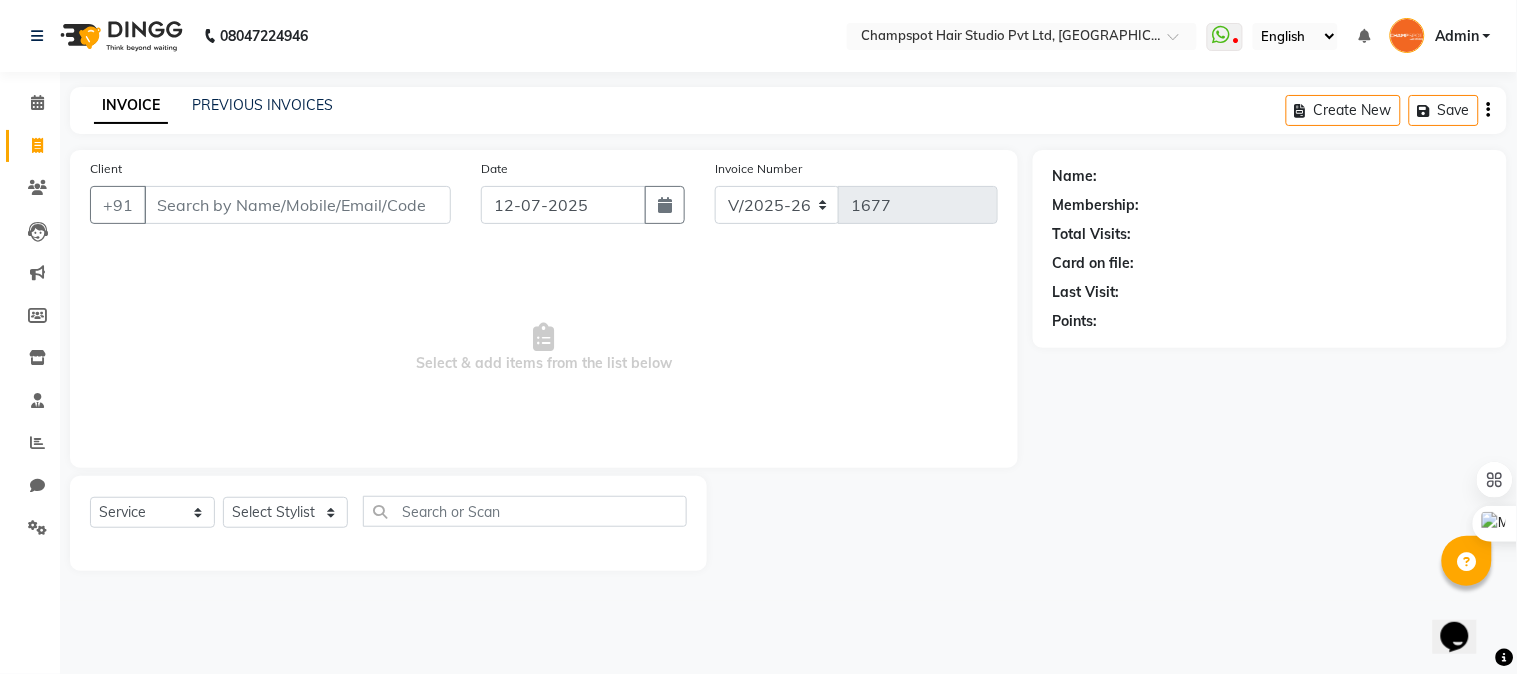 click on "Client" at bounding box center (297, 205) 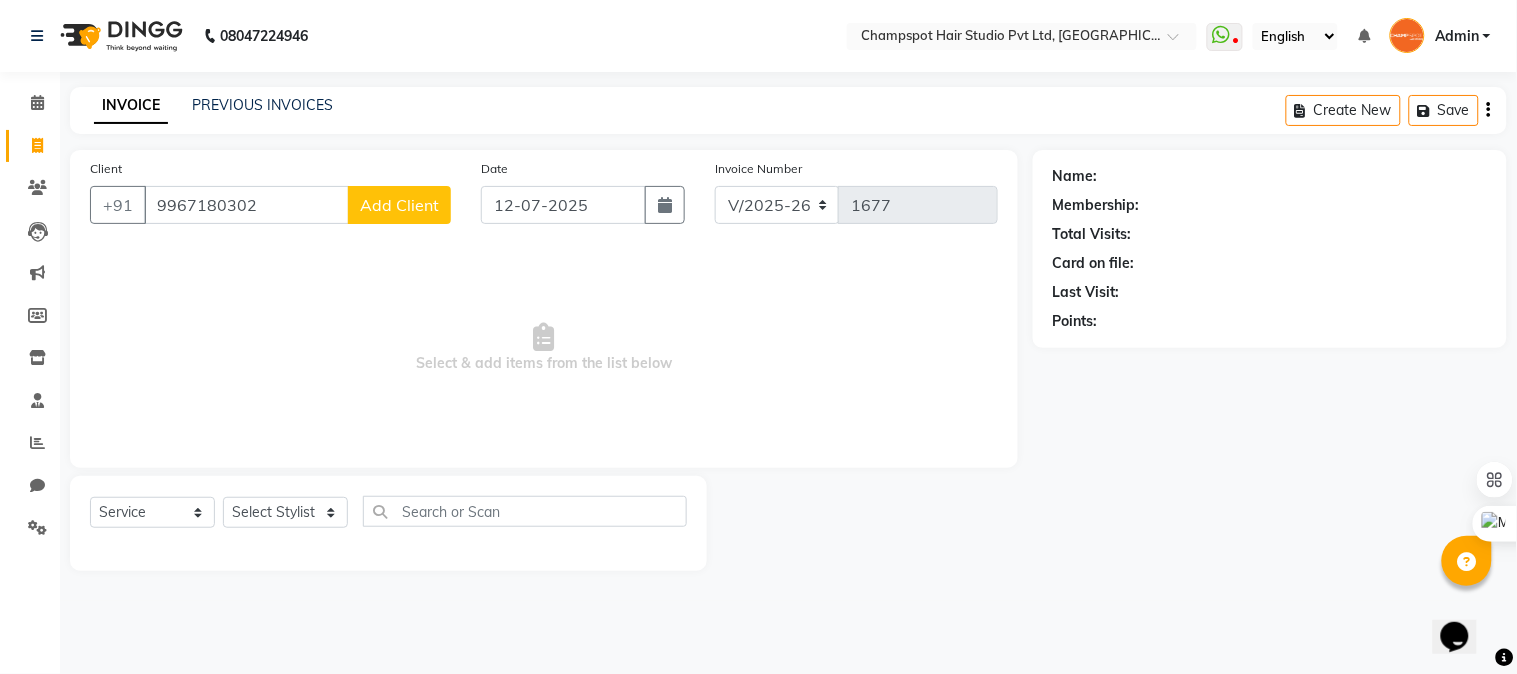 type on "9967180302" 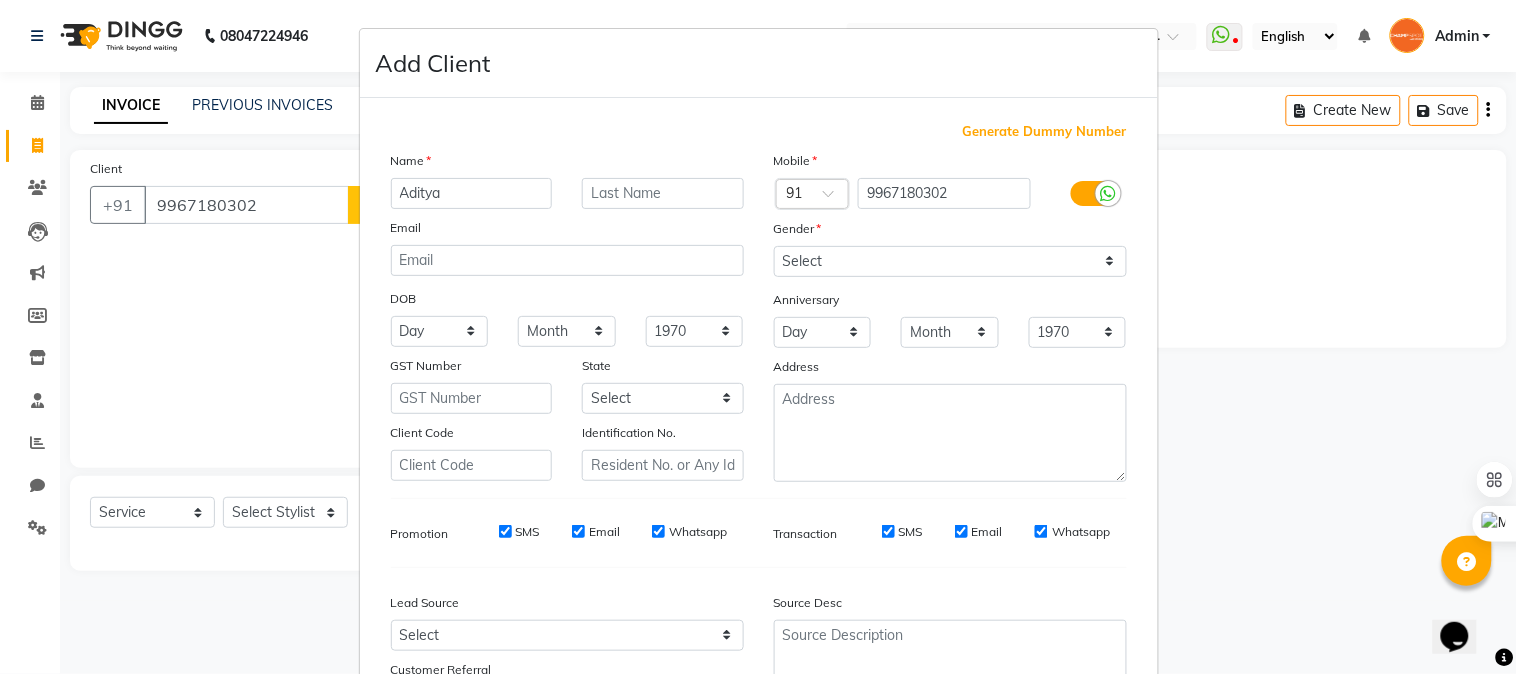 type on "Aditya" 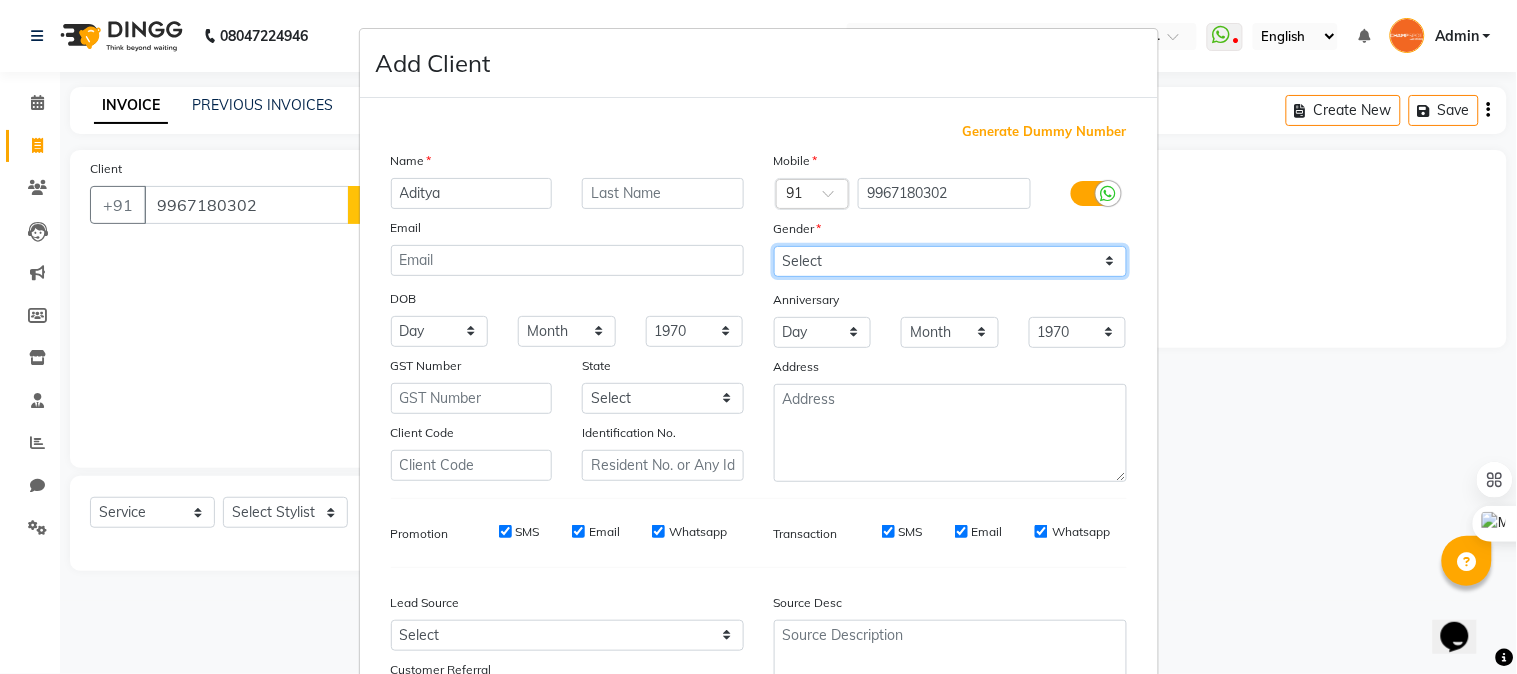 drag, startPoint x: 903, startPoint y: 256, endPoint x: 895, endPoint y: 276, distance: 21.540659 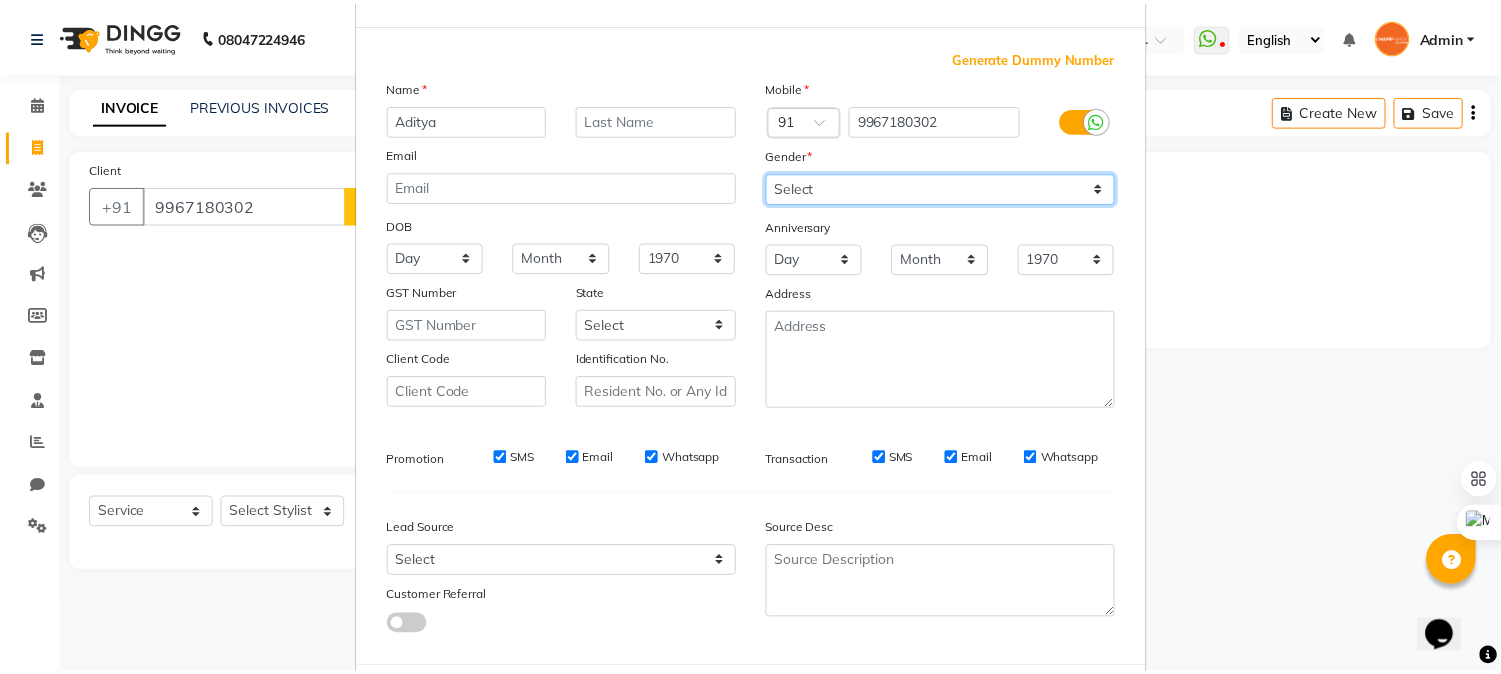 scroll, scrollTop: 176, scrollLeft: 0, axis: vertical 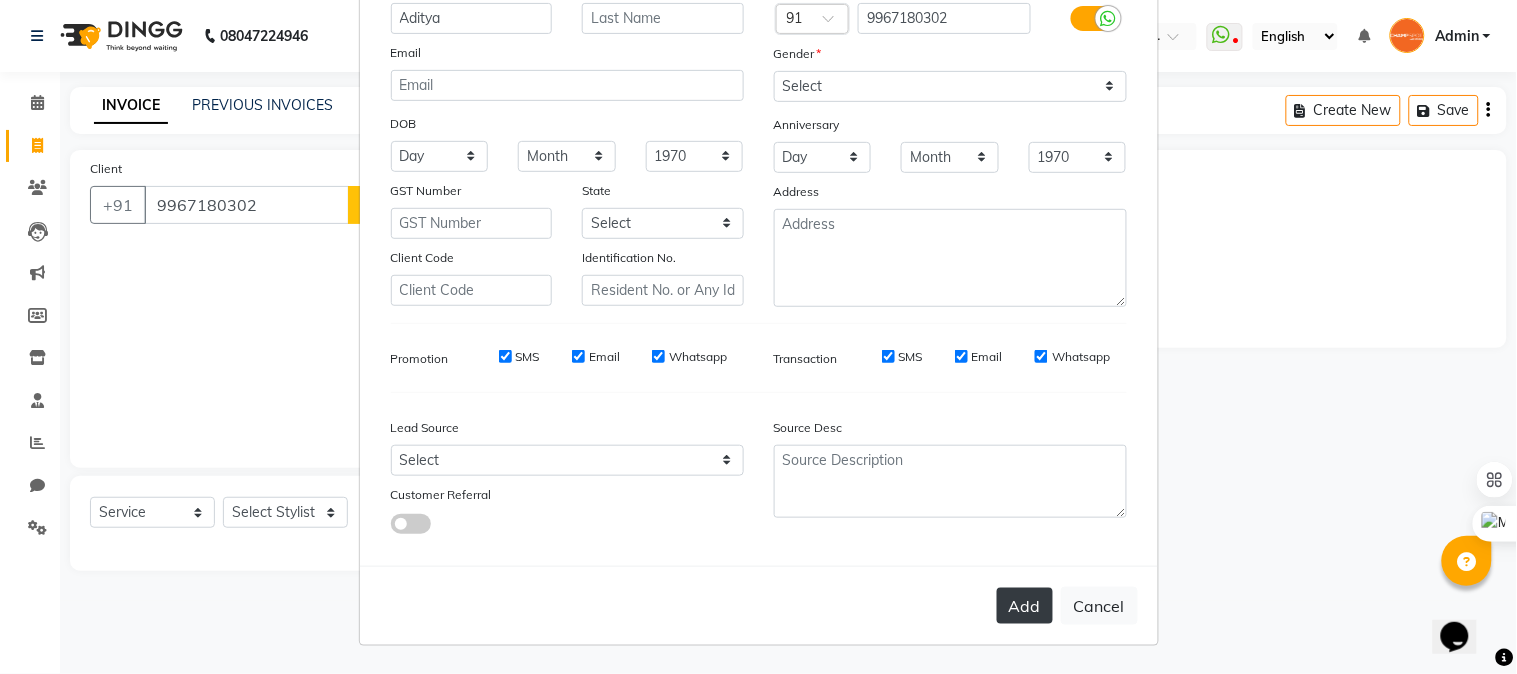click on "Add" at bounding box center [1025, 606] 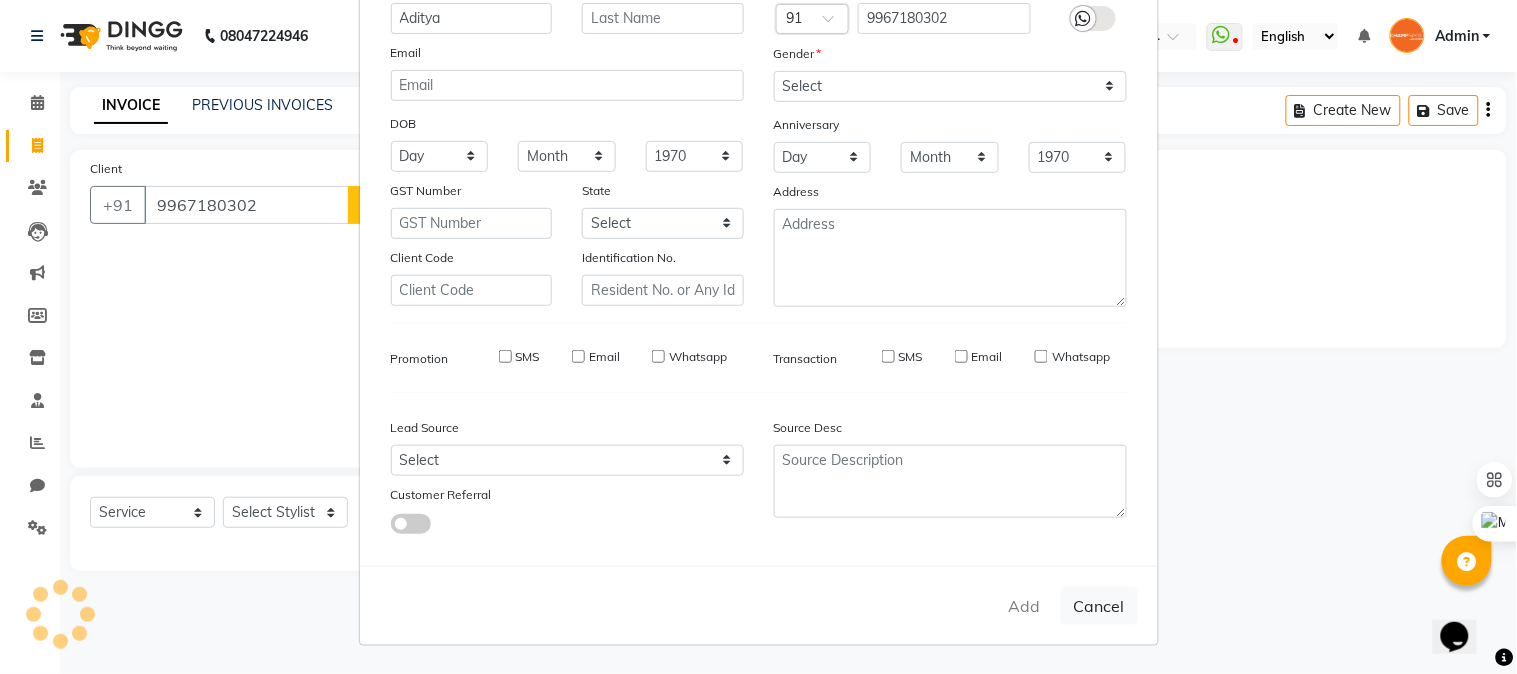 type 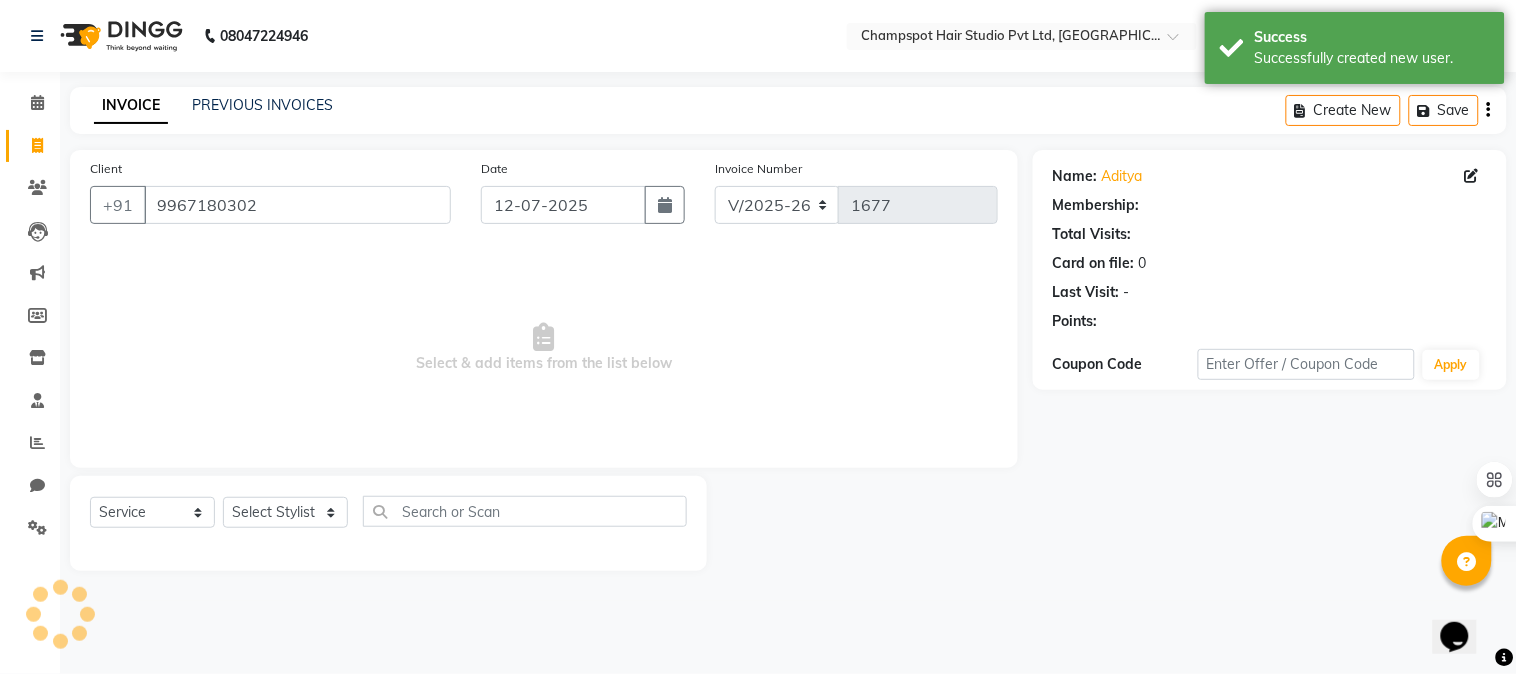 select on "1: Object" 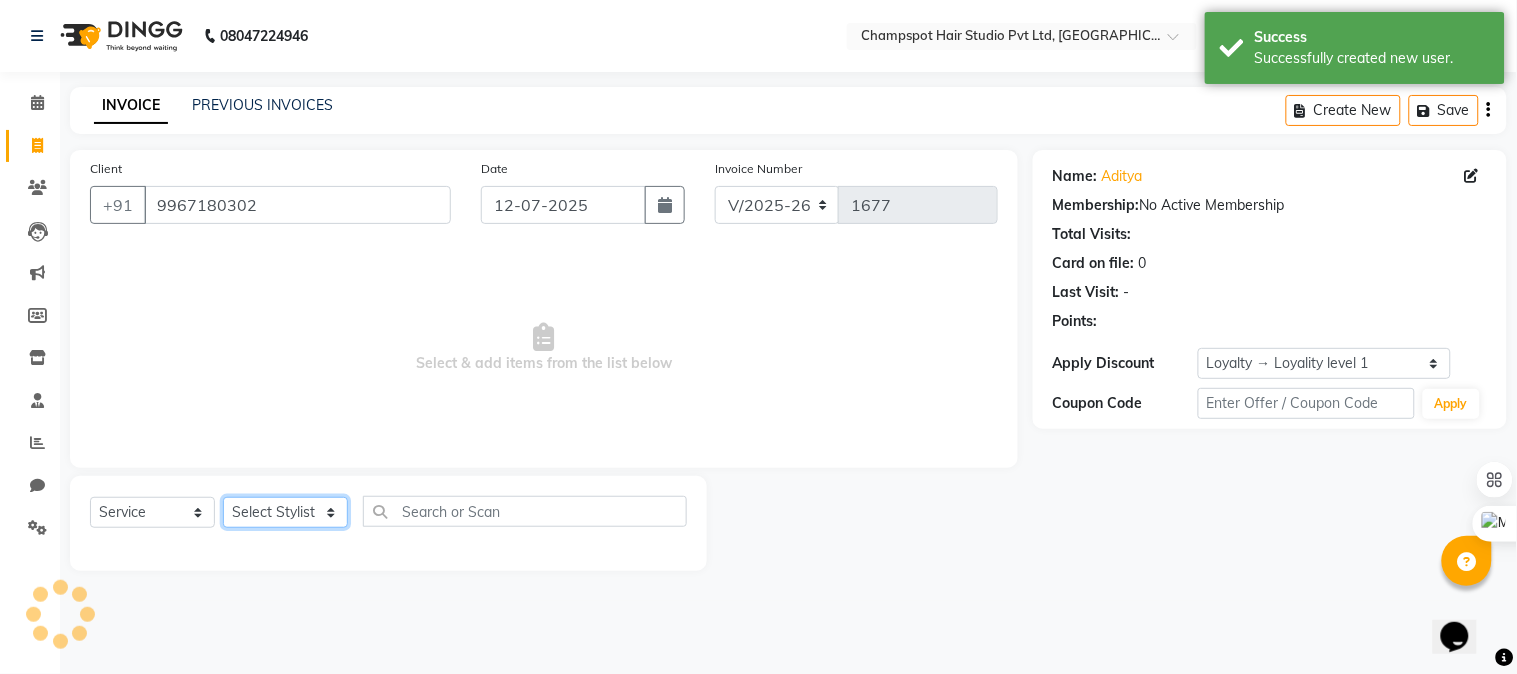 click on "Select Stylist Admin [PERSON_NAME] [PERSON_NAME] 	[PERSON_NAME] [PERSON_NAME] [PERSON_NAME]" 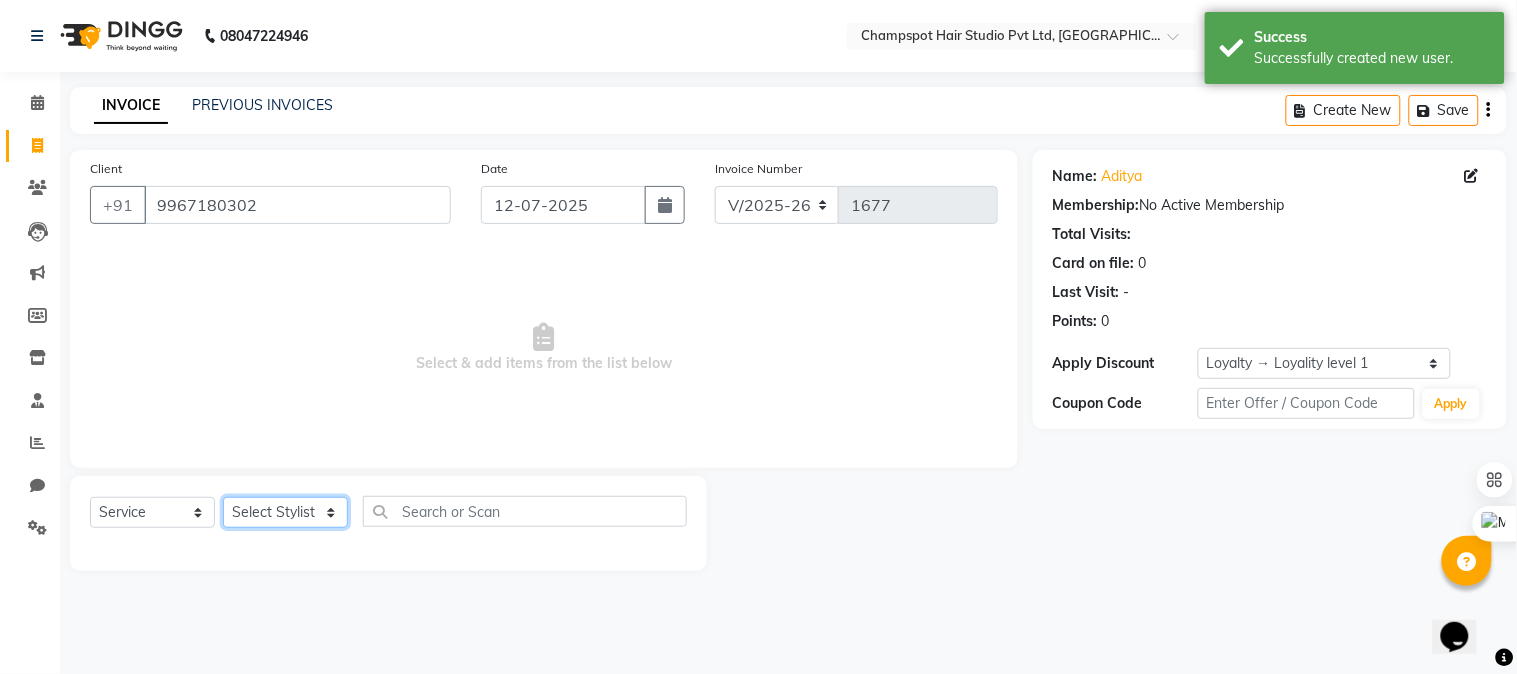 select on "69005" 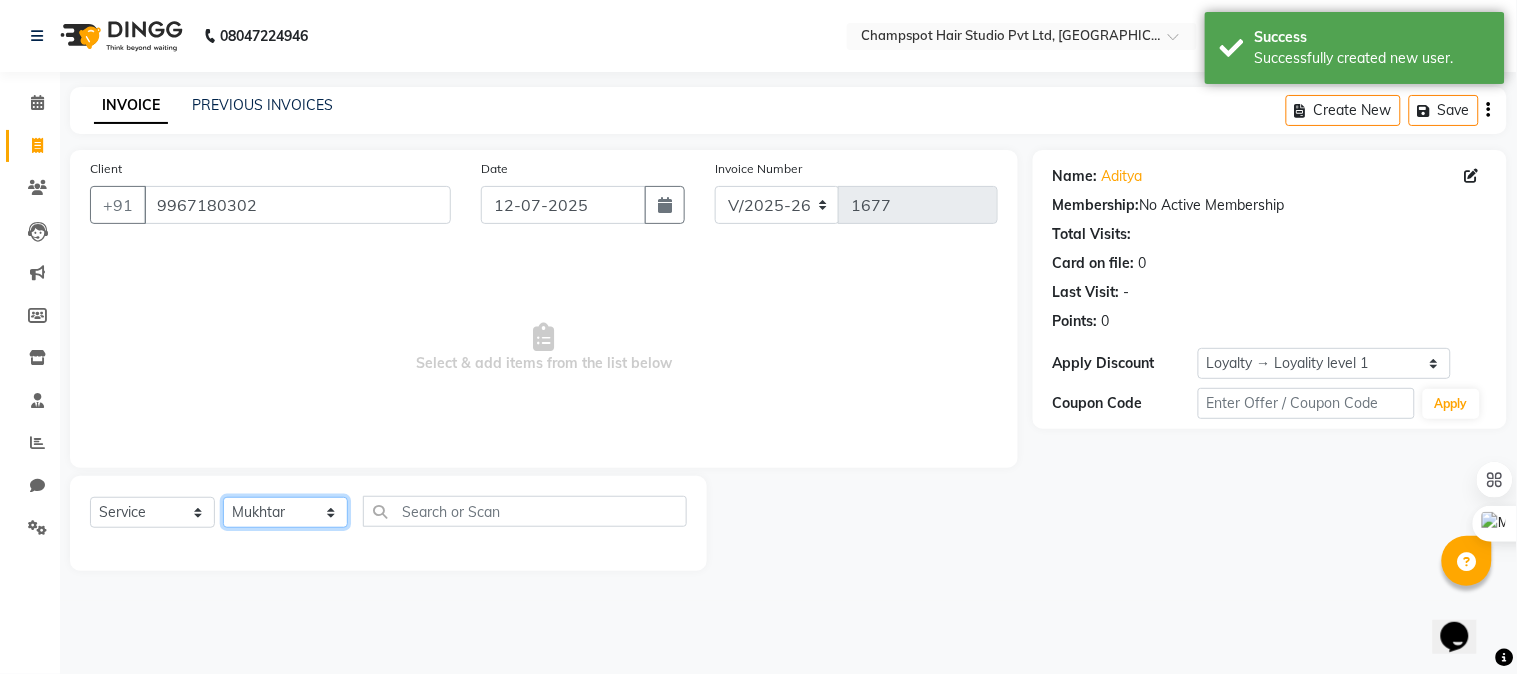 click on "Select Stylist Admin [PERSON_NAME] [PERSON_NAME] 	[PERSON_NAME] [PERSON_NAME] [PERSON_NAME]" 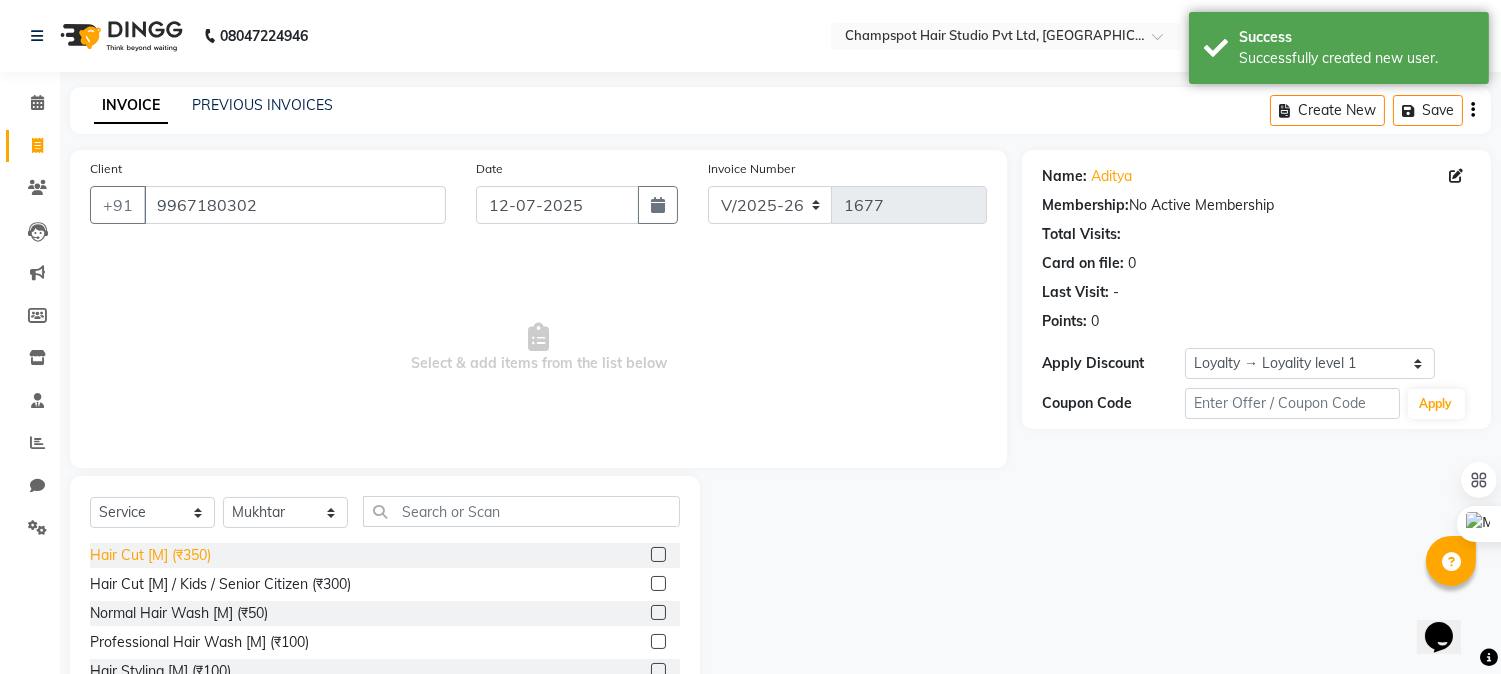 click on "Hair Cut [M] (₹350)" 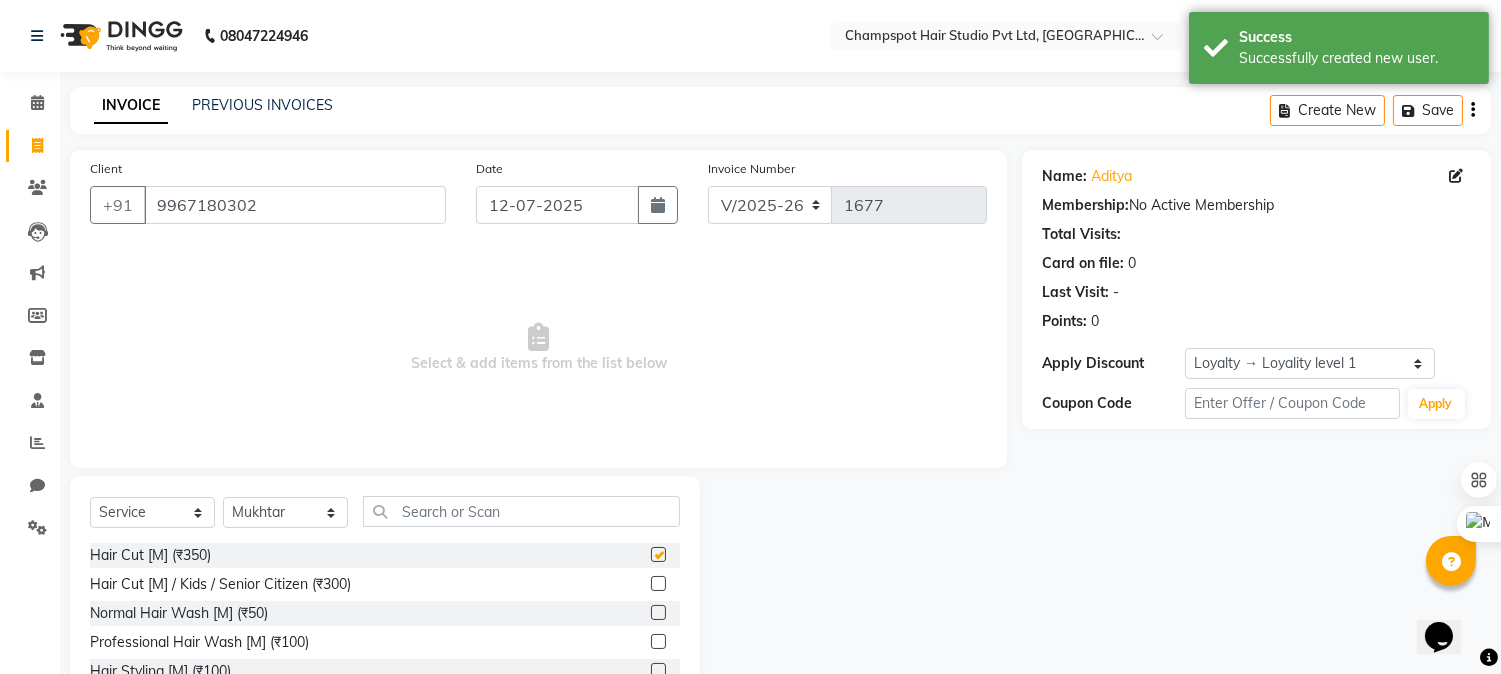 checkbox on "false" 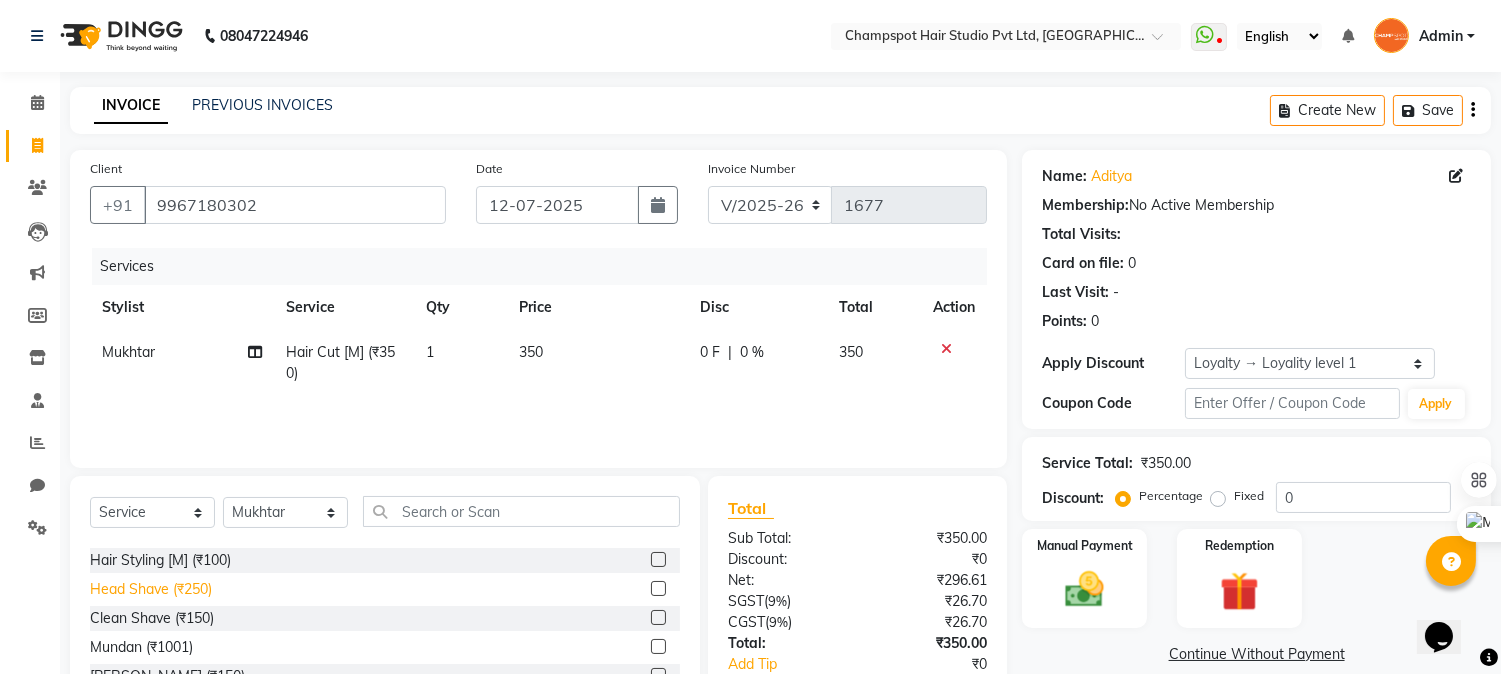 scroll, scrollTop: 222, scrollLeft: 0, axis: vertical 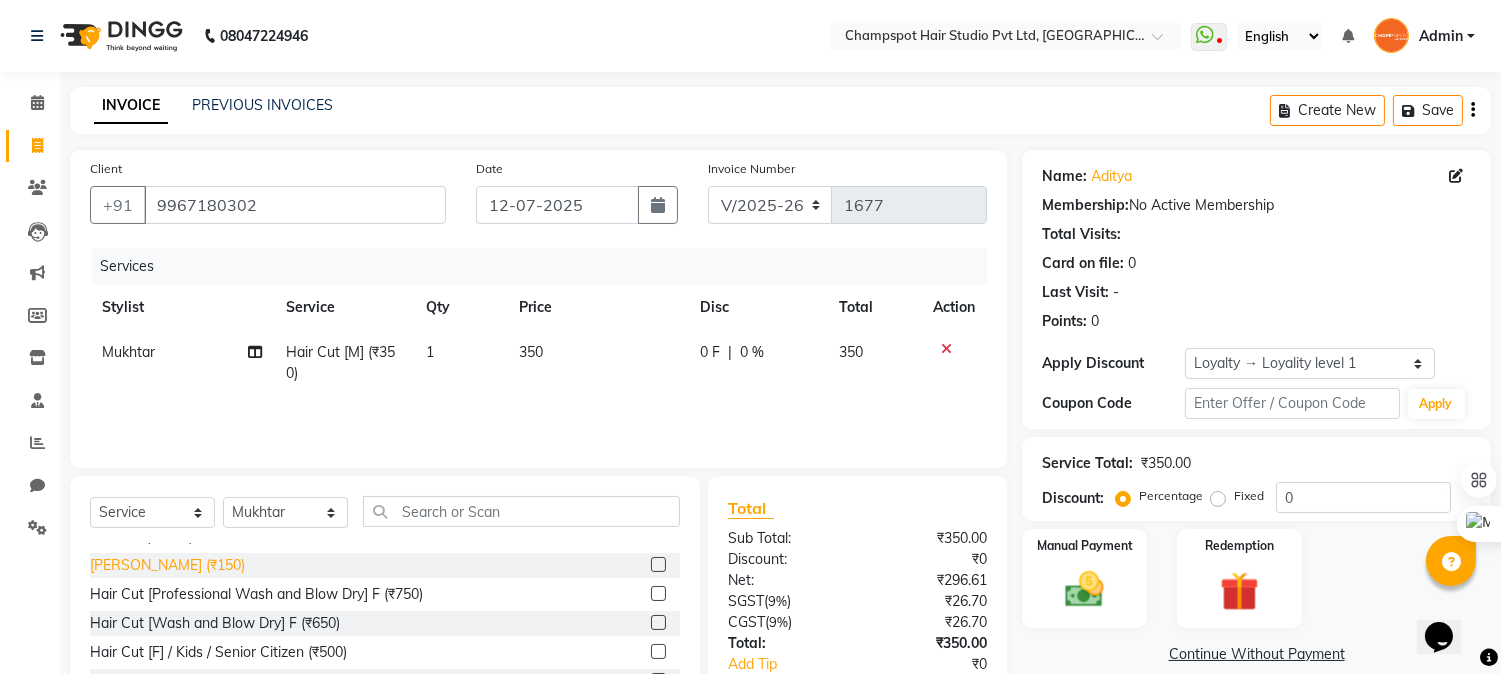 click on "[PERSON_NAME] (₹150)" 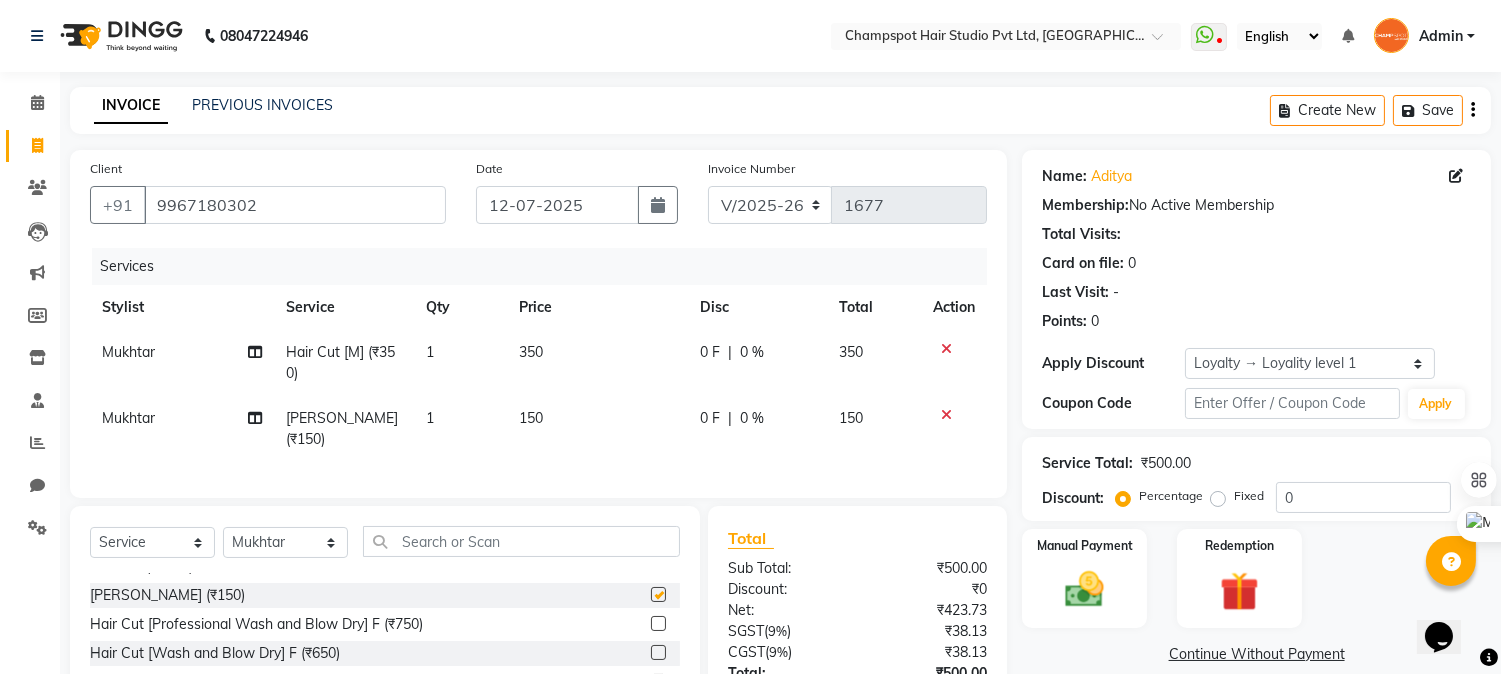 checkbox on "false" 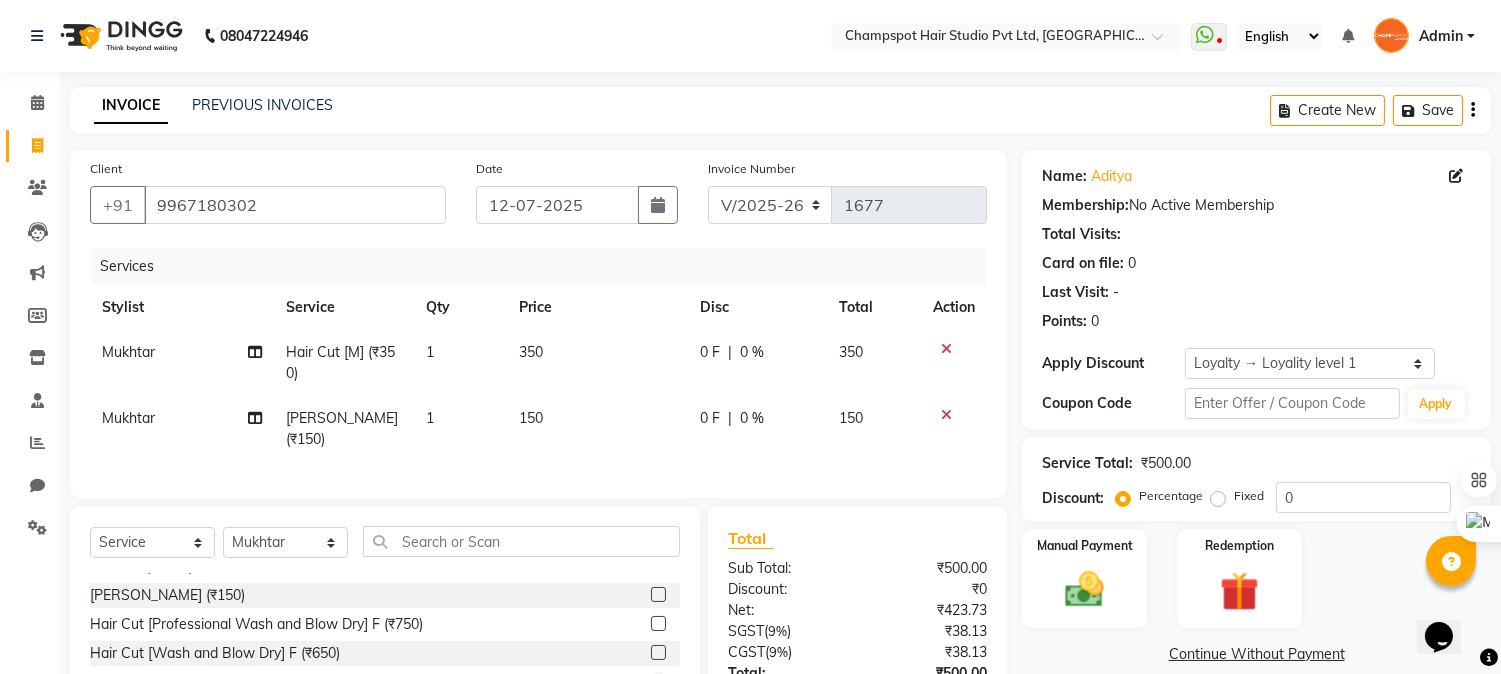 scroll, scrollTop: 152, scrollLeft: 0, axis: vertical 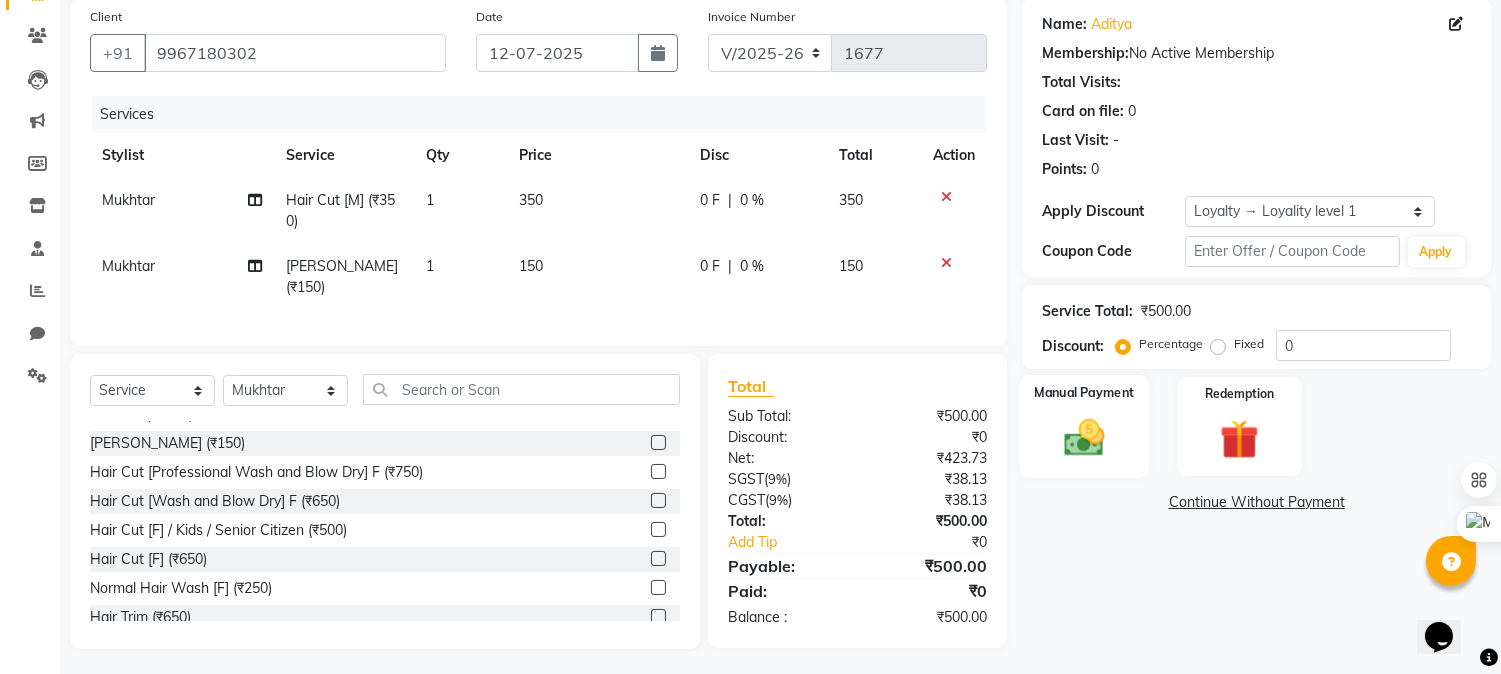 click on "Manual Payment" 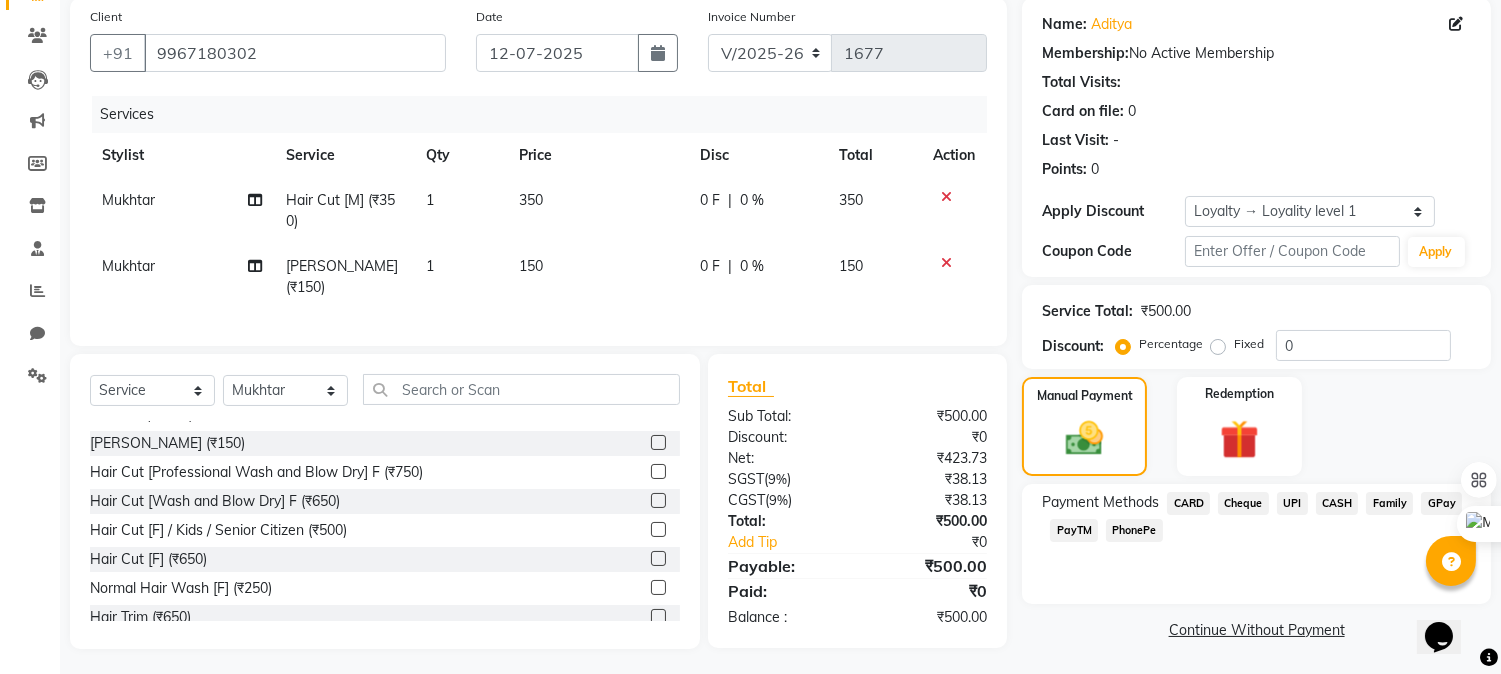 click on "CASH" 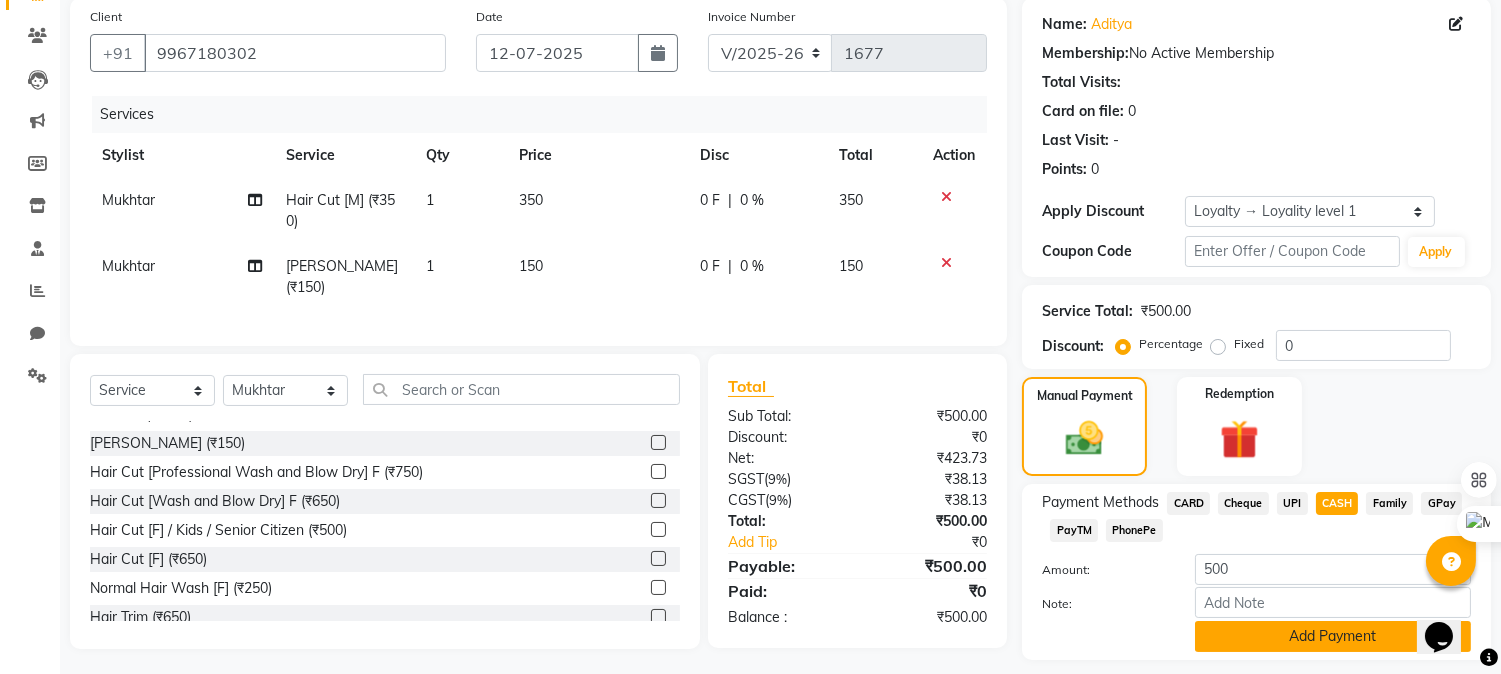 click on "Add Payment" 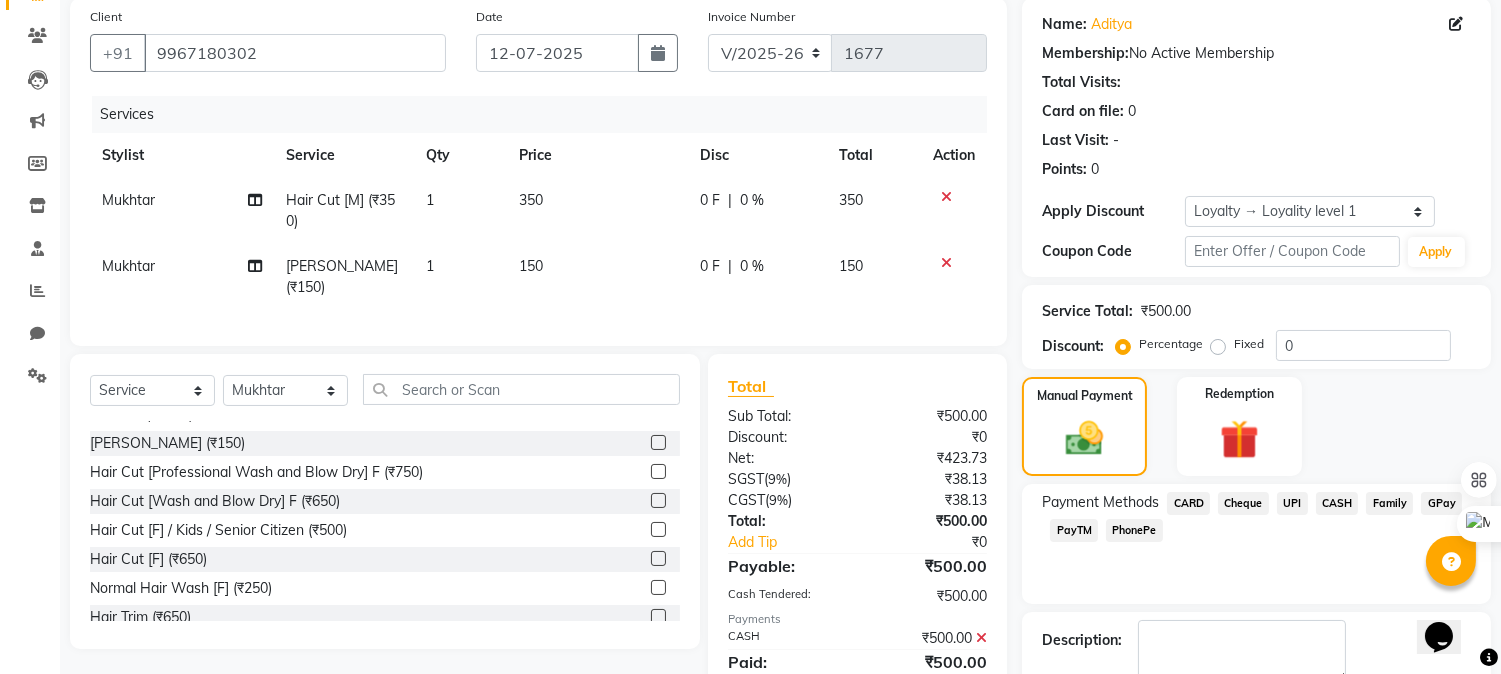 scroll, scrollTop: 321, scrollLeft: 0, axis: vertical 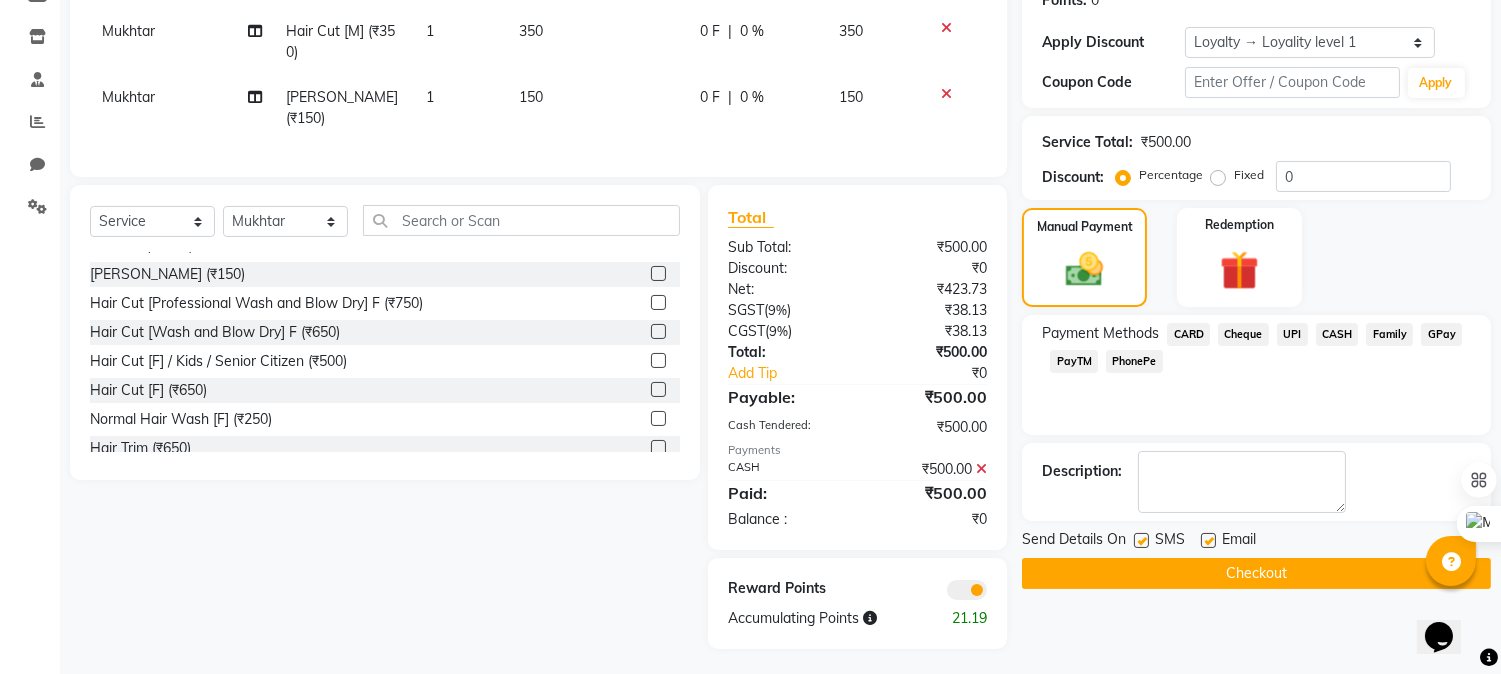 click on "Checkout" 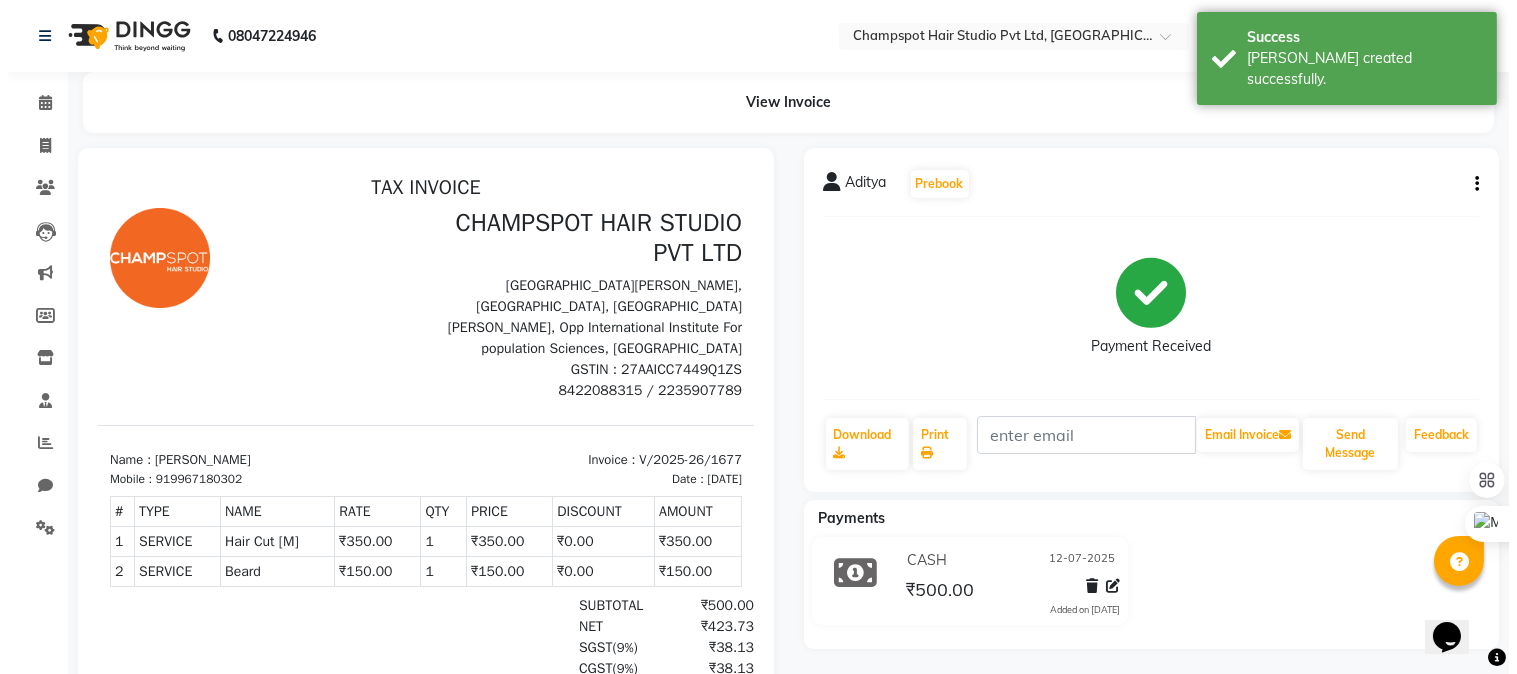 scroll, scrollTop: 0, scrollLeft: 0, axis: both 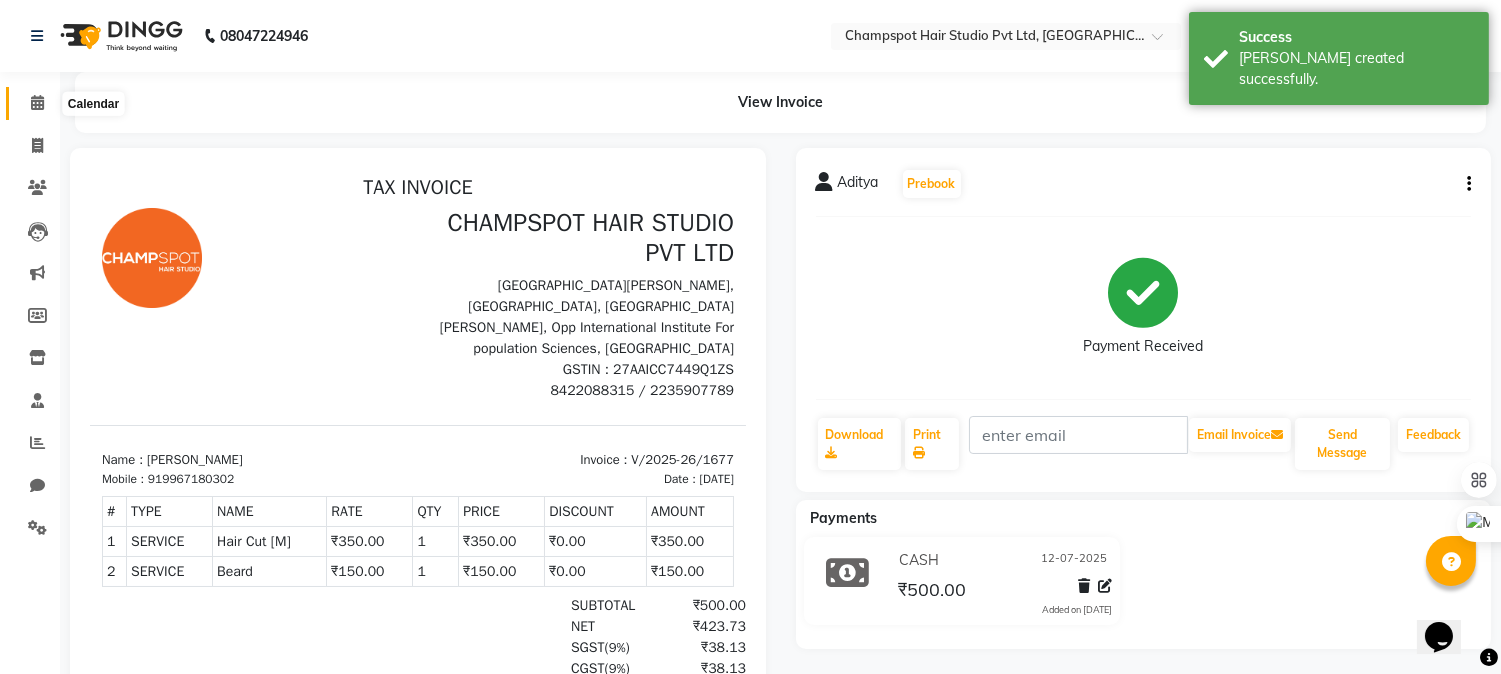 click 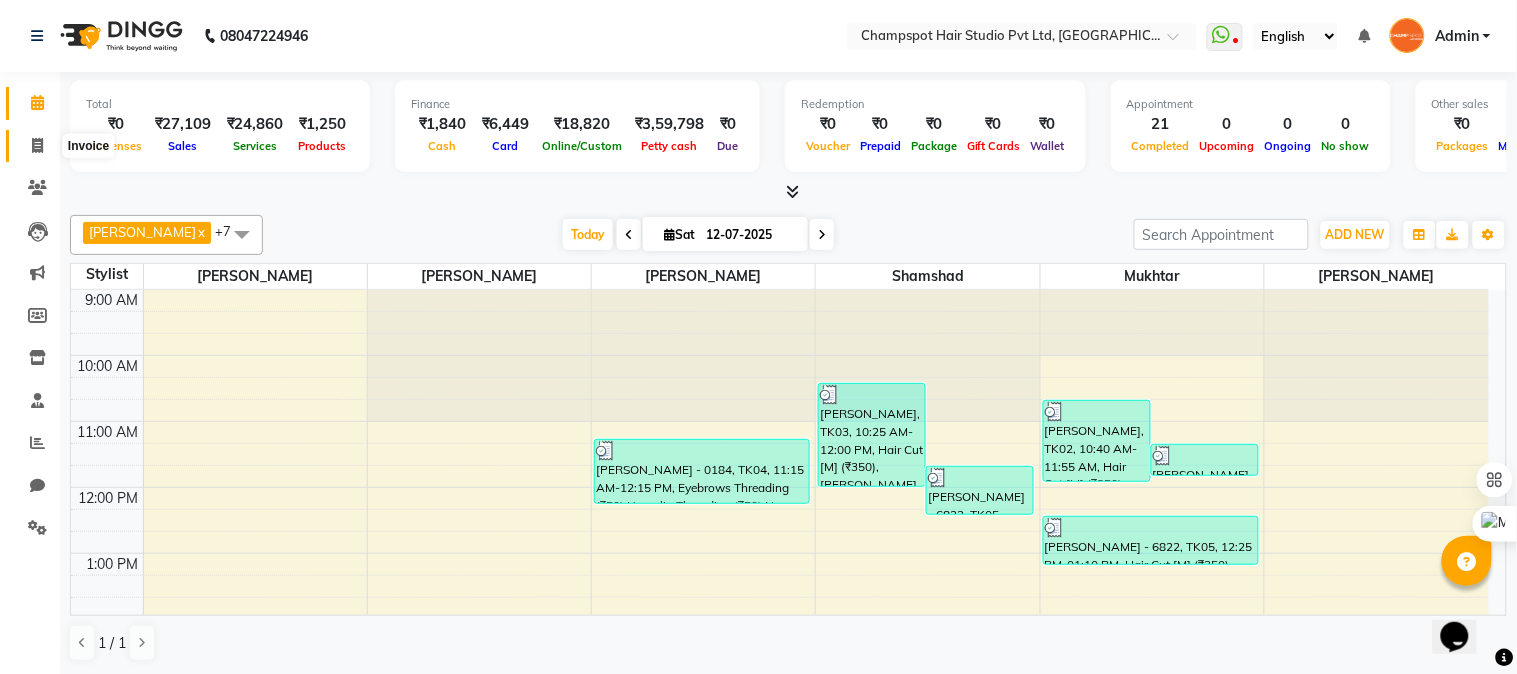 click 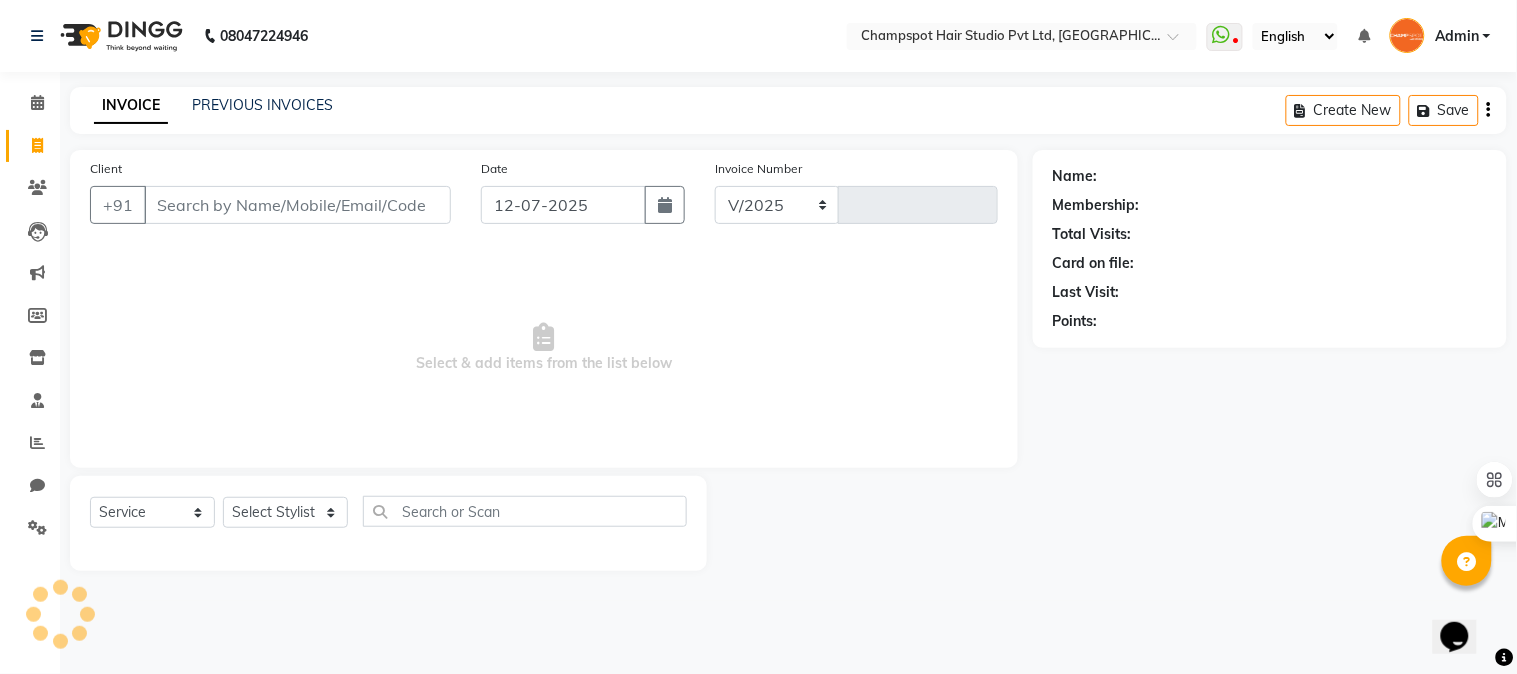 select on "7690" 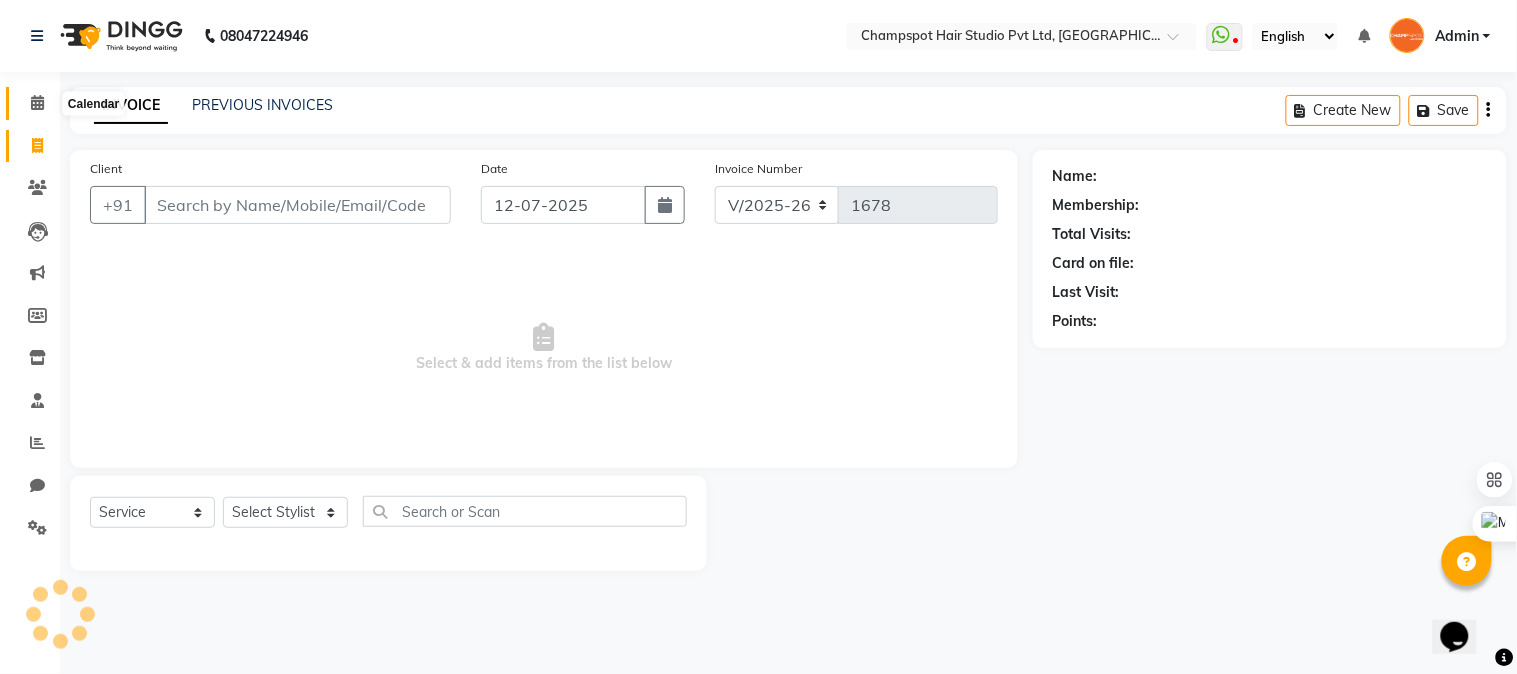click 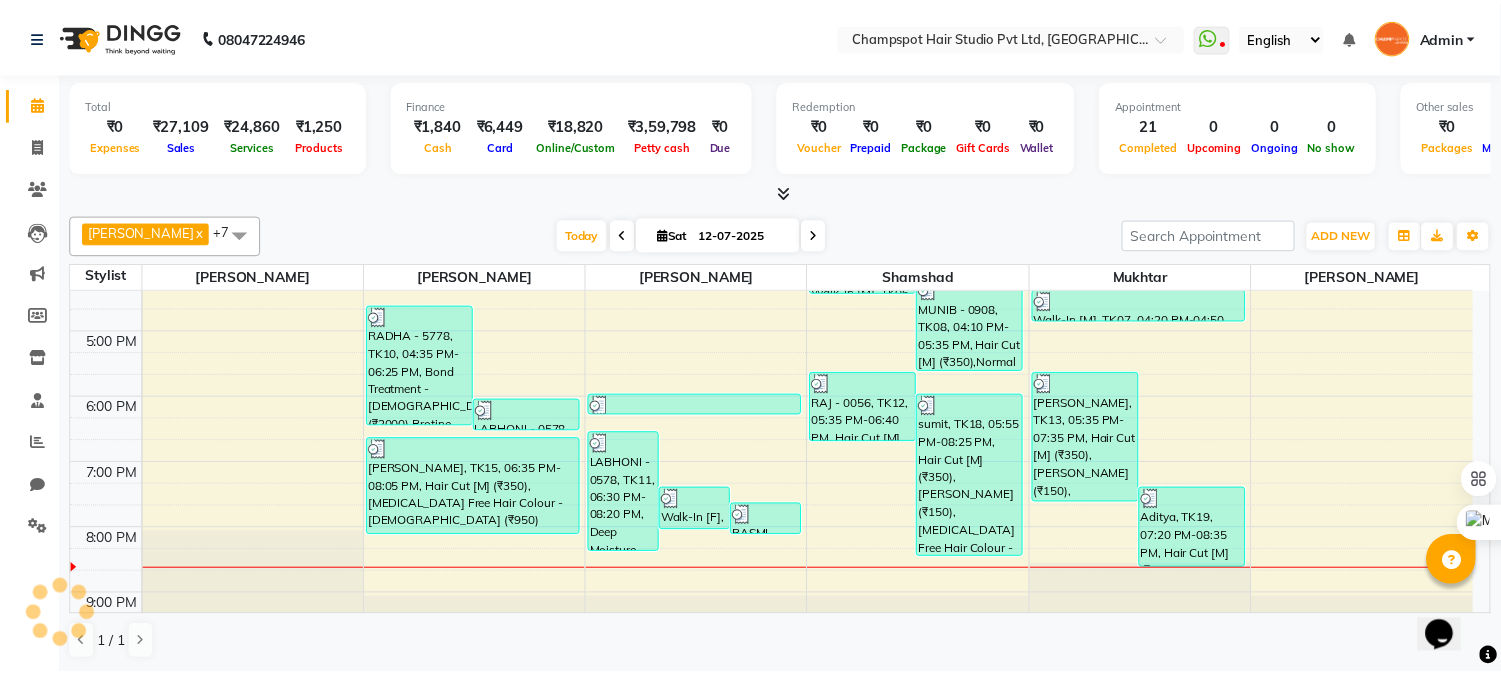 scroll, scrollTop: 0, scrollLeft: 0, axis: both 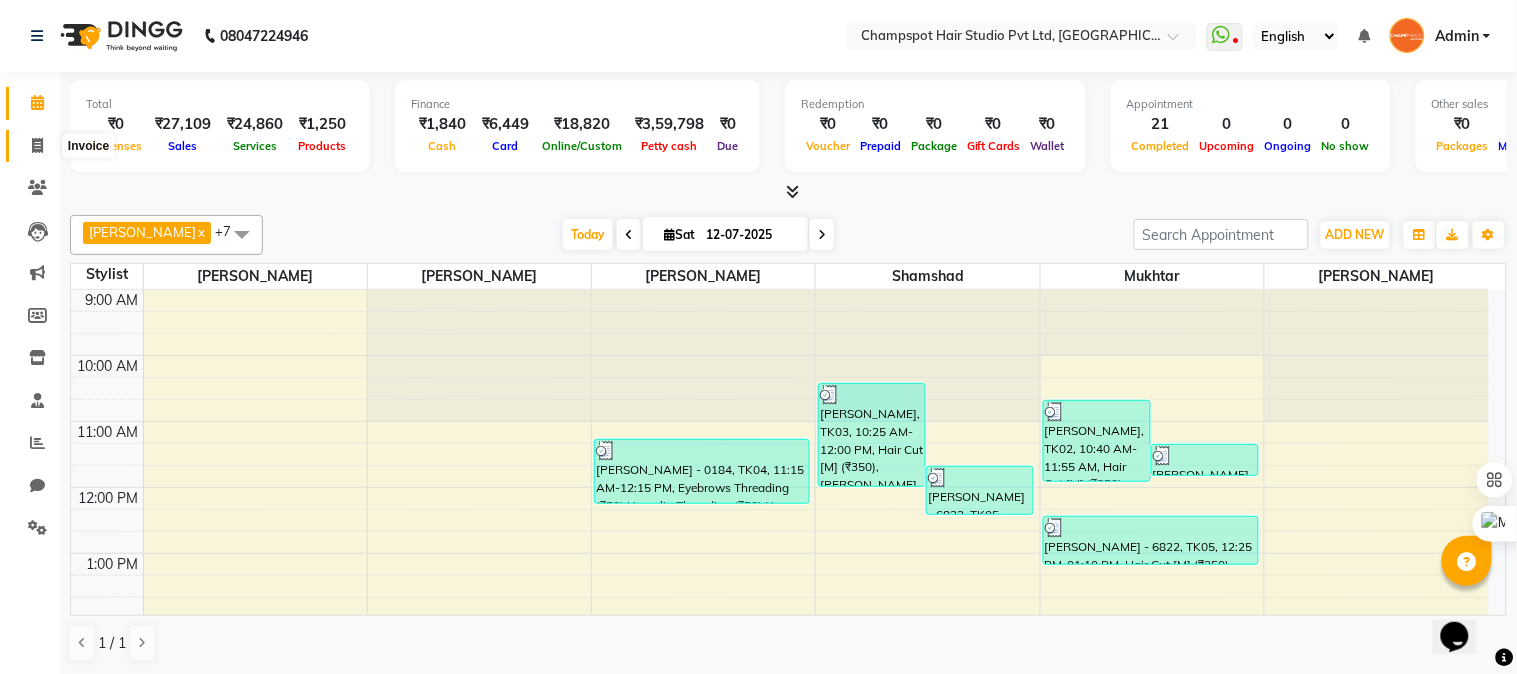 click 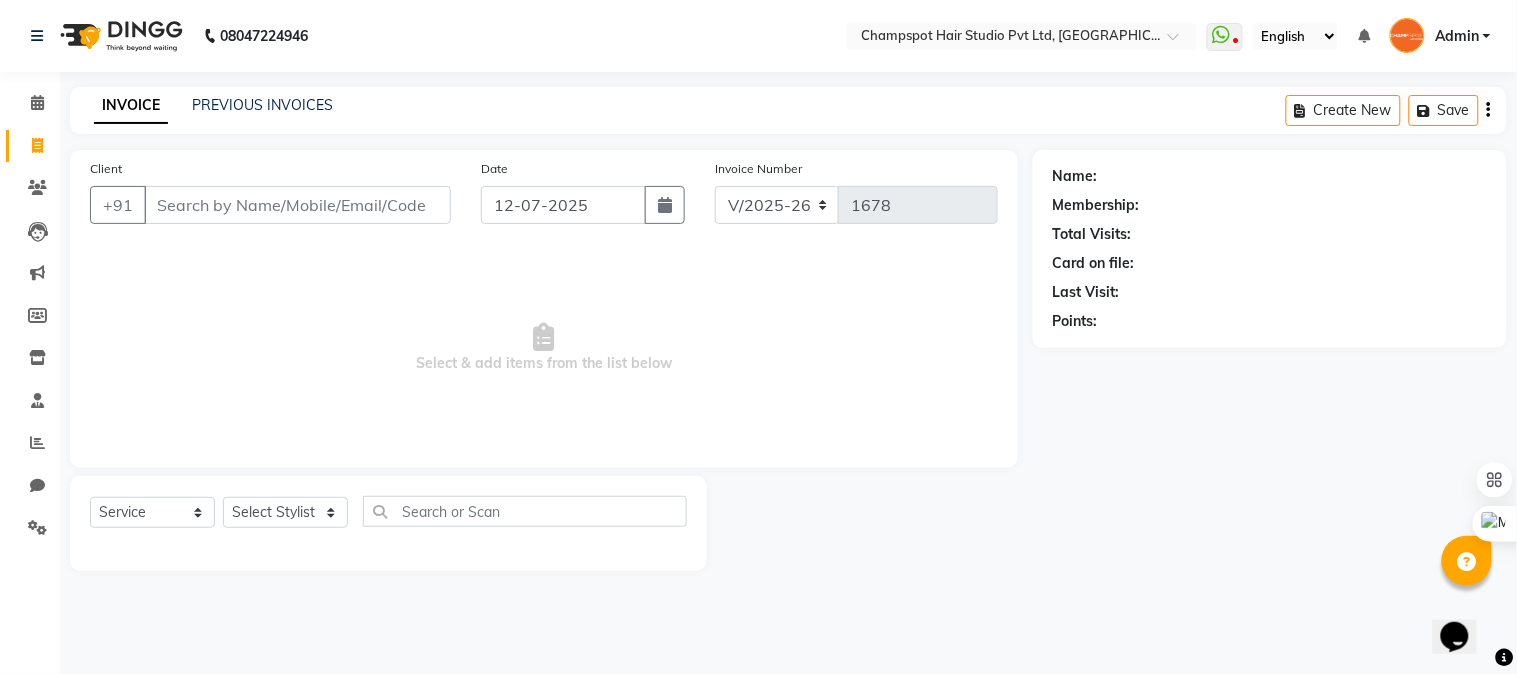 click on "INVOICE PREVIOUS INVOICES Create New   Save" 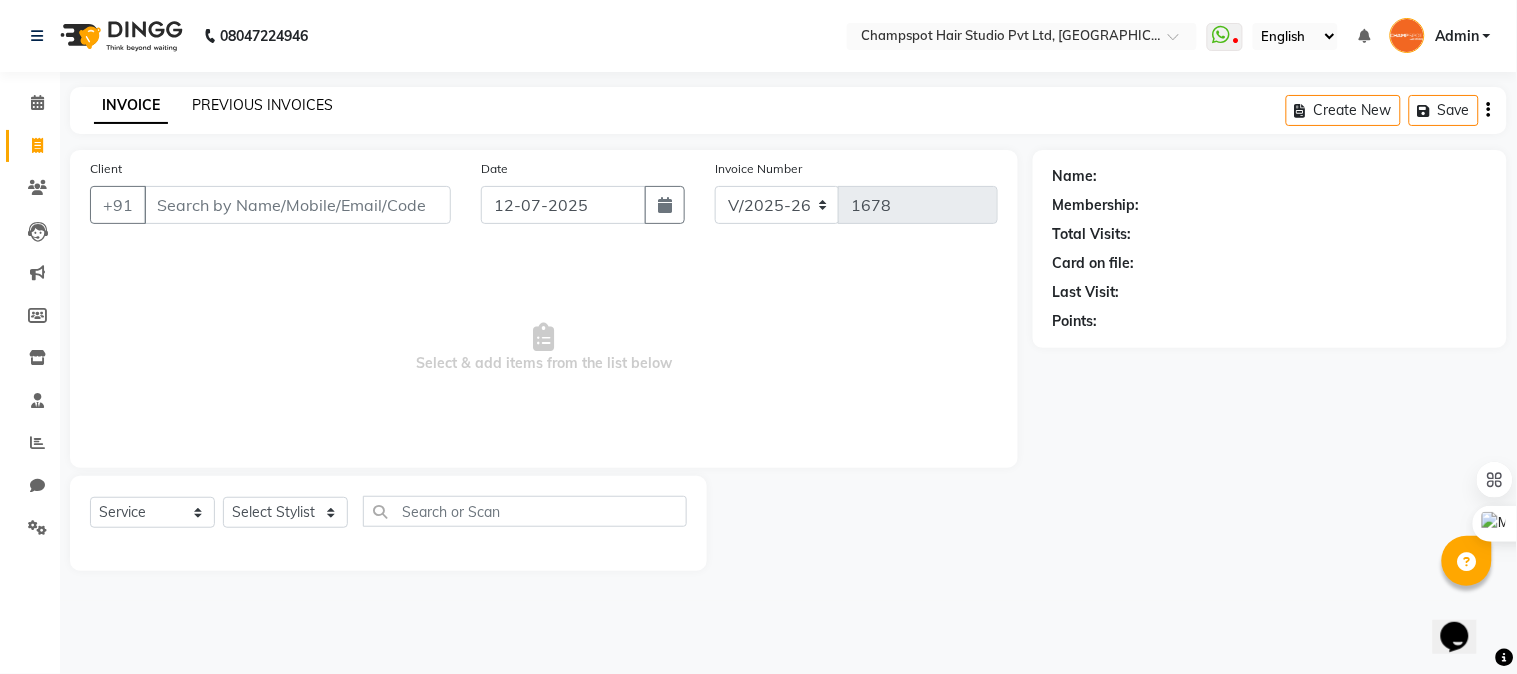 click on "PREVIOUS INVOICES" 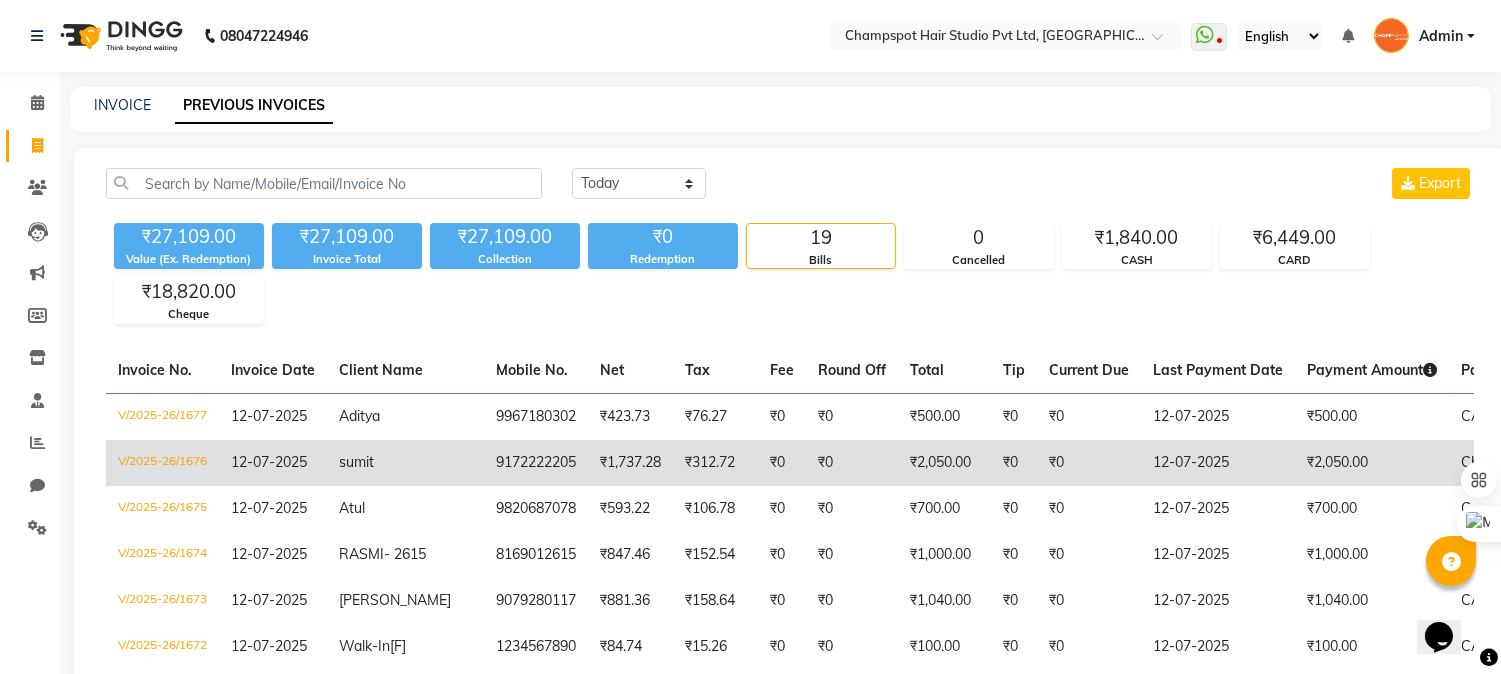 click on "sumit" 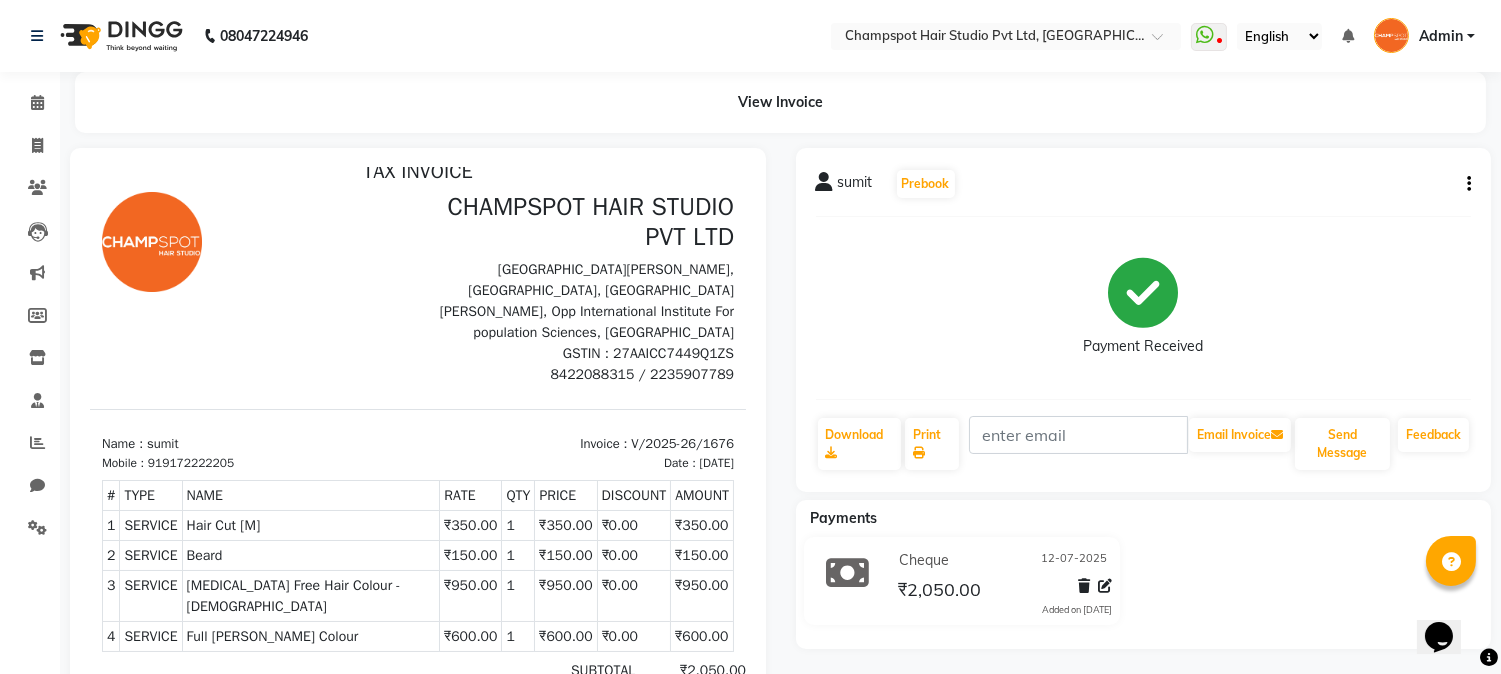scroll, scrollTop: 0, scrollLeft: 0, axis: both 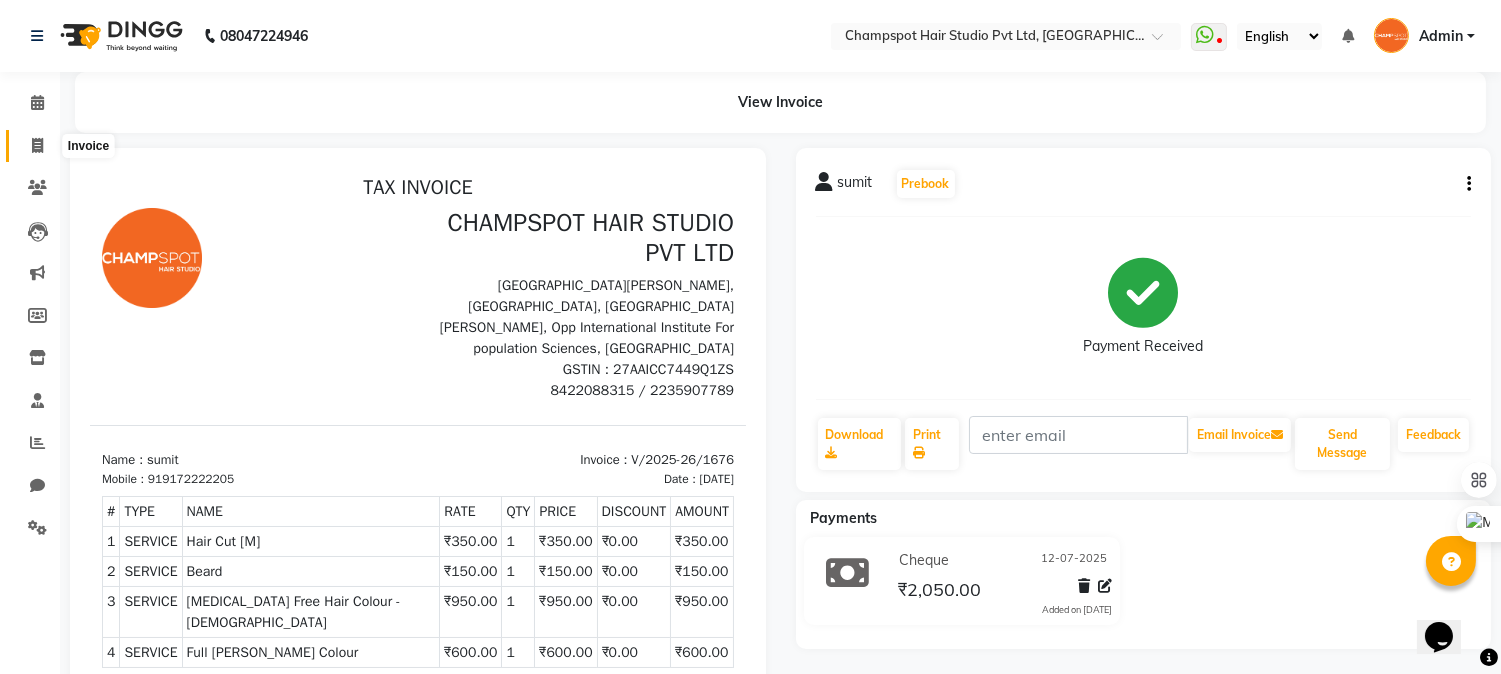 click 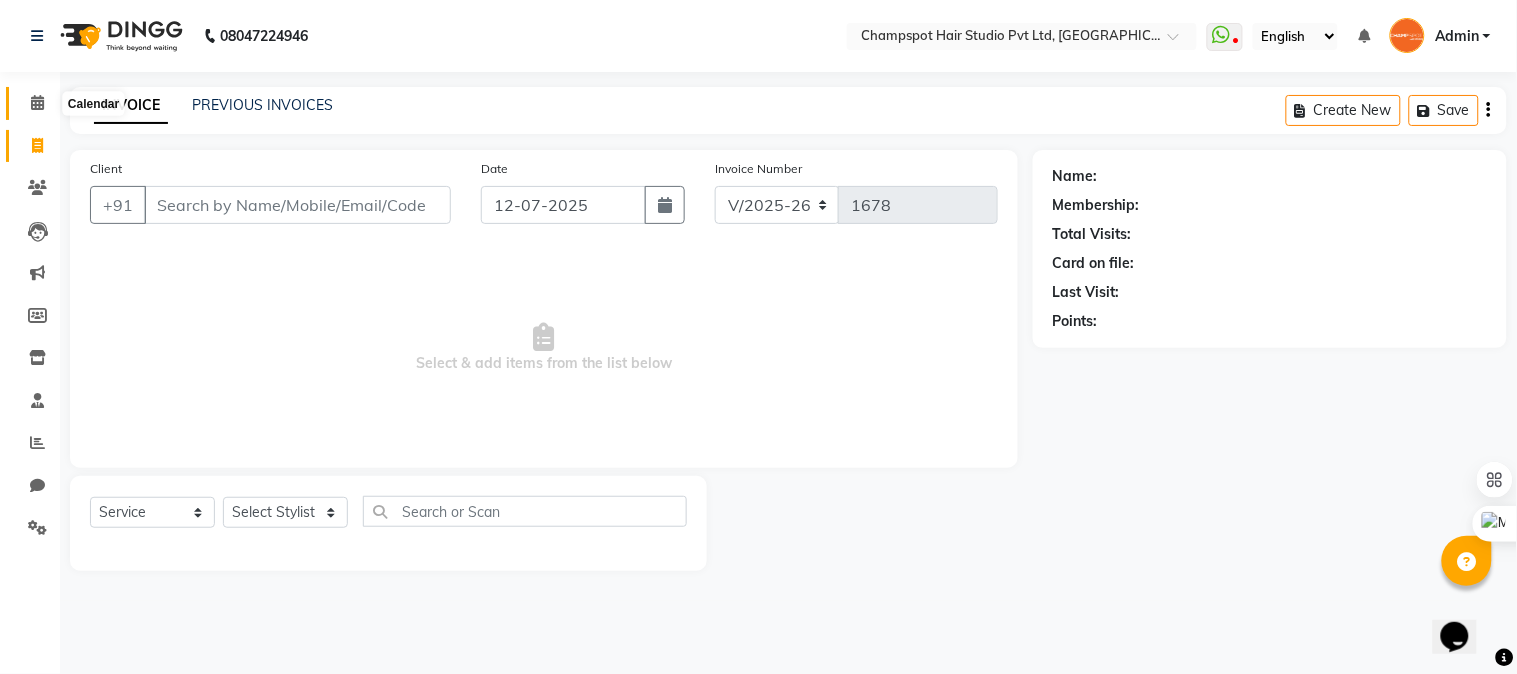 click 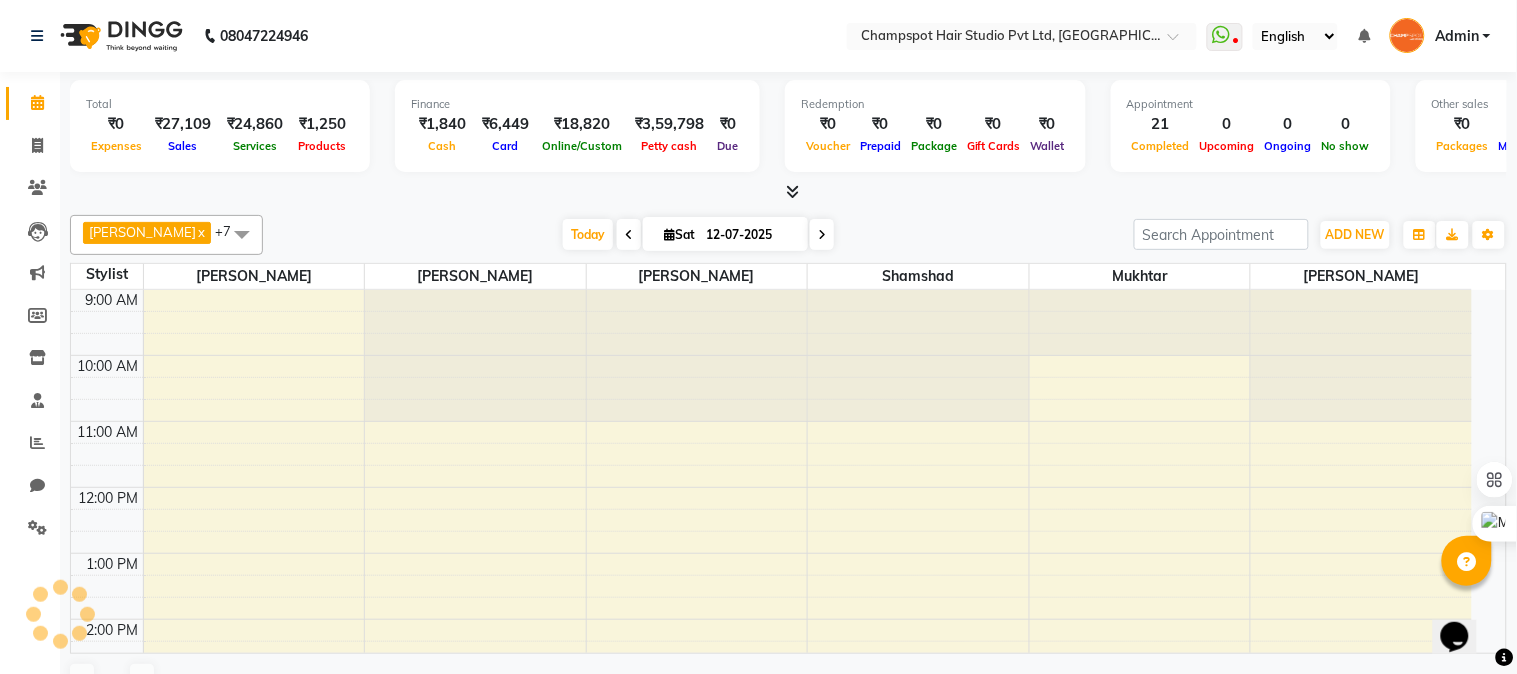 scroll, scrollTop: 0, scrollLeft: 0, axis: both 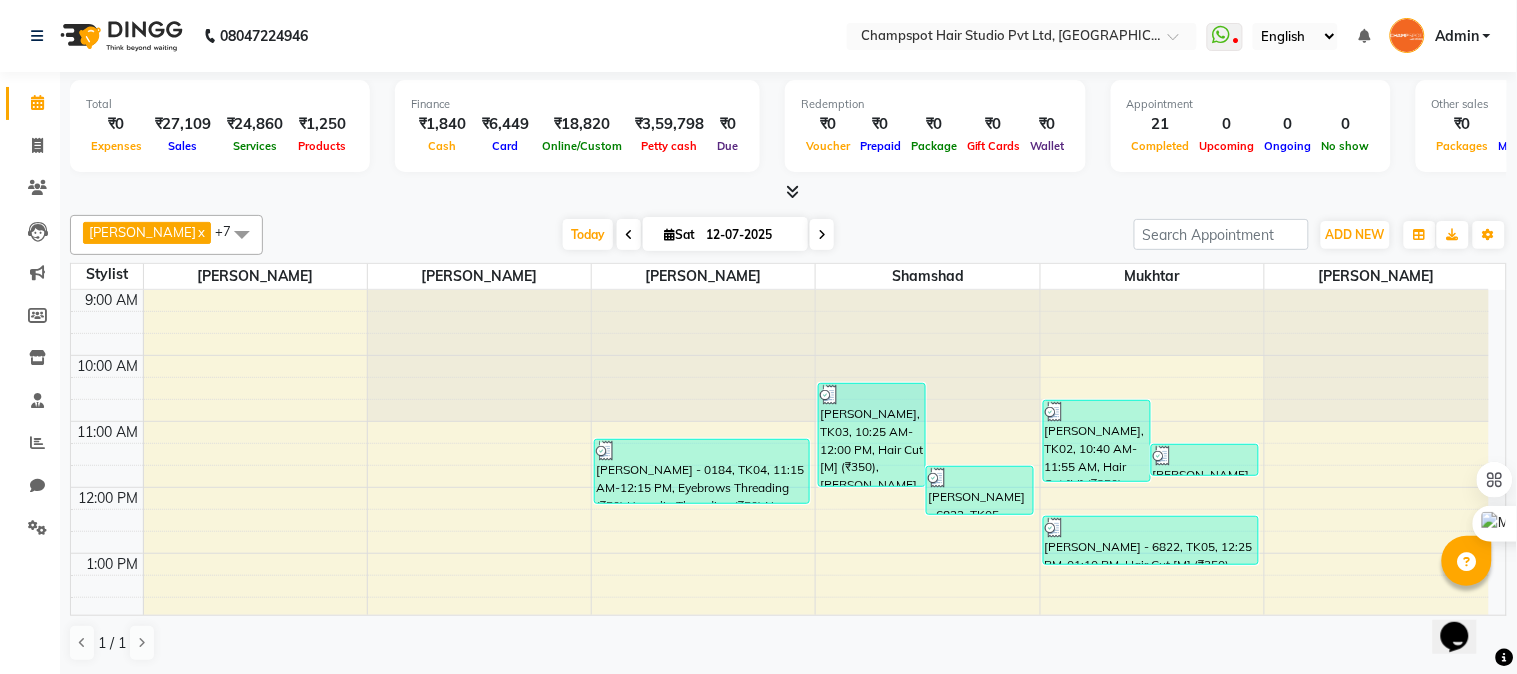 click on "Admin" at bounding box center [1457, 36] 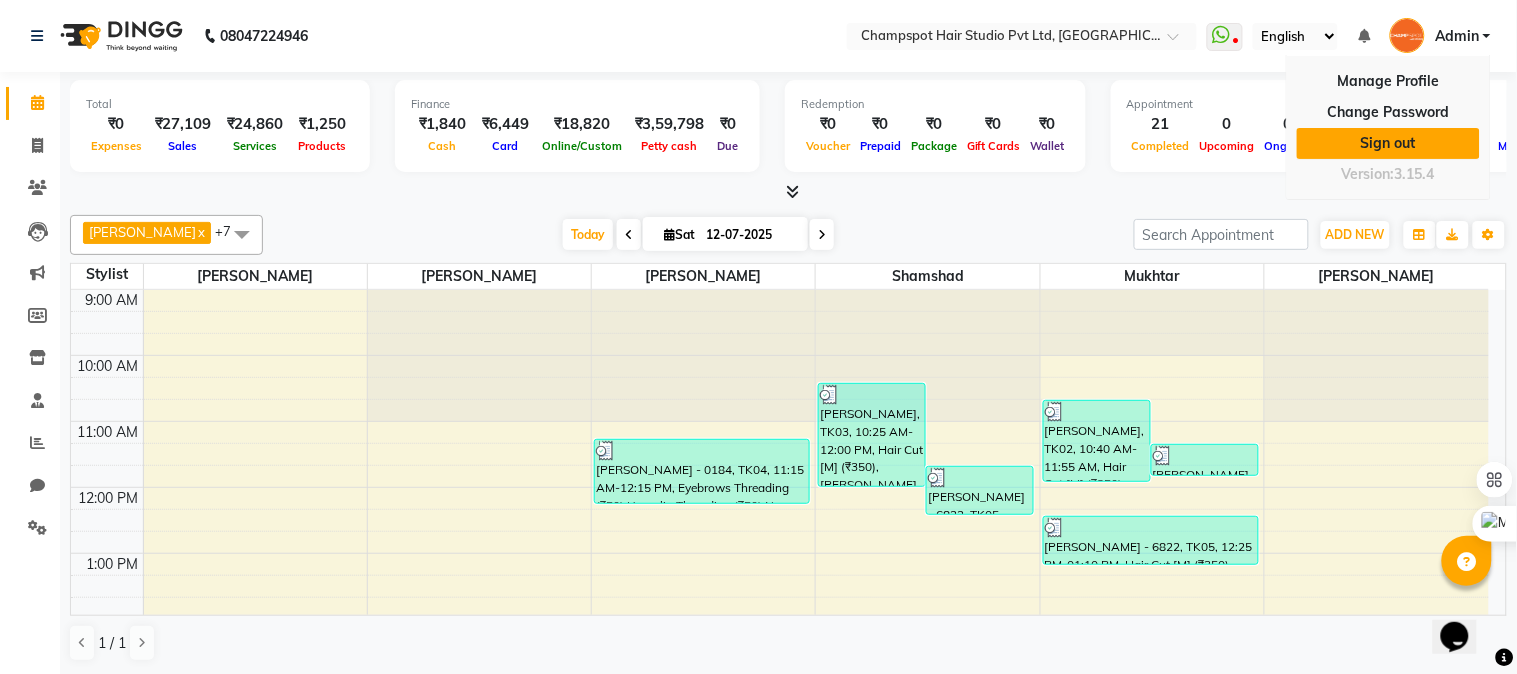 click on "Sign out" at bounding box center (1388, 143) 